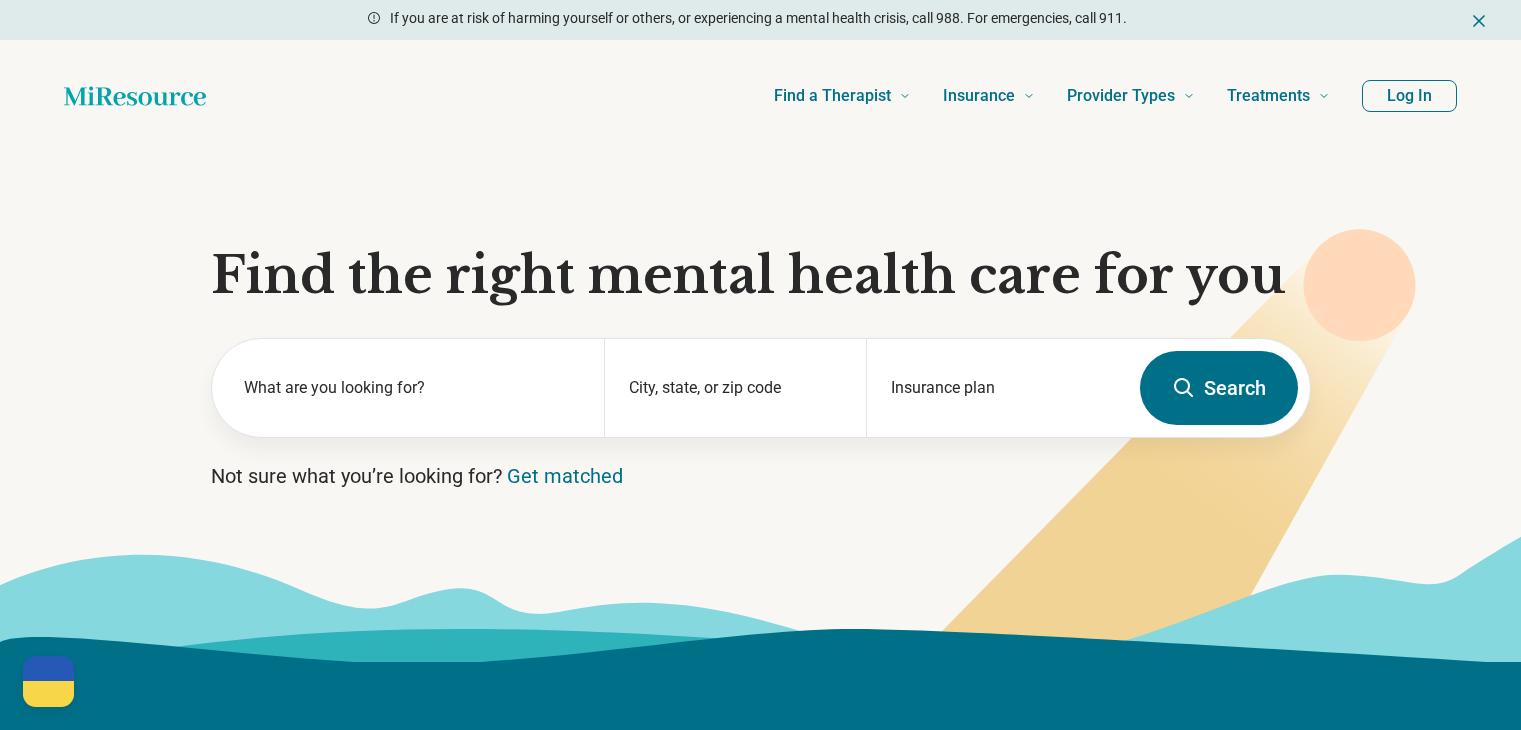 scroll, scrollTop: 0, scrollLeft: 0, axis: both 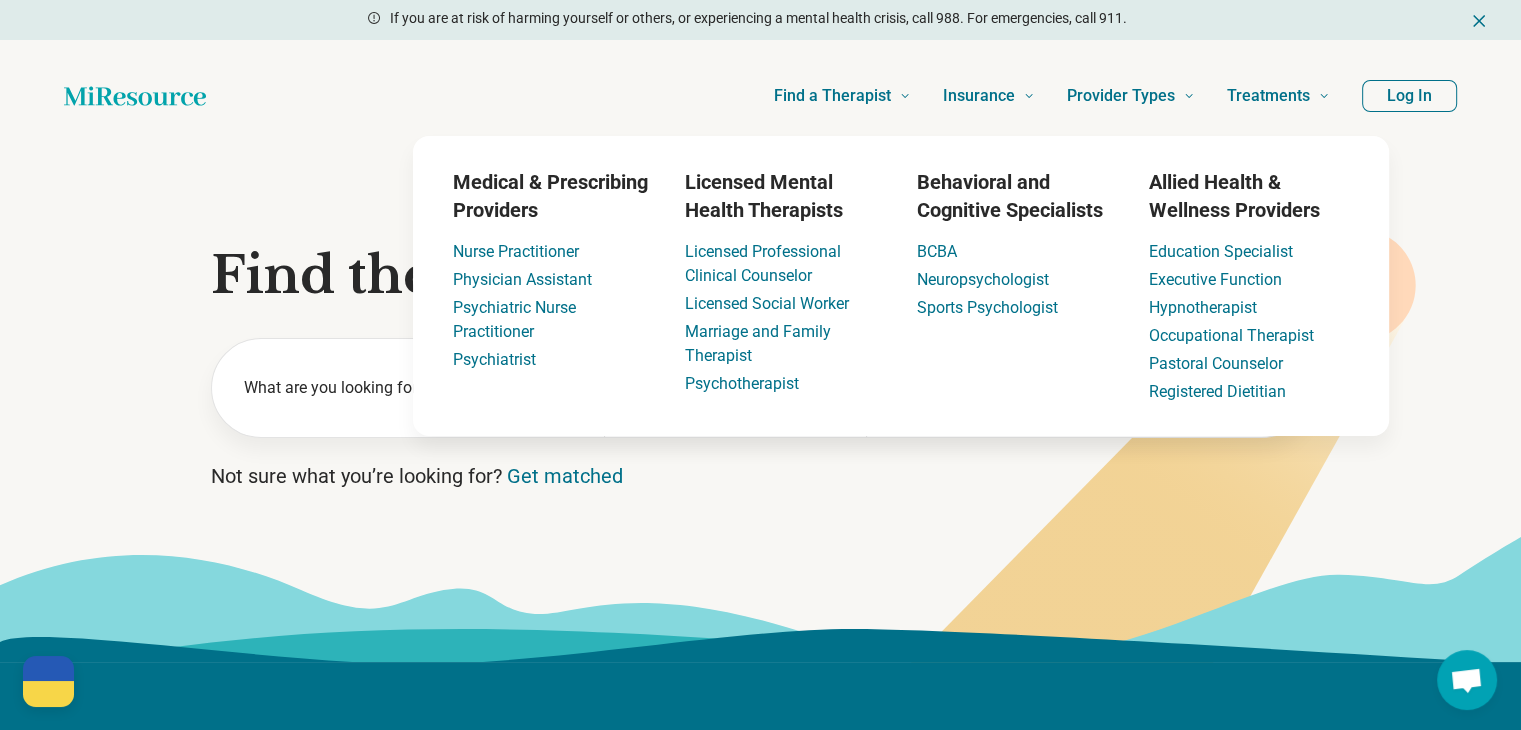 click on "Behavioral and Cognitive Specialists" at bounding box center [1017, 196] 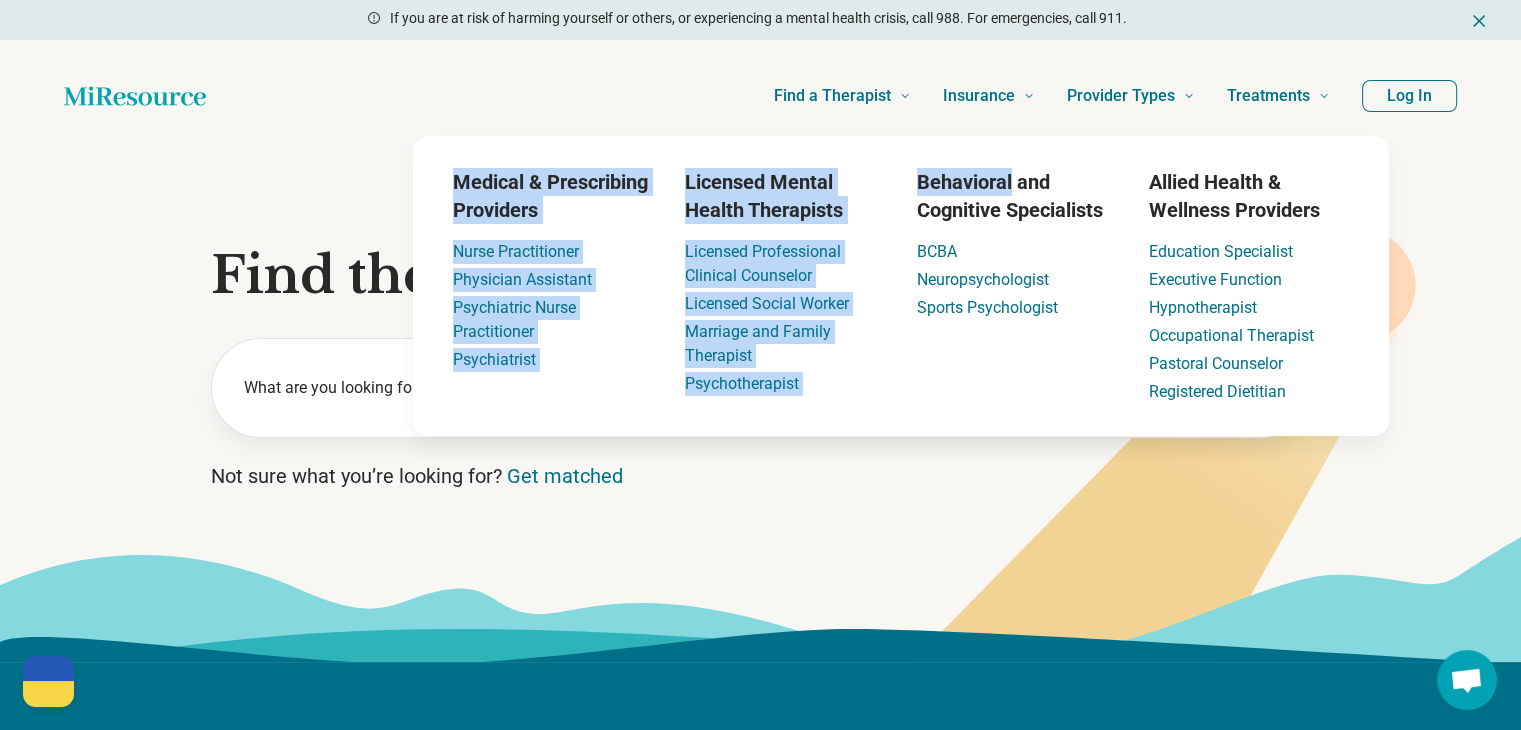 drag, startPoint x: 1050, startPoint y: 121, endPoint x: 438, endPoint y: 171, distance: 614.03906 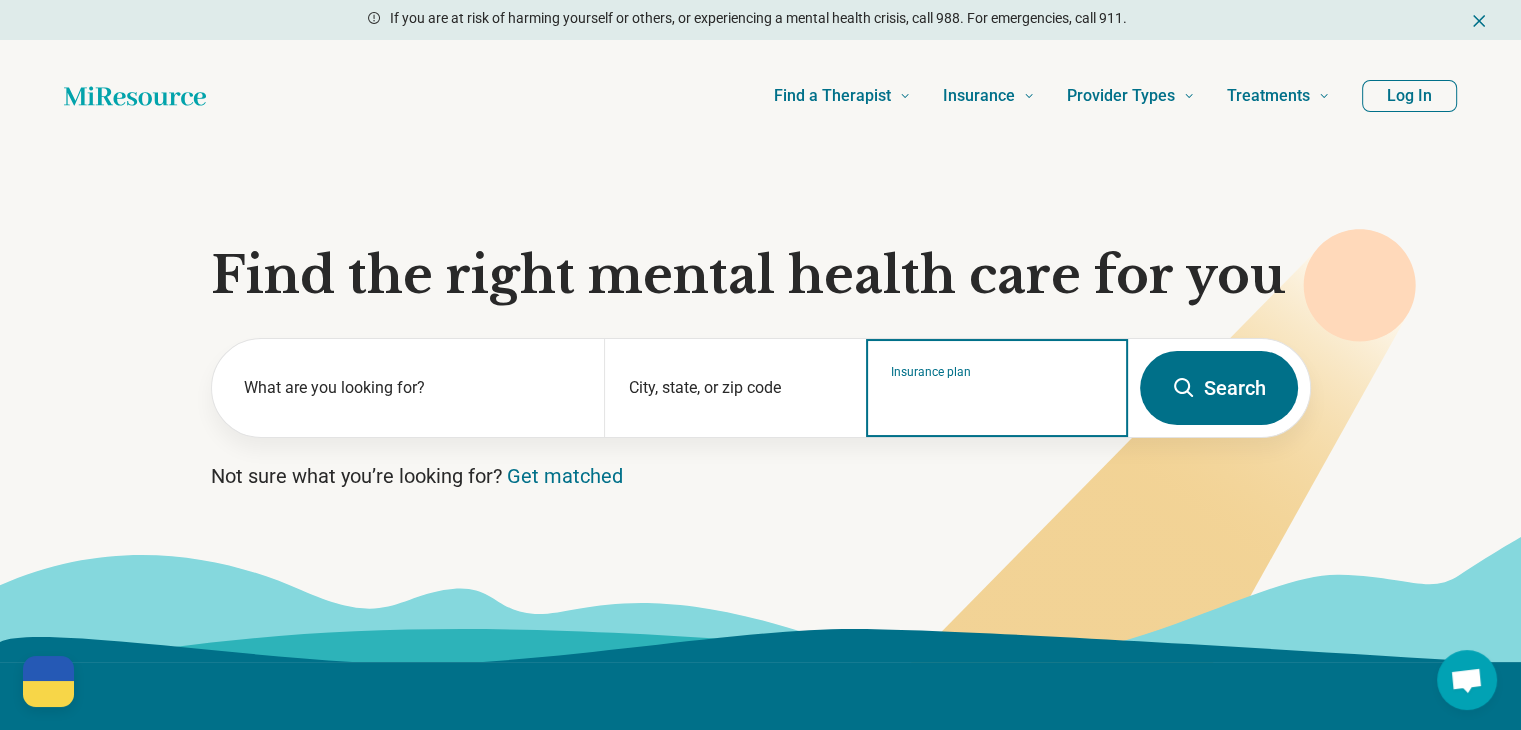 click on "Insurance plan" at bounding box center [997, 401] 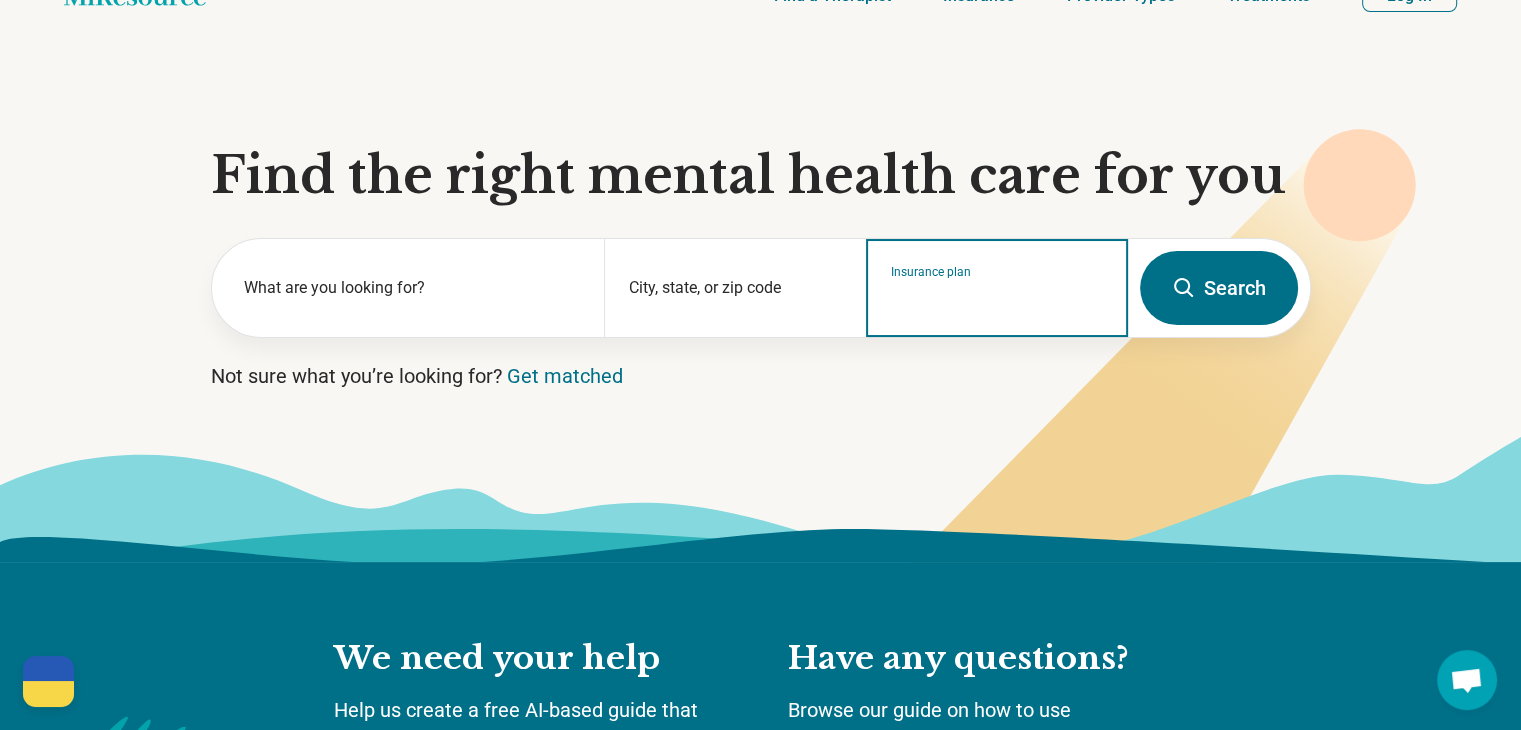scroll, scrollTop: 0, scrollLeft: 0, axis: both 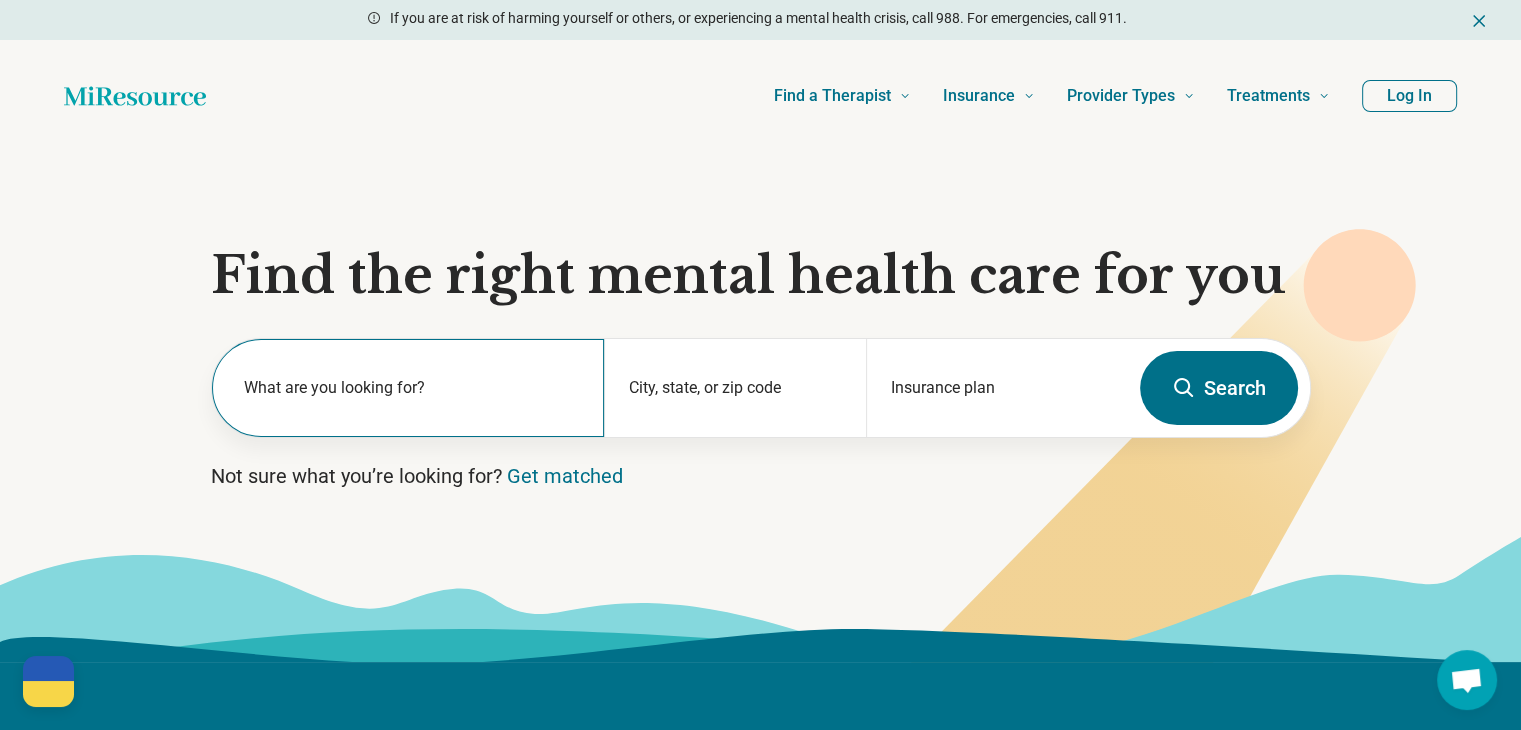 click on "What are you looking for?" at bounding box center (412, 388) 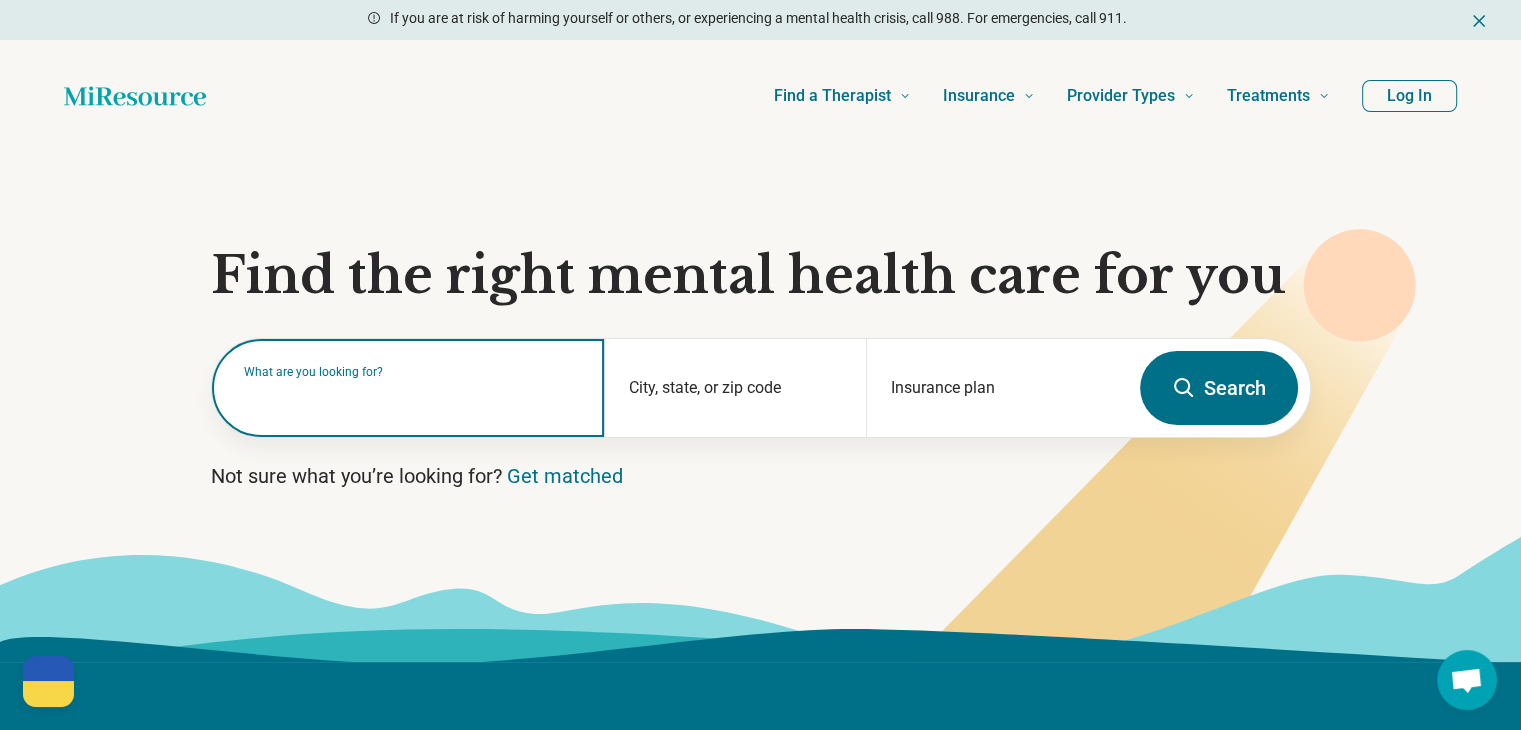 click at bounding box center (412, 398) 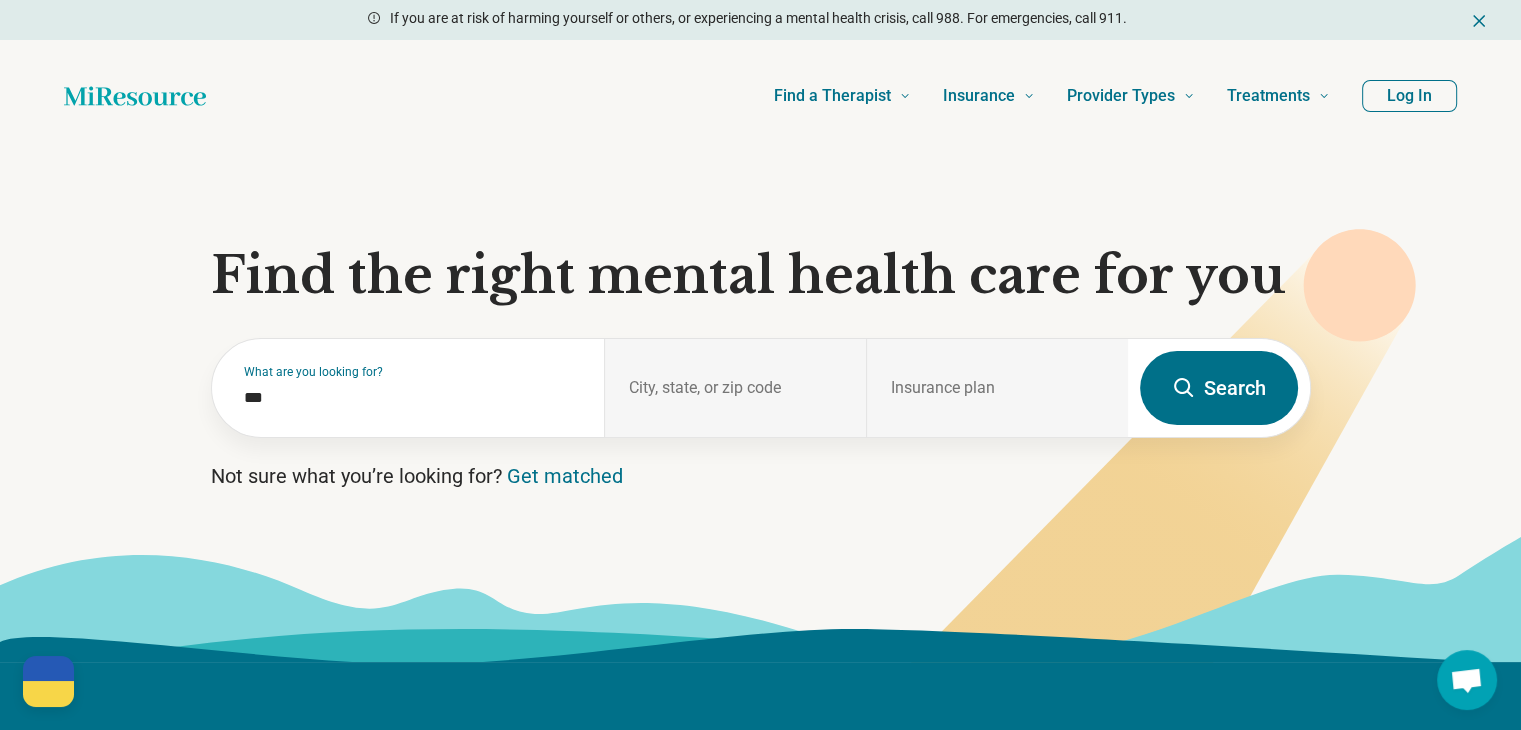 click on "Find the right mental health care for you" at bounding box center (761, 276) 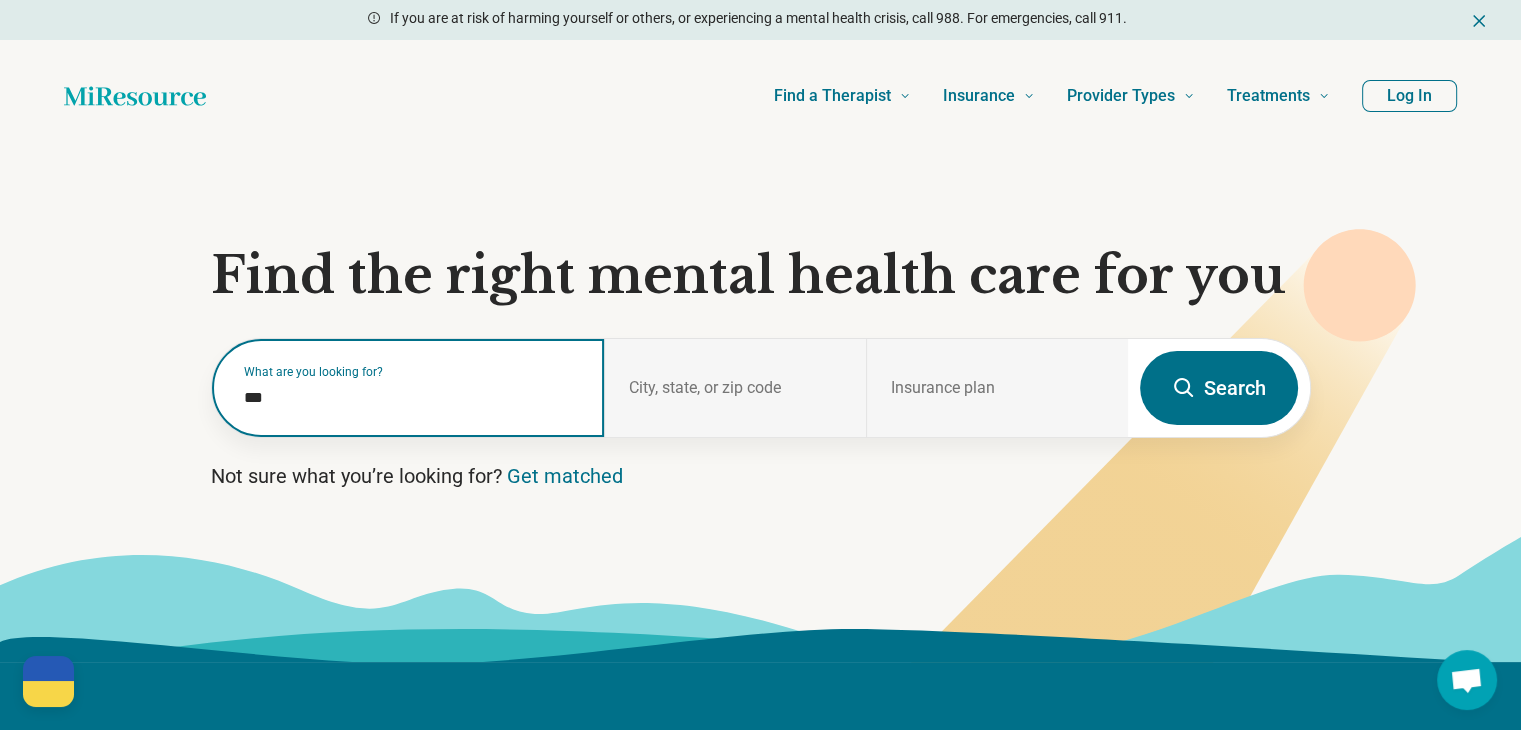 click on "***" at bounding box center (412, 398) 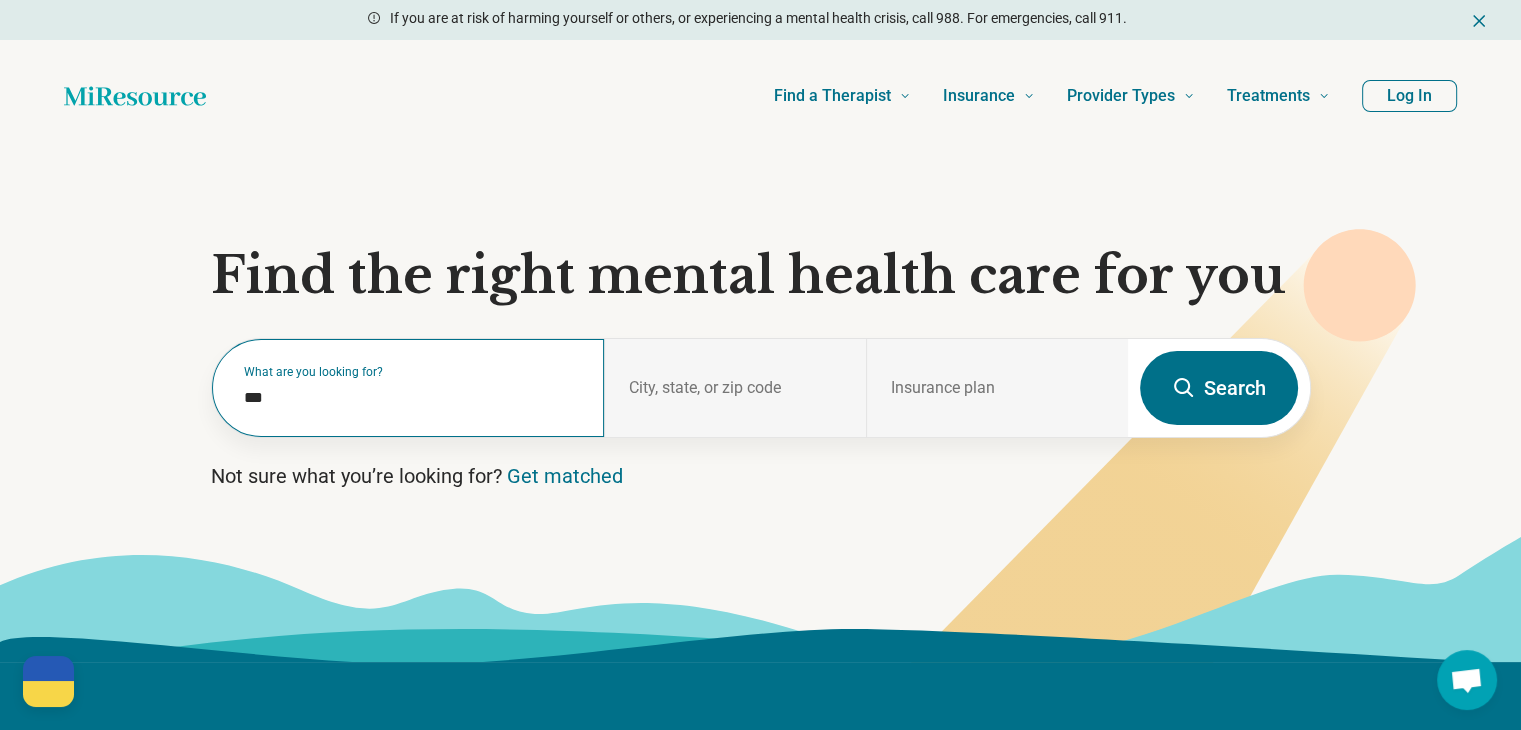 click on "What are you looking for? ***" at bounding box center (408, 388) 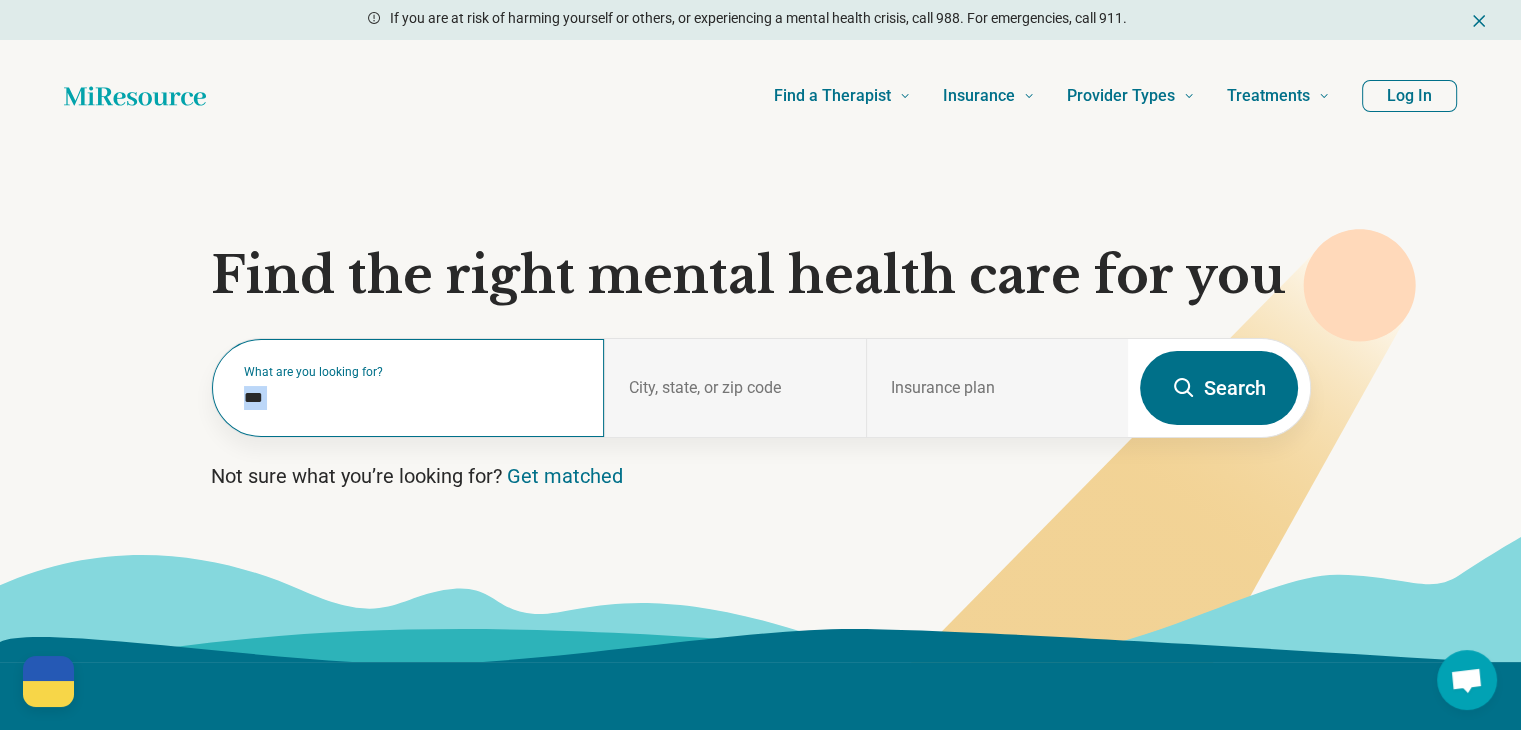 click on "What are you looking for? ***" at bounding box center (408, 388) 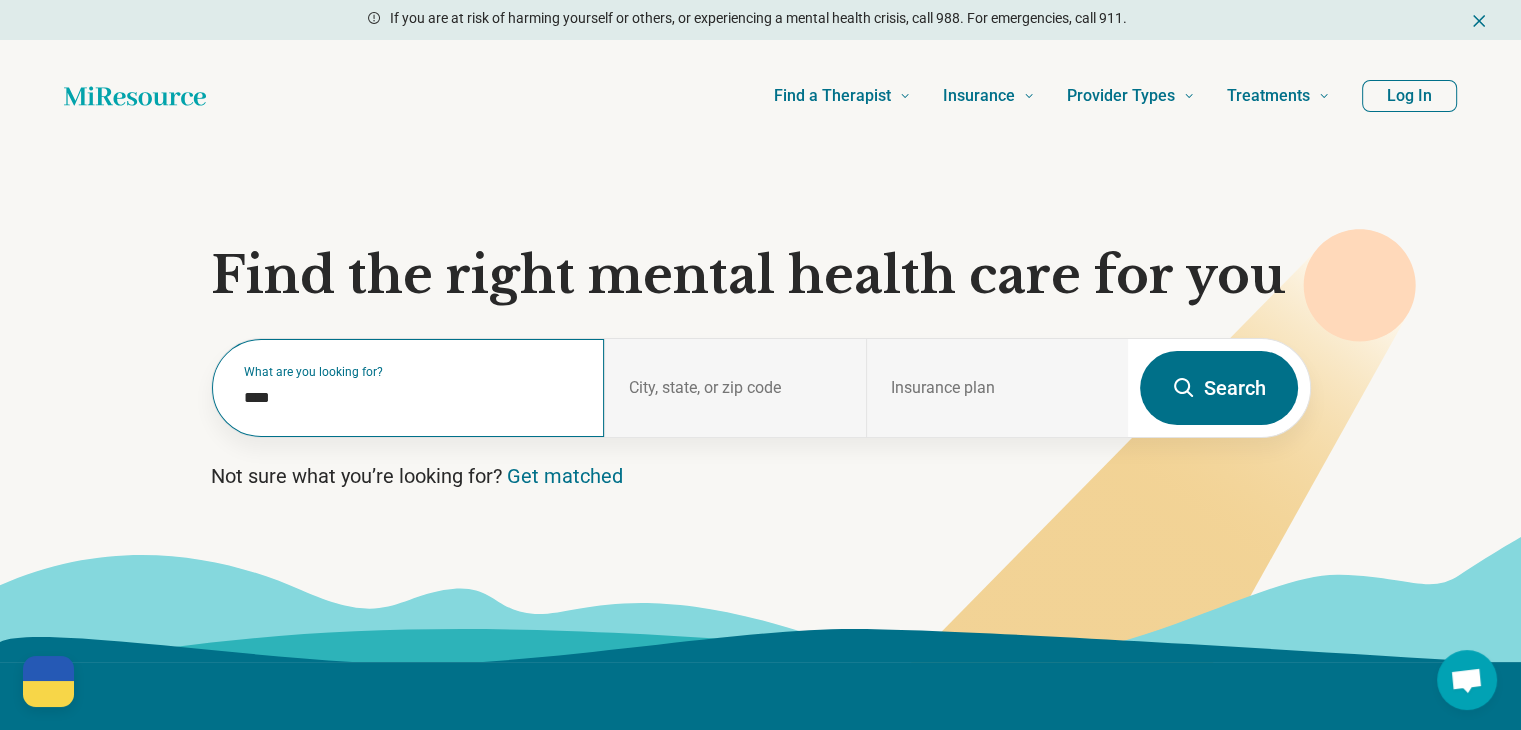 click on "What are you looking for? ****" at bounding box center (408, 388) 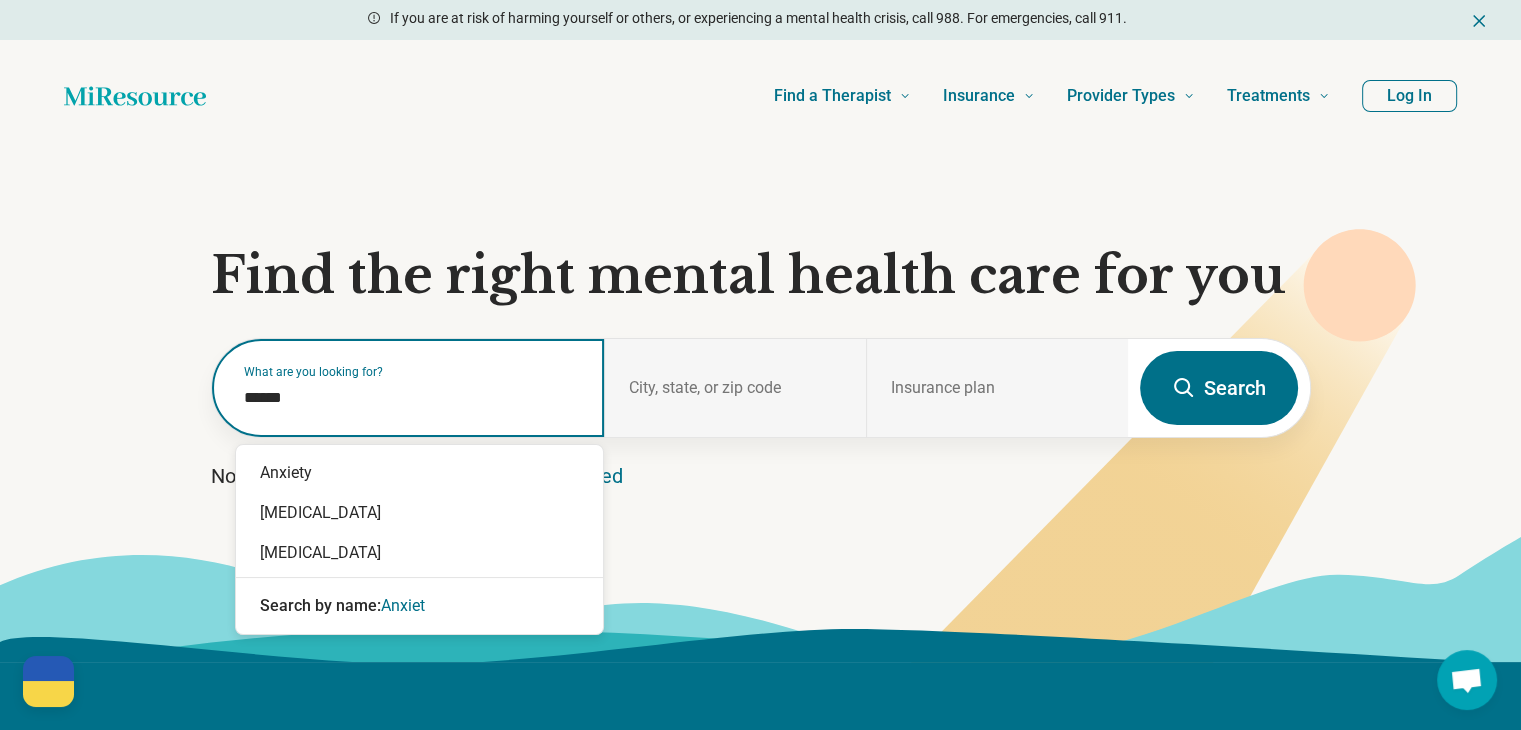 type on "*******" 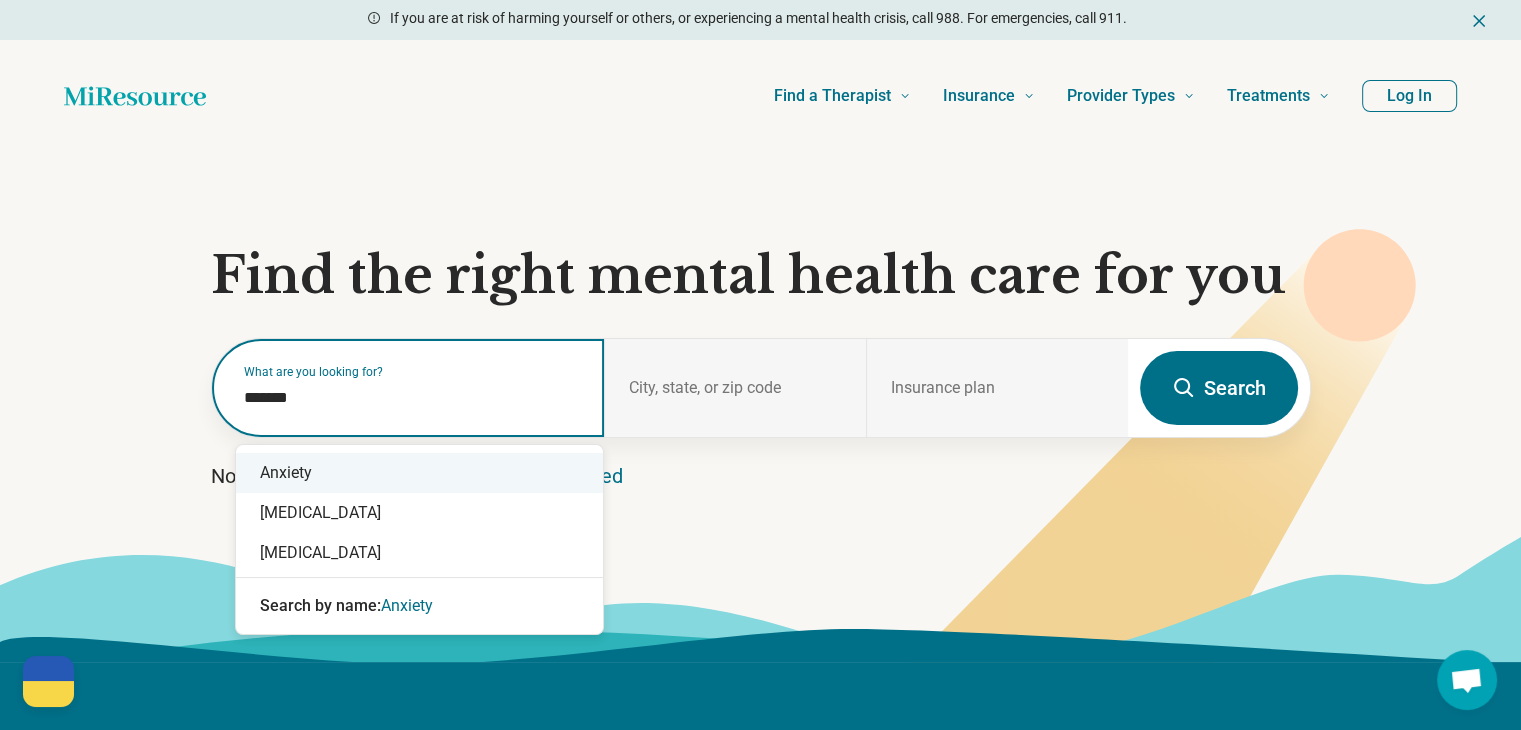click on "Anxiety" at bounding box center (419, 473) 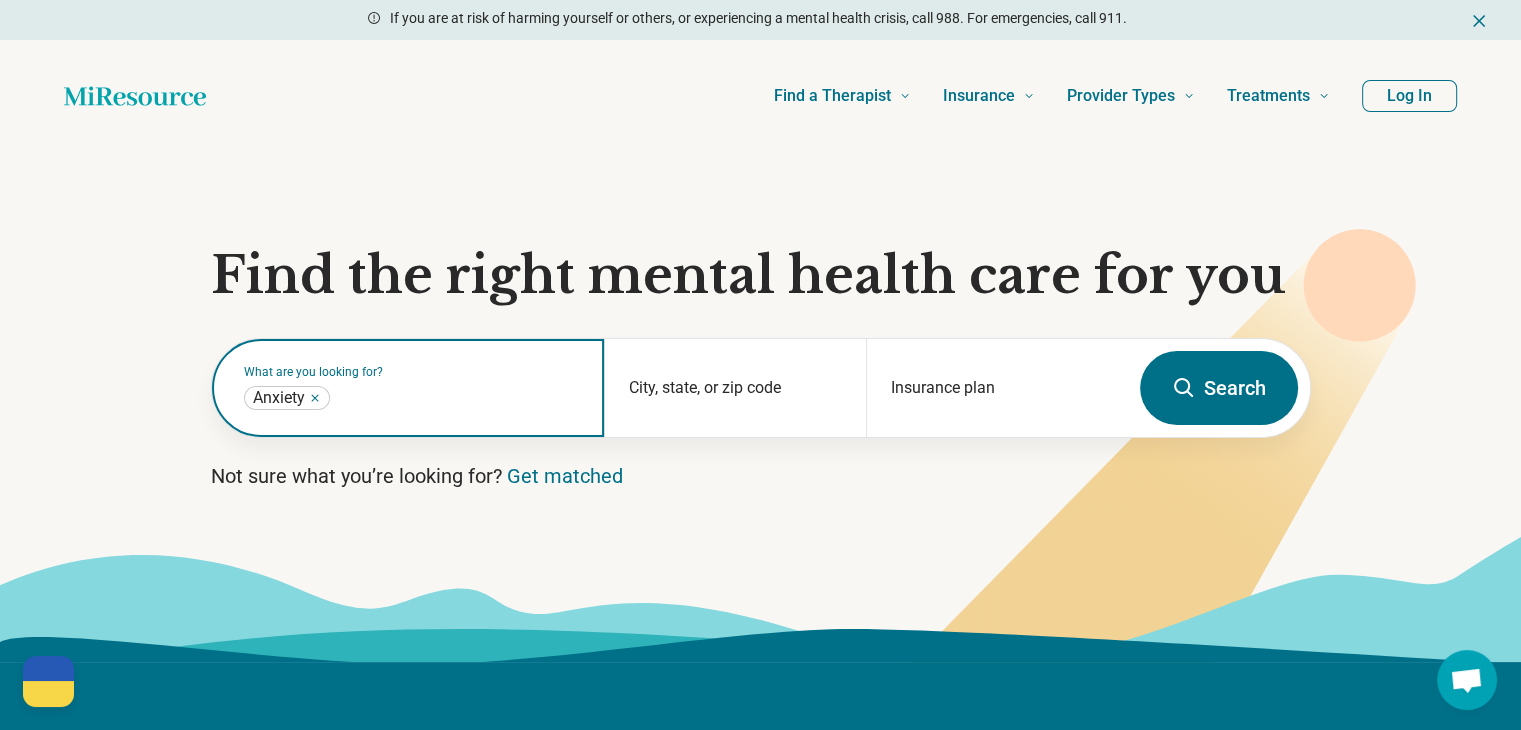 type 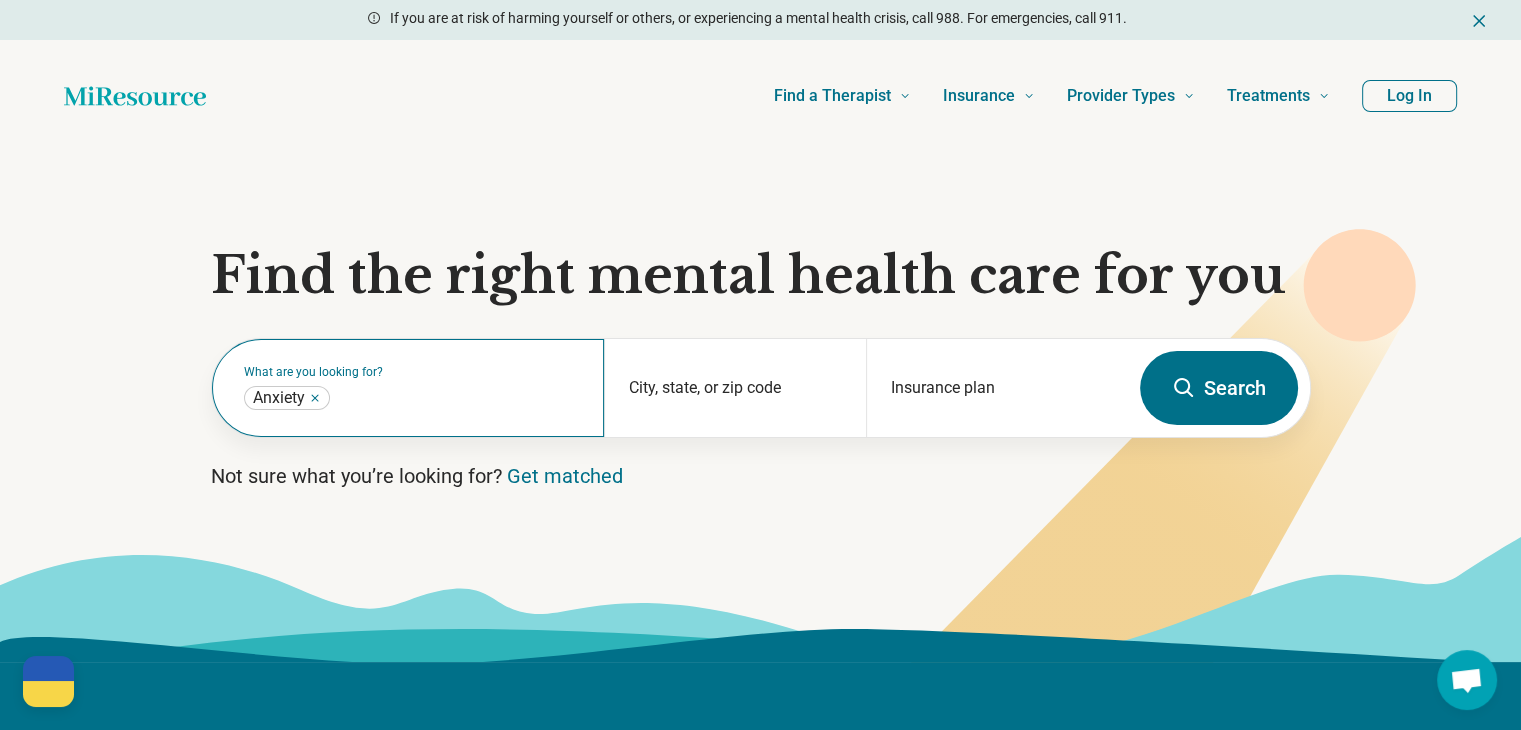 click on "What are you looking for? Anxiety ***" at bounding box center (408, 388) 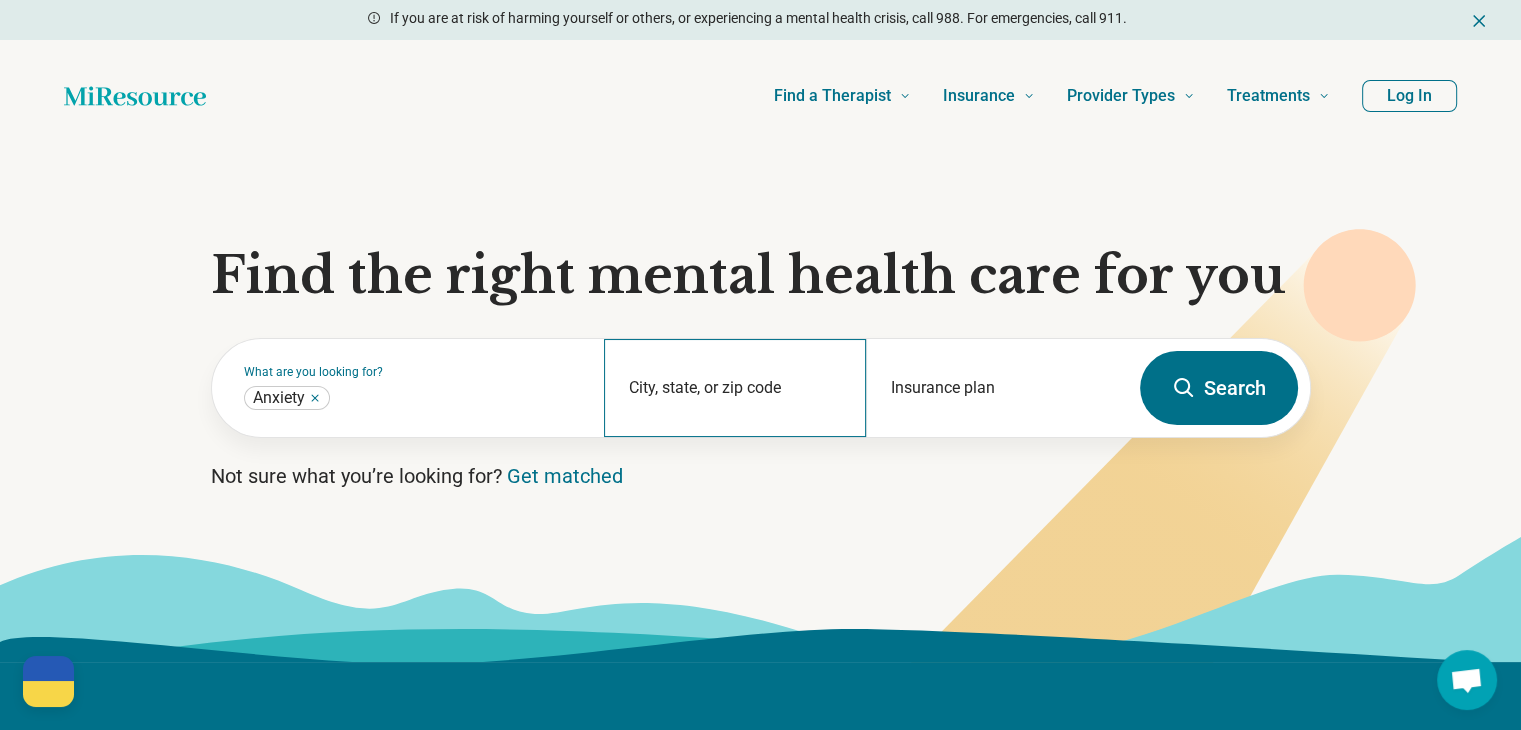 click on "City, state, or zip code" at bounding box center (735, 388) 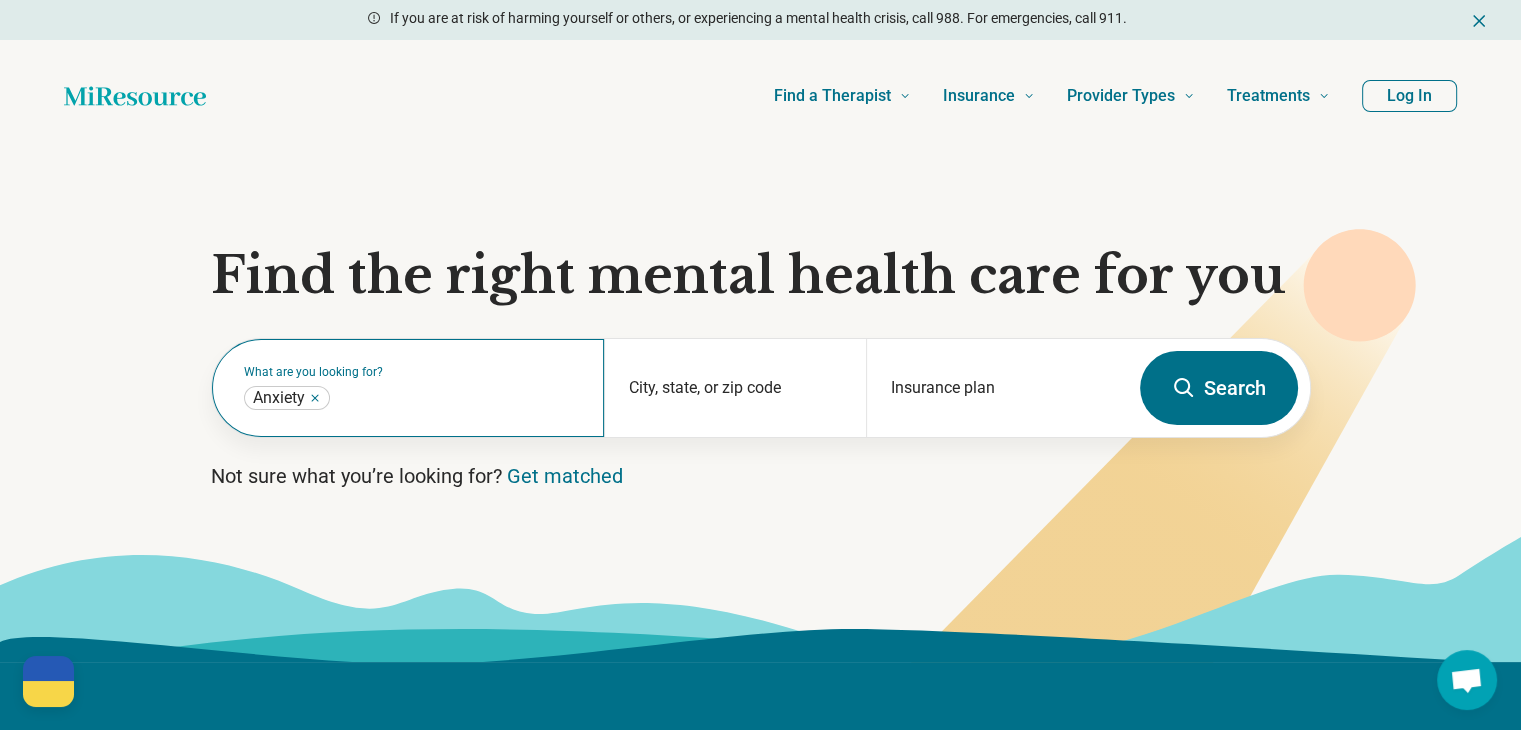 click on "What are you looking for? Anxiety ***" at bounding box center (408, 388) 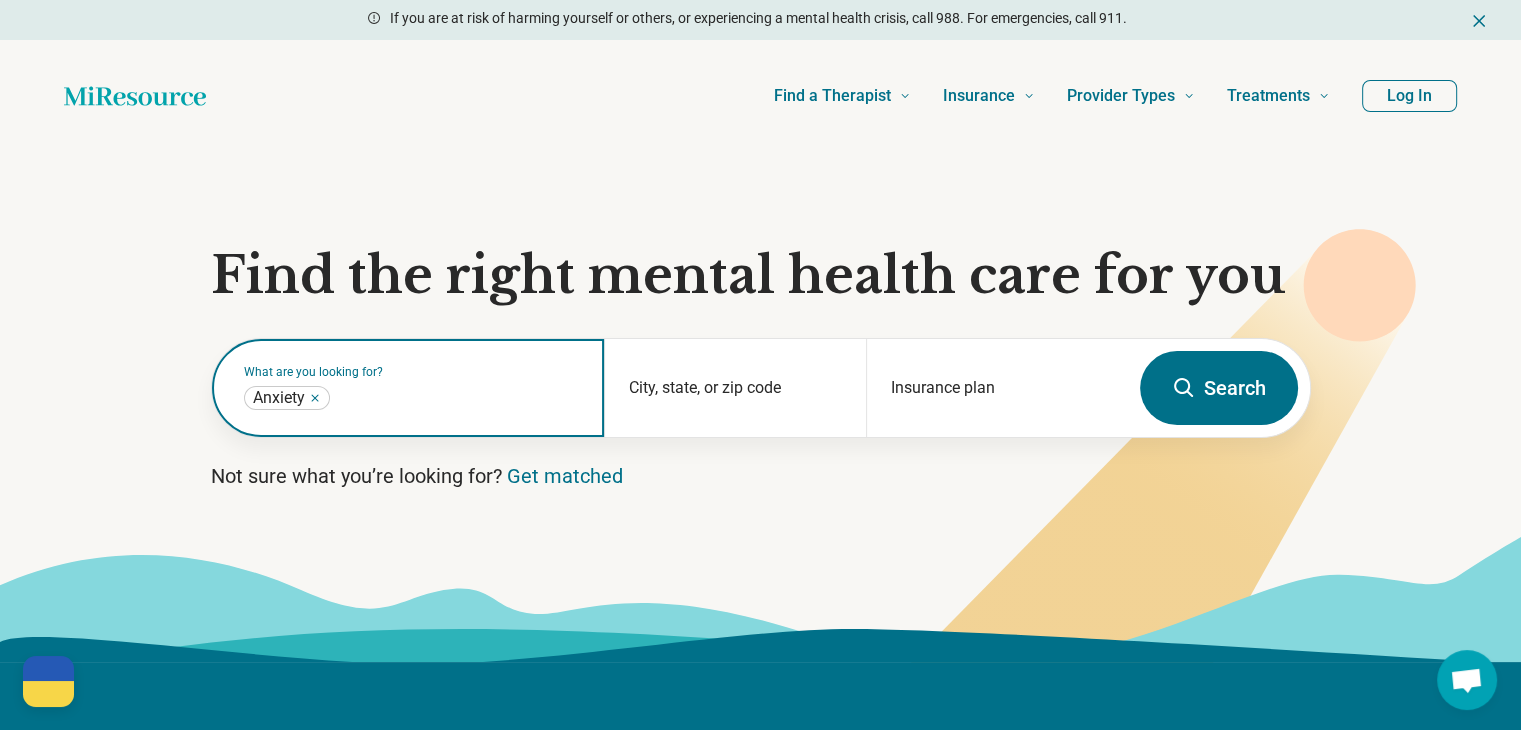 click 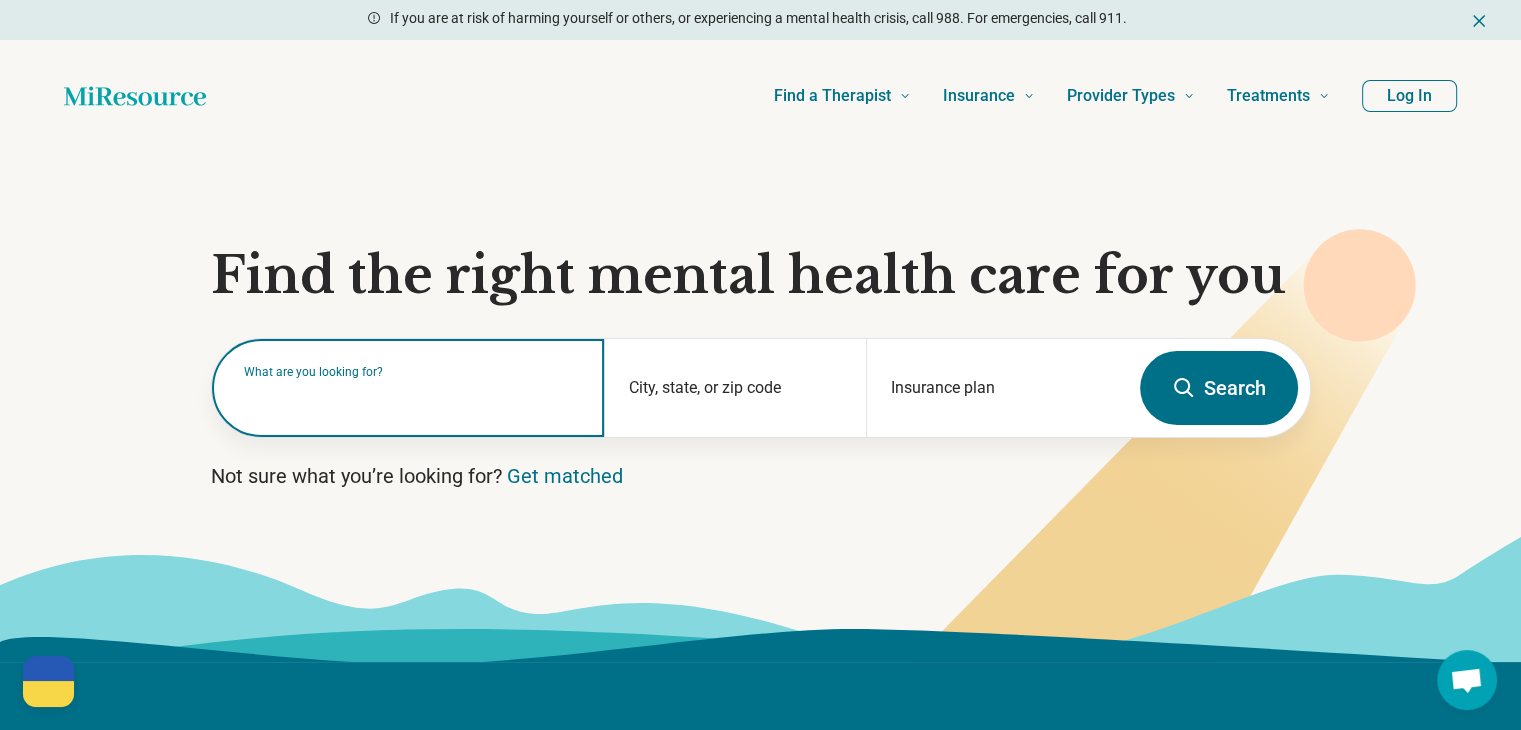 click on "What are you looking for?" at bounding box center (412, 372) 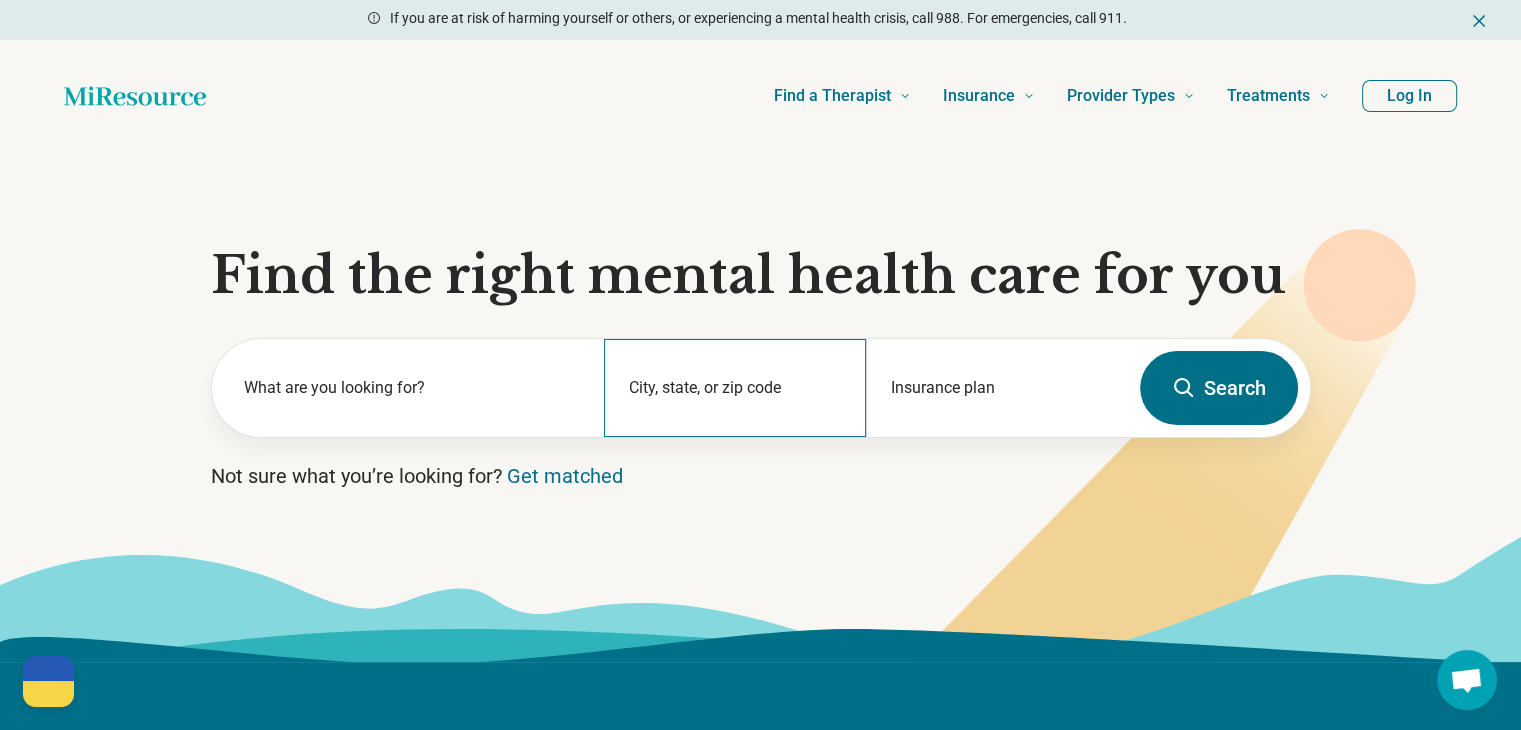 click on "City, state, or zip code" at bounding box center [735, 388] 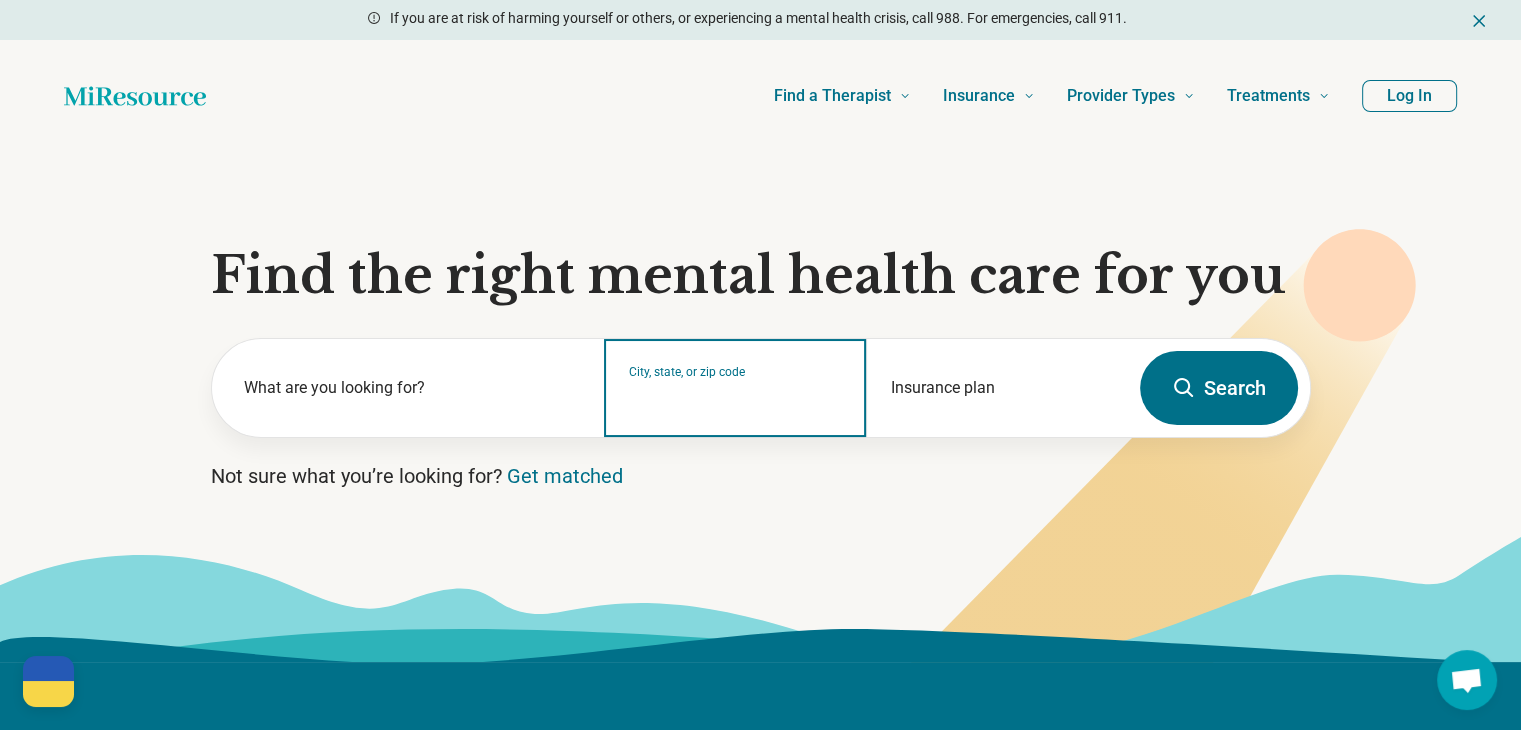 click on "City, state, or zip code" at bounding box center [735, 401] 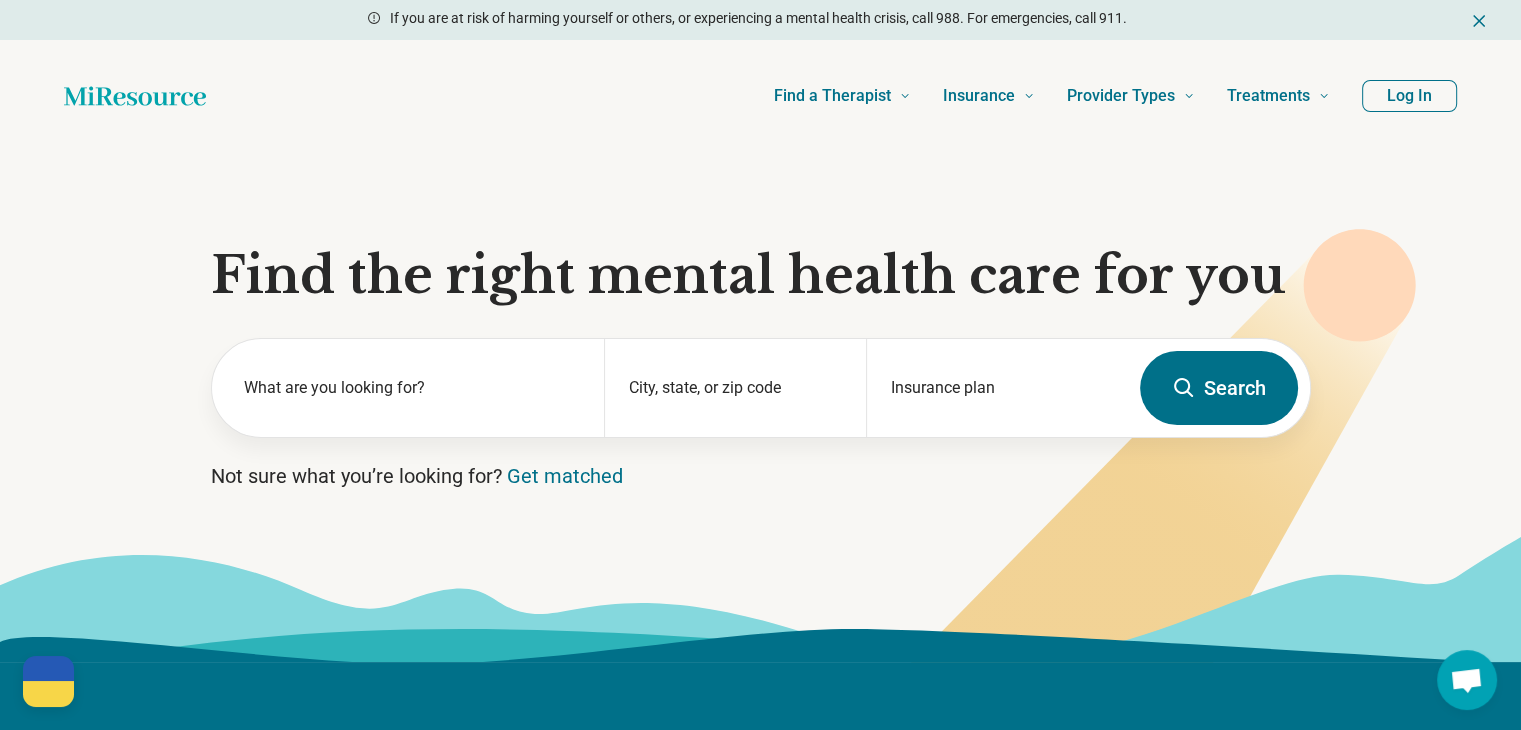 click on "Find the right mental health care for you What are you looking for? City, state, or zip code Insurance plan Search Not sure what you’re looking for?   Get matched" at bounding box center (760, 407) 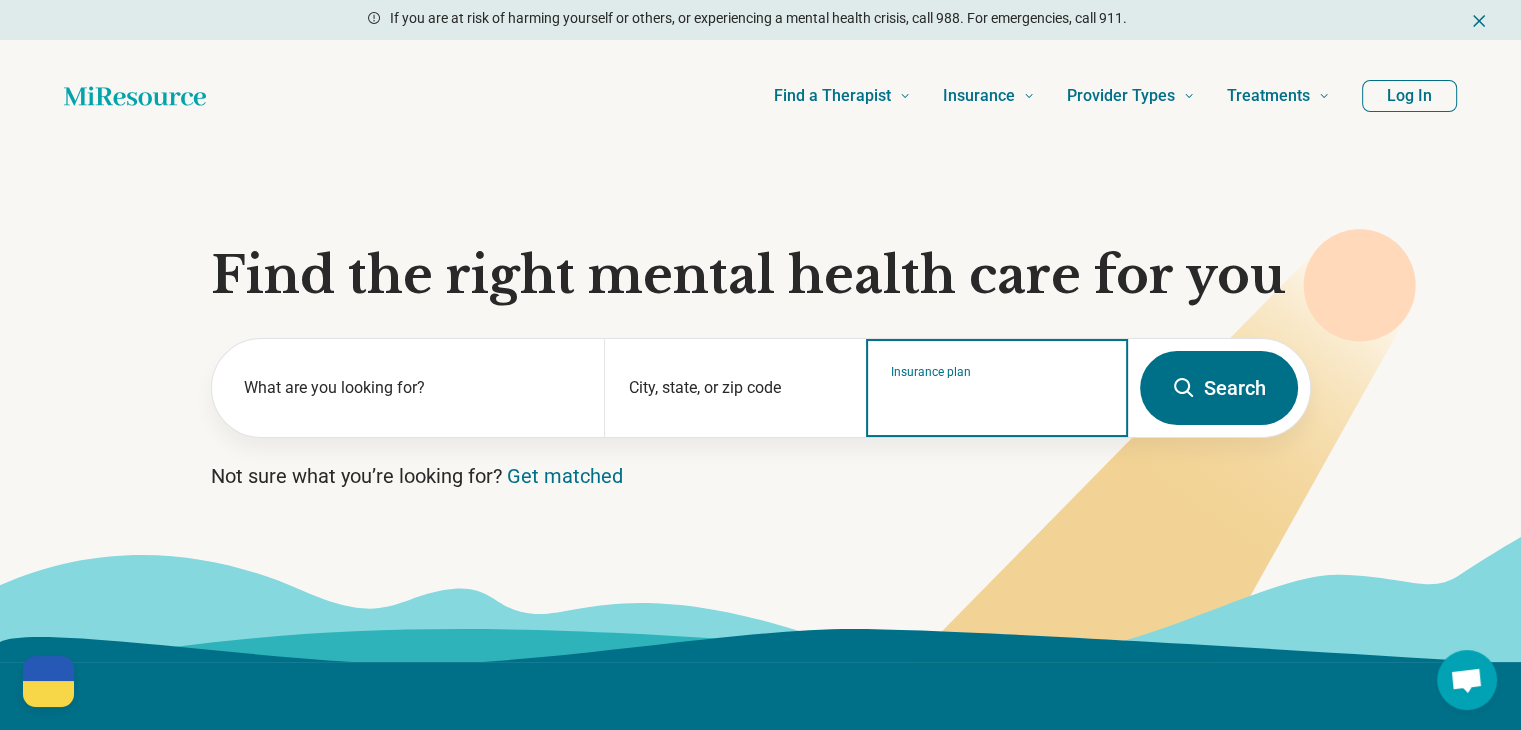 click on "Insurance plan" at bounding box center (997, 401) 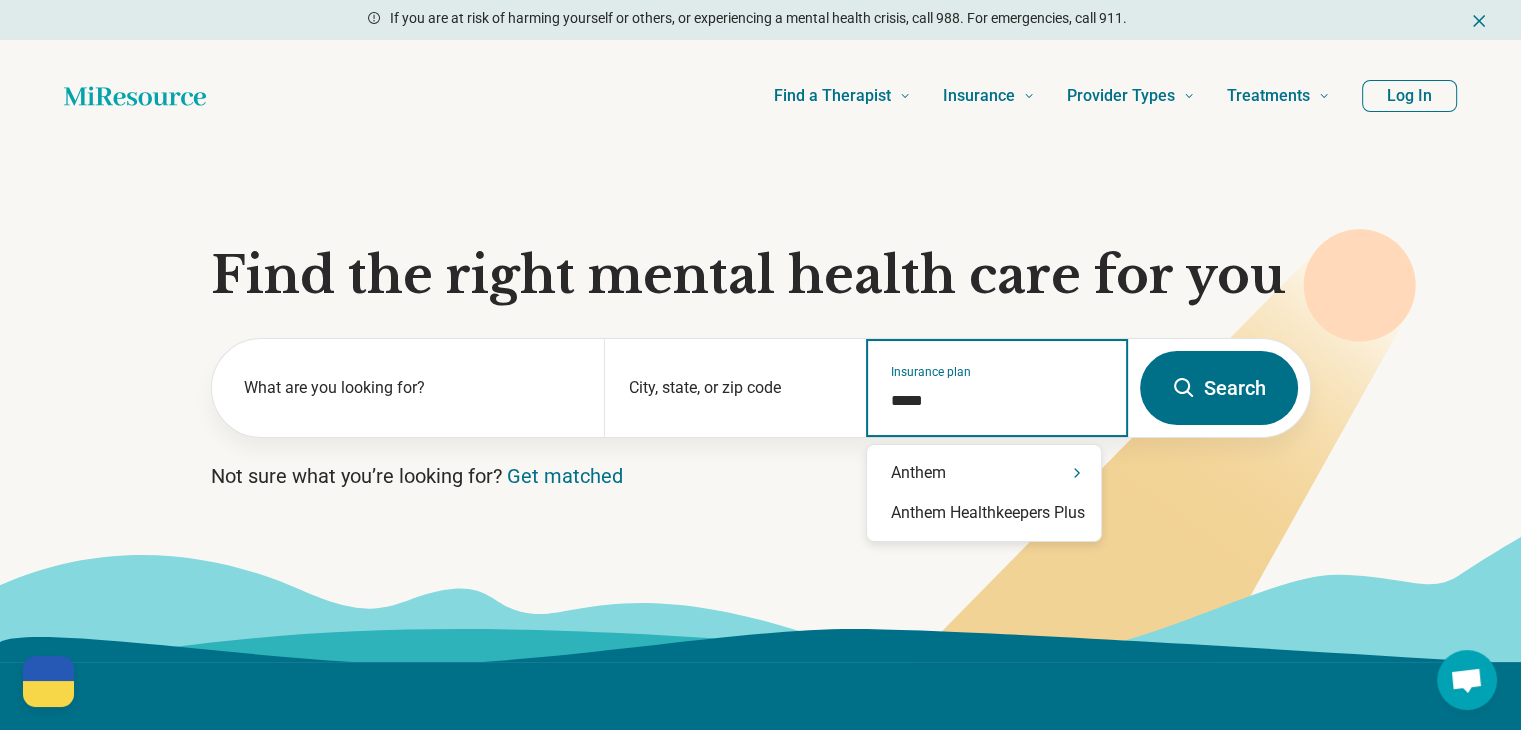 type on "*****" 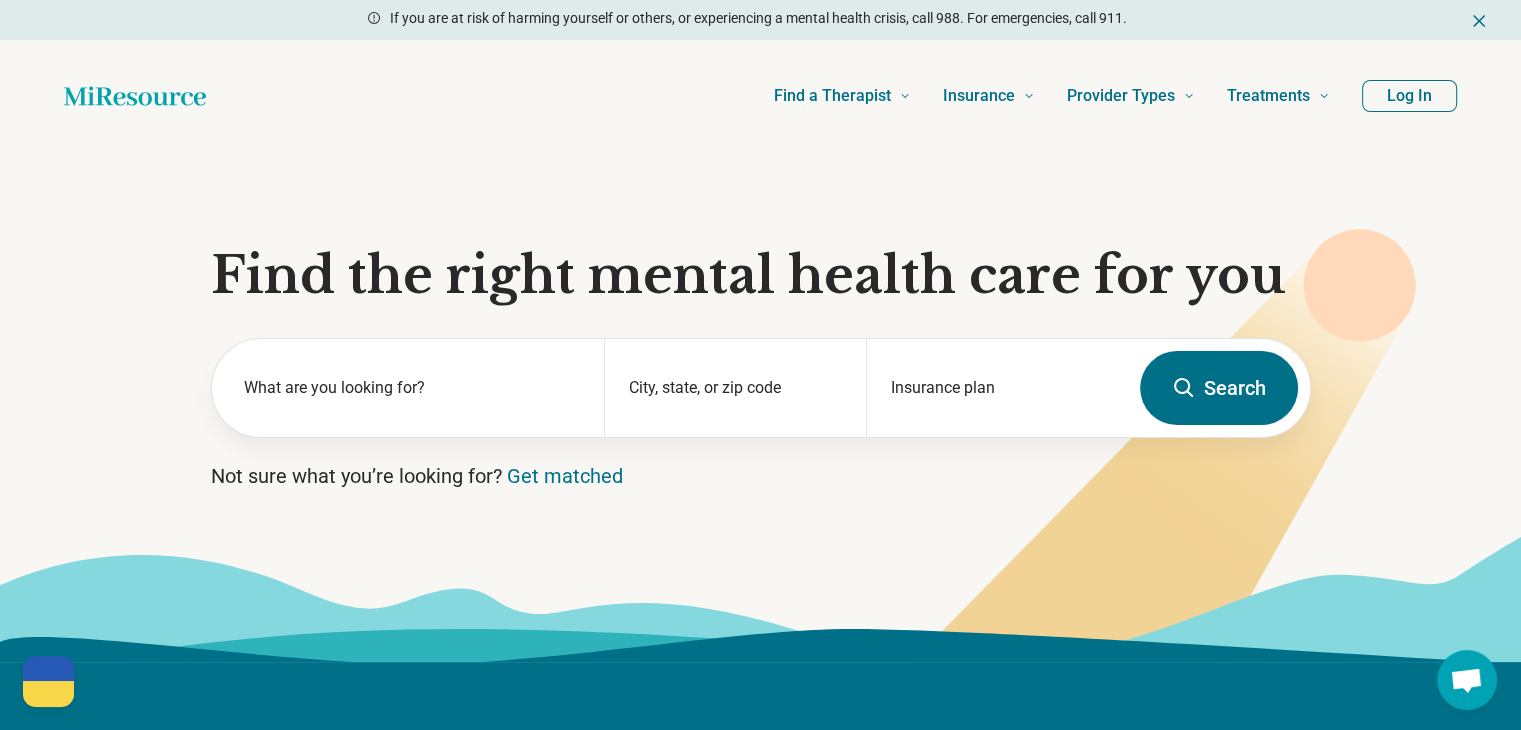 click 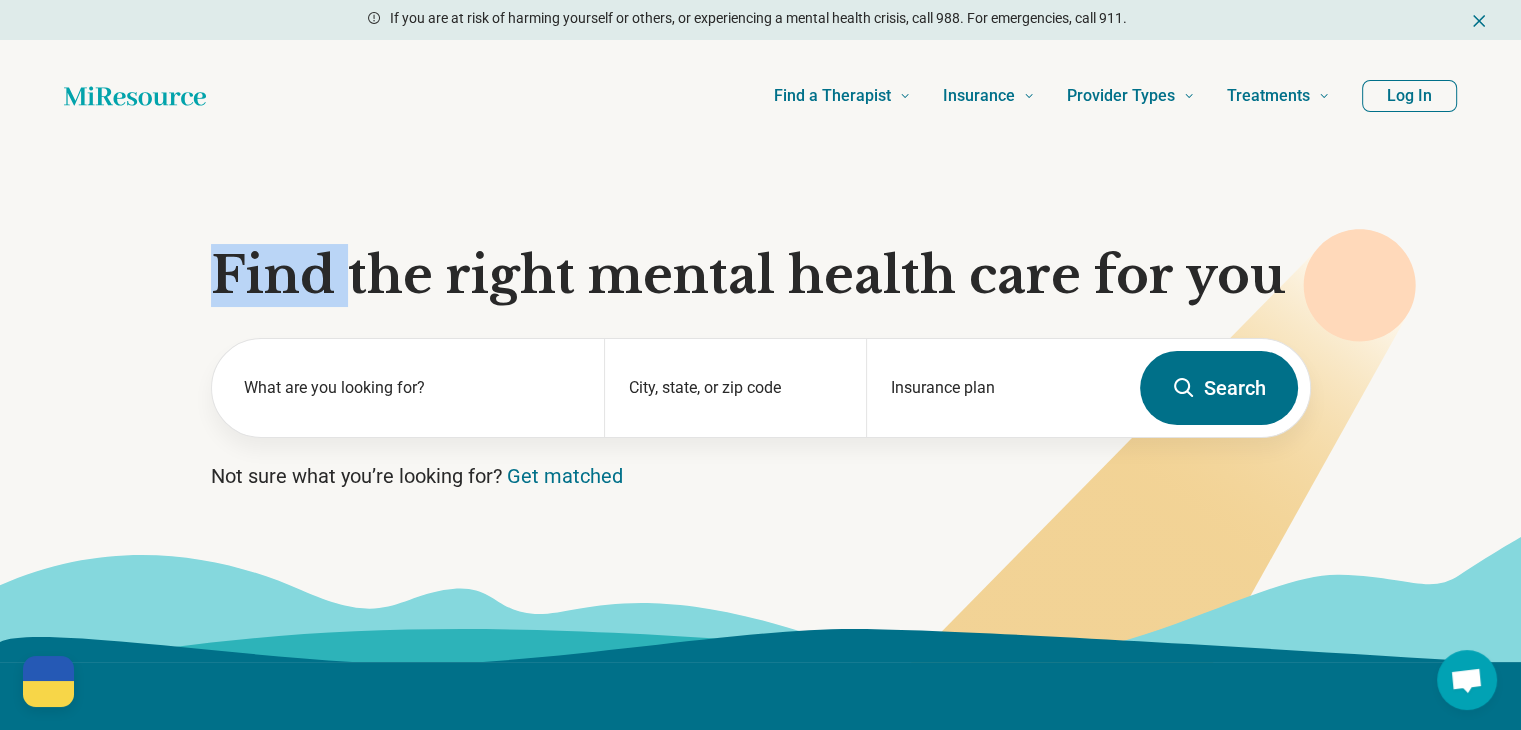 click 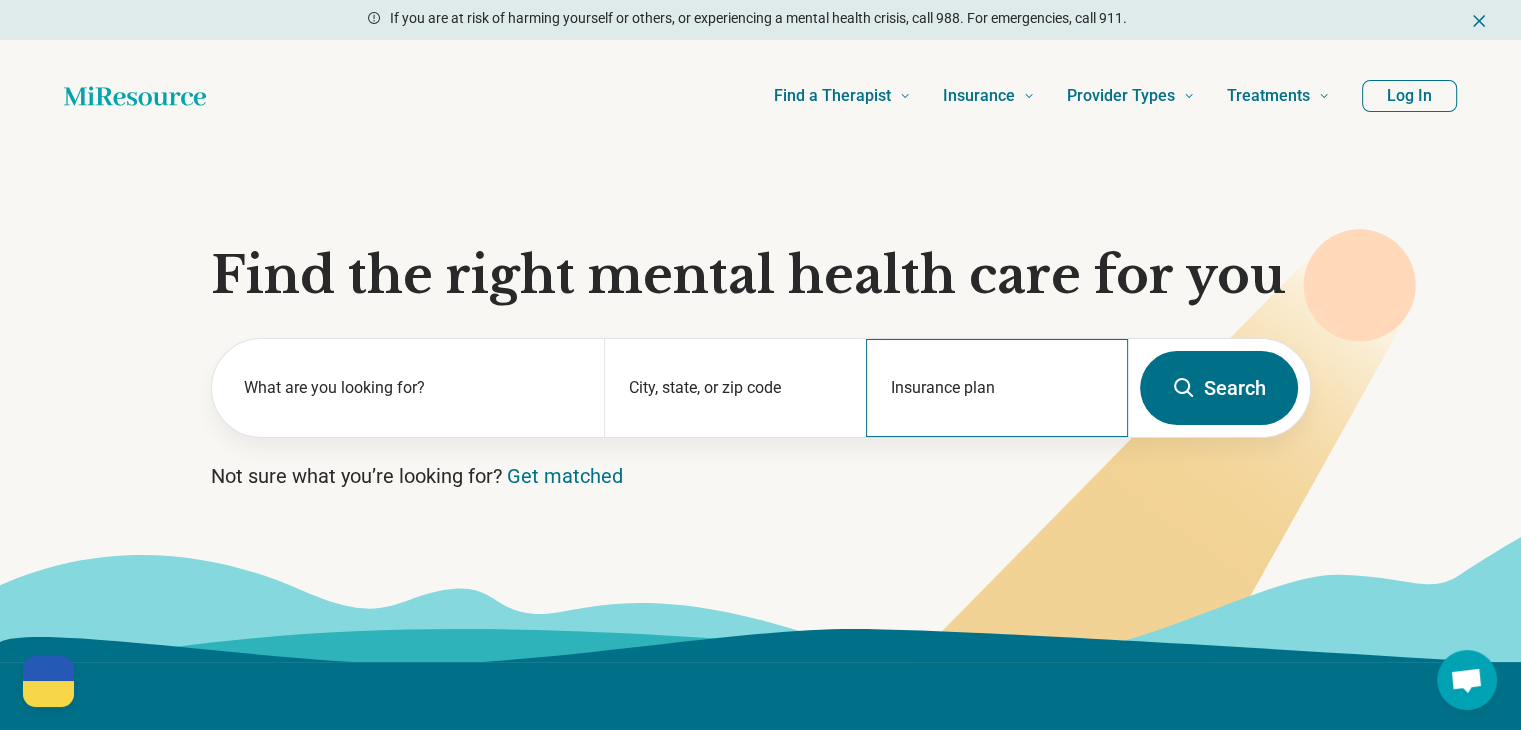 click on "Insurance plan" at bounding box center (997, 388) 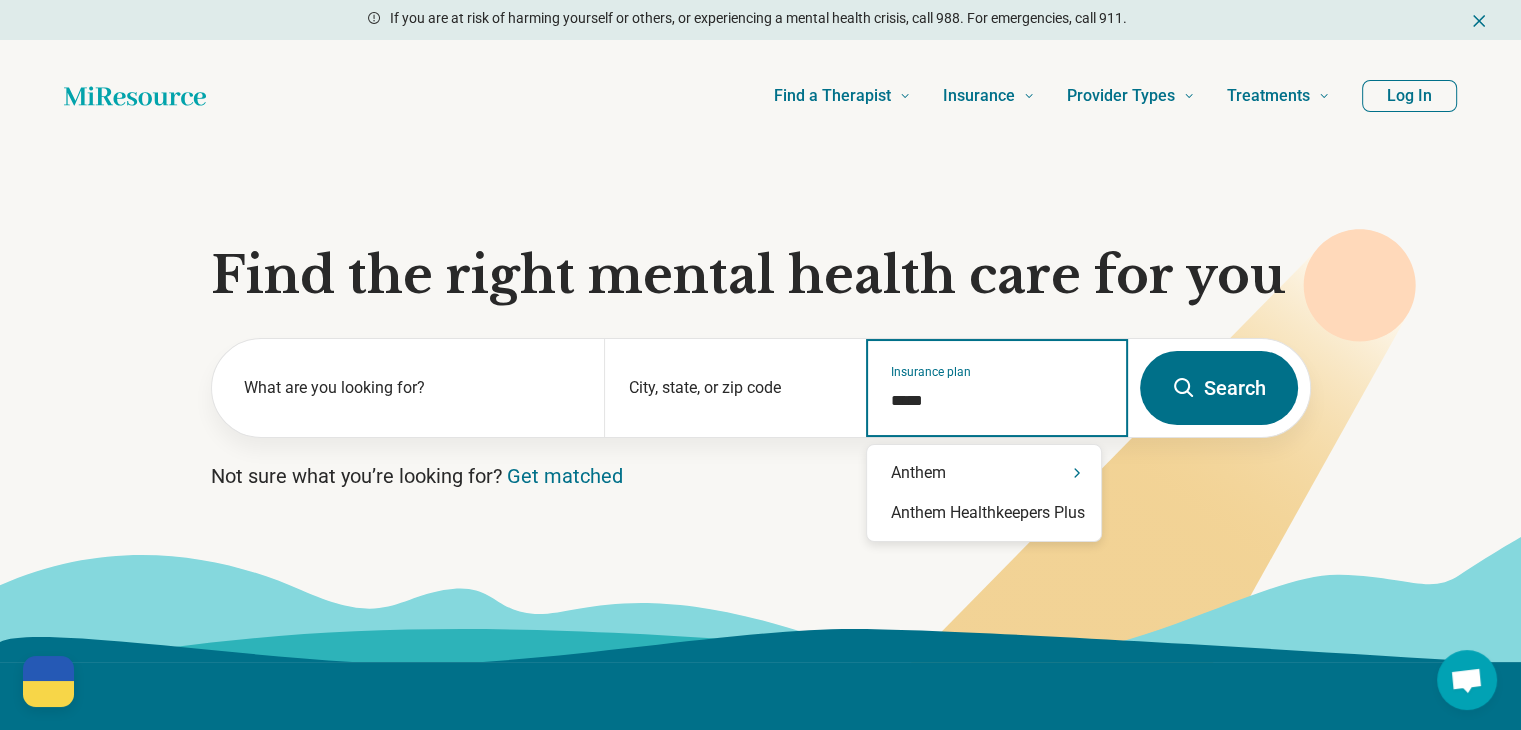 type on "******" 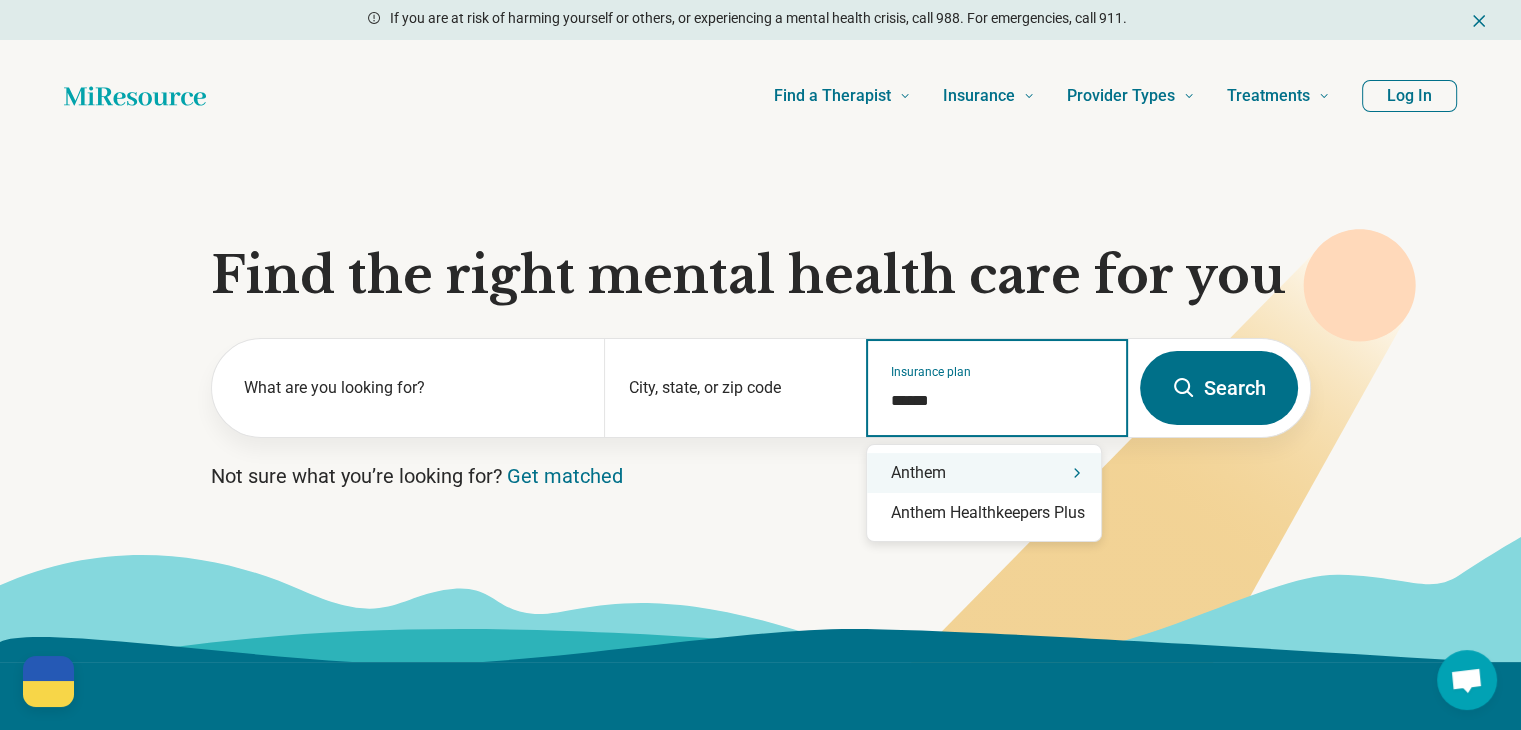 click 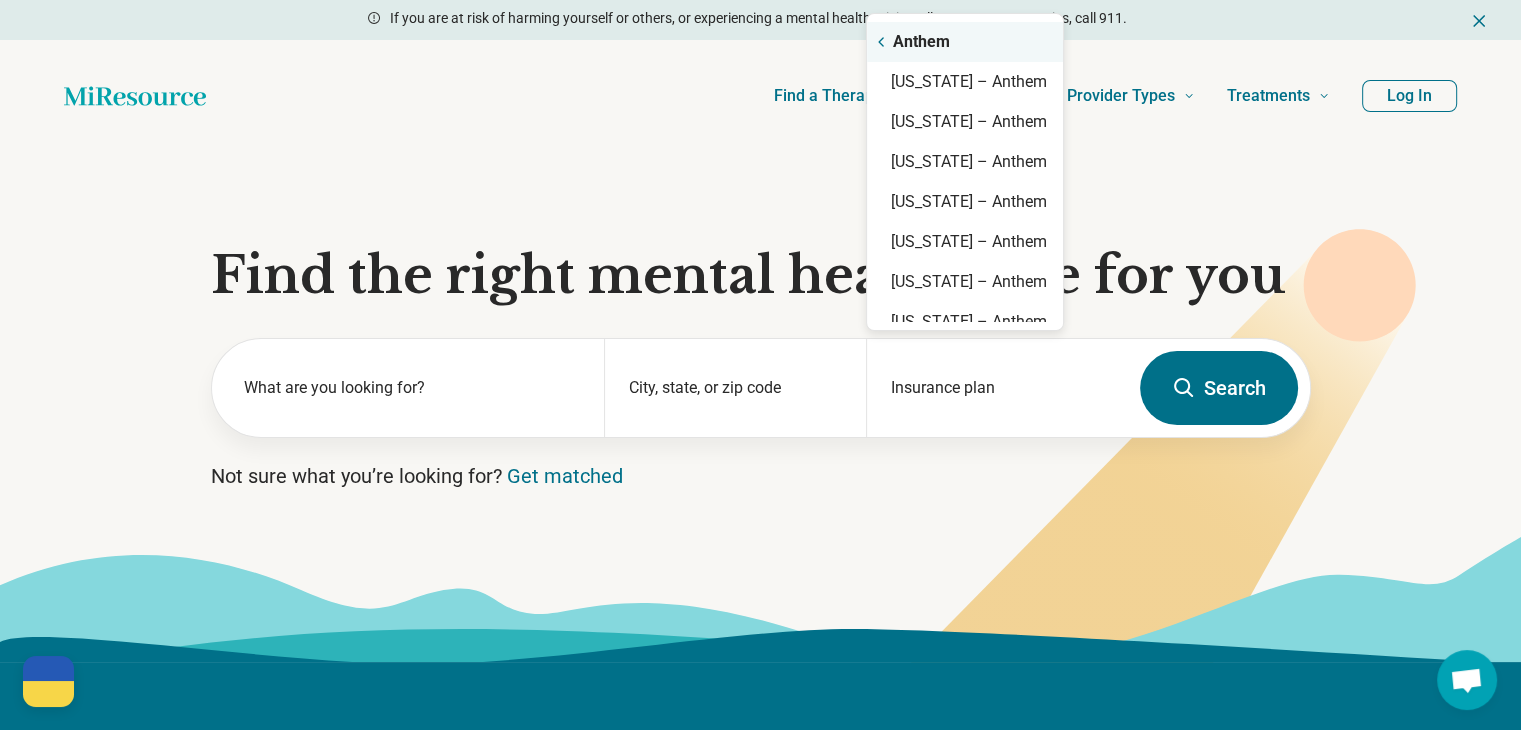 click on "Not sure what you’re looking for?   Get matched" at bounding box center [761, 476] 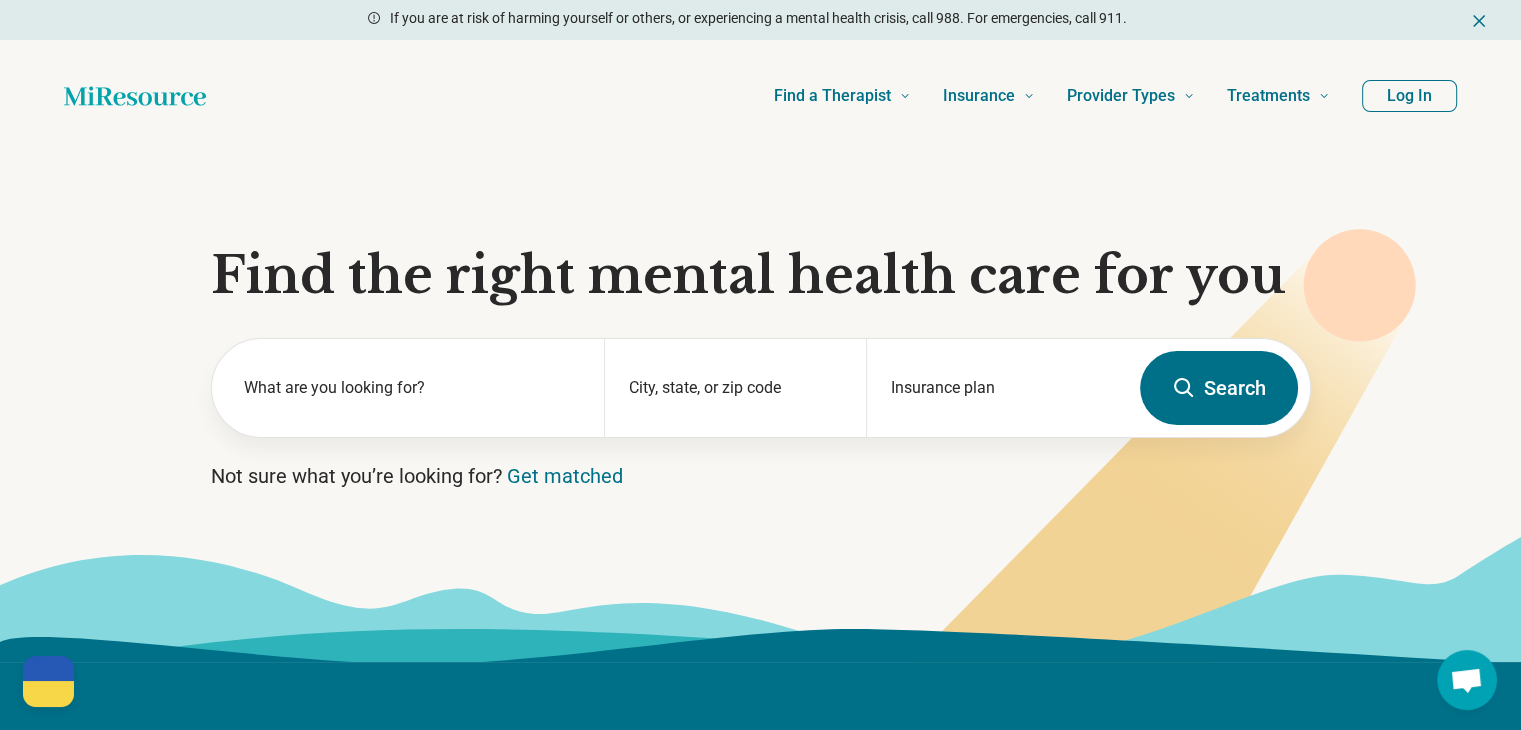 click on "Not sure what you’re looking for?   Get matched" at bounding box center [761, 476] 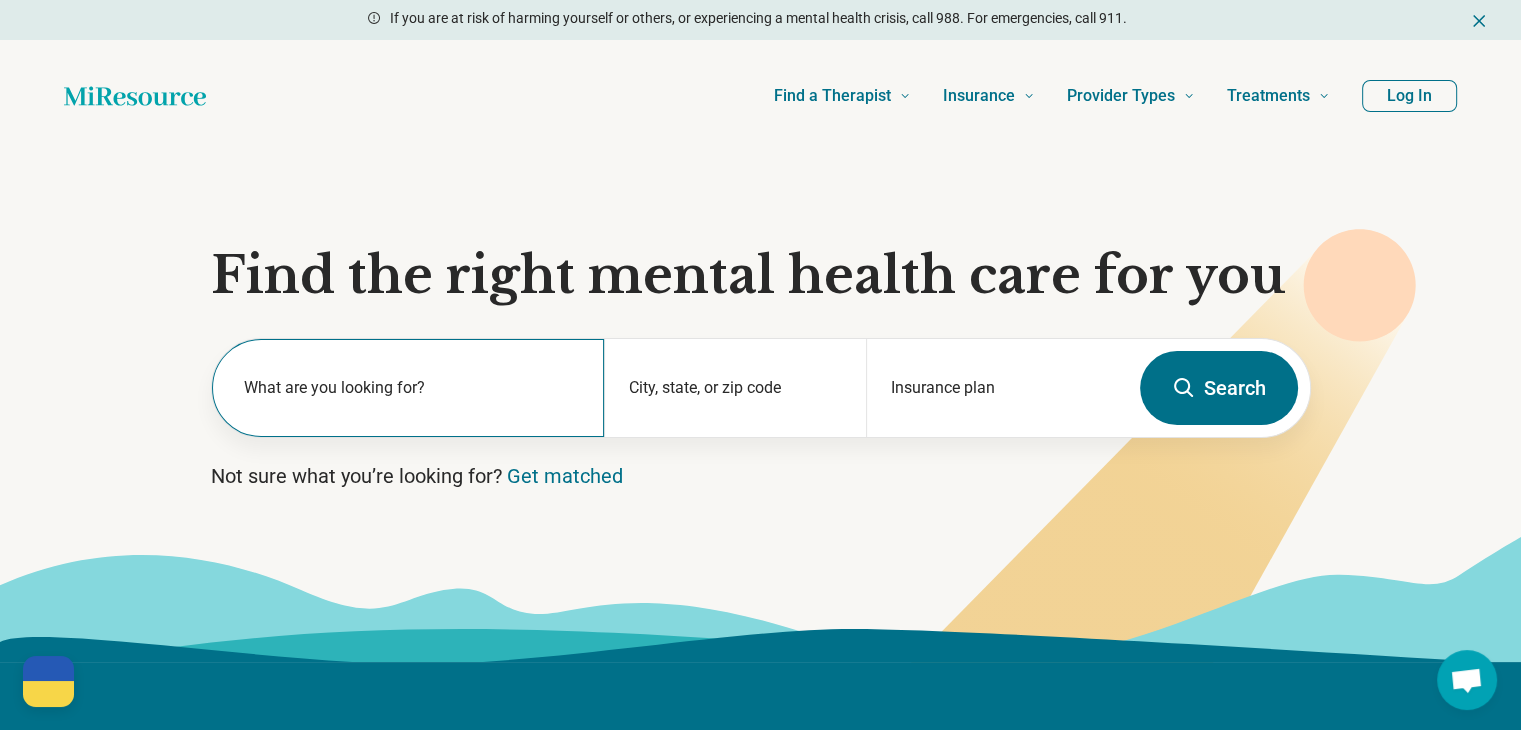 click on "What are you looking for?" at bounding box center [408, 388] 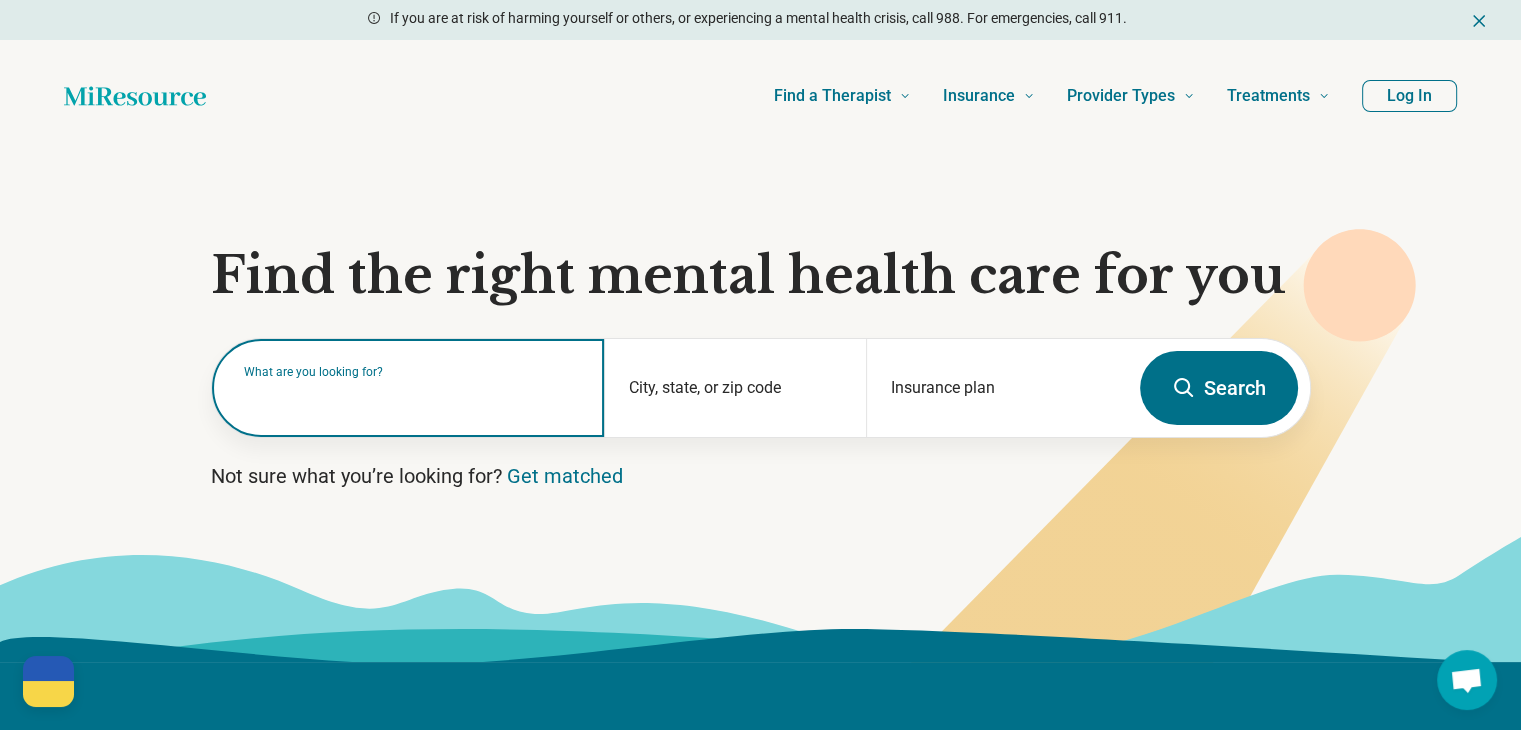 type on "*" 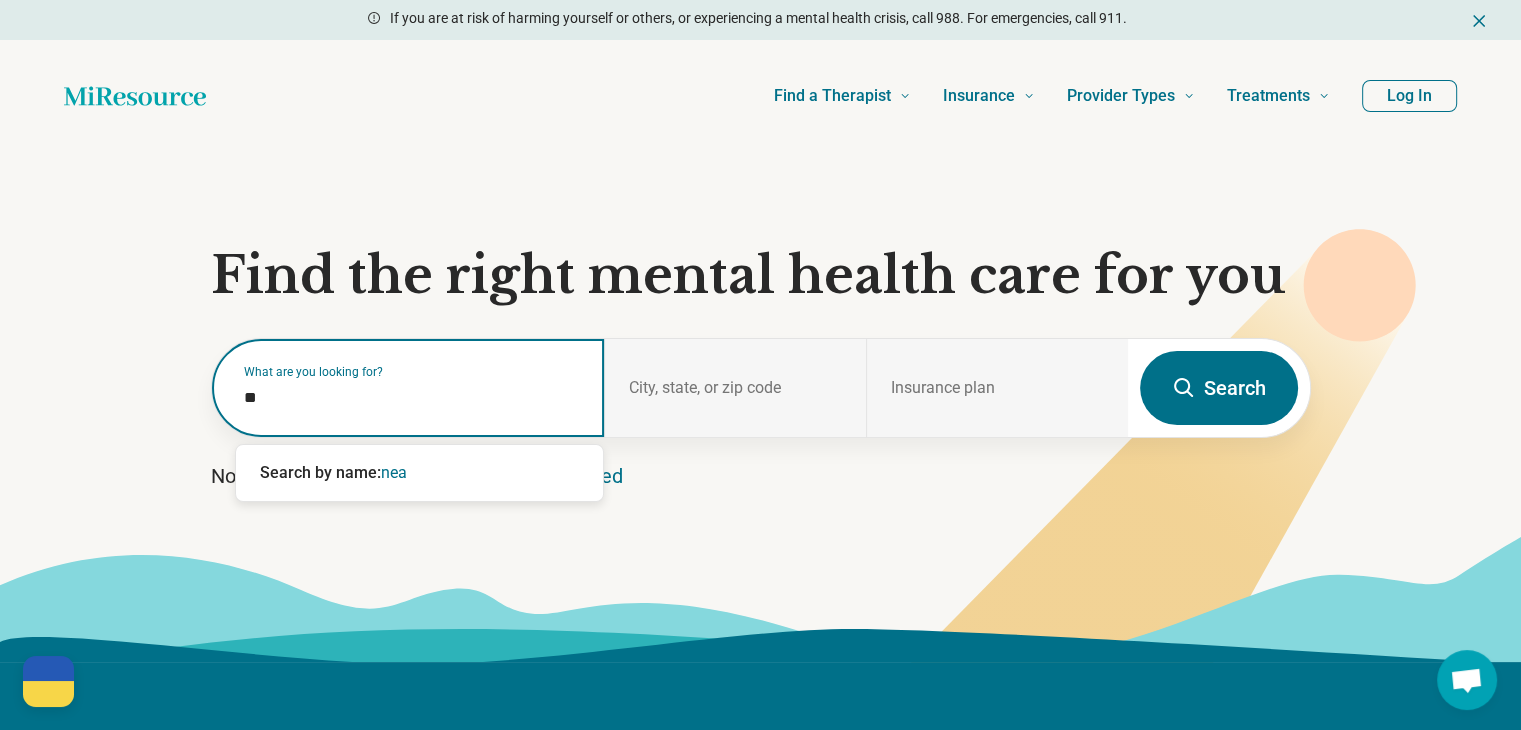 type on "*" 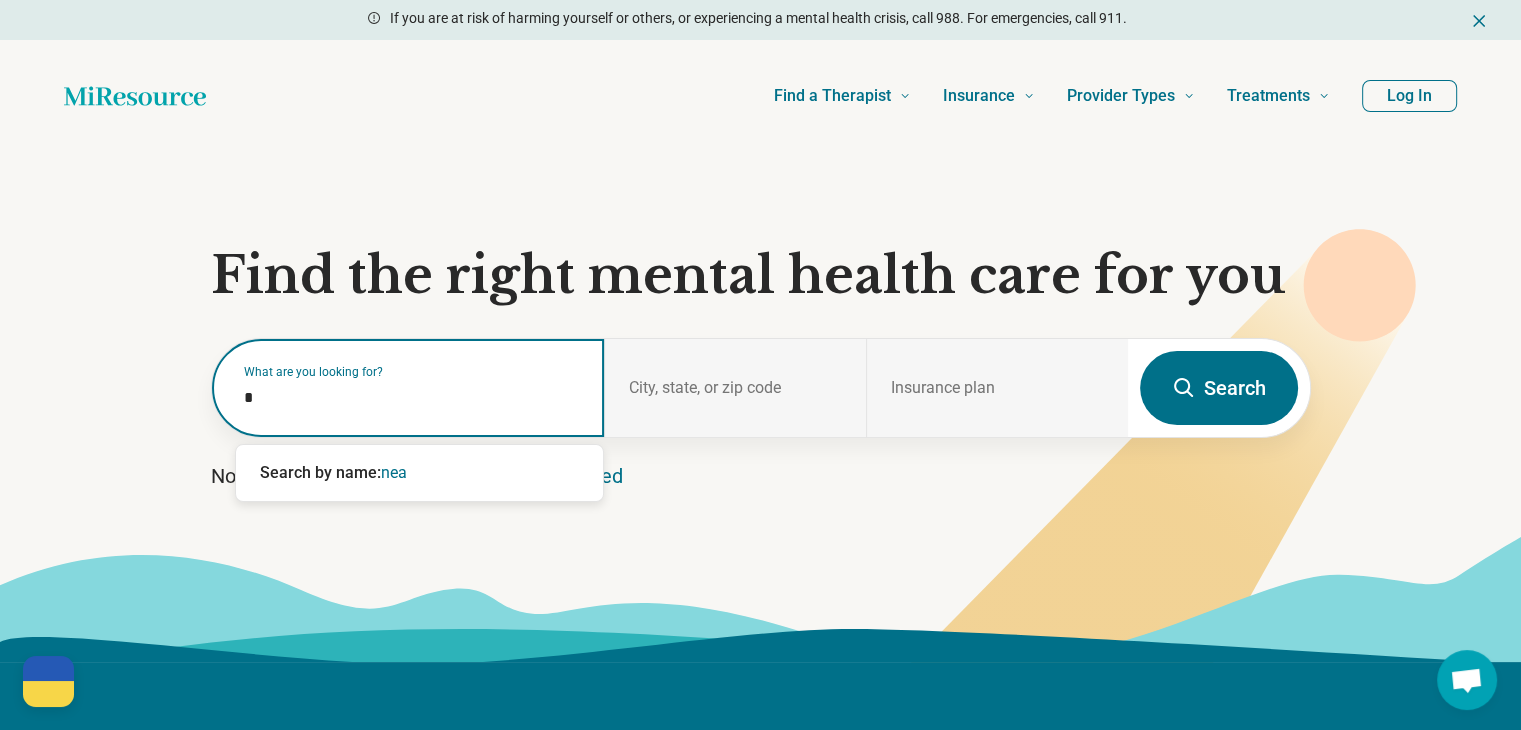 type 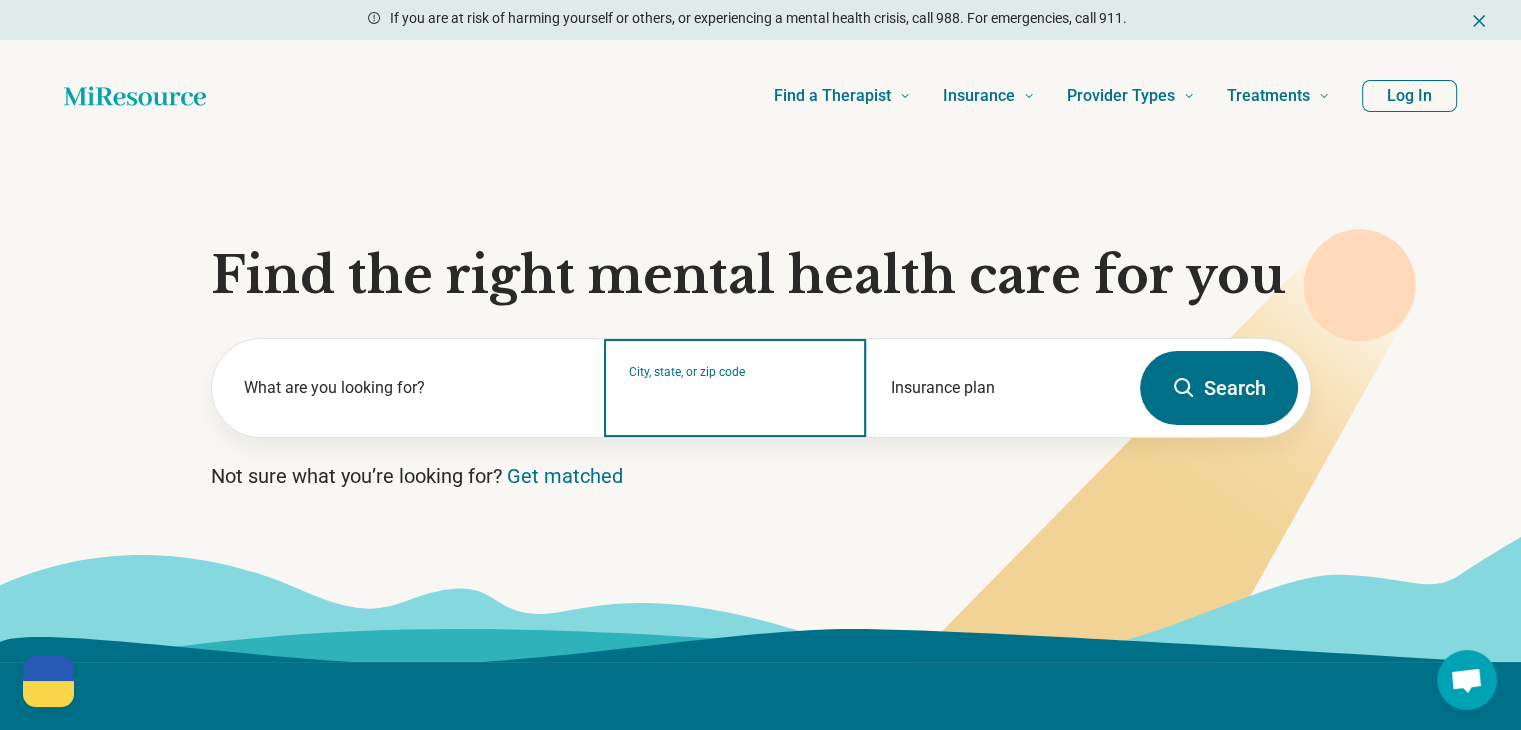 click on "City, state, or zip code" at bounding box center [735, 401] 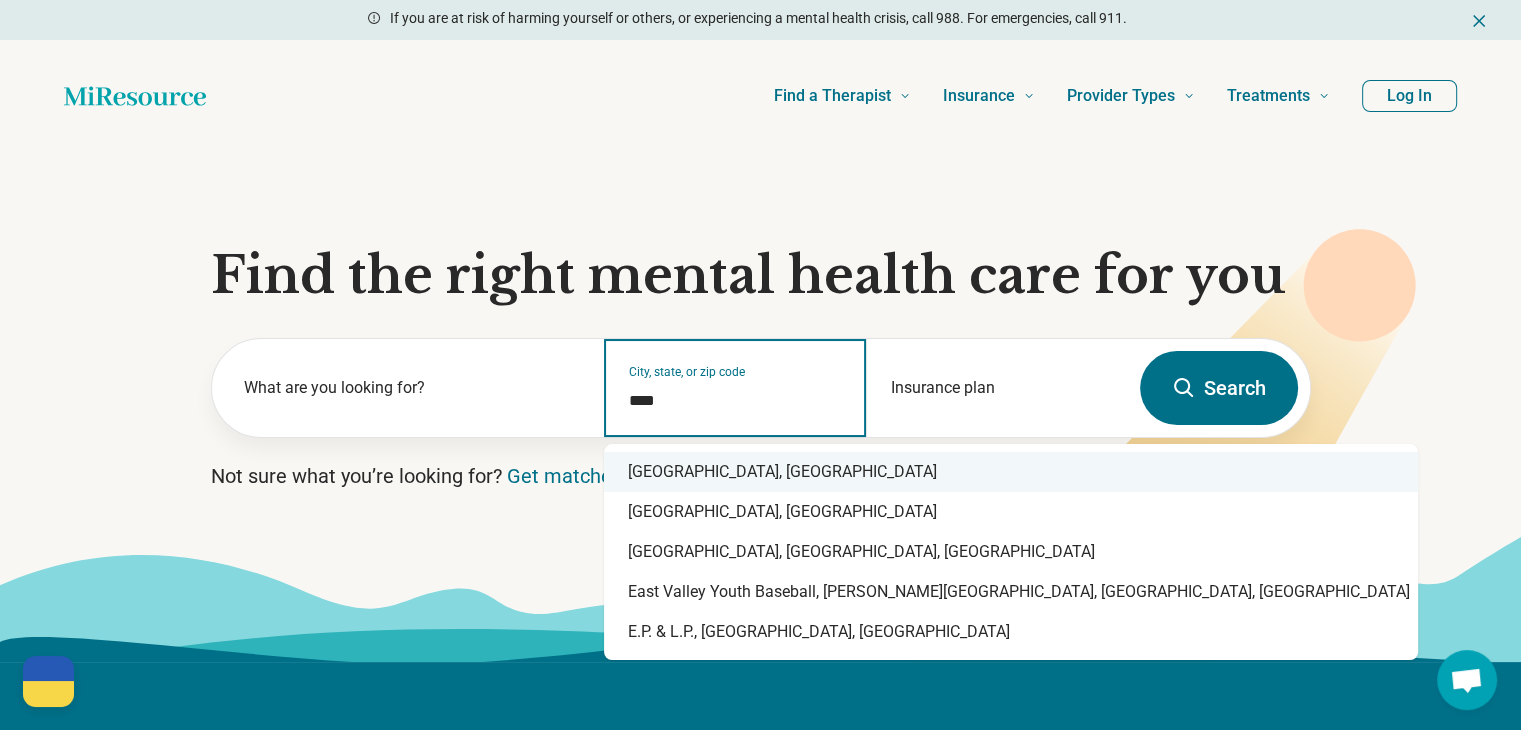 click on "East Los Angeles, CA" at bounding box center [1011, 472] 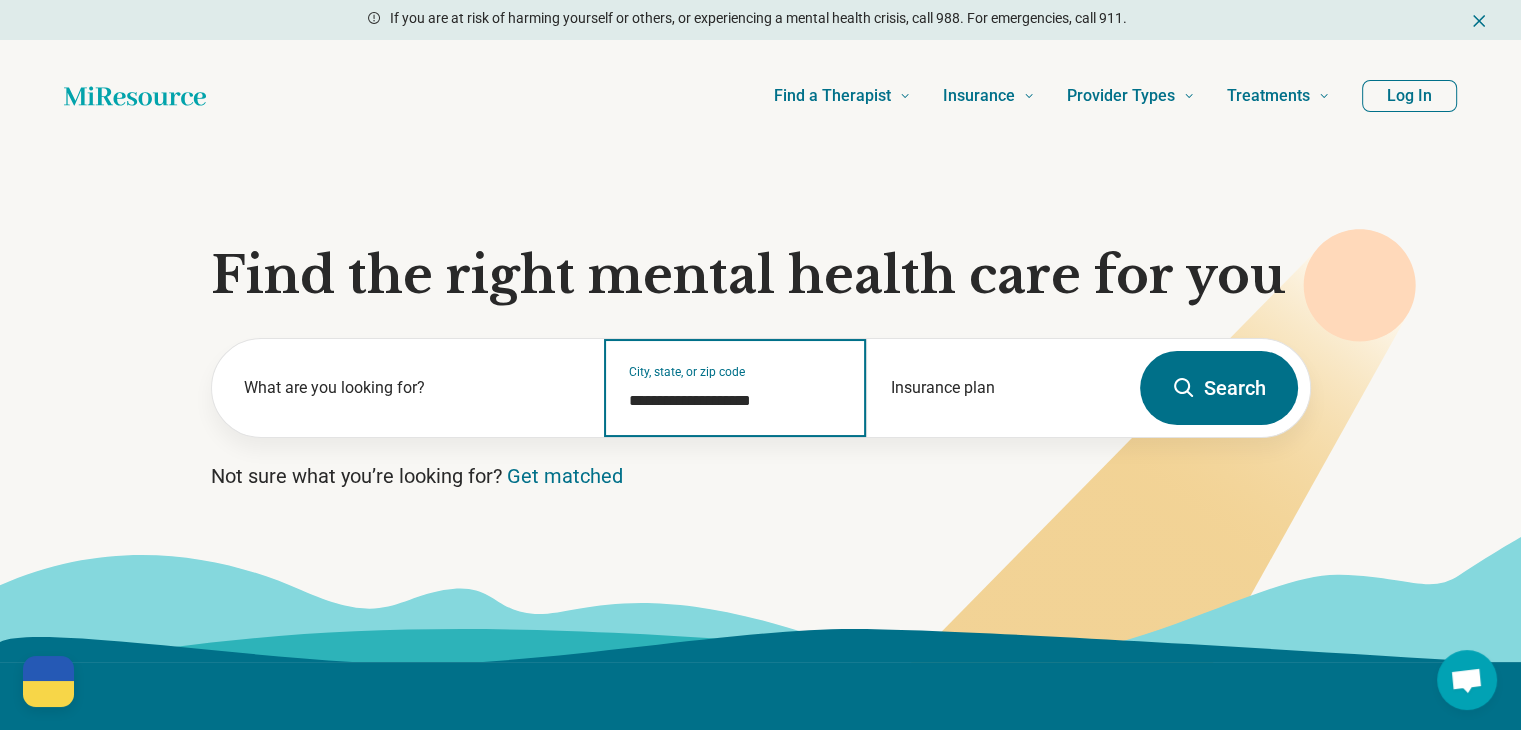type on "**********" 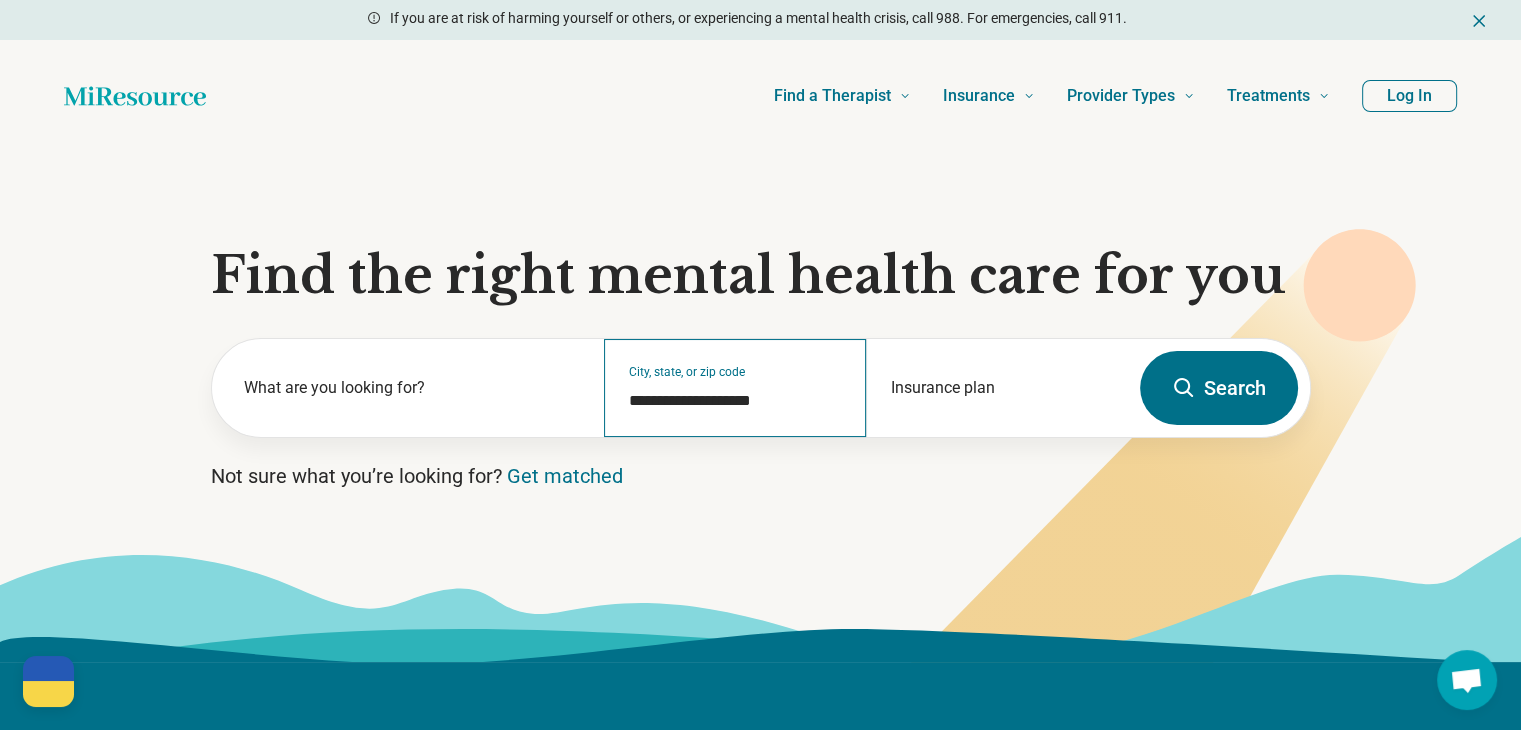 click on "**********" at bounding box center (735, 388) 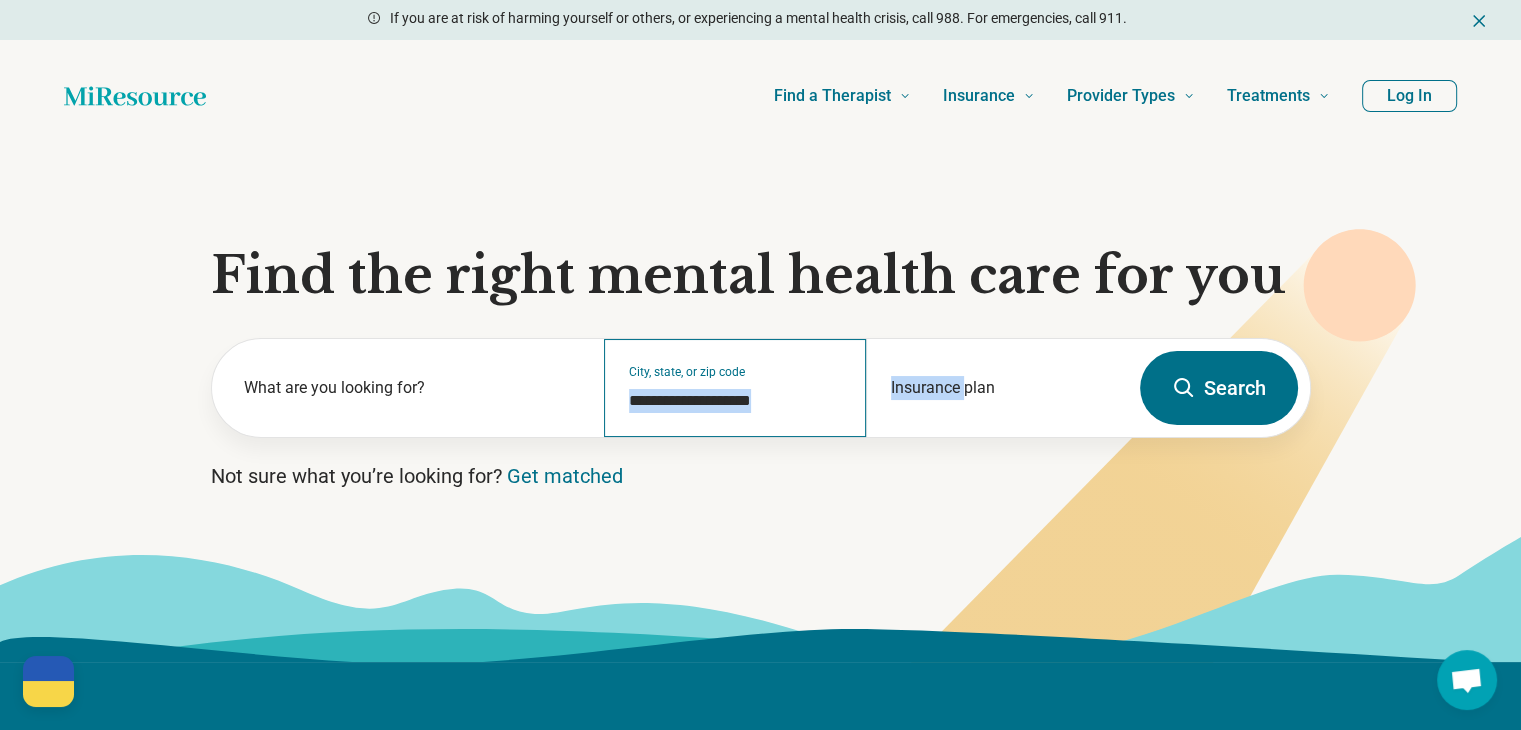 click on "**********" at bounding box center [735, 388] 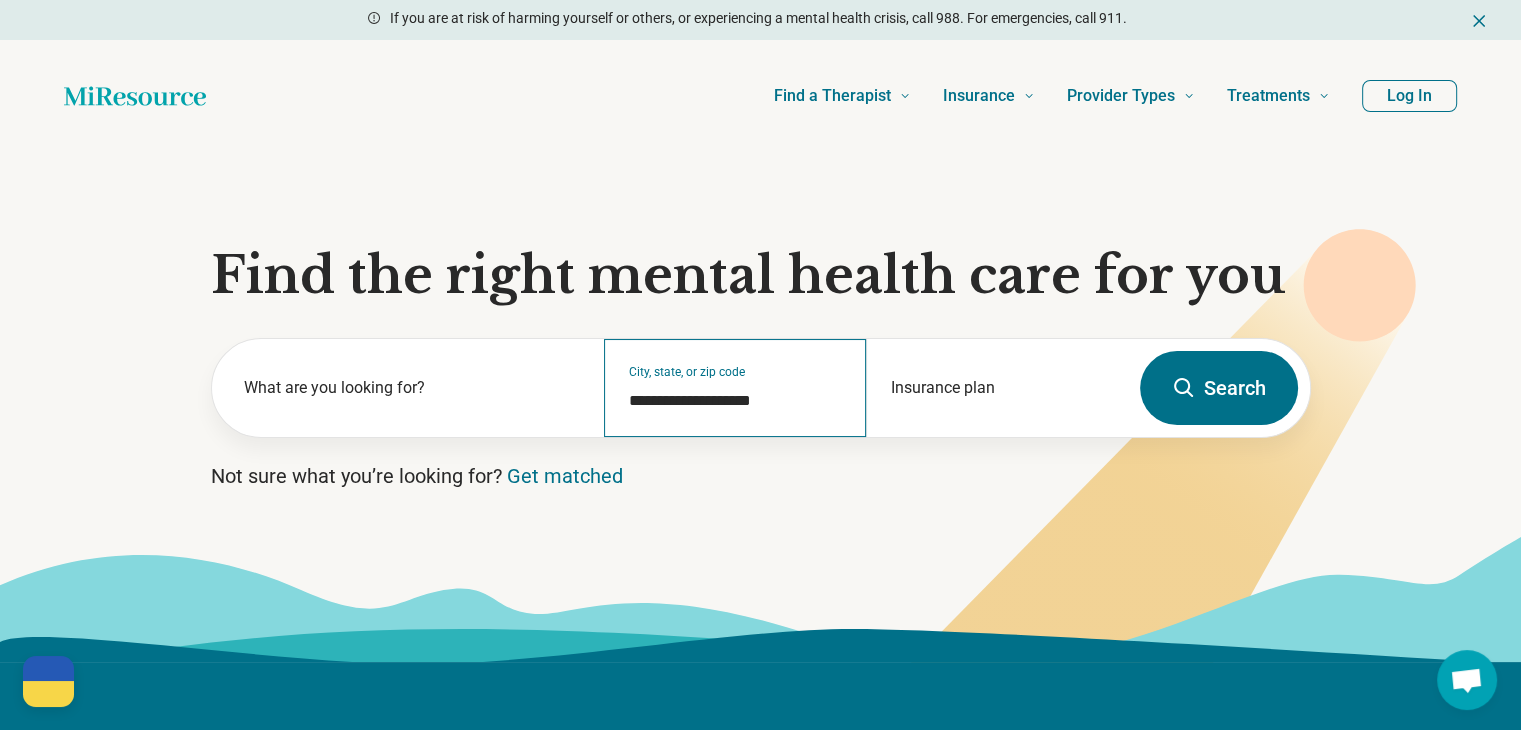 click on "**********" at bounding box center [735, 388] 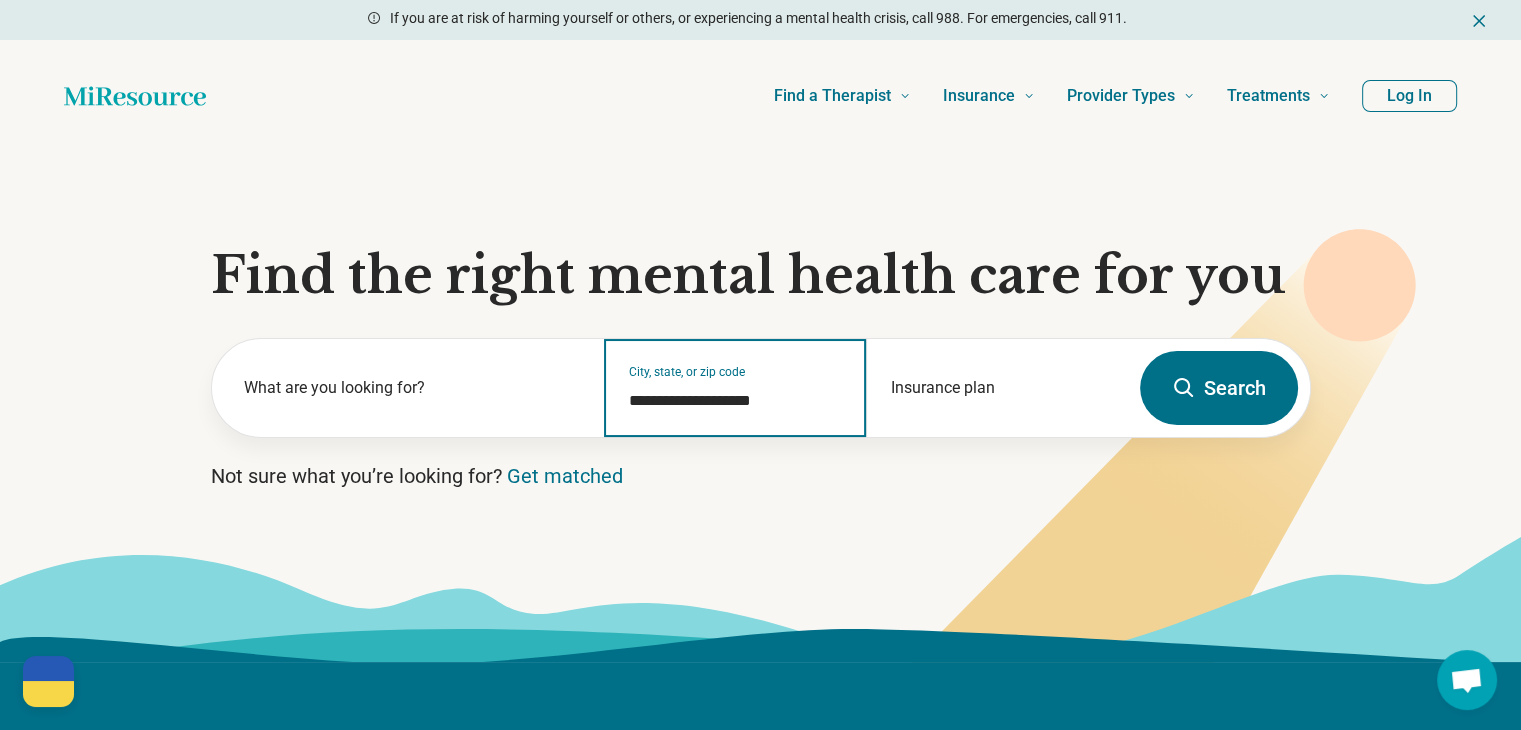 click on "**********" at bounding box center (735, 401) 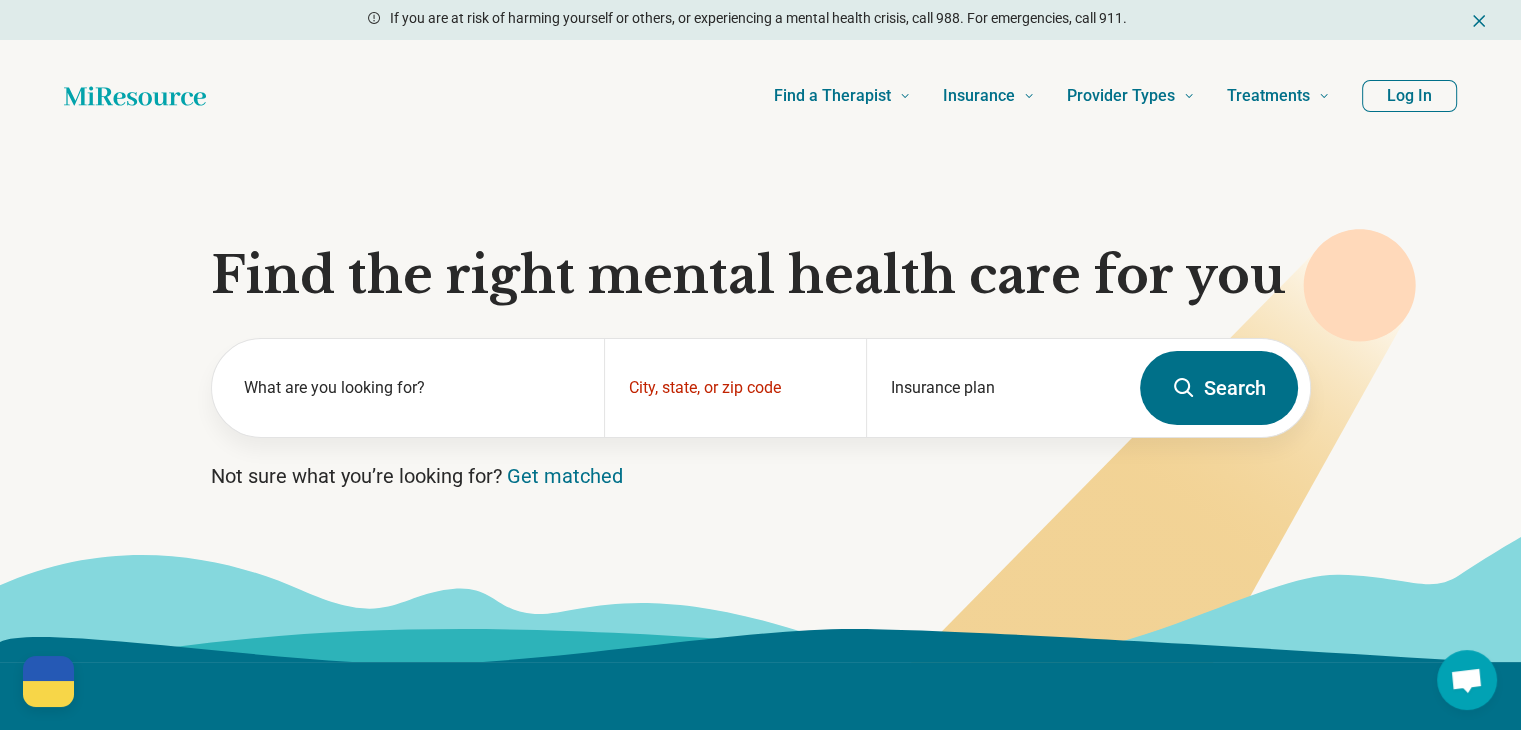 click on "Not sure what you’re looking for?   Get matched" at bounding box center [761, 476] 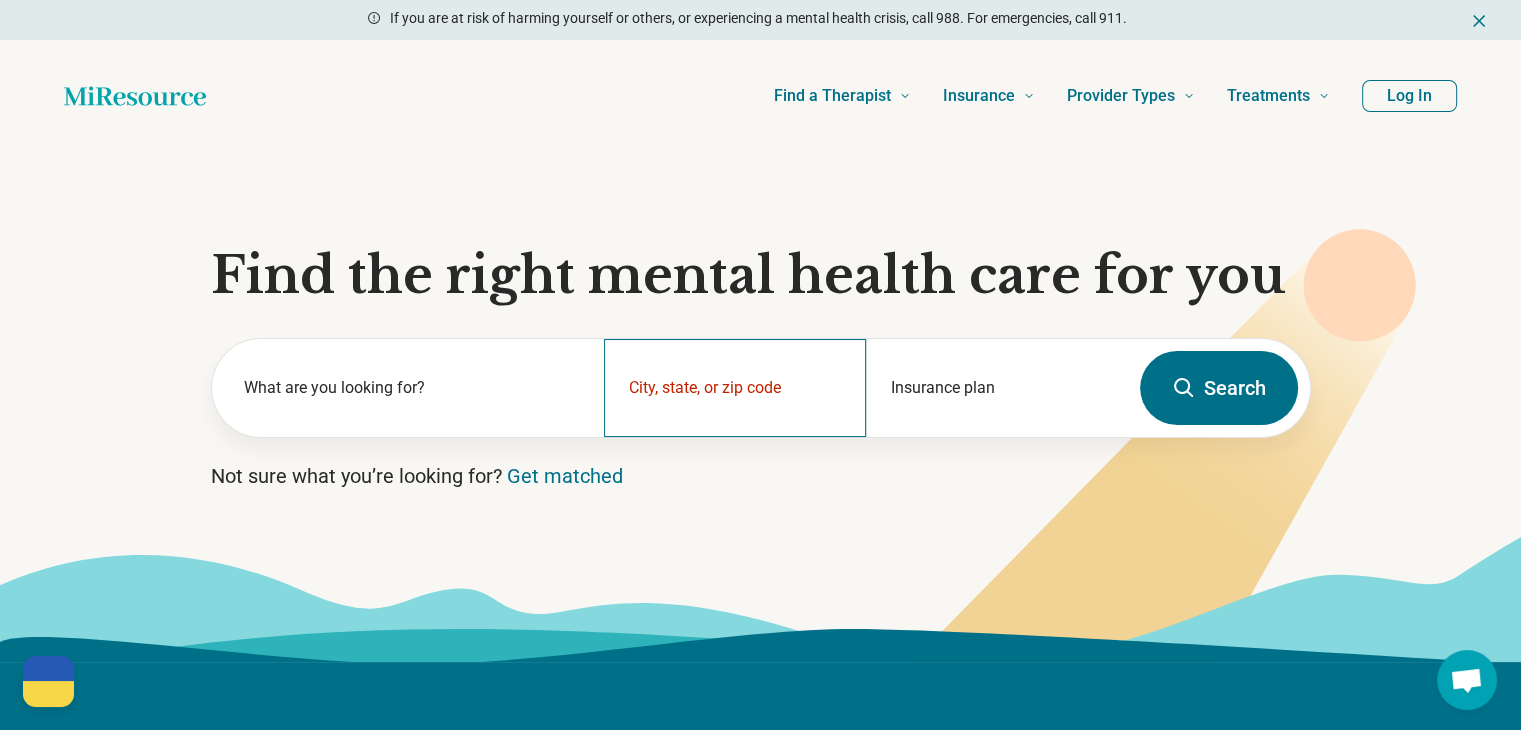 click on "City, state, or zip code" at bounding box center (735, 388) 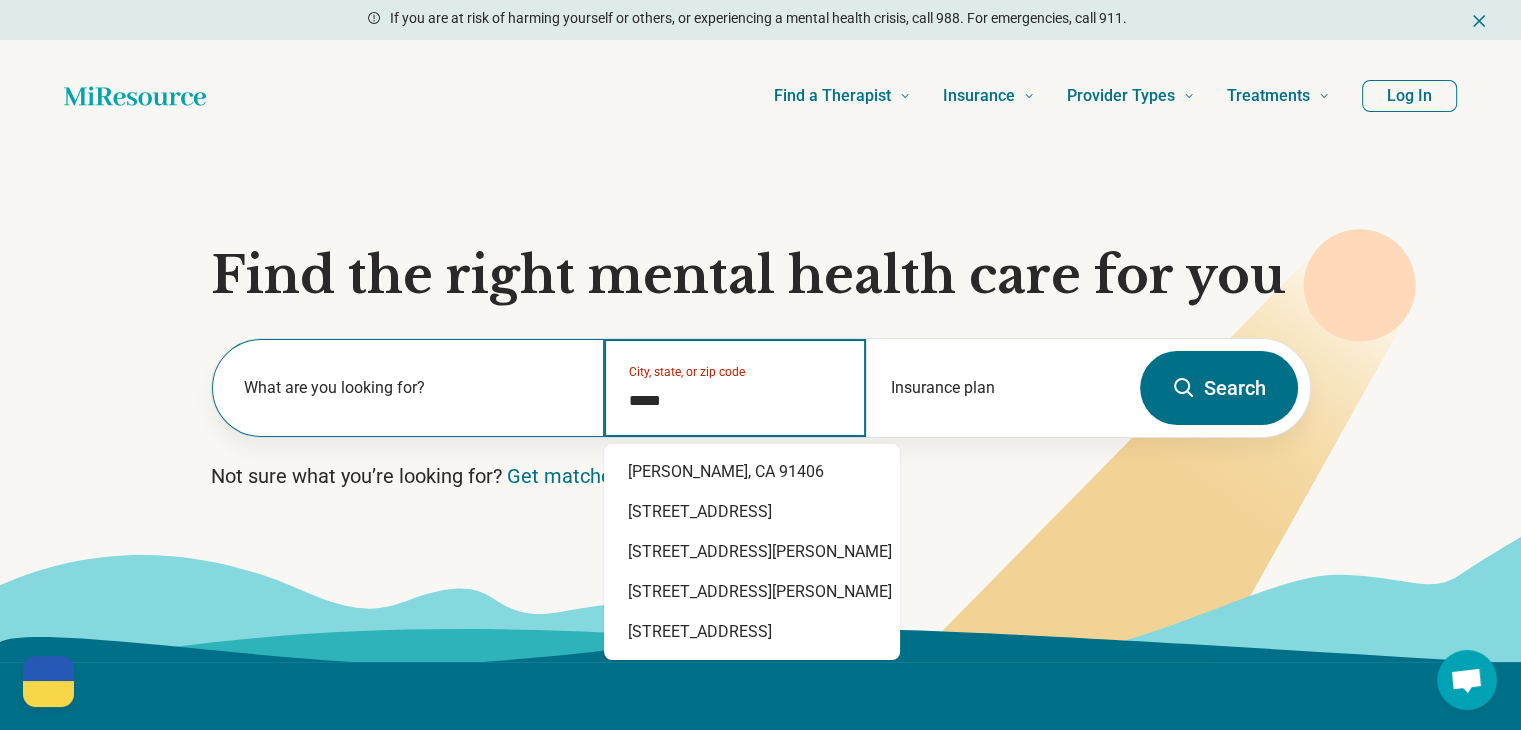 type on "*****" 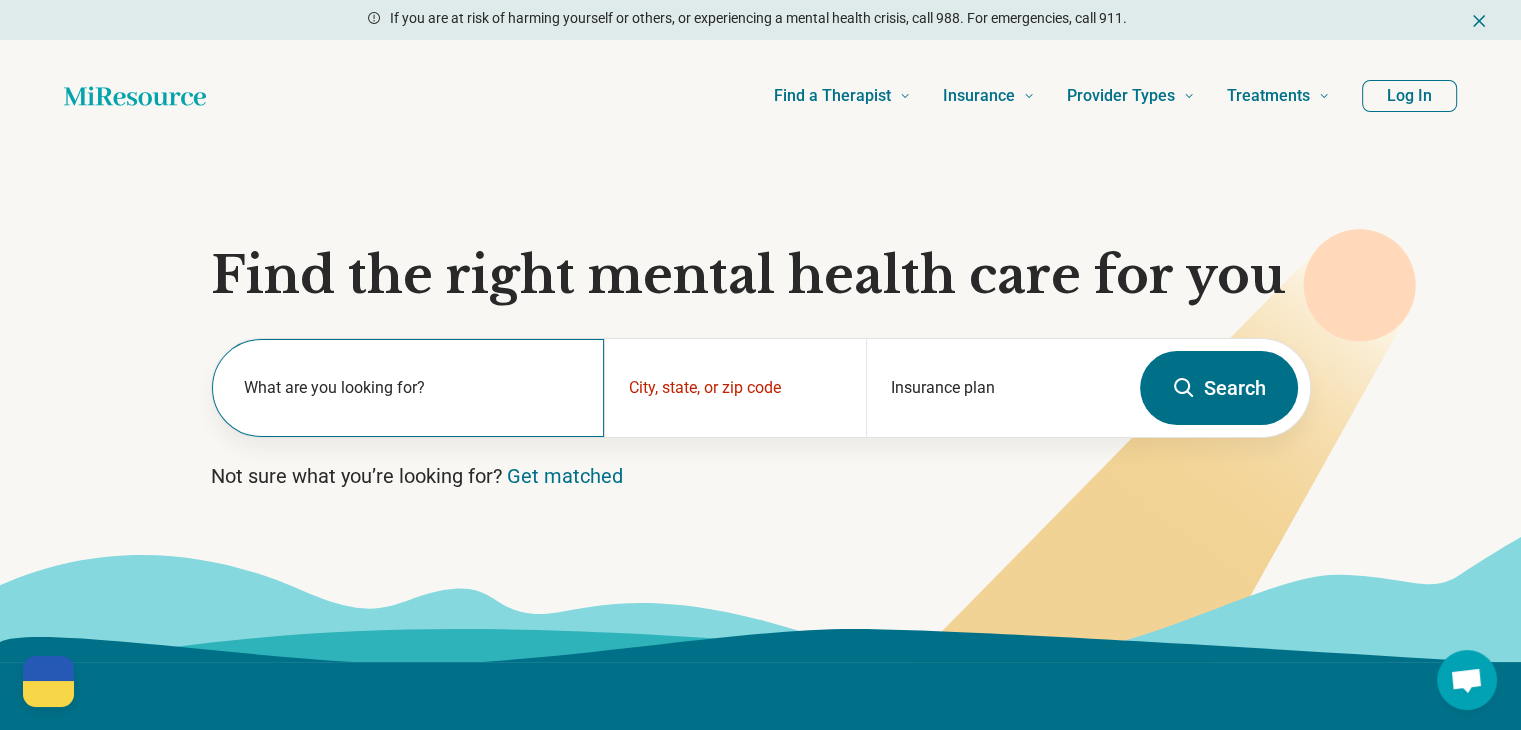 click on "What are you looking for?" at bounding box center (412, 388) 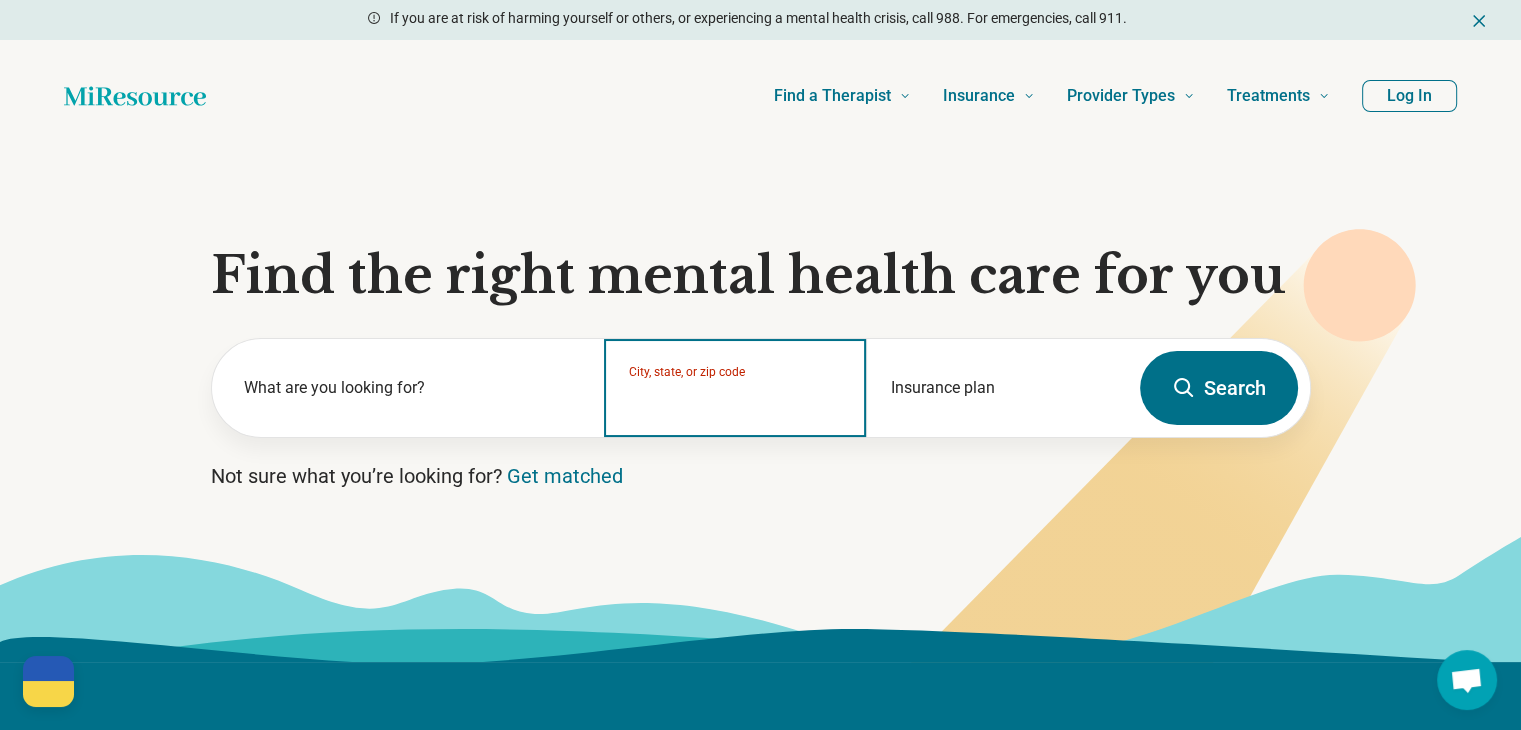 click on "City, state, or zip code" at bounding box center [735, 401] 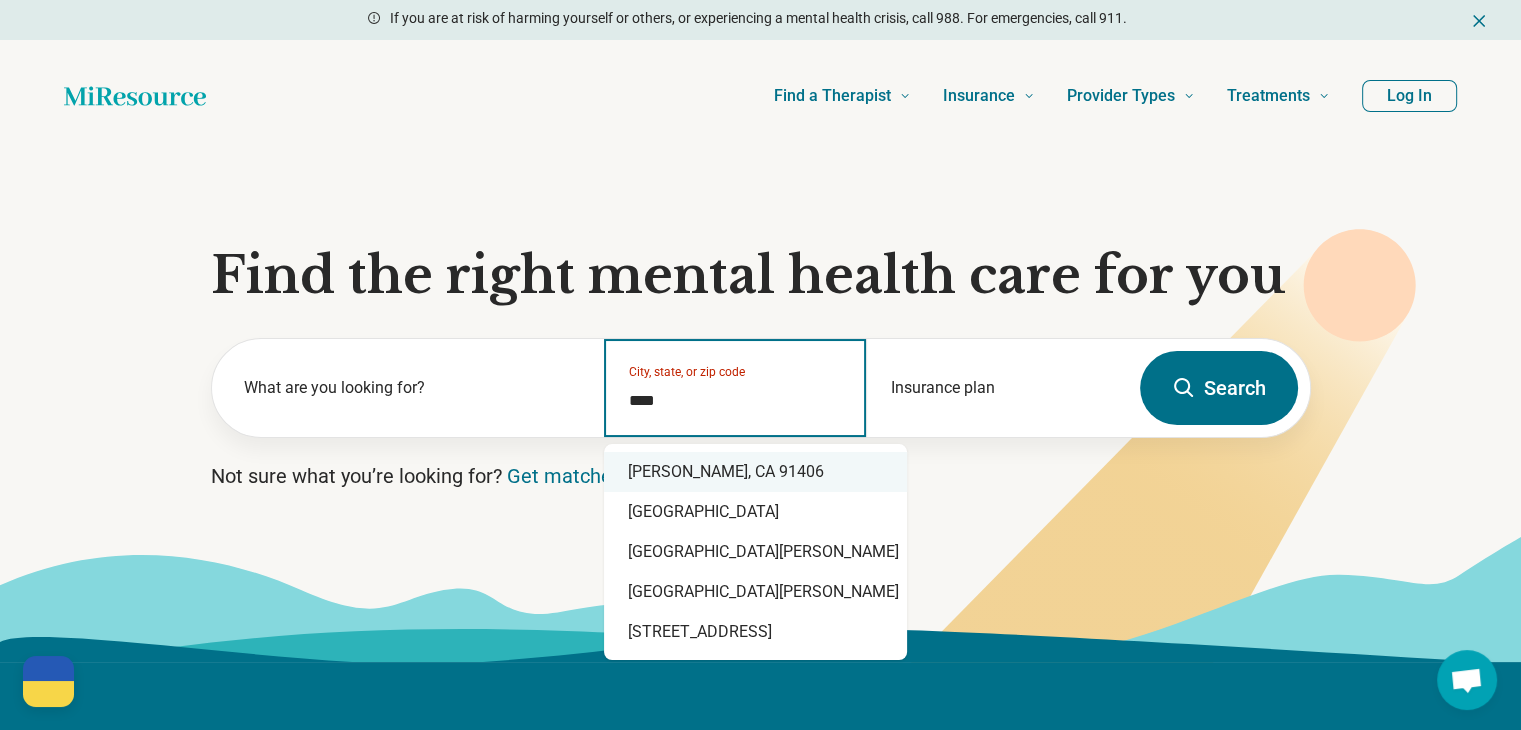 click on "Van Nuys, CA 91406" at bounding box center (755, 472) 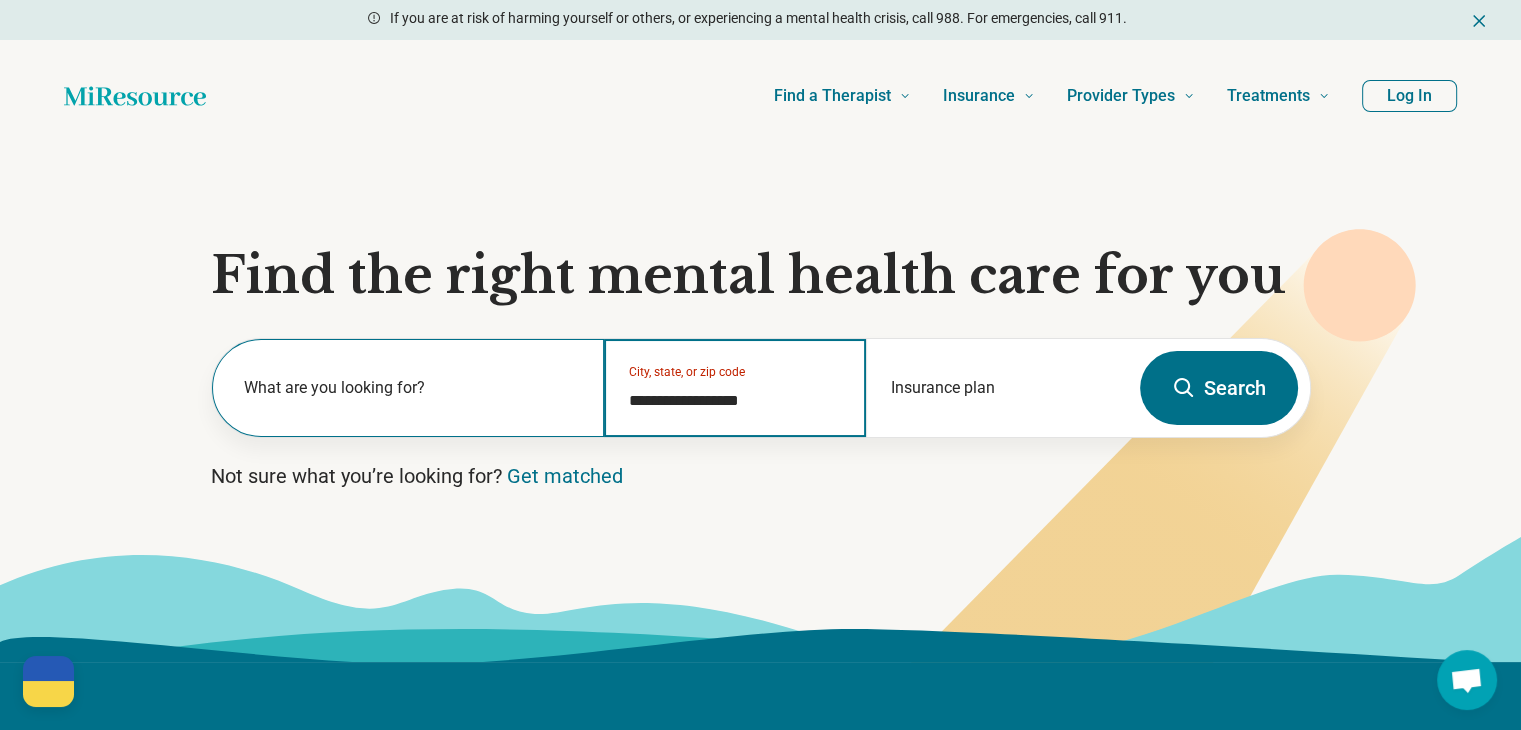 type on "**********" 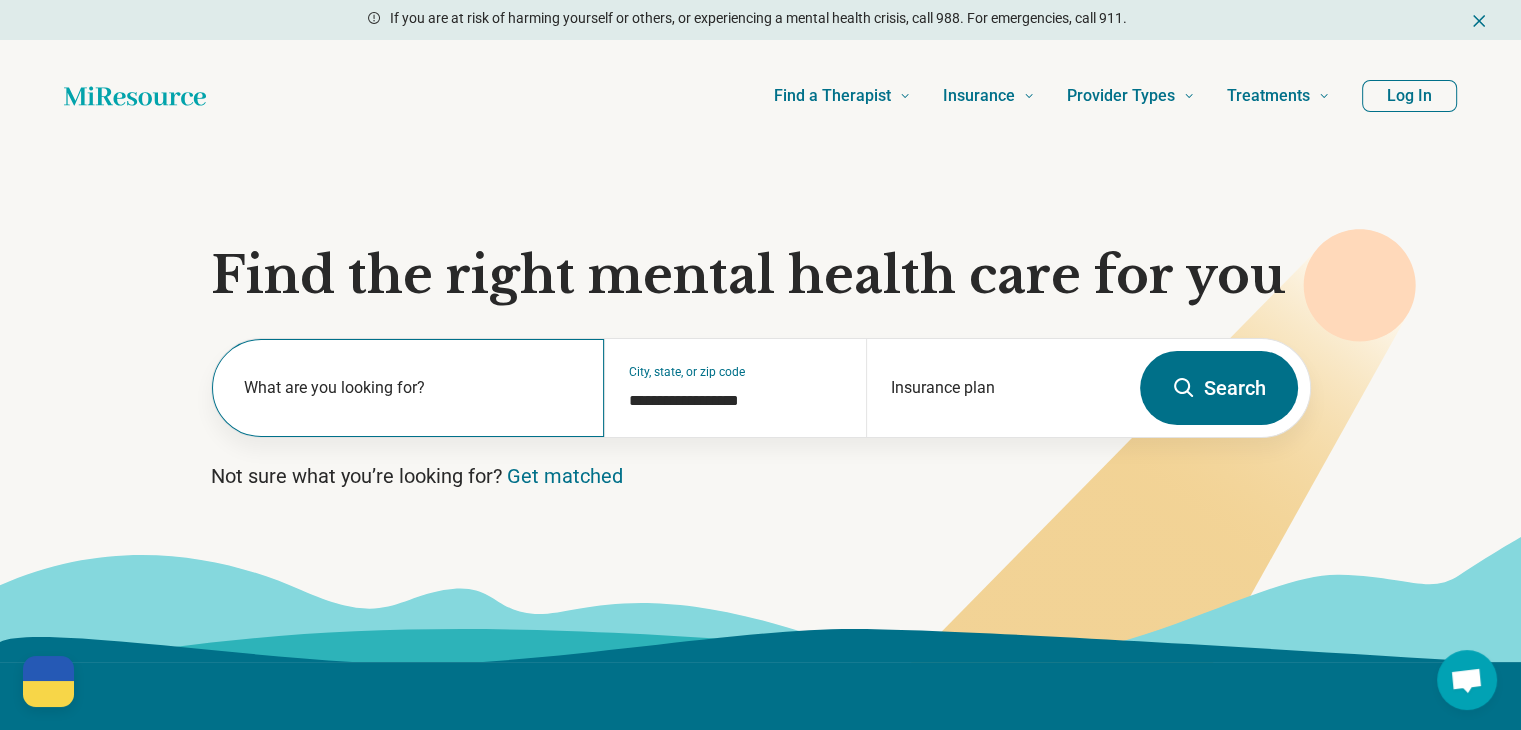 click on "What are you looking for?" at bounding box center (412, 388) 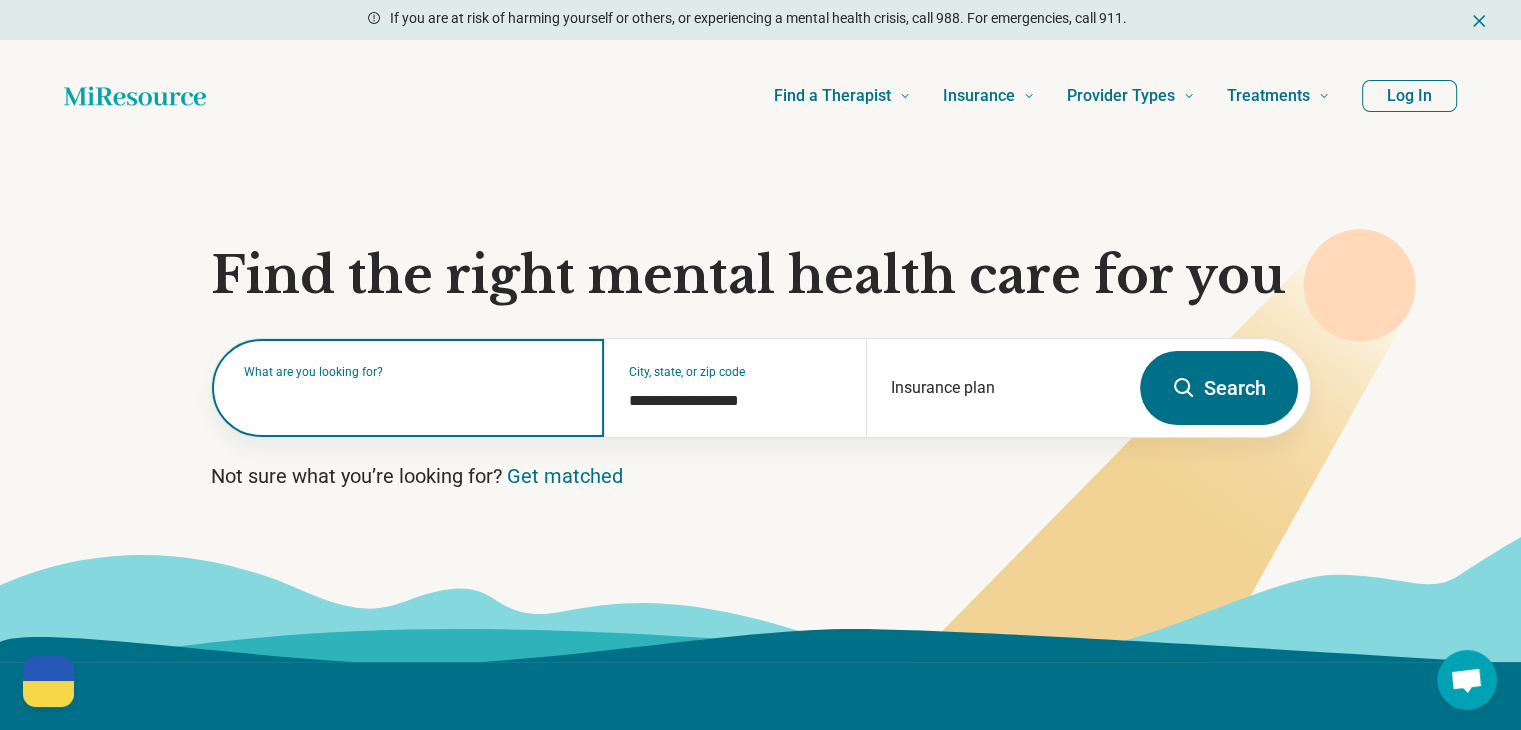 type on "*" 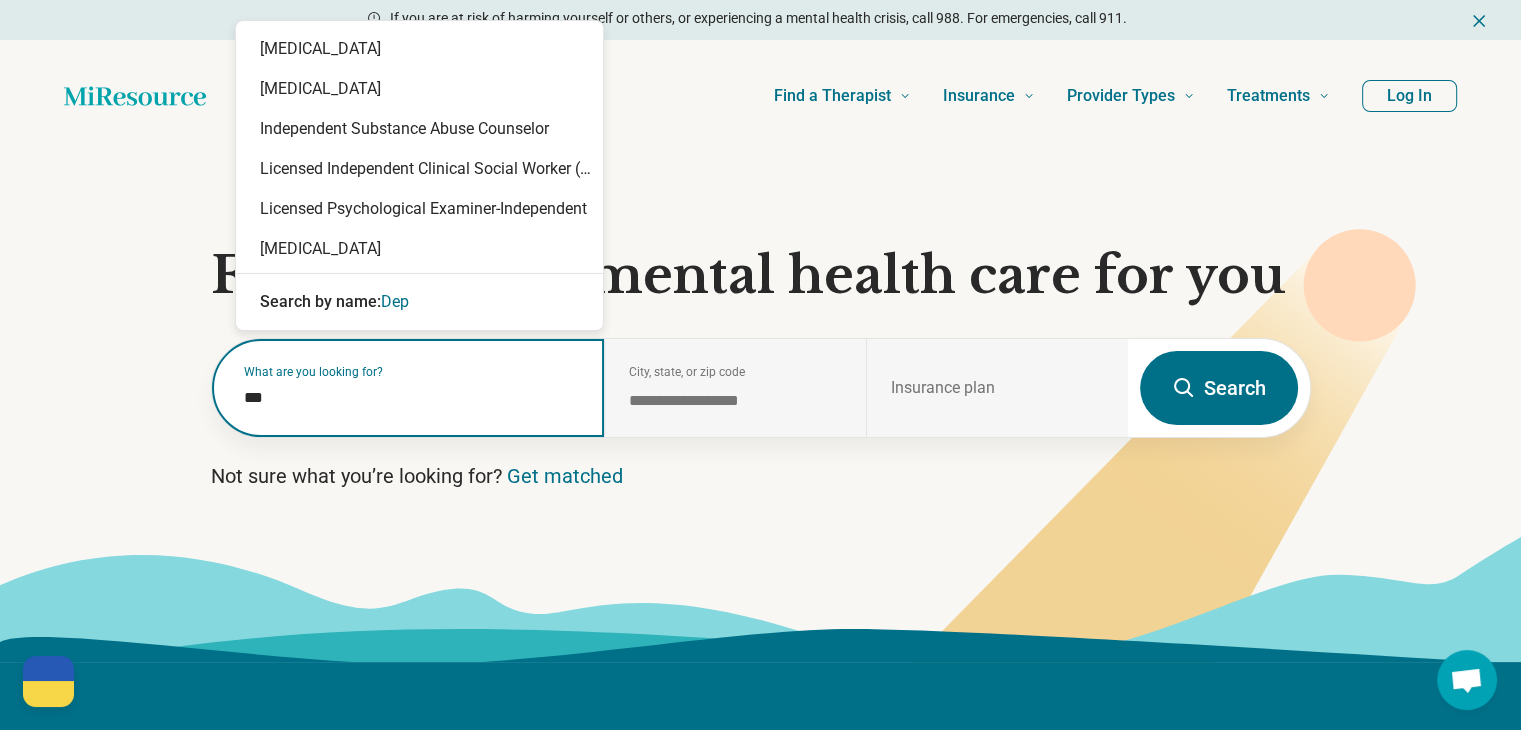 type on "****" 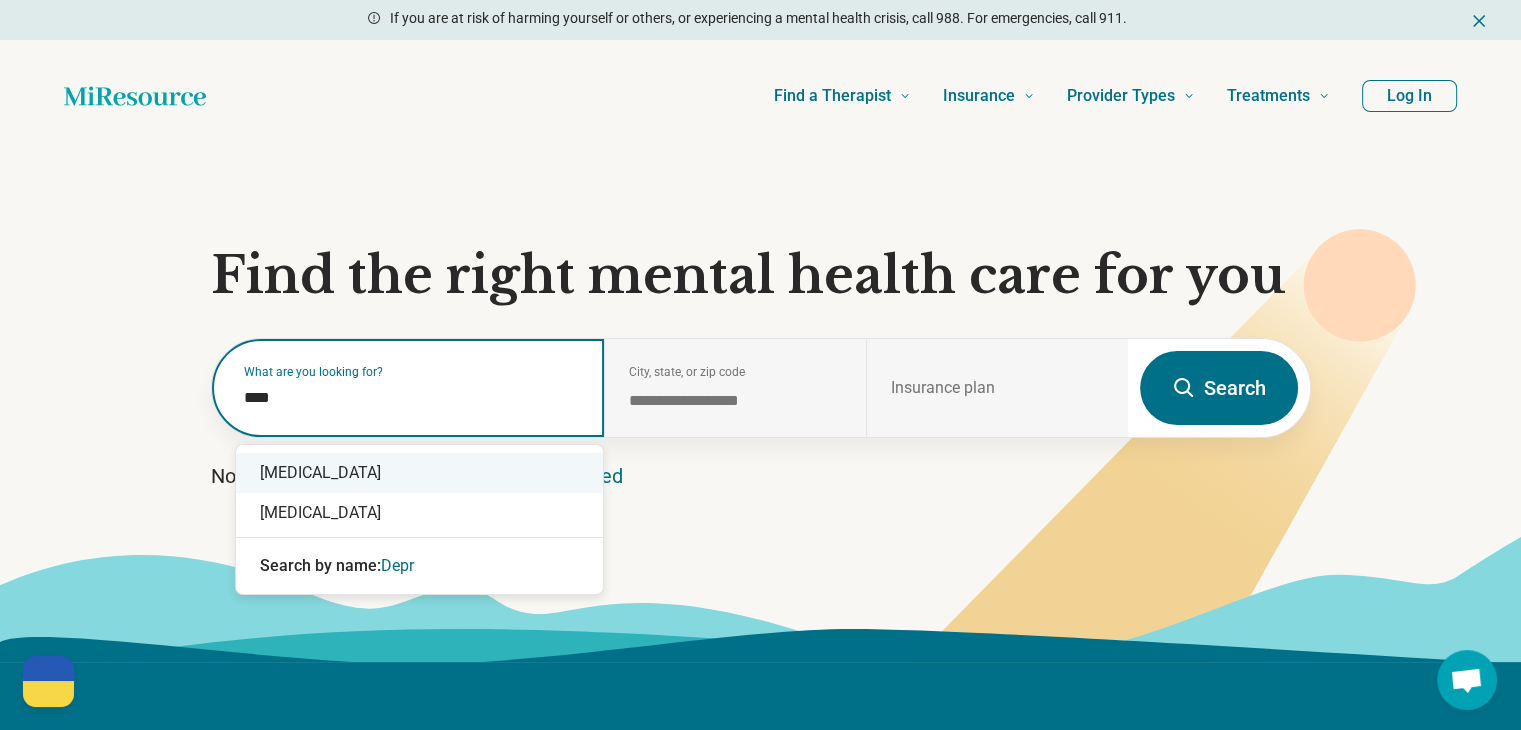 click on "[MEDICAL_DATA]" at bounding box center (419, 473) 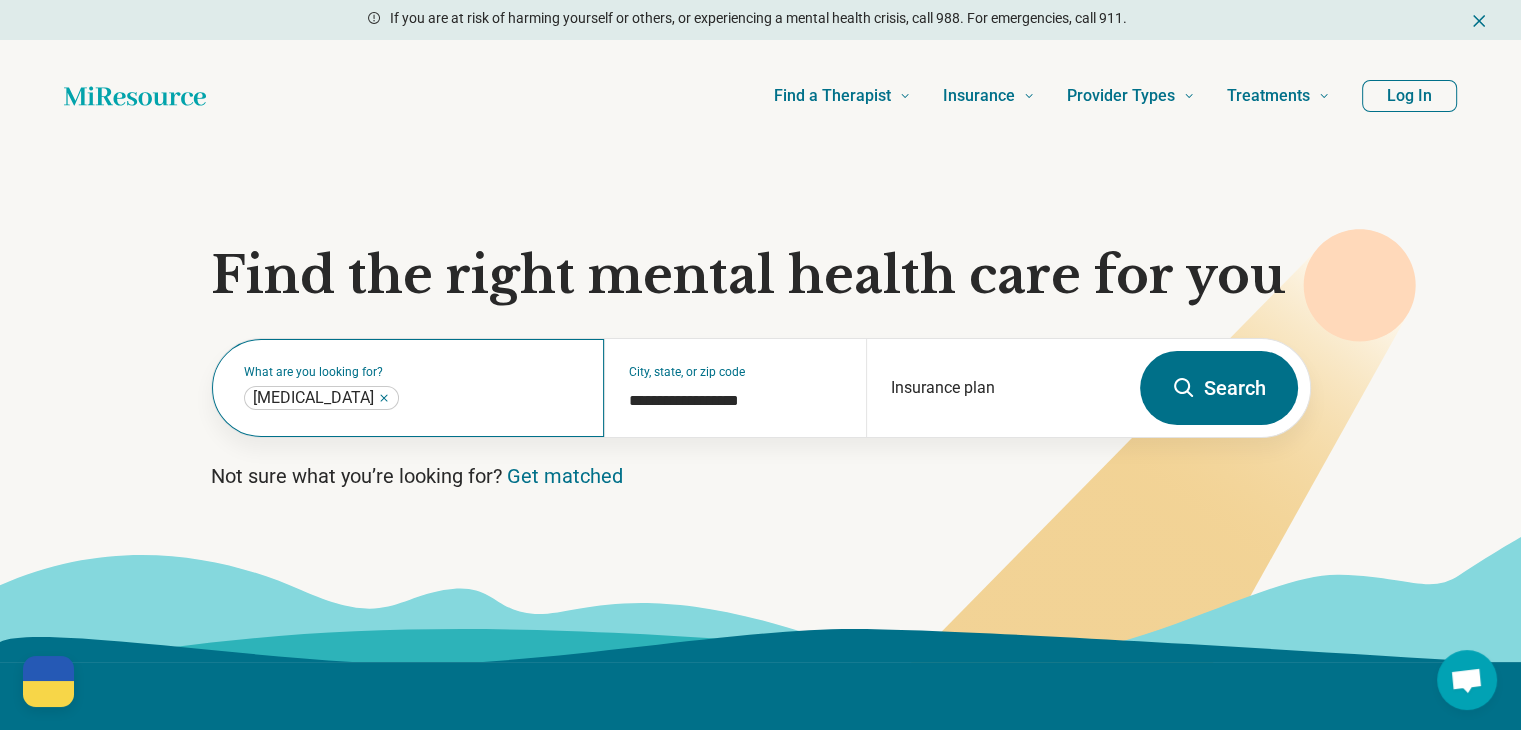 click on "What are you looking for? Depression ***" at bounding box center [408, 388] 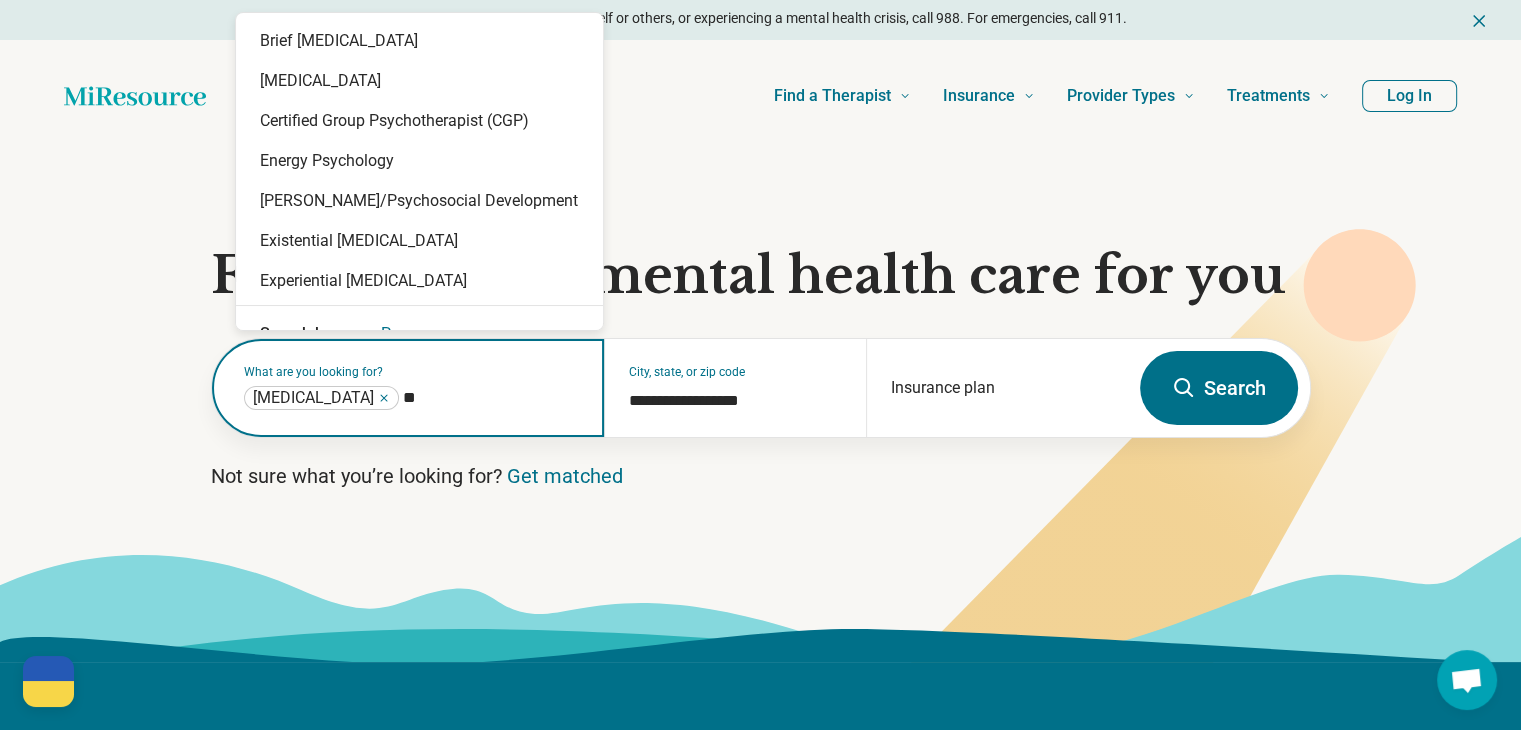 type on "***" 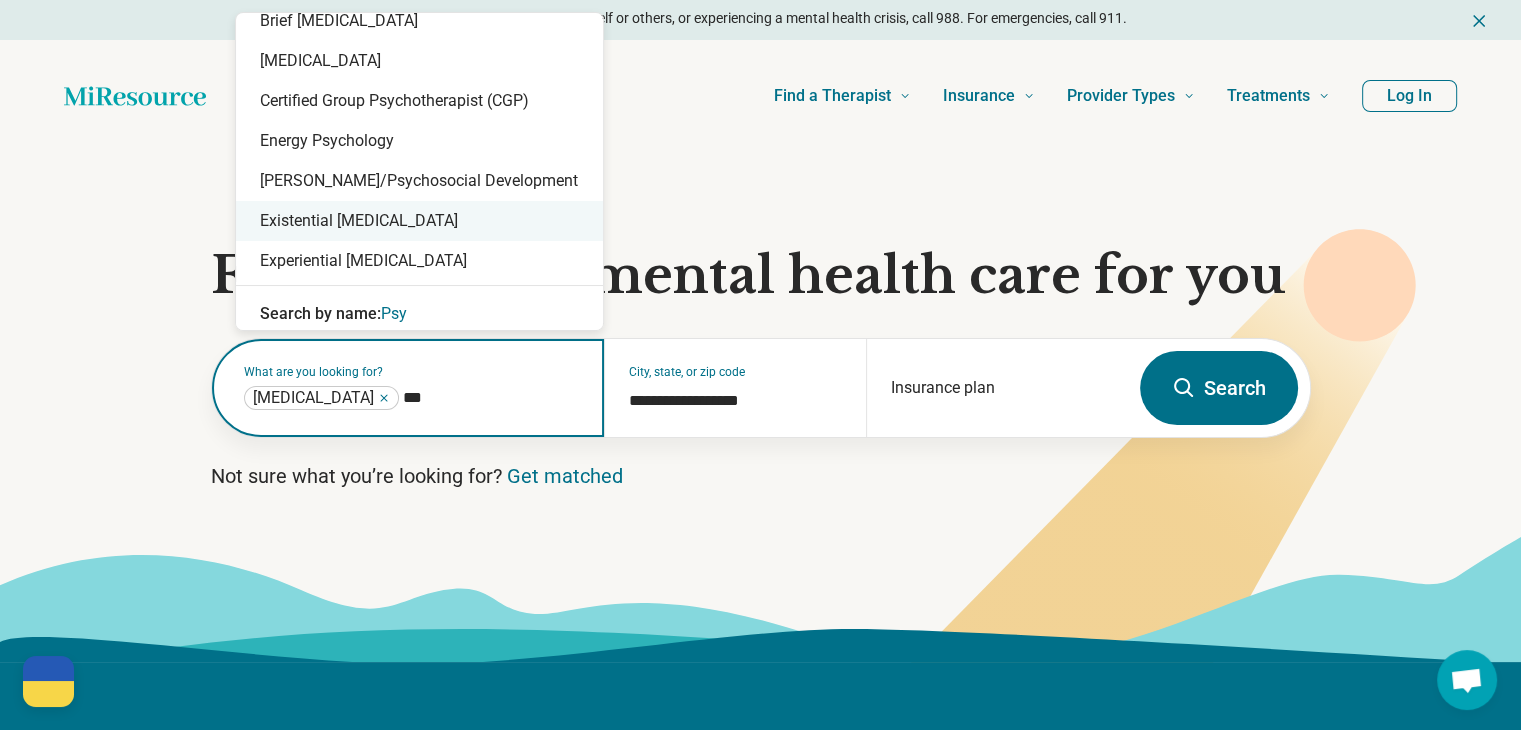 scroll, scrollTop: 31, scrollLeft: 0, axis: vertical 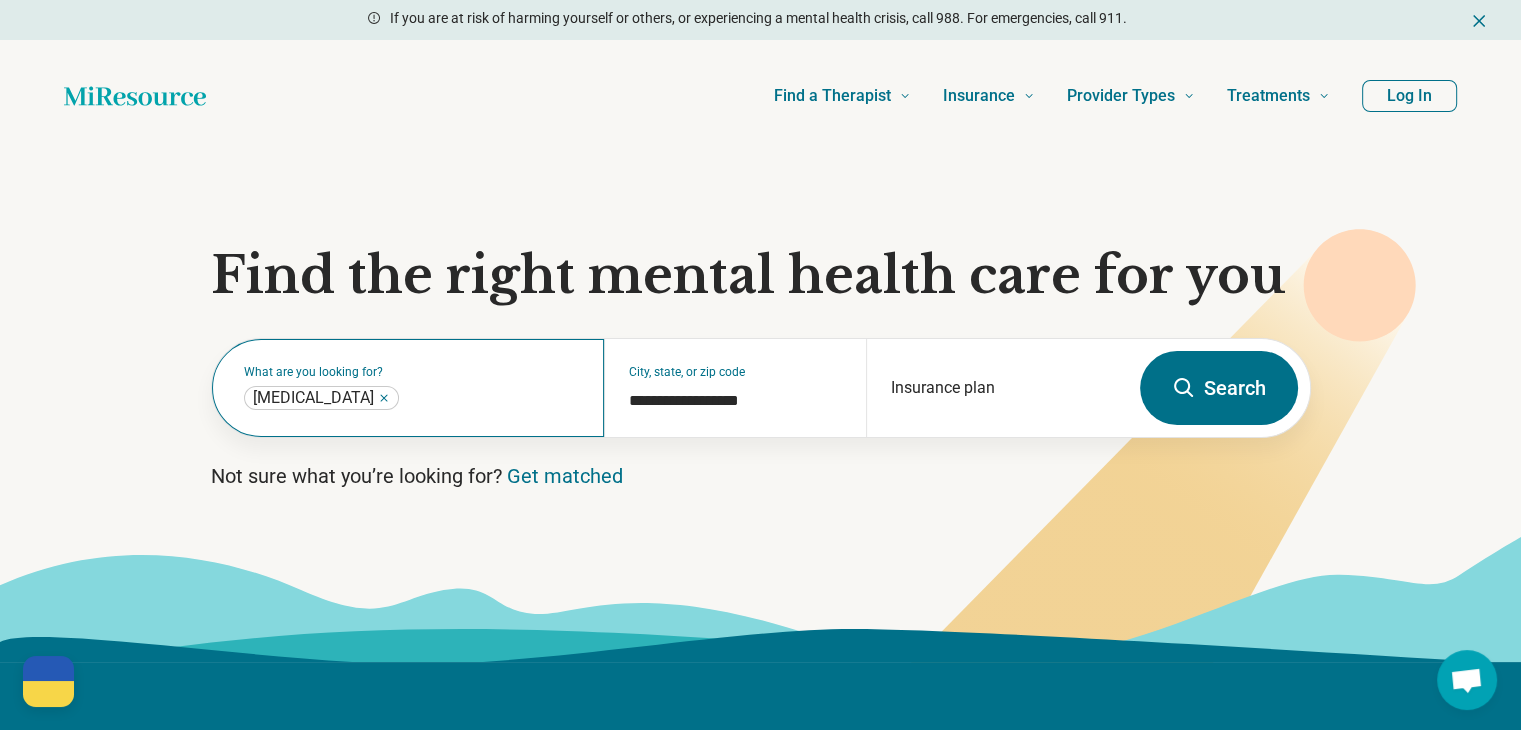 click on "What are you looking for? Depression ***" at bounding box center (408, 388) 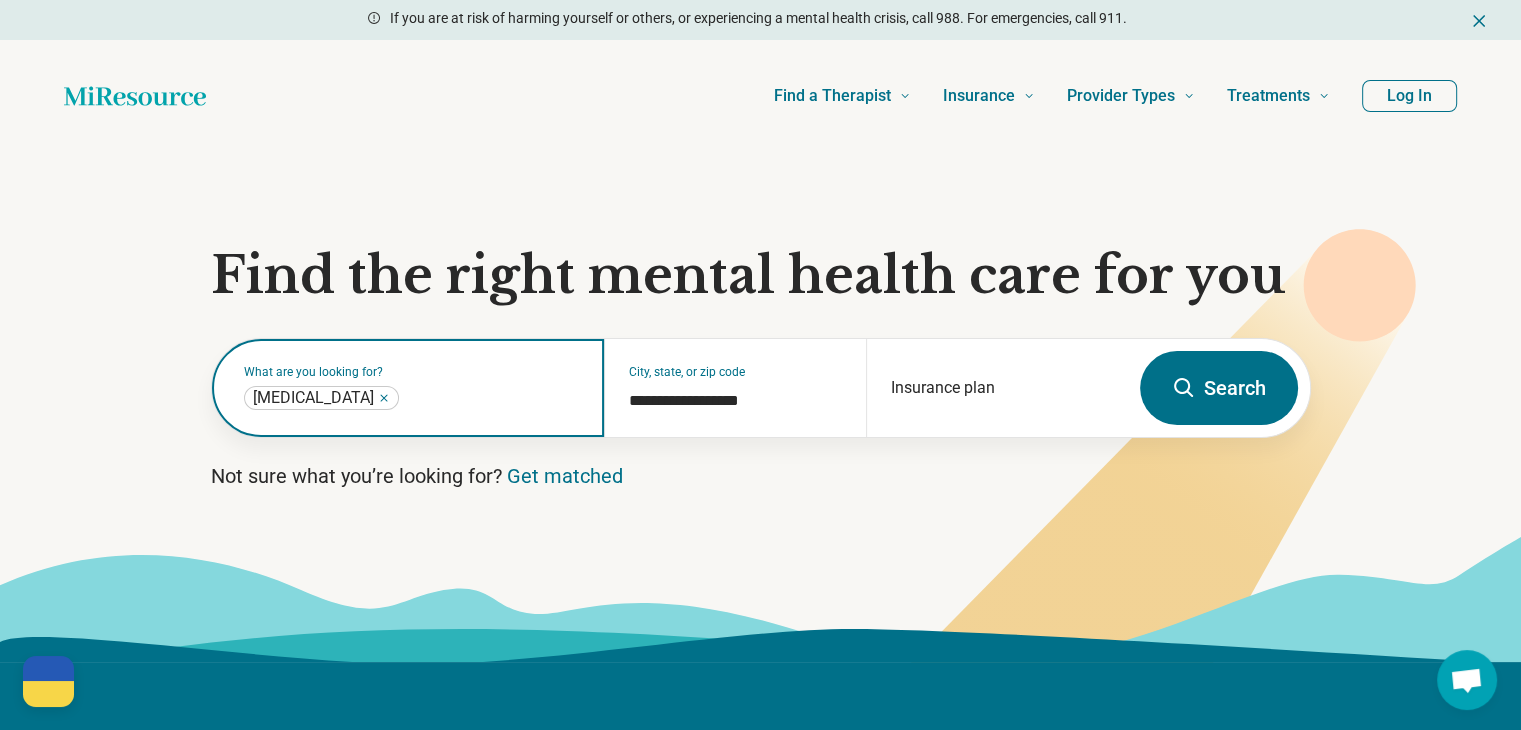 click at bounding box center (492, 398) 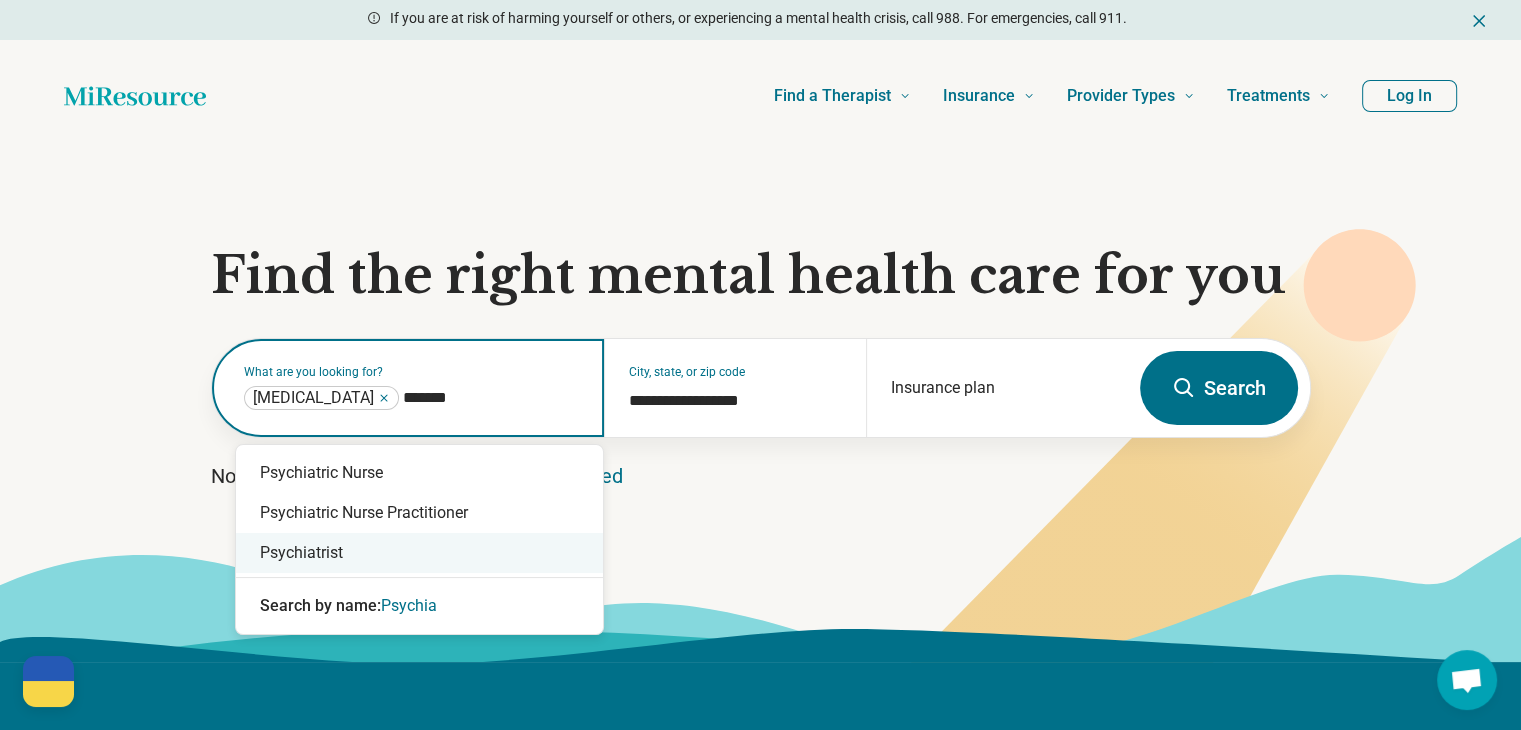 type on "*******" 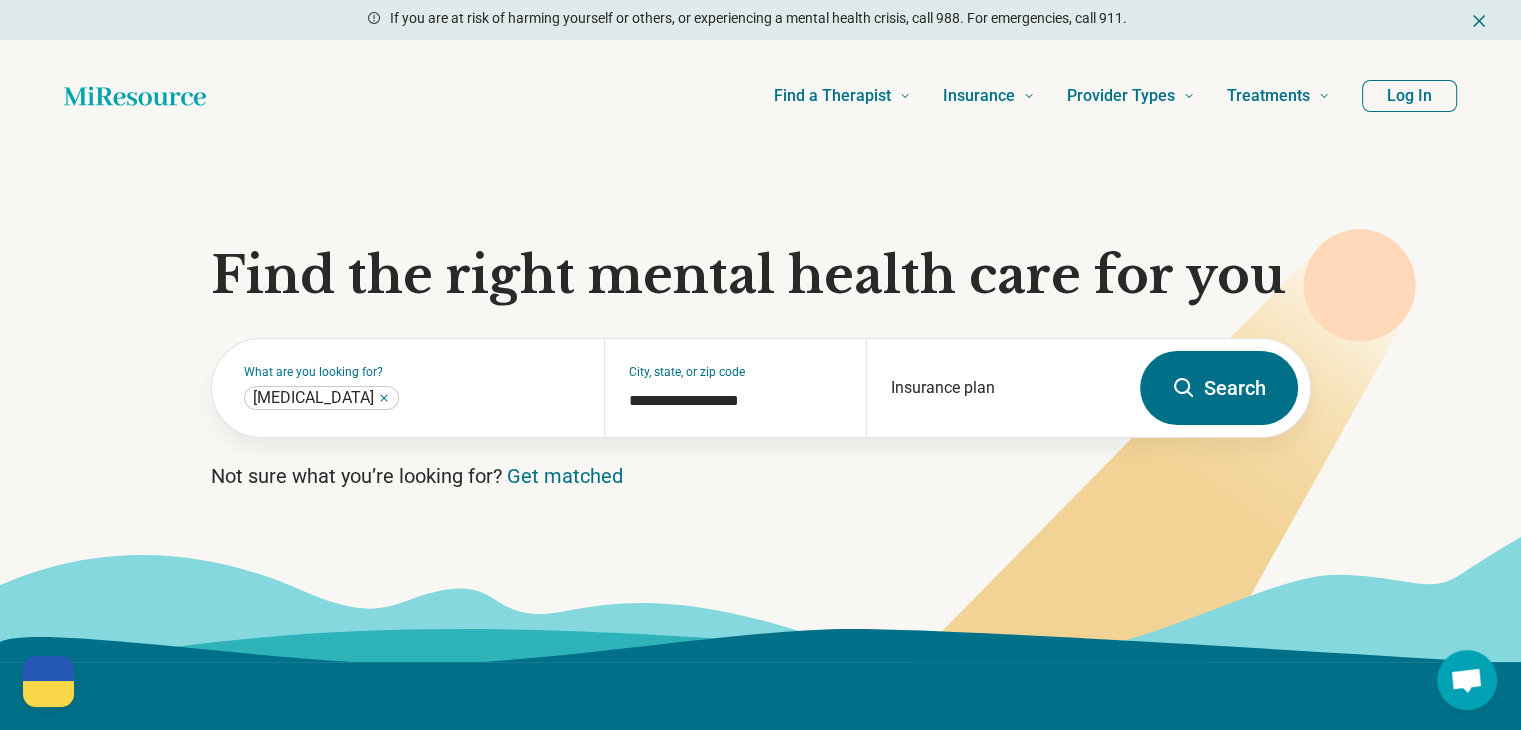 drag, startPoint x: 239, startPoint y: 124, endPoint x: 319, endPoint y: 103, distance: 82.710335 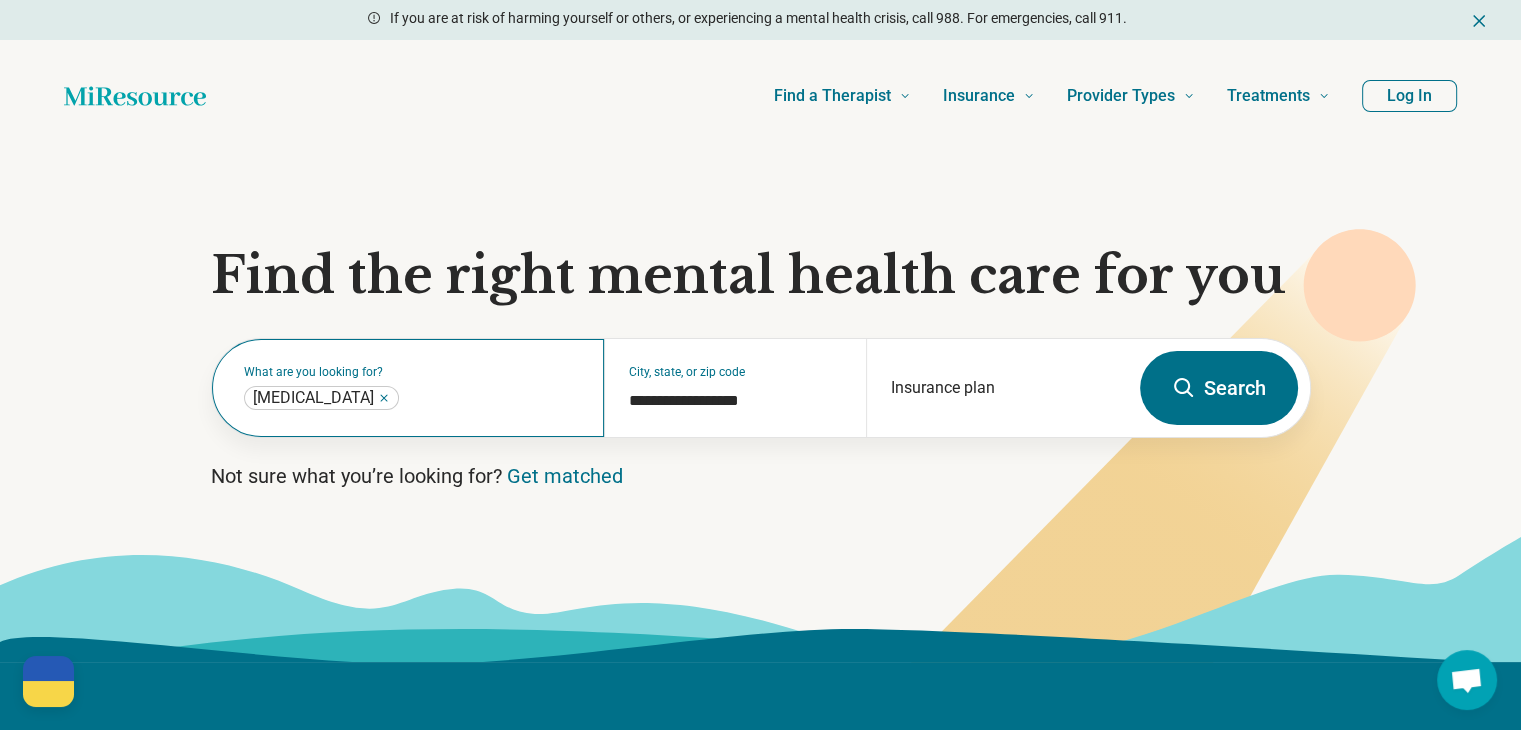 click on "What are you looking for? Depression ***" at bounding box center (408, 388) 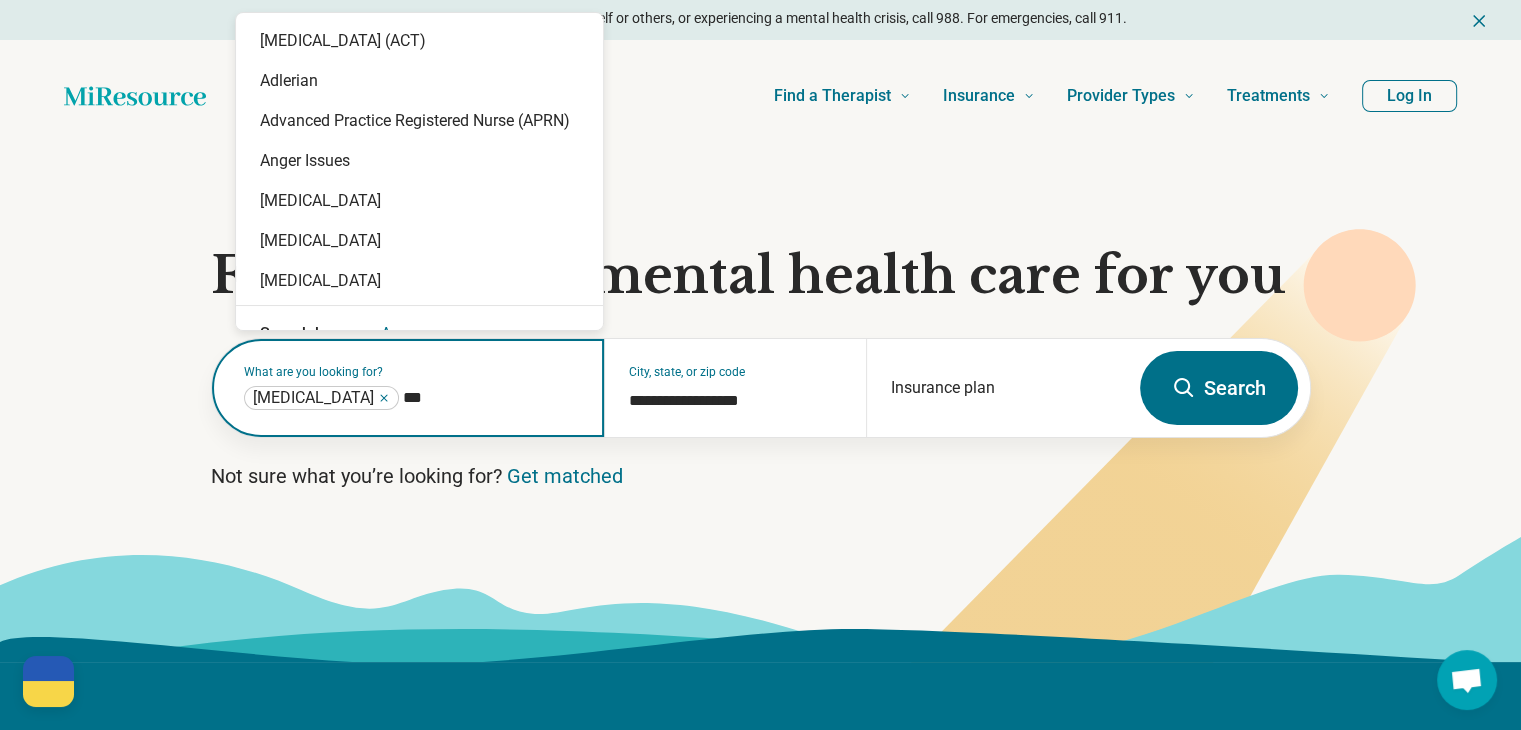 type on "****" 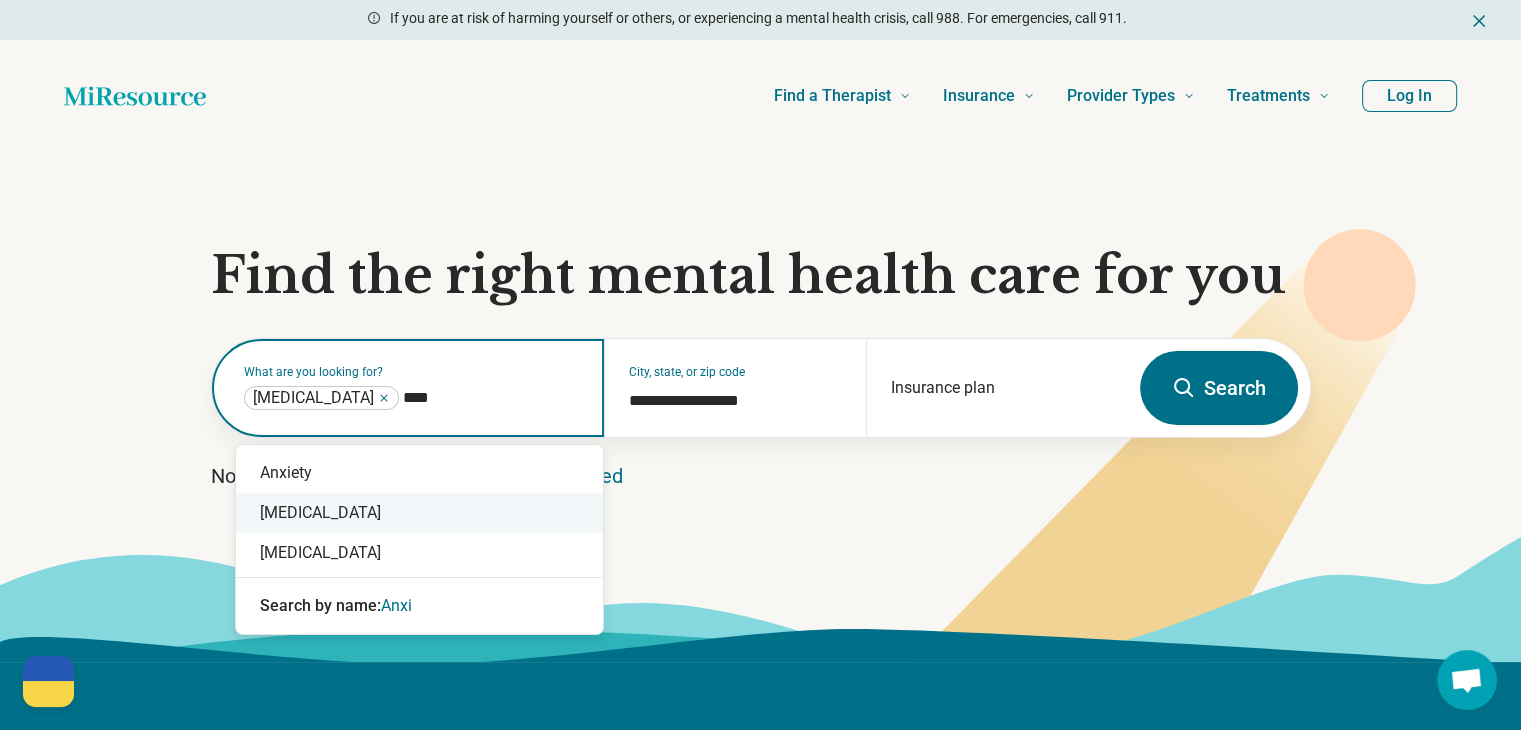 click on "Performance Anxiety" at bounding box center (419, 513) 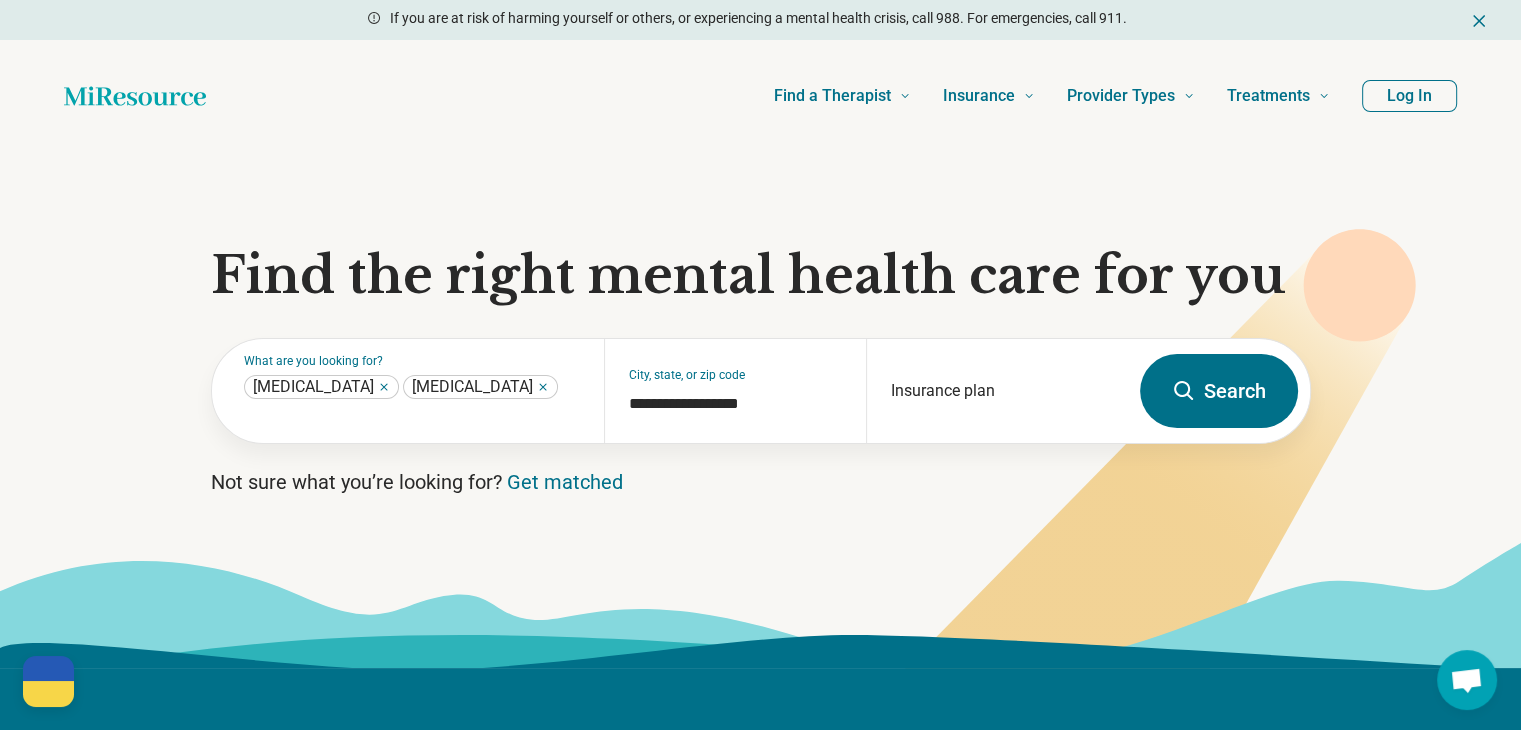 click 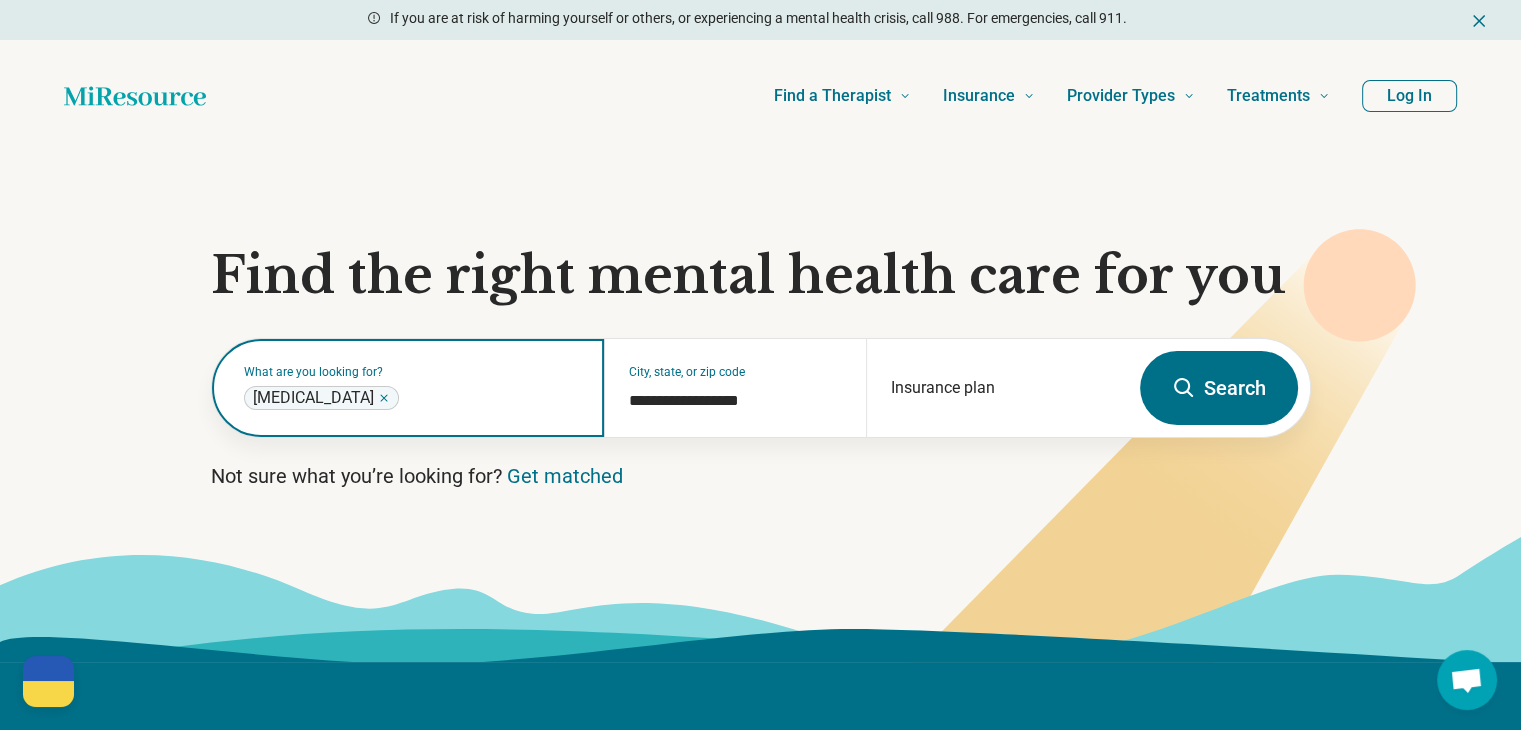 click at bounding box center (492, 398) 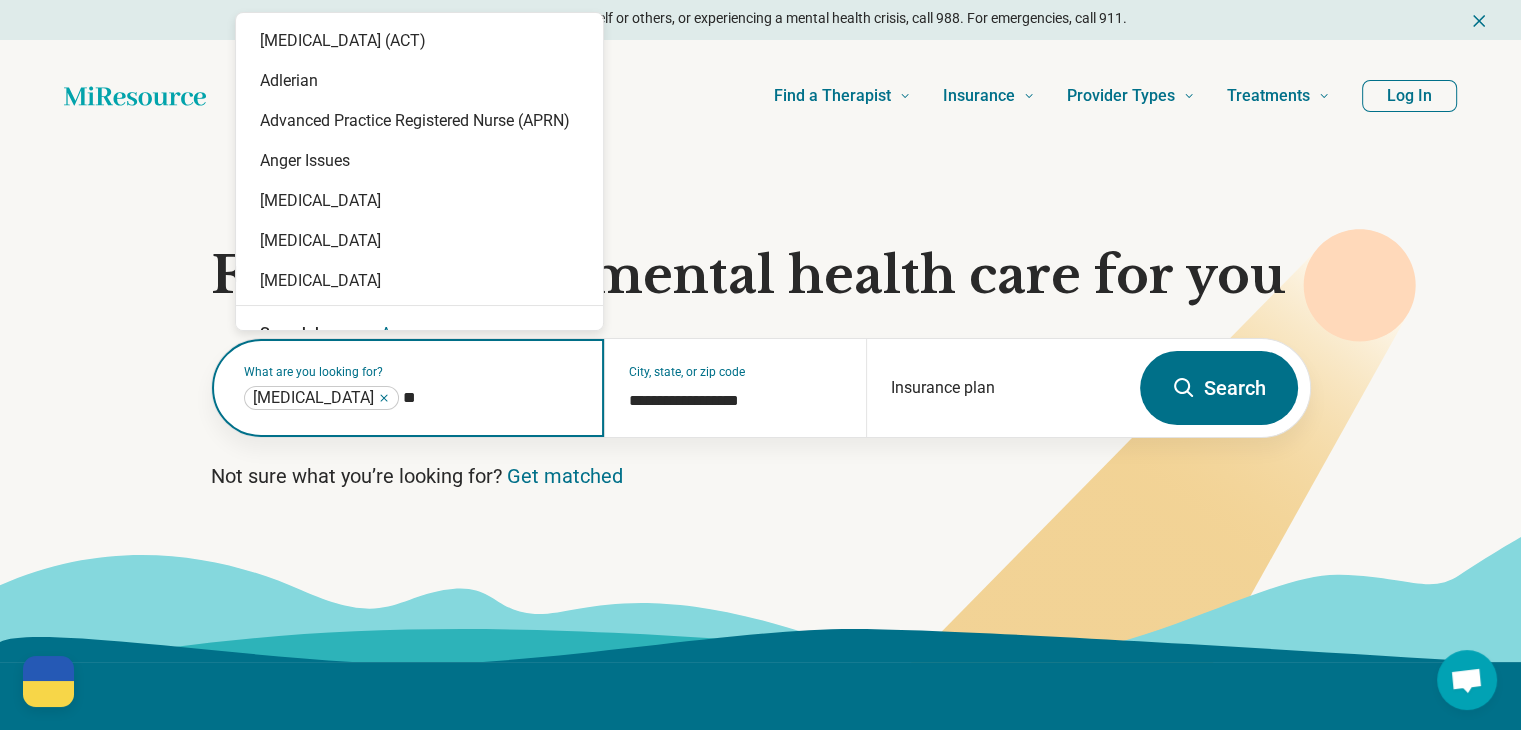 type on "*" 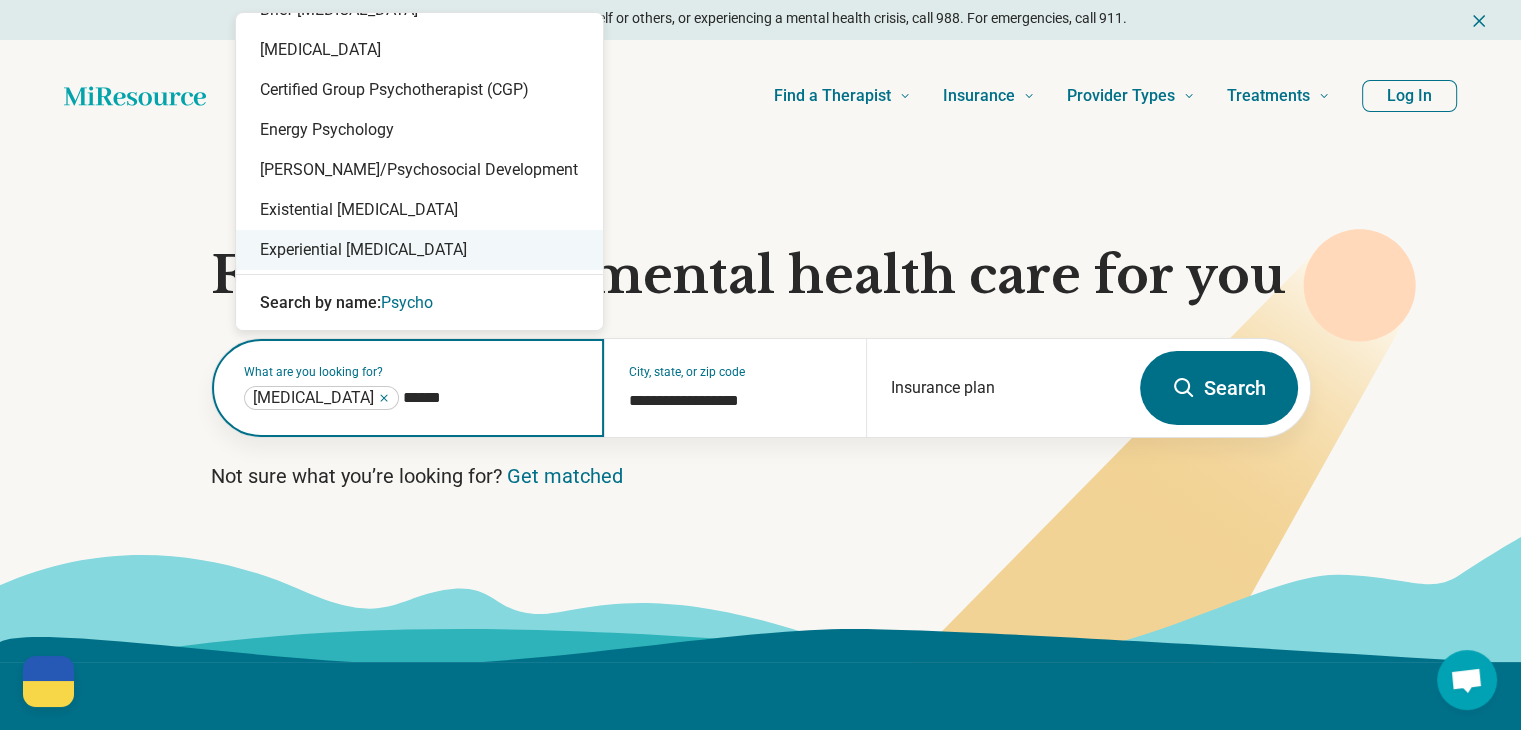 scroll, scrollTop: 0, scrollLeft: 0, axis: both 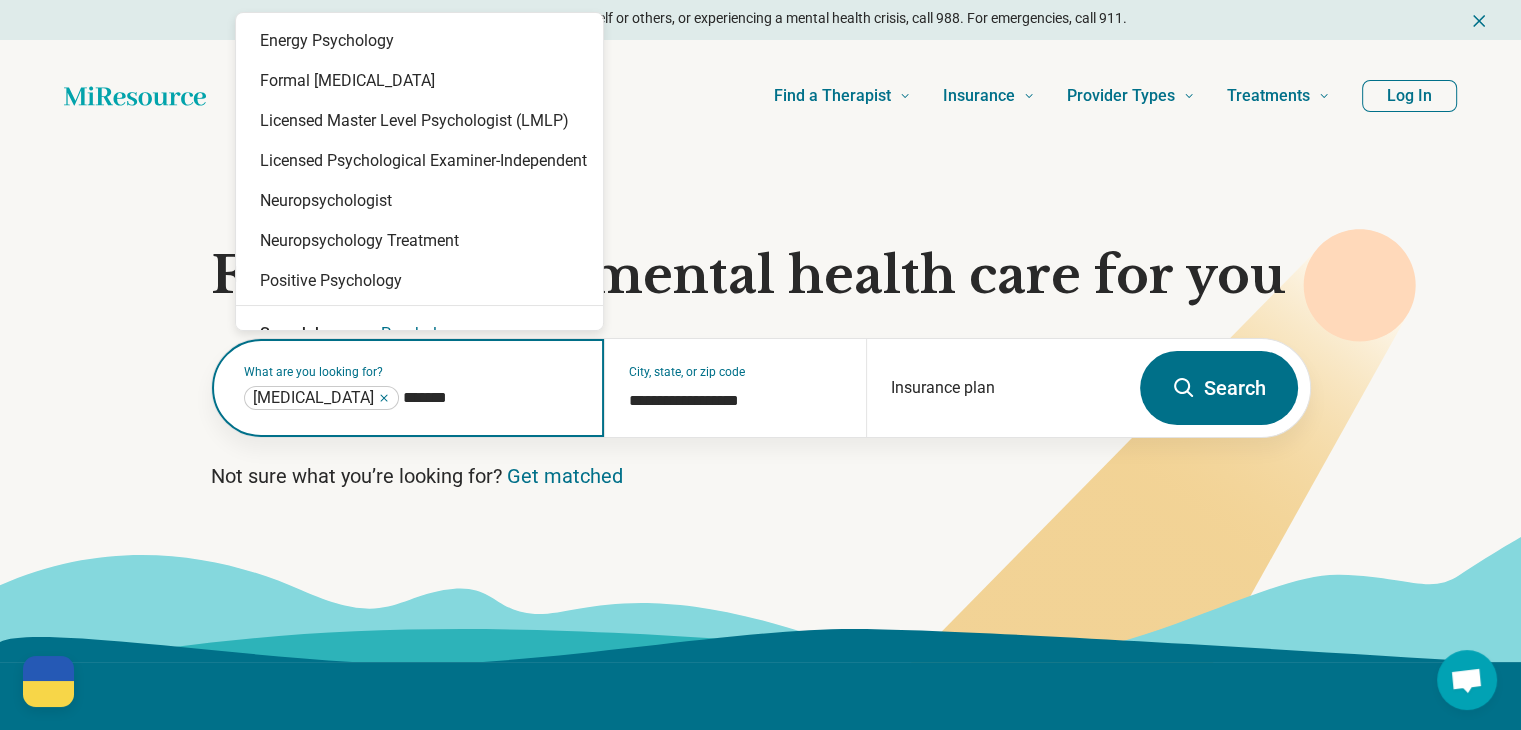 type on "********" 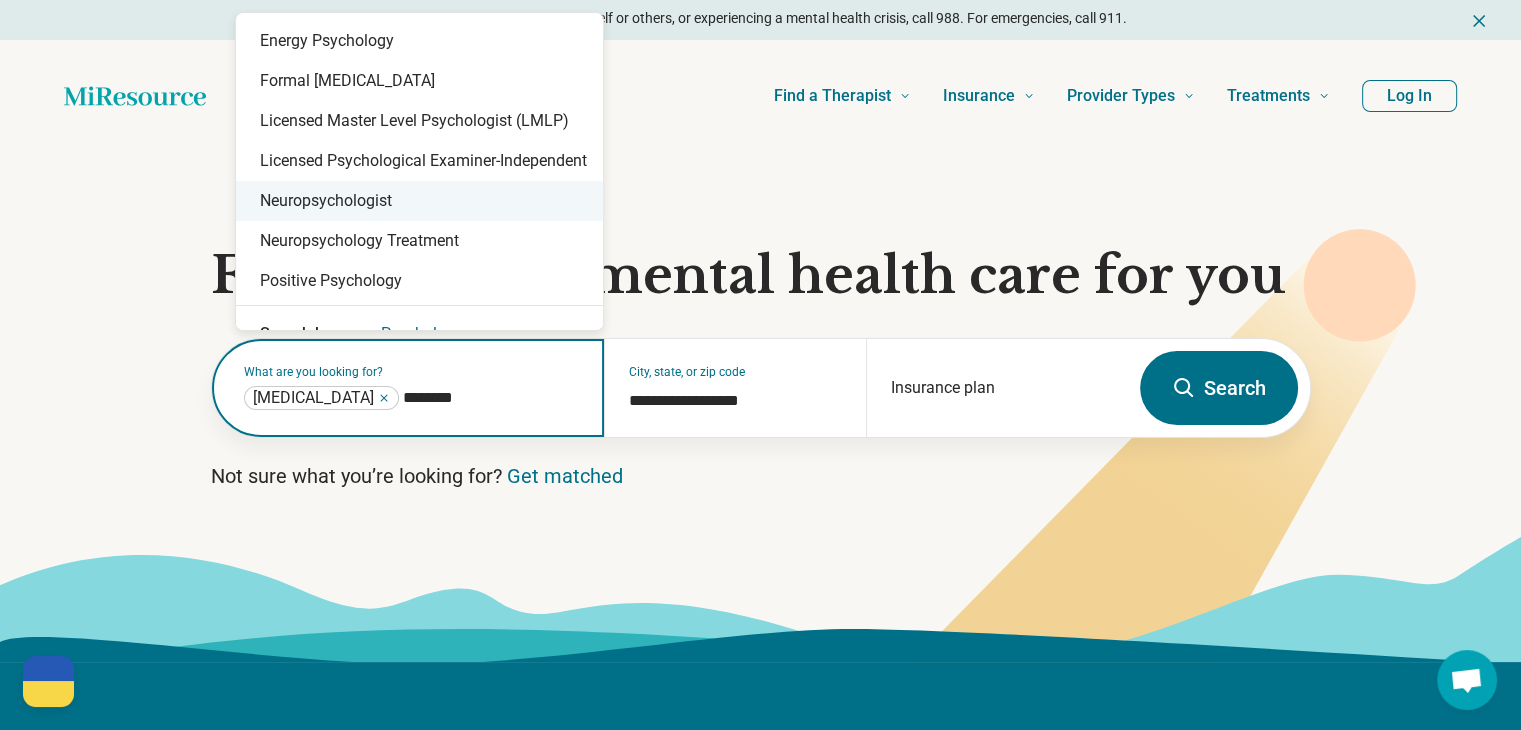click on "Neuropsychologist" at bounding box center [419, 201] 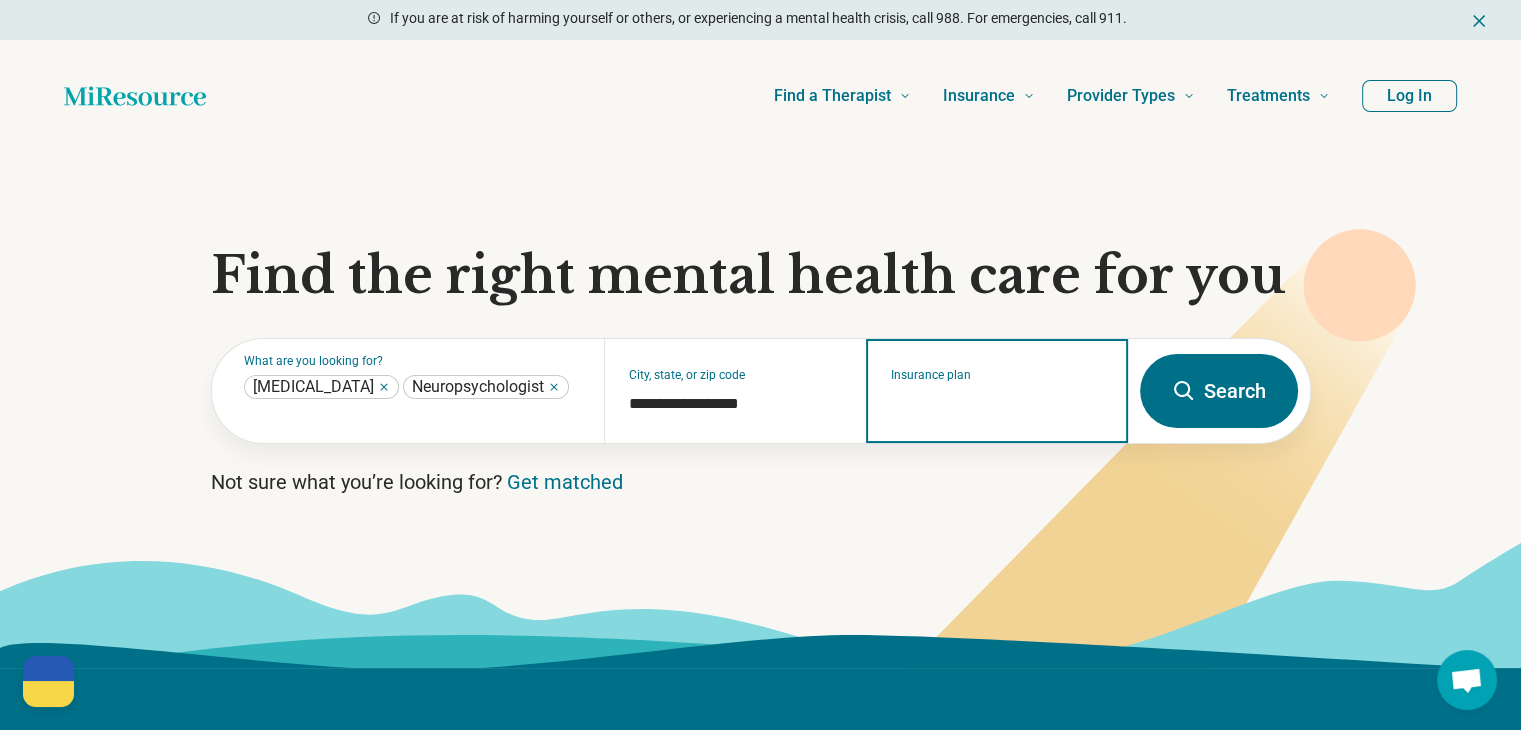 click on "Insurance plan" at bounding box center (997, 404) 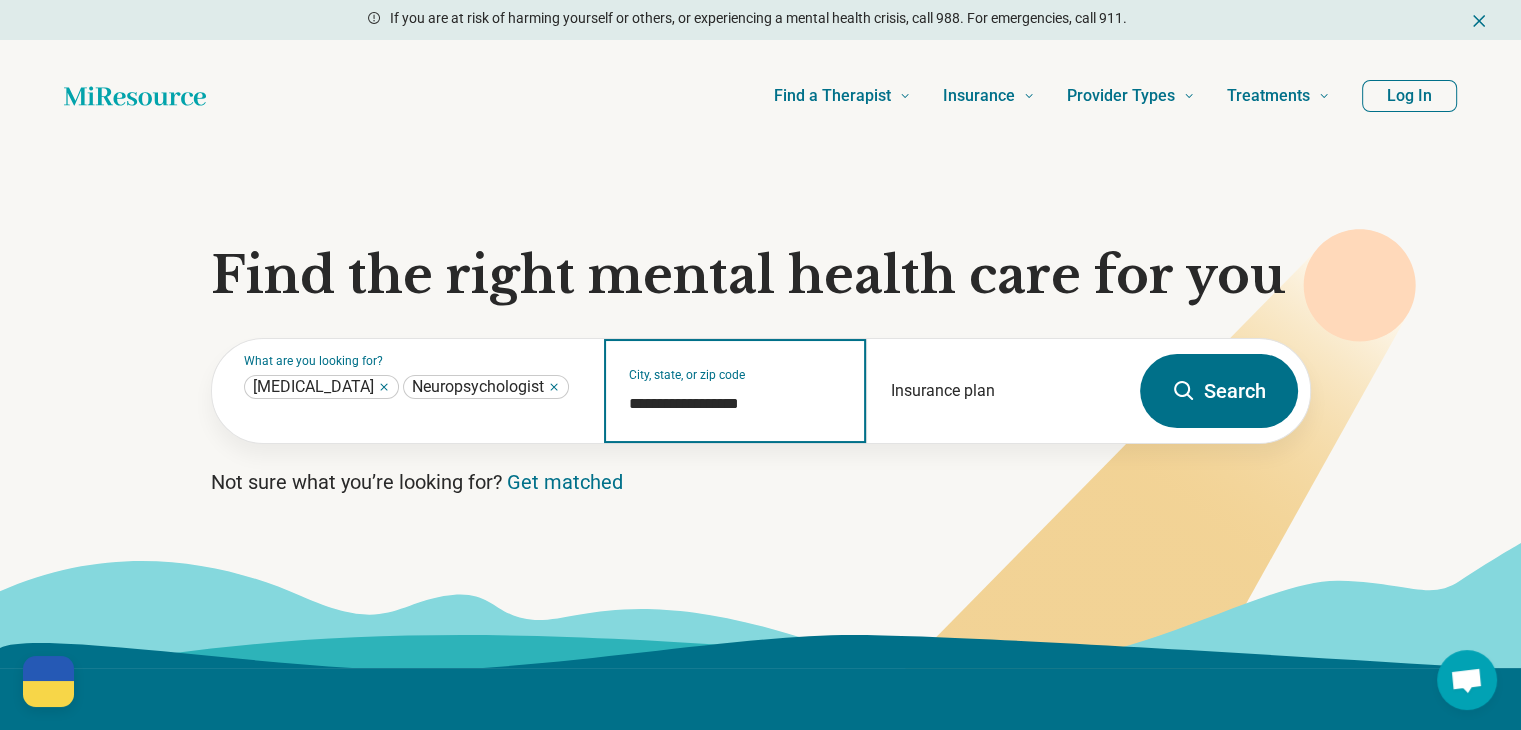 click on "**********" at bounding box center [735, 404] 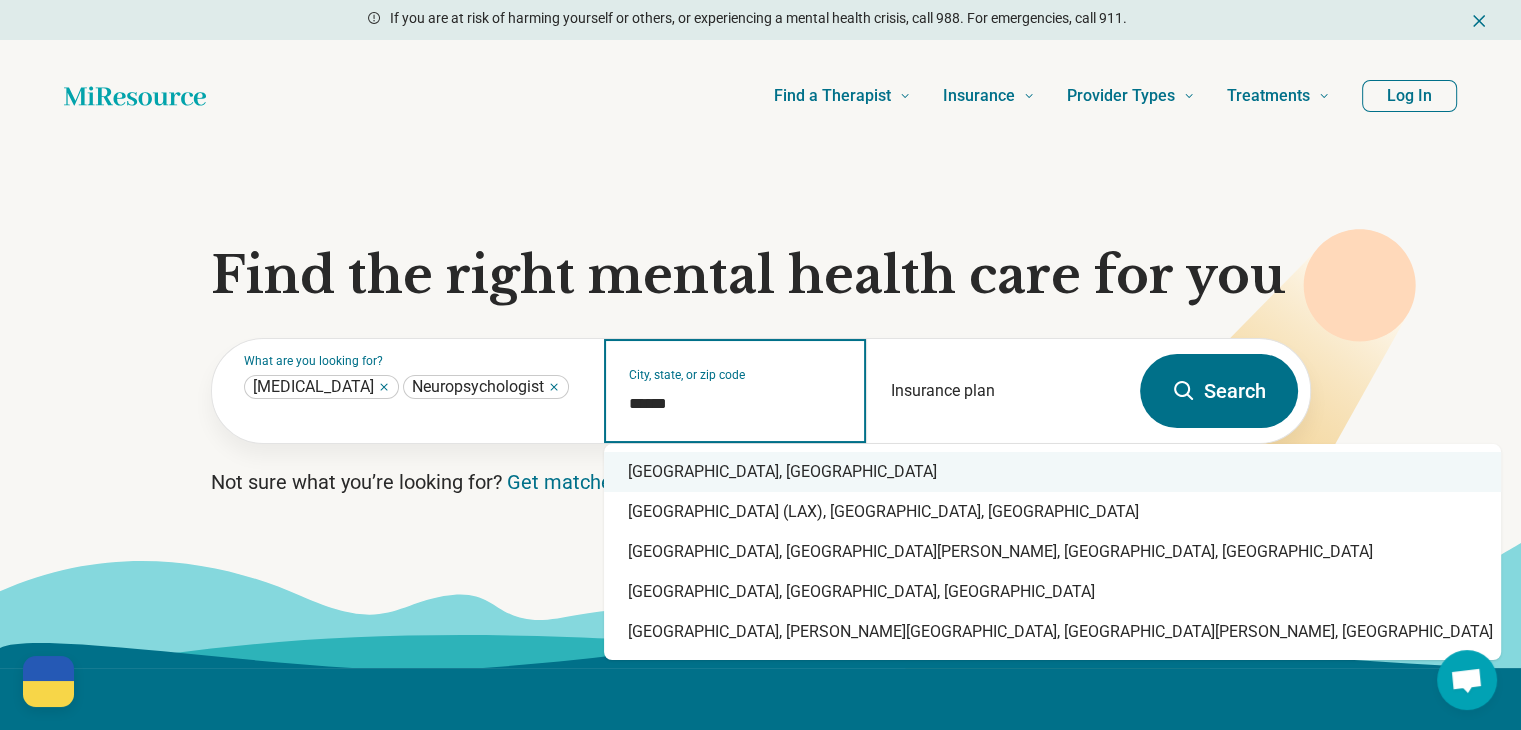 click on "Los Angeles, CA" at bounding box center (1052, 472) 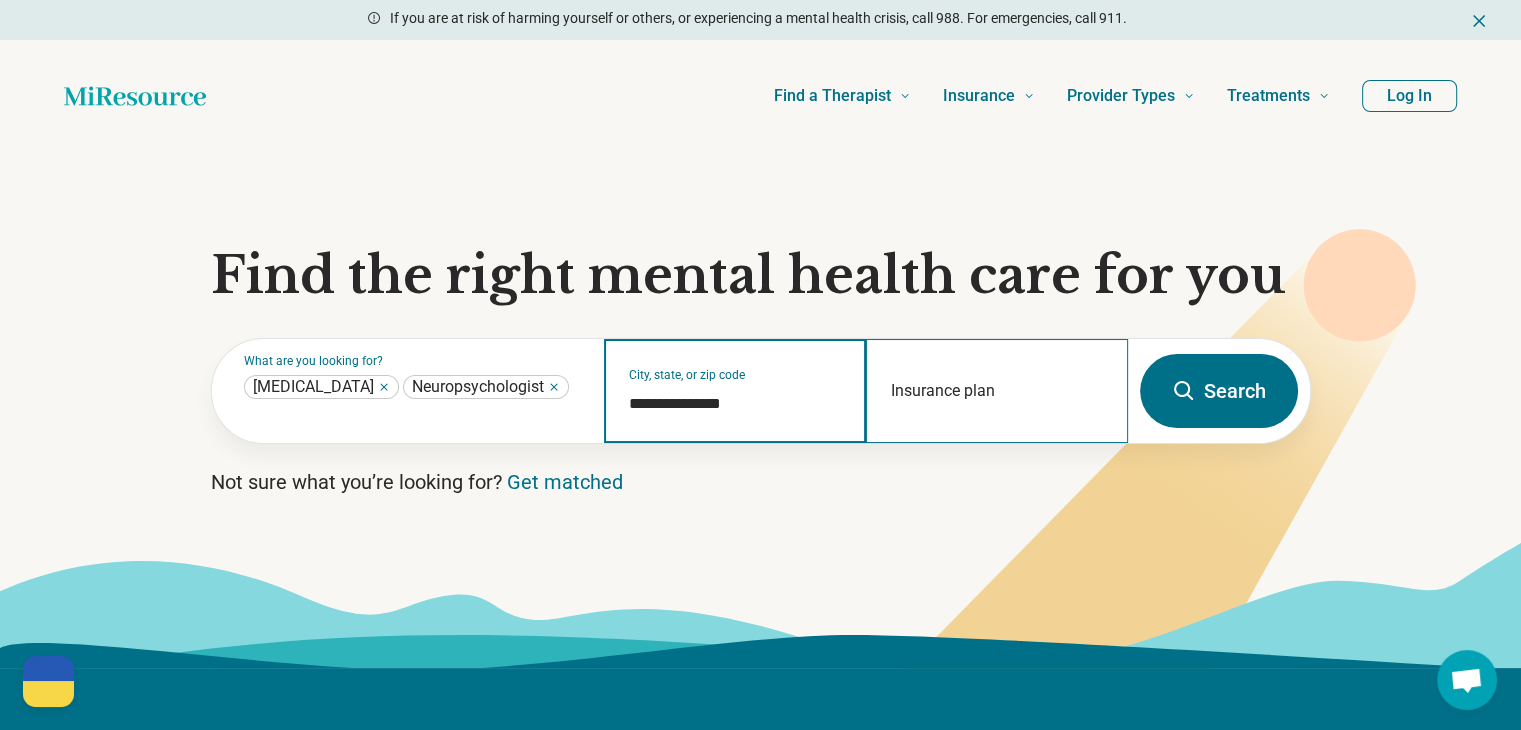 type on "**********" 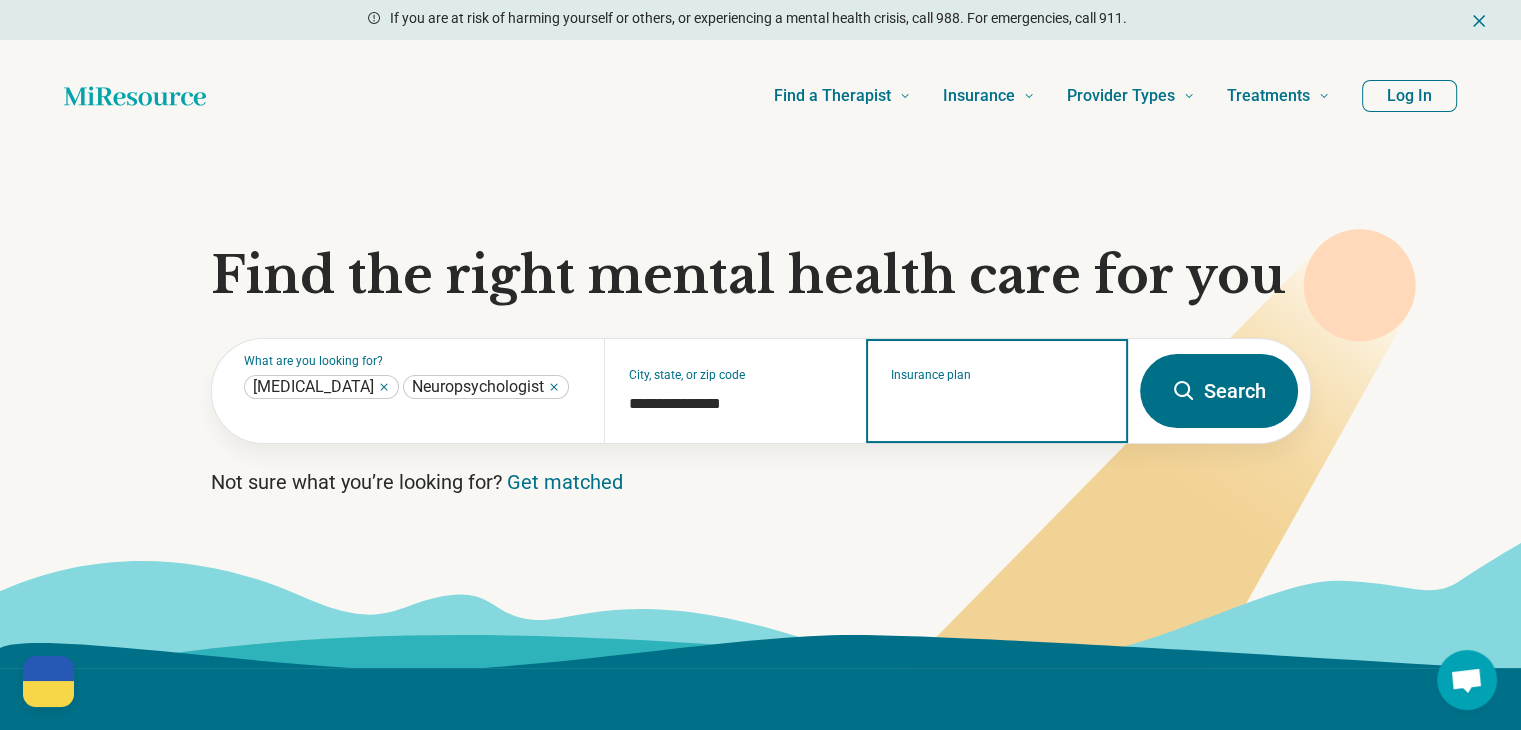 click on "Insurance plan" at bounding box center (997, 391) 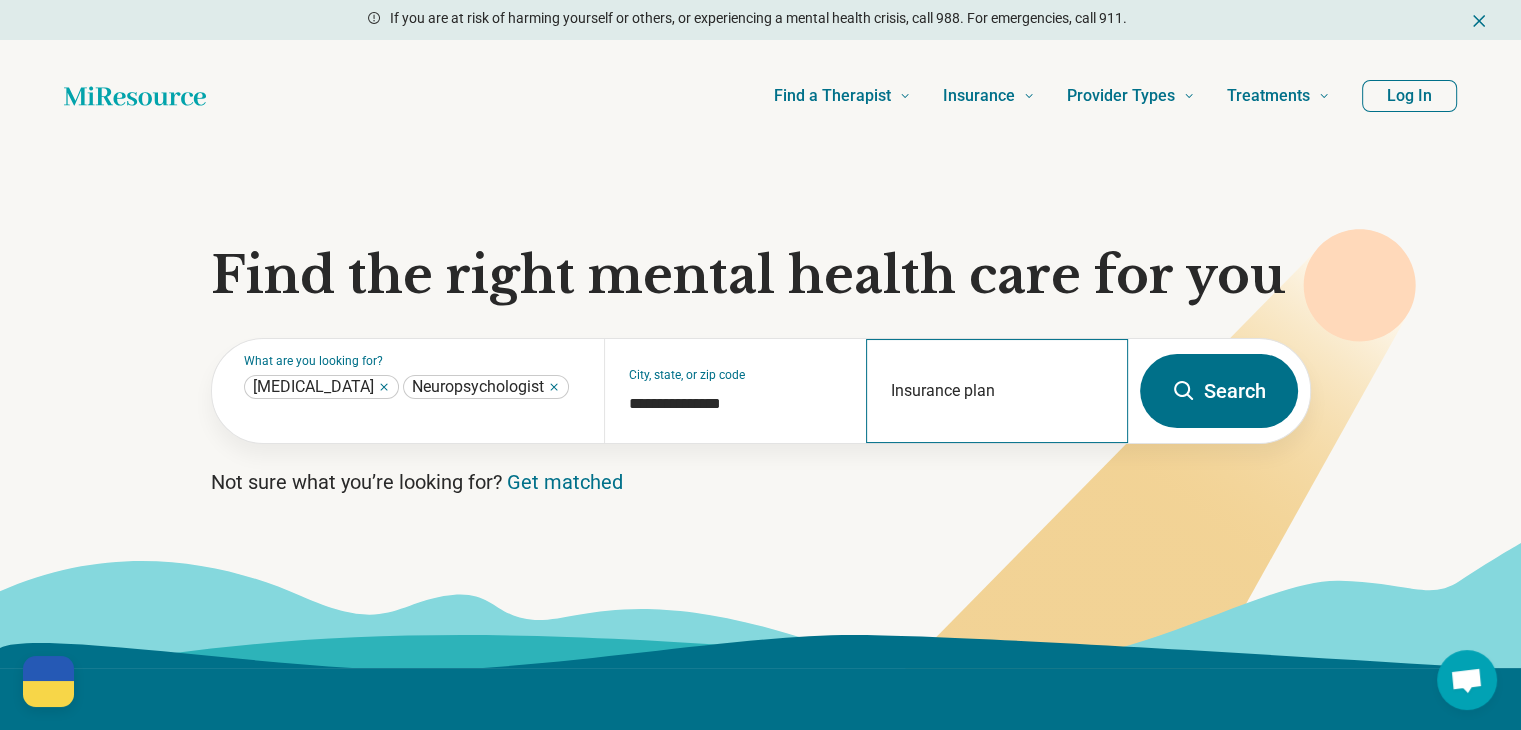 click on "Insurance plan" at bounding box center (997, 391) 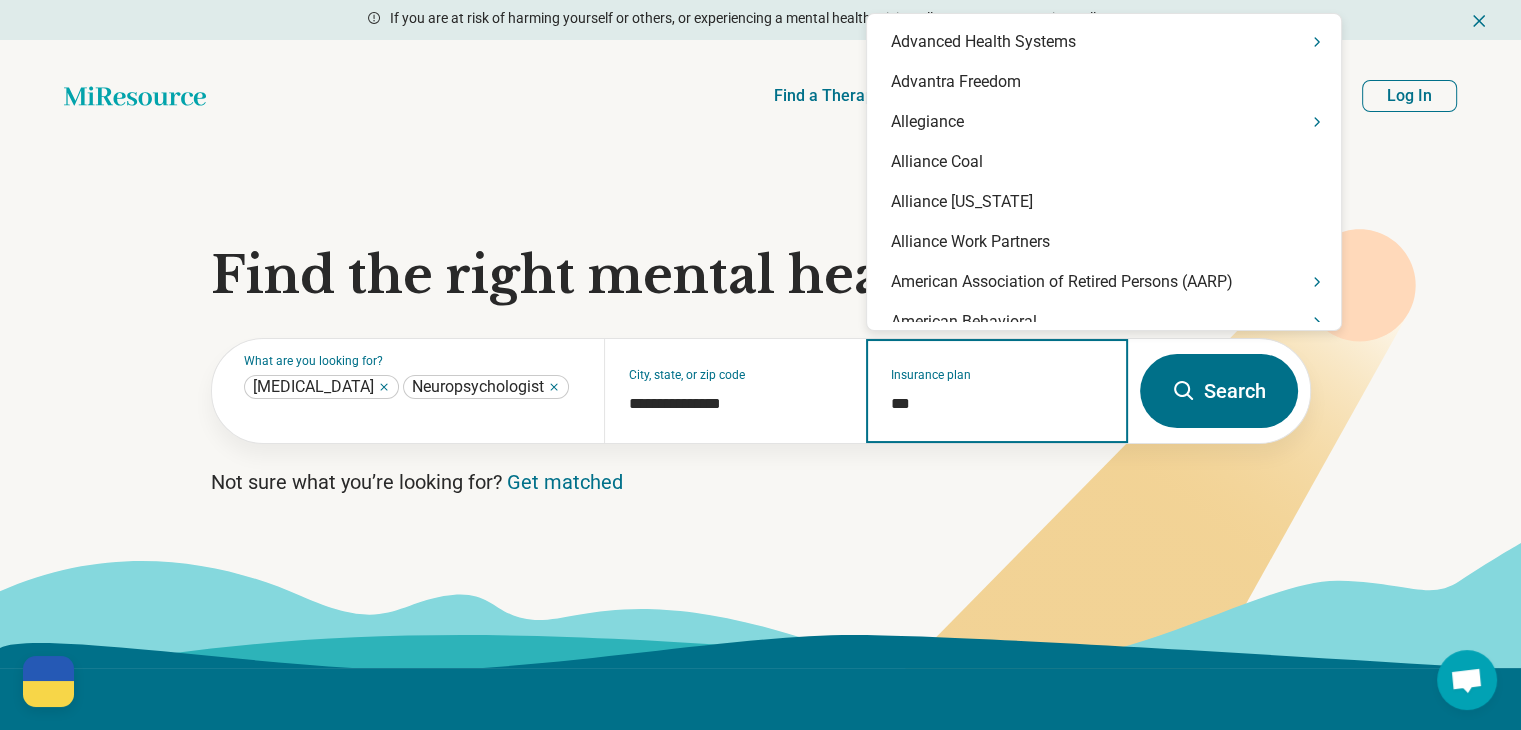 type on "****" 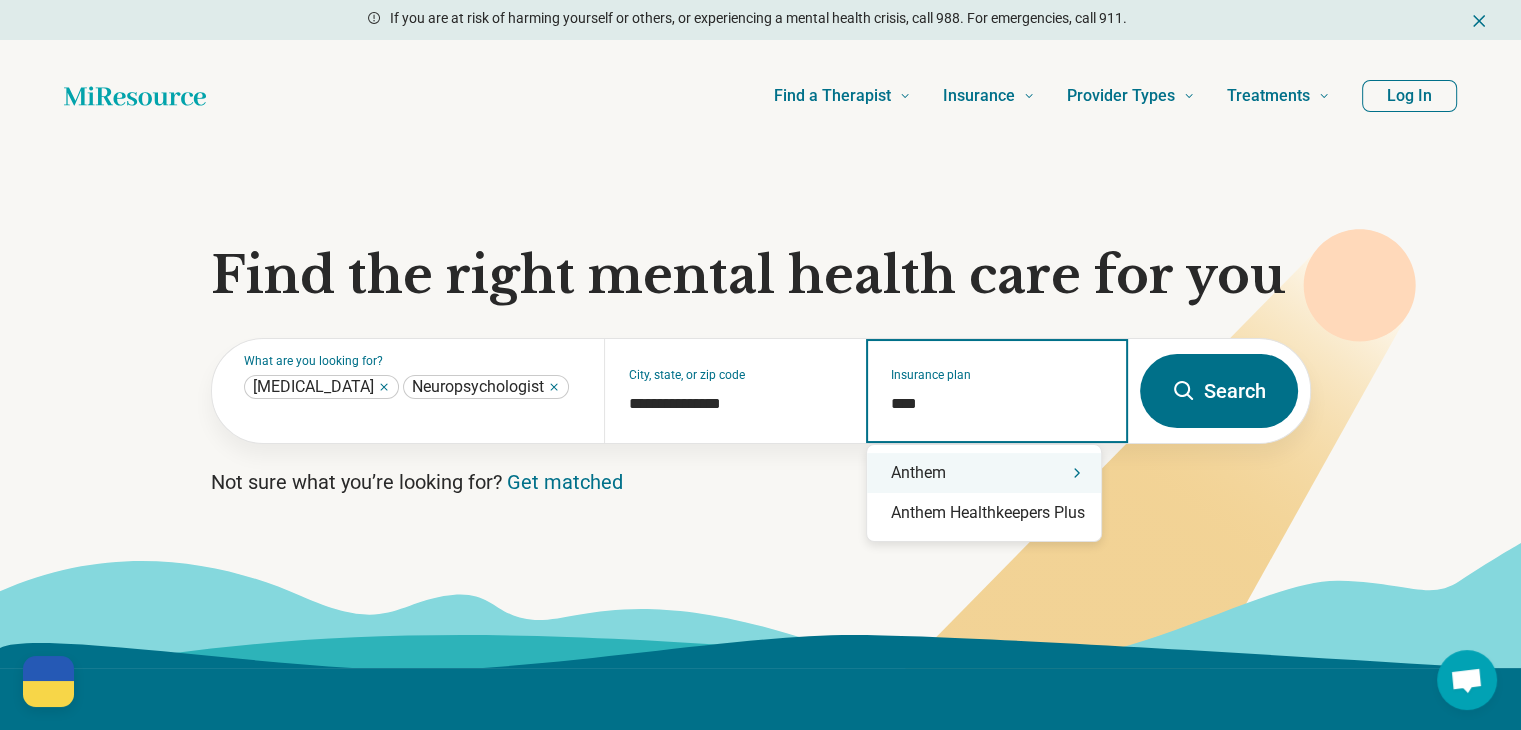 click on "Anthem" at bounding box center [984, 473] 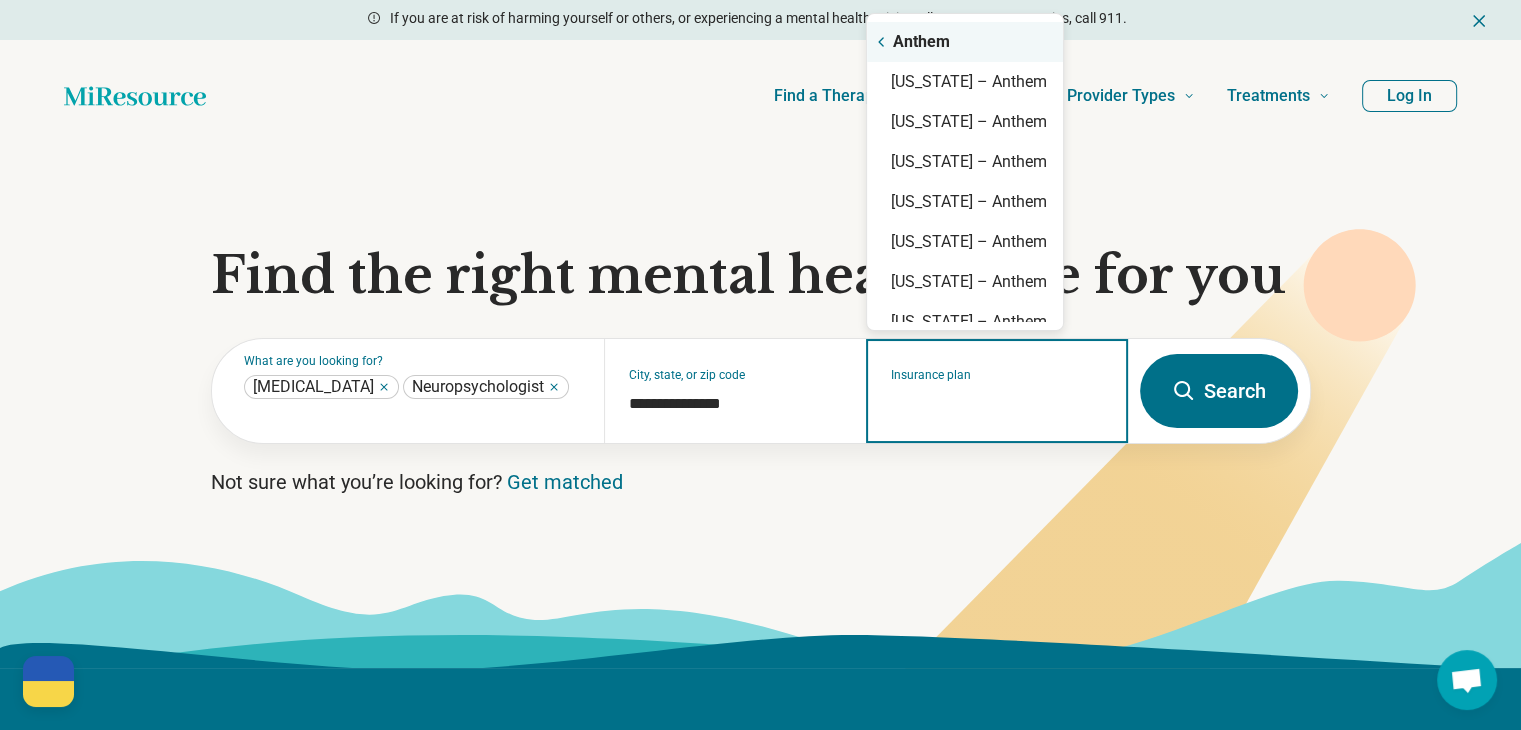 click on "Anthem" at bounding box center (965, 42) 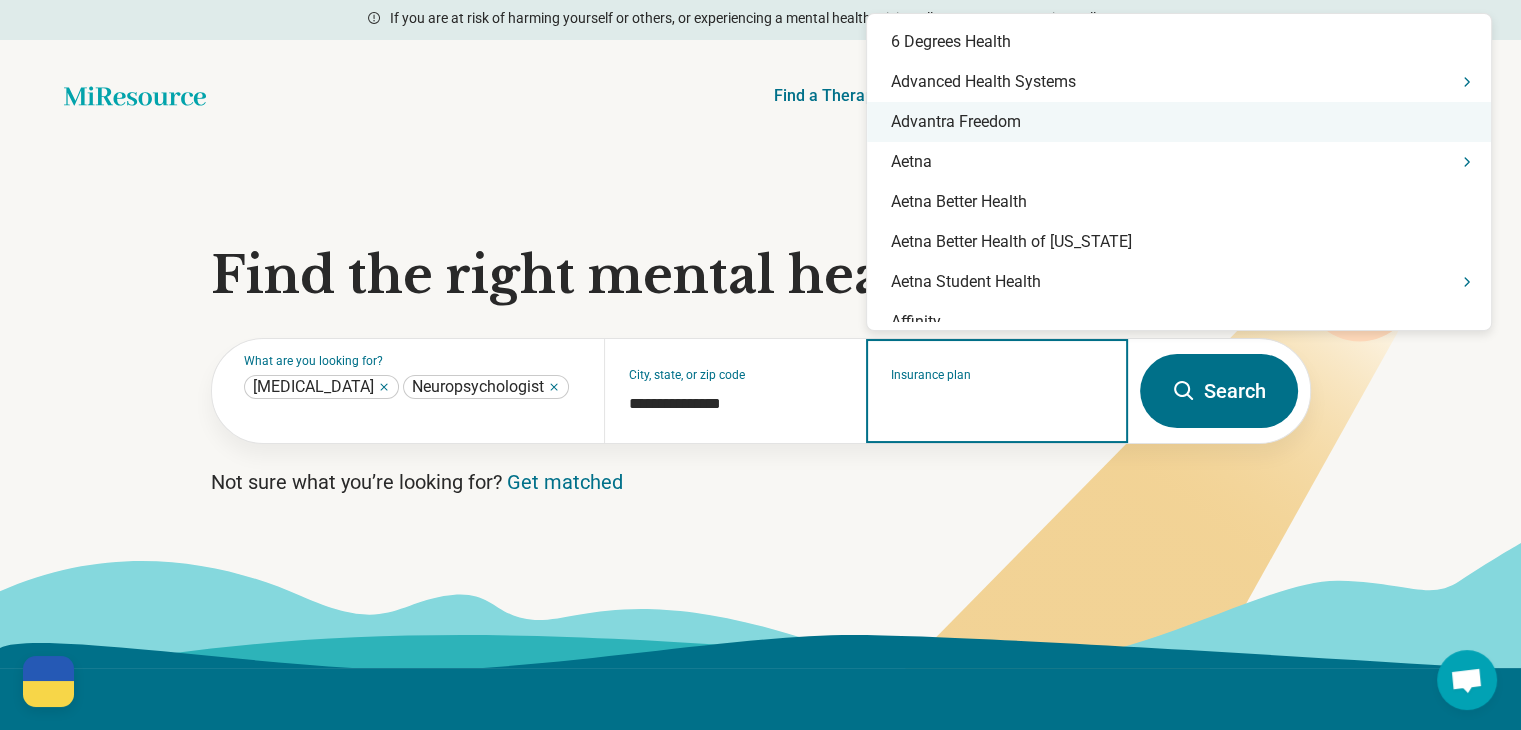 click on "Advantra Freedom" at bounding box center (1179, 122) 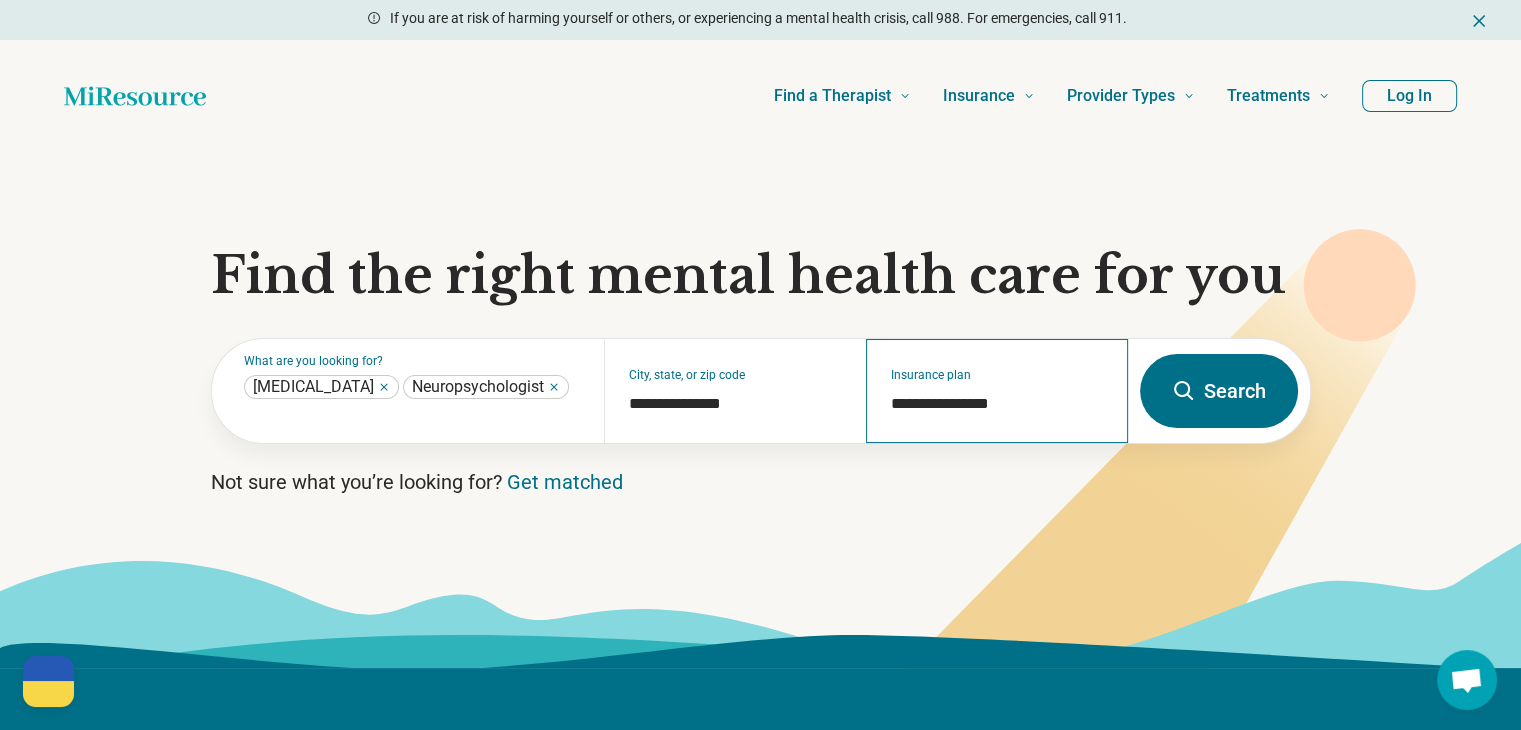 click on "**********" at bounding box center [997, 391] 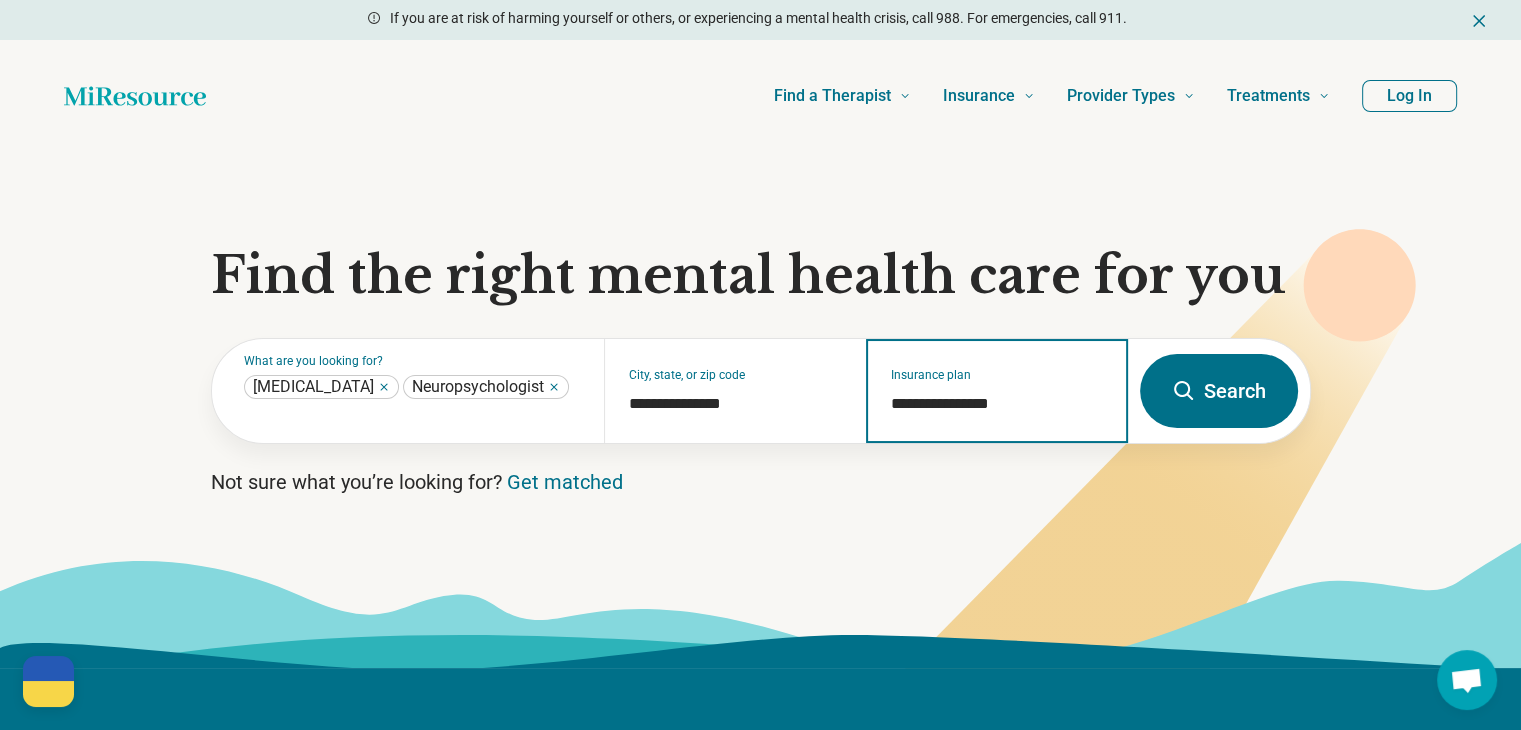 click on "**********" at bounding box center (997, 404) 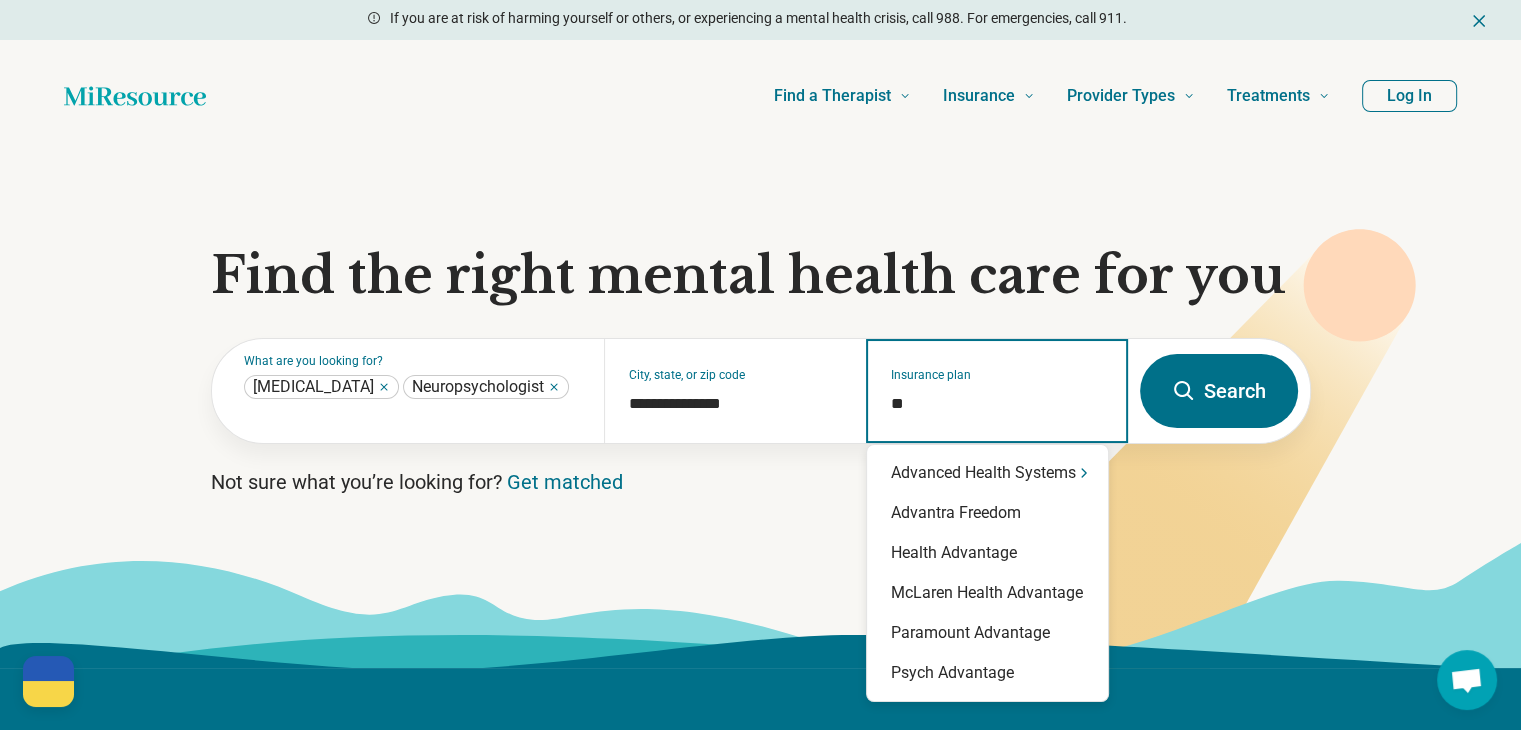 type on "*" 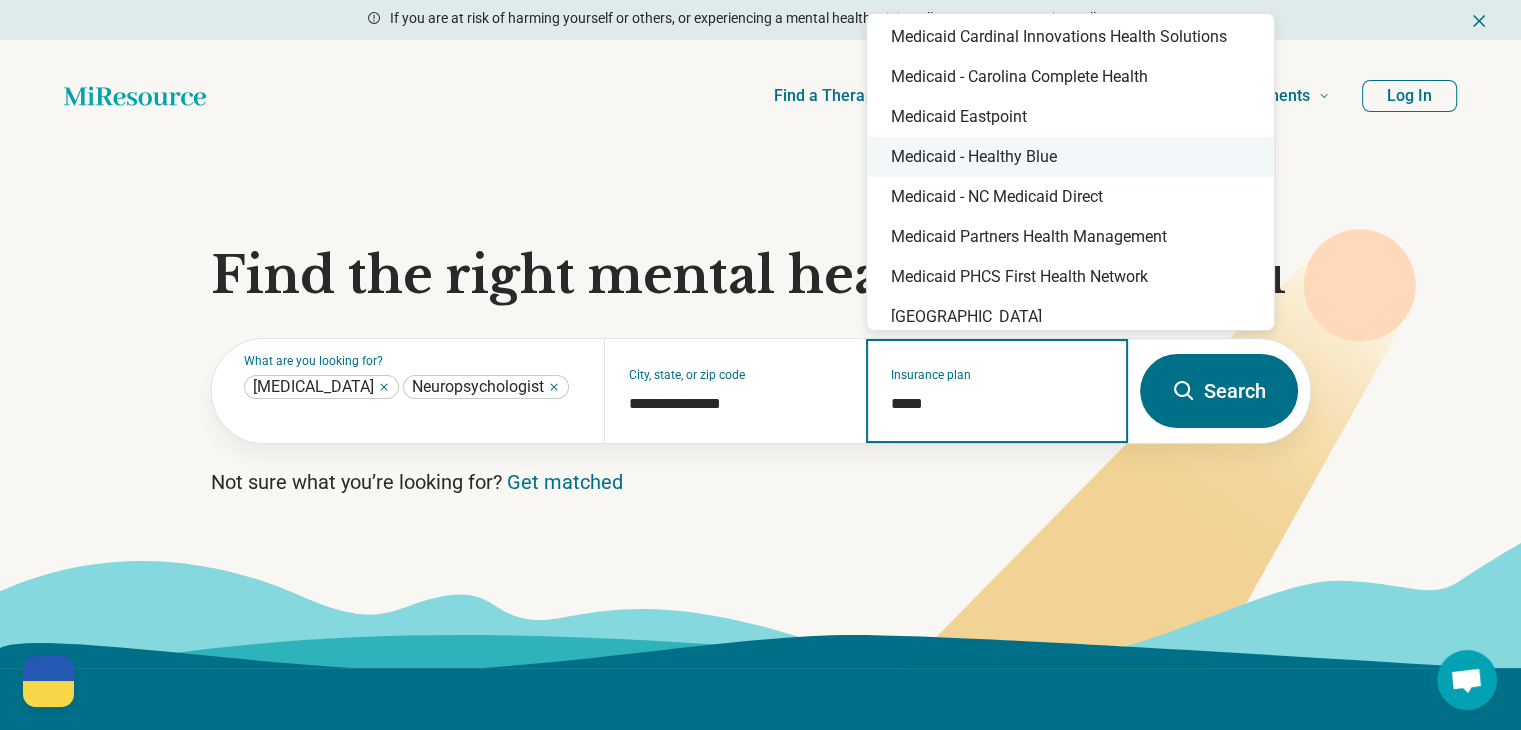 scroll, scrollTop: 600, scrollLeft: 0, axis: vertical 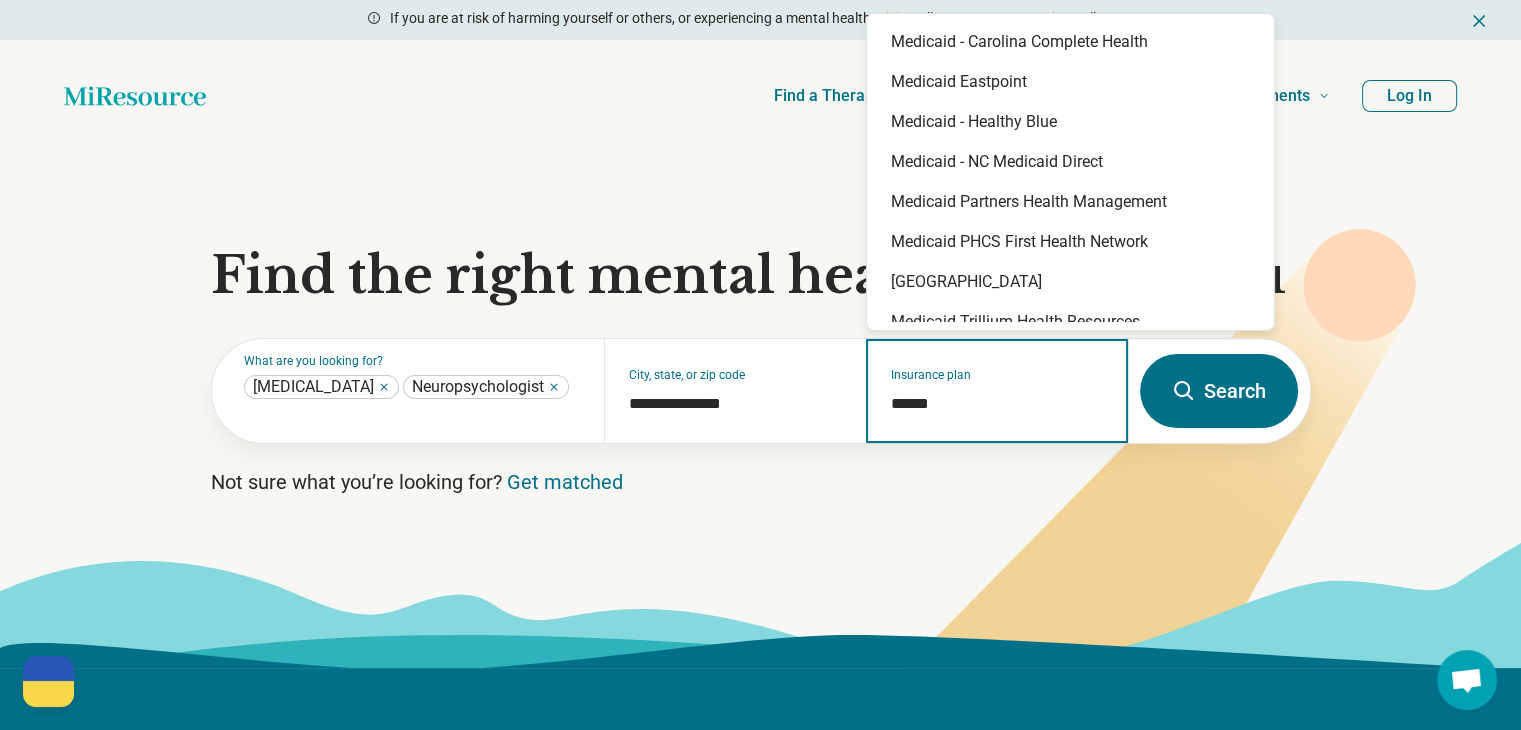 type on "*******" 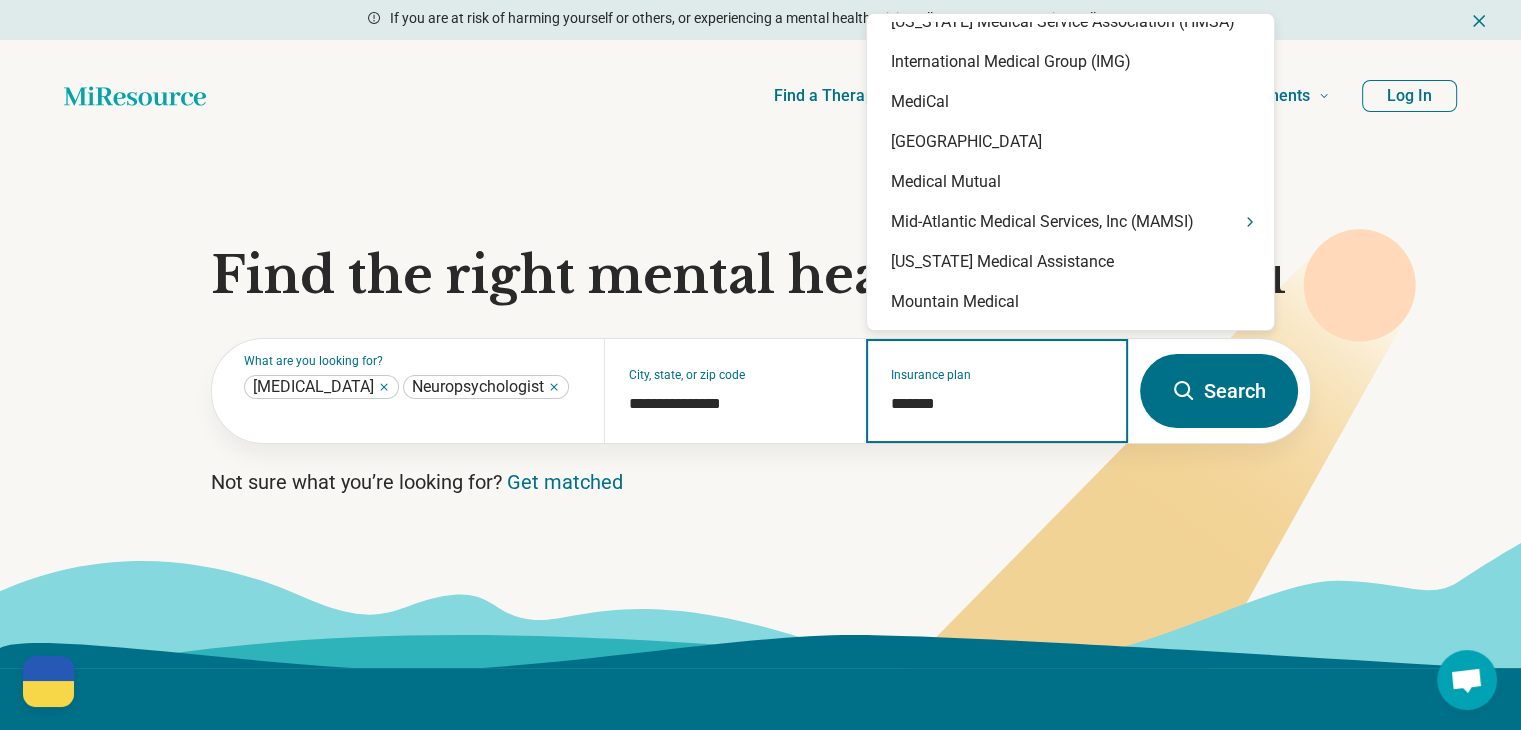 scroll, scrollTop: 220, scrollLeft: 0, axis: vertical 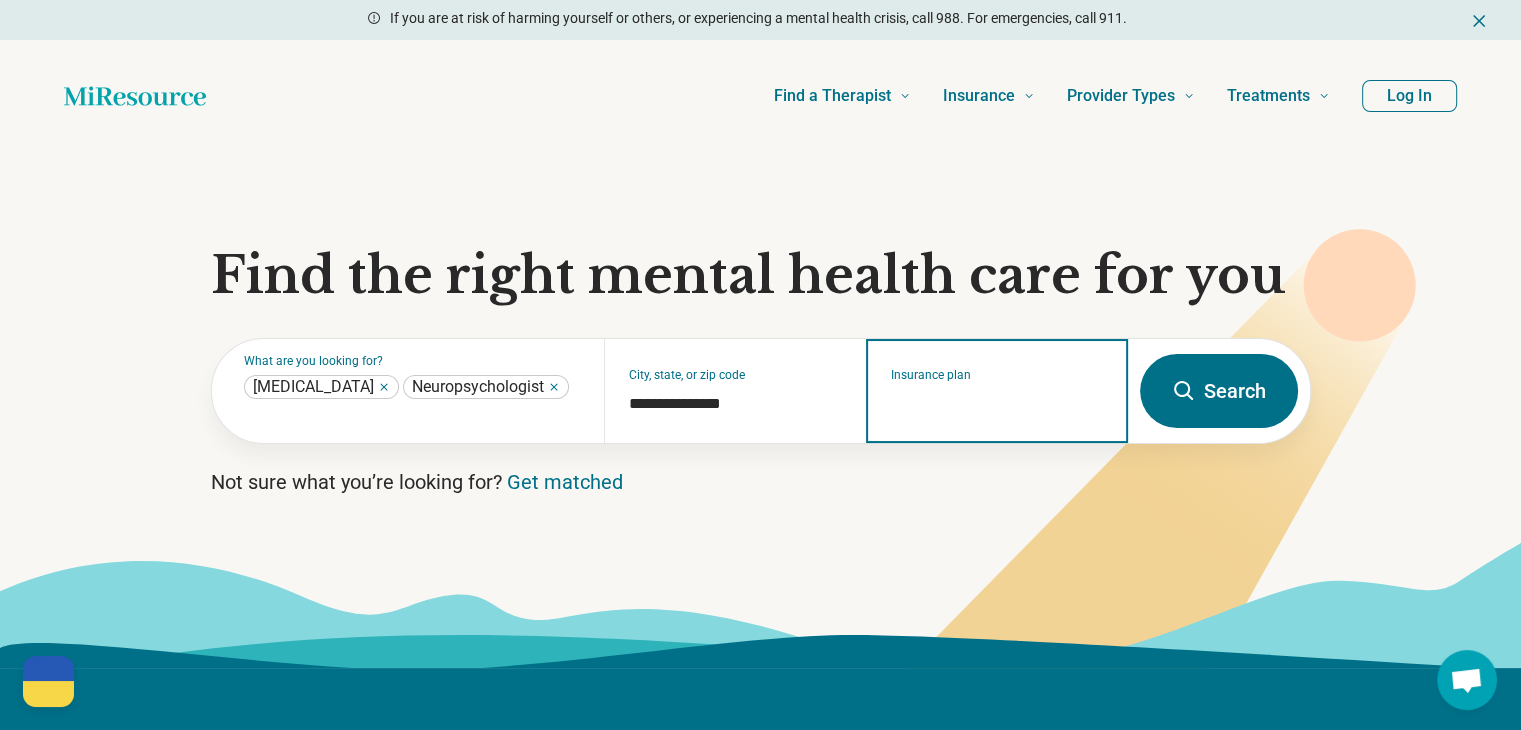 type 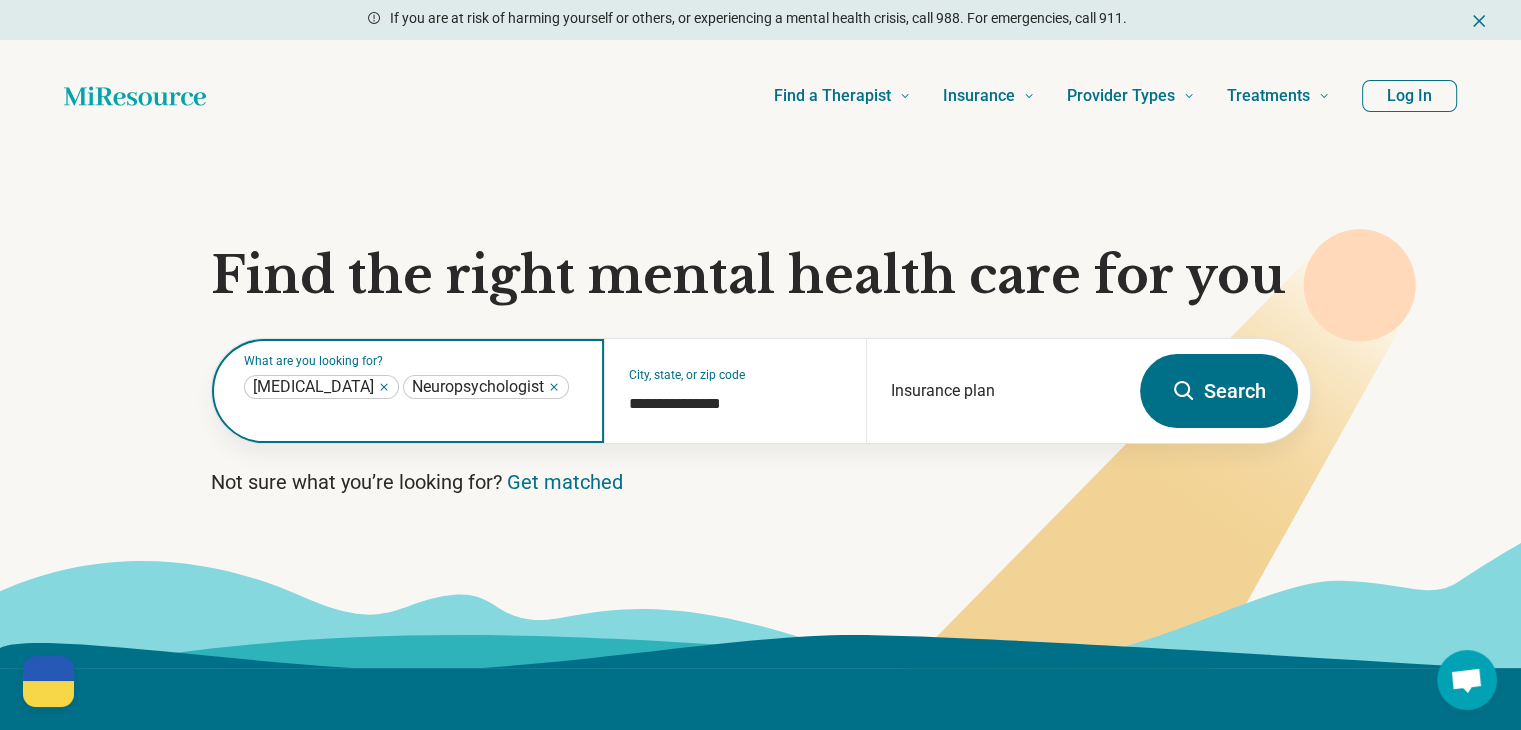 click on "Neuropsychologist" at bounding box center (478, 387) 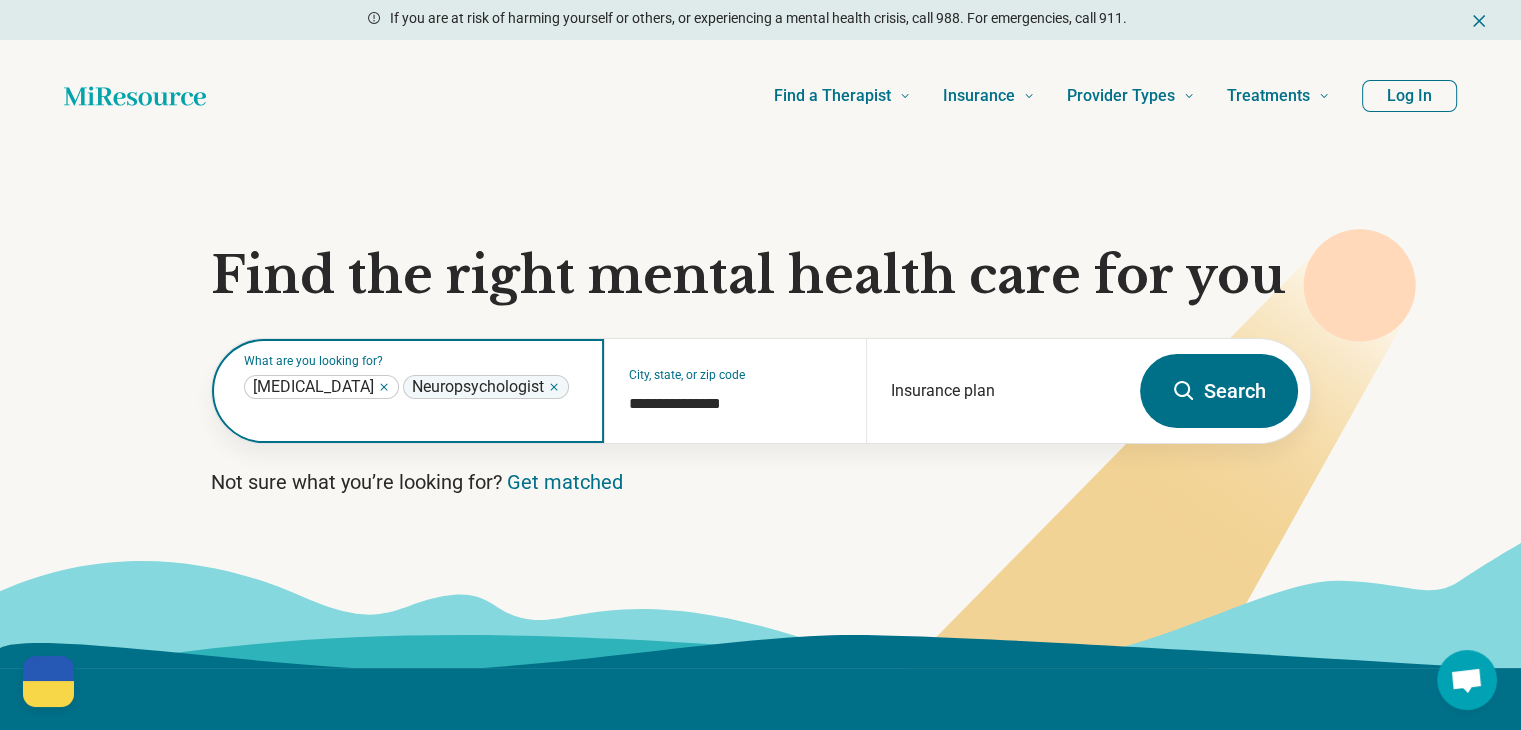 click 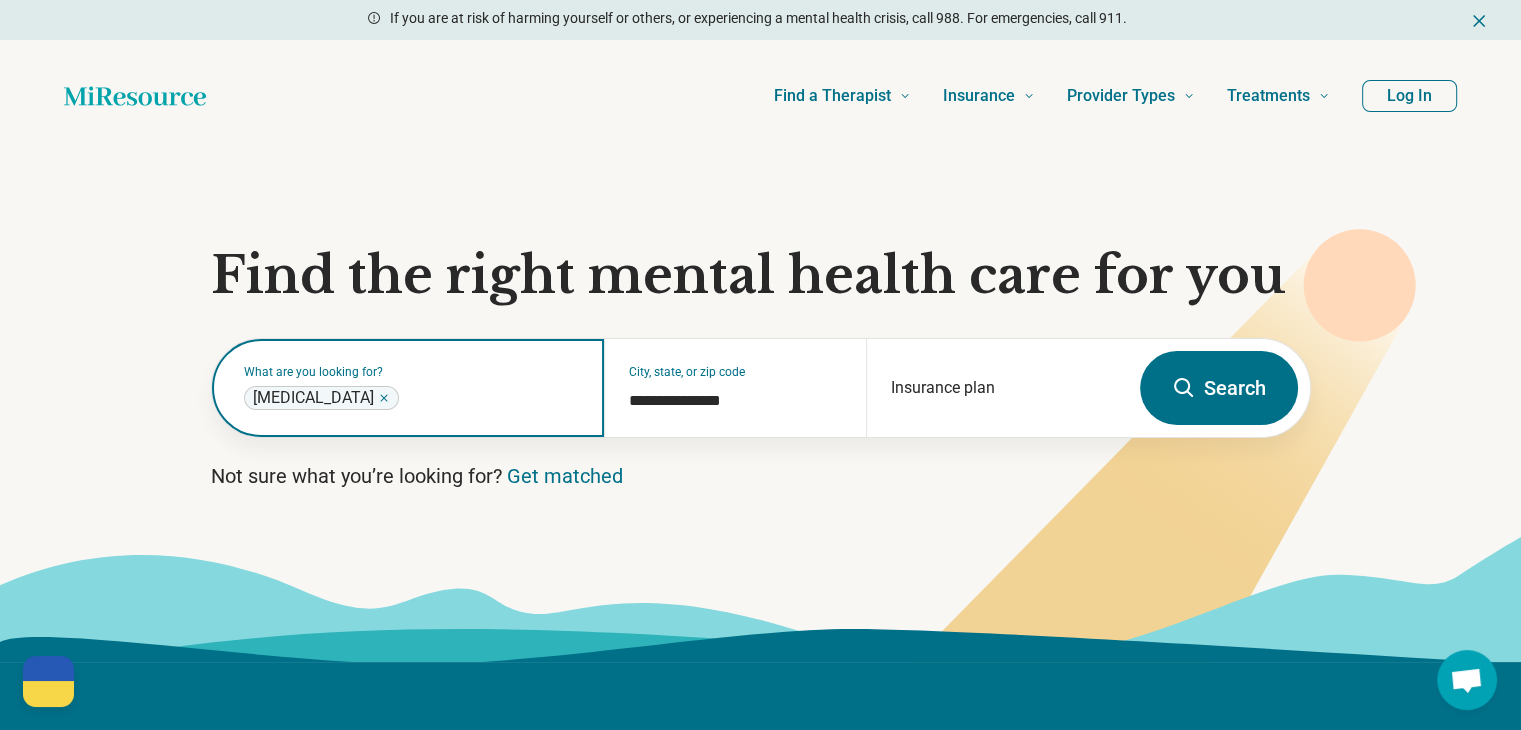 click at bounding box center (492, 398) 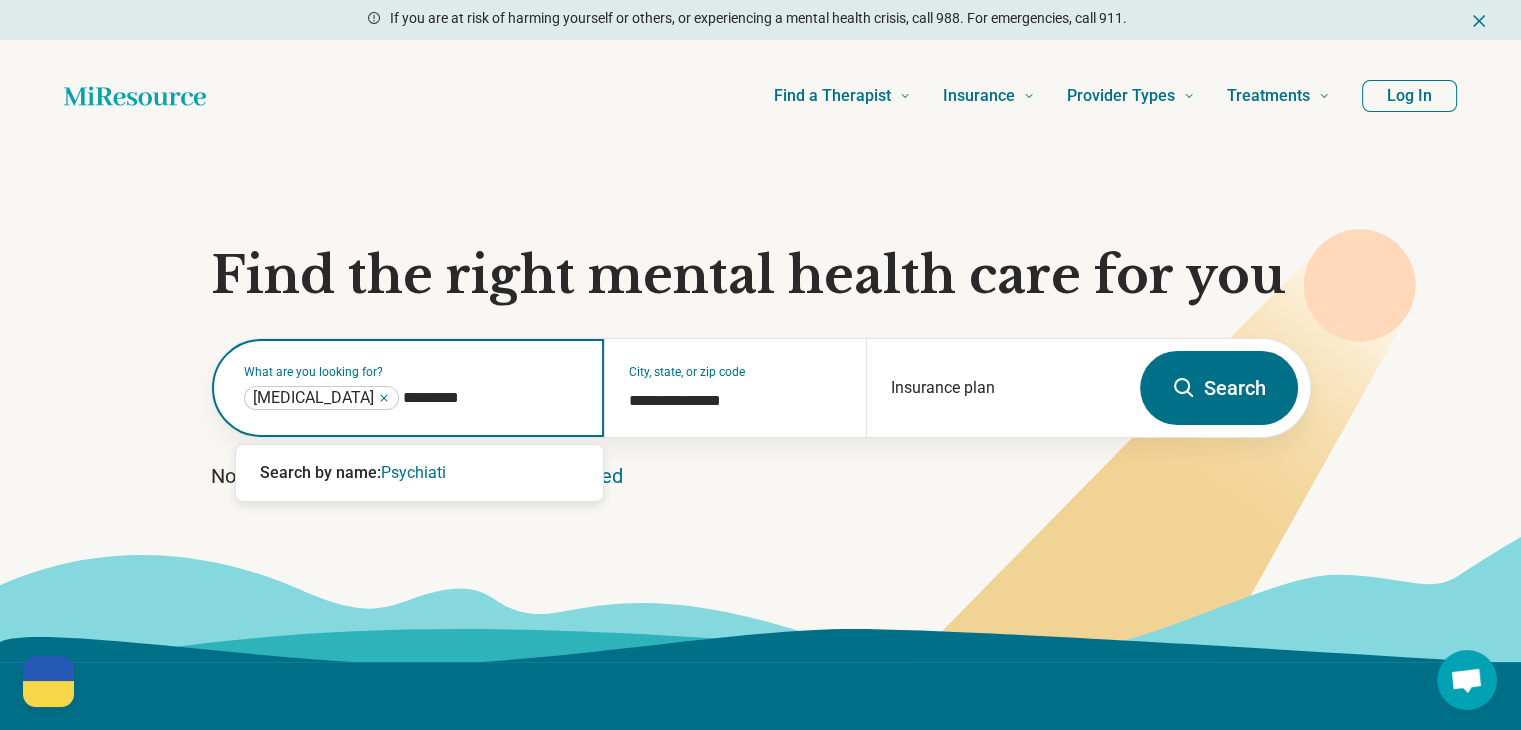 type on "********" 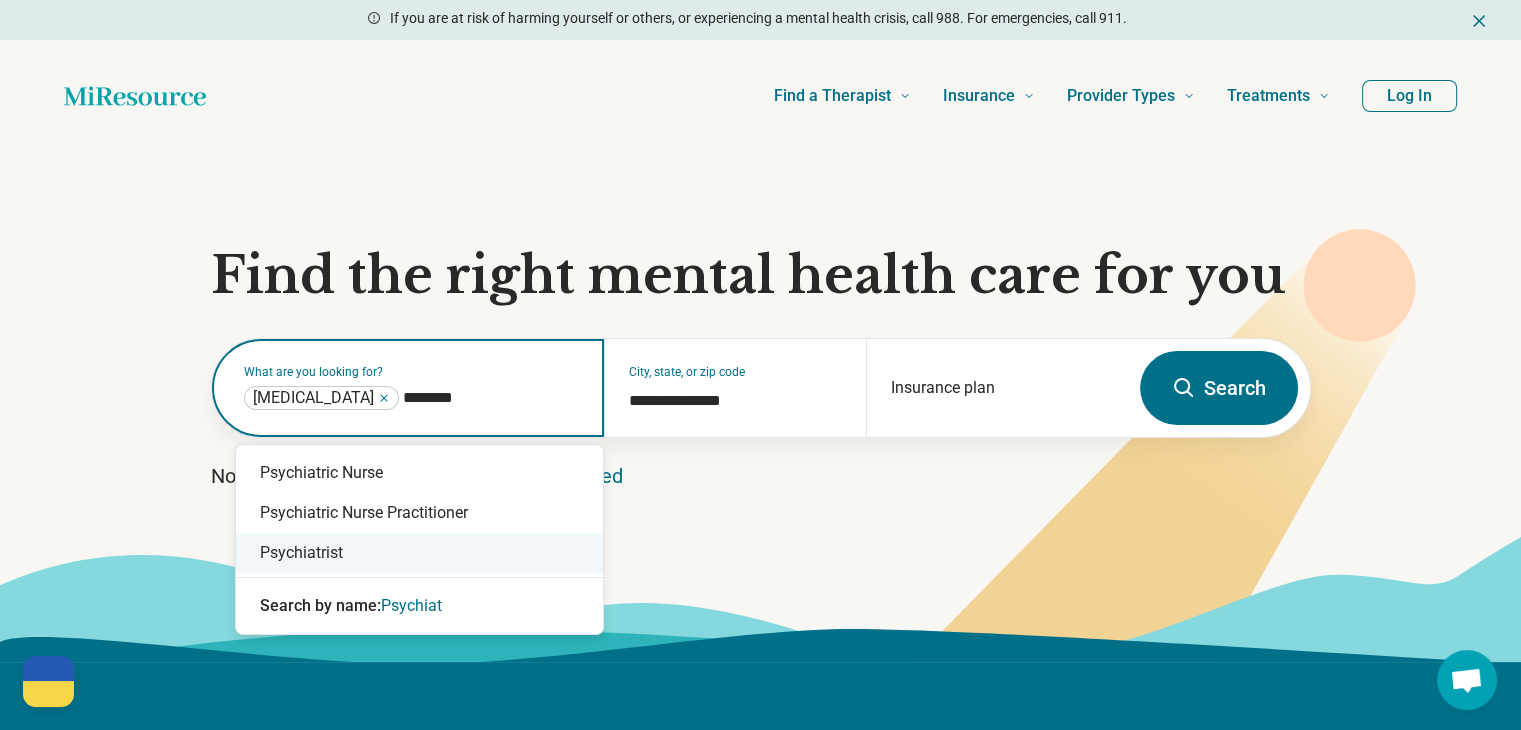 click on "Psychiatrist" at bounding box center [419, 553] 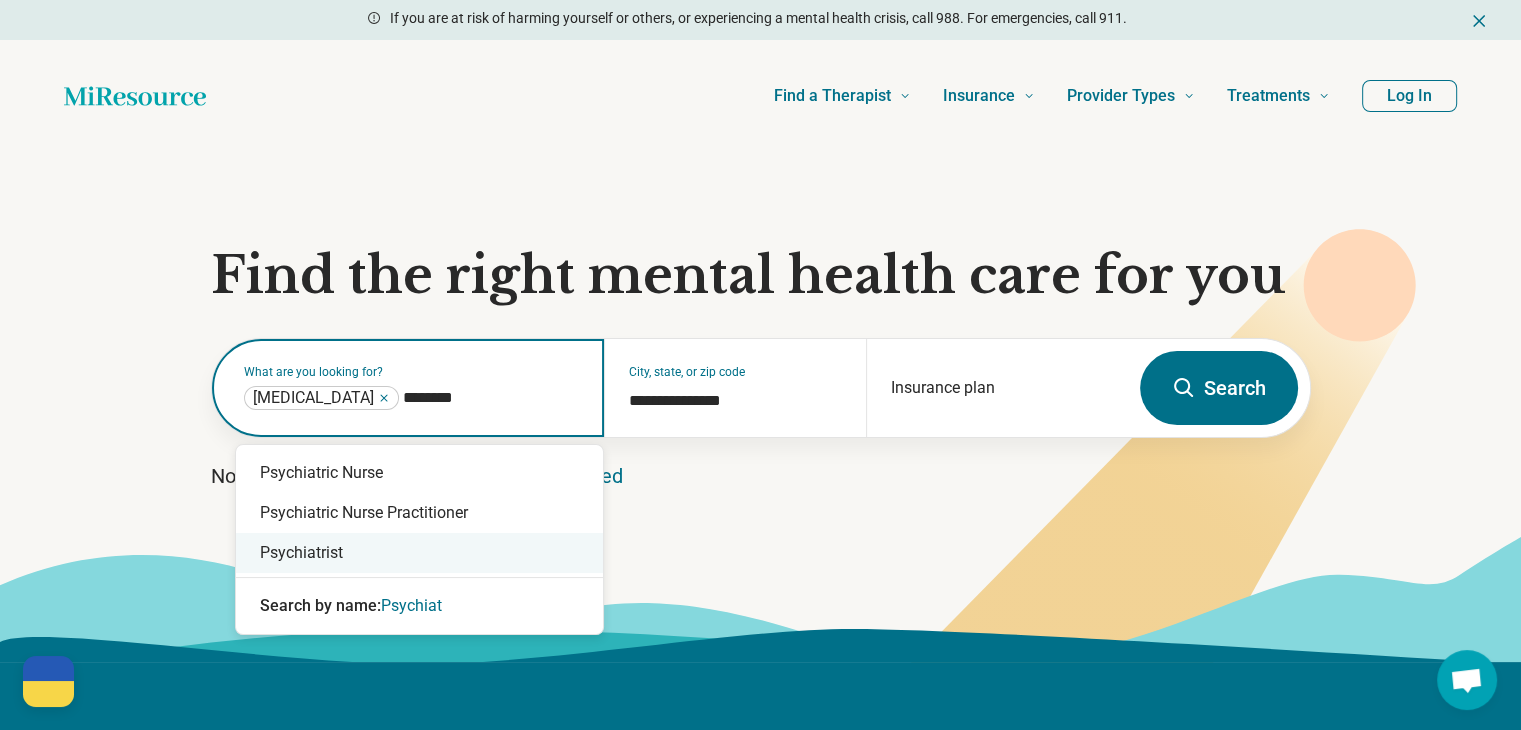 type 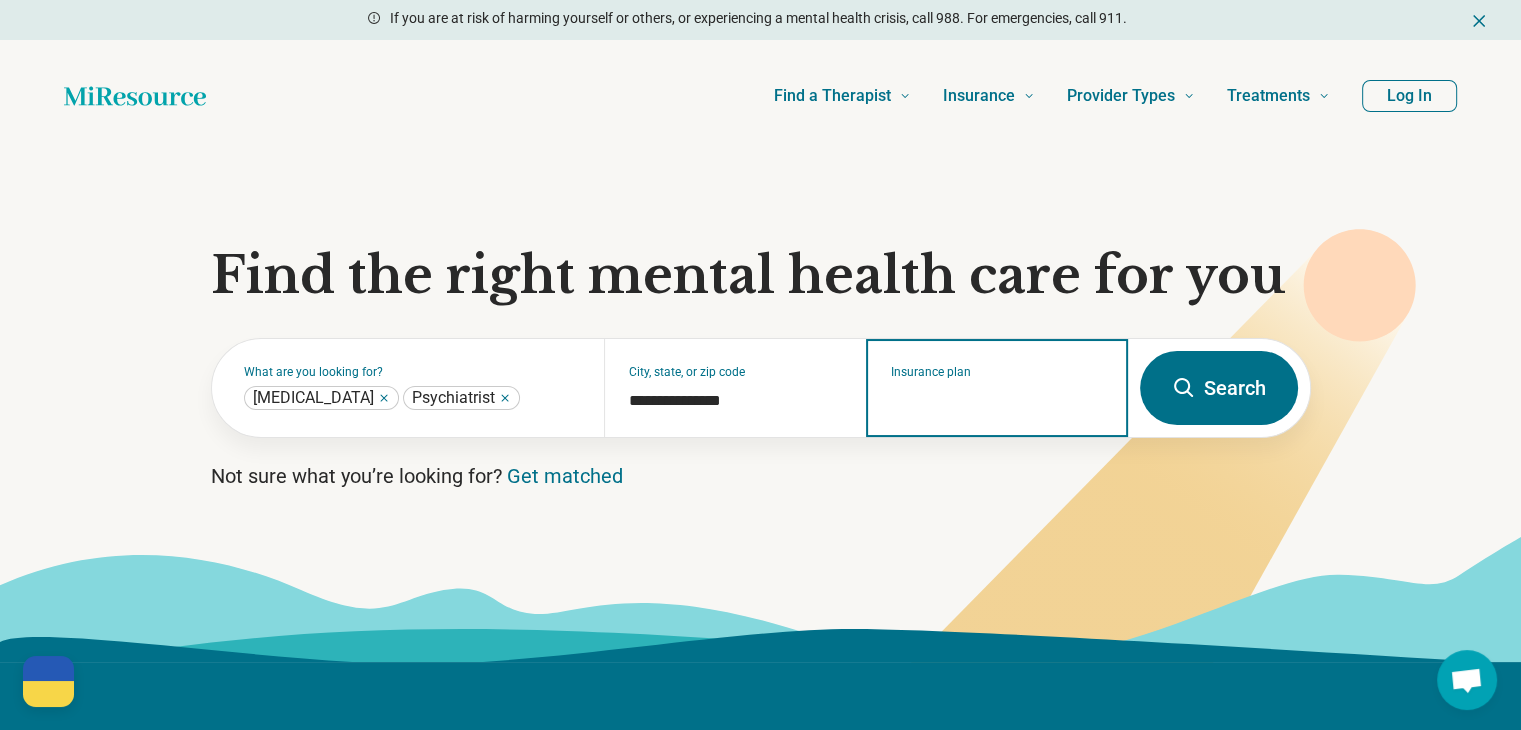 click on "Insurance plan" at bounding box center (997, 401) 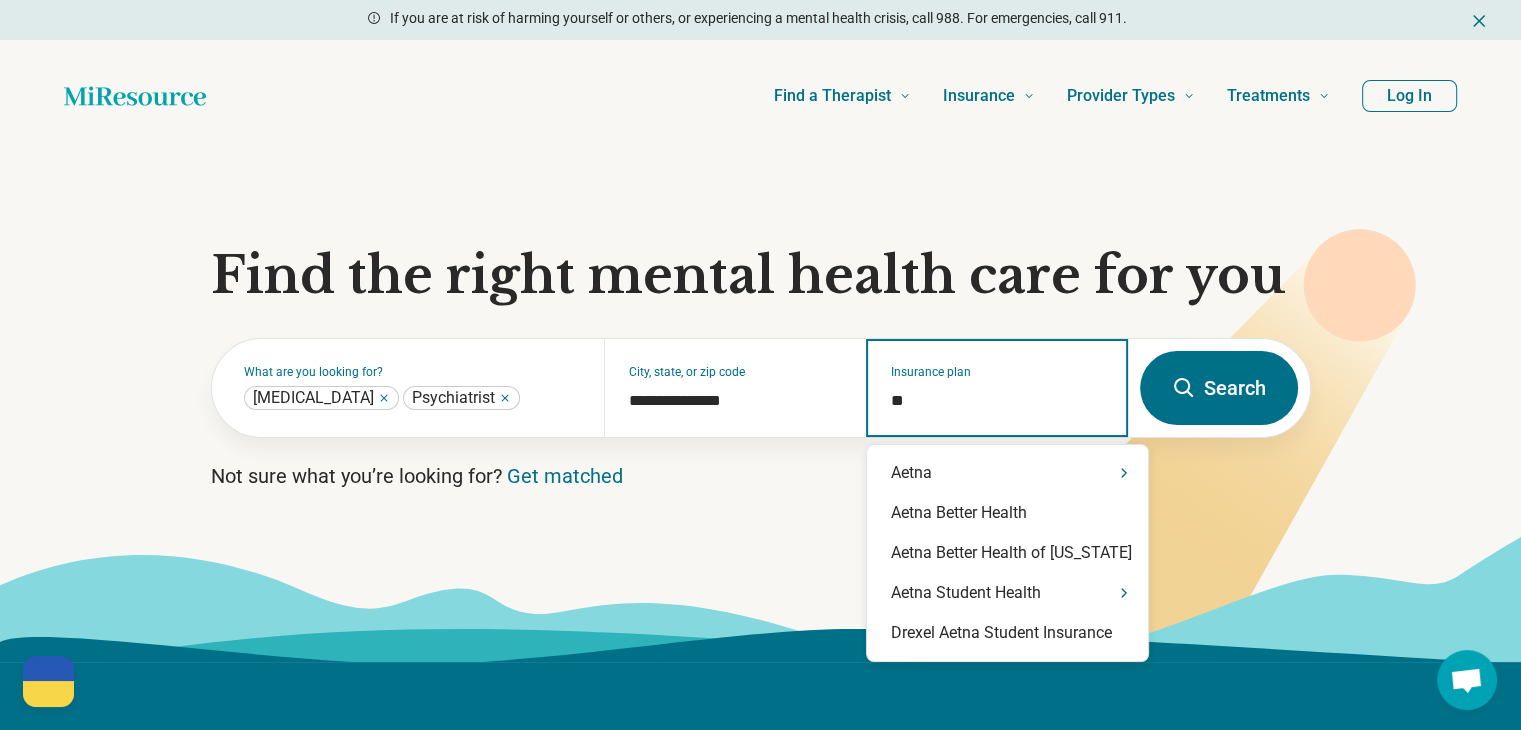 type on "**" 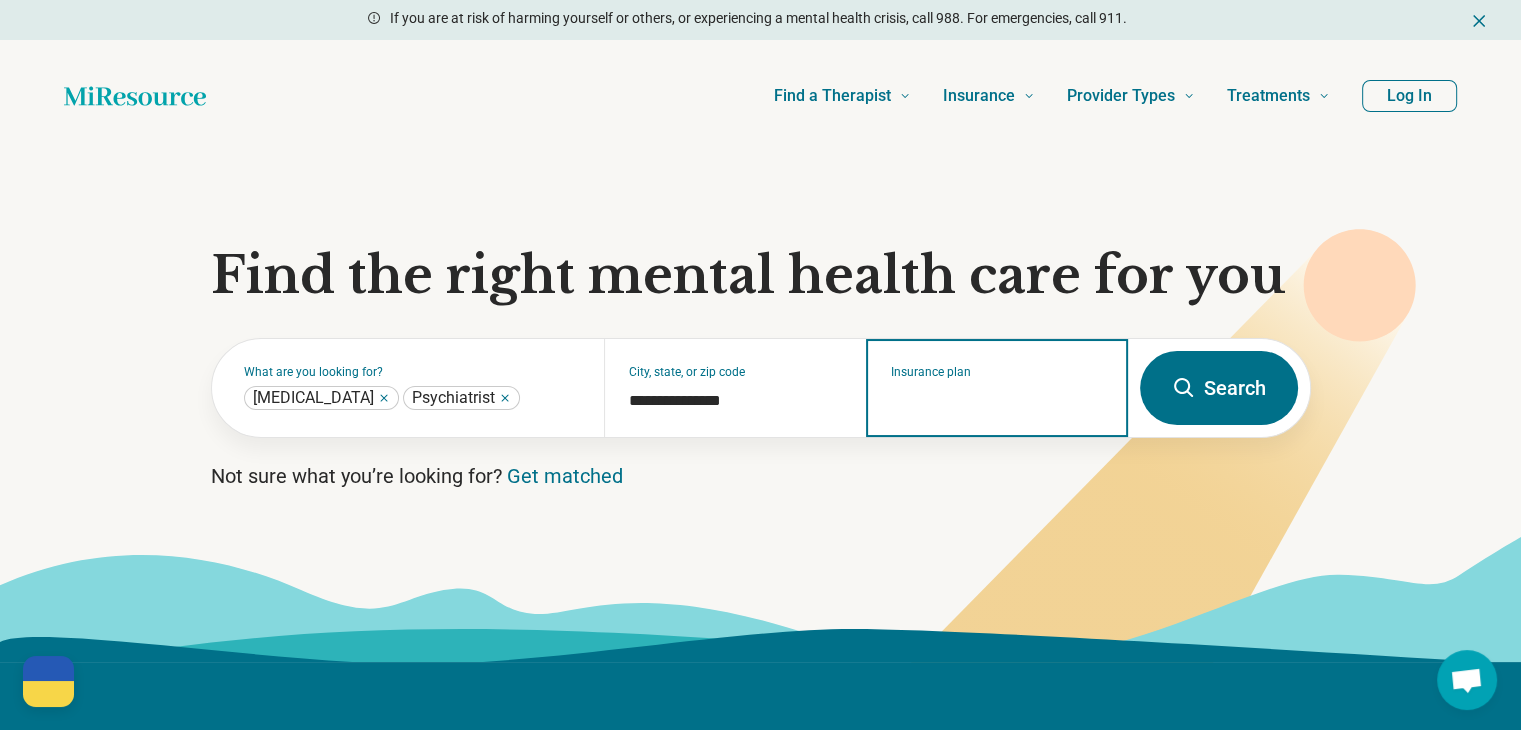 type on "*" 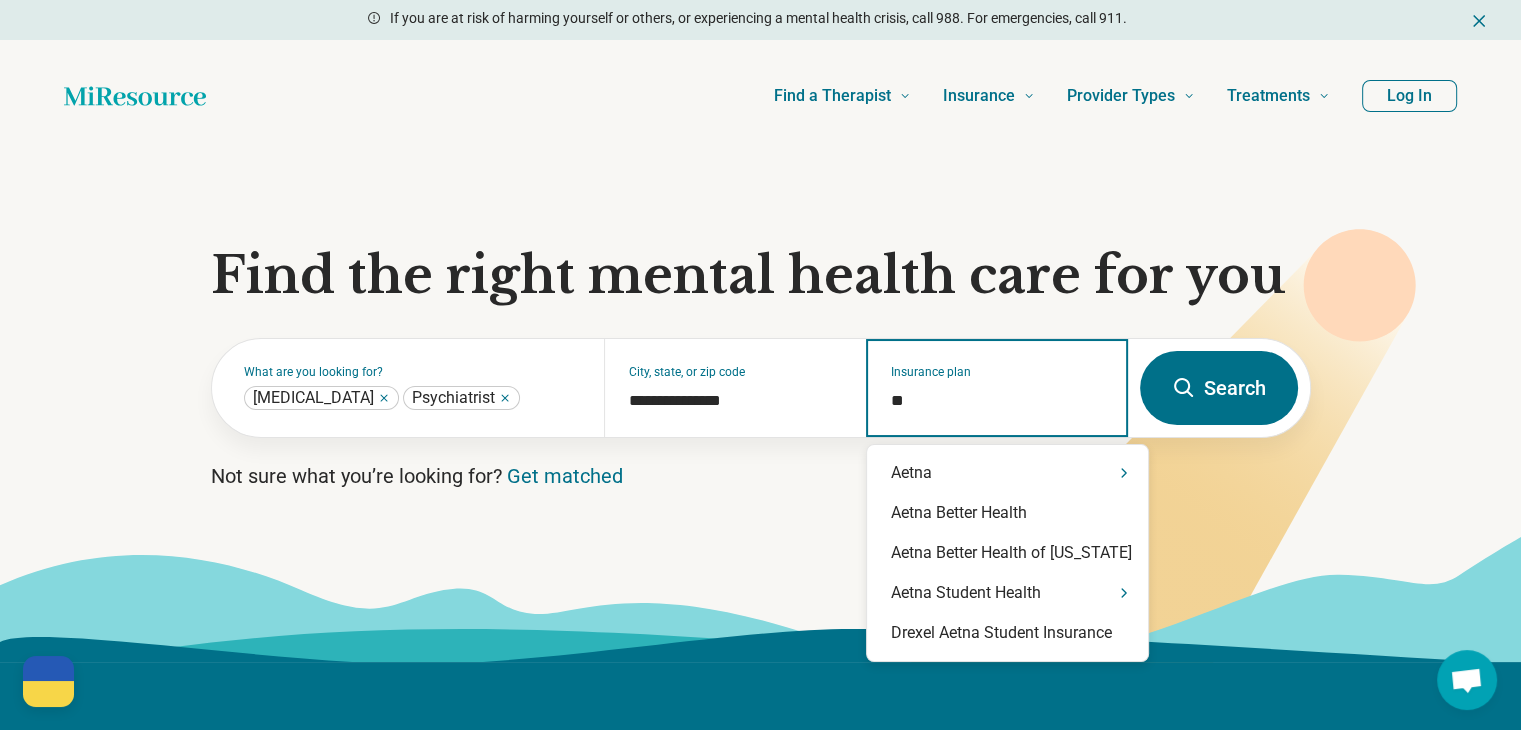 type on "*" 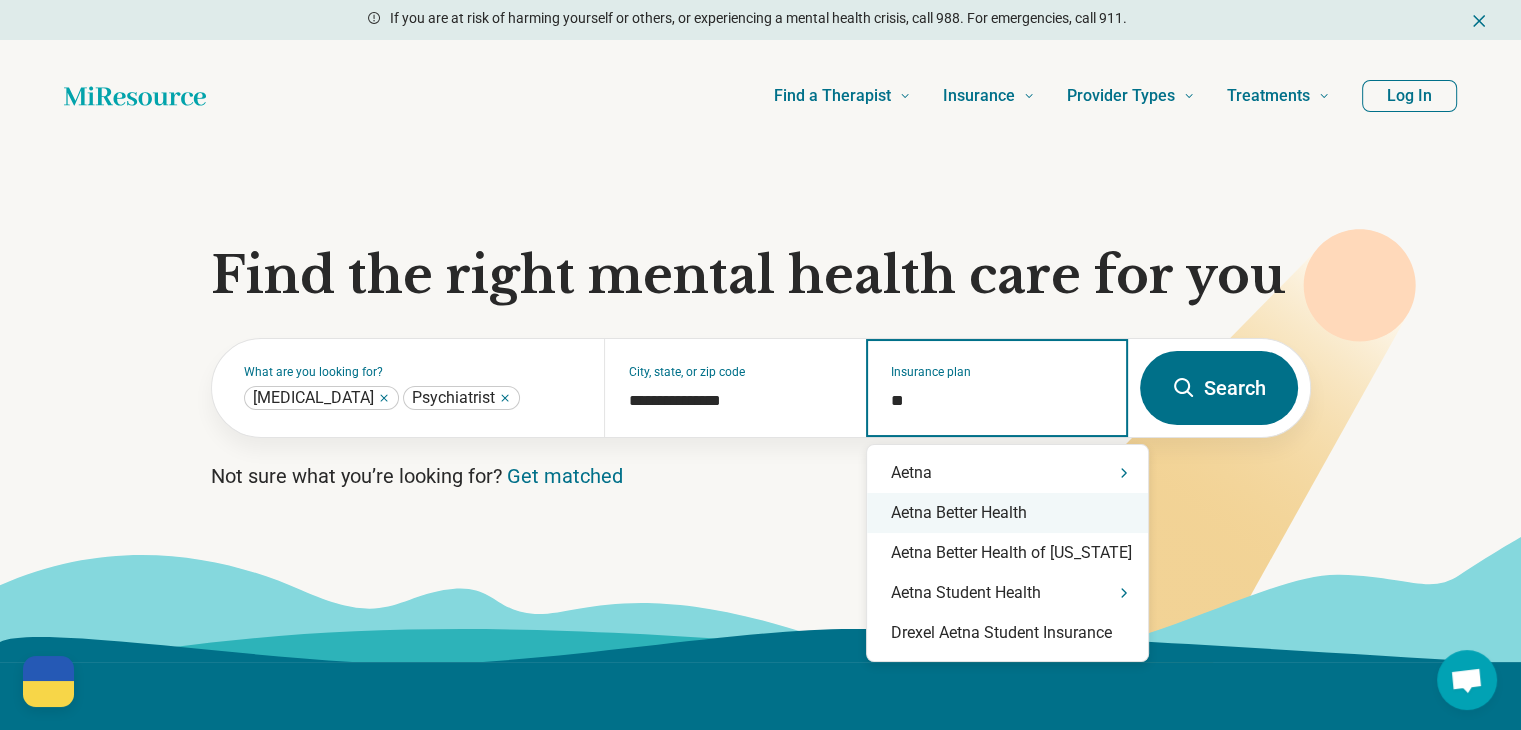 type on "**" 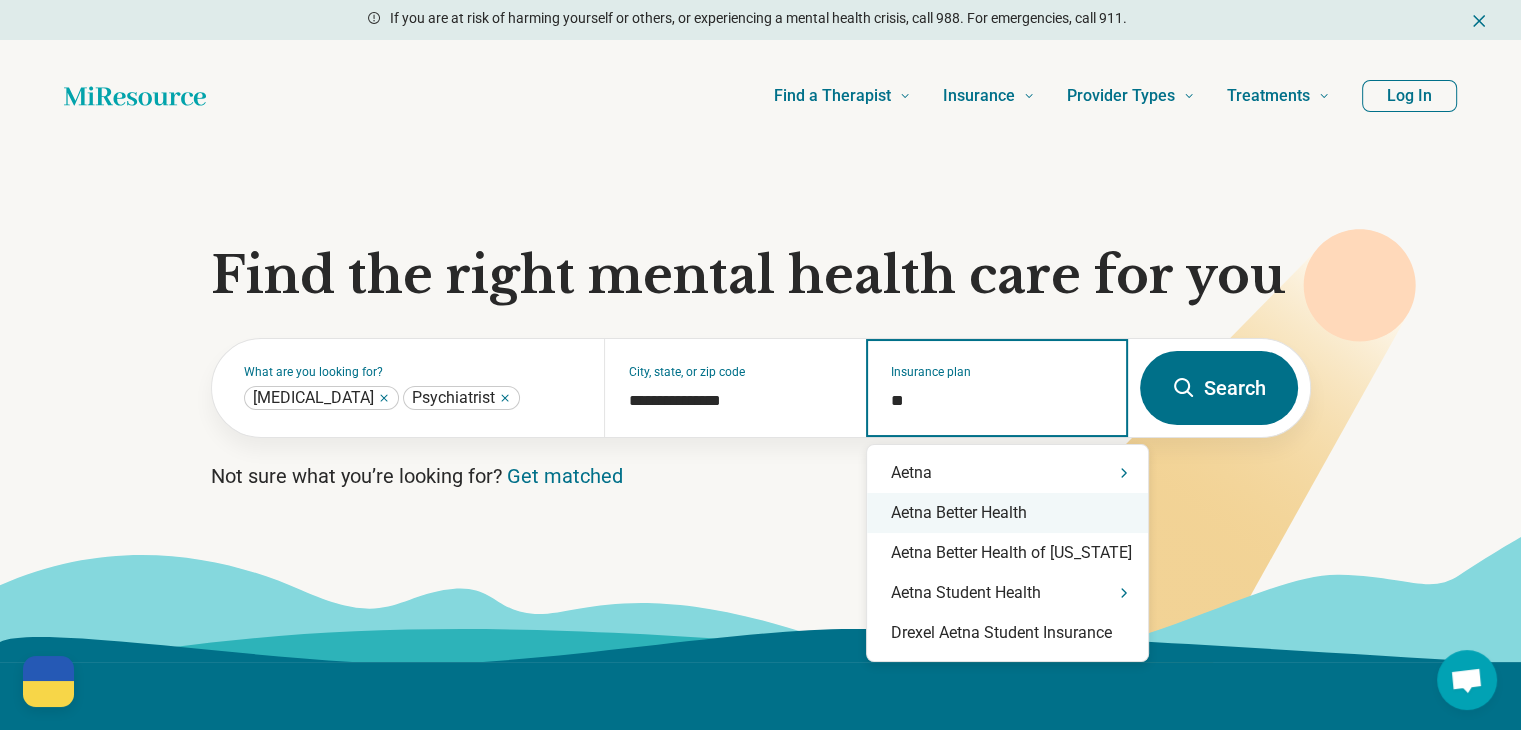 type 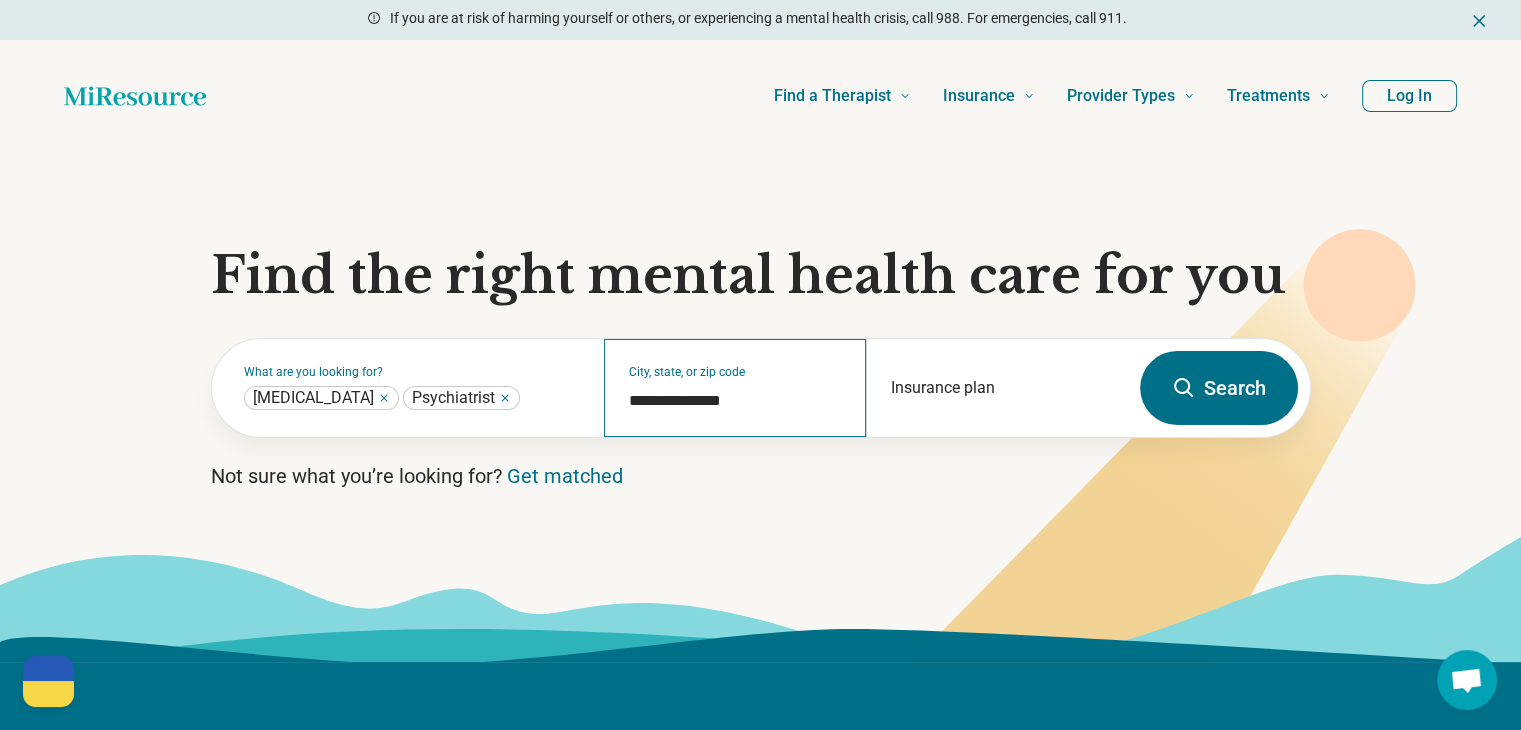 drag, startPoint x: 787, startPoint y: 426, endPoint x: 787, endPoint y: 405, distance: 21 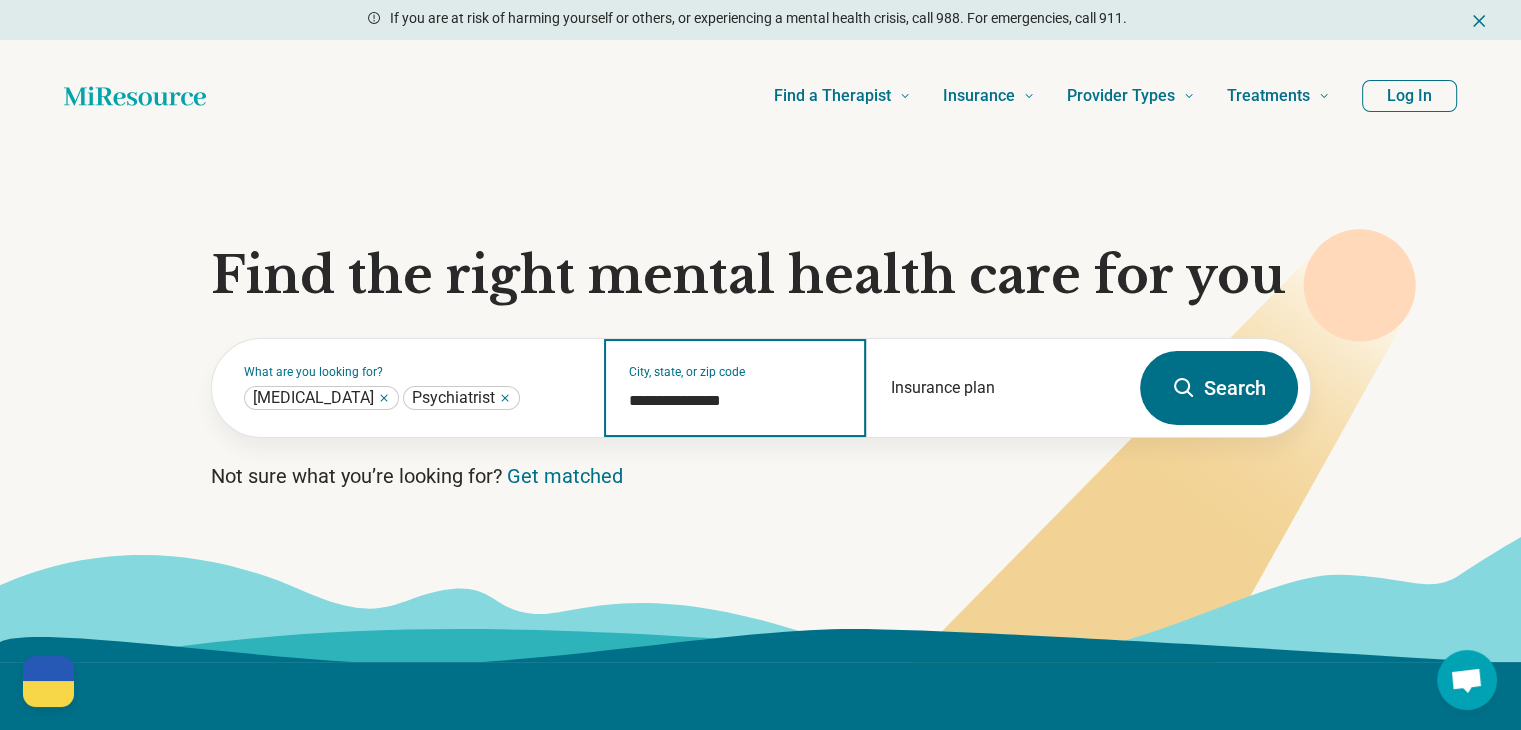 click on "**********" at bounding box center (735, 401) 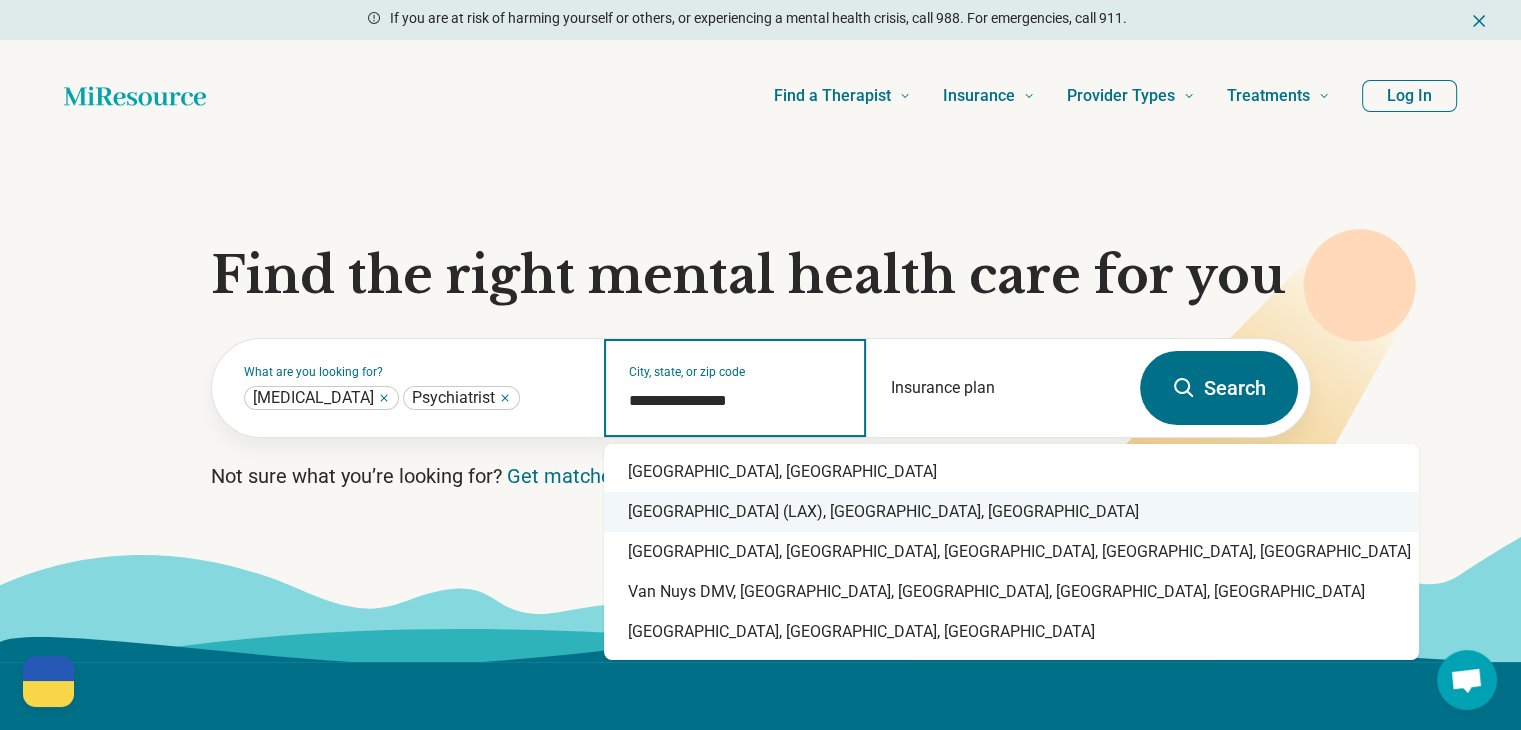 click on "Aeropuerto Internacional de Los Ángeles (LAX), World Way, Los Angeles, CA" at bounding box center (1011, 512) 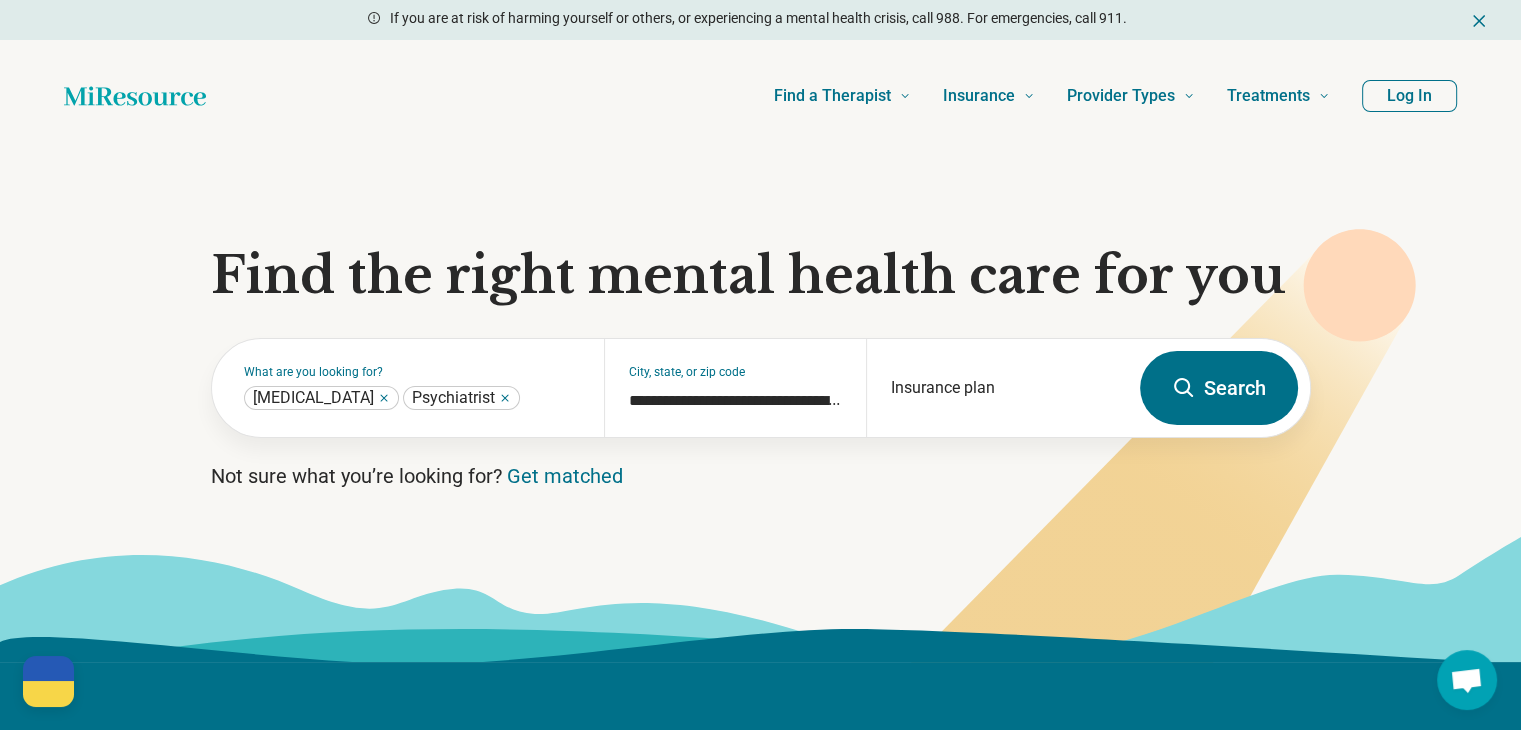 type on "**********" 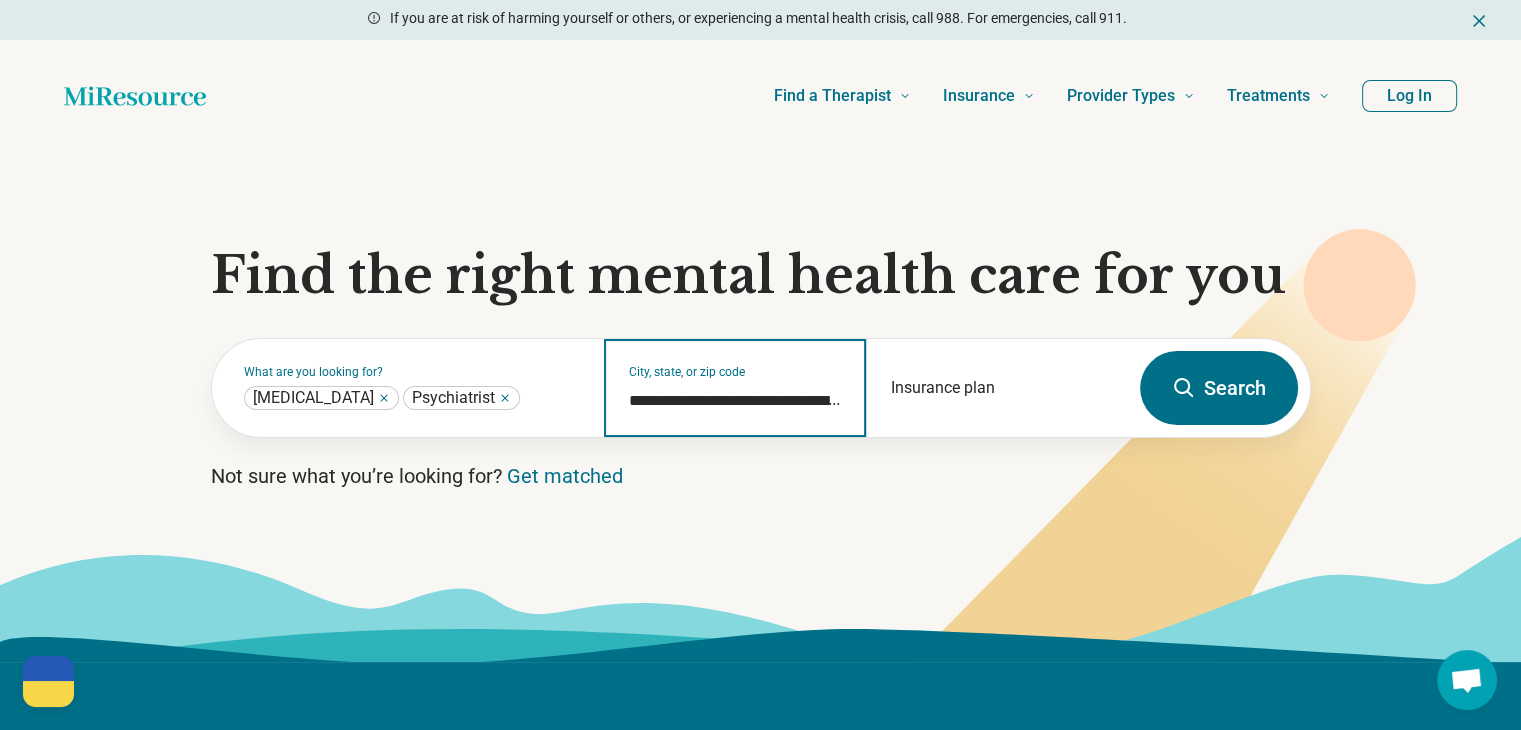 click on "**********" at bounding box center [735, 401] 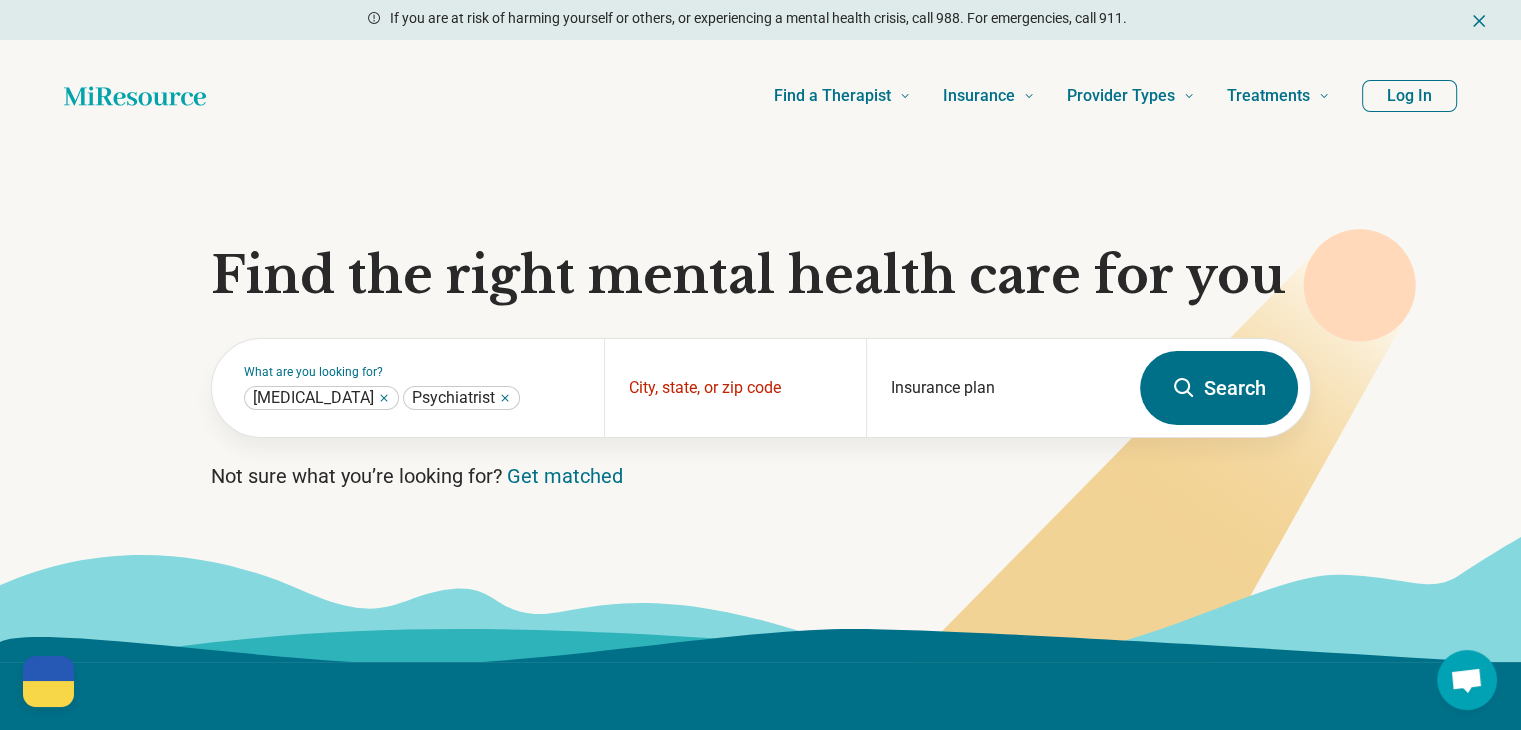 click on "Not sure what you’re looking for?   Get matched" at bounding box center (761, 476) 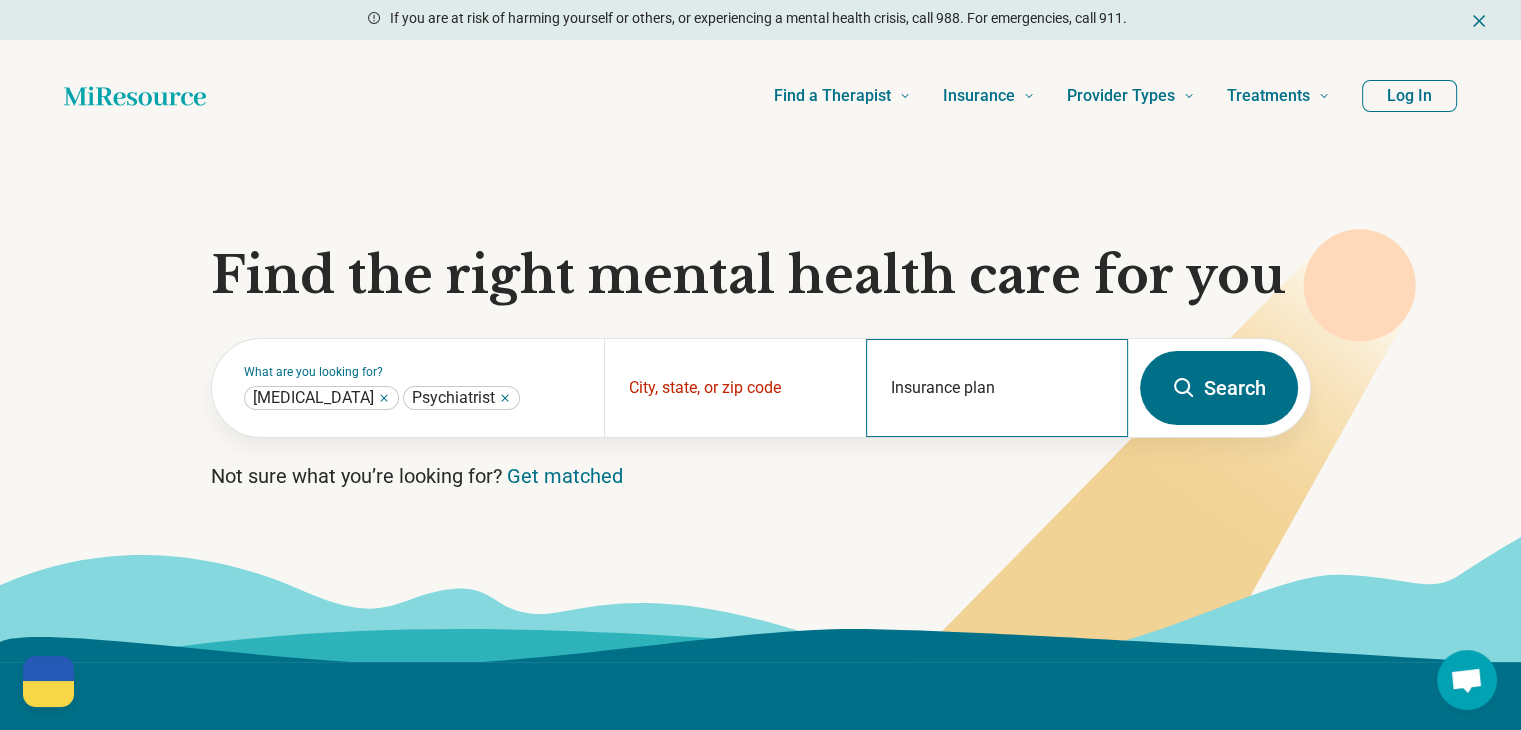 click on "Insurance plan" at bounding box center [997, 388] 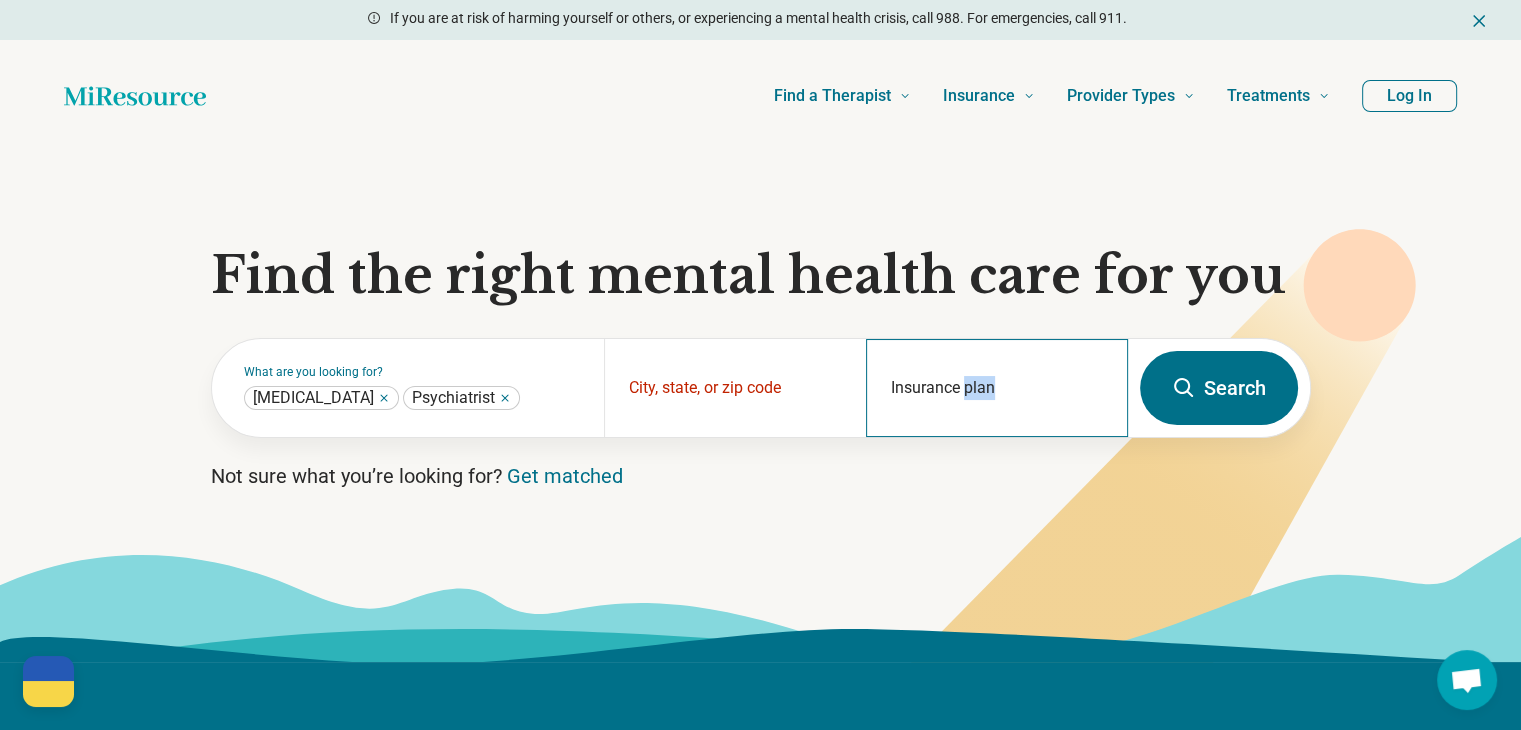 click on "Insurance plan" at bounding box center [997, 388] 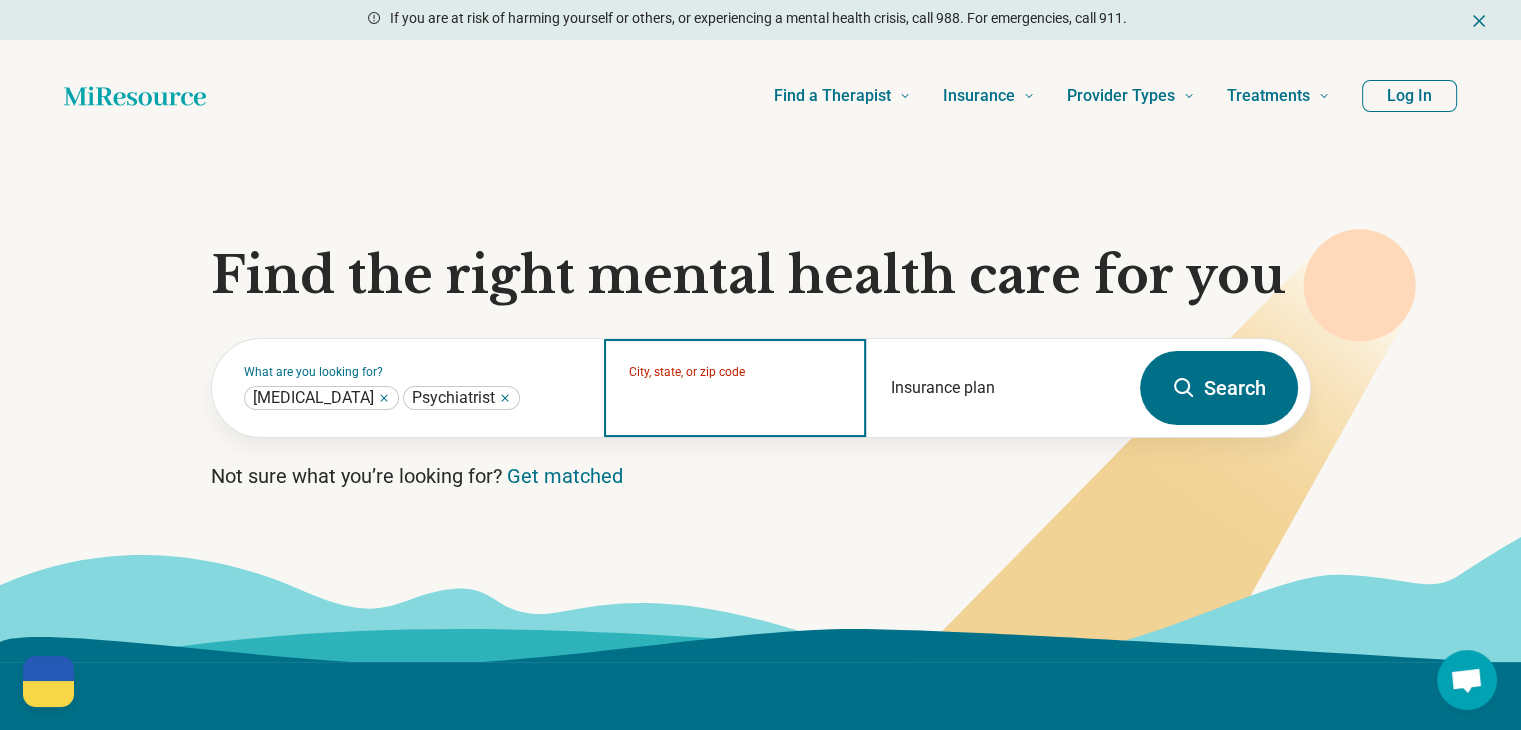 click on "City, state, or zip code" at bounding box center [735, 401] 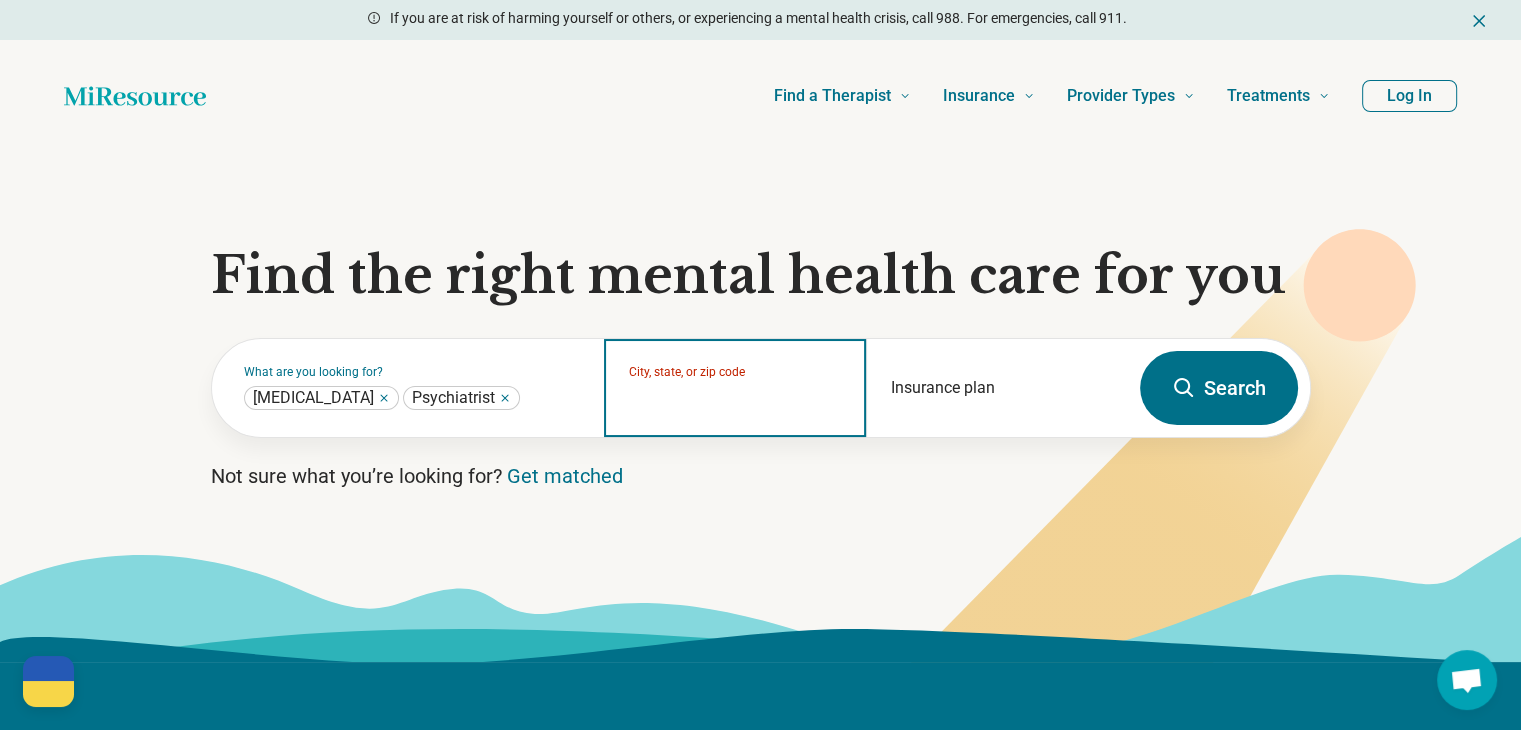 type on "*" 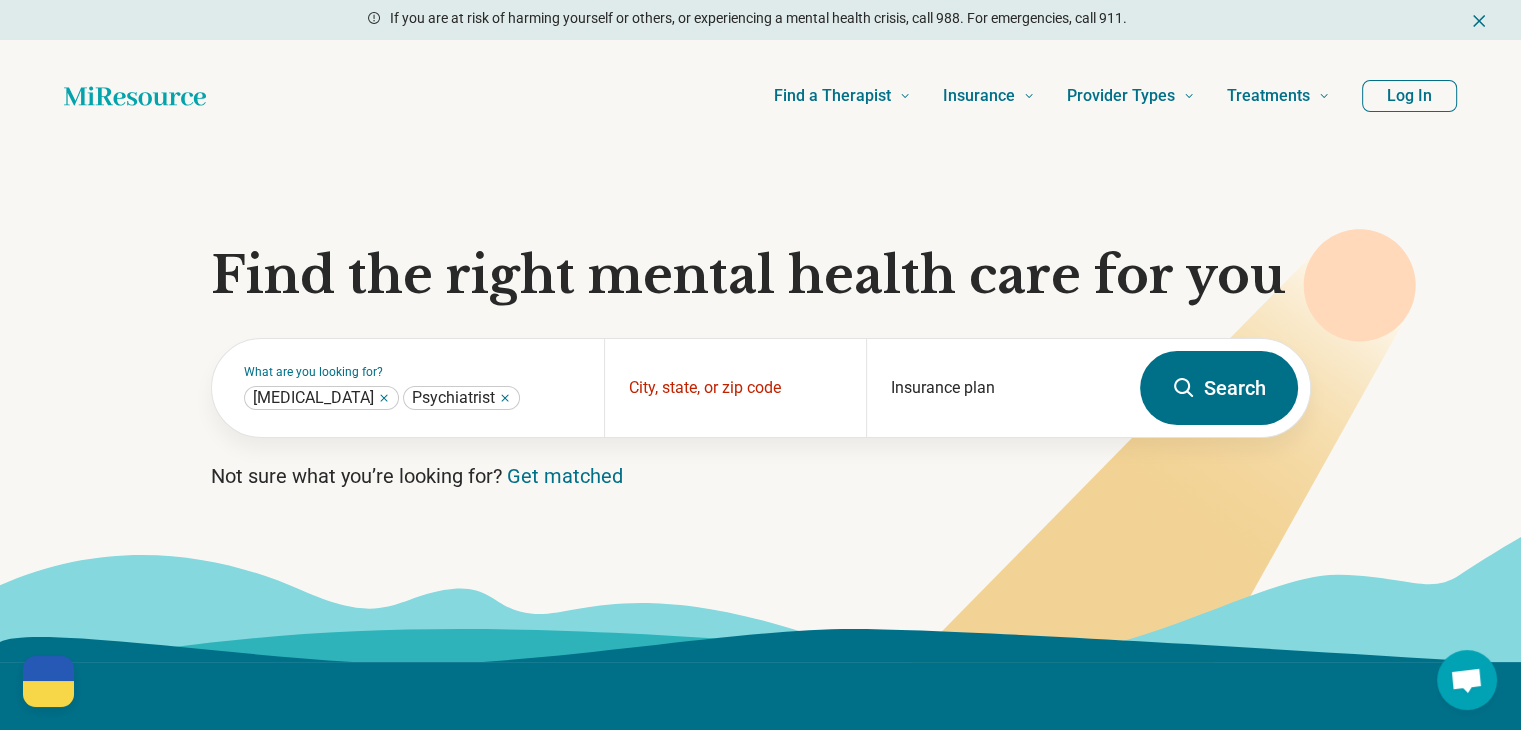 drag, startPoint x: 1048, startPoint y: 195, endPoint x: 1040, endPoint y: 160, distance: 35.902645 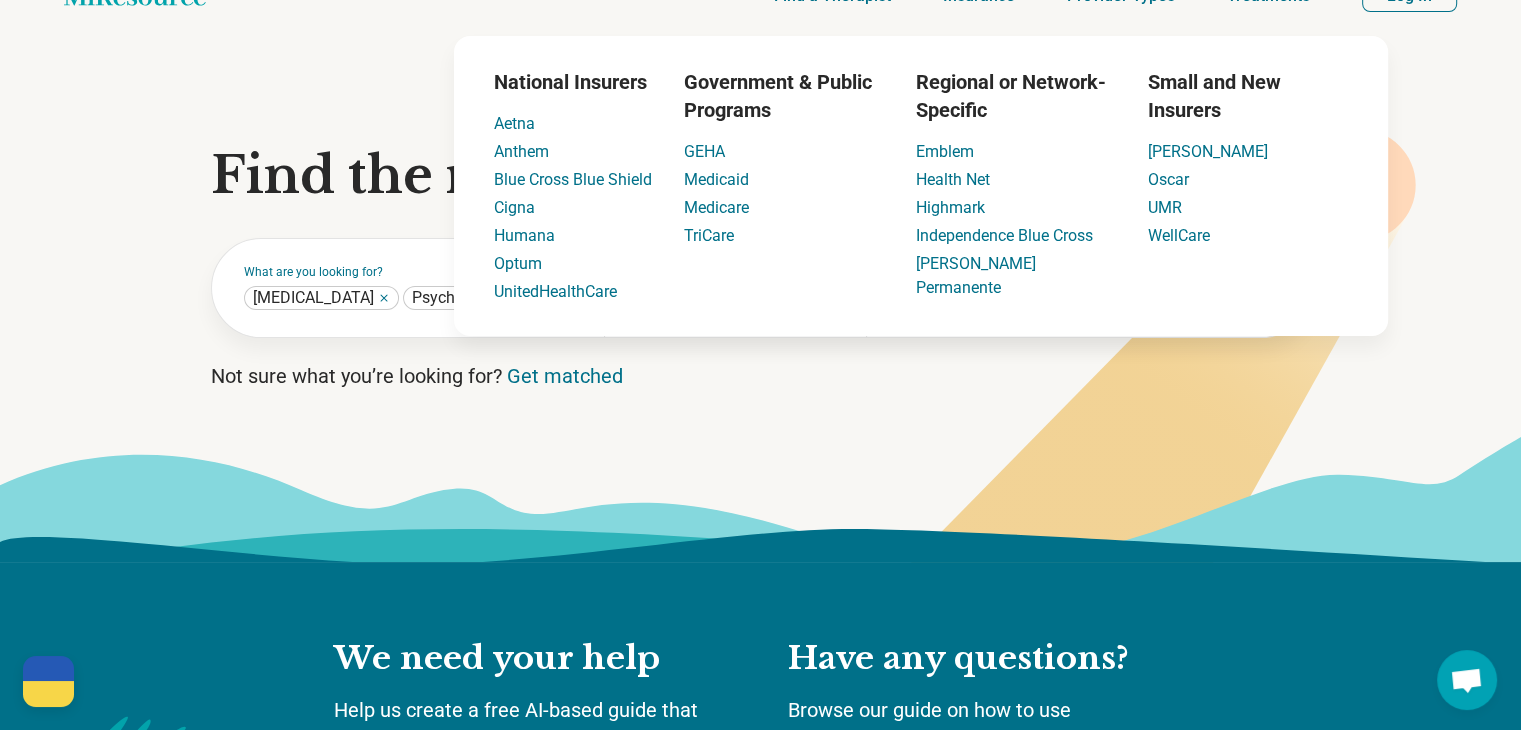 scroll, scrollTop: 0, scrollLeft: 0, axis: both 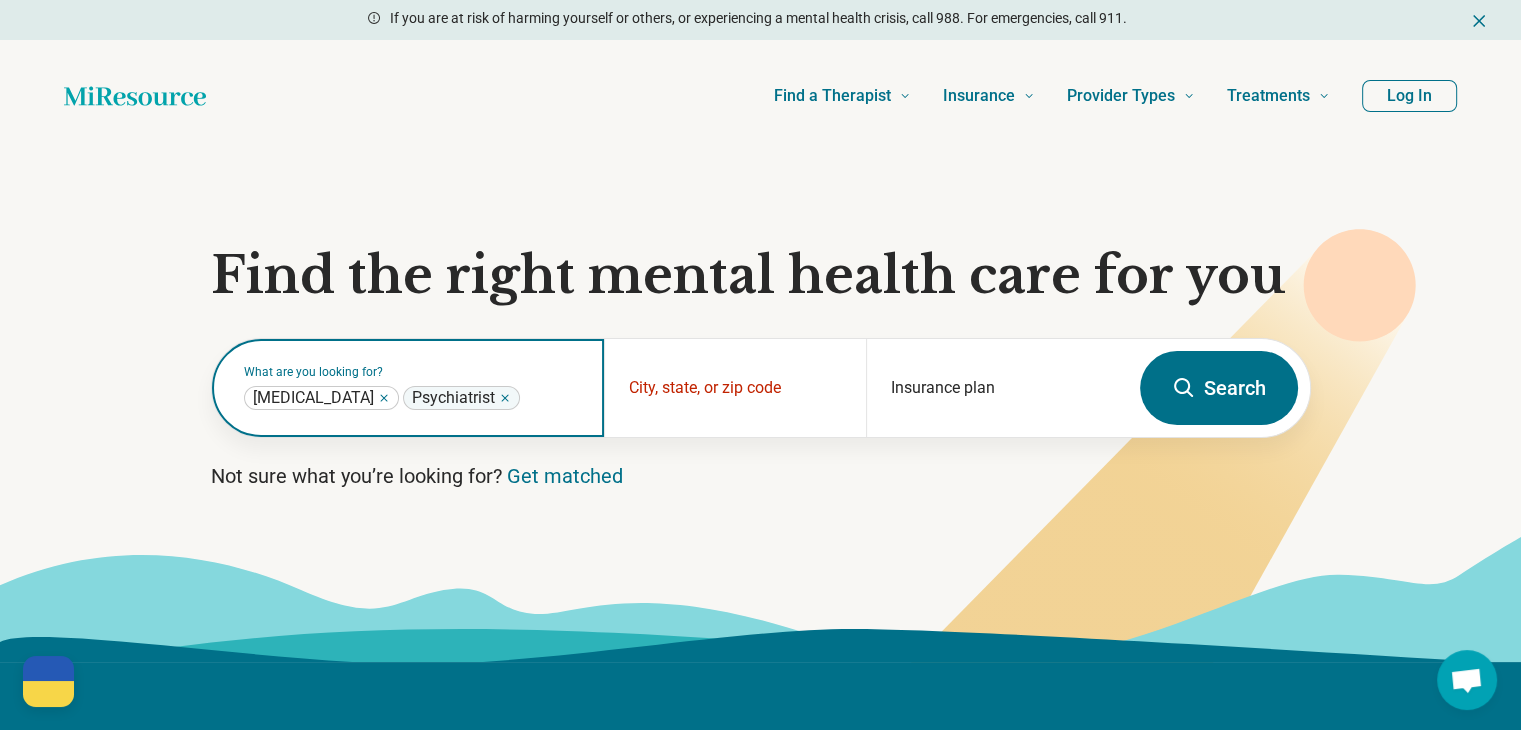click 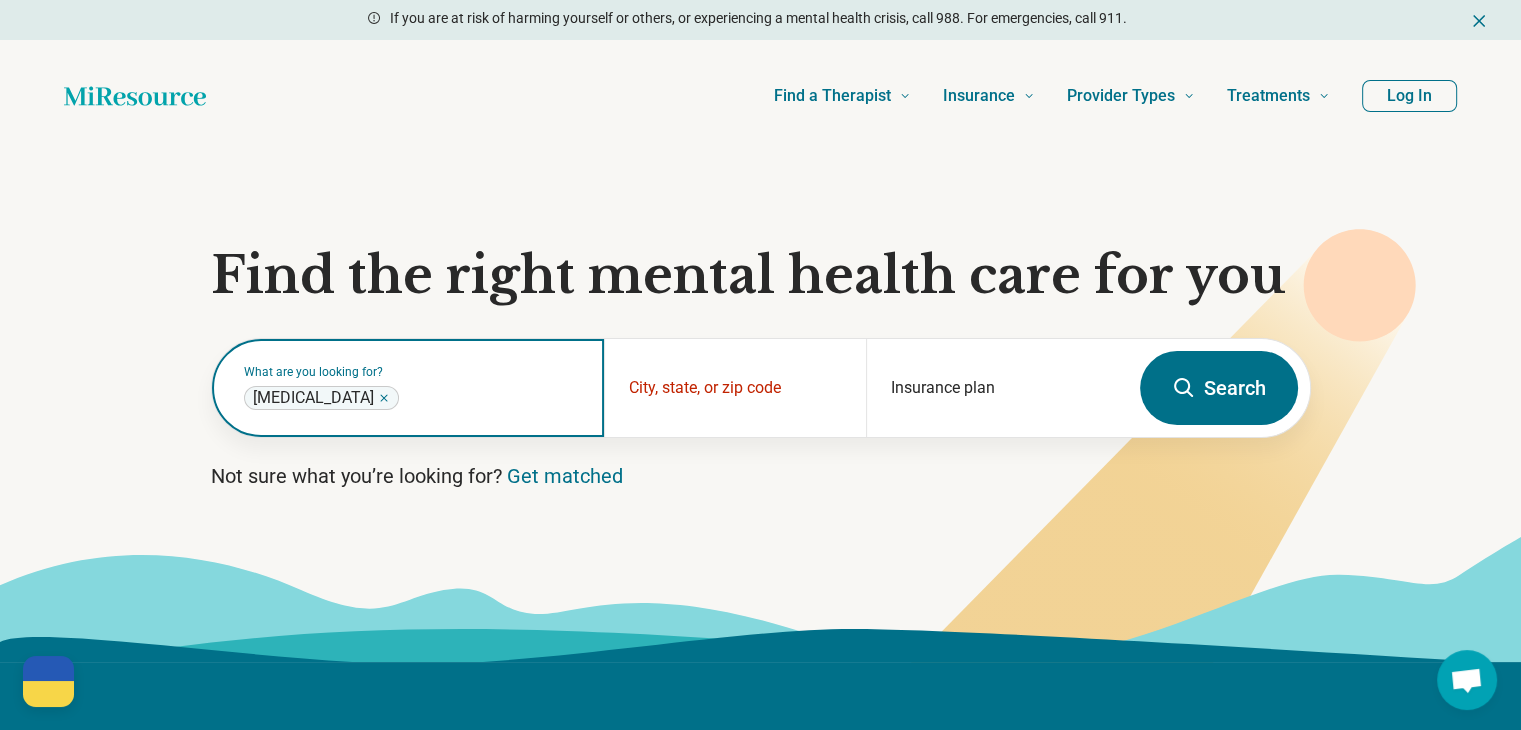 click 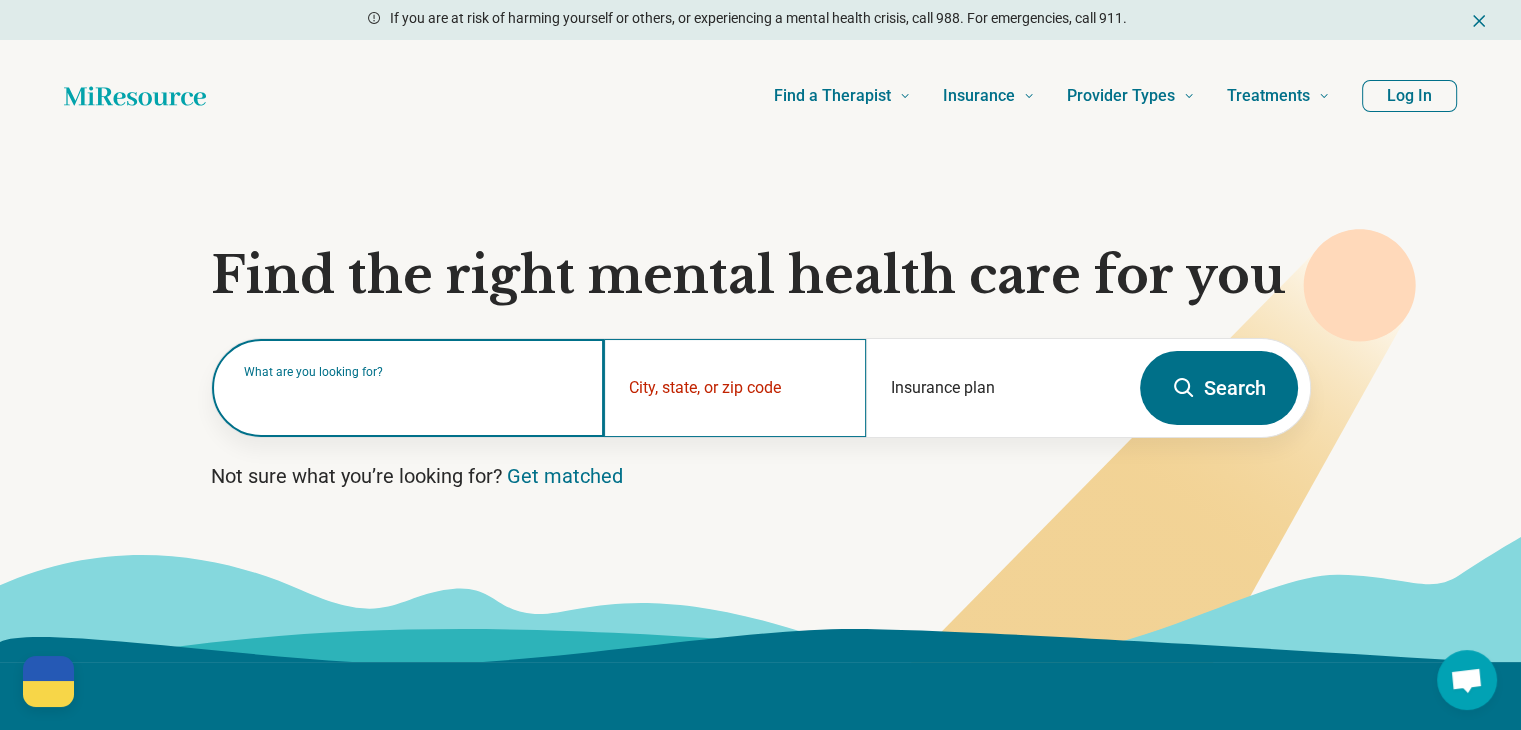 click on "City, state, or zip code" at bounding box center [735, 388] 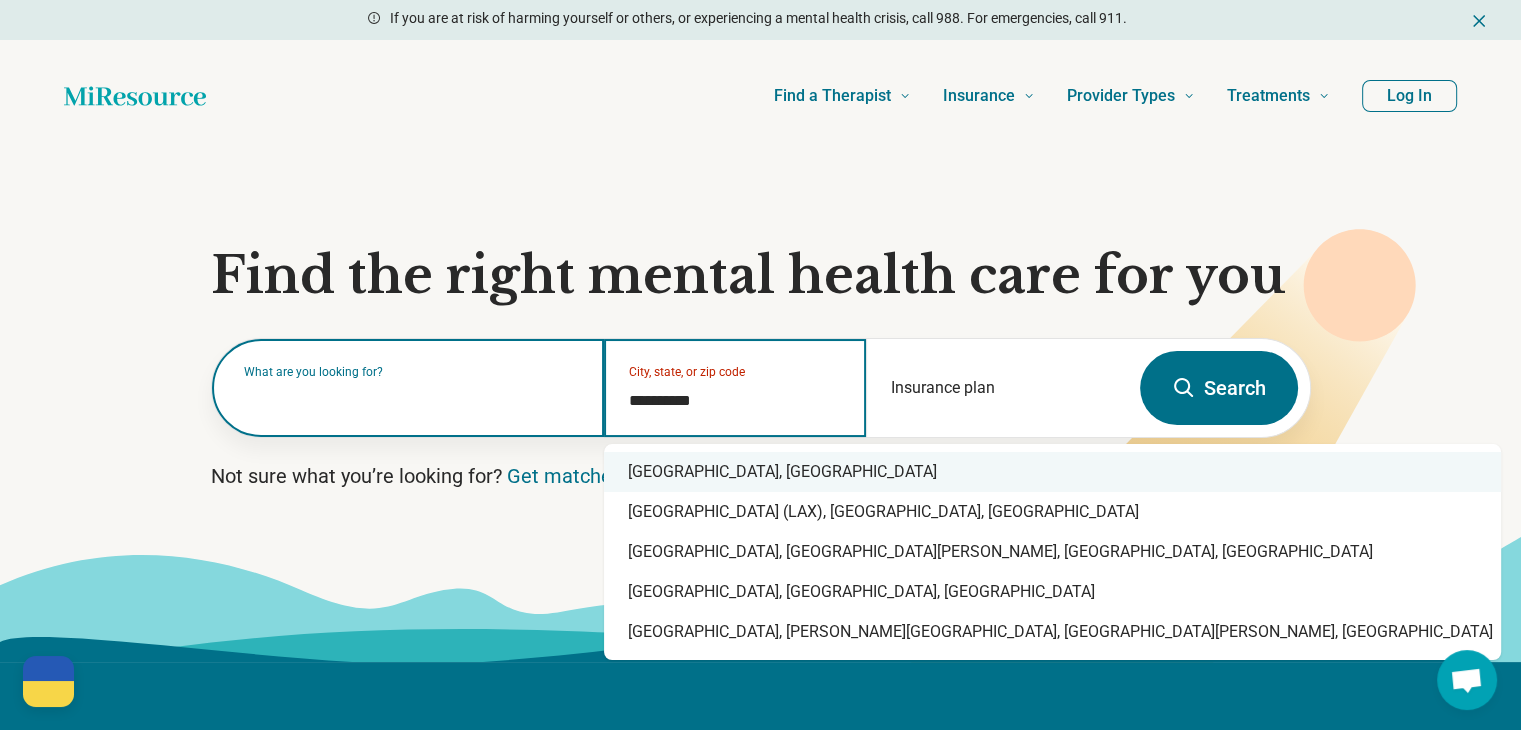 click on "Los Angeles, CA" at bounding box center [1052, 472] 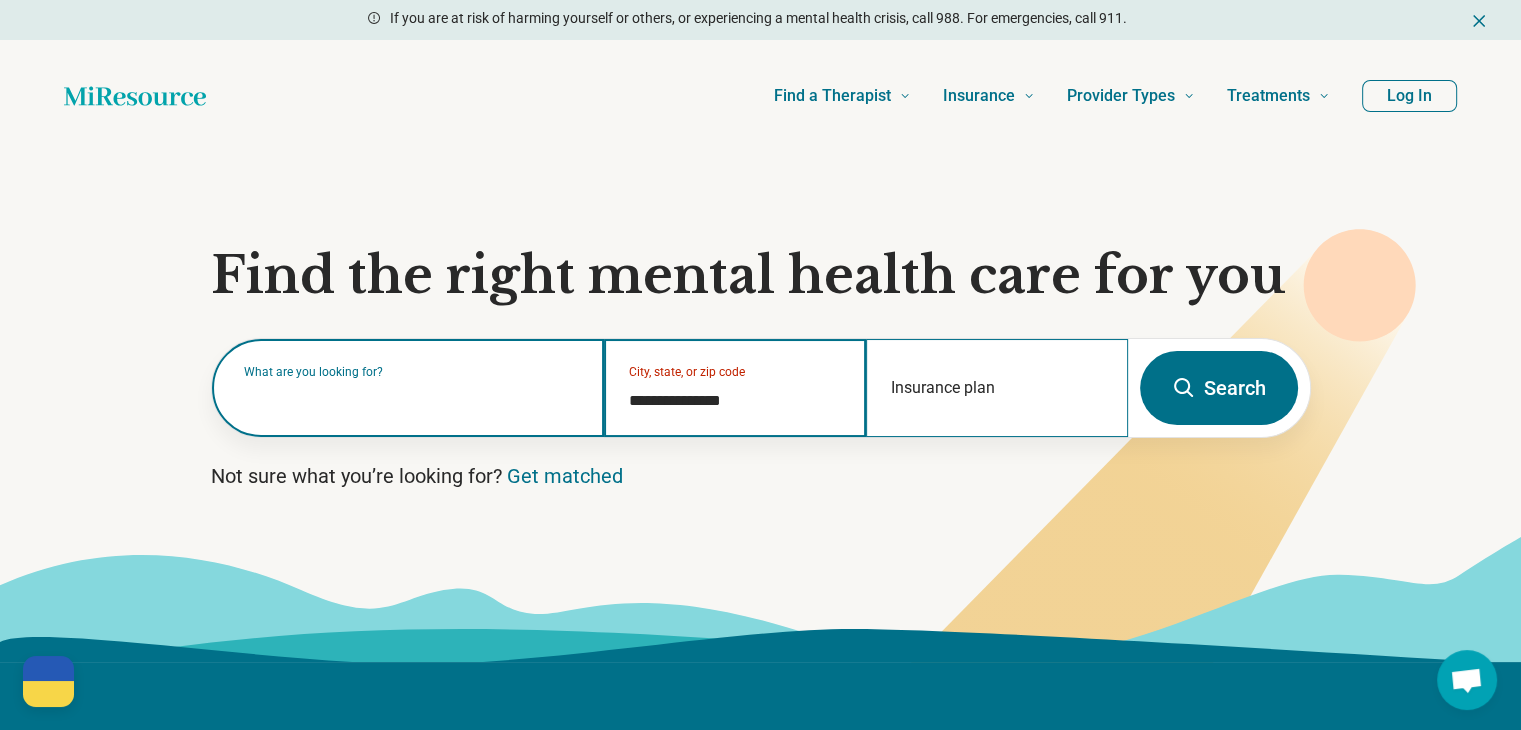 type on "**********" 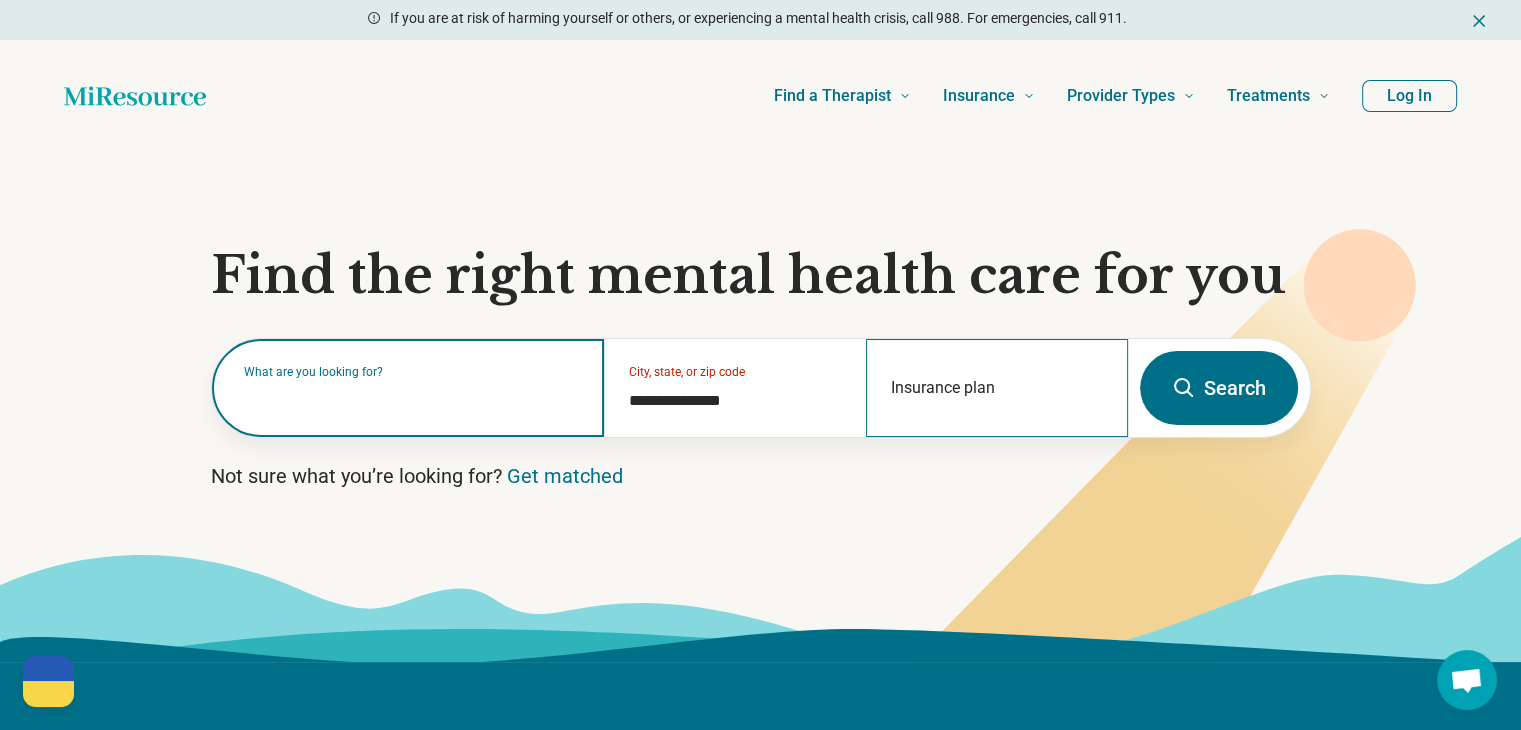 click on "Insurance plan" at bounding box center [997, 388] 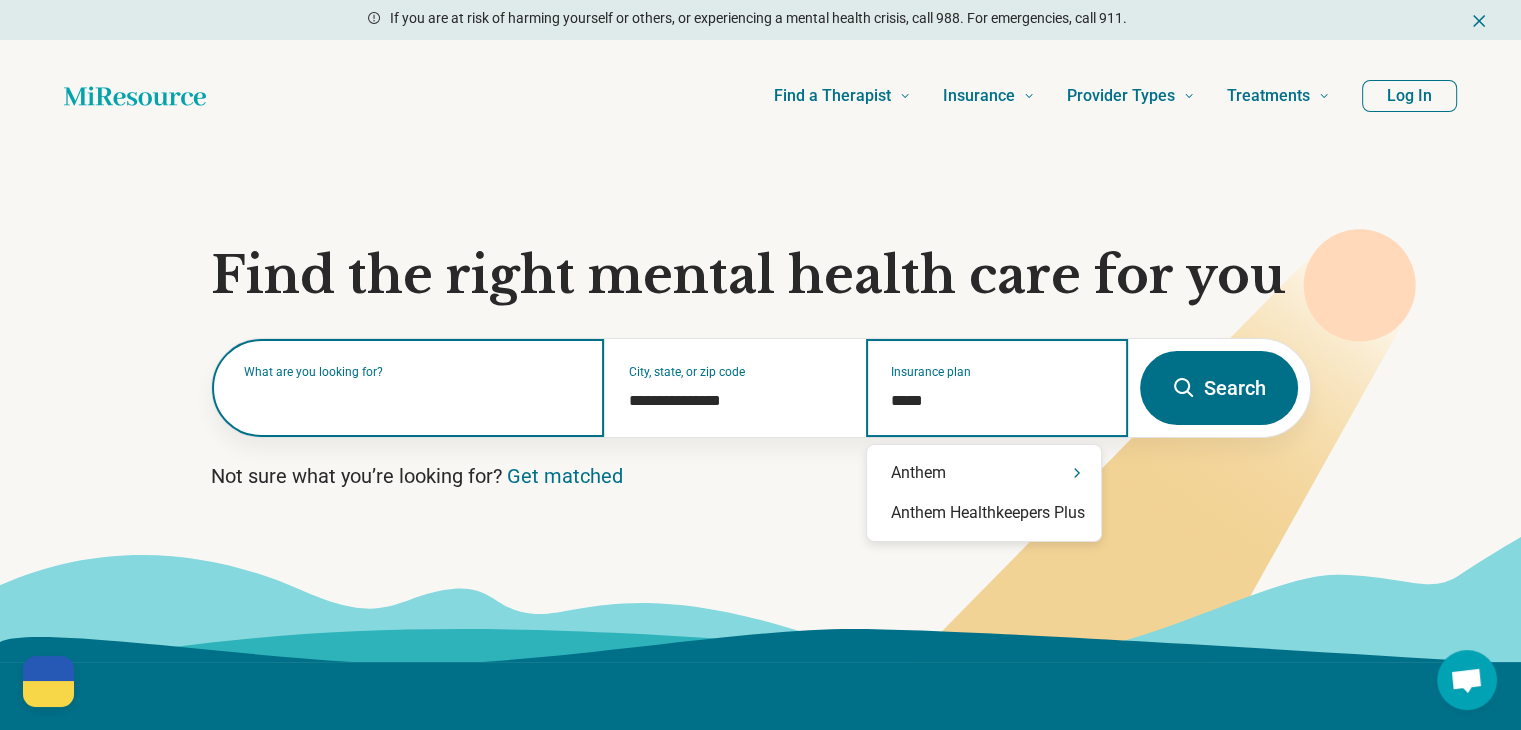 type on "******" 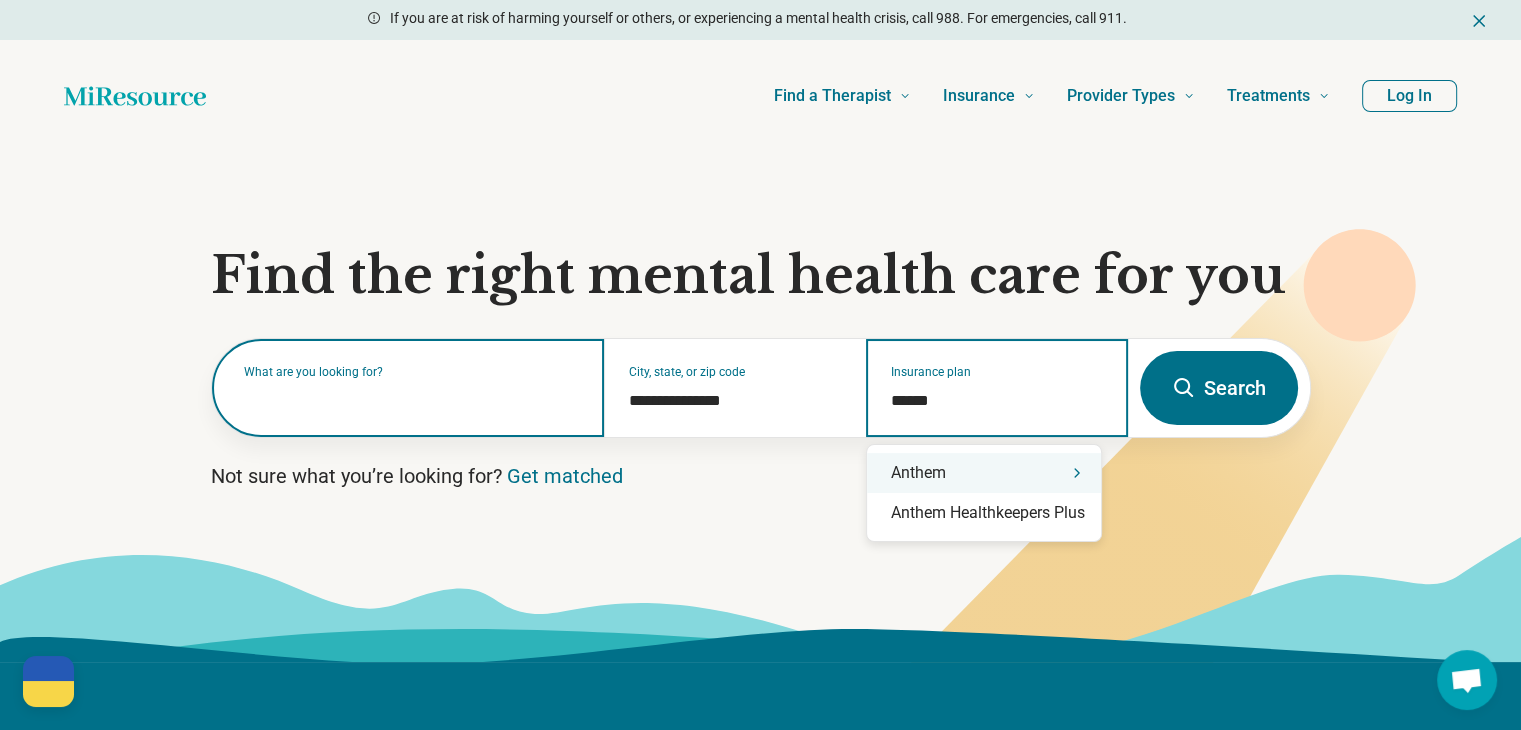 click on "Anthem" at bounding box center (984, 473) 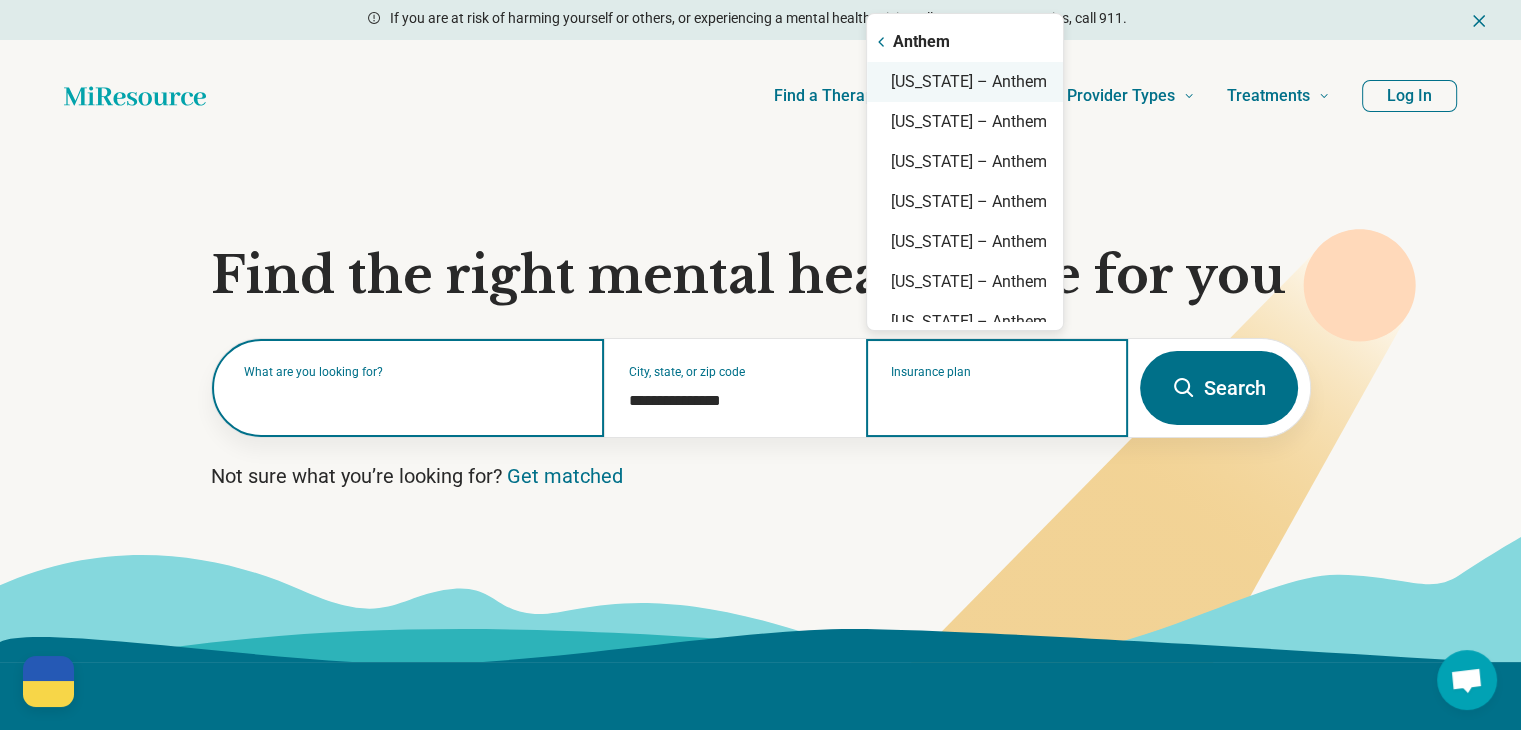 click on "California – Anthem" at bounding box center [965, 82] 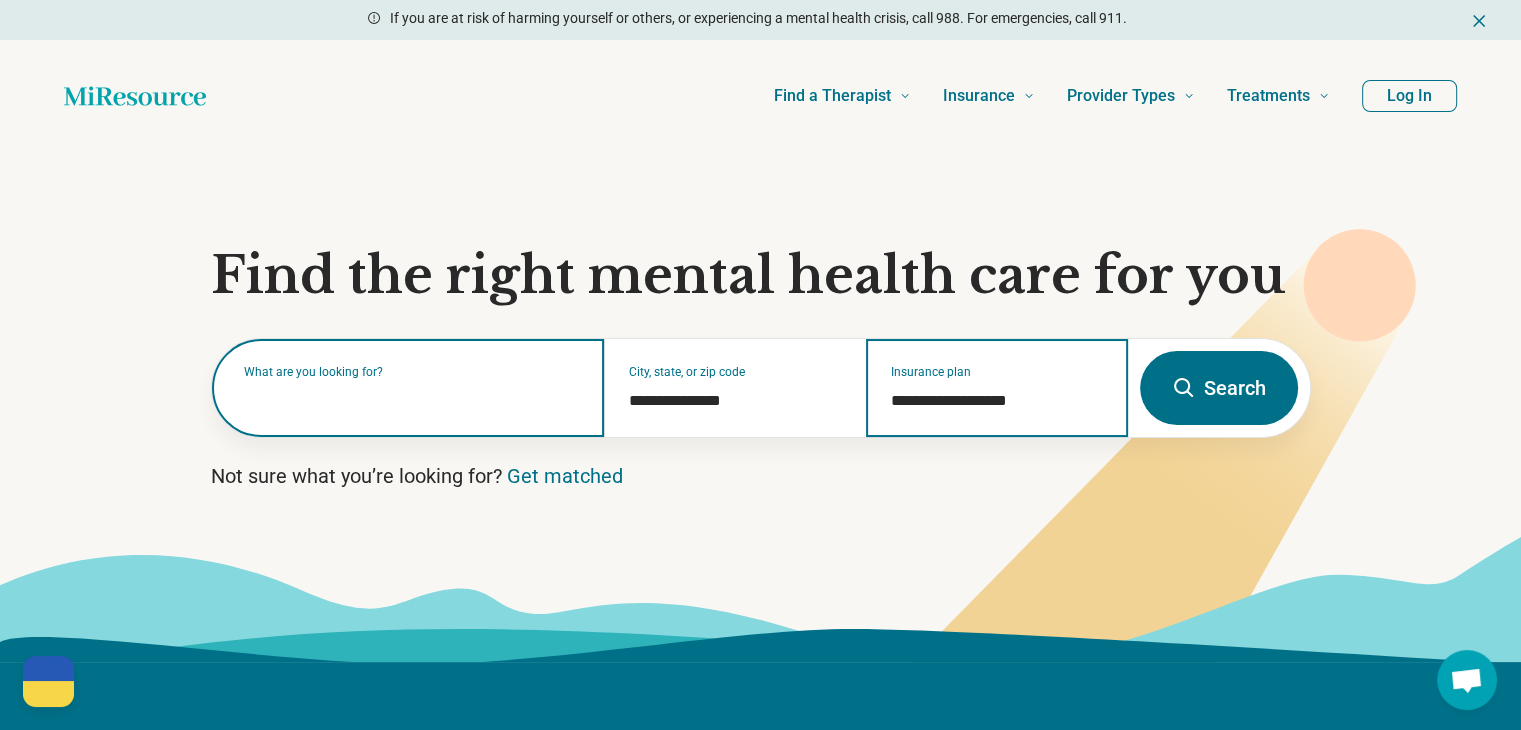 type on "**********" 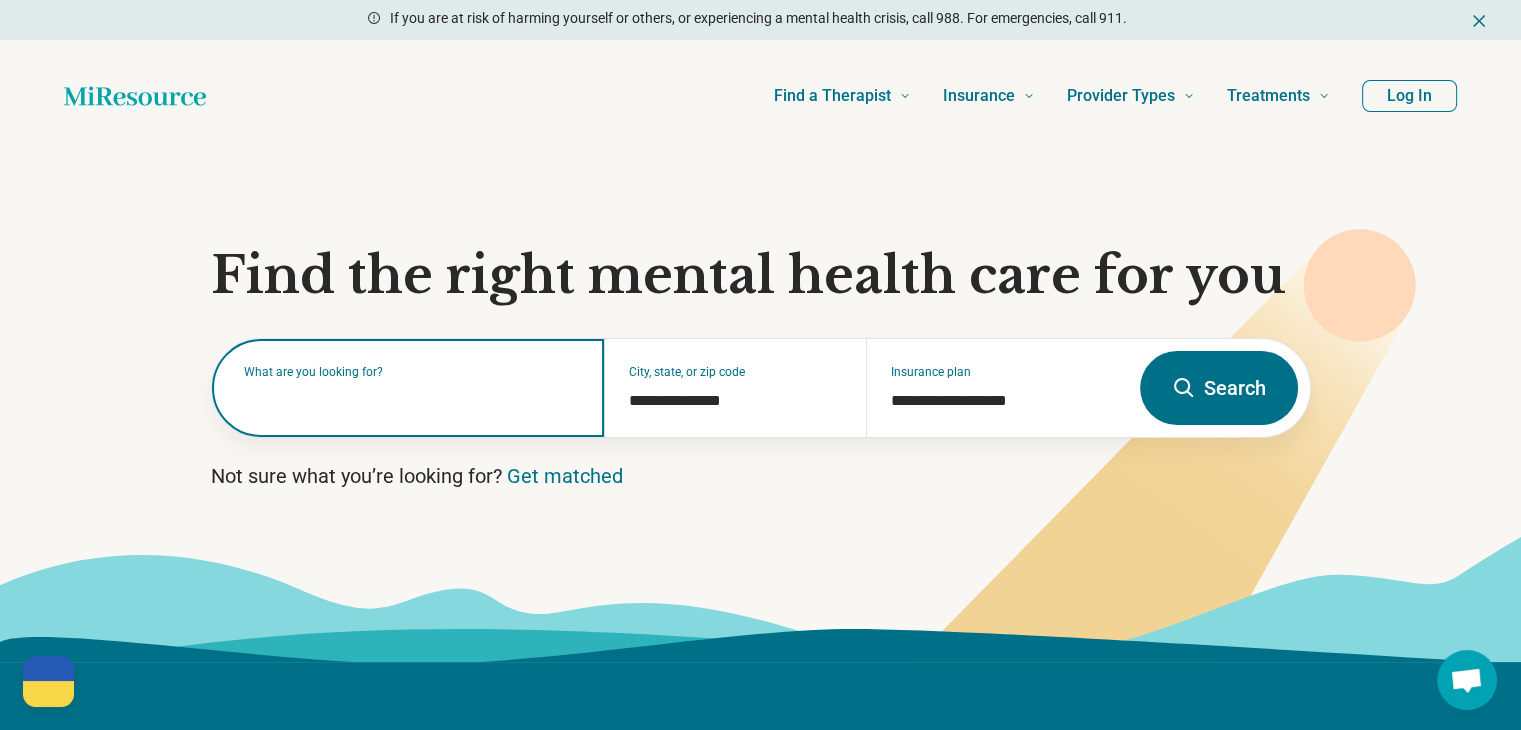 click on "What are you looking for?" at bounding box center (408, 388) 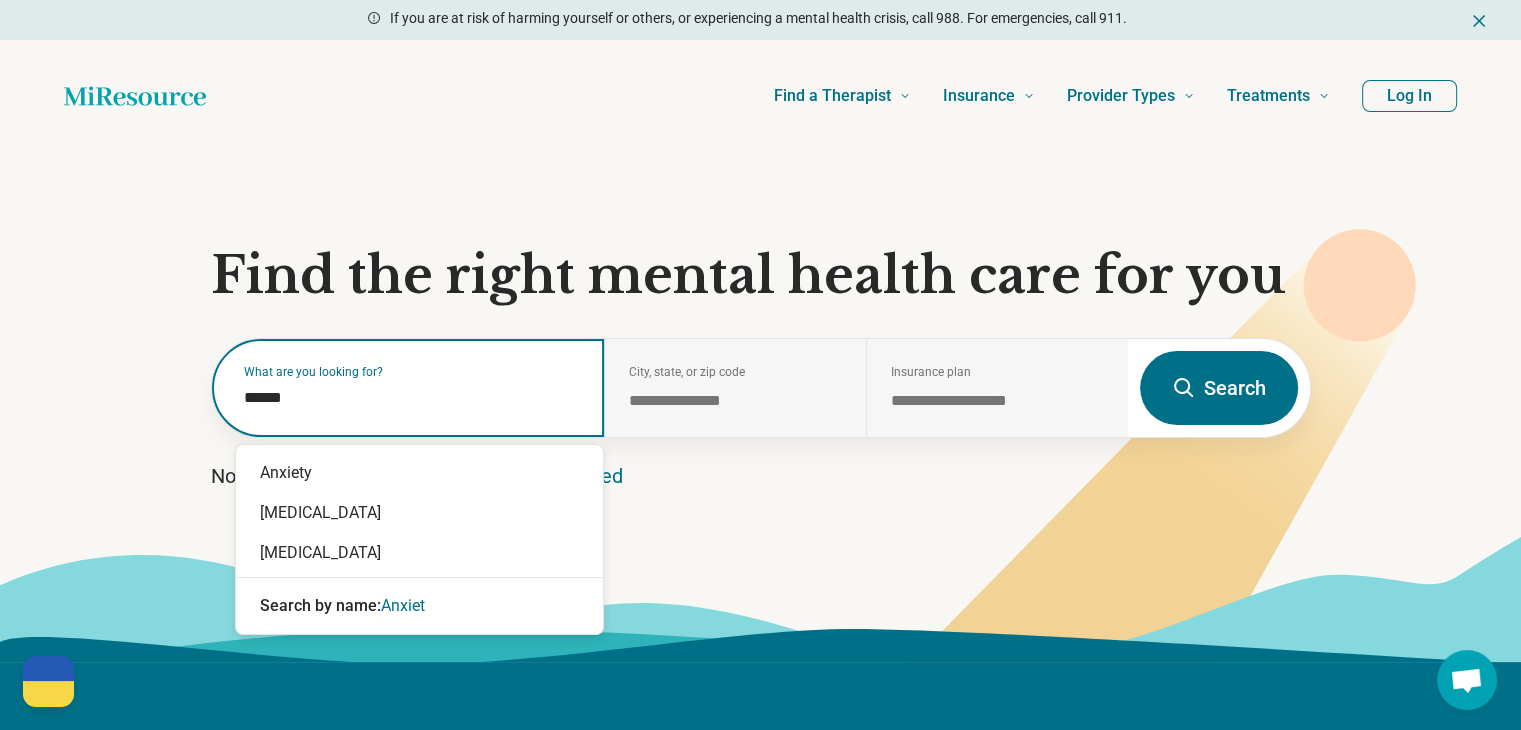type on "*******" 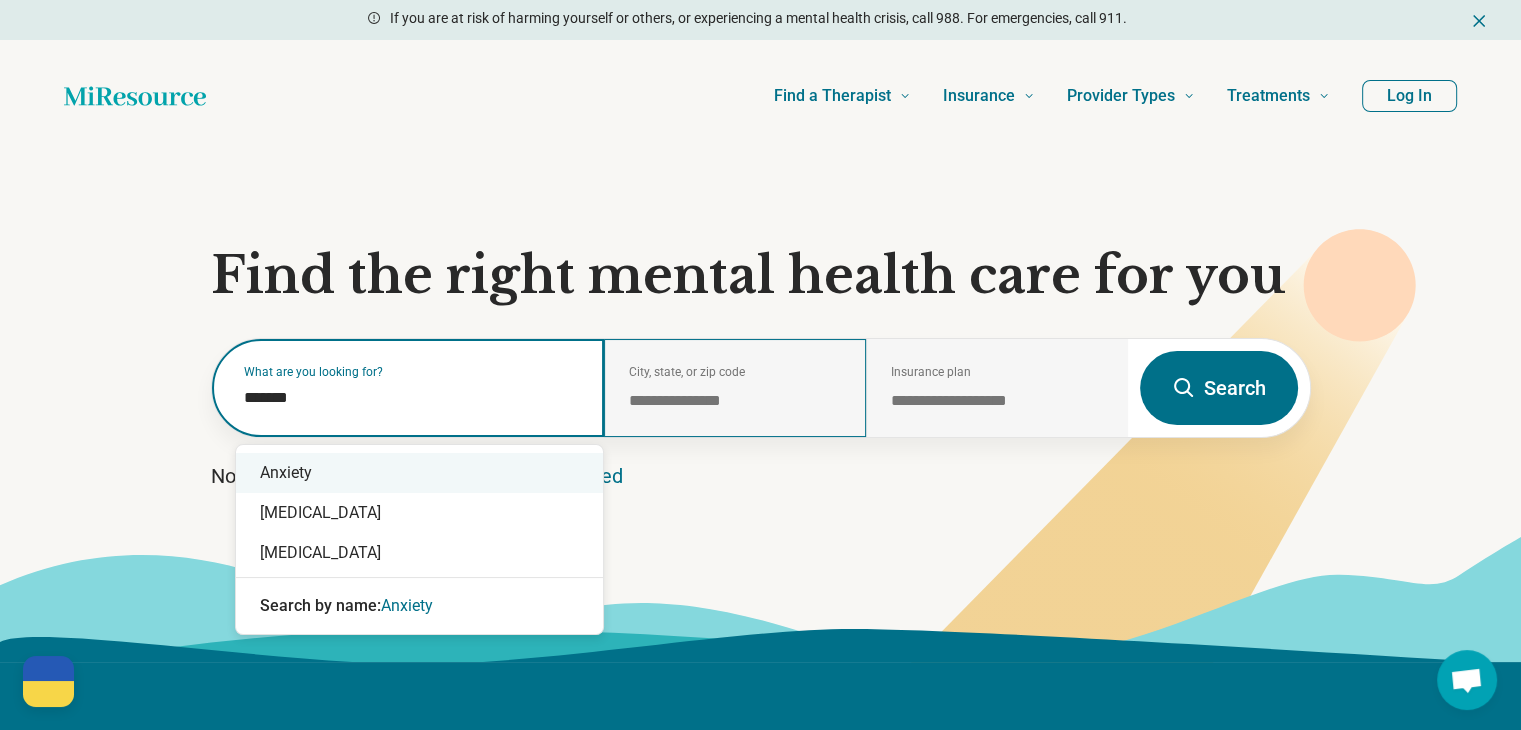 drag, startPoint x: 459, startPoint y: 457, endPoint x: 732, endPoint y: 406, distance: 277.72287 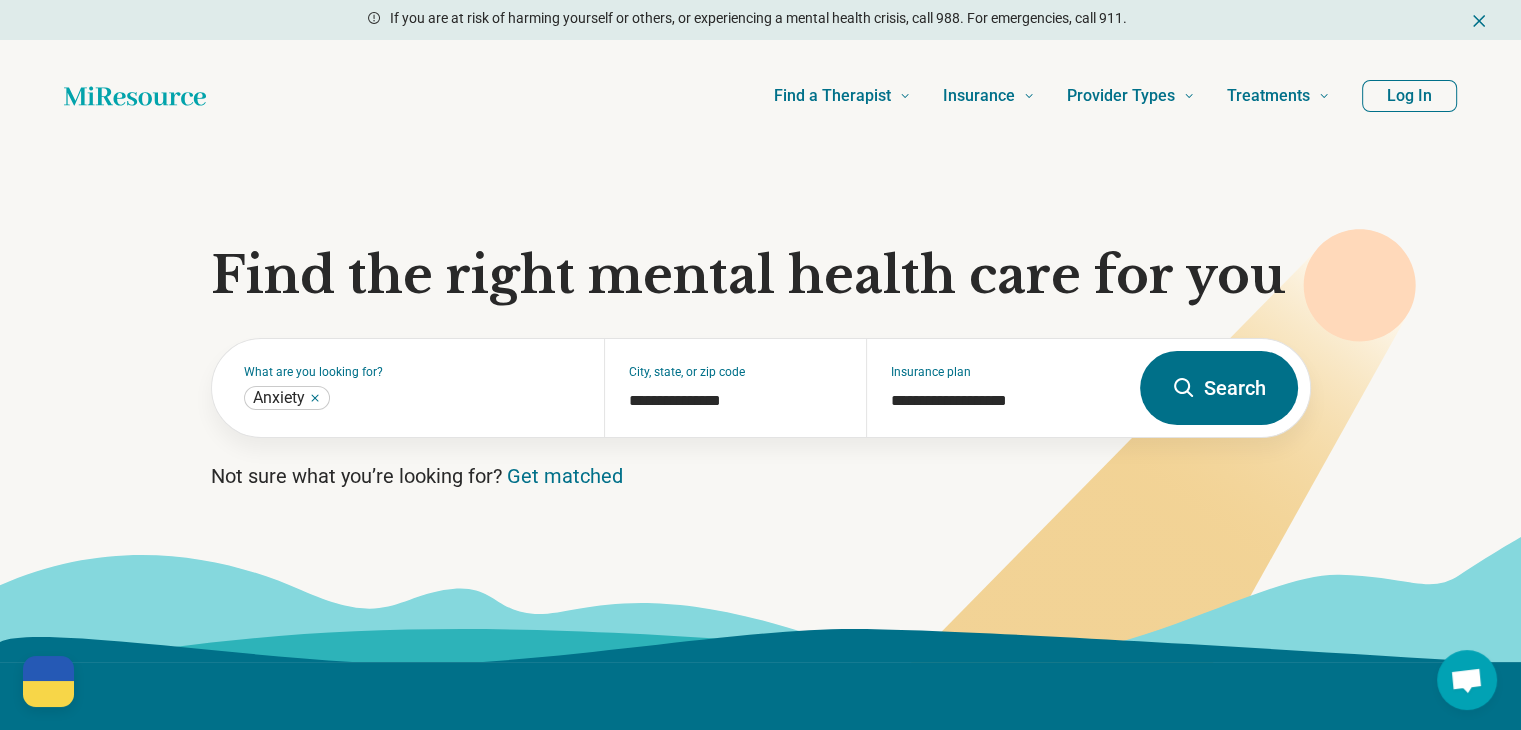 click on "Search" at bounding box center (1219, 388) 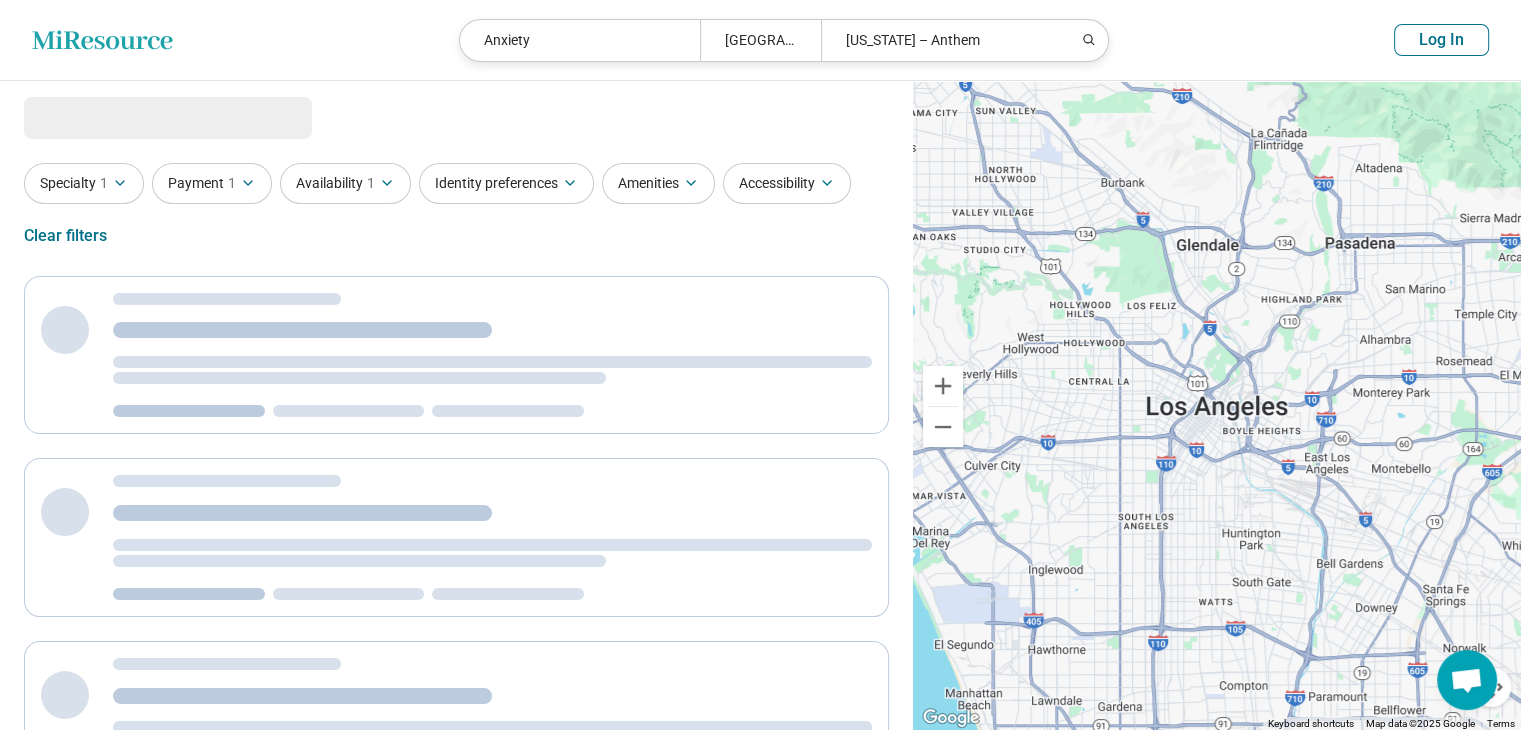 select on "***" 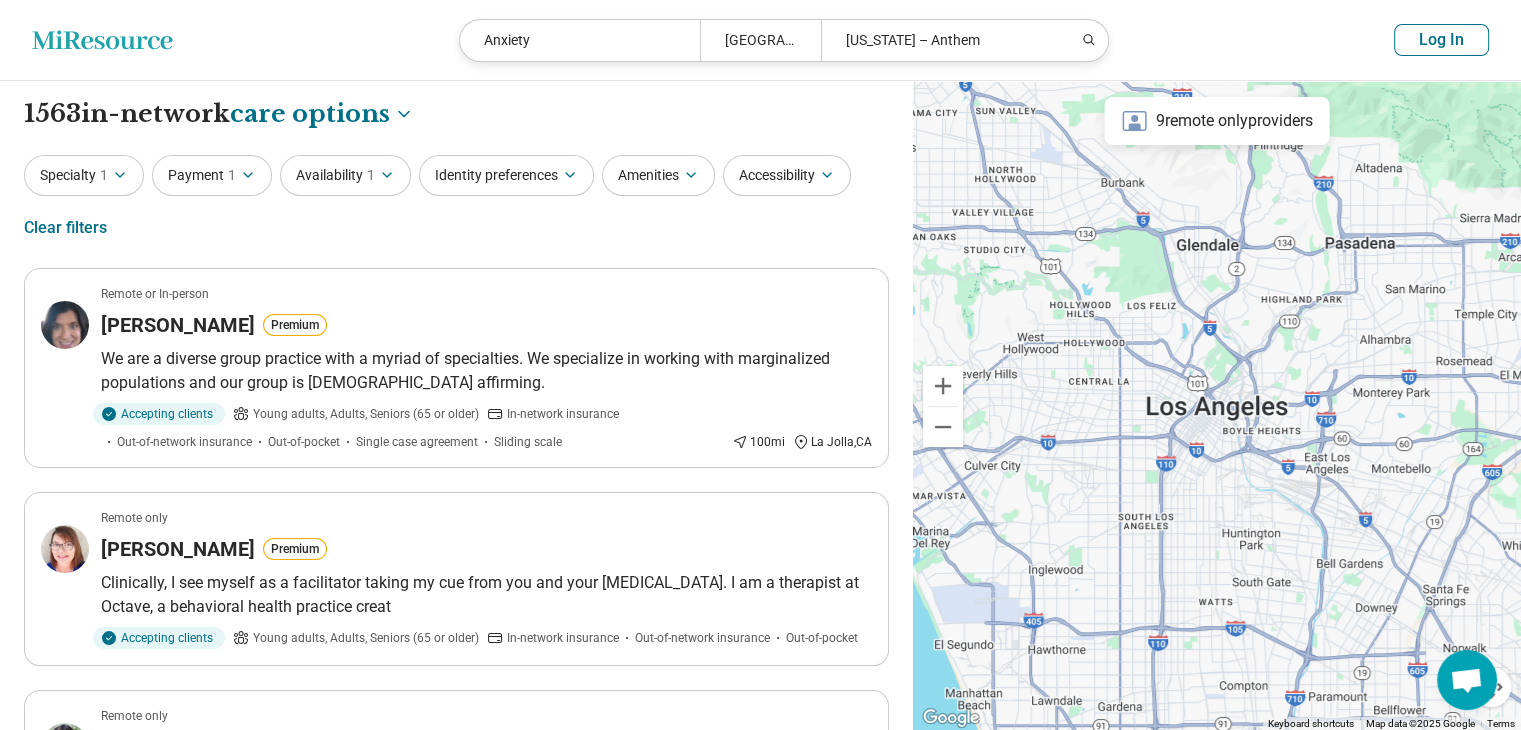 click 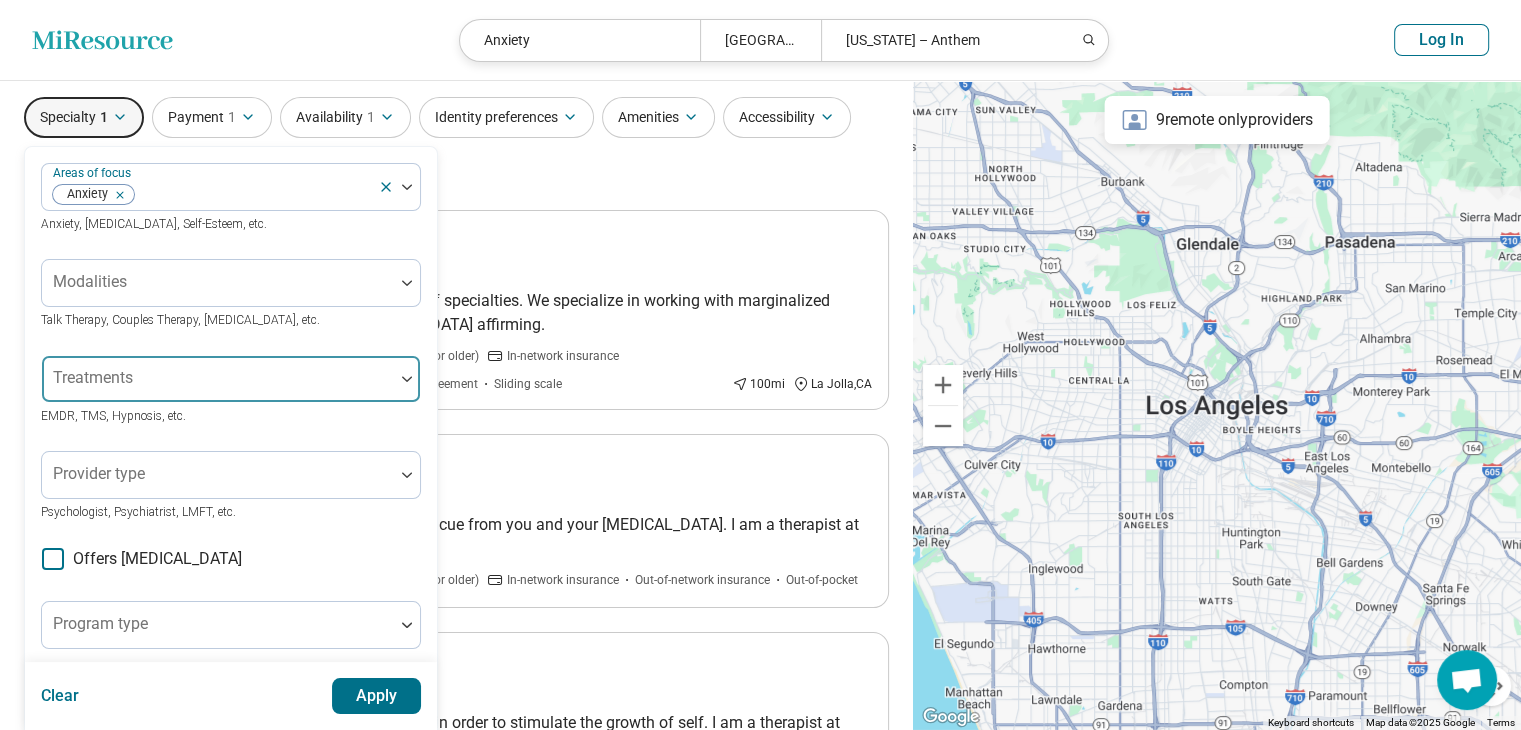 scroll, scrollTop: 100, scrollLeft: 0, axis: vertical 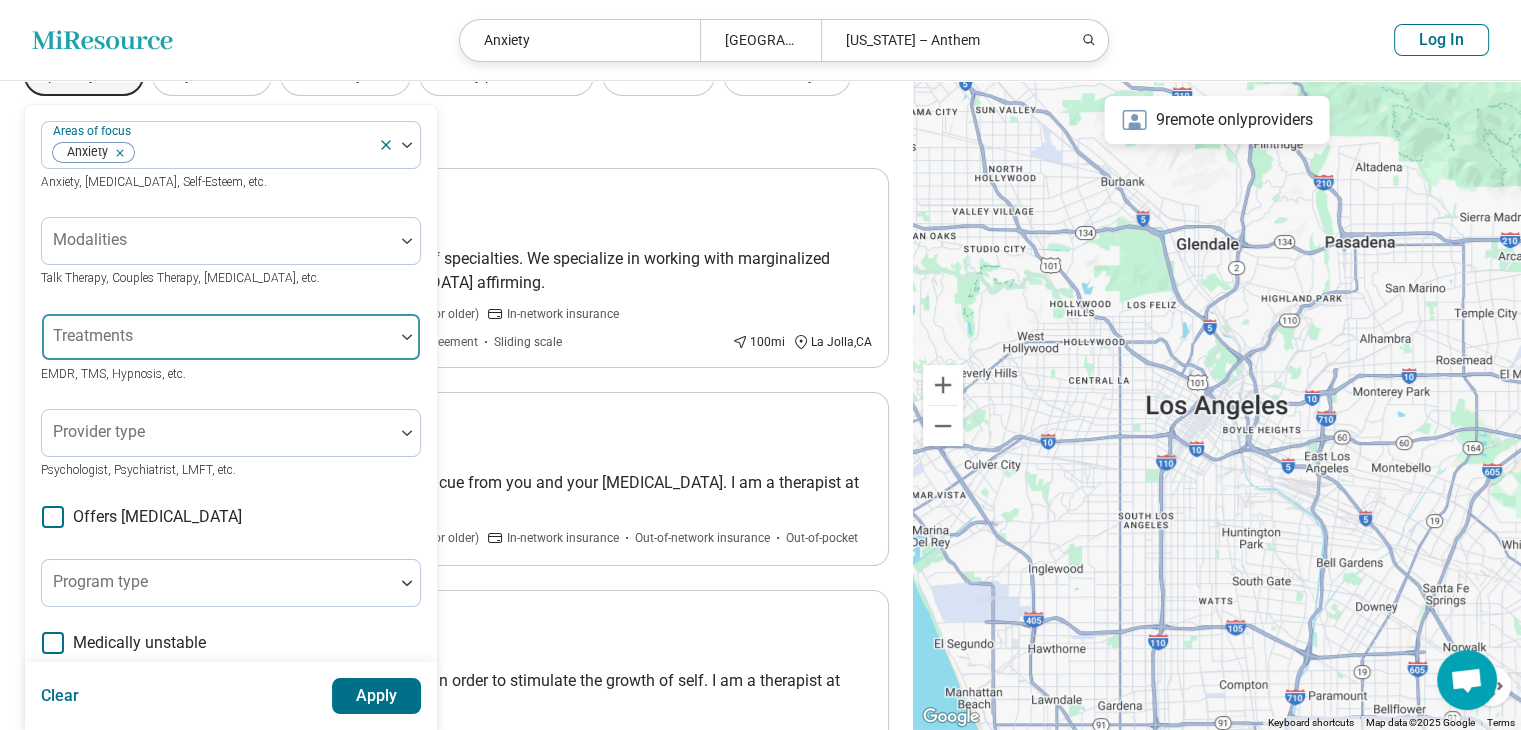 click at bounding box center [218, 345] 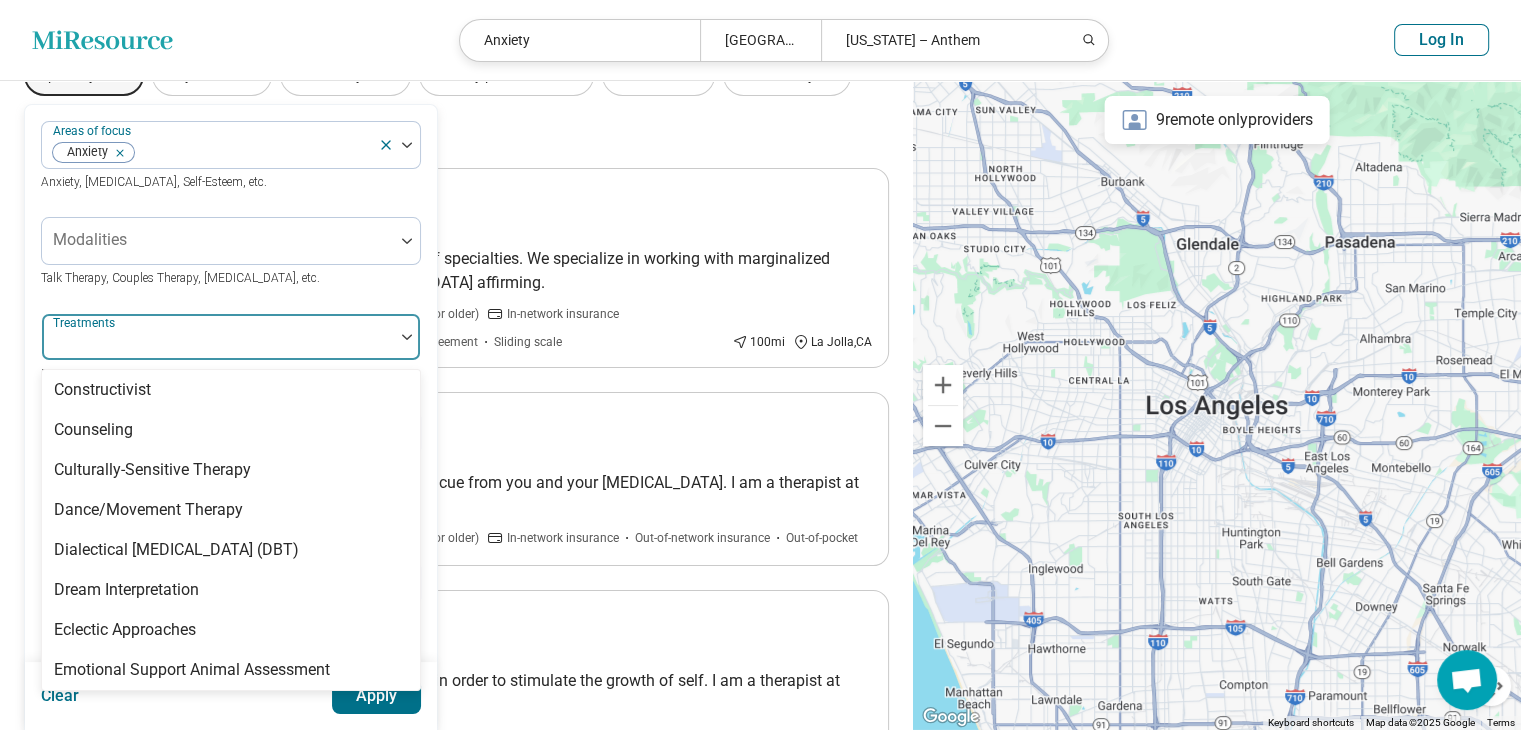 scroll, scrollTop: 1100, scrollLeft: 0, axis: vertical 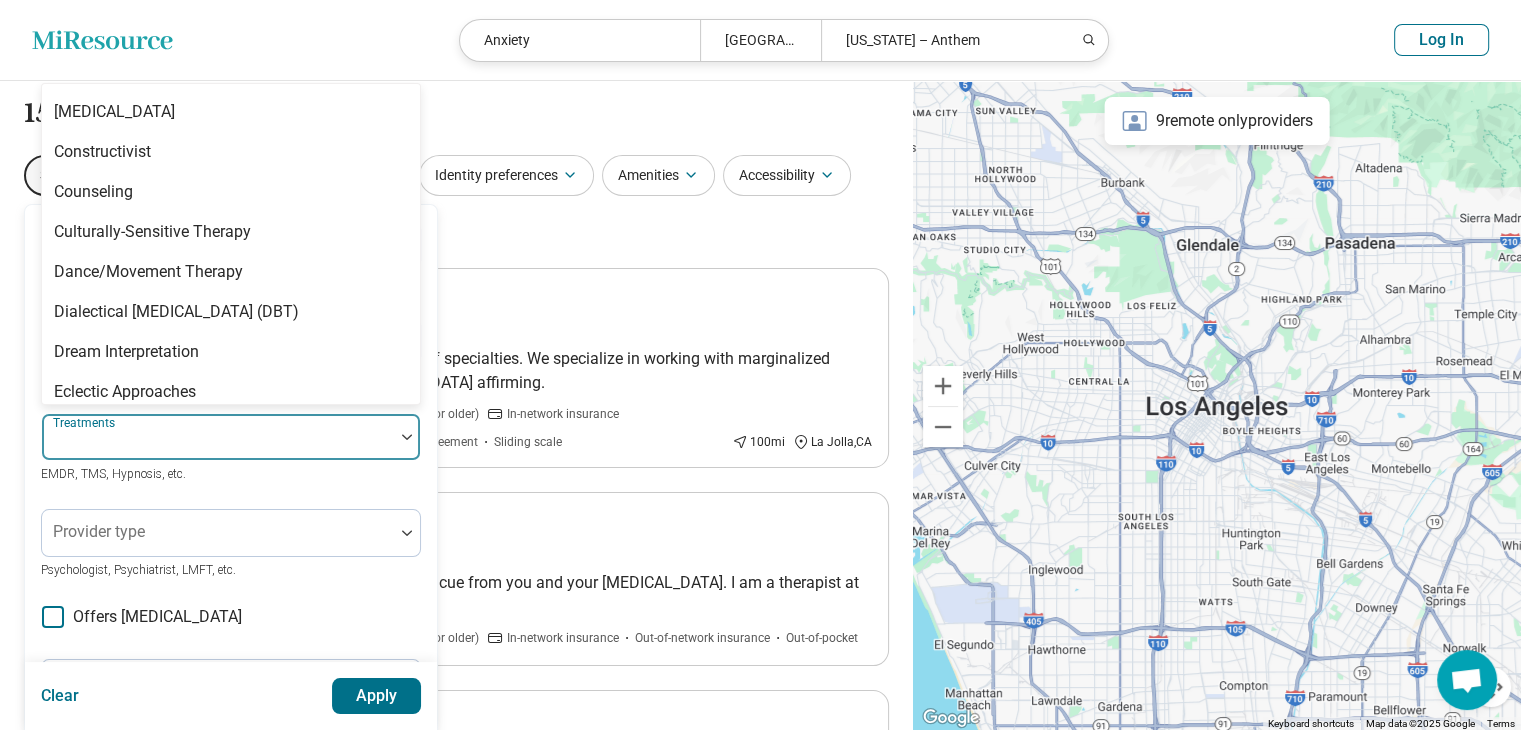 click at bounding box center [218, 445] 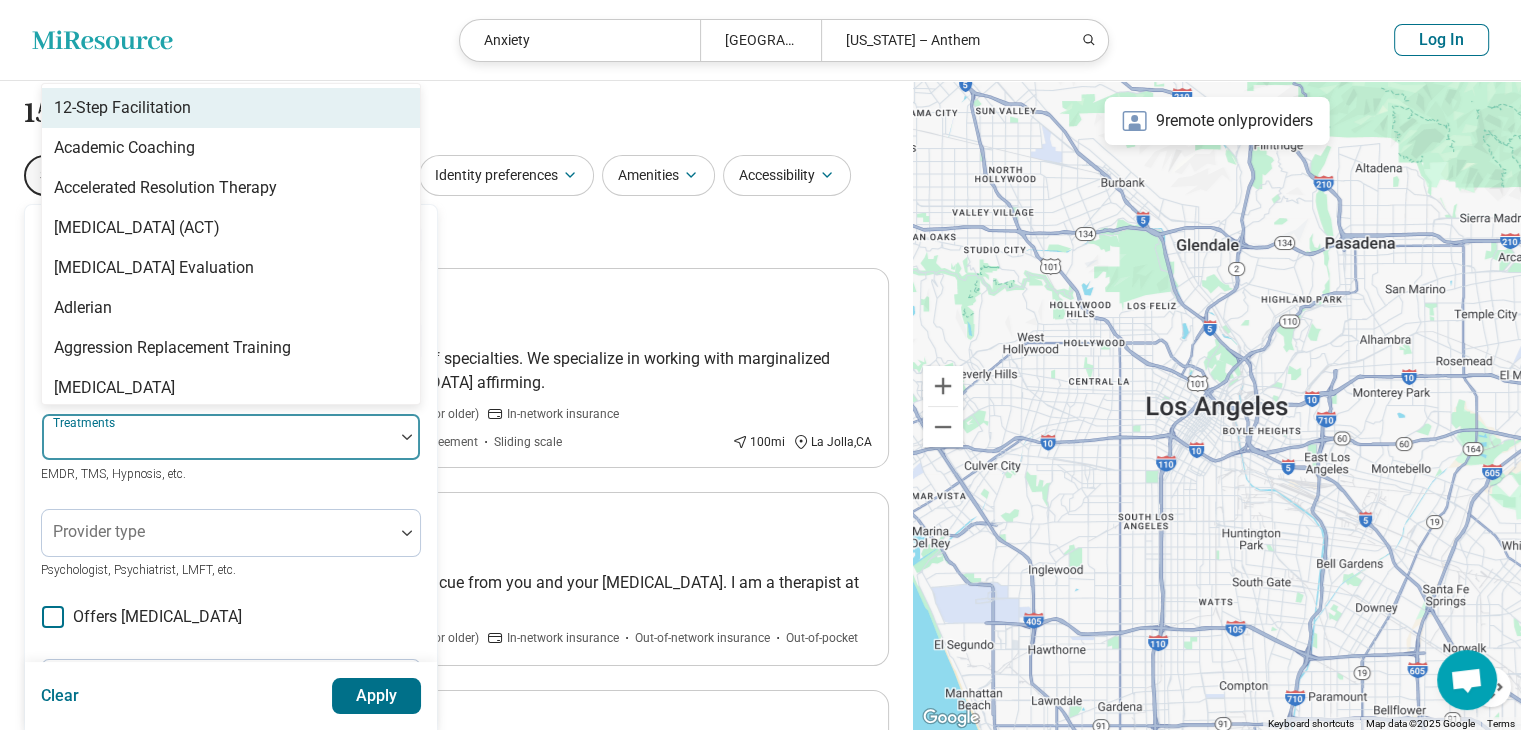 click at bounding box center [218, 445] 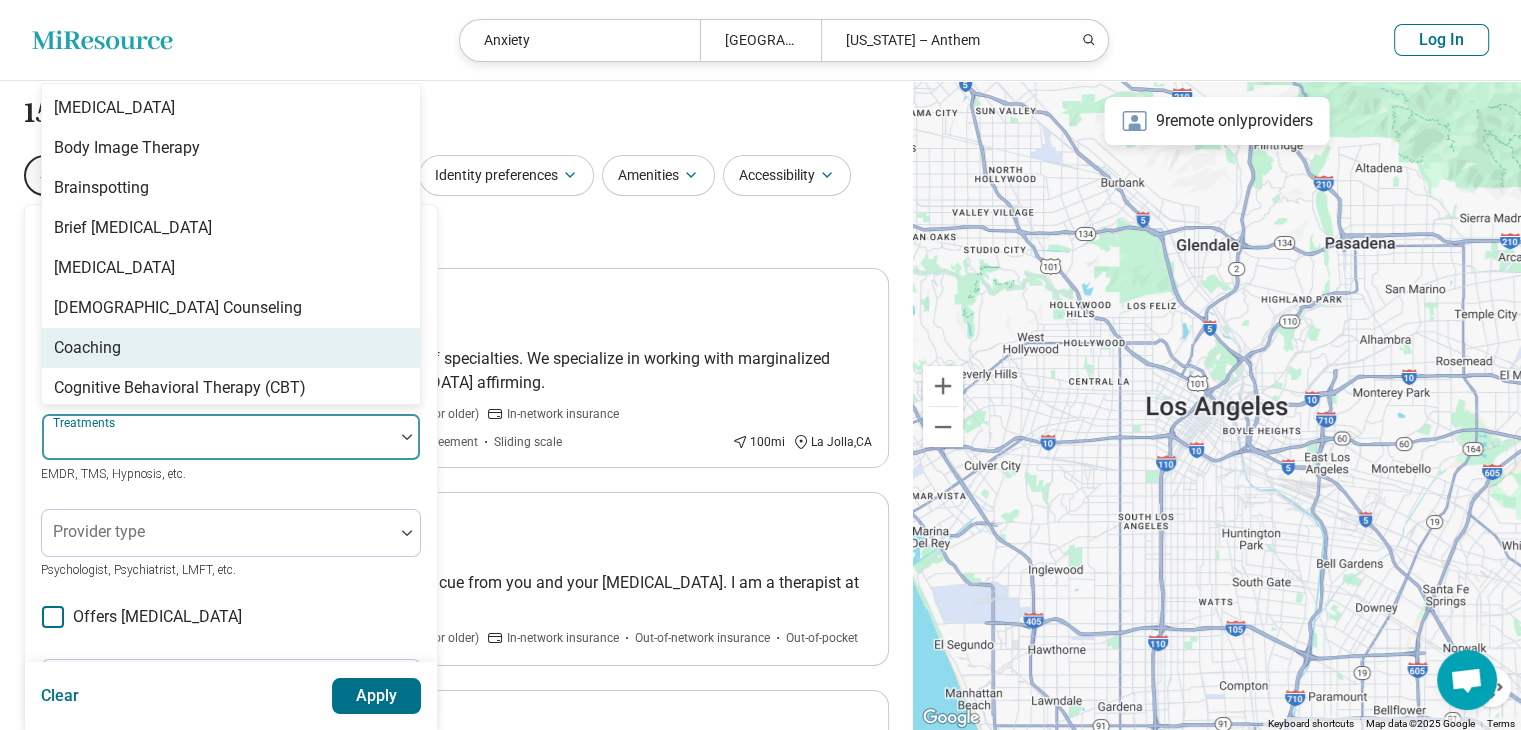 scroll, scrollTop: 1100, scrollLeft: 0, axis: vertical 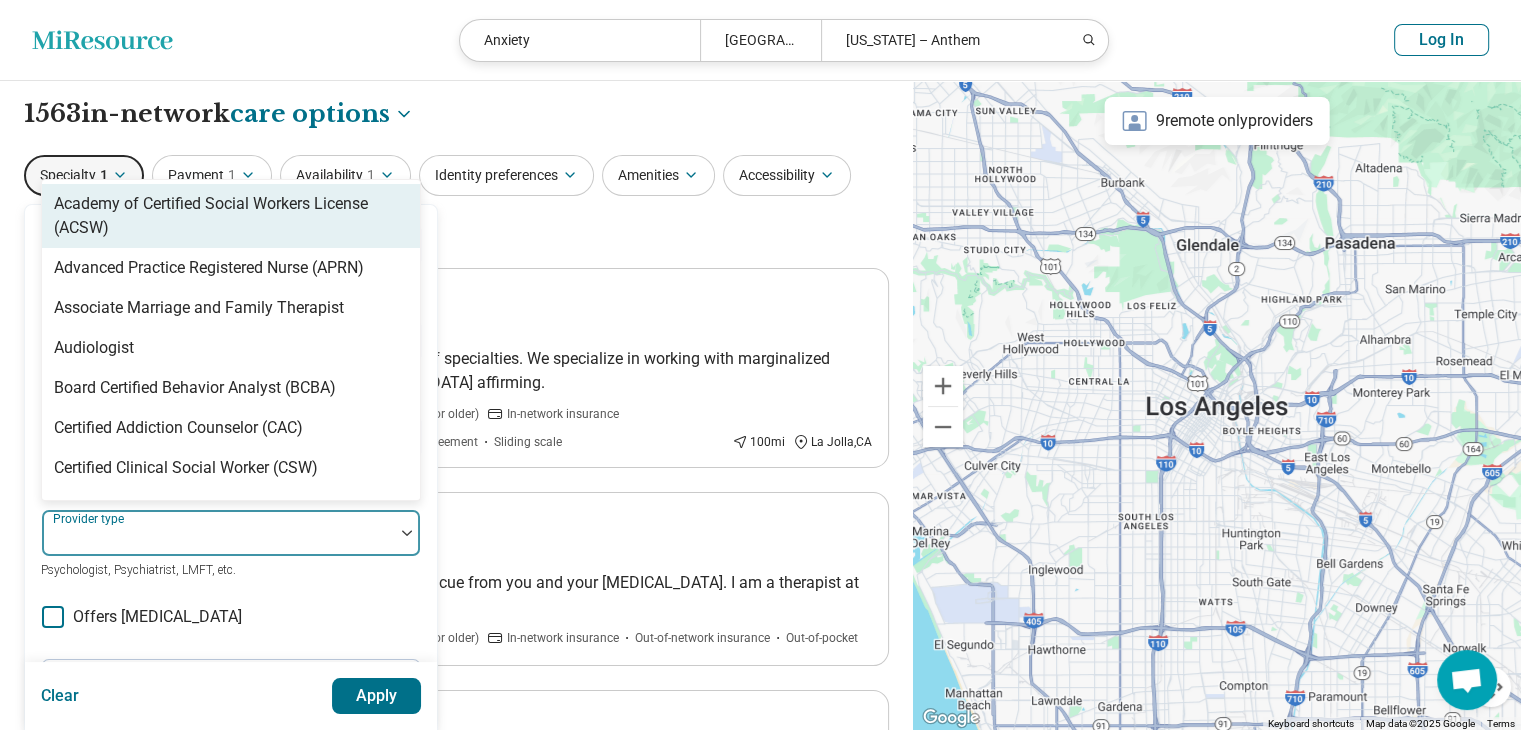 click at bounding box center (218, 533) 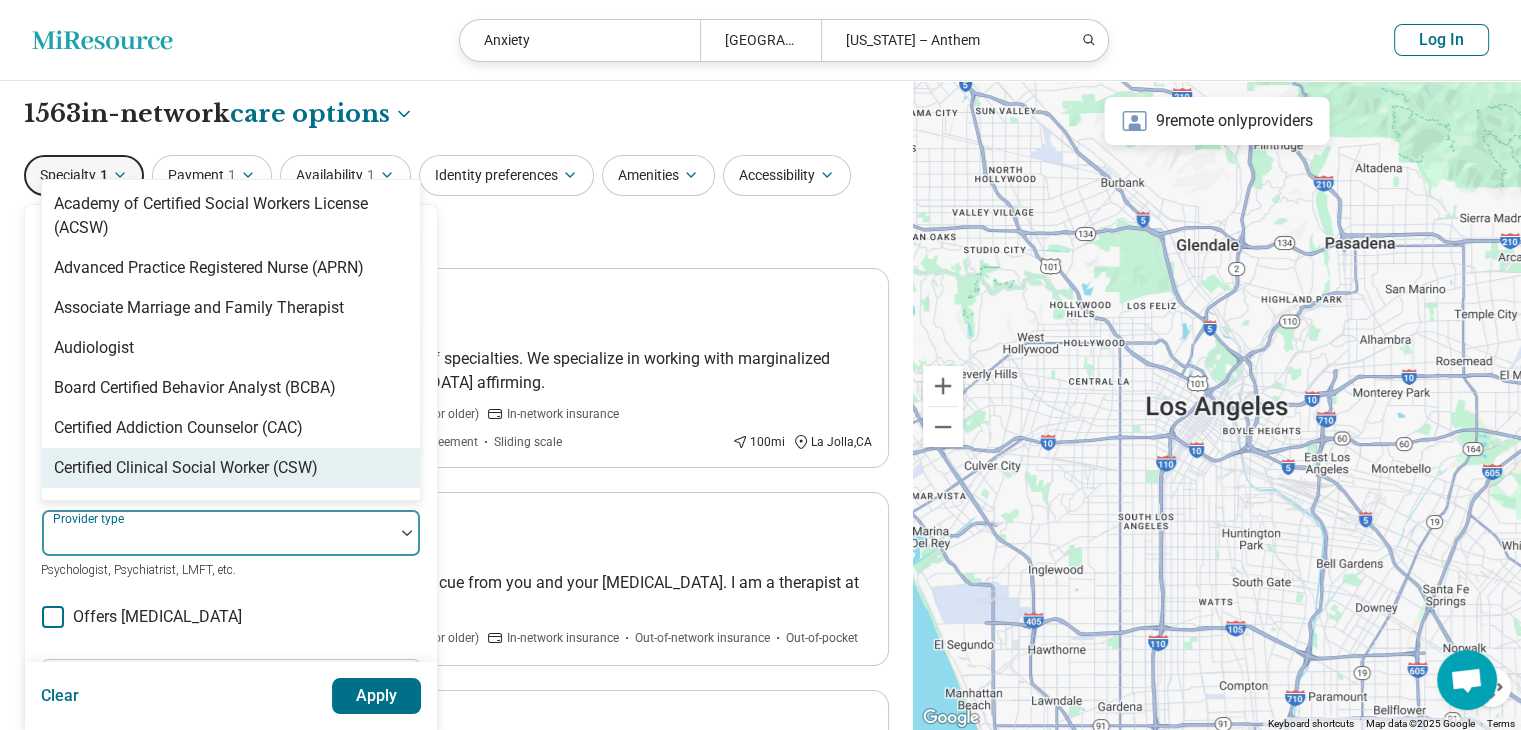 click on "68 results available. Use Up and Down to choose options, press Enter to select the currently focused option, press Escape to exit the menu, press Tab to select the option and exit the menu. Provider type Academy of Certified Social Workers License (ACSW) Advanced Practice Registered Nurse (APRN) Associate Marriage and Family Therapist Audiologist Board Certified Behavior Analyst (BCBA) Certified Addiction Counselor (CAC) Certified Clinical Social Worker (CSW) Certified Eating Disorder Specialist Certified Group Psychotherapist (CGP) Certified Mental Performance Consultant Certified Social Worker (CSW) Certified Trauma Professional Community Resource Counselor Credentialed Sexual Abuse Youth Clinician (CSAYC) Diplomate in Clinical Social Work (DCSW) Education Specialist (EdS) Executive Function Coach Hypnotherapist Independent Substance Abuse Counselor Licensed Addiction Counselor (LAC) Licensed Associate Counselor (LAC) Licensed Clinical Addictions Counselor (LCAC) Licensed Clinical Social Worker (LCSW) Other" at bounding box center (231, 545) 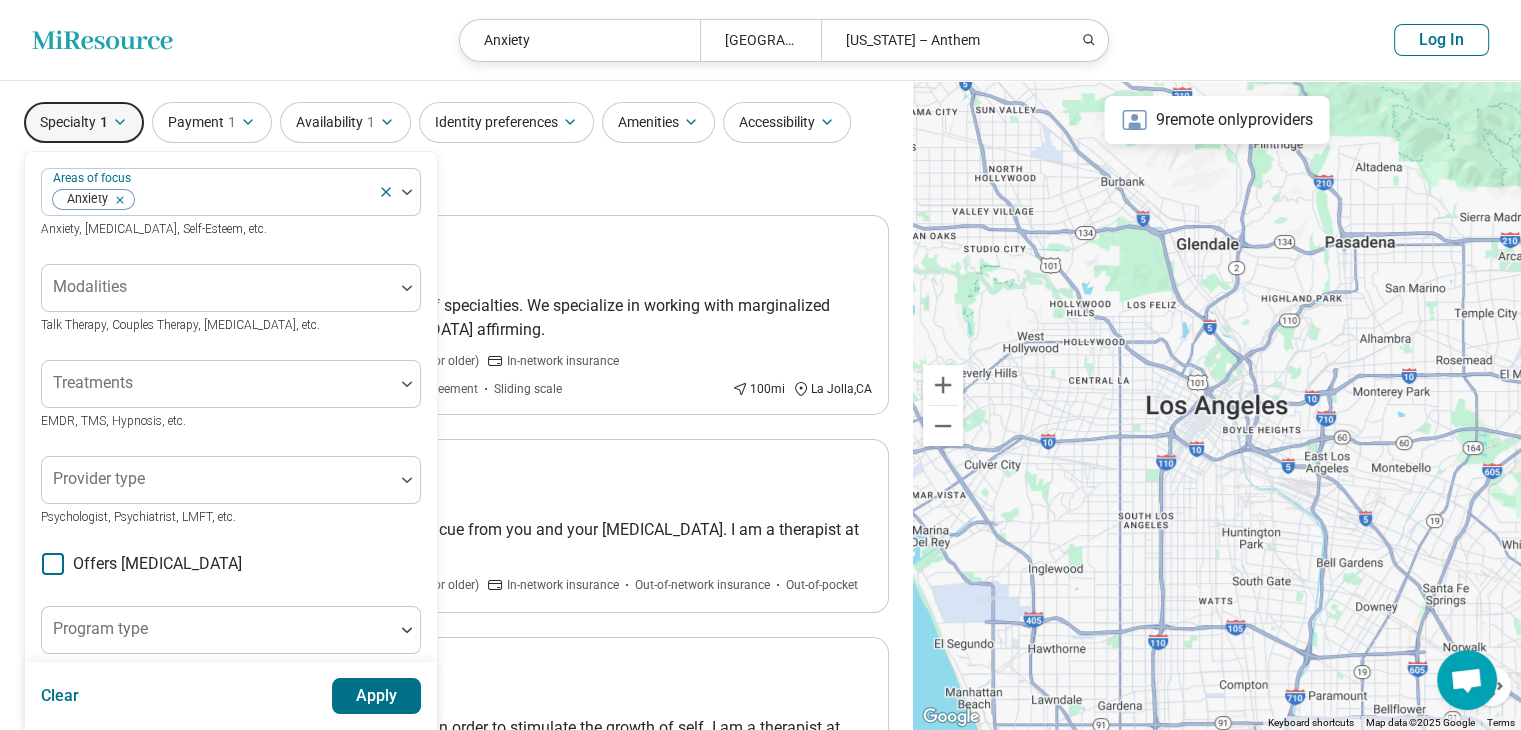 scroll, scrollTop: 100, scrollLeft: 0, axis: vertical 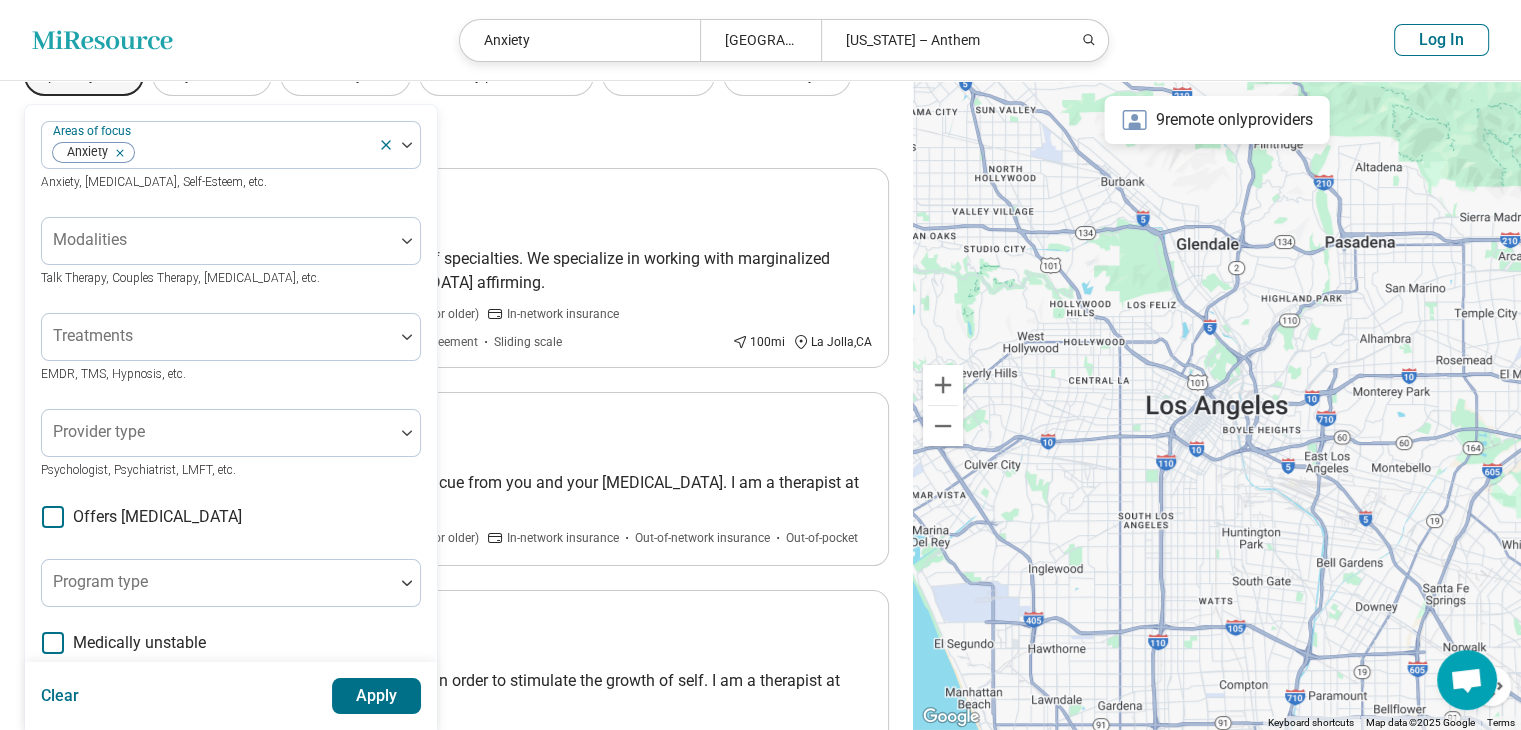 click on "Treatments EMDR, TMS, Hypnosis, etc." at bounding box center (231, 349) 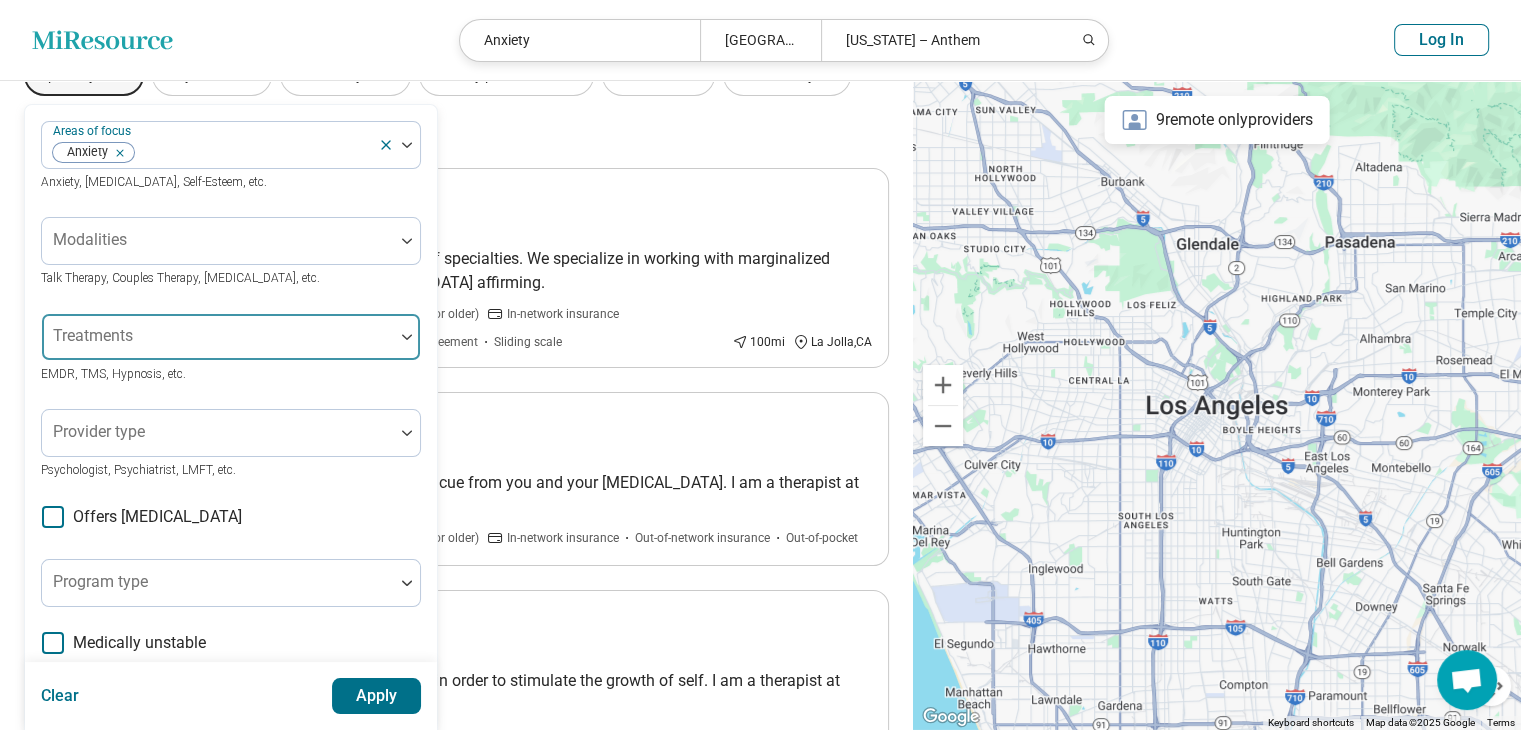 click at bounding box center [218, 337] 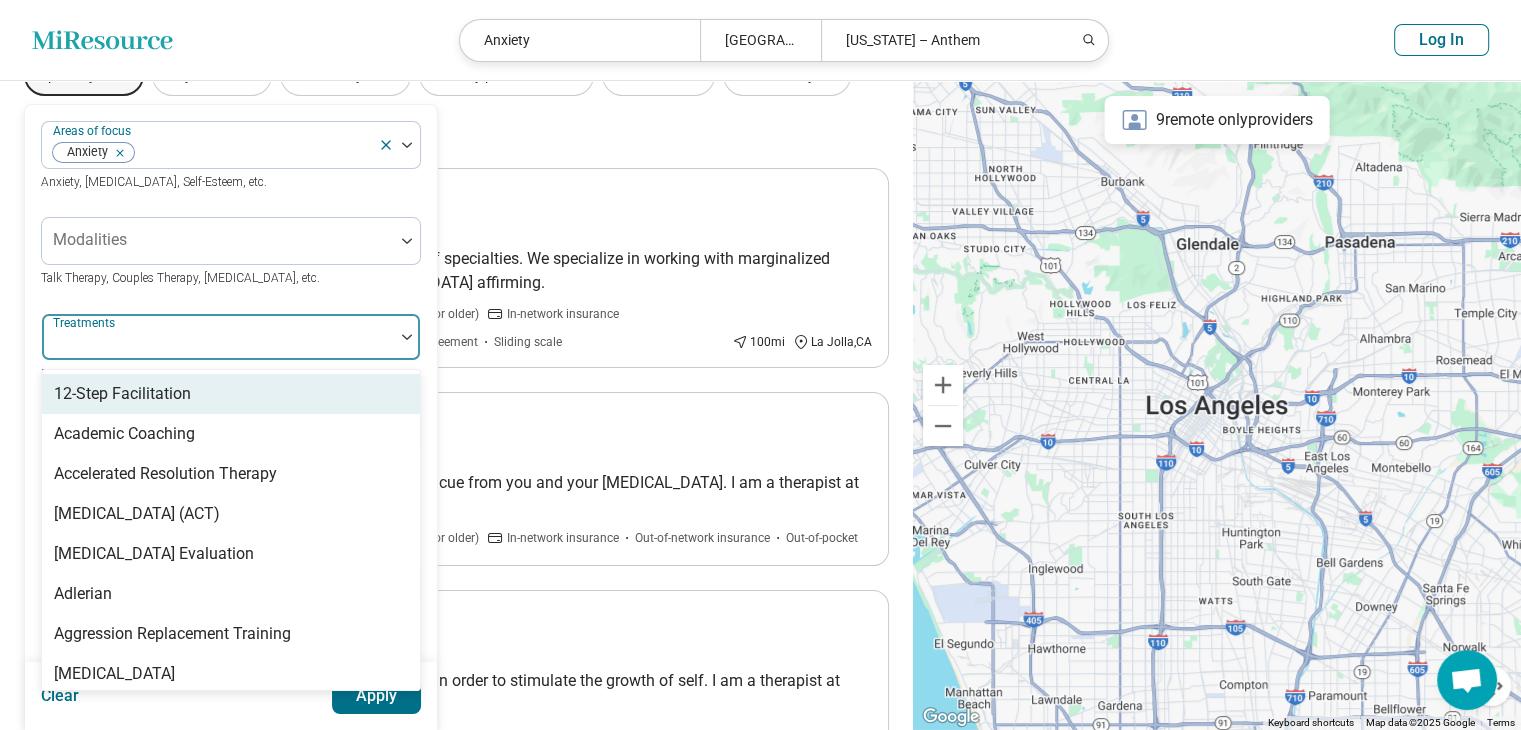 scroll, scrollTop: 0, scrollLeft: 0, axis: both 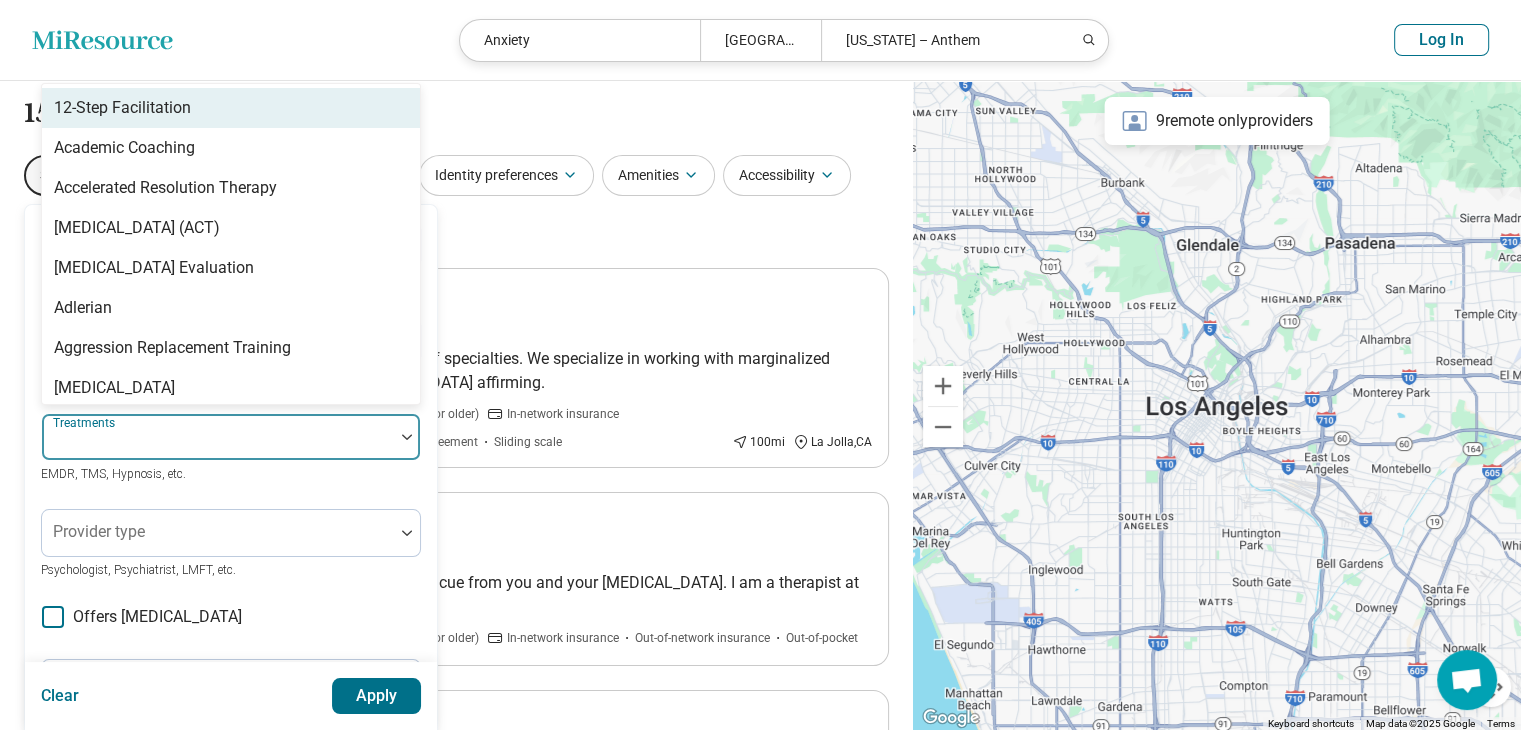 click on "**********" at bounding box center [456, 1498] 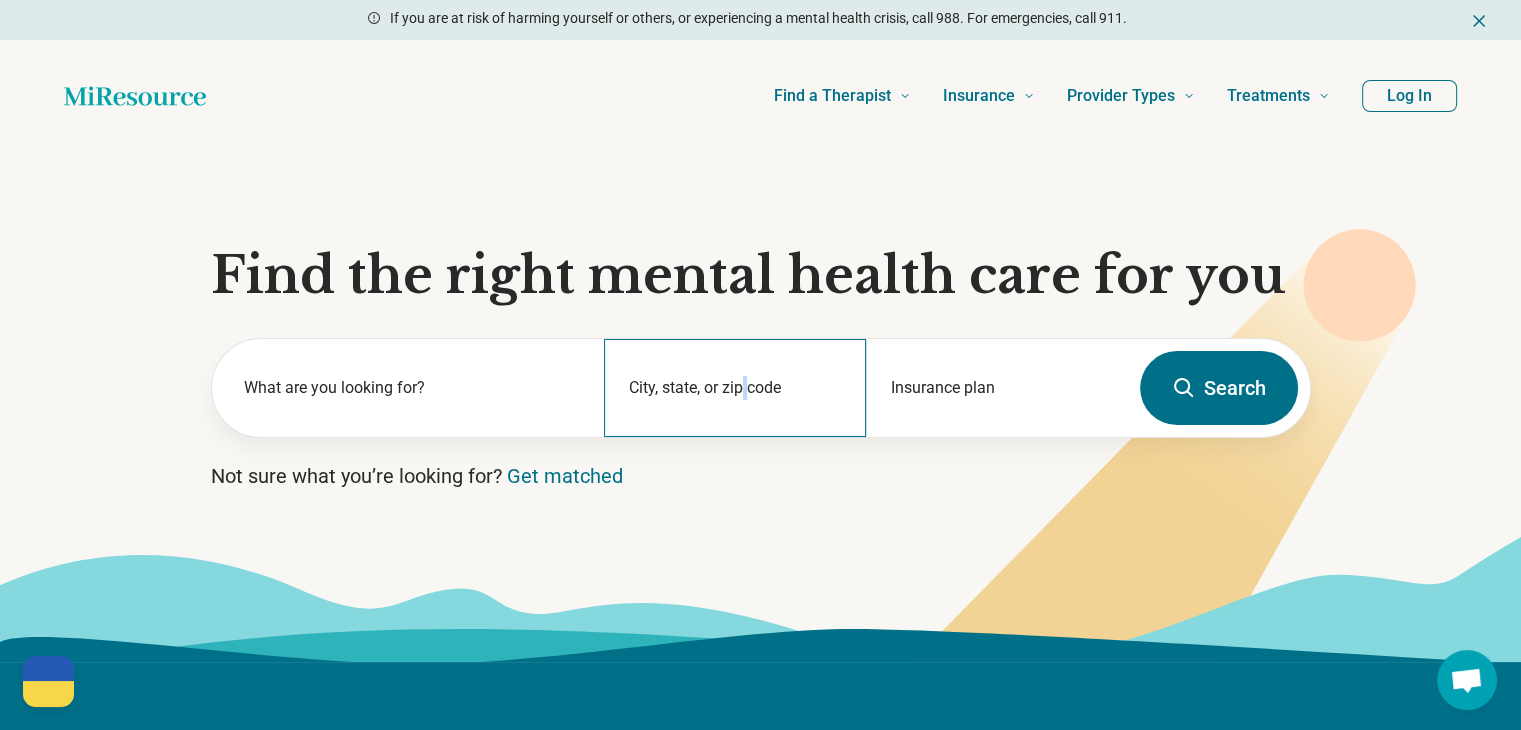 click on "City, state, or zip code" at bounding box center (735, 388) 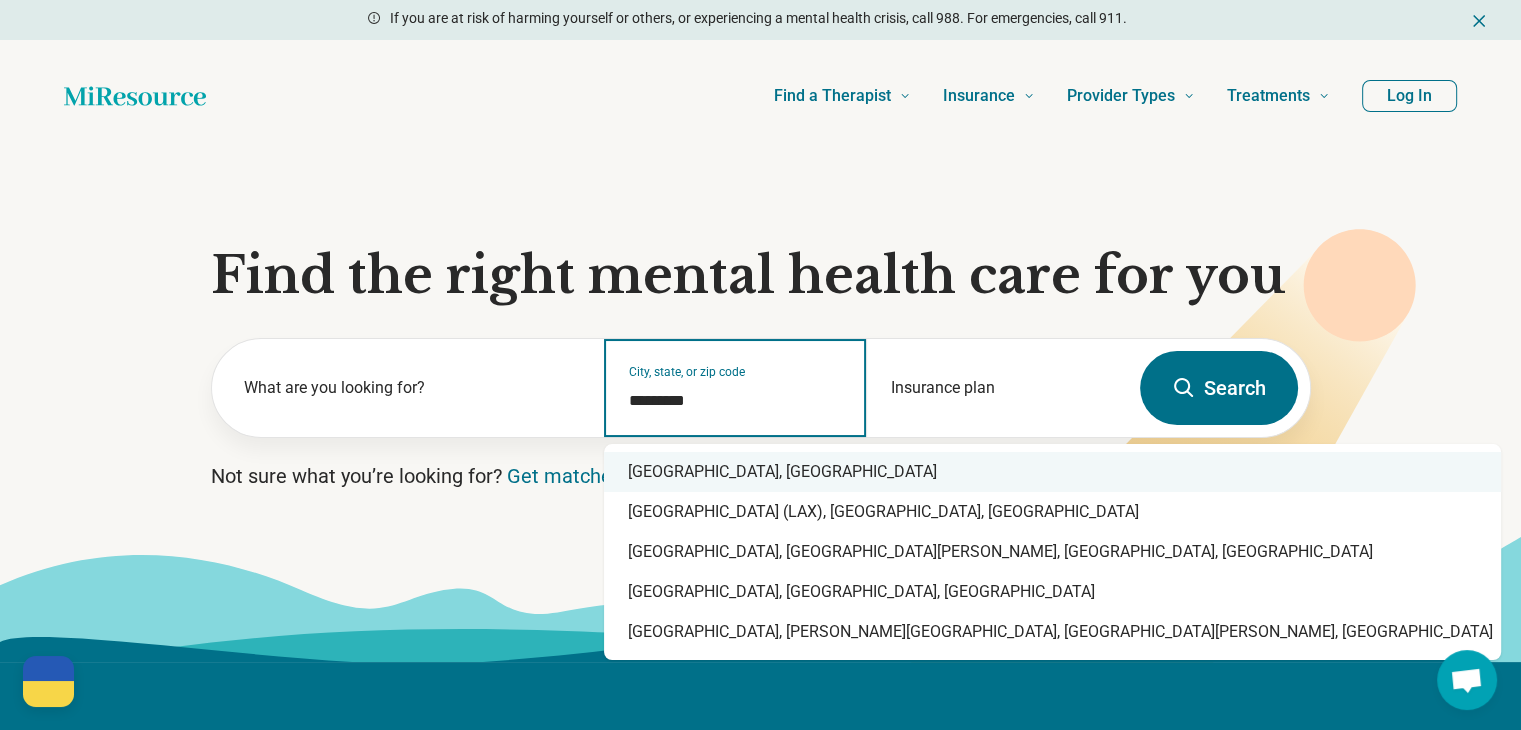 click on "Los Angeles, CA" at bounding box center (1052, 472) 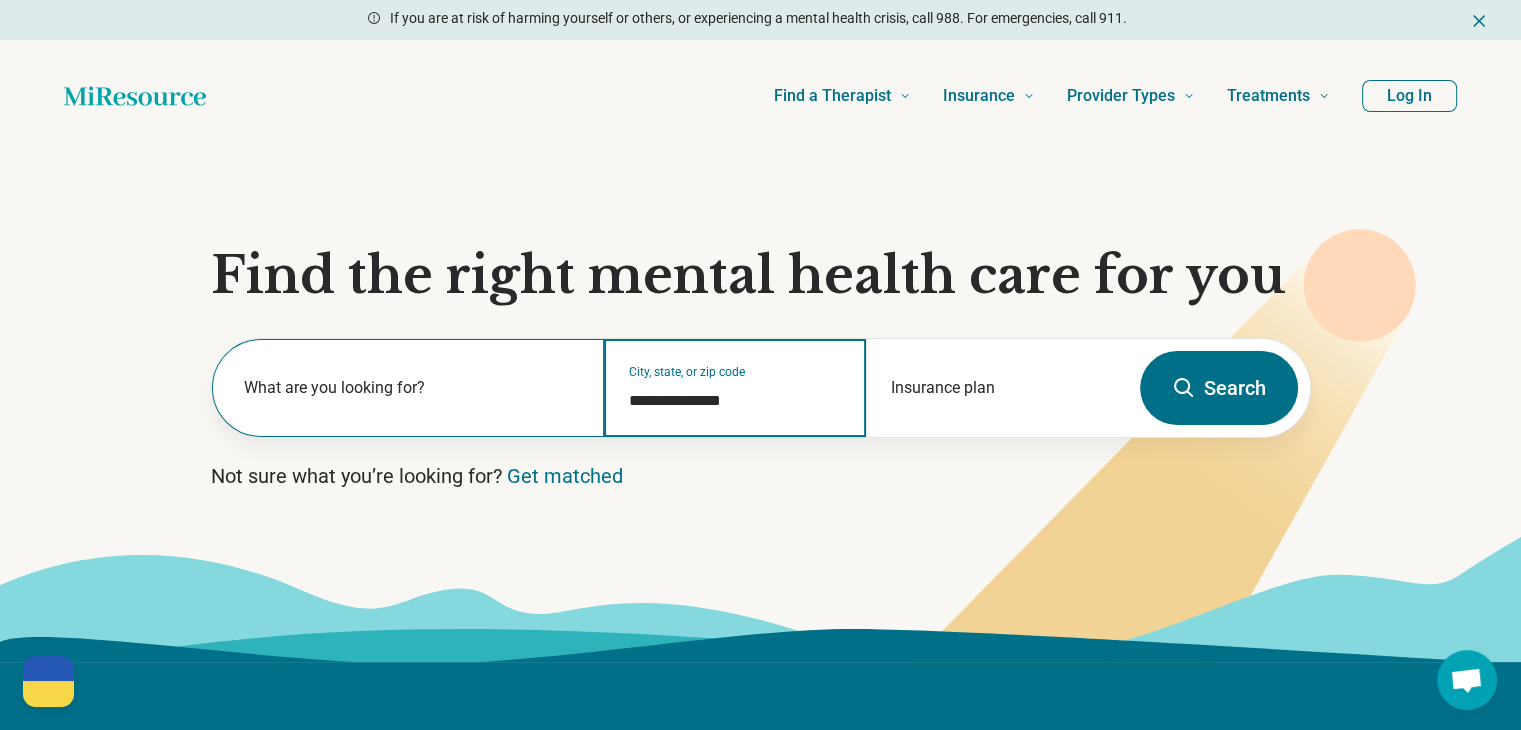 type on "**********" 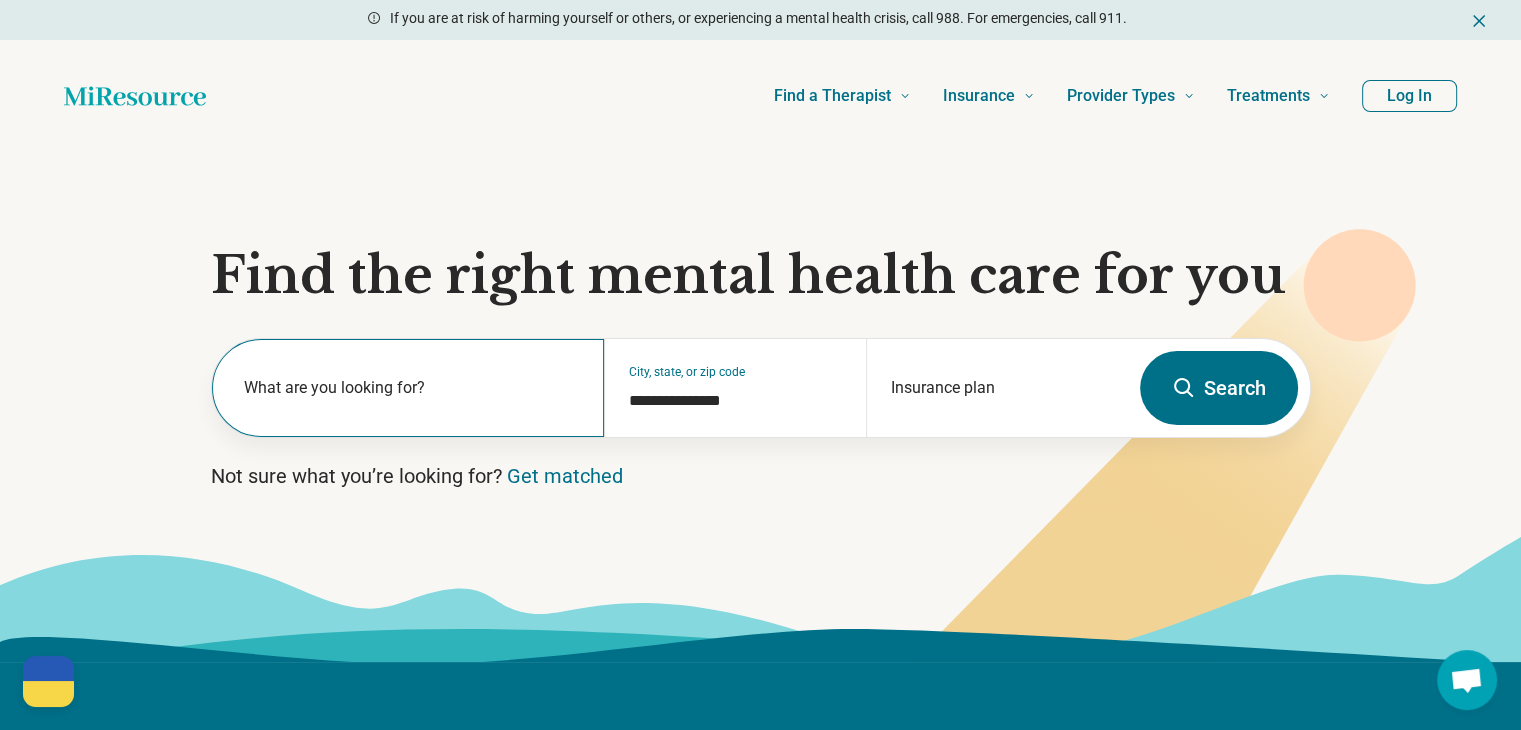 click on "What are you looking for?" at bounding box center (412, 388) 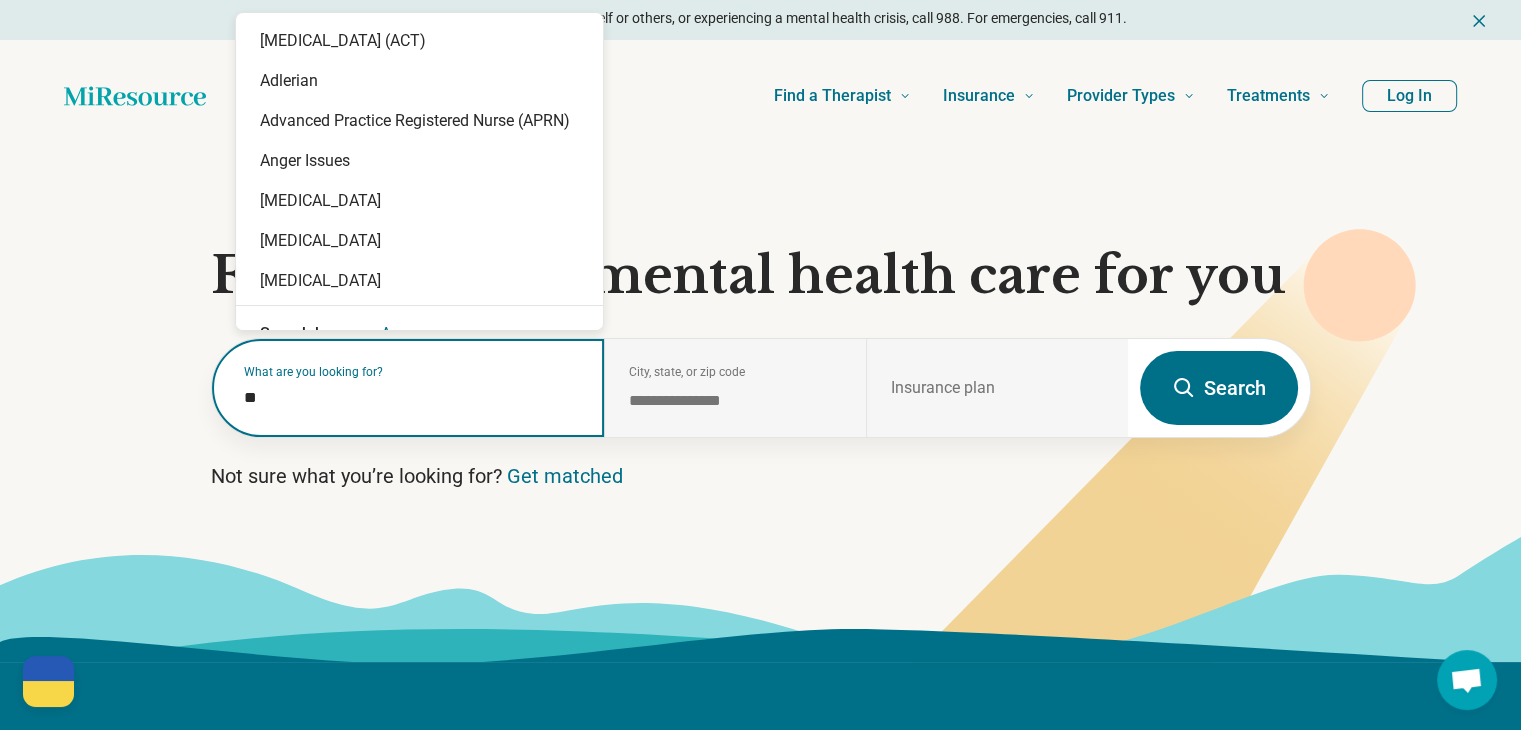 type on "***" 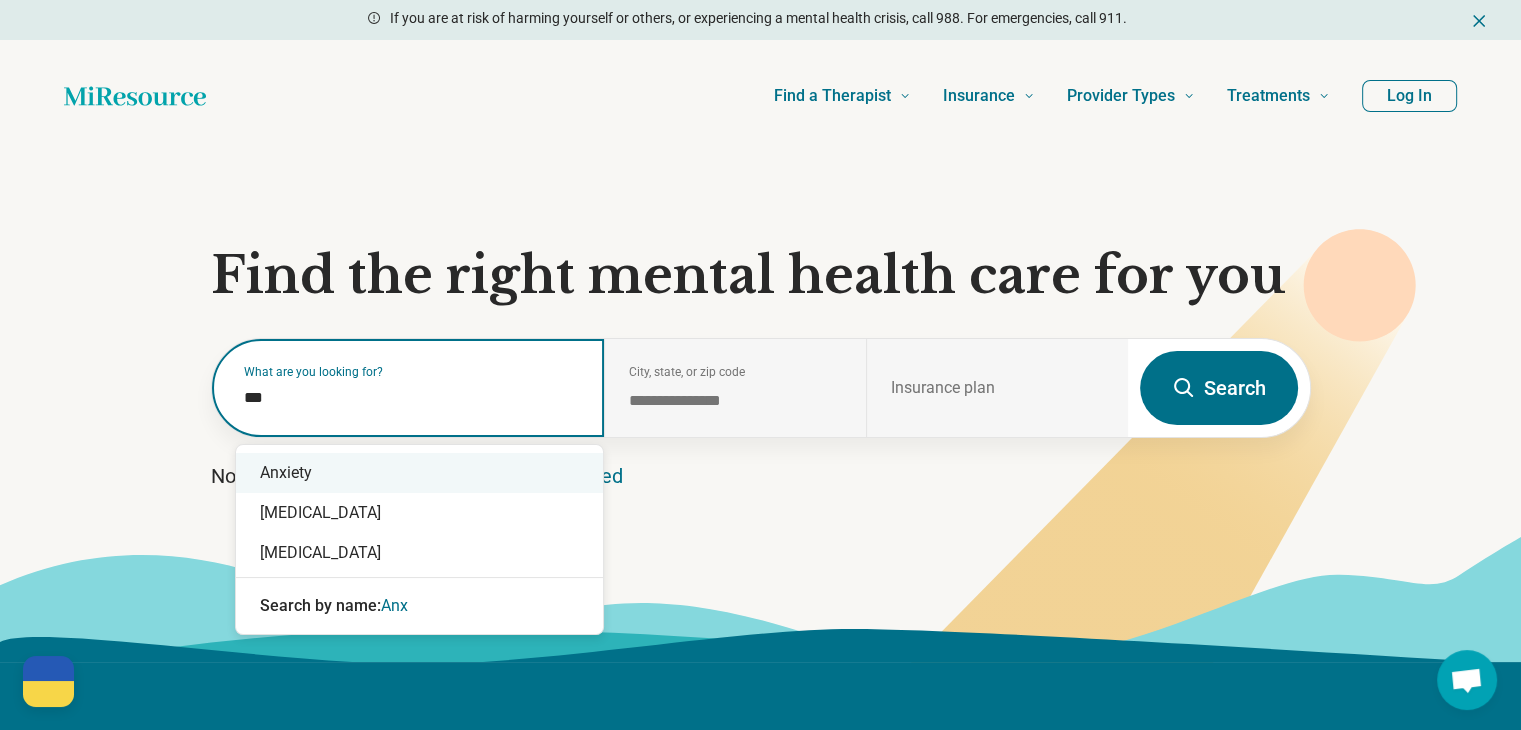 click on "Anxiety" at bounding box center [419, 473] 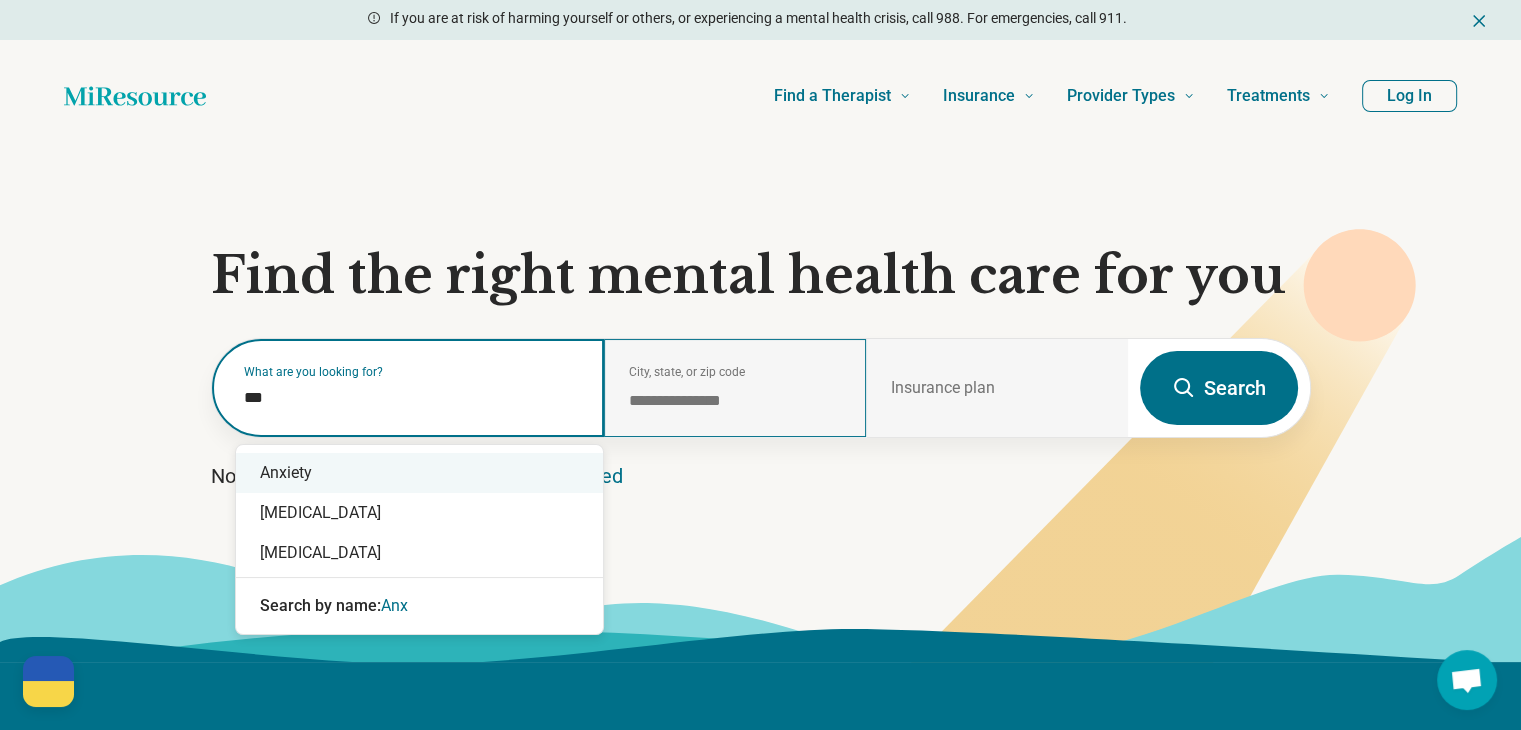 type 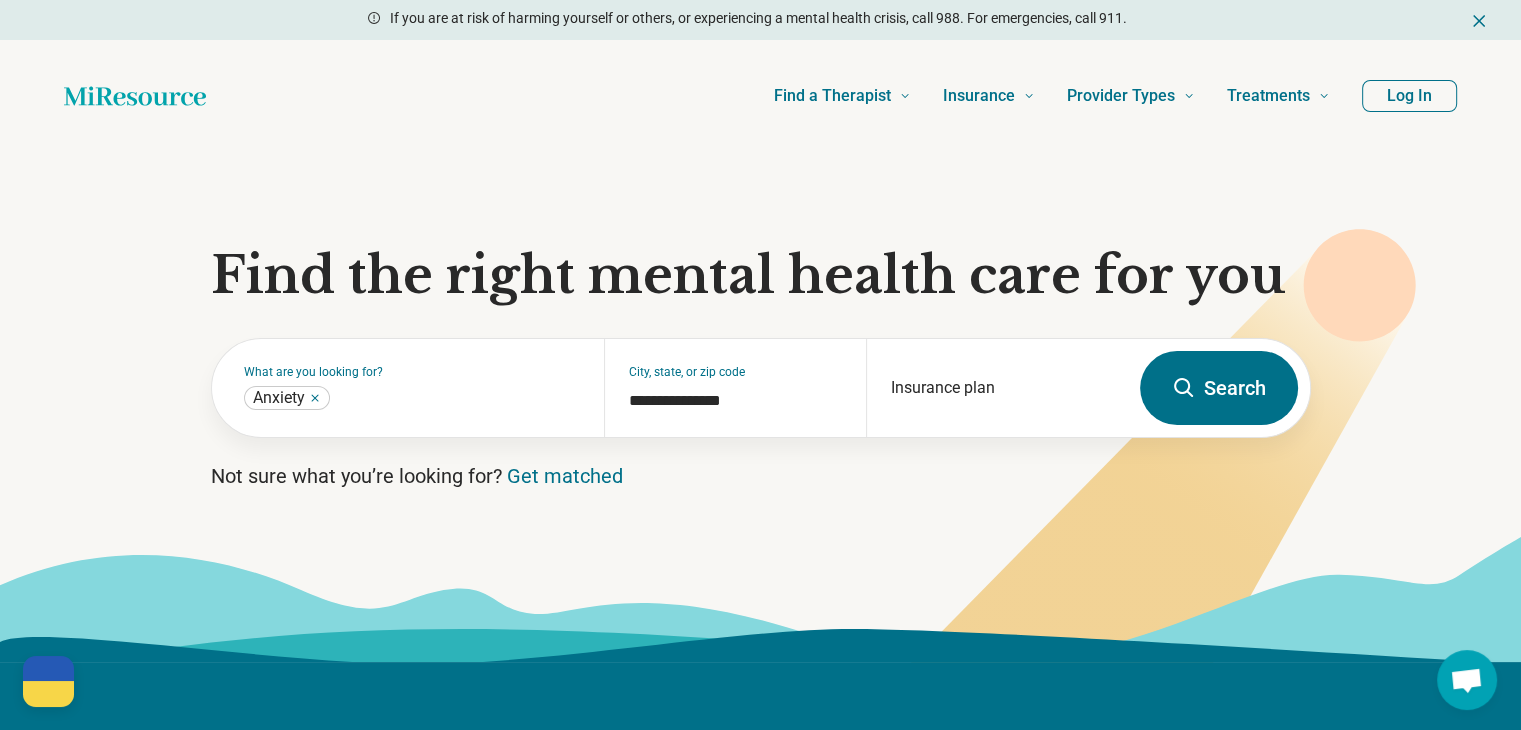 click on "Search" at bounding box center (1219, 388) 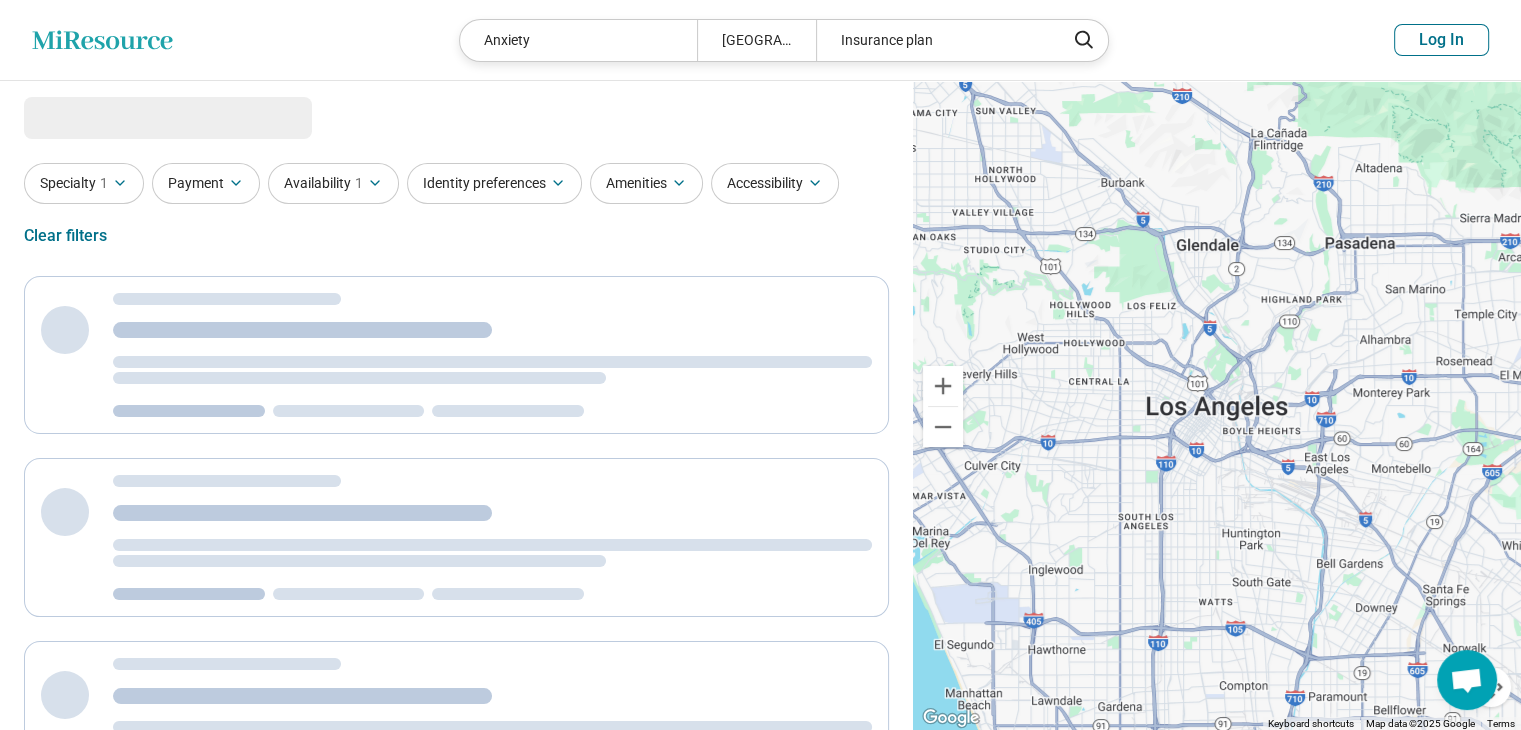 select on "***" 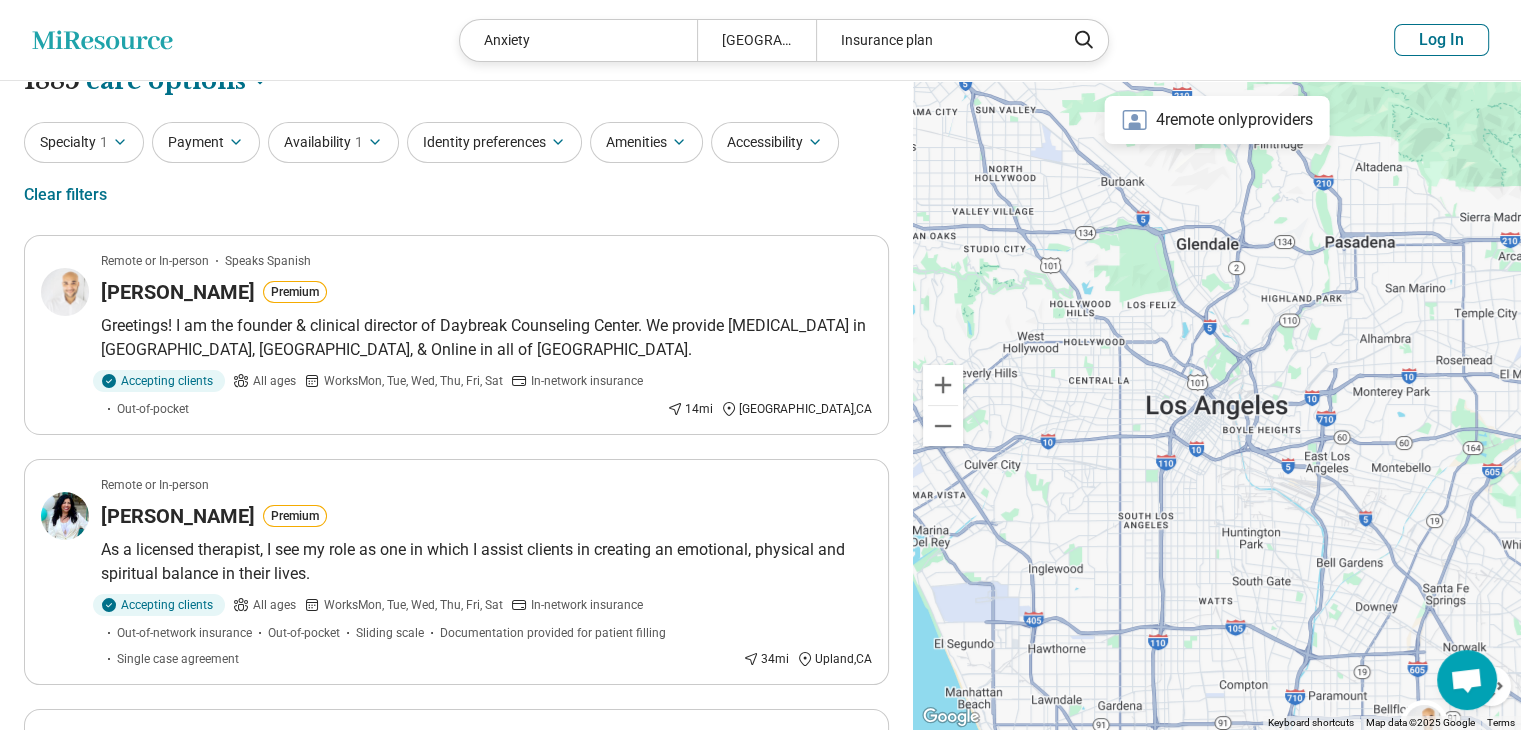 scroll, scrollTop: 0, scrollLeft: 0, axis: both 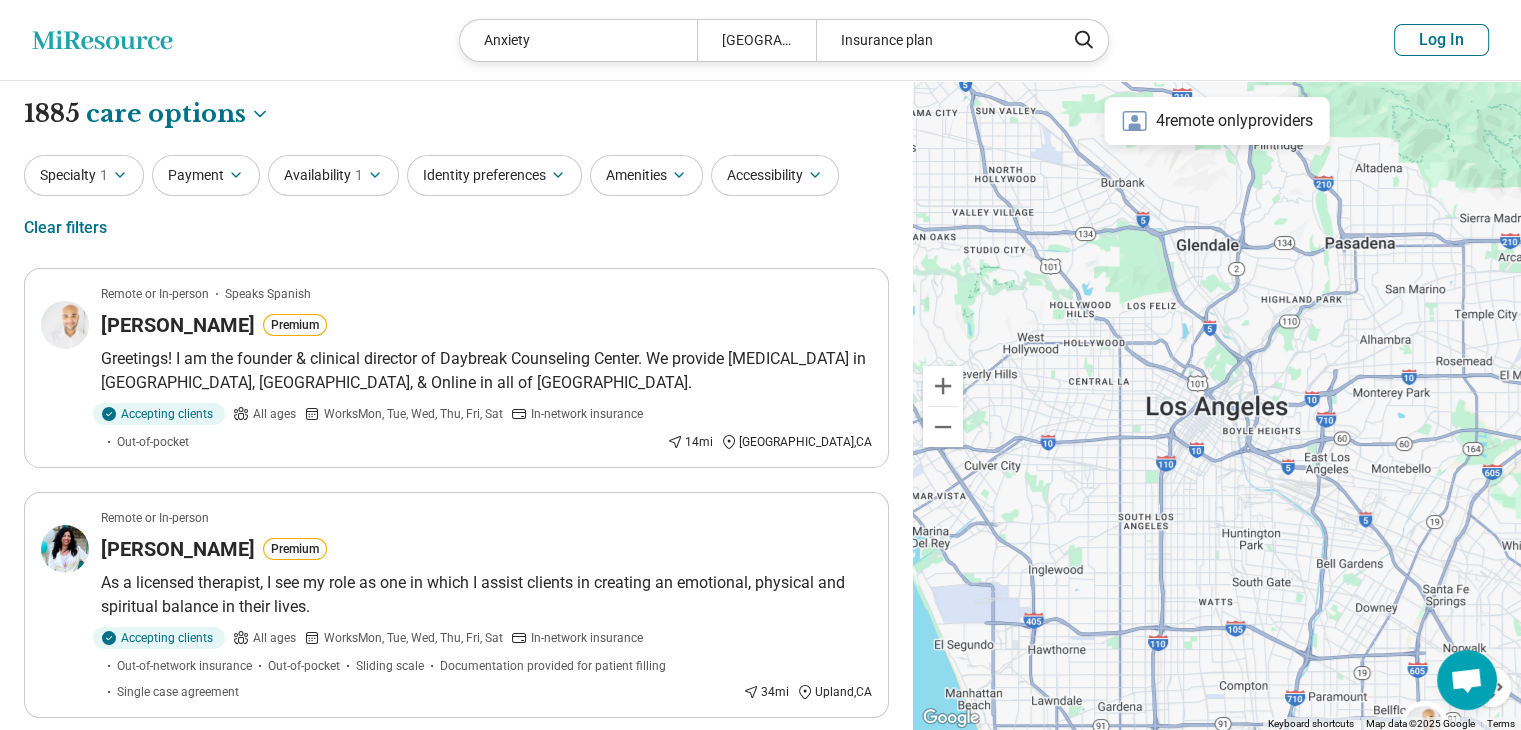 click on "Specialty 1" at bounding box center [84, 175] 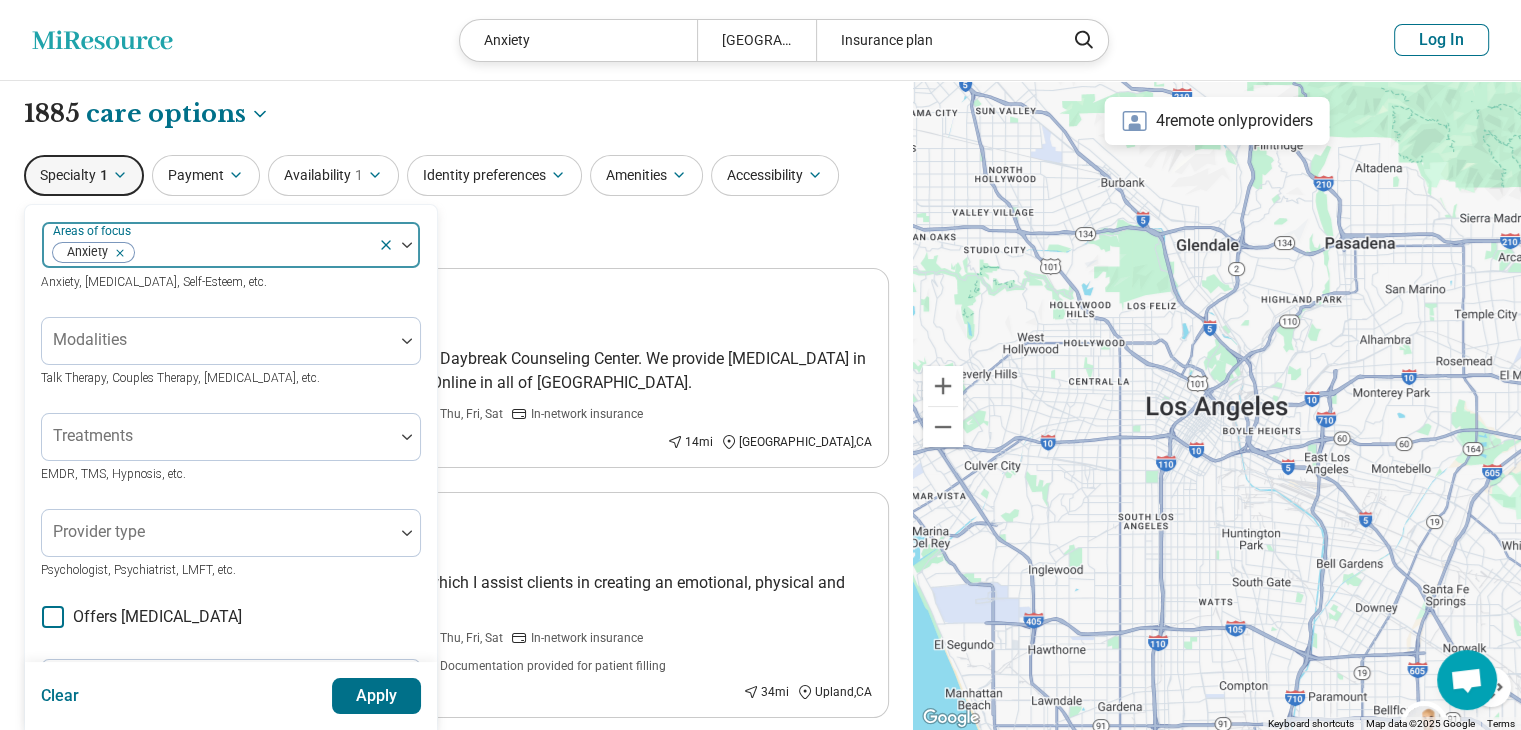 click at bounding box center [116, 253] 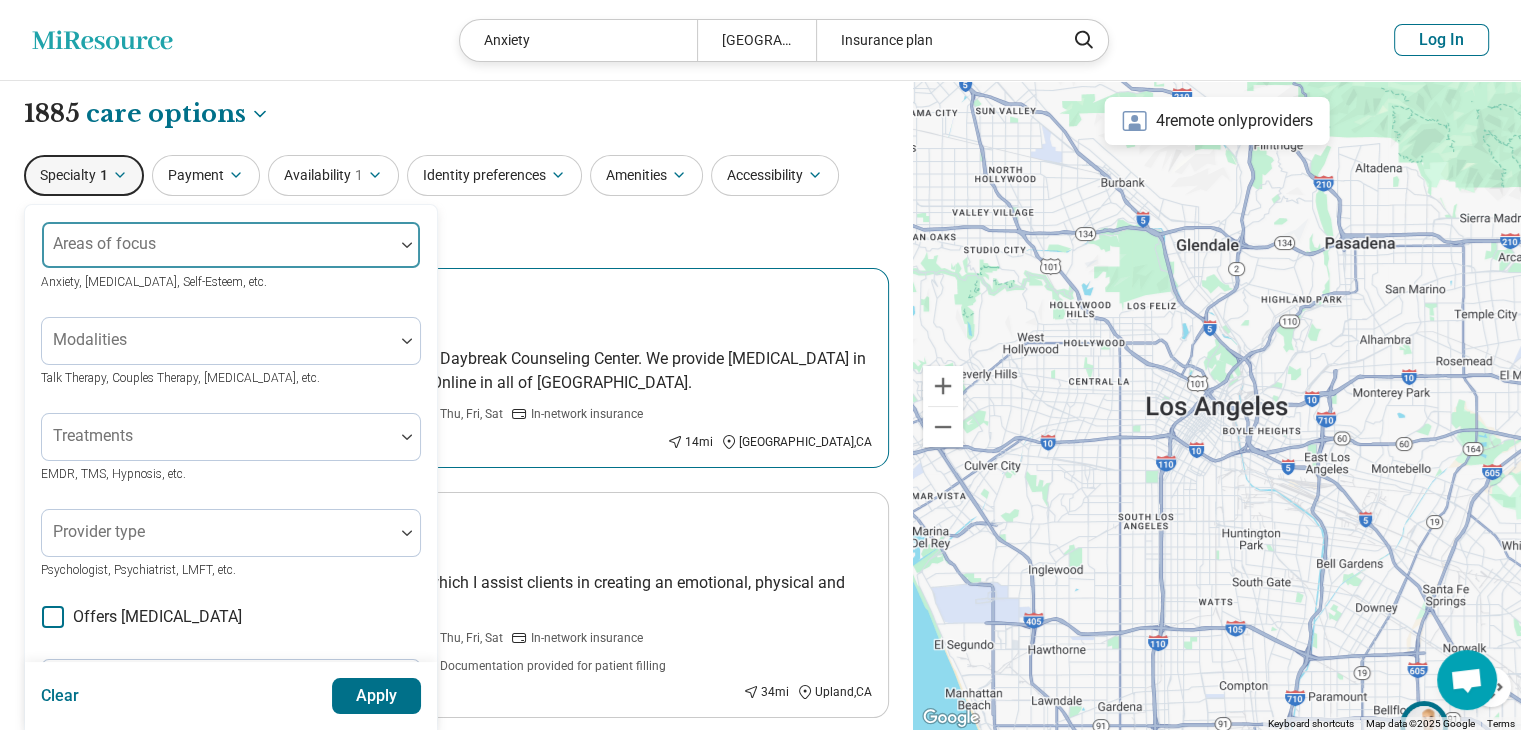 click on "Remote or In-person Speaks Spanish" at bounding box center (486, 294) 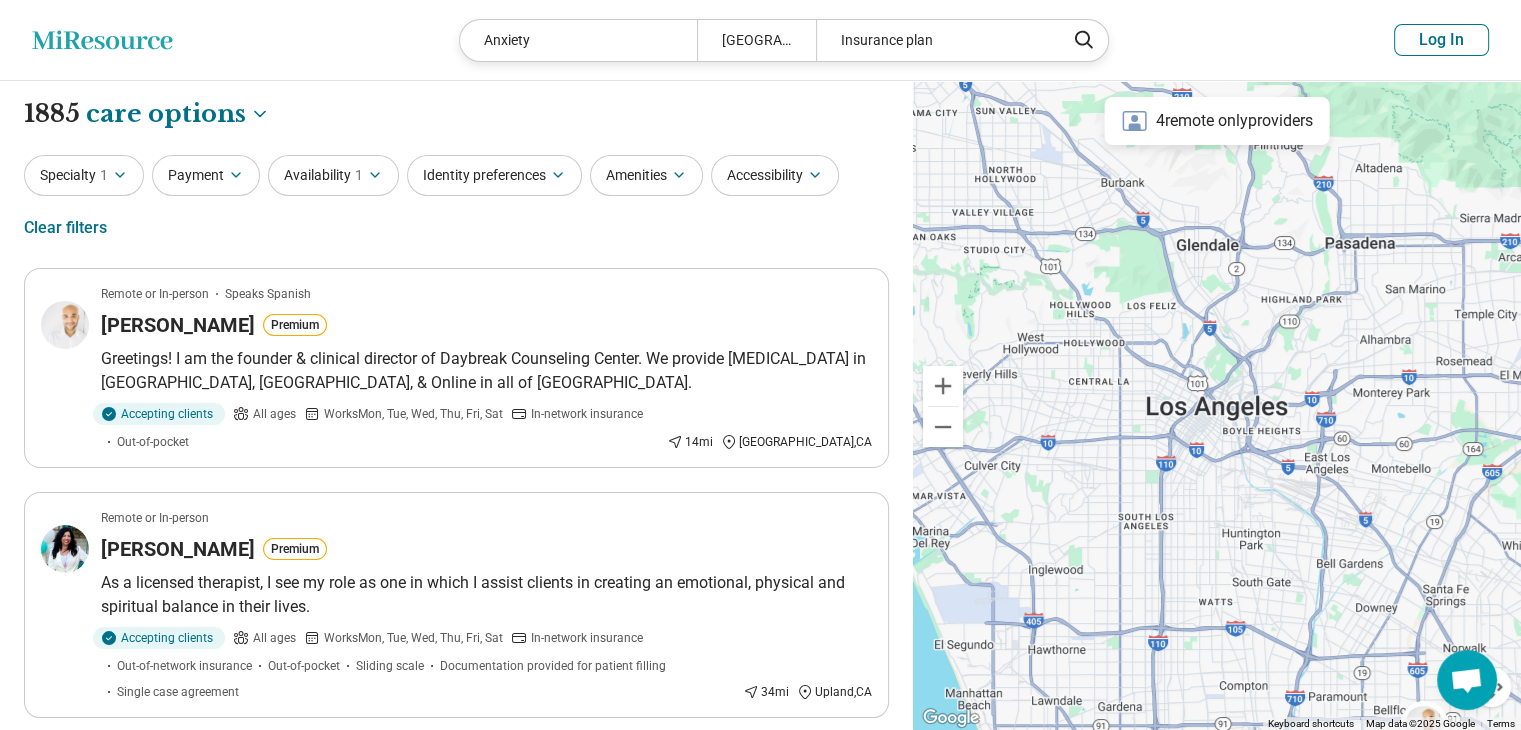 click on "1" at bounding box center [104, 175] 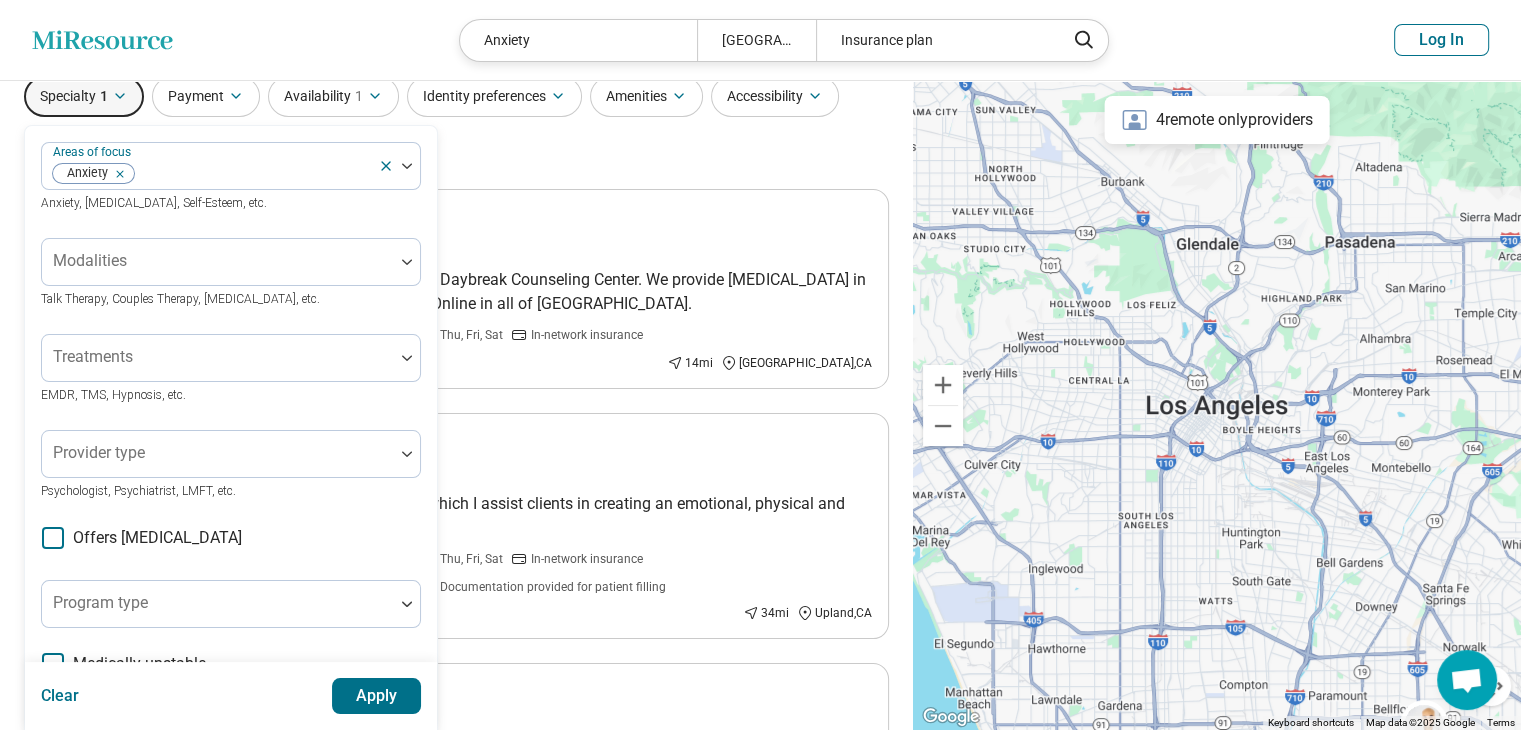 scroll, scrollTop: 0, scrollLeft: 0, axis: both 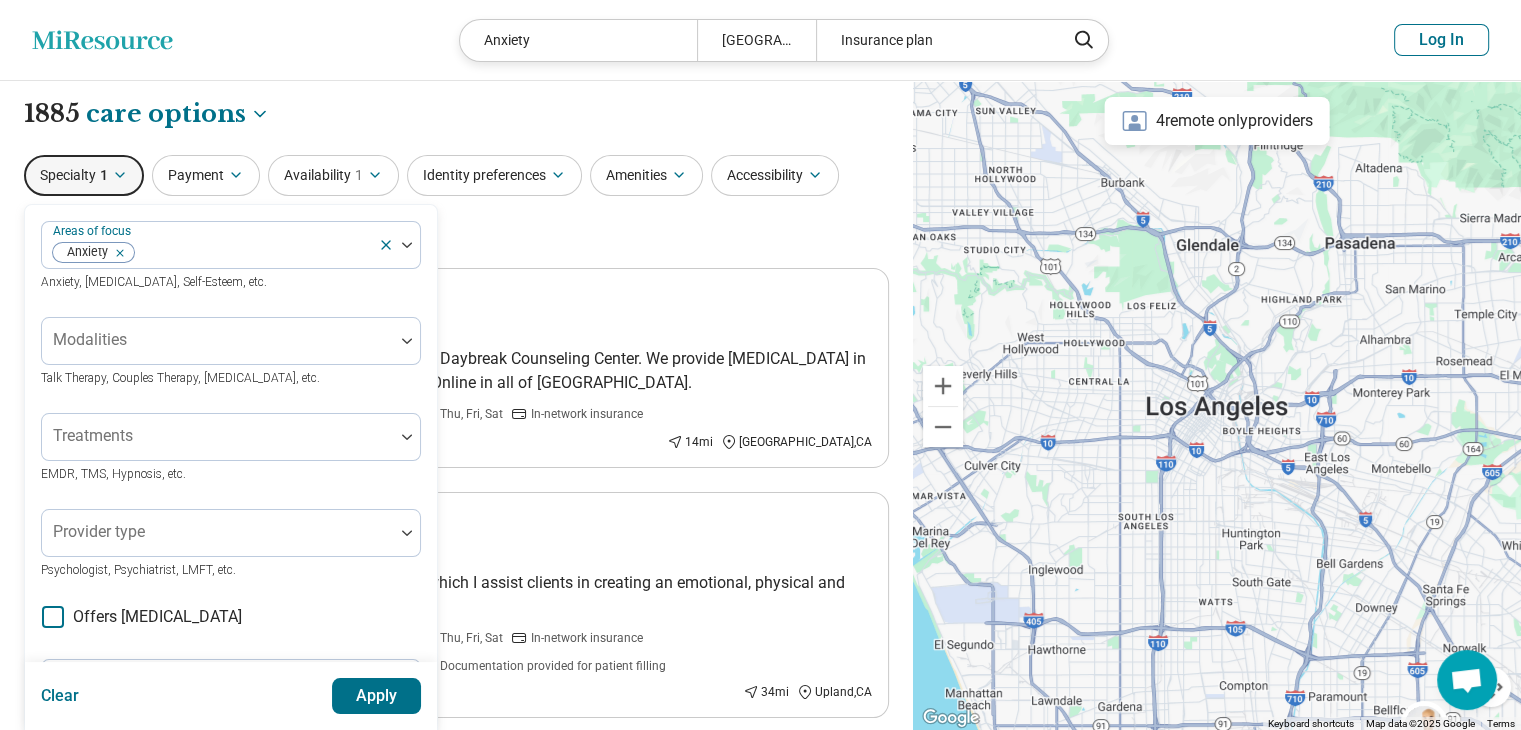 click on "Areas of focus Anxiety Anxiety, Depression, Self-Esteem, etc. Modalities Talk Therapy, Couples Therapy, Family Therapy, etc. Treatments EMDR, TMS, Hypnosis, etc. Provider type Psychologist, Psychiatrist, LMFT, etc. Offers medication management Program type Medically unstable Actively suicidal Help with activities of daily living Special groups Body positivity, People with disabilities, Active duty military, etc. Age groups" at bounding box center [231, 612] 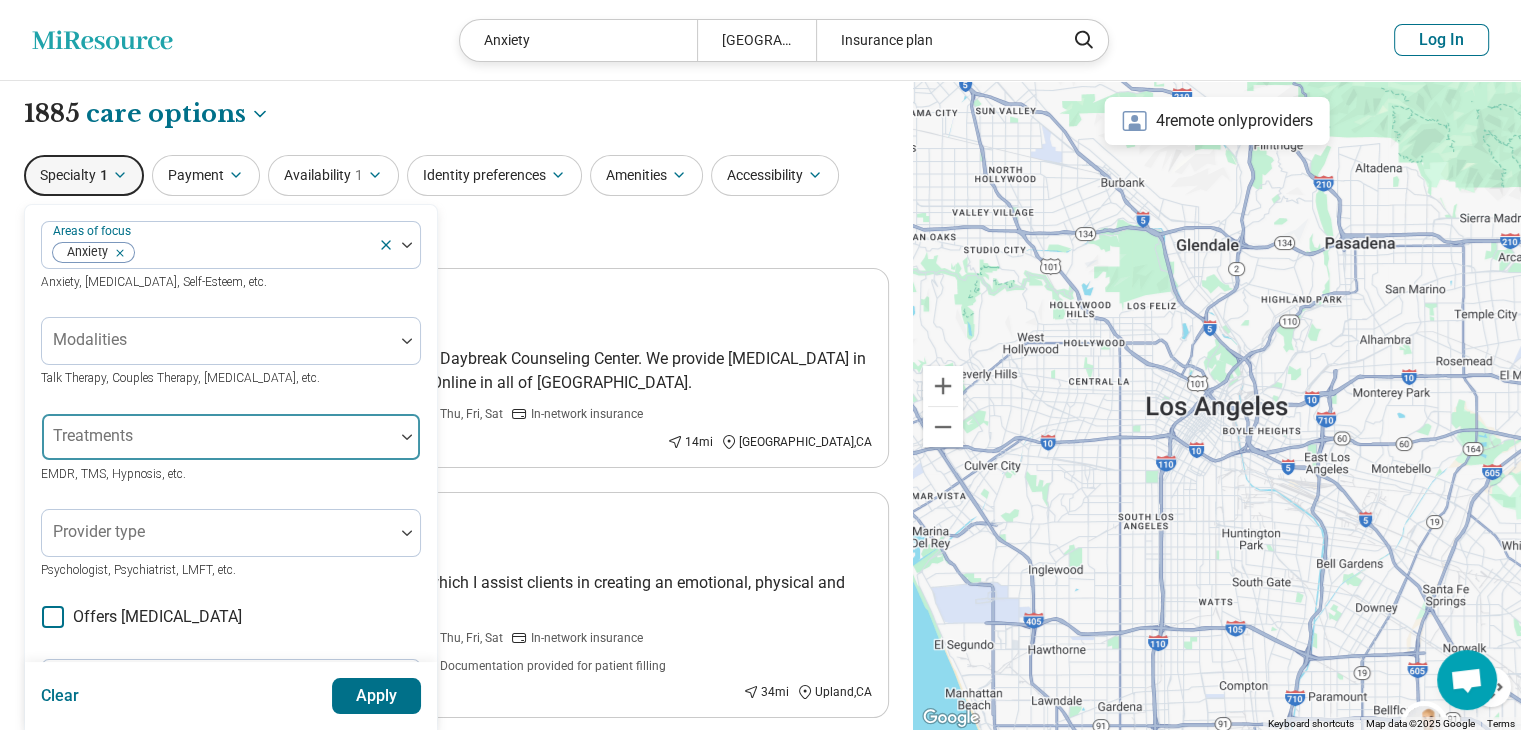 click at bounding box center (218, 445) 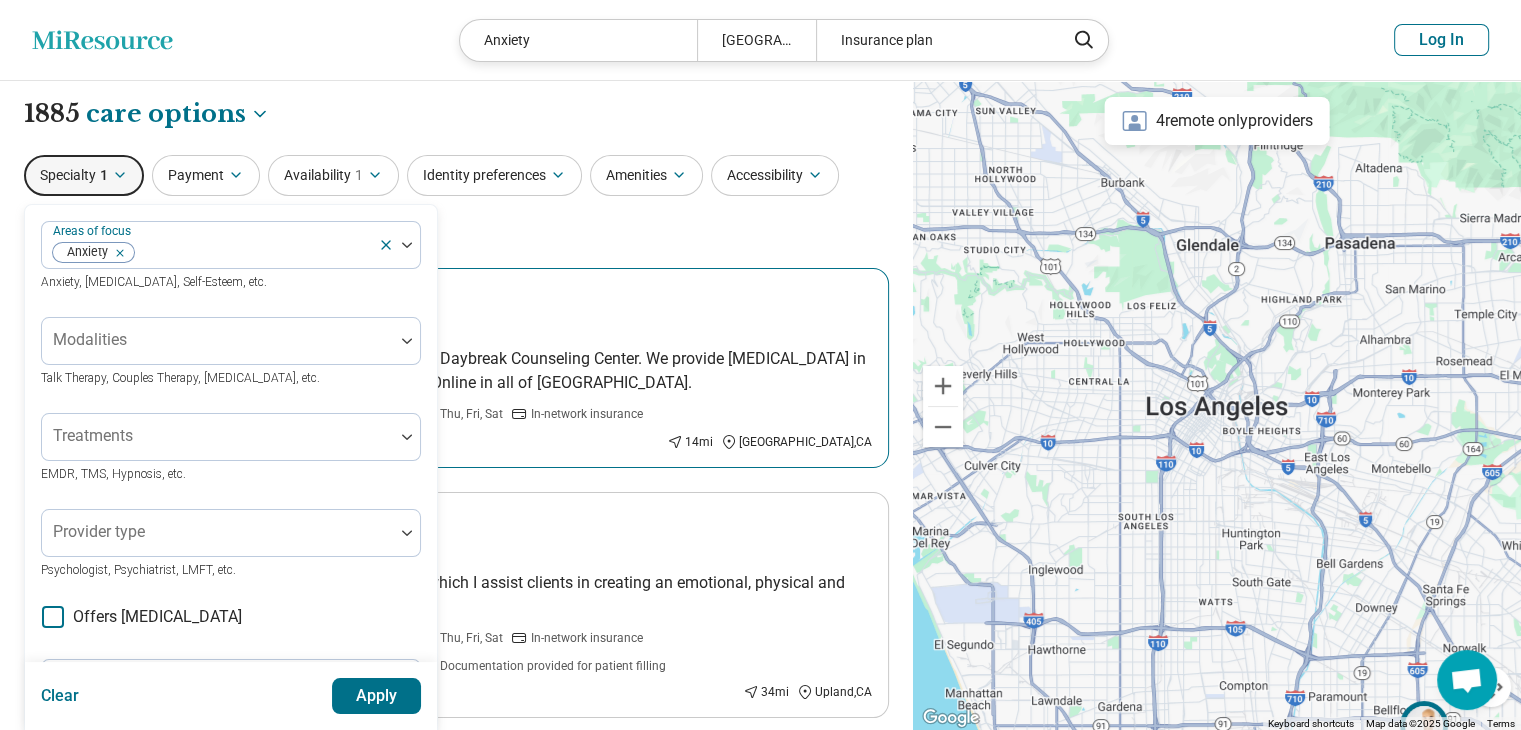 click on "Remote or In-person Speaks Spanish" at bounding box center [486, 294] 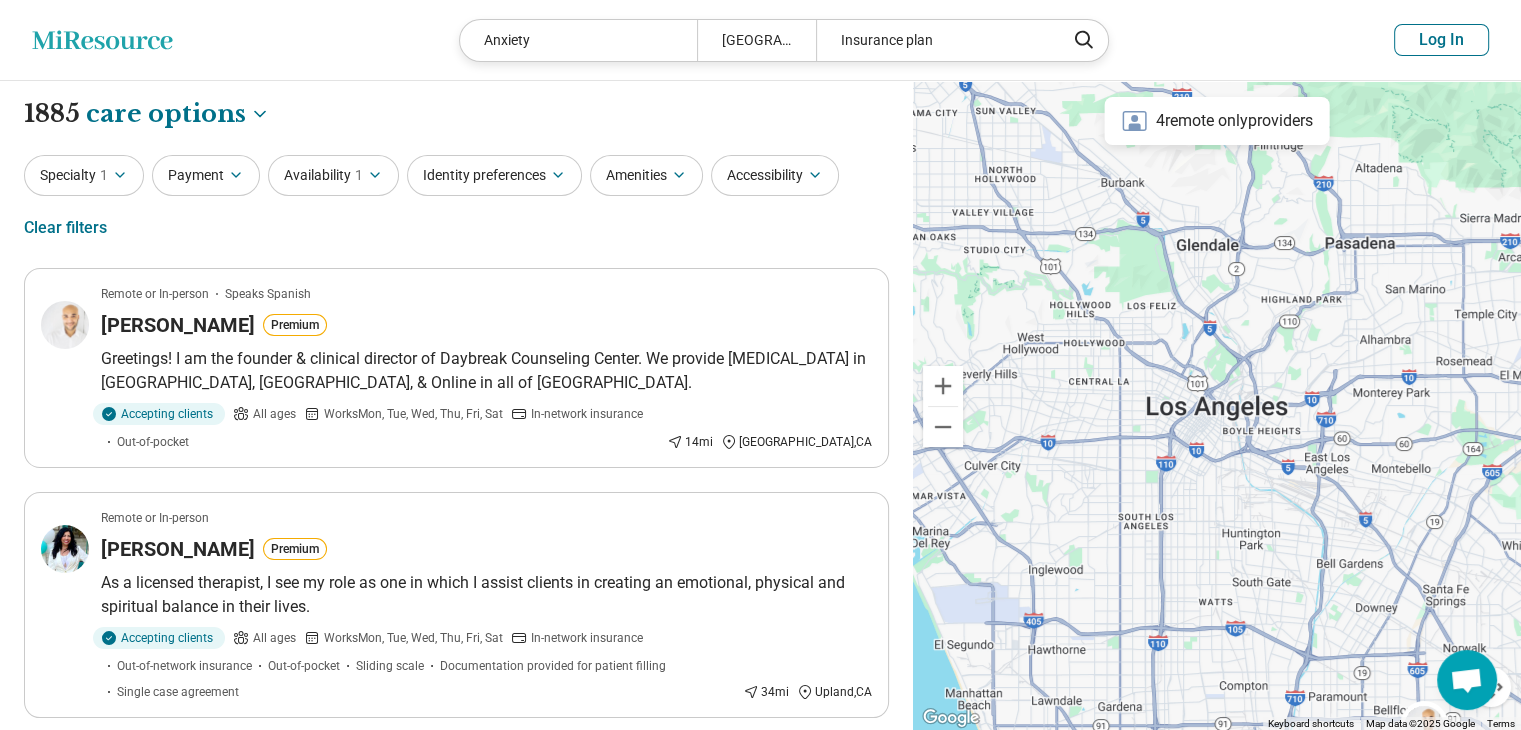 click on "Specialty 1" at bounding box center (84, 175) 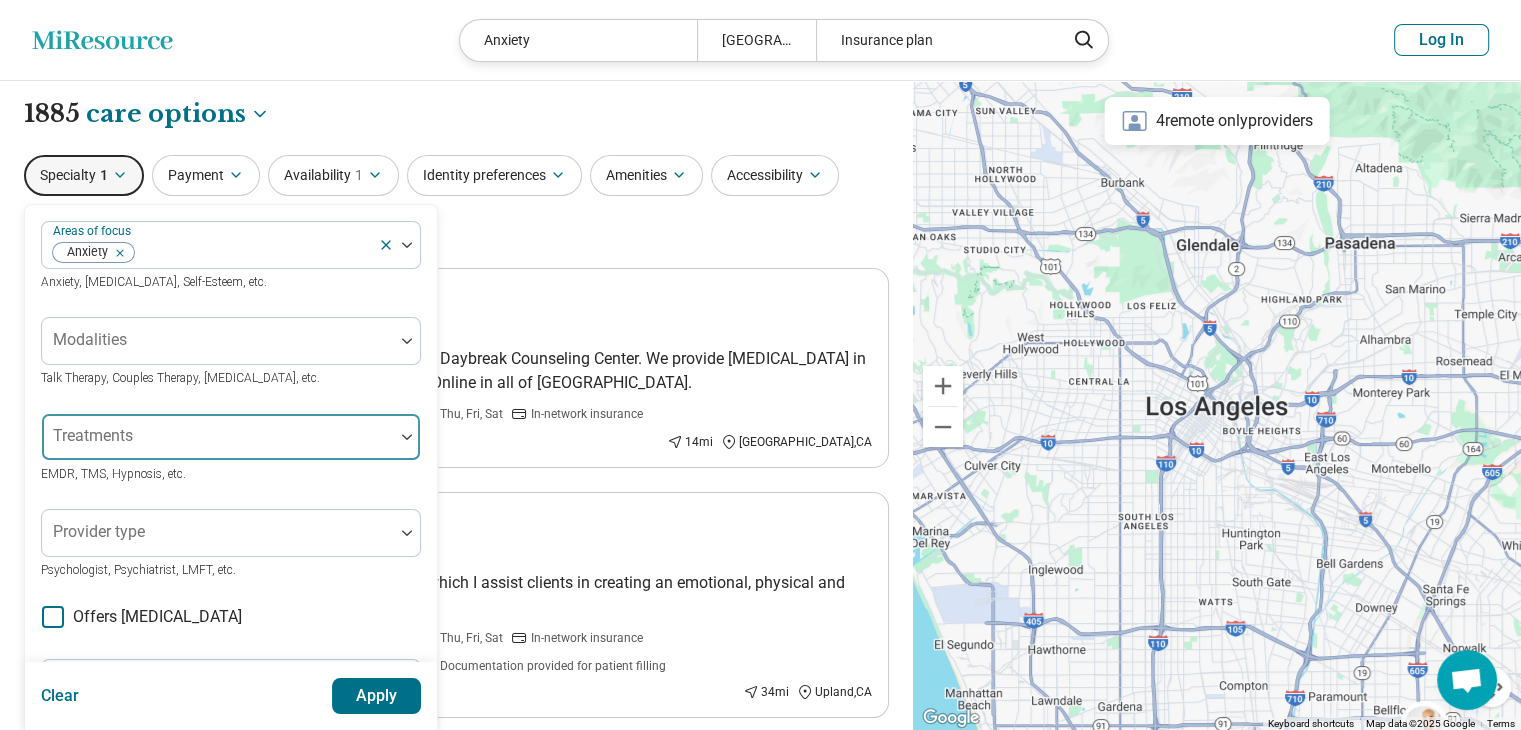 click at bounding box center [218, 445] 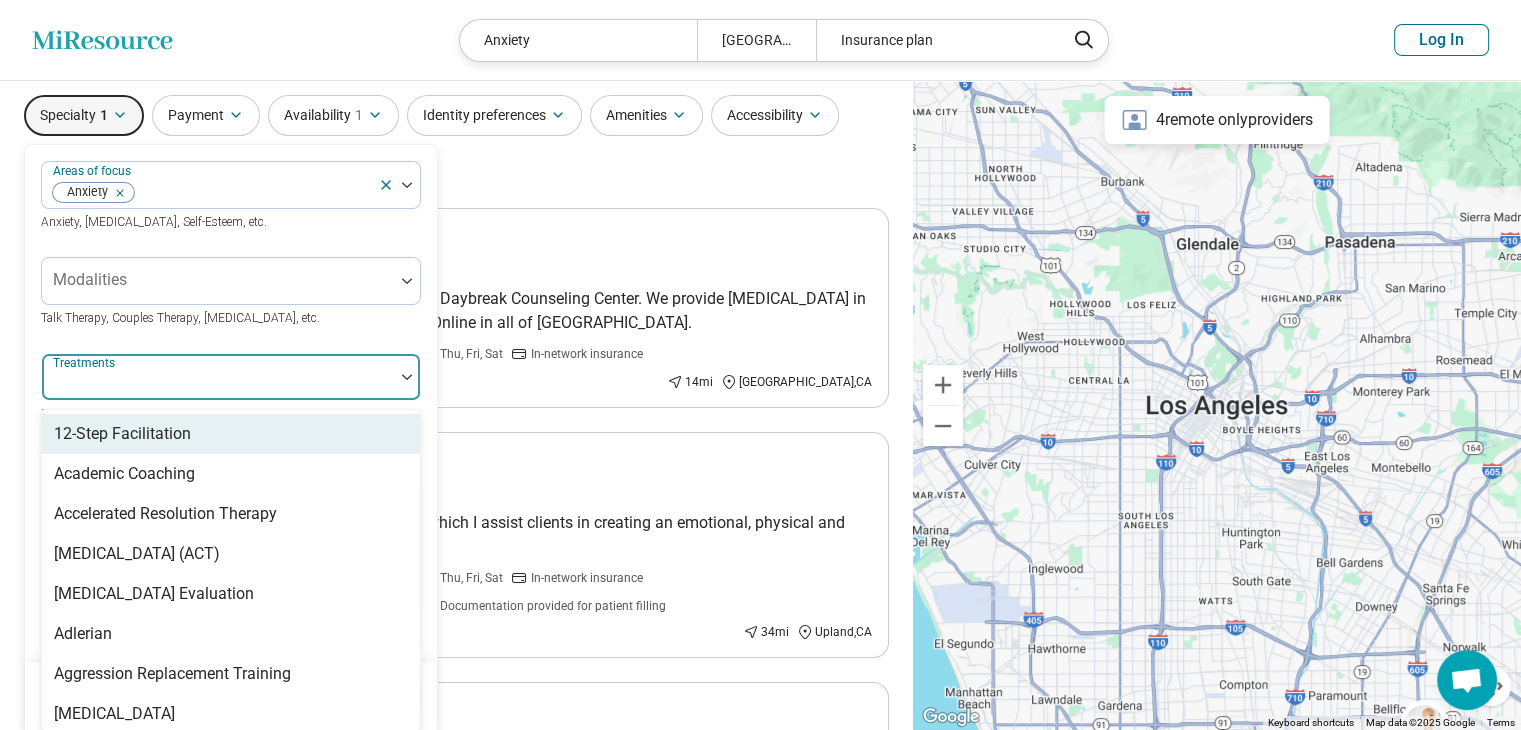 scroll, scrollTop: 68, scrollLeft: 0, axis: vertical 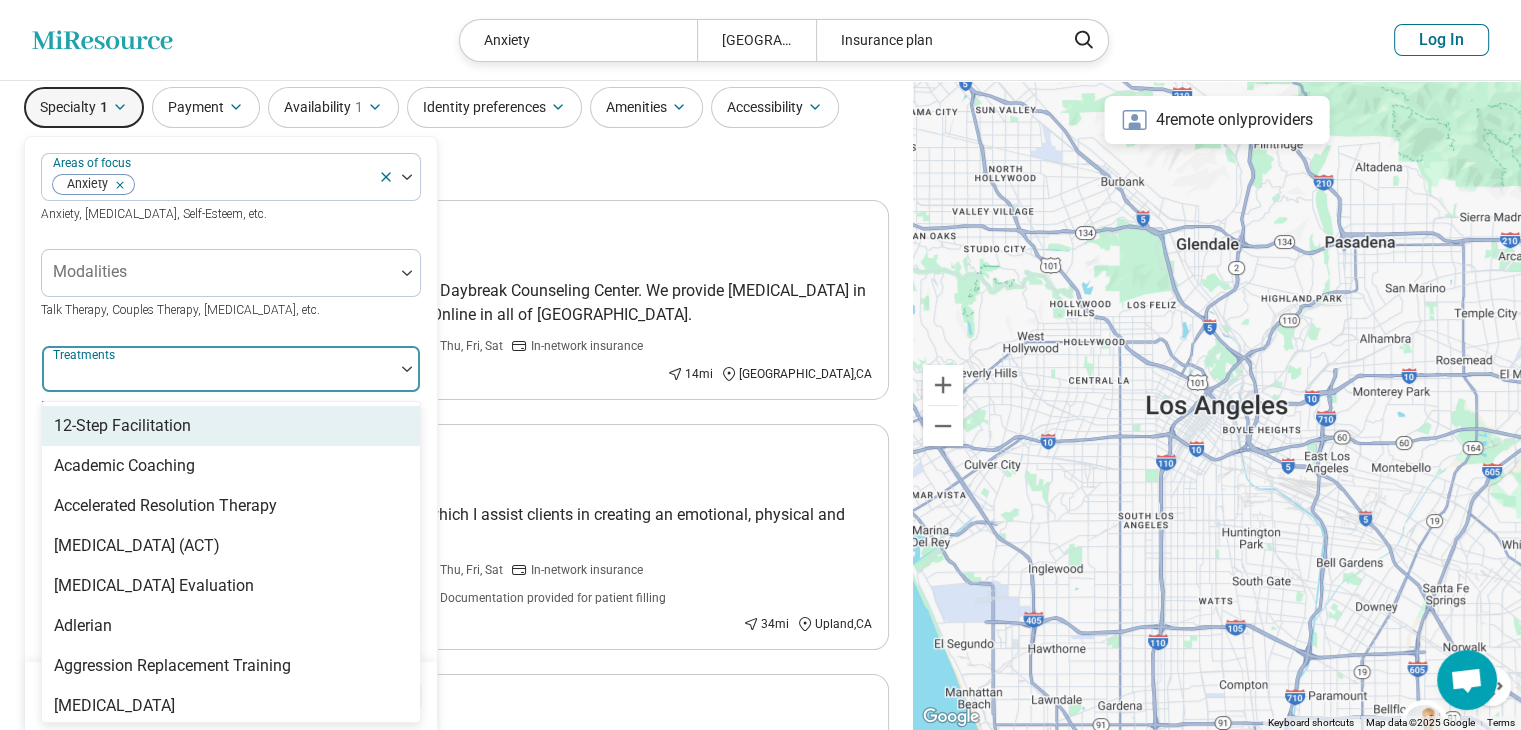 click at bounding box center (218, 369) 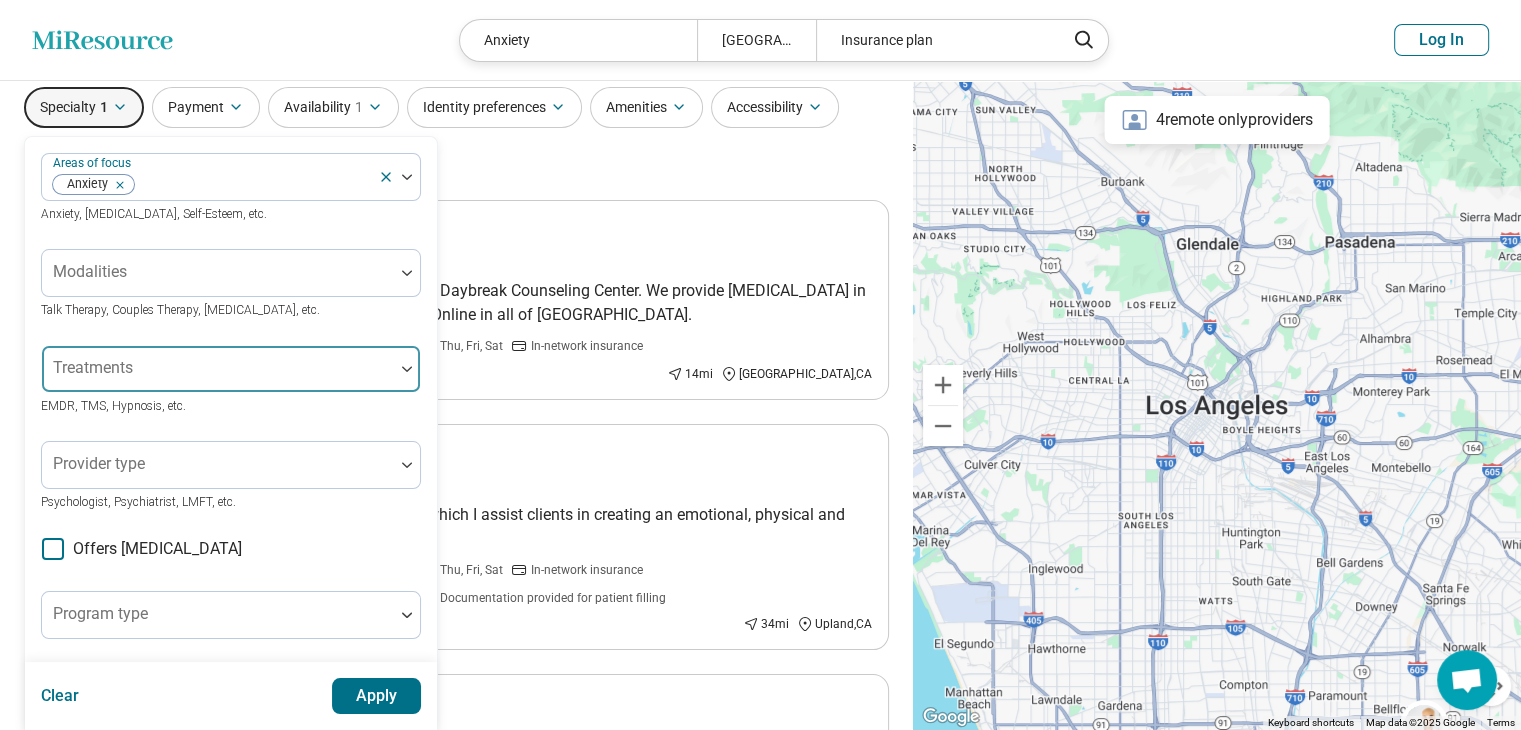 drag, startPoint x: 253, startPoint y: 413, endPoint x: 268, endPoint y: 381, distance: 35.341194 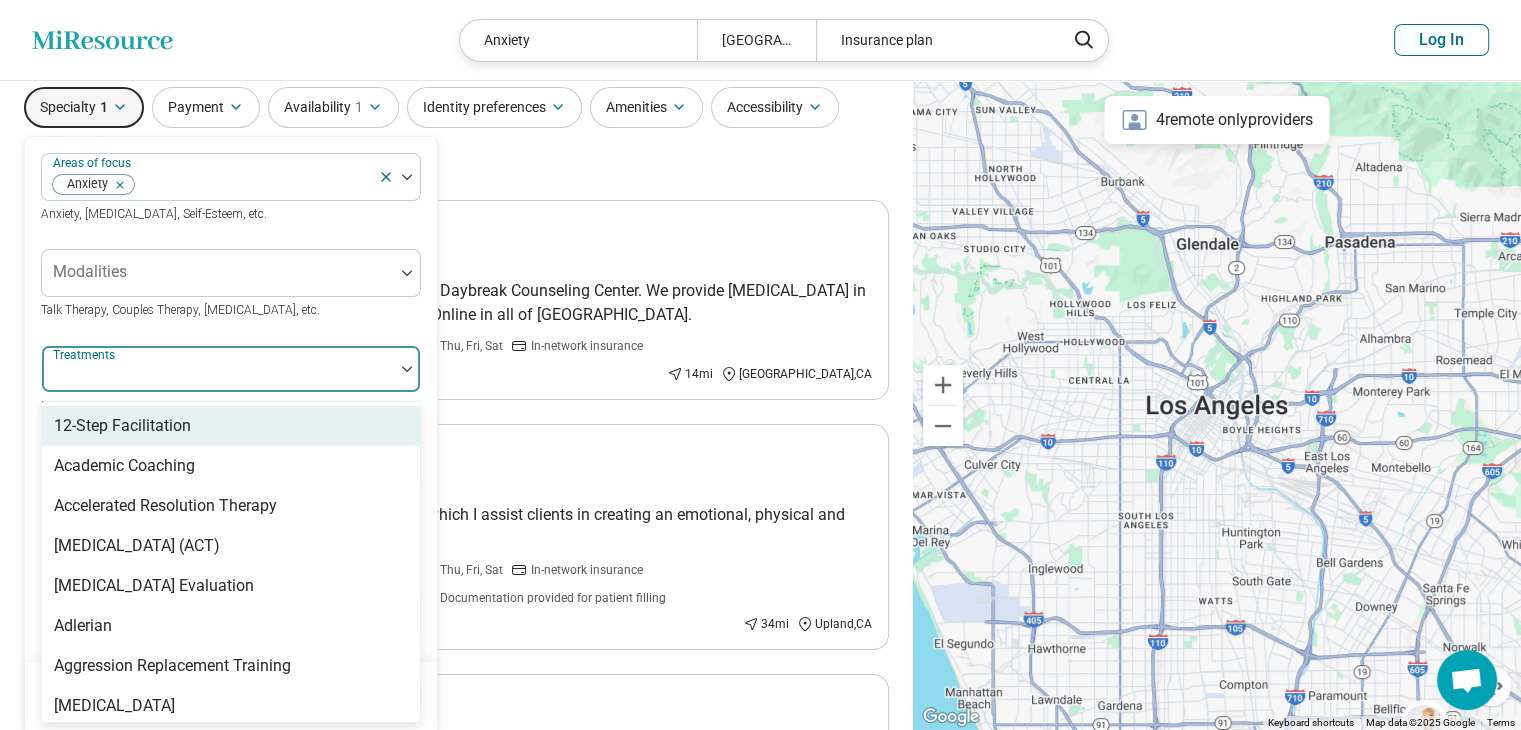 click at bounding box center [218, 377] 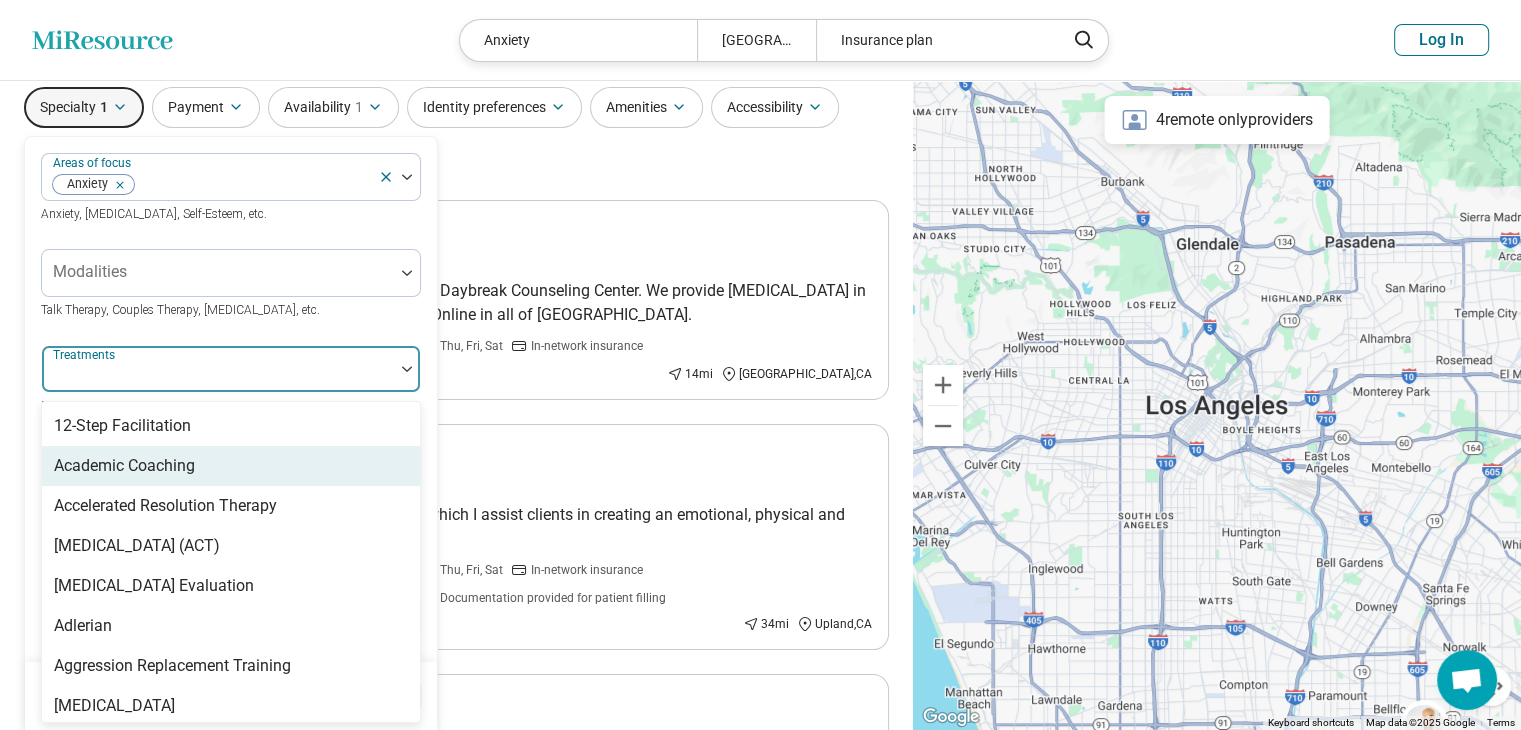 click on "Academic Coaching" at bounding box center [231, 466] 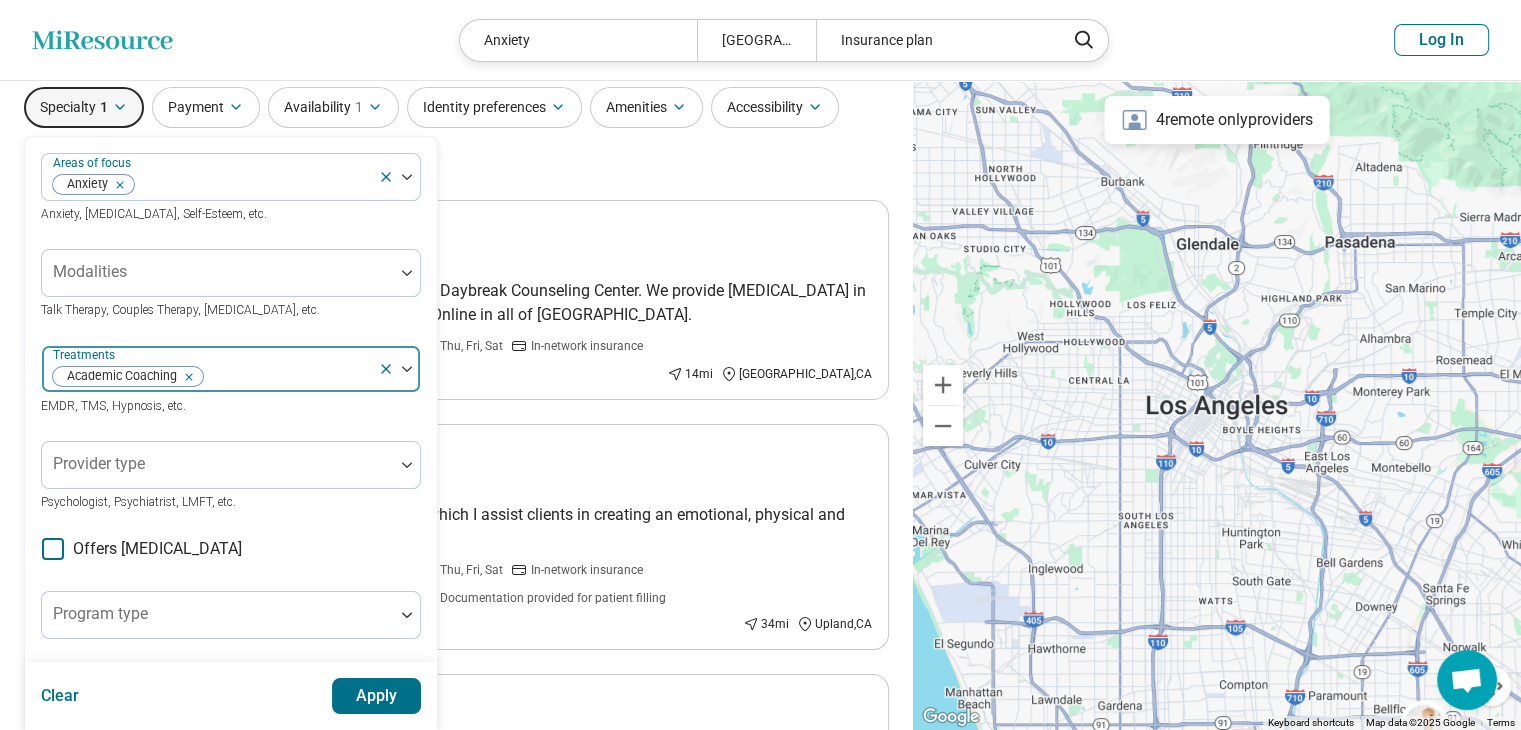 click 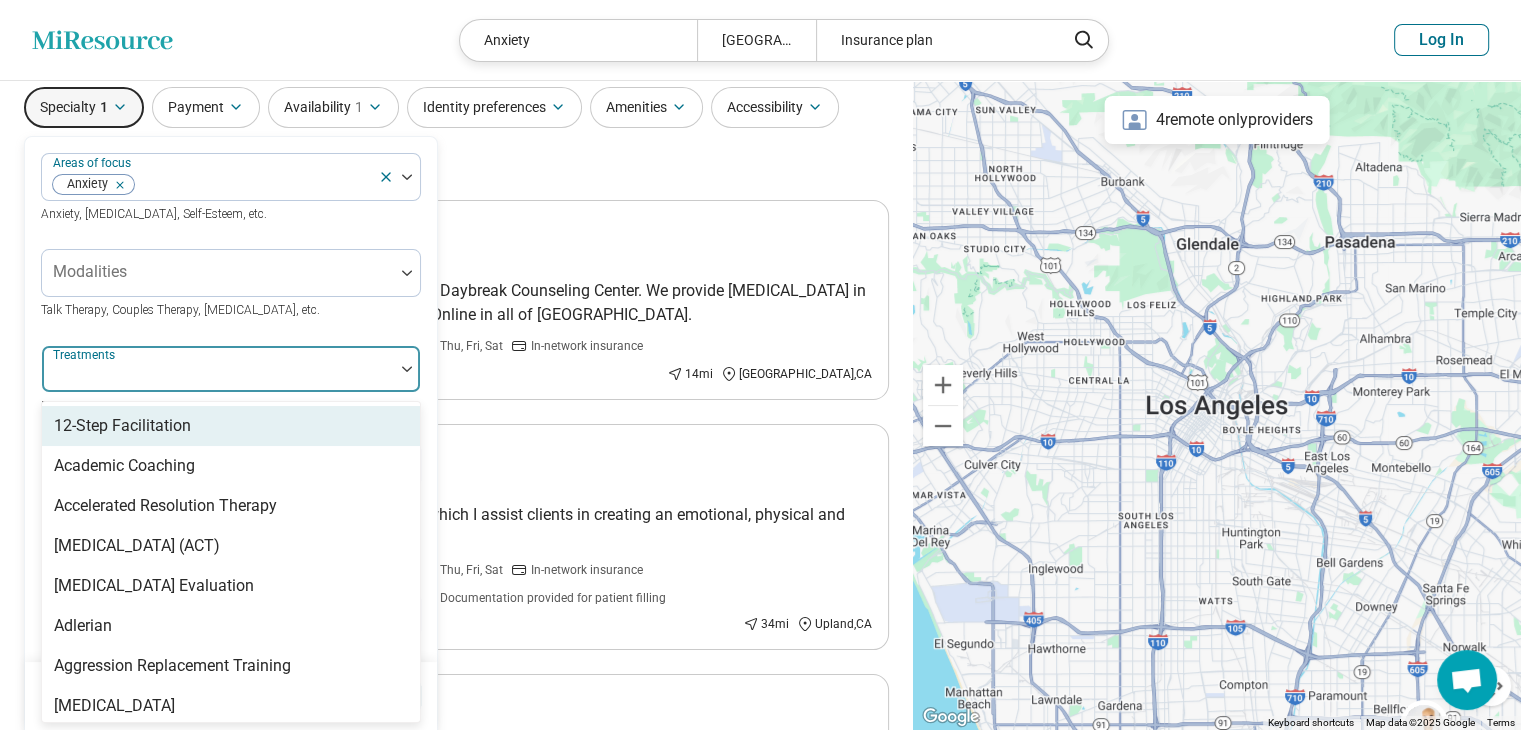 click at bounding box center (218, 377) 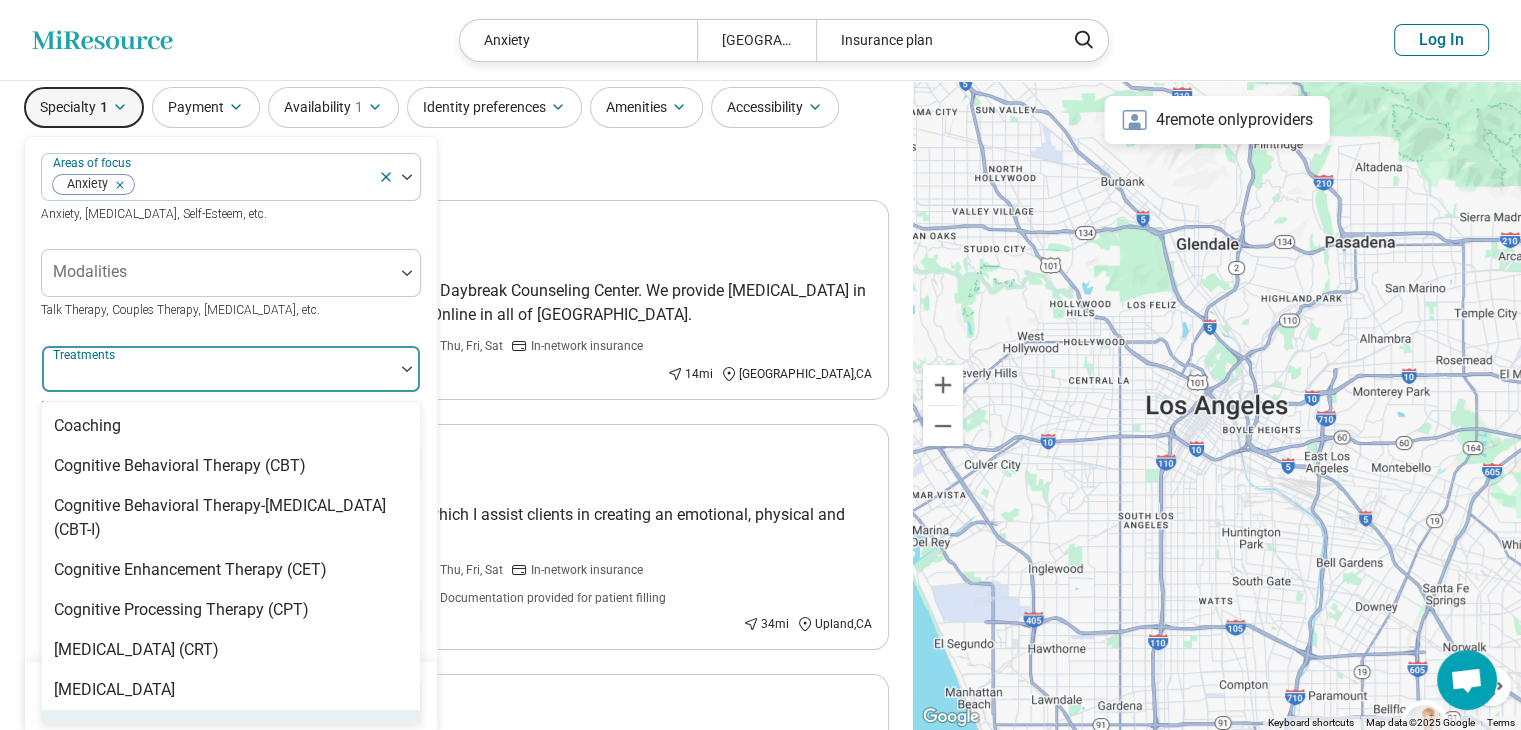 scroll, scrollTop: 800, scrollLeft: 0, axis: vertical 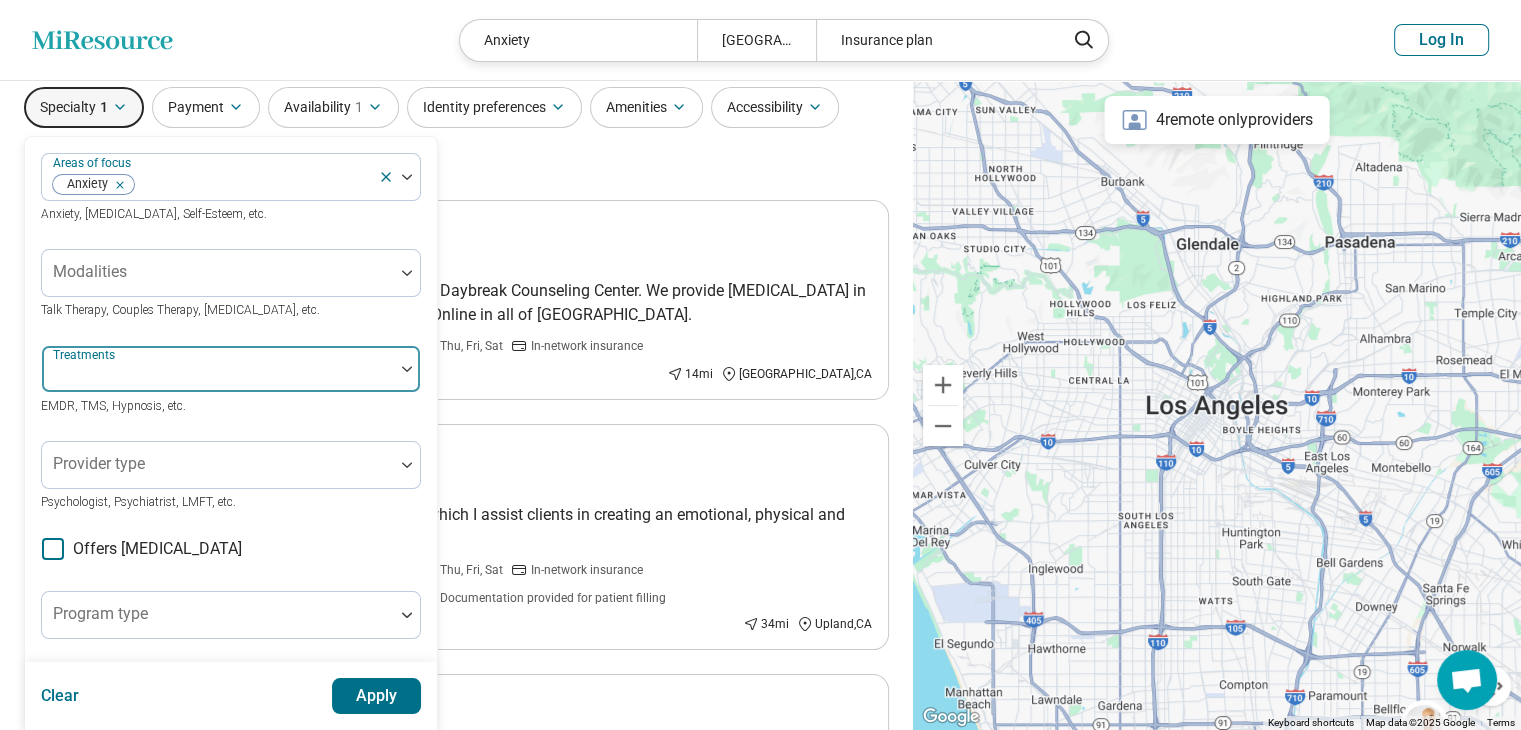 click at bounding box center [218, 377] 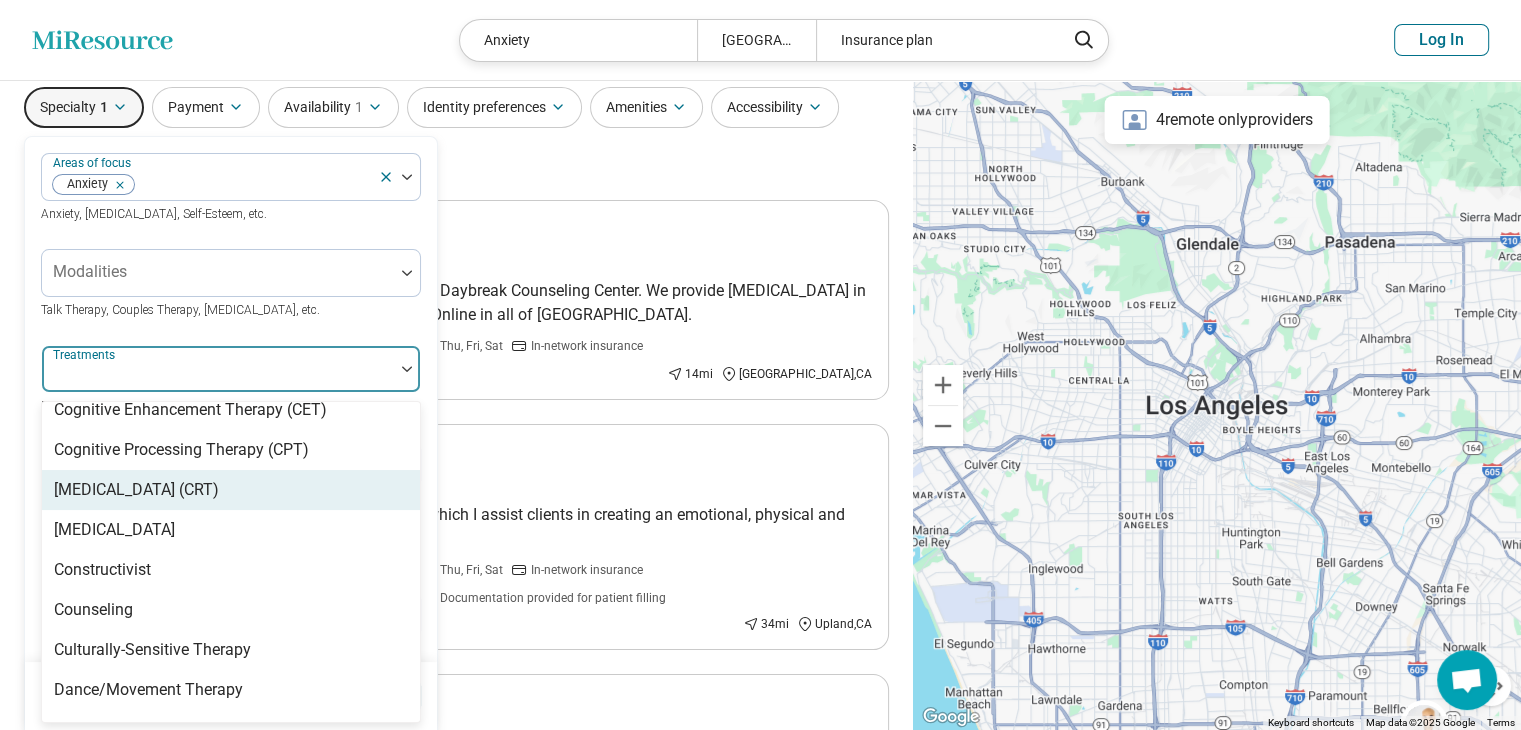 scroll, scrollTop: 900, scrollLeft: 0, axis: vertical 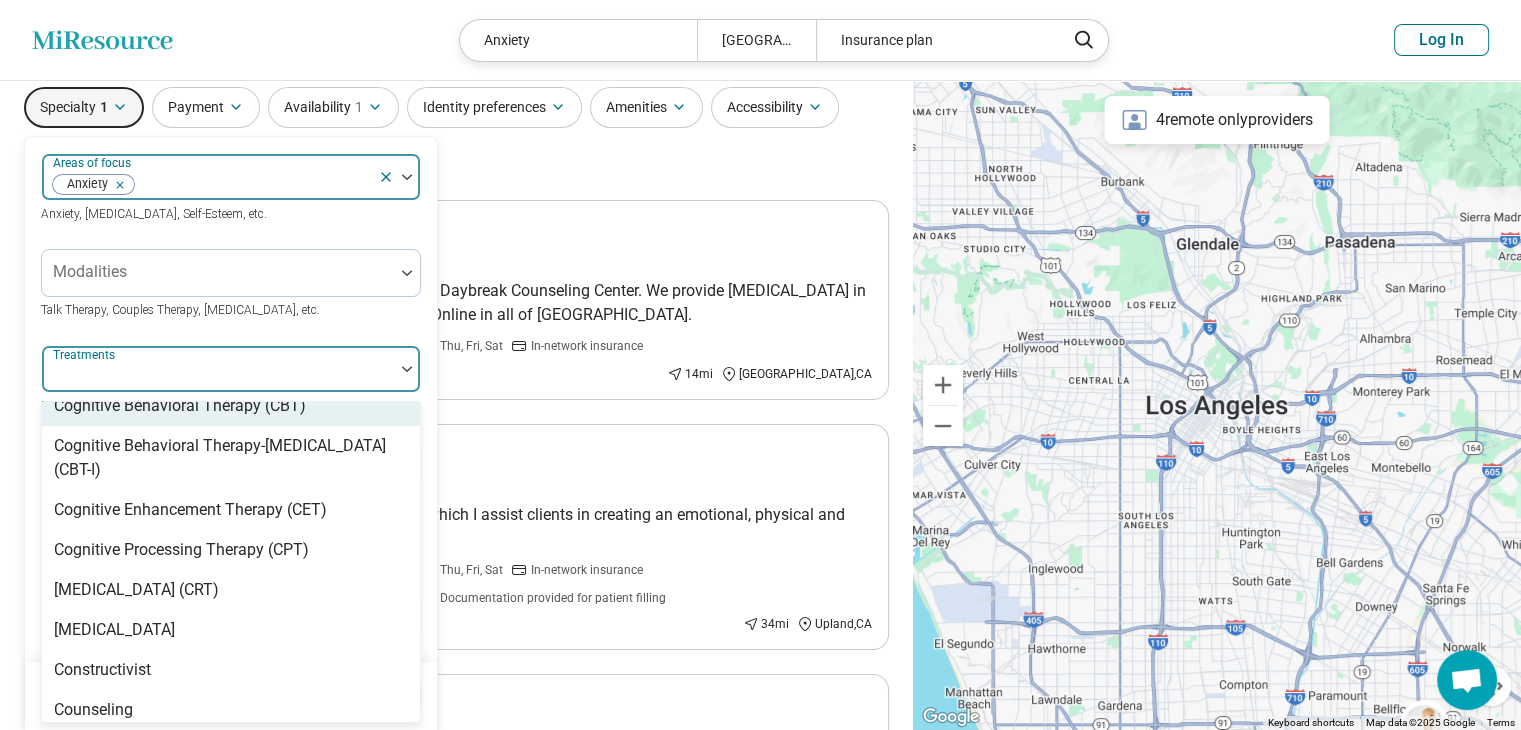 click at bounding box center [116, 185] 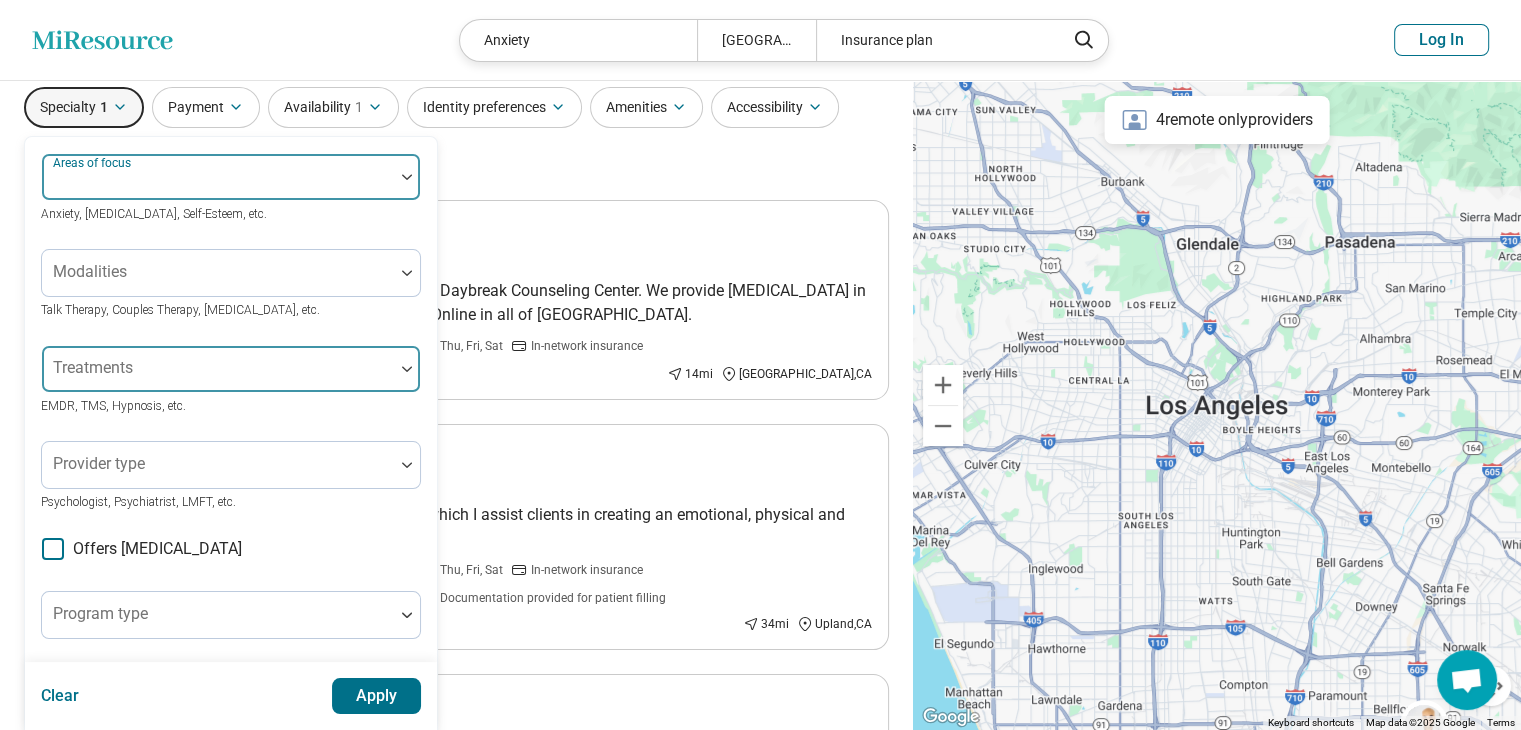 click at bounding box center [218, 377] 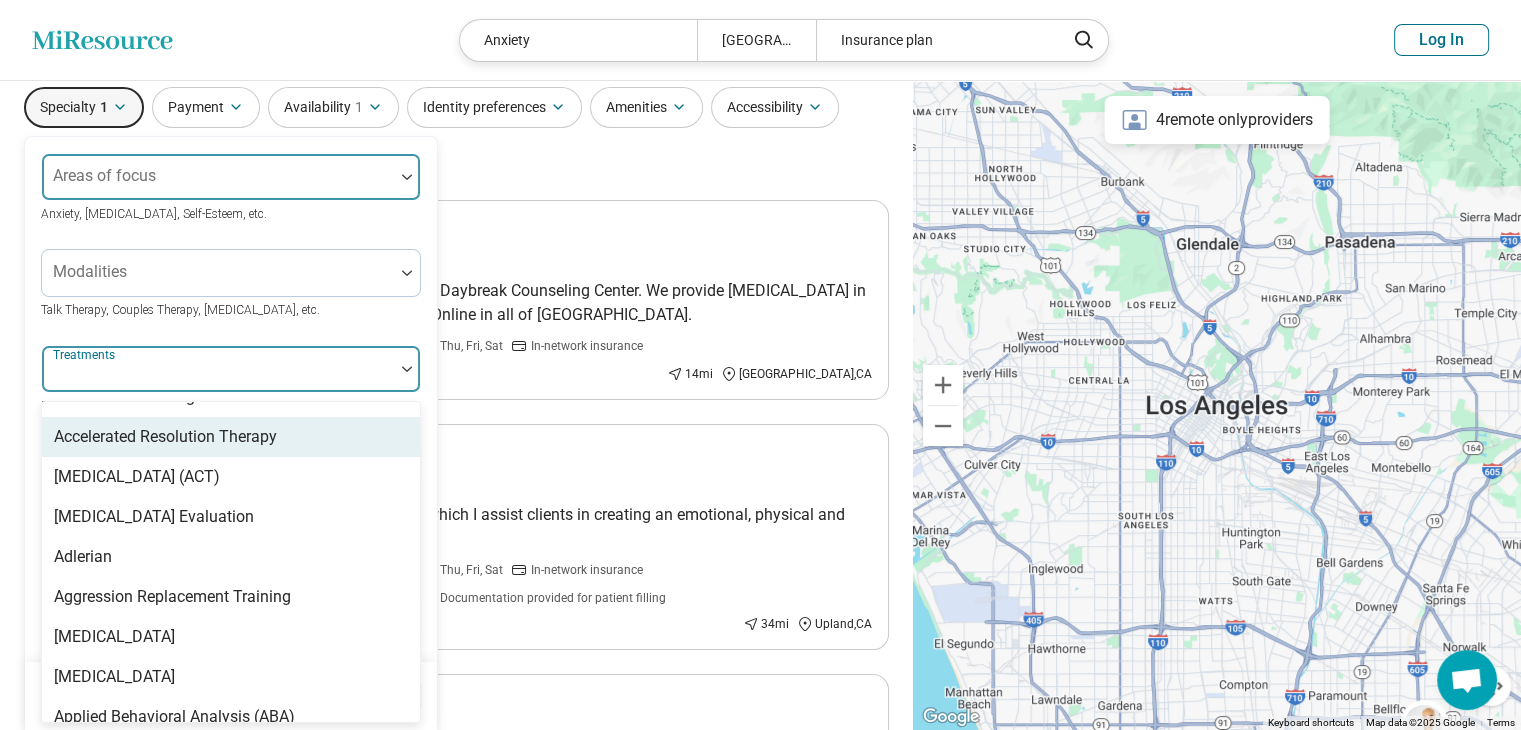scroll, scrollTop: 100, scrollLeft: 0, axis: vertical 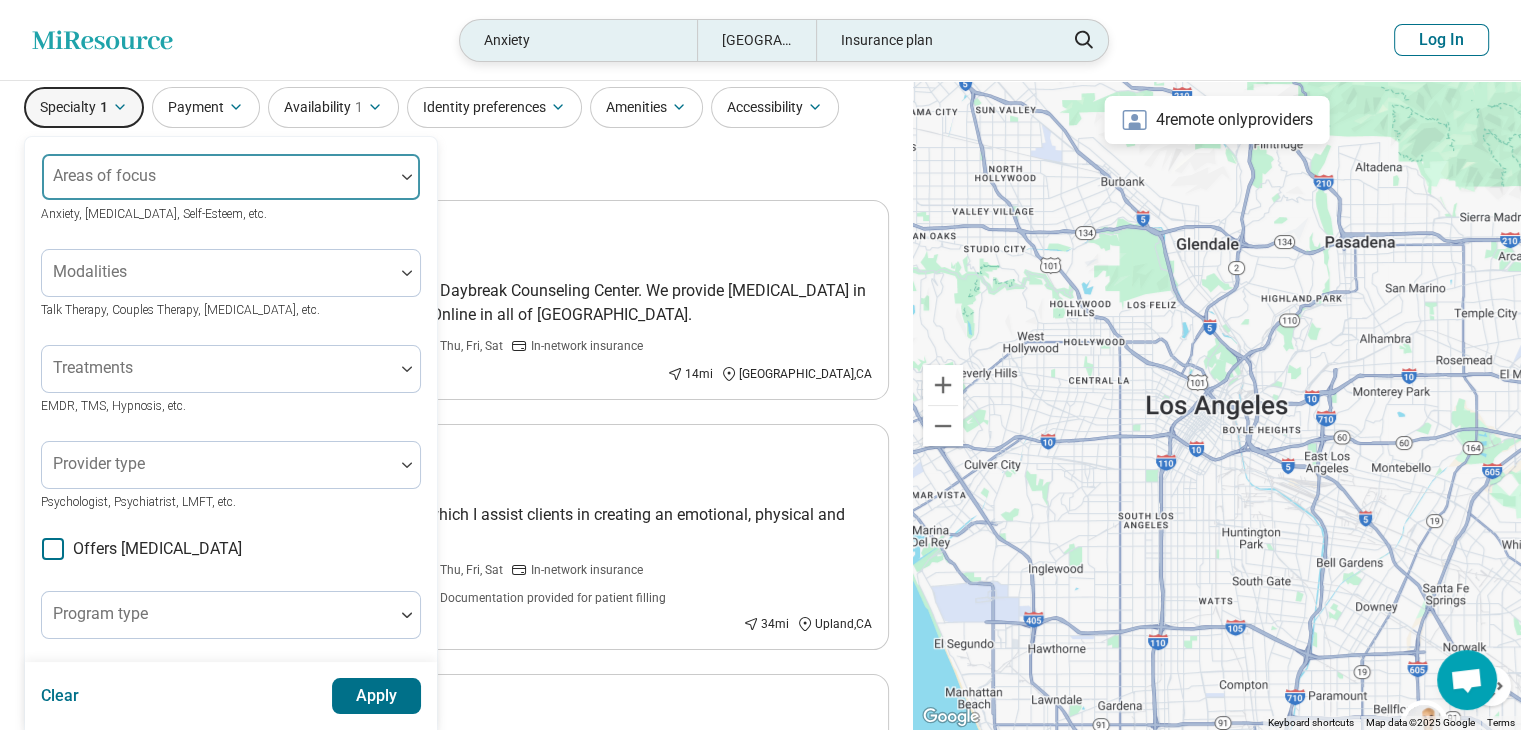 click on "Anxiety" at bounding box center (578, 40) 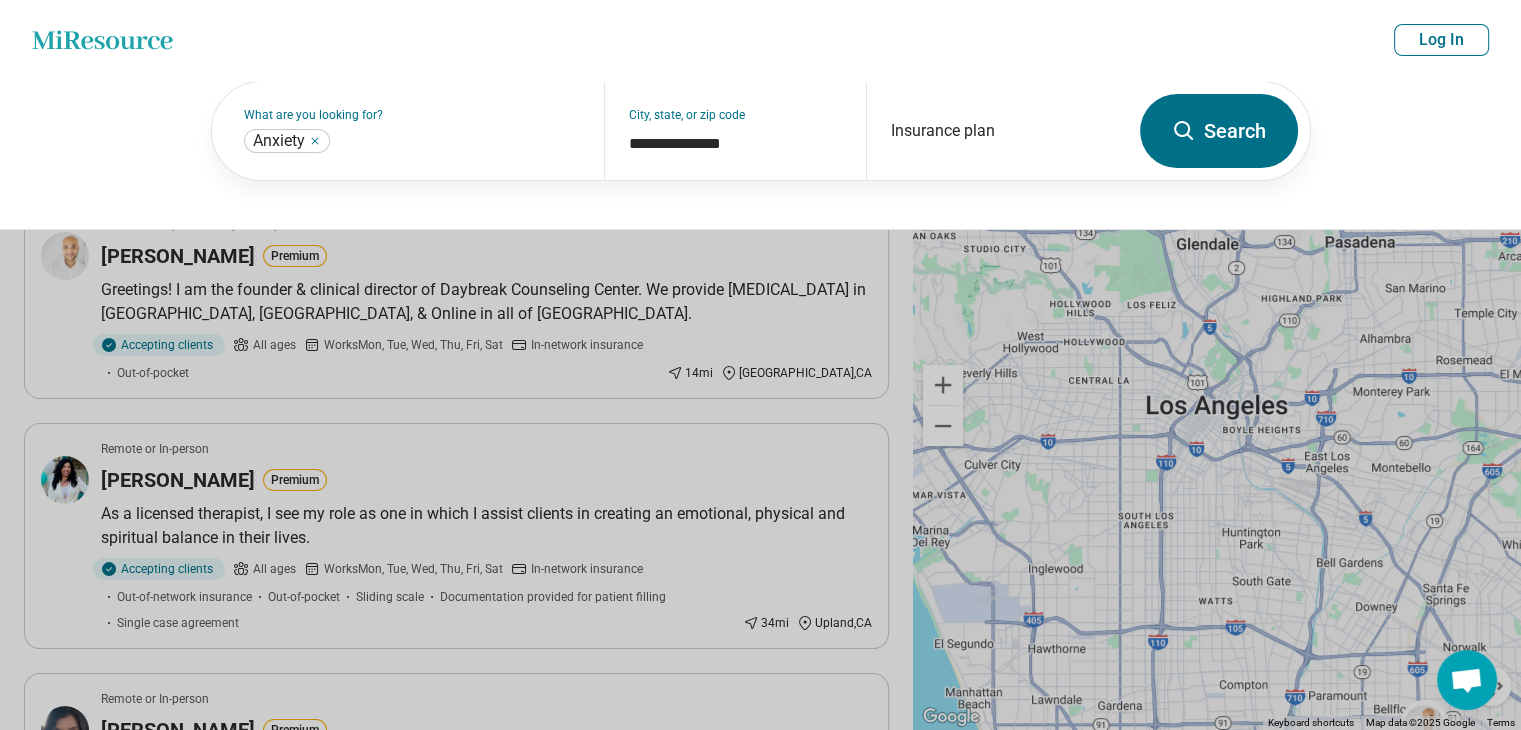 scroll, scrollTop: 67, scrollLeft: 0, axis: vertical 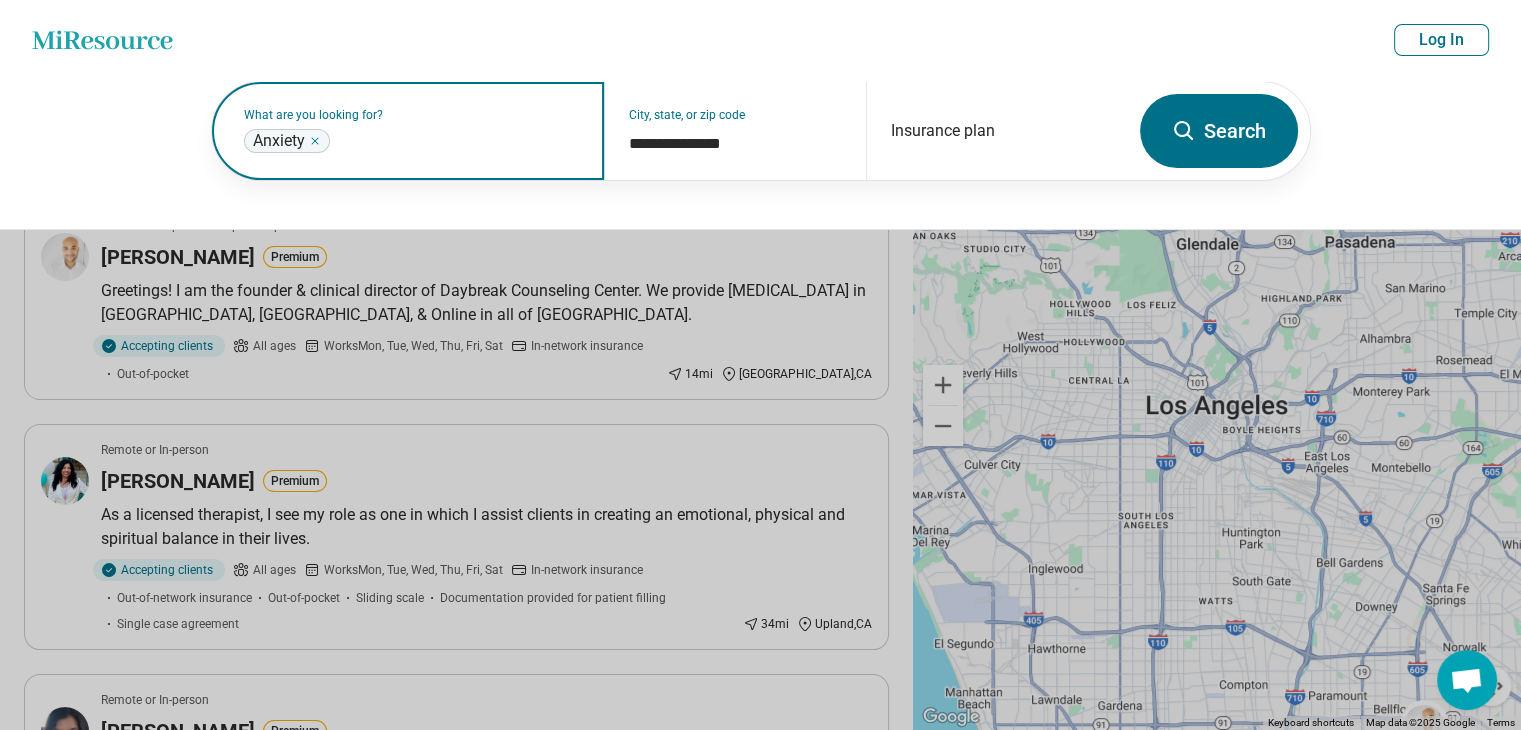 click 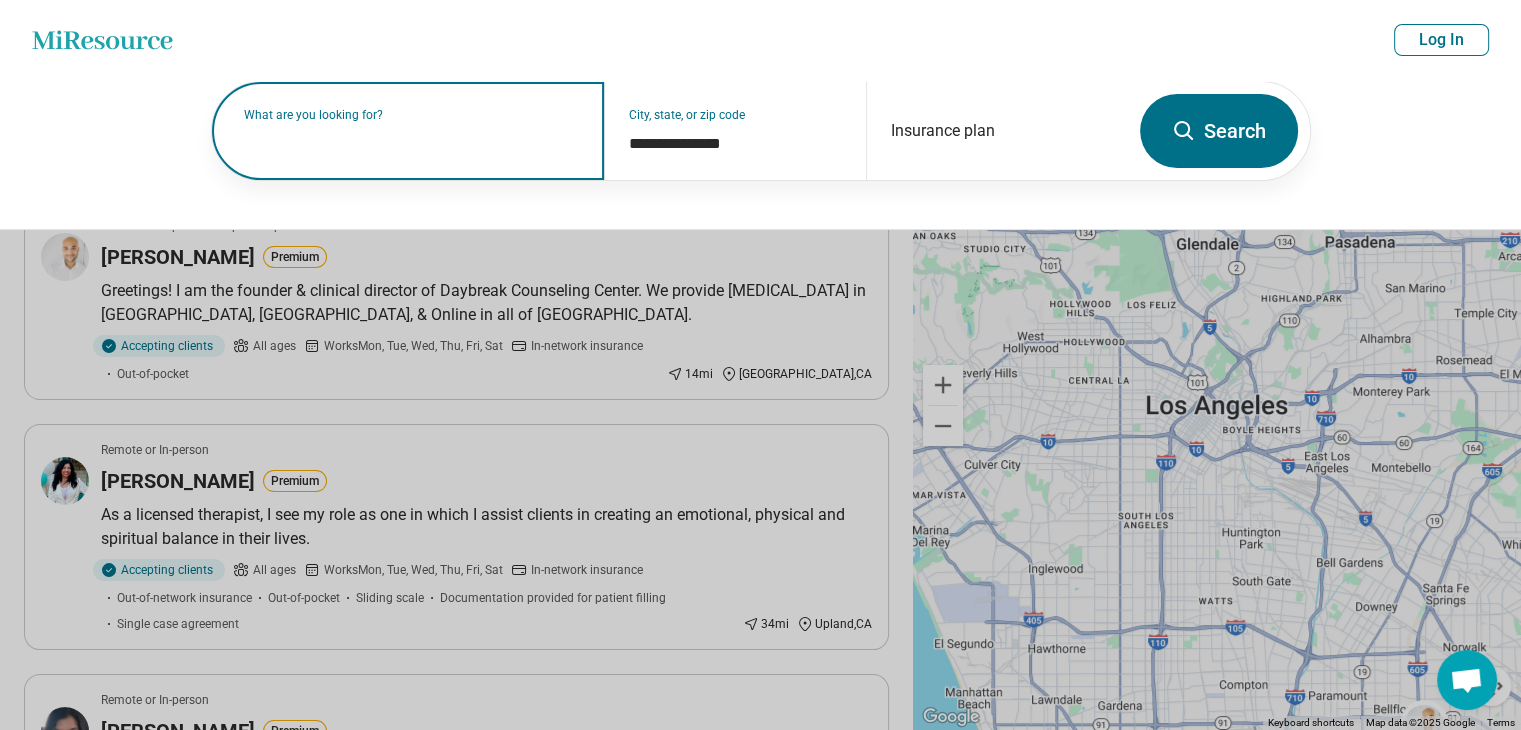click on "**********" at bounding box center (761, 131) 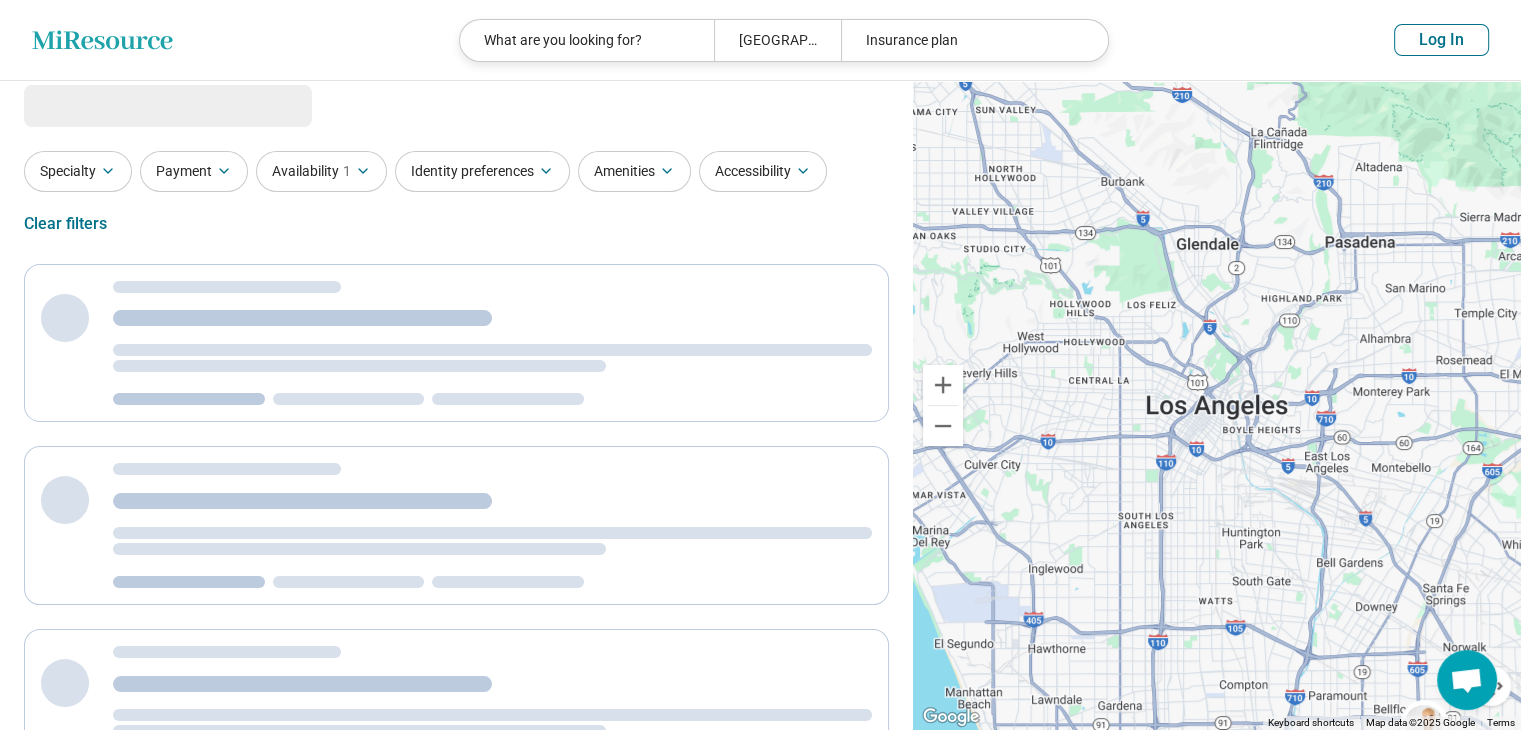 scroll, scrollTop: 0, scrollLeft: 0, axis: both 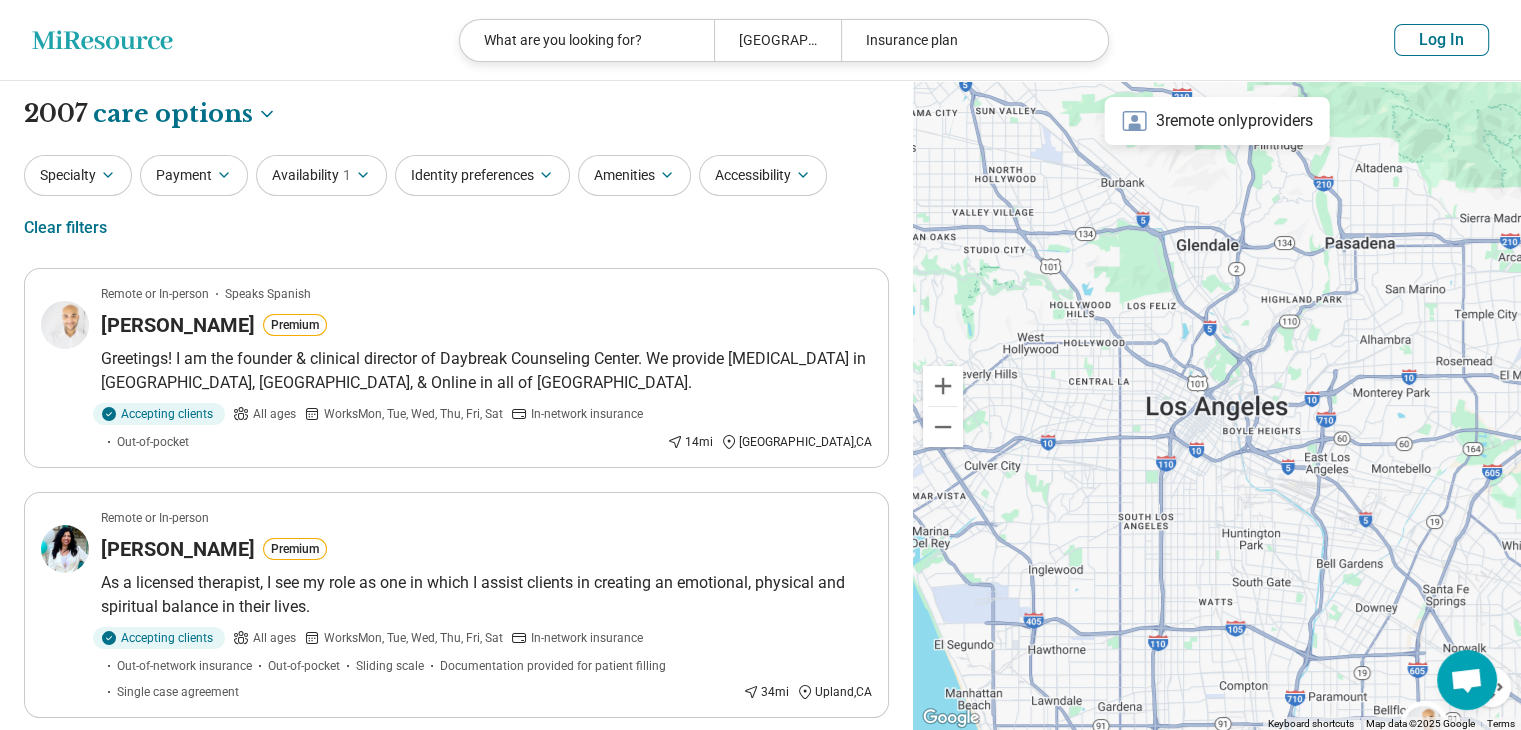 click on "Specialty" at bounding box center (78, 175) 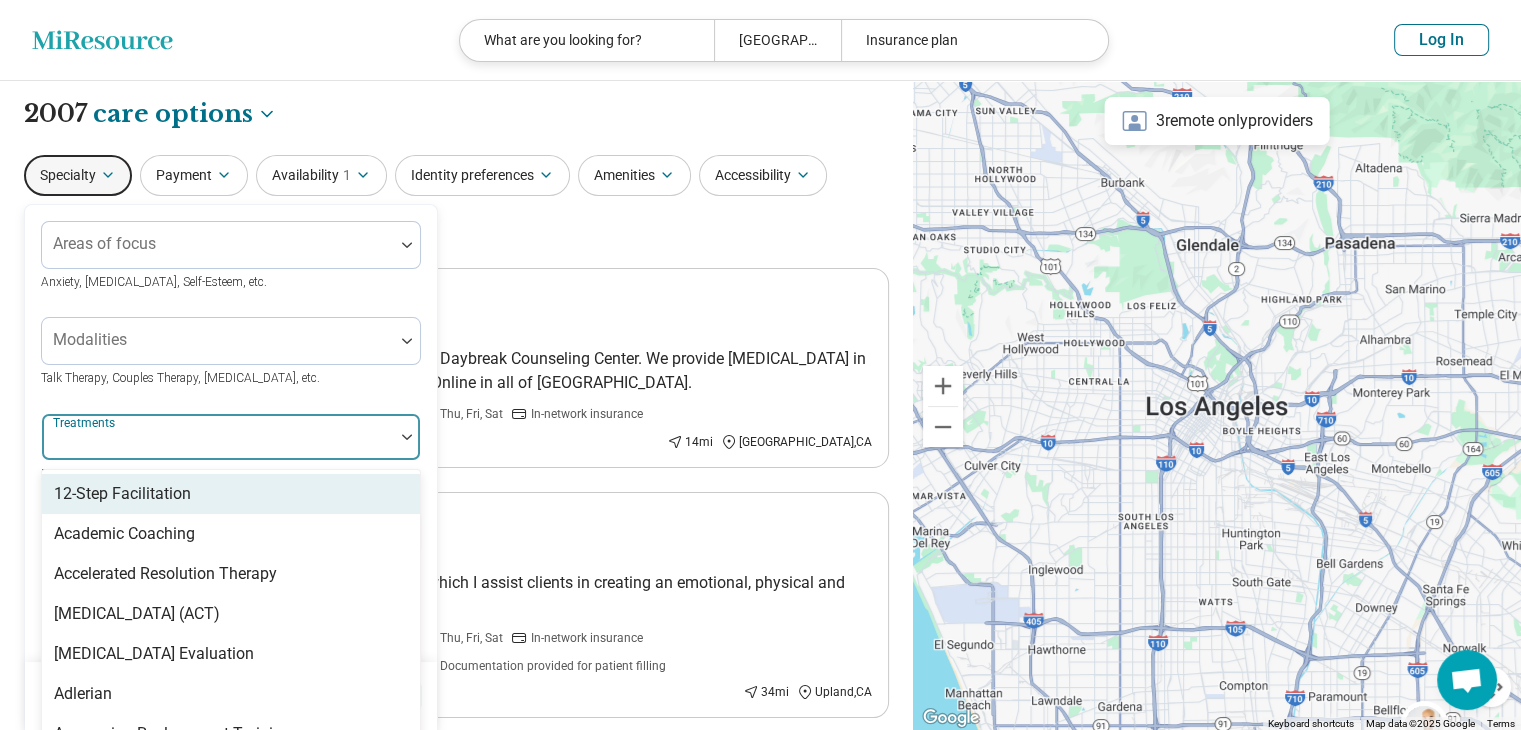 click on "Treatments" at bounding box center [231, 437] 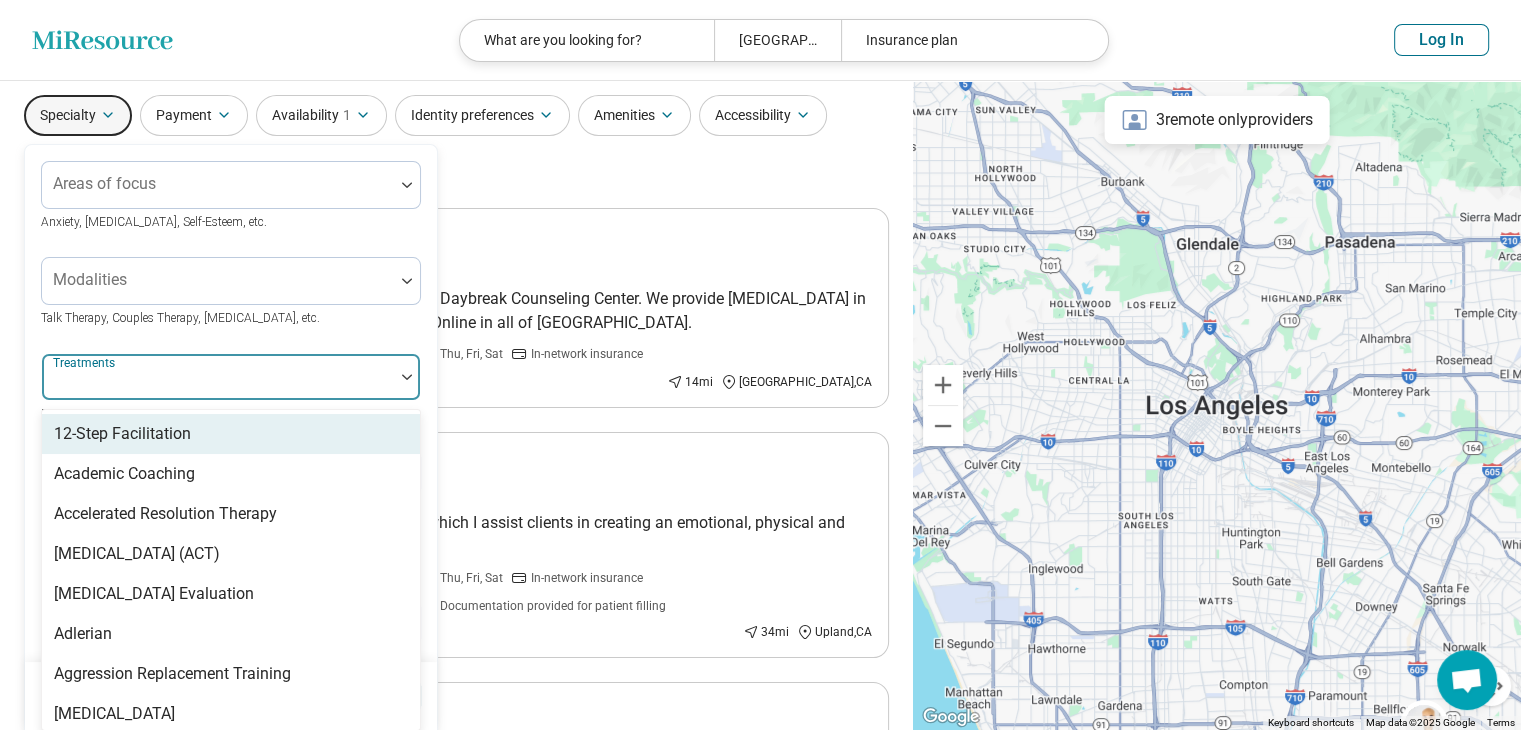 scroll, scrollTop: 68, scrollLeft: 0, axis: vertical 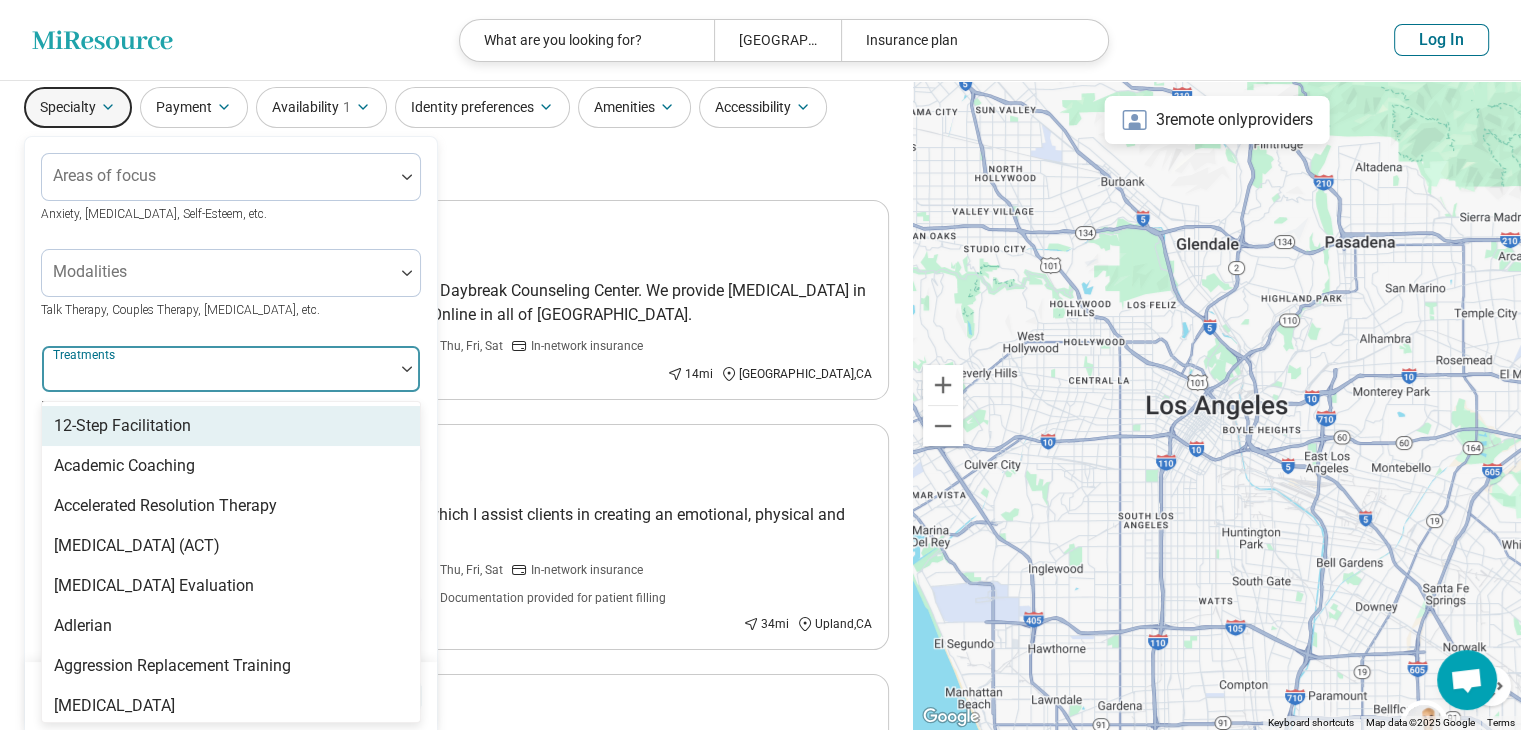 click at bounding box center [218, 369] 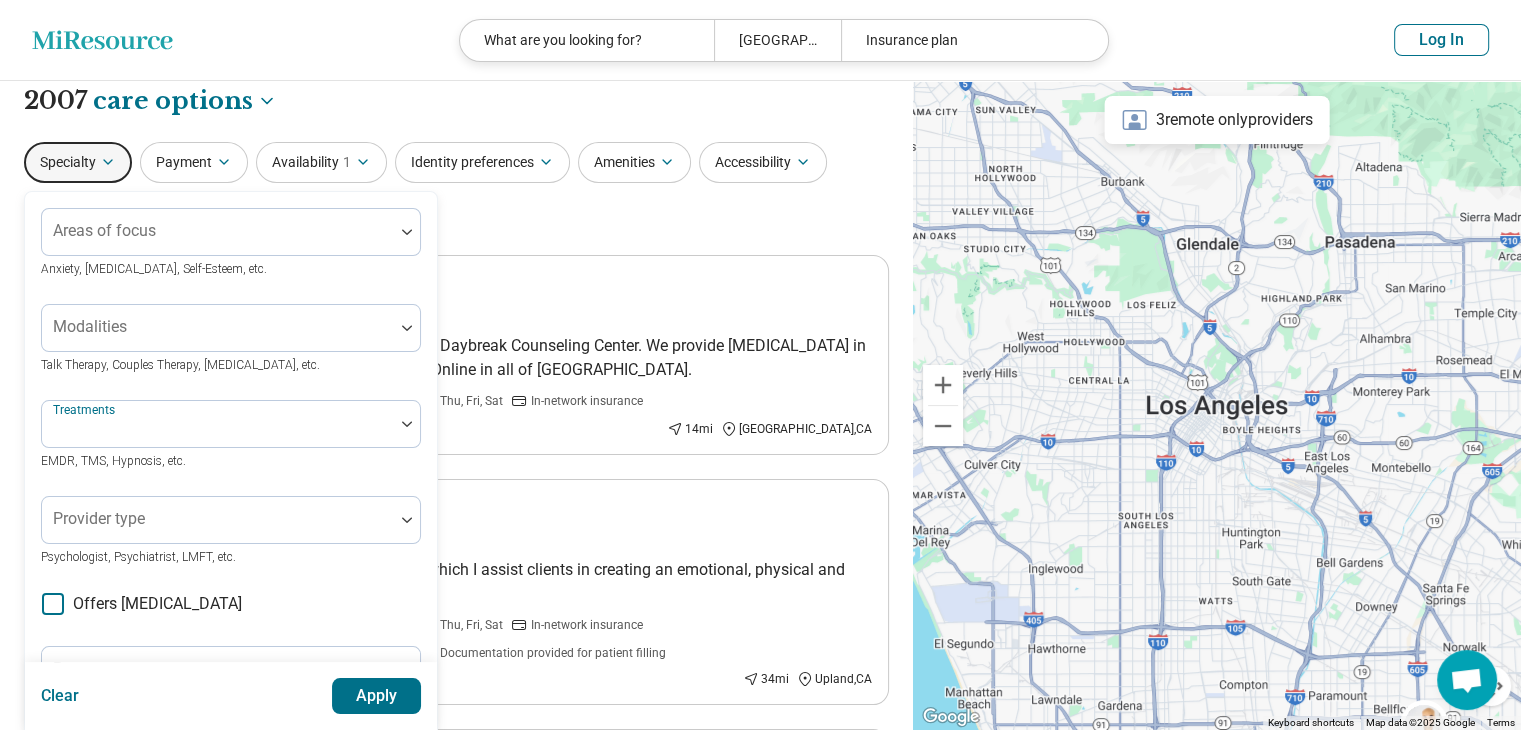 scroll, scrollTop: 0, scrollLeft: 0, axis: both 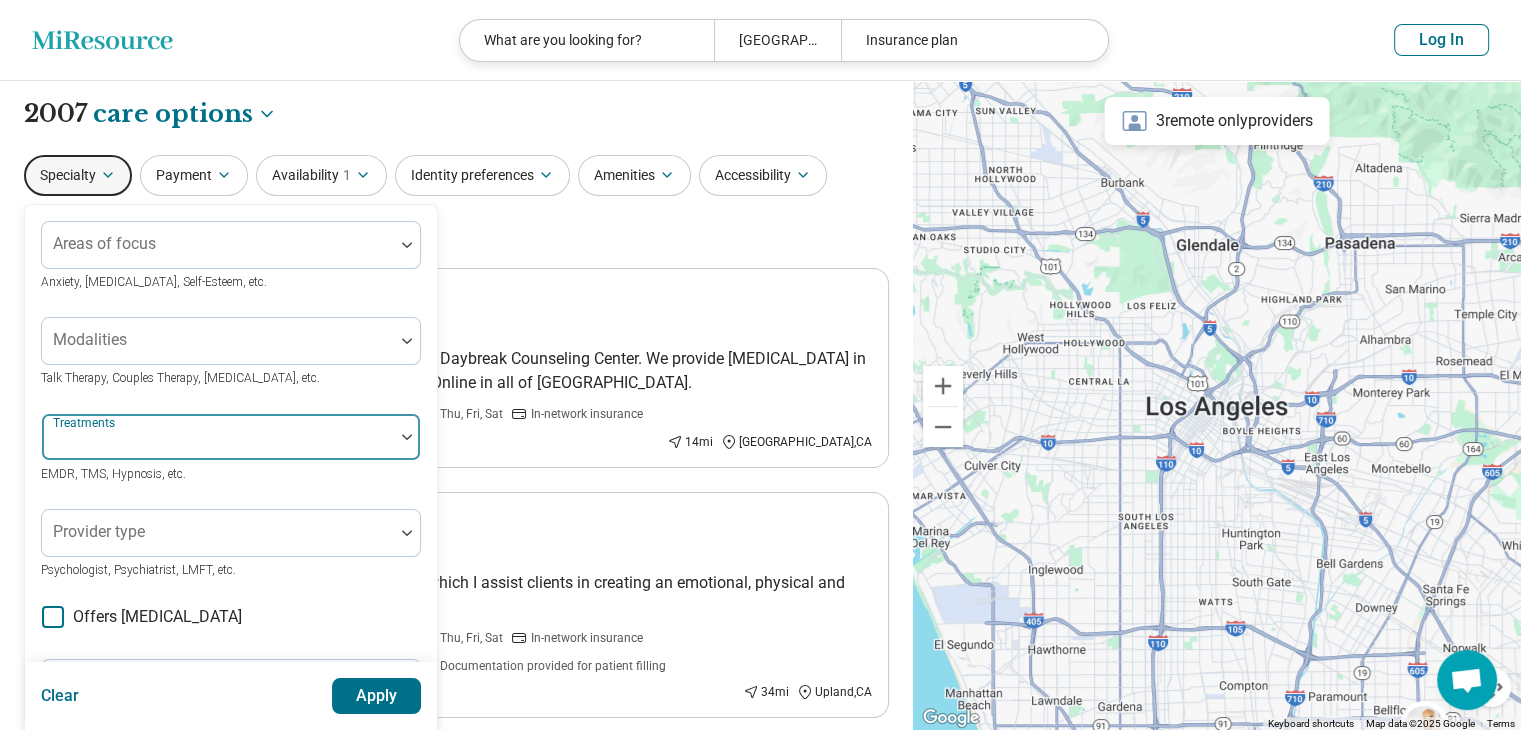 click at bounding box center (218, 445) 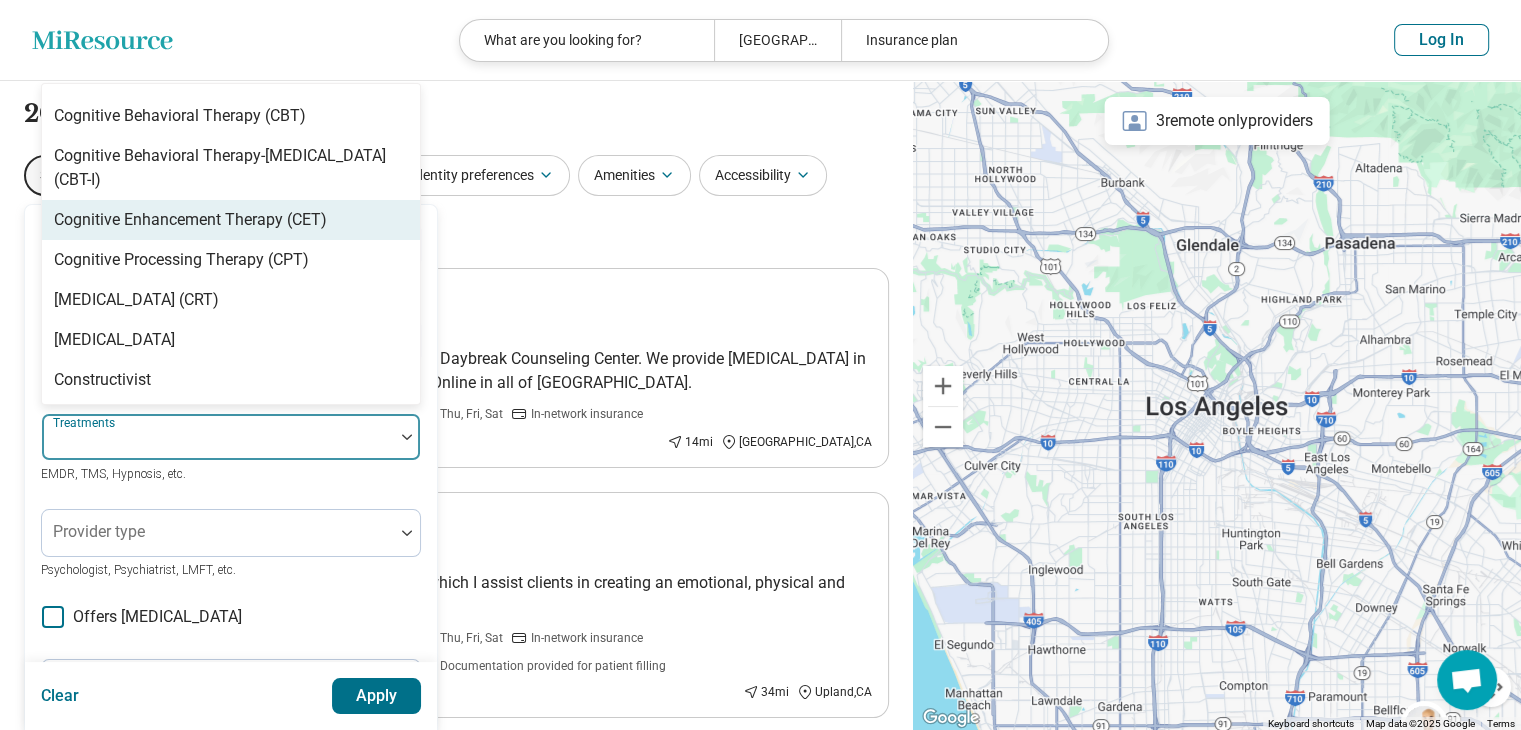 scroll, scrollTop: 900, scrollLeft: 0, axis: vertical 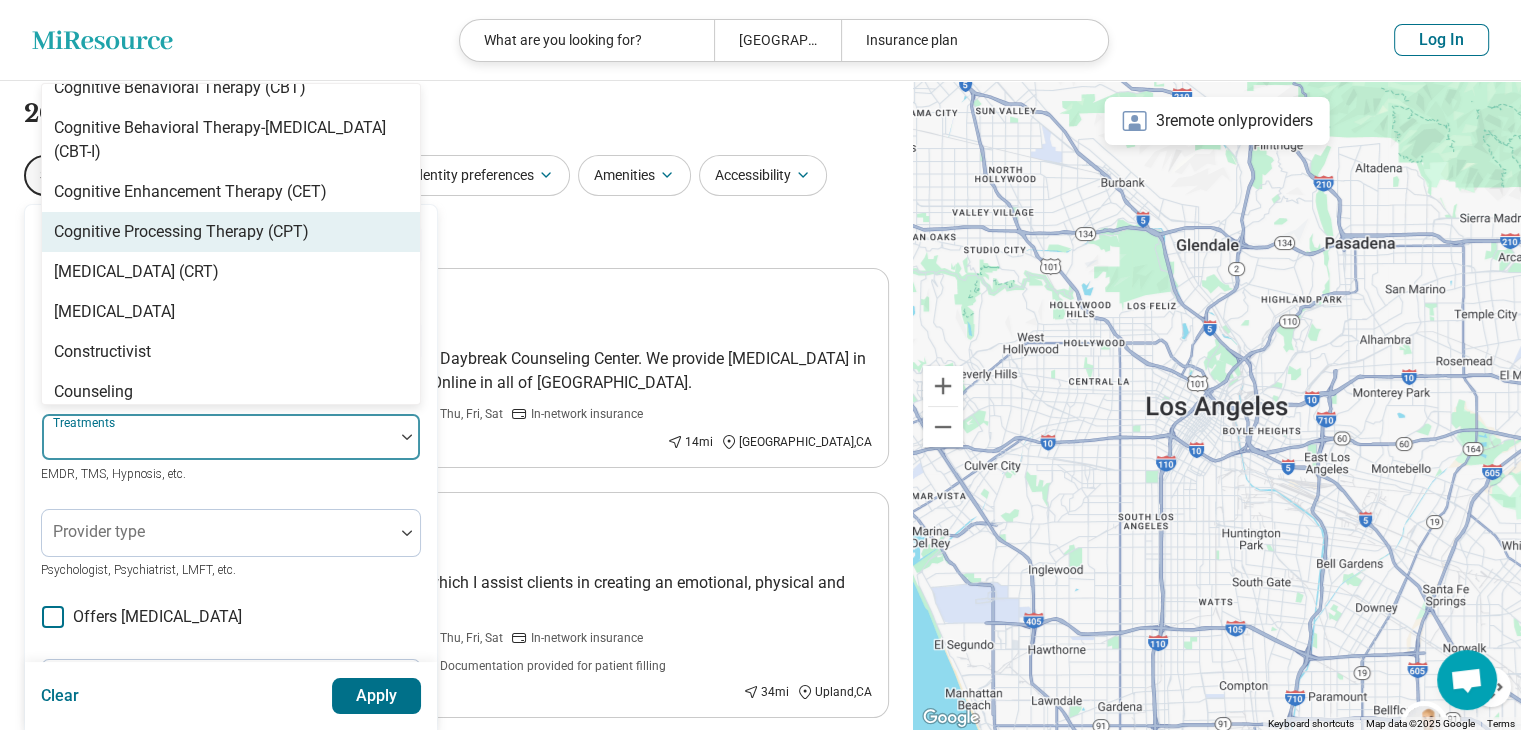 click on "Cognitive Processing Therapy (CPT)" at bounding box center (181, 232) 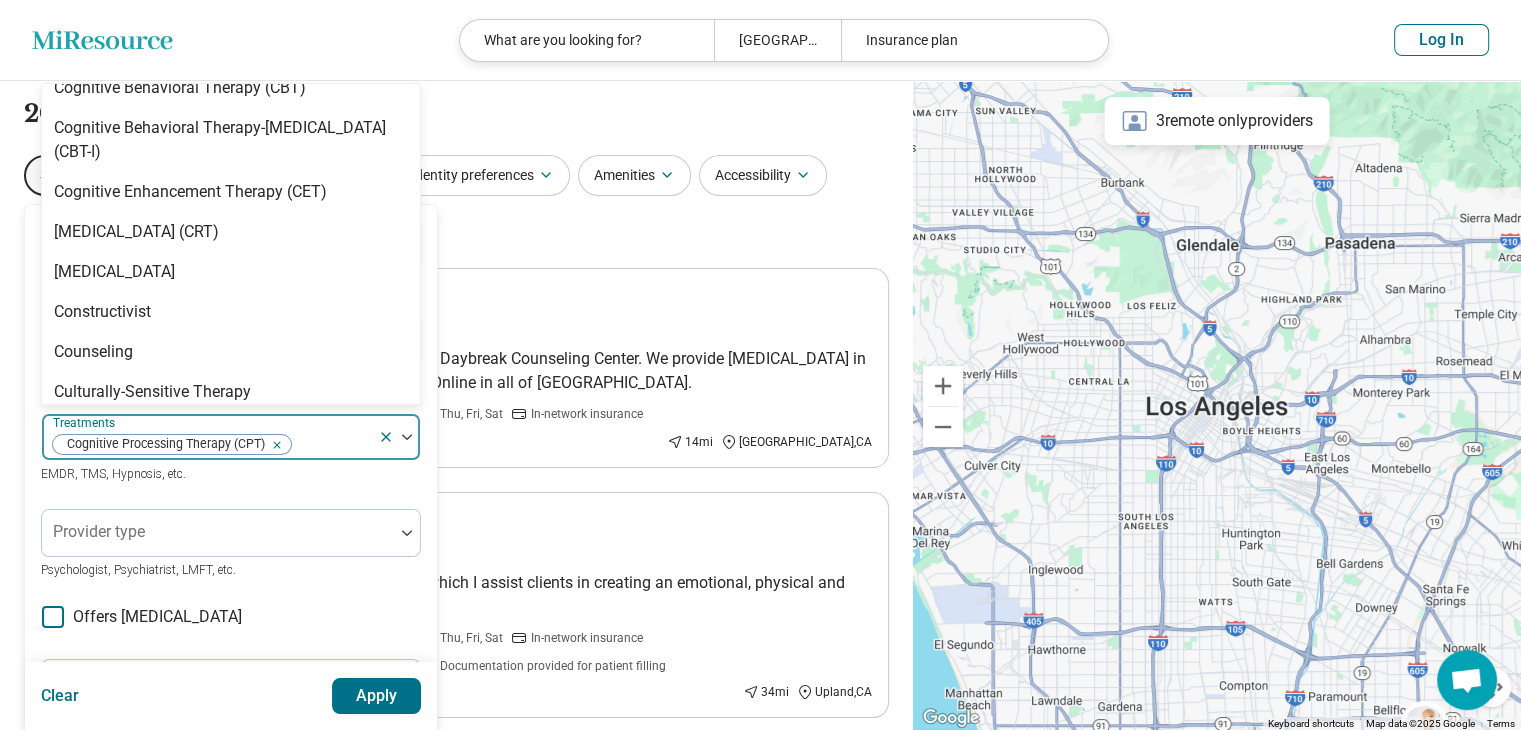 click on "Provider type Psychologist, Psychiatrist, LMFT, etc." at bounding box center (231, 545) 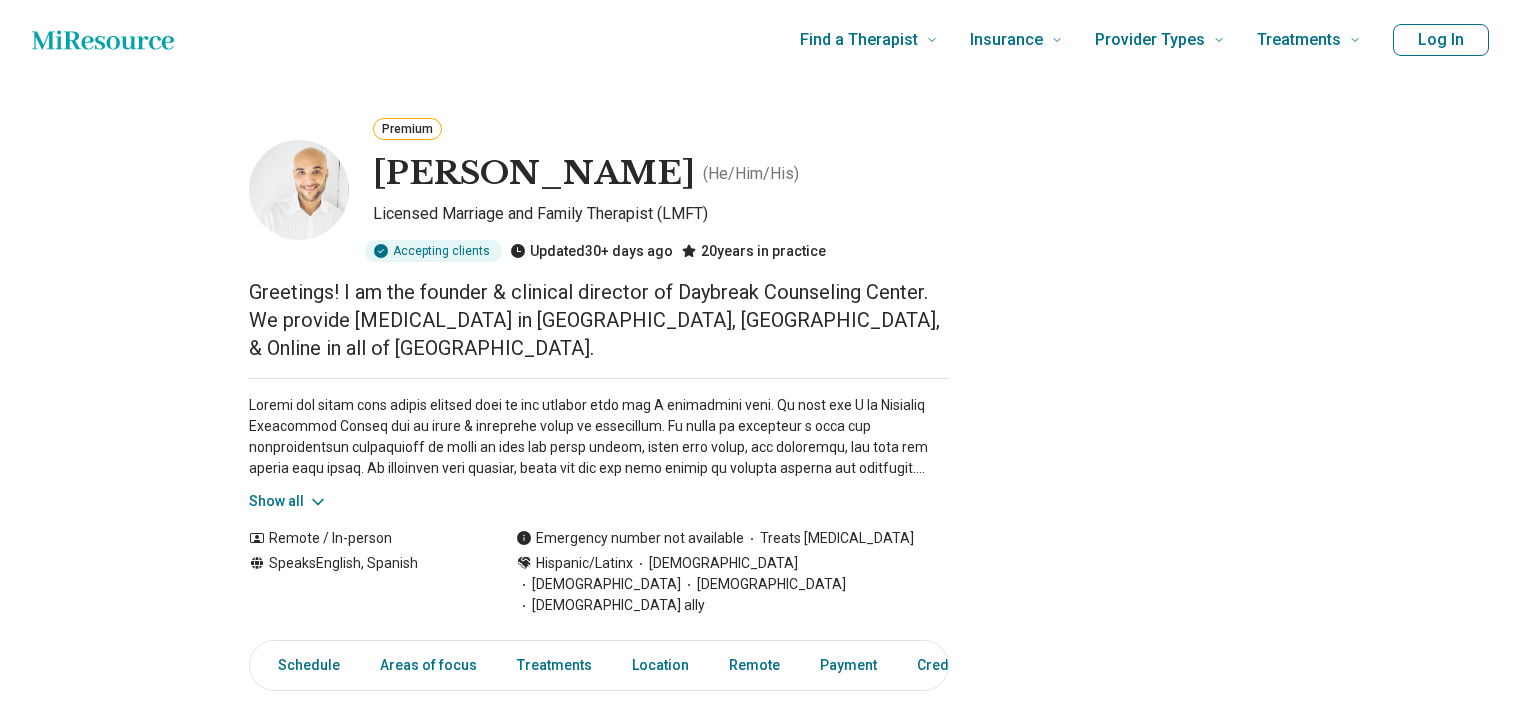 scroll, scrollTop: 0, scrollLeft: 0, axis: both 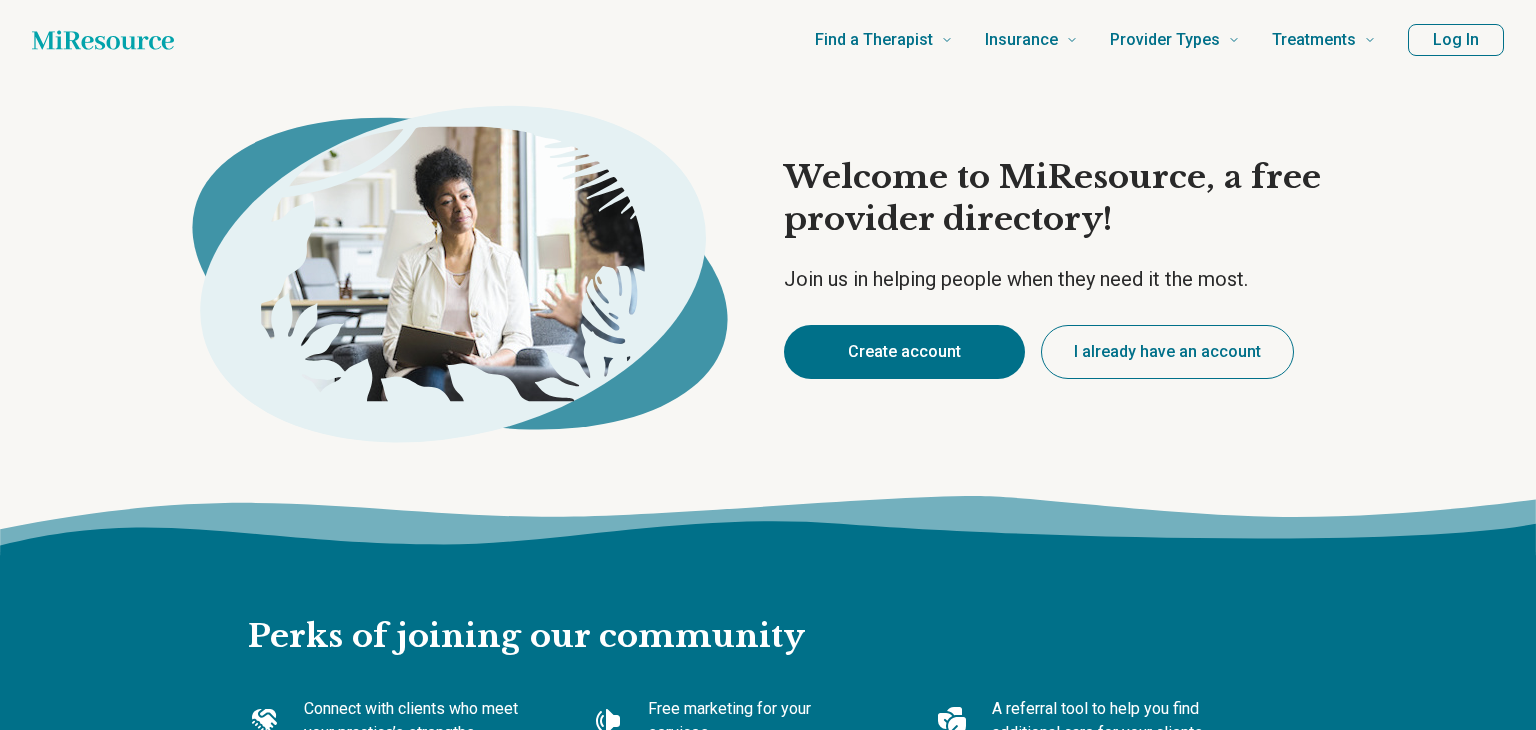 type on "*" 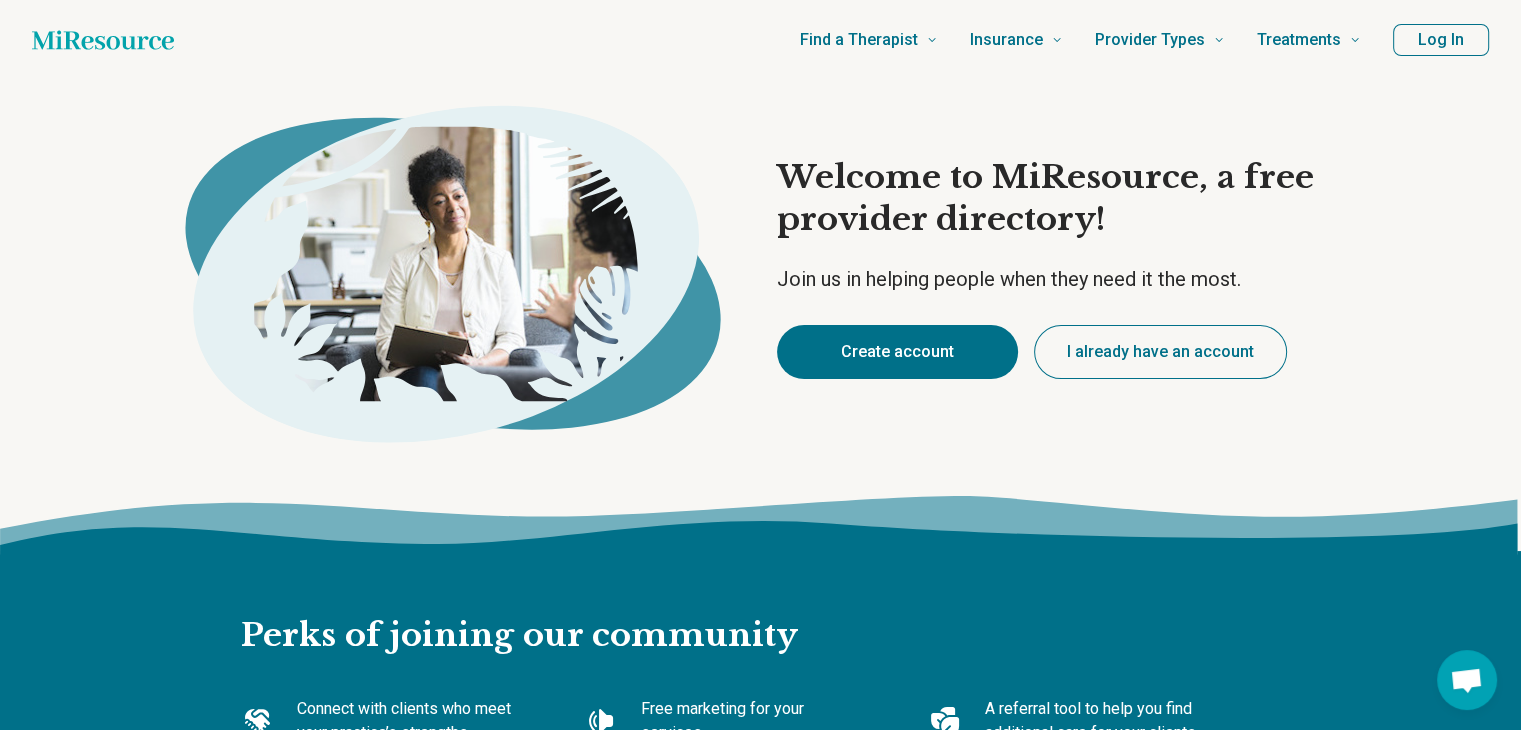 click on "Create account" at bounding box center (897, 352) 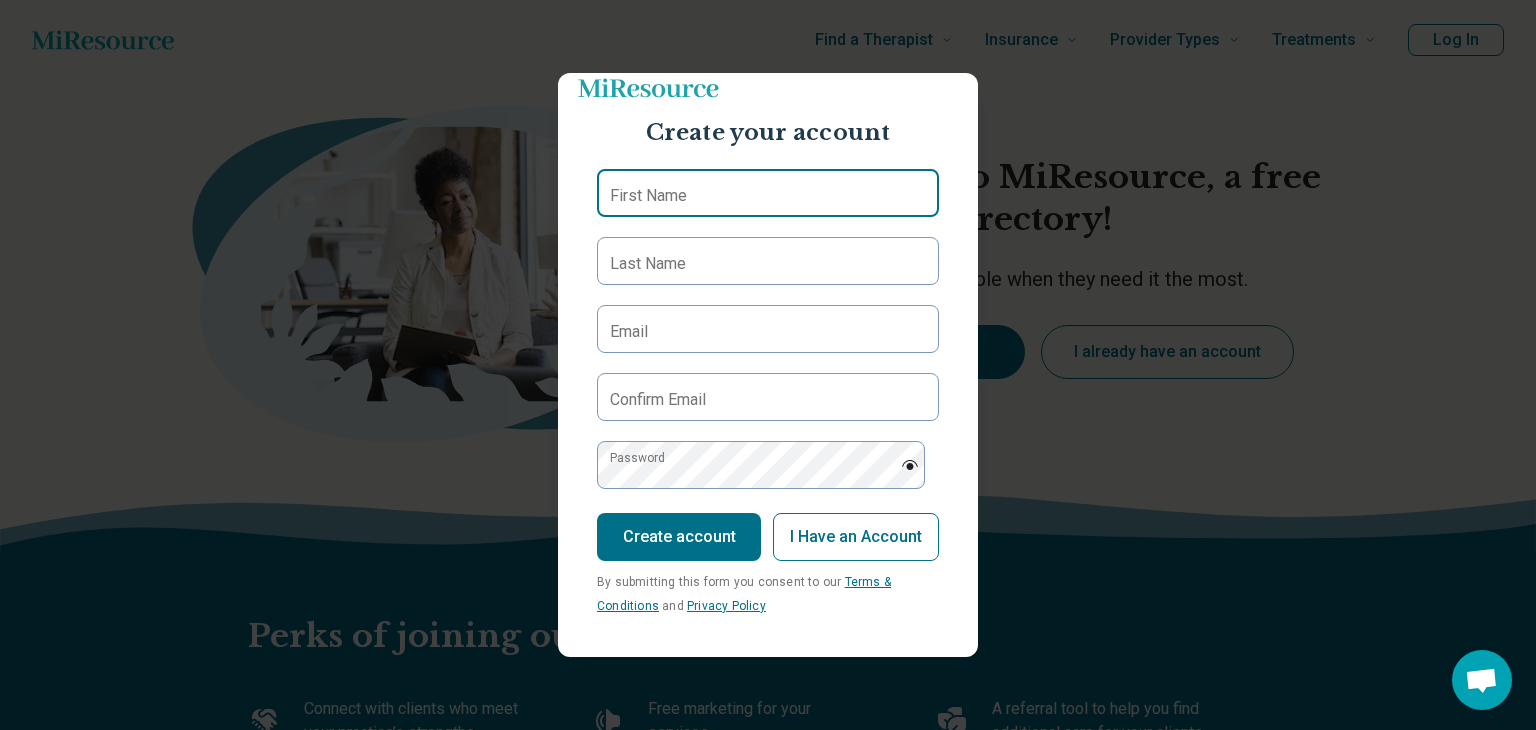 scroll, scrollTop: 0, scrollLeft: 0, axis: both 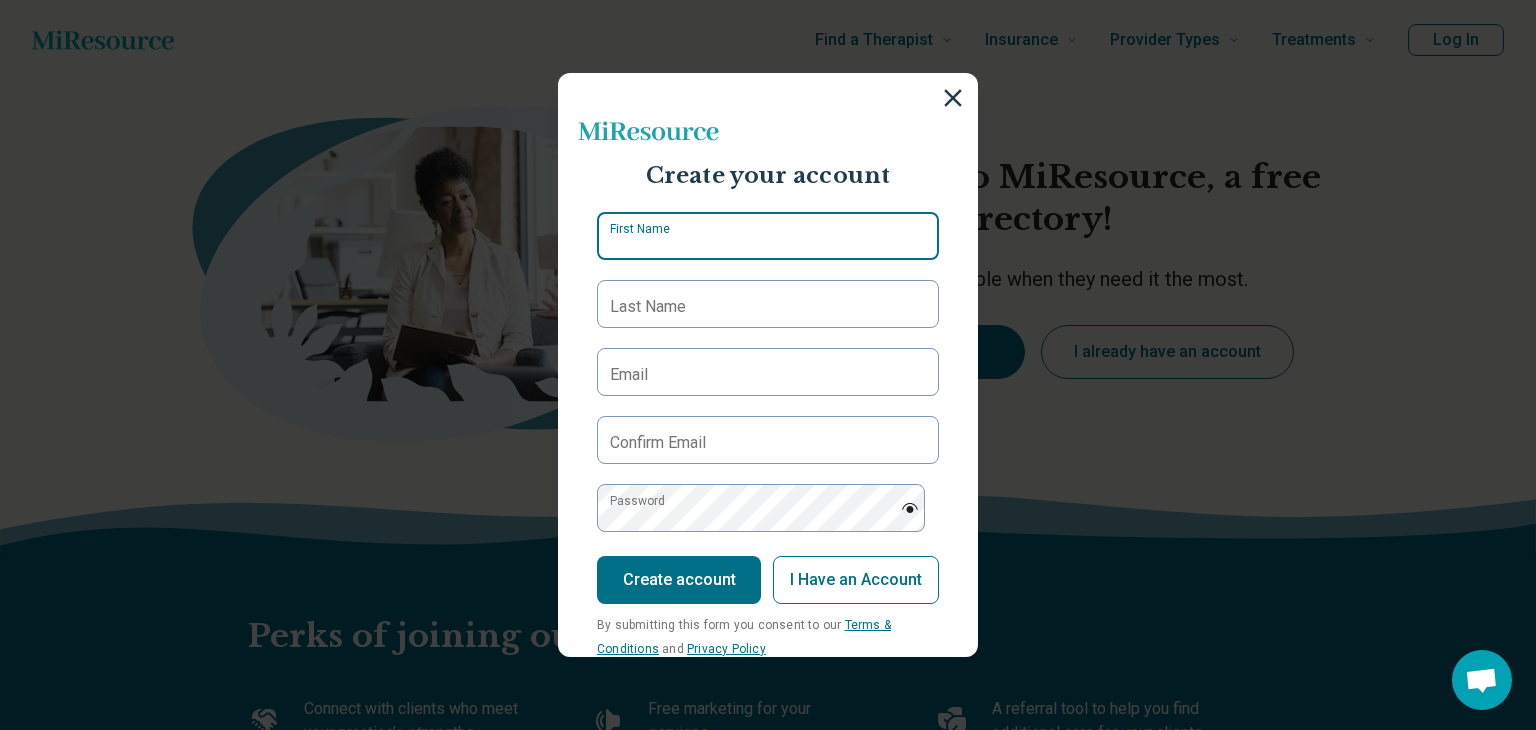 click on "First Name" at bounding box center [768, 236] 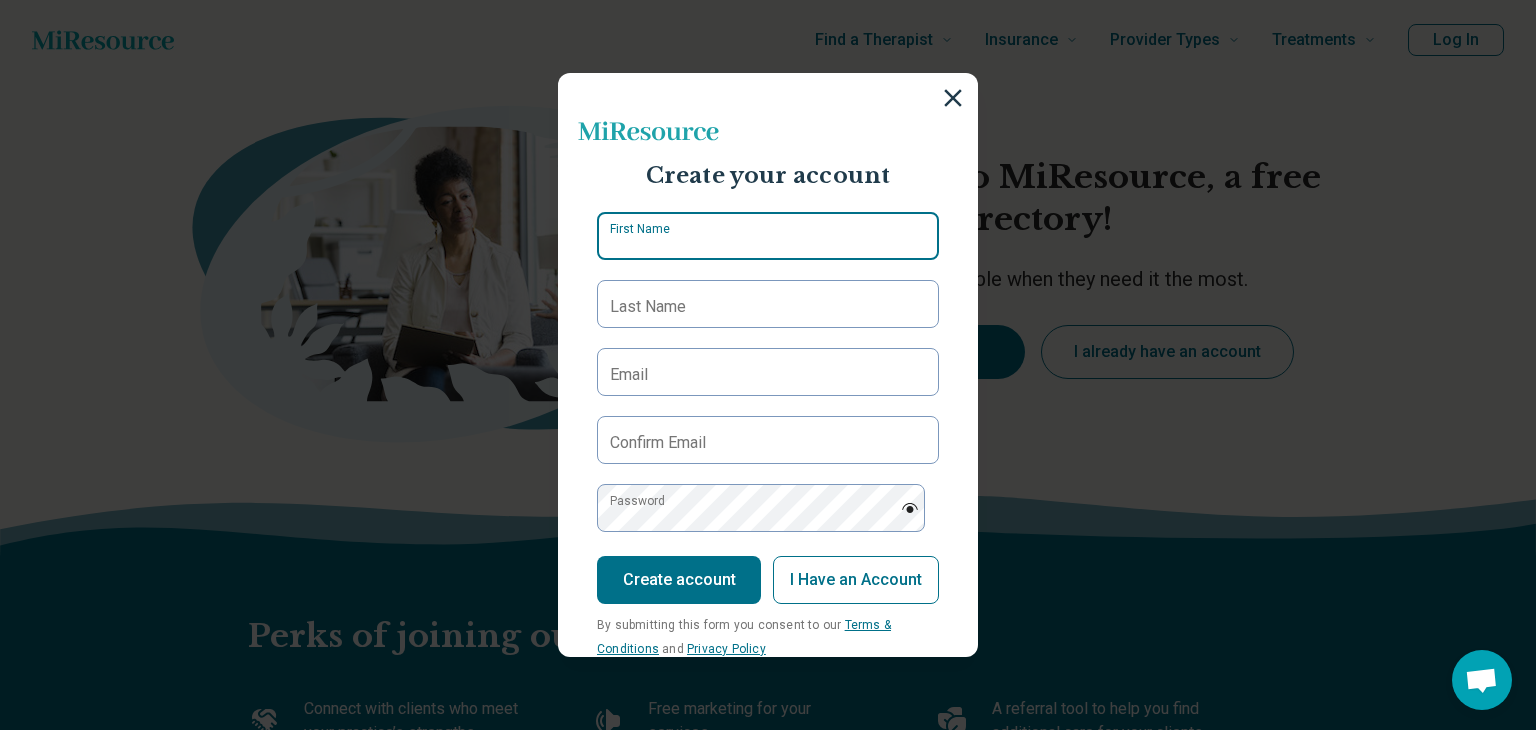 type on "******" 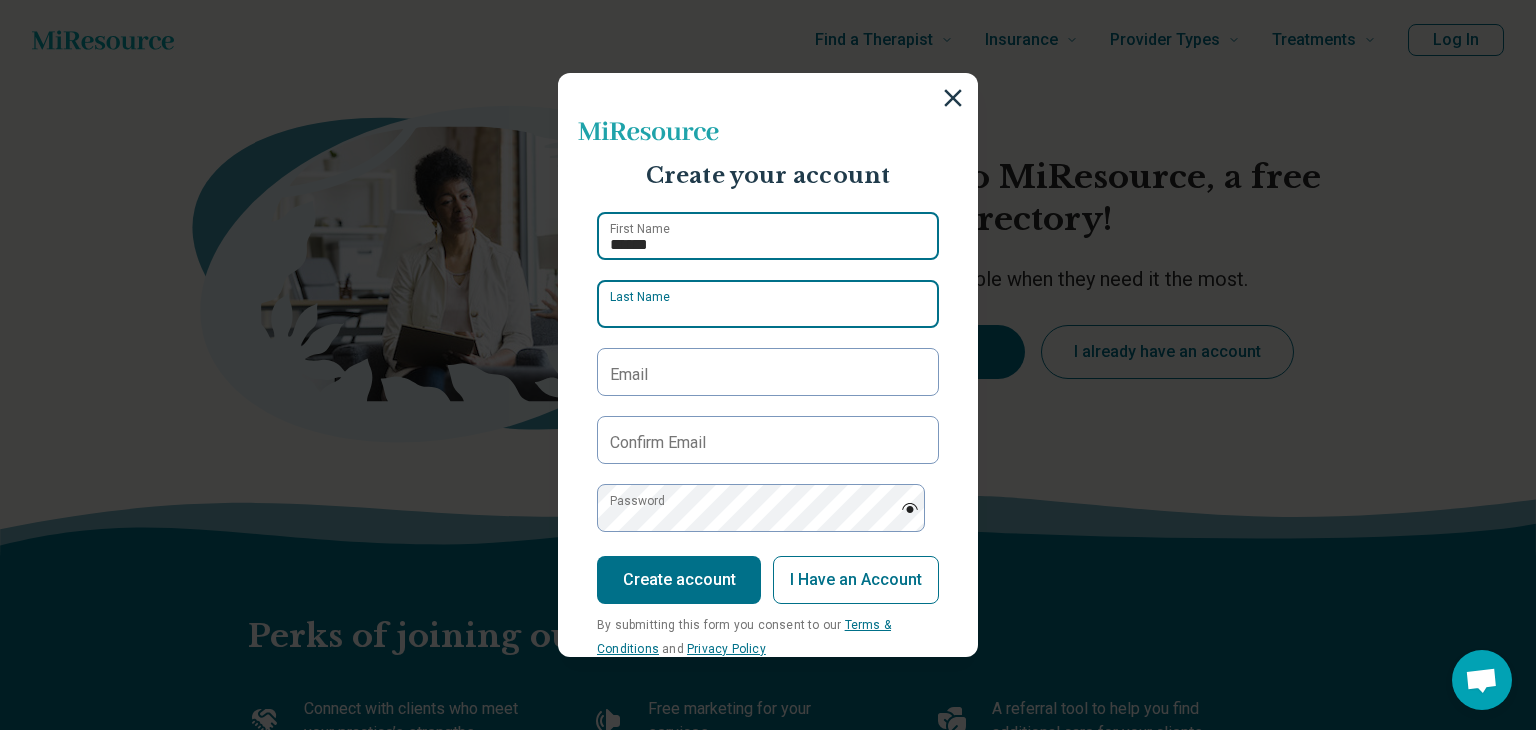 type on "*******" 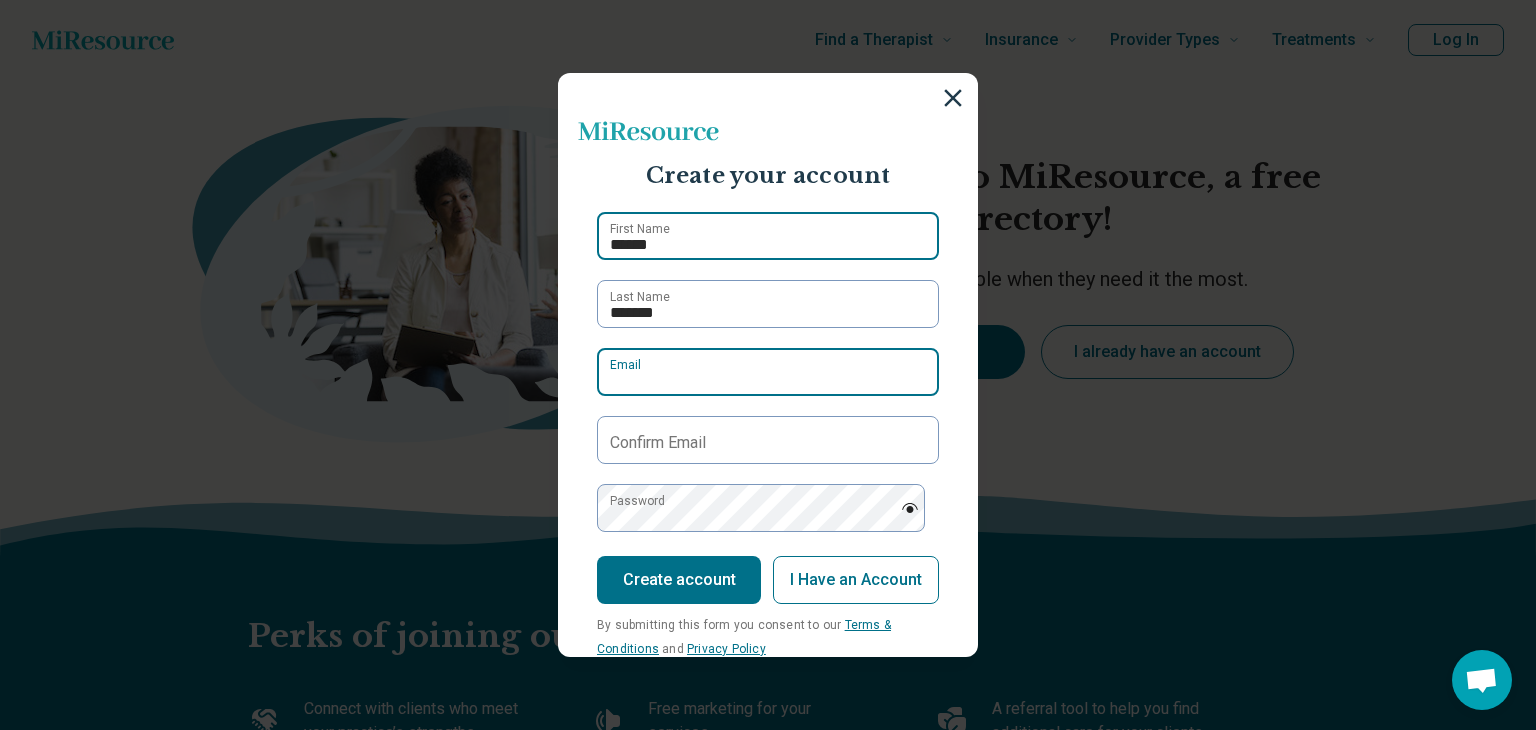 type on "**********" 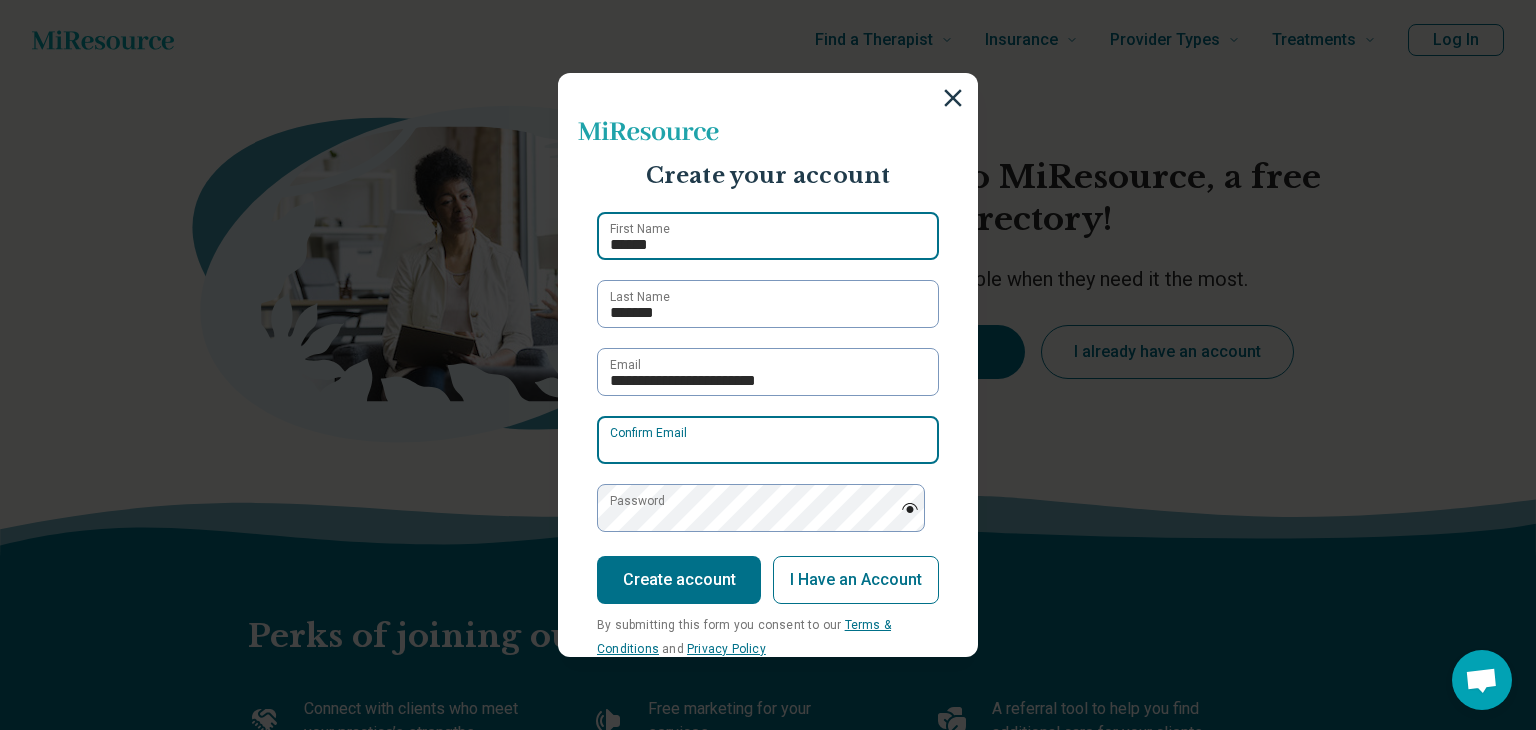 type on "**********" 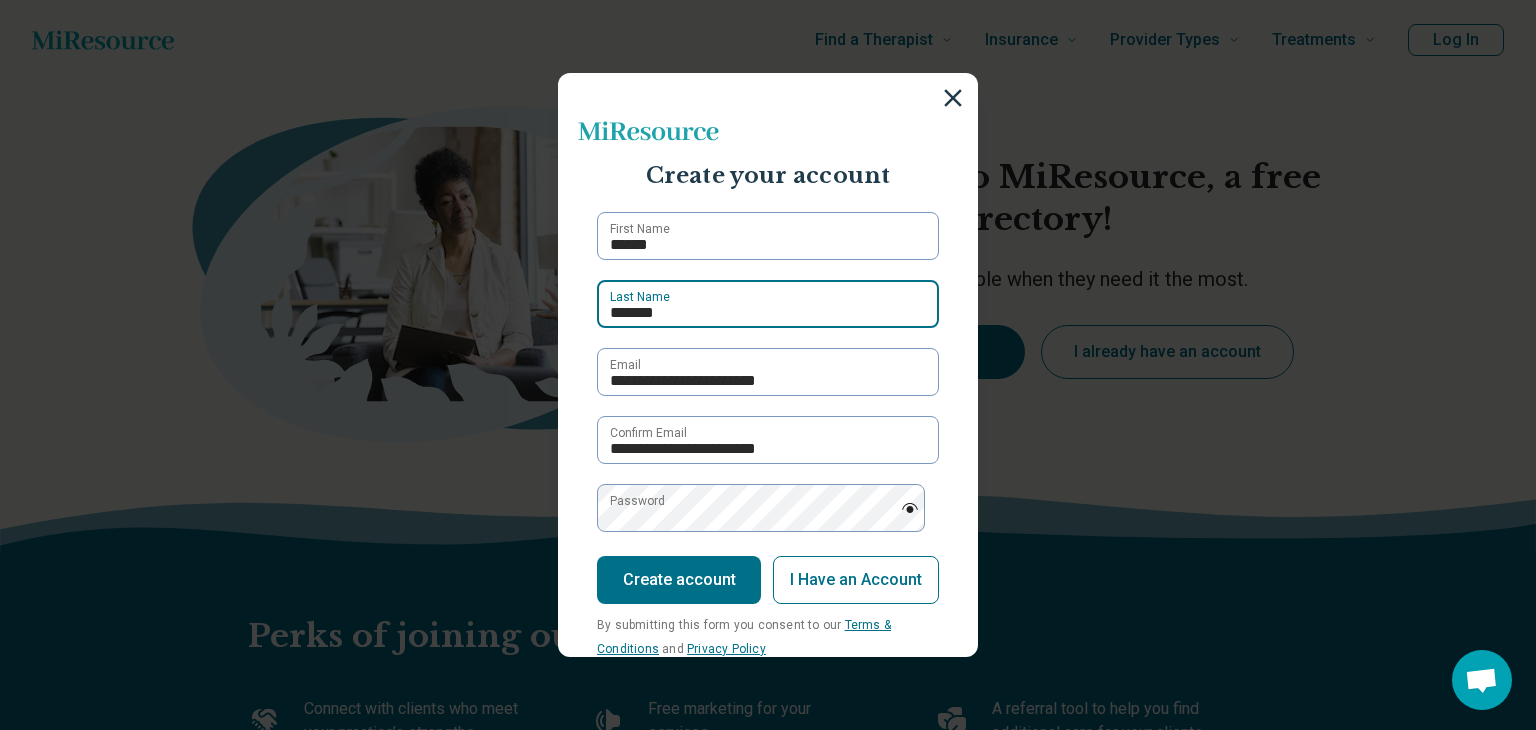 click on "*******" at bounding box center [768, 304] 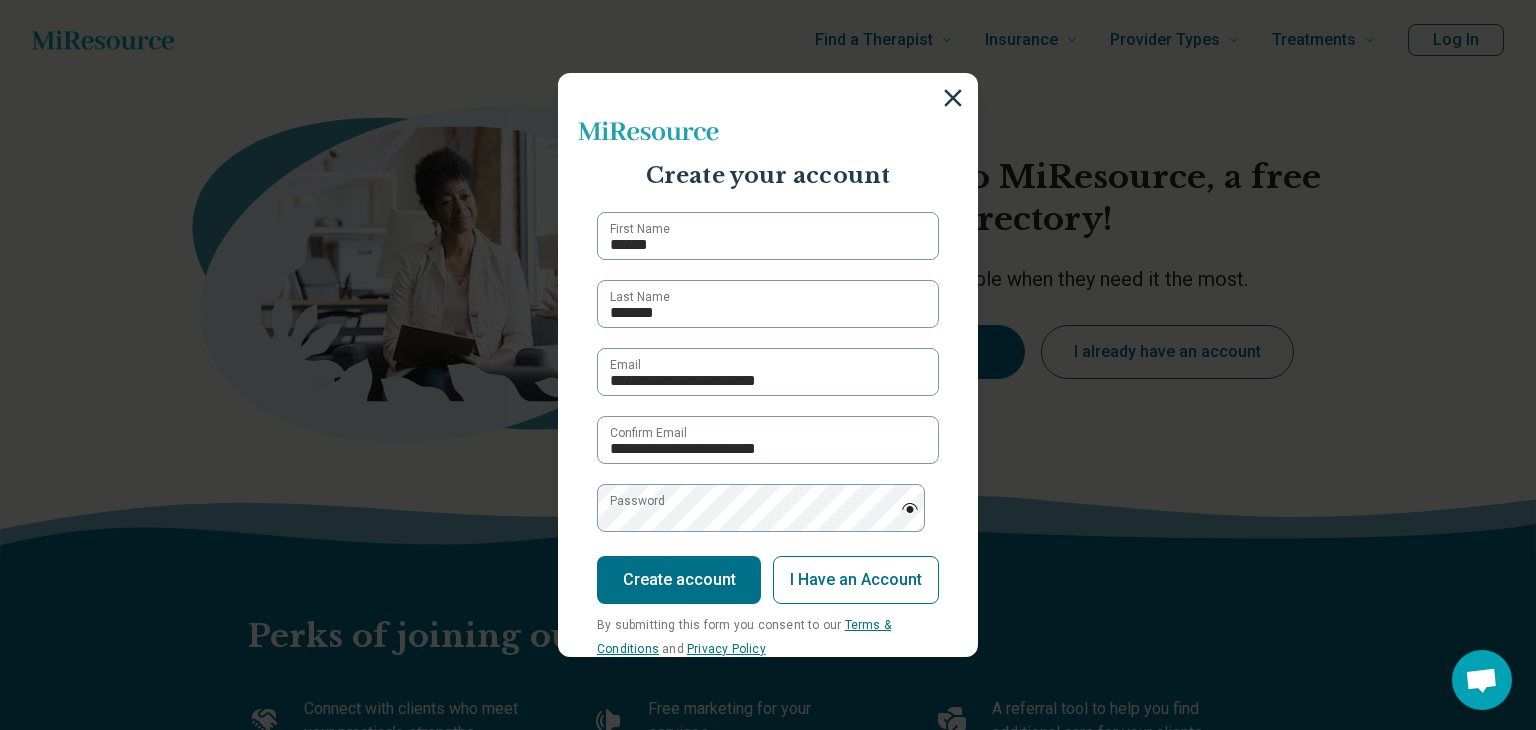 click on "Create your account" at bounding box center (768, 176) 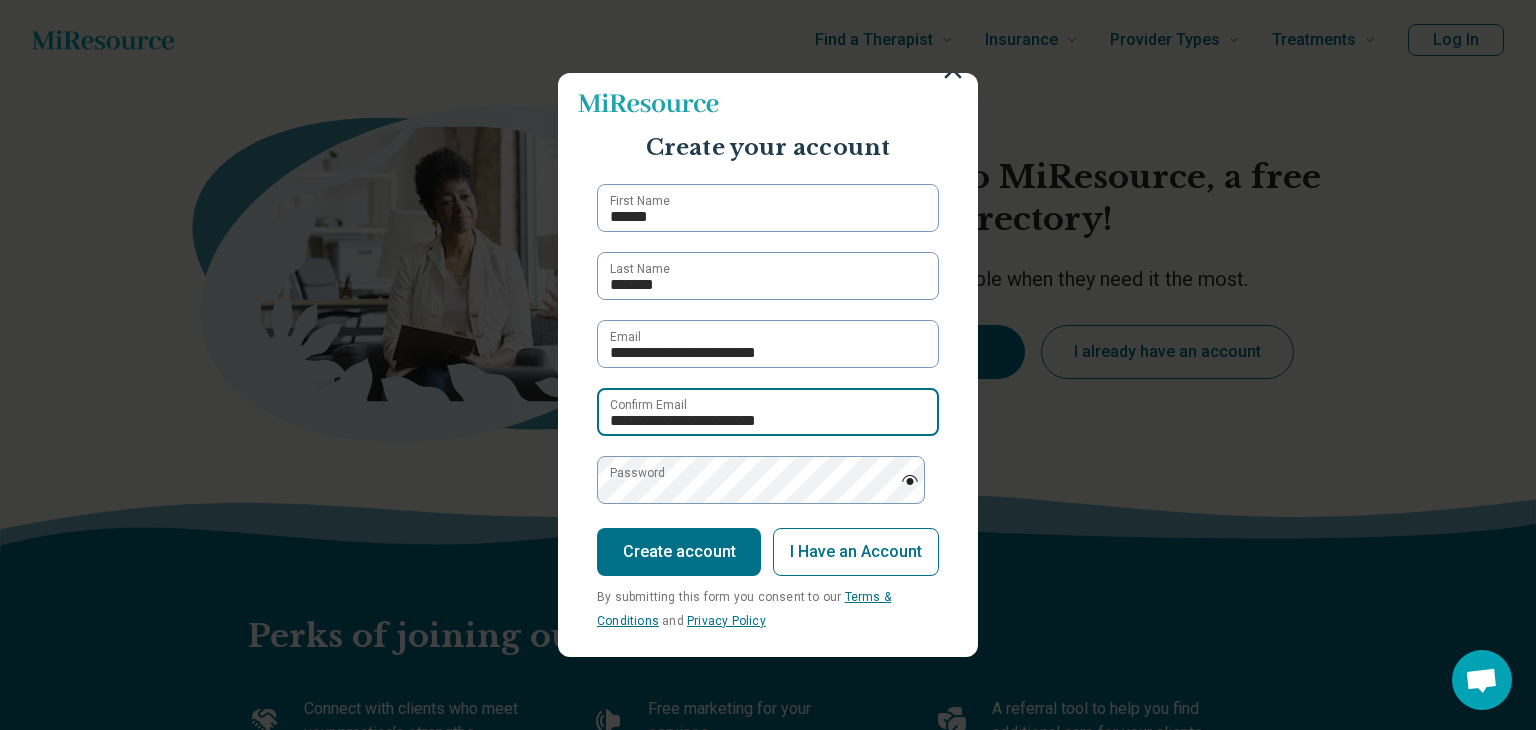 scroll, scrollTop: 43, scrollLeft: 0, axis: vertical 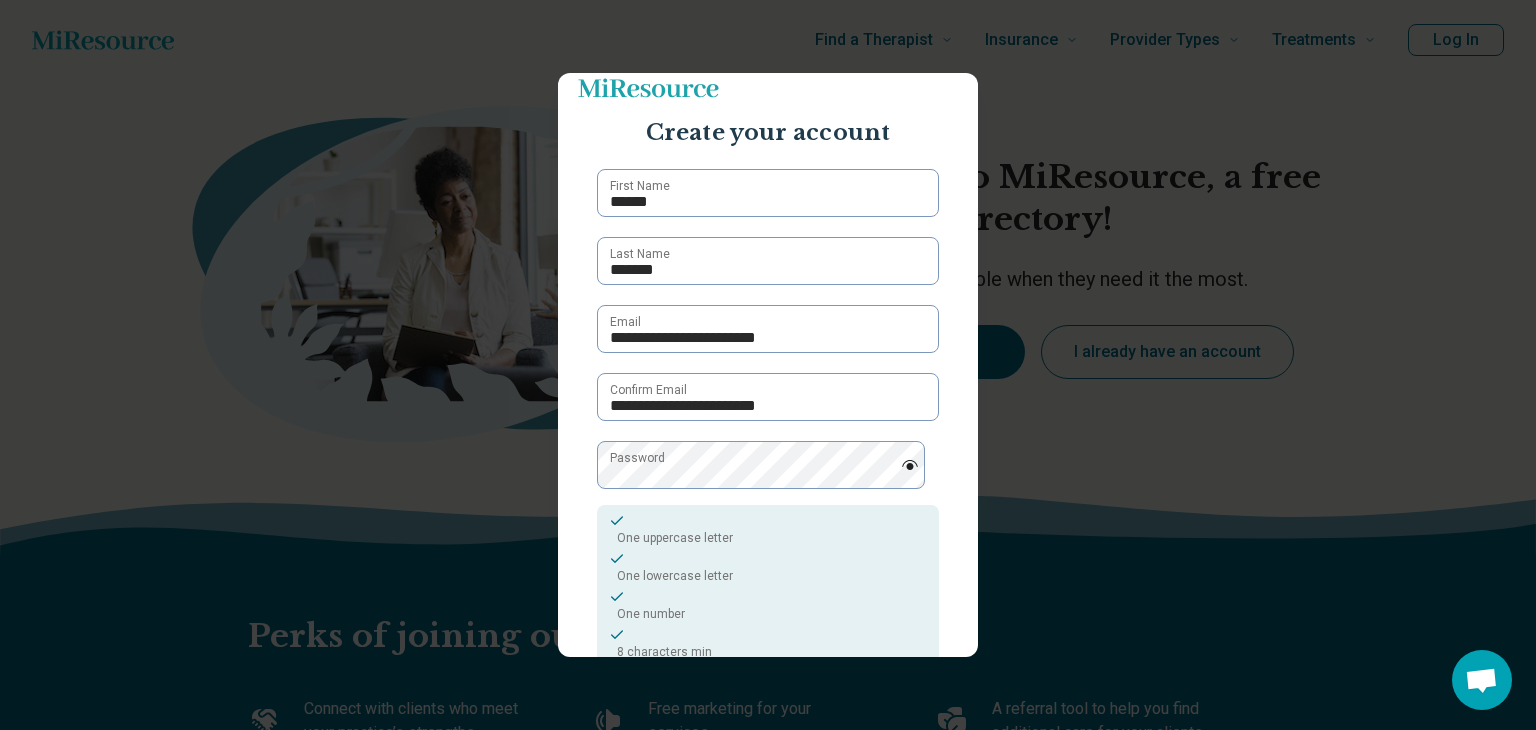click on "**********" at bounding box center [768, 365] 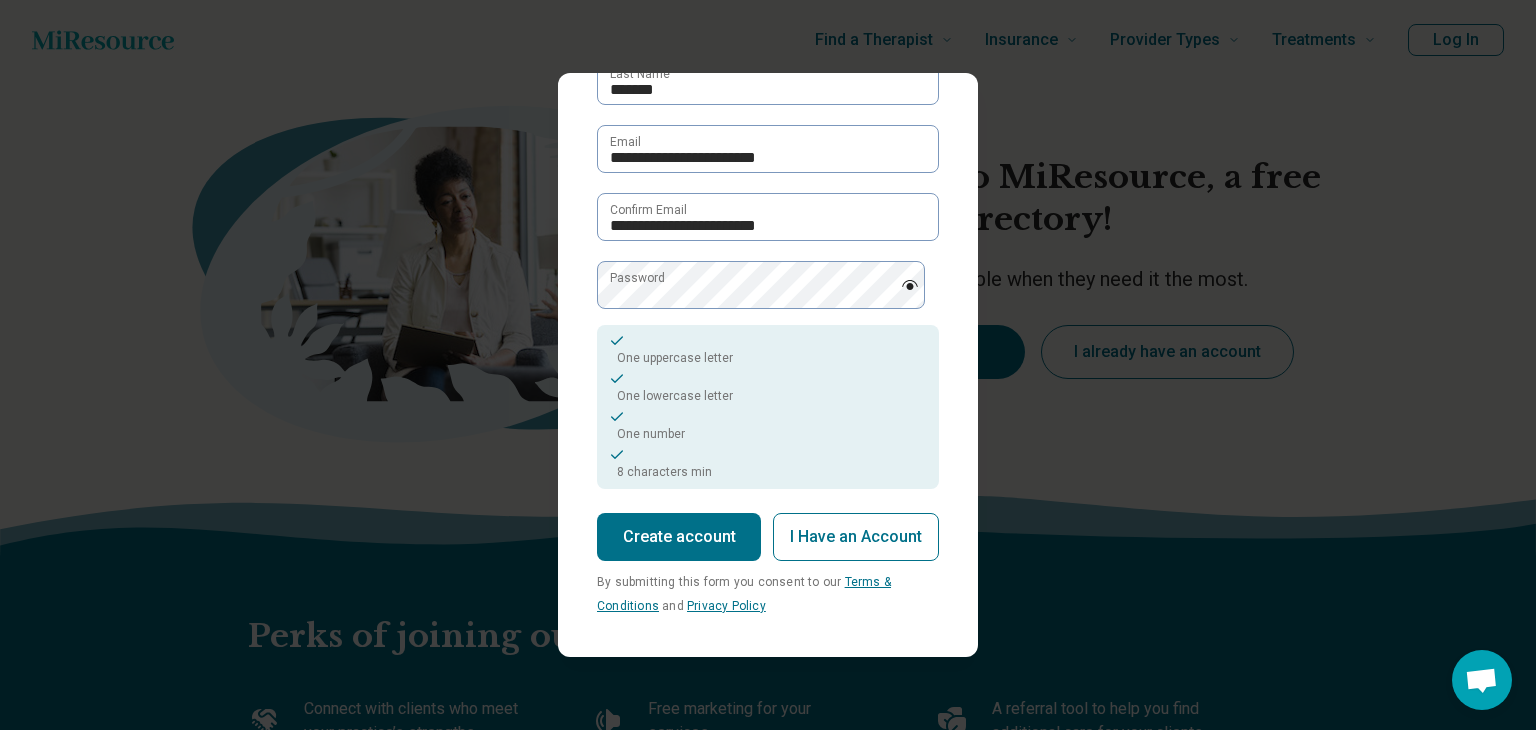 click on "Create account" at bounding box center (679, 537) 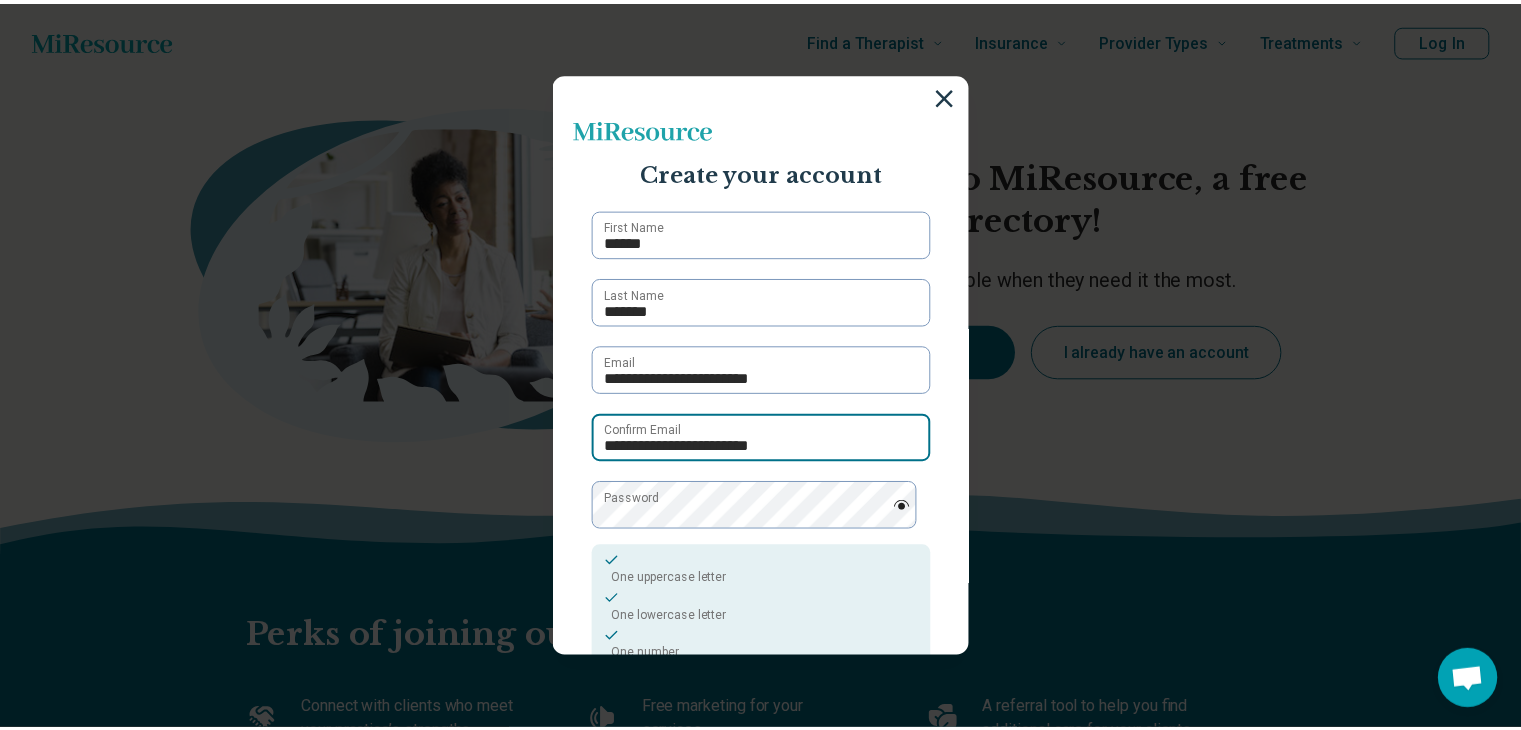 scroll, scrollTop: 0, scrollLeft: 0, axis: both 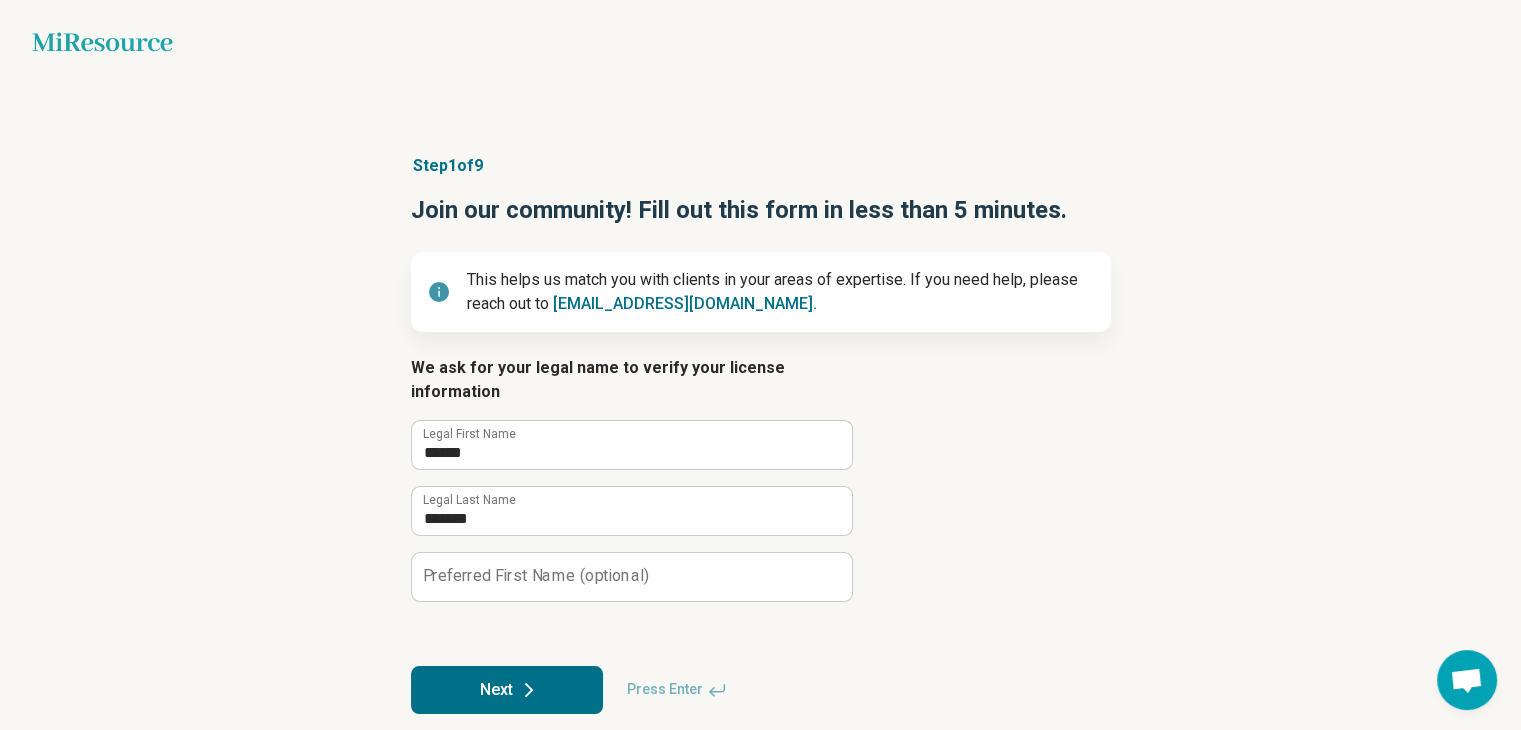 click on "Next" at bounding box center [507, 690] 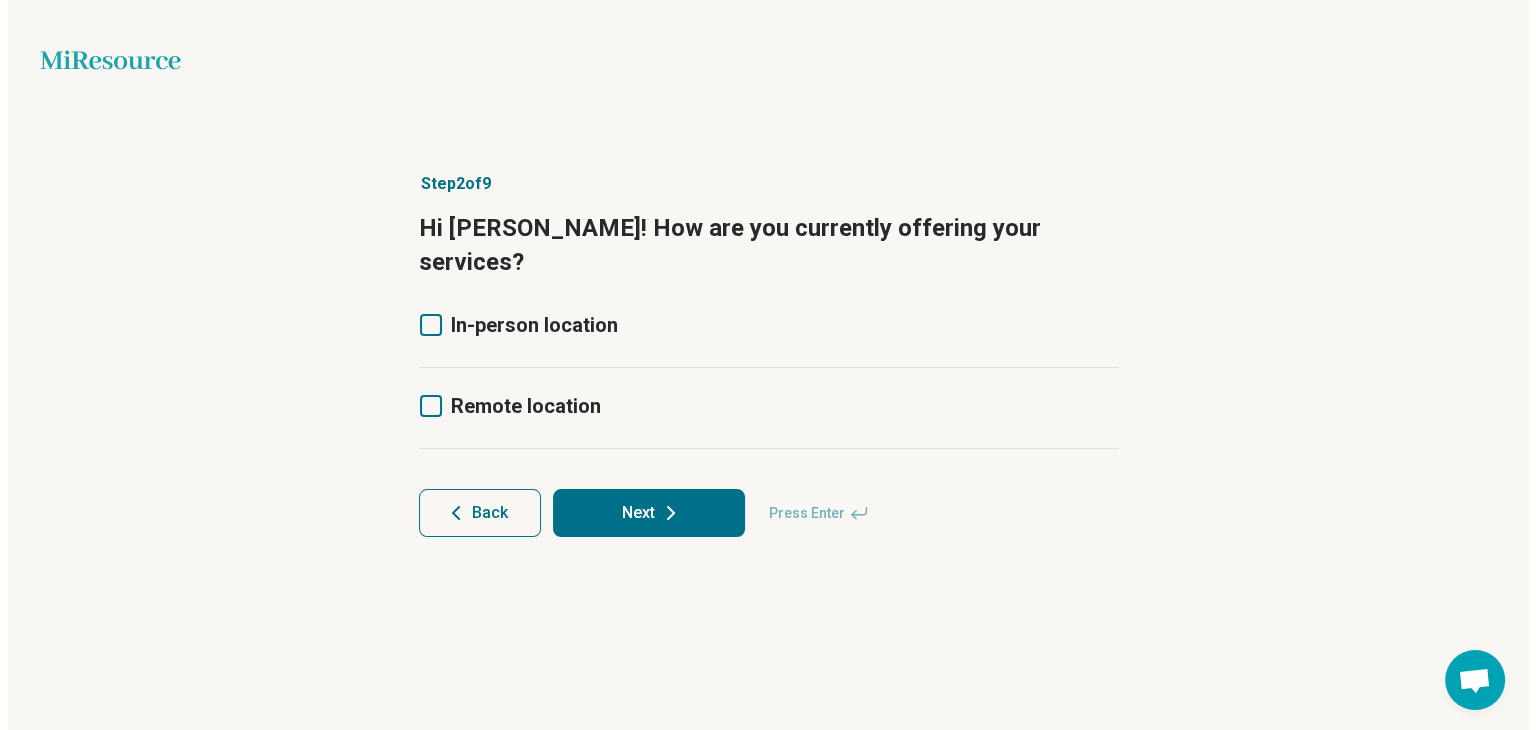 scroll, scrollTop: 0, scrollLeft: 0, axis: both 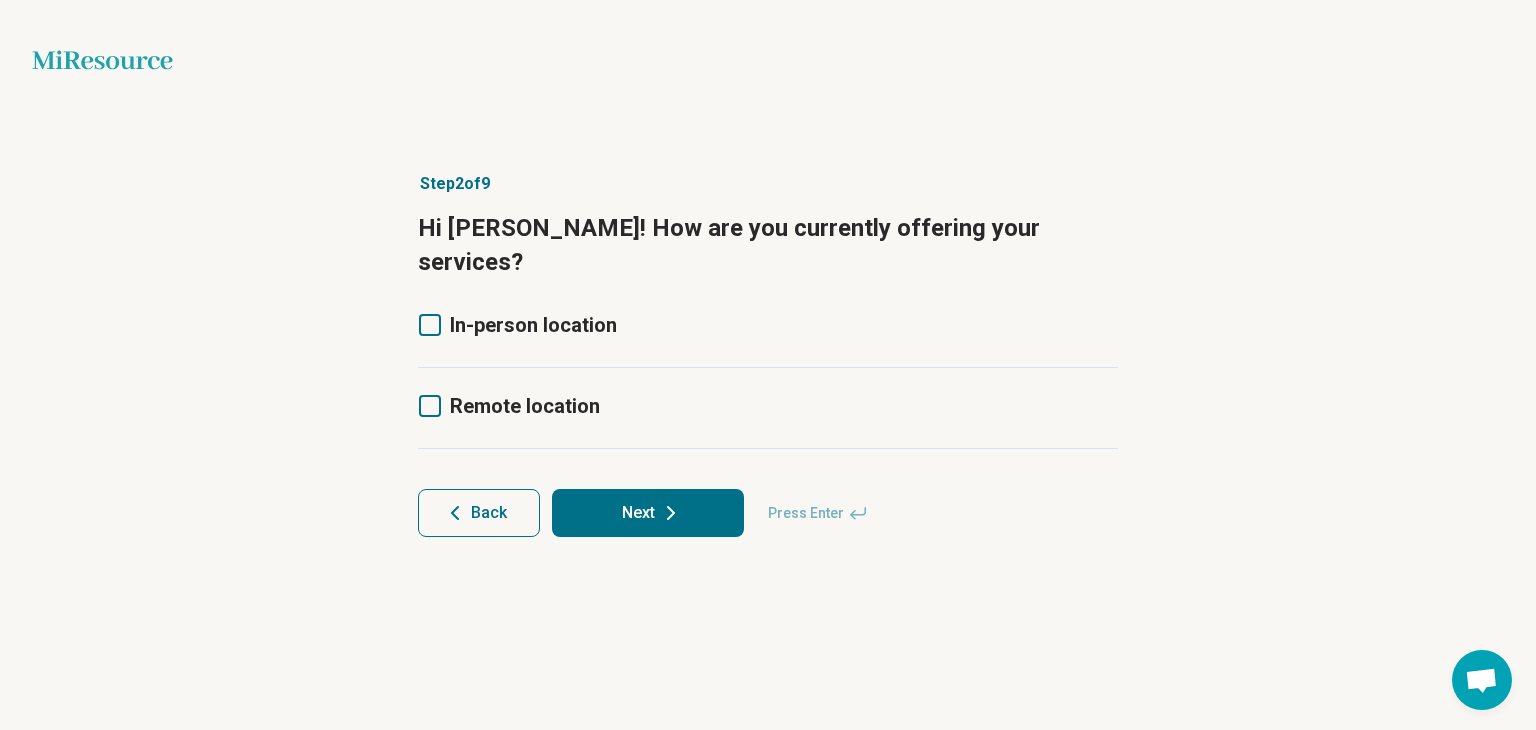 click on "Remote location" at bounding box center (525, 406) 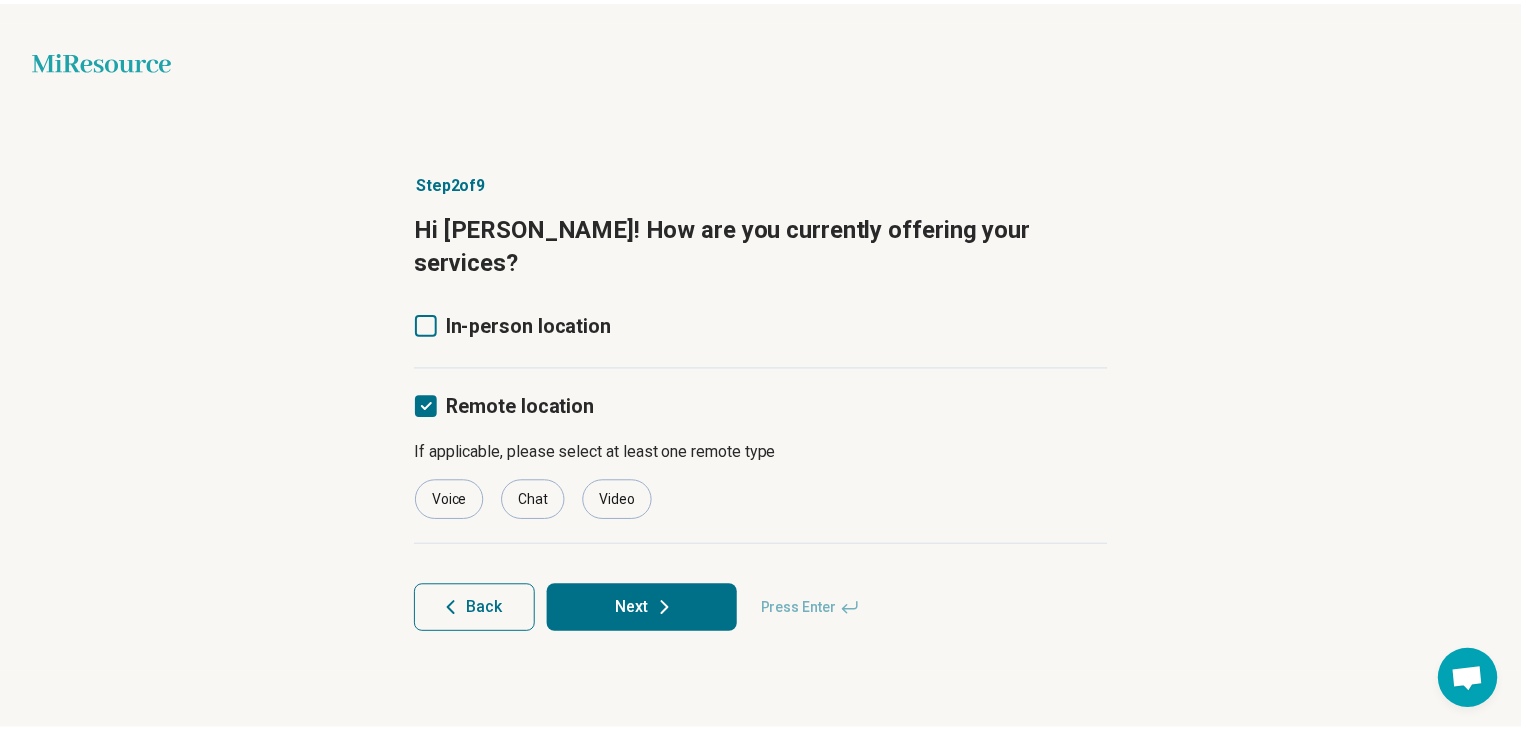 scroll, scrollTop: 10, scrollLeft: 0, axis: vertical 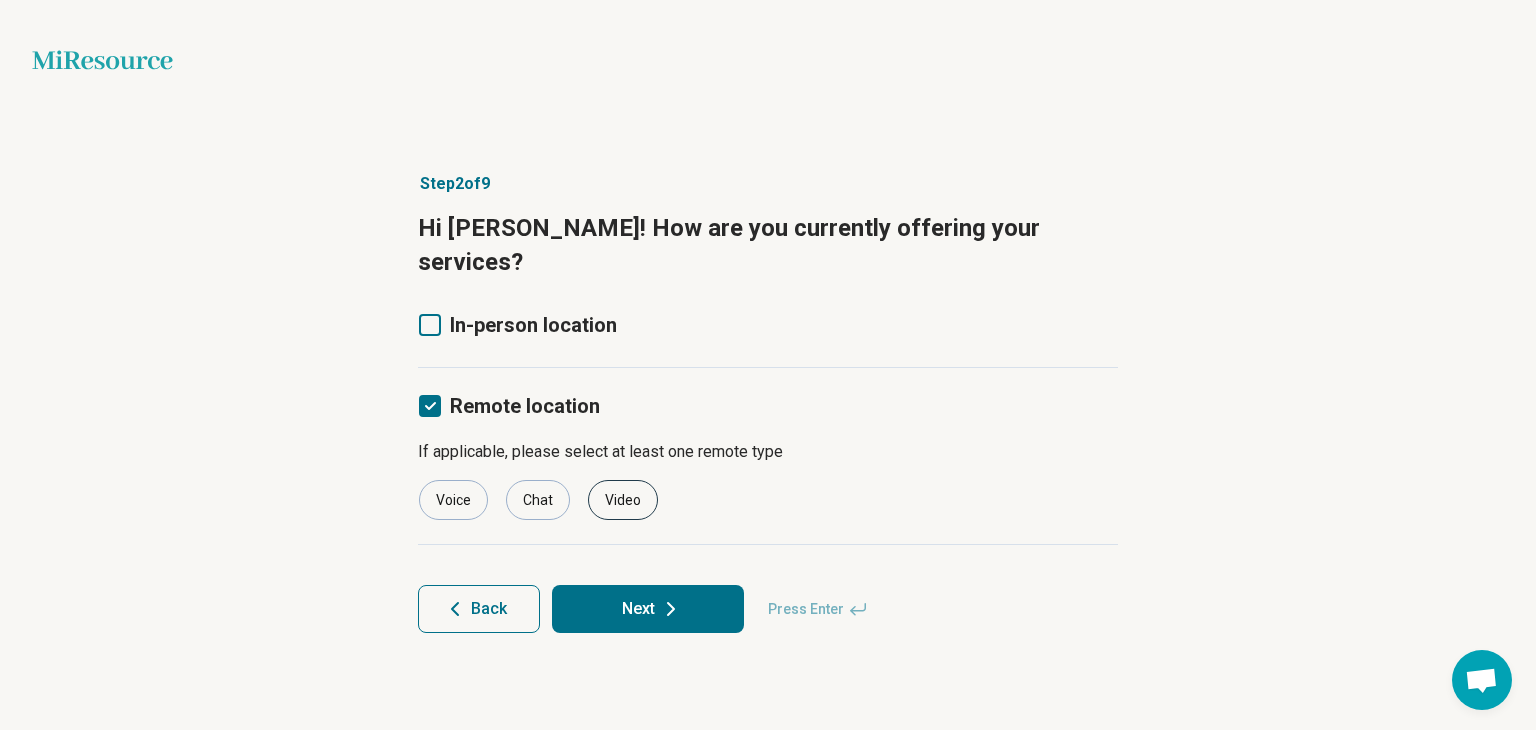 click on "Video" at bounding box center [623, 500] 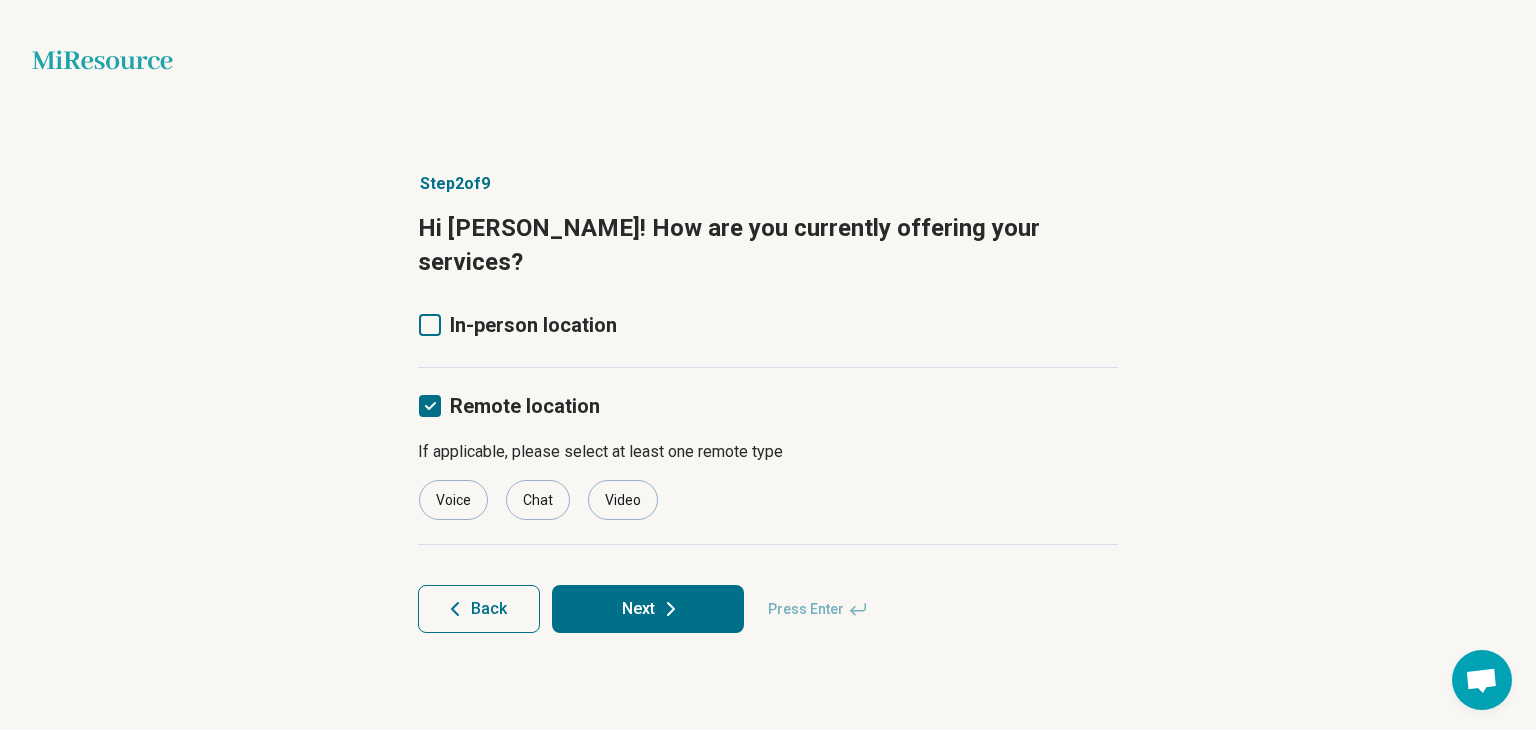 click on "Next" at bounding box center (648, 609) 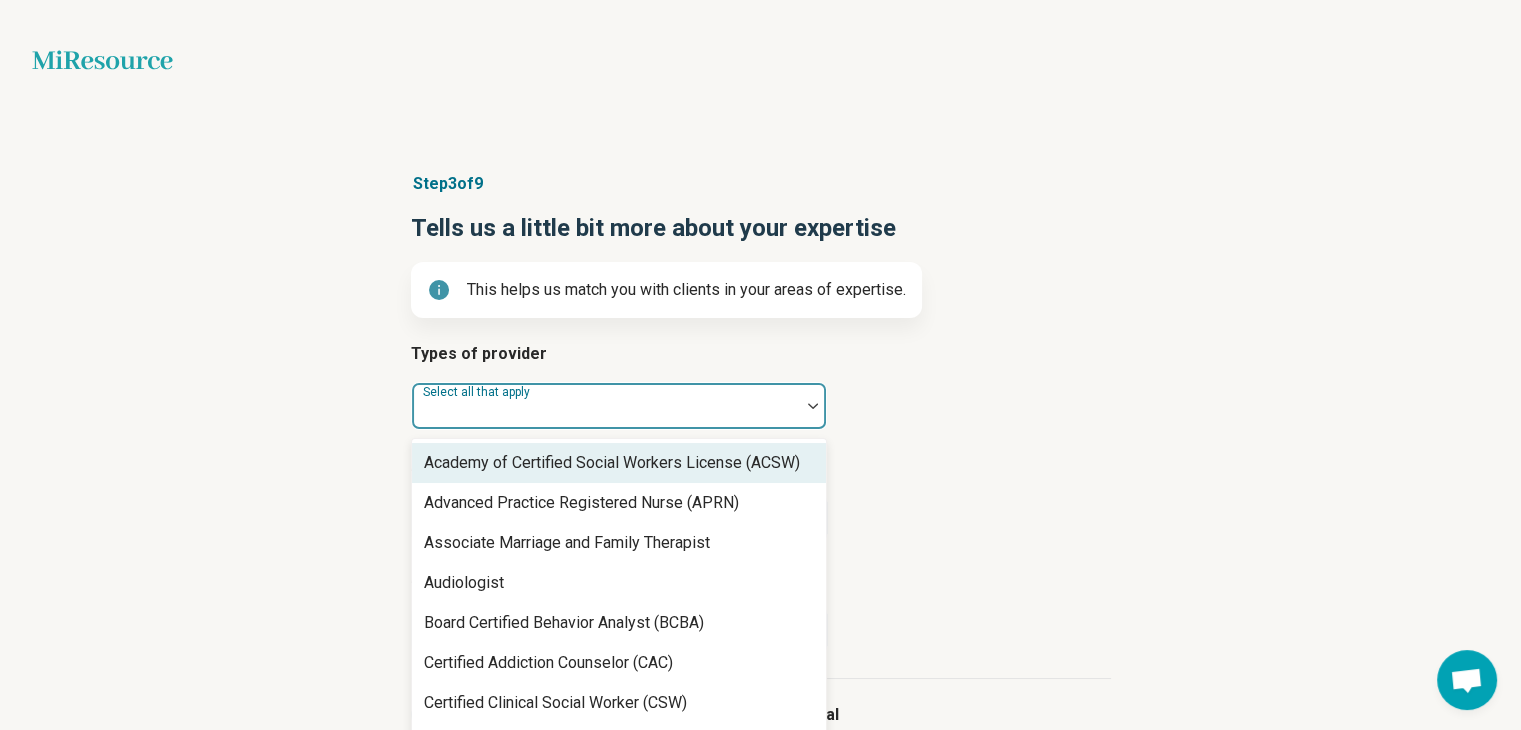 click at bounding box center (606, 414) 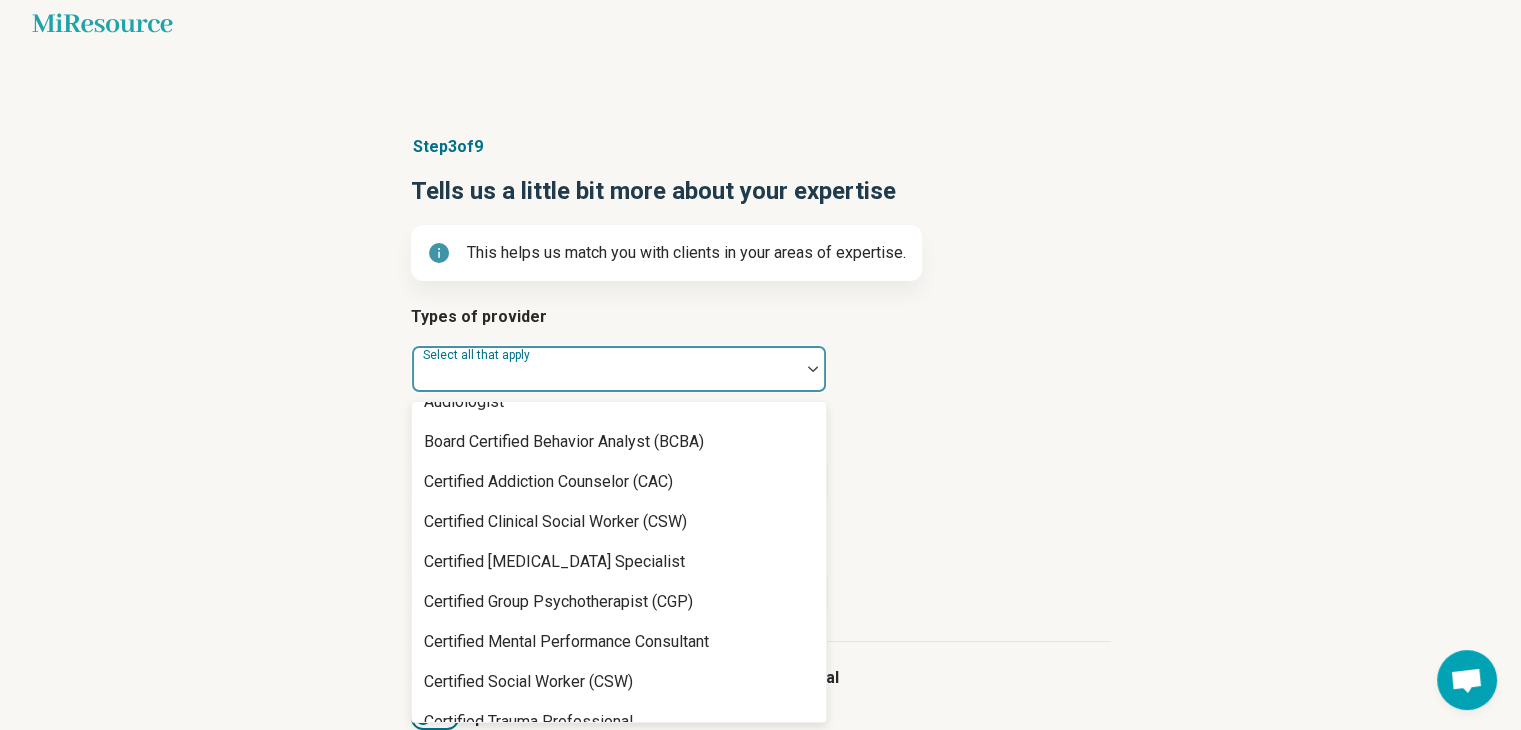 scroll, scrollTop: 500, scrollLeft: 0, axis: vertical 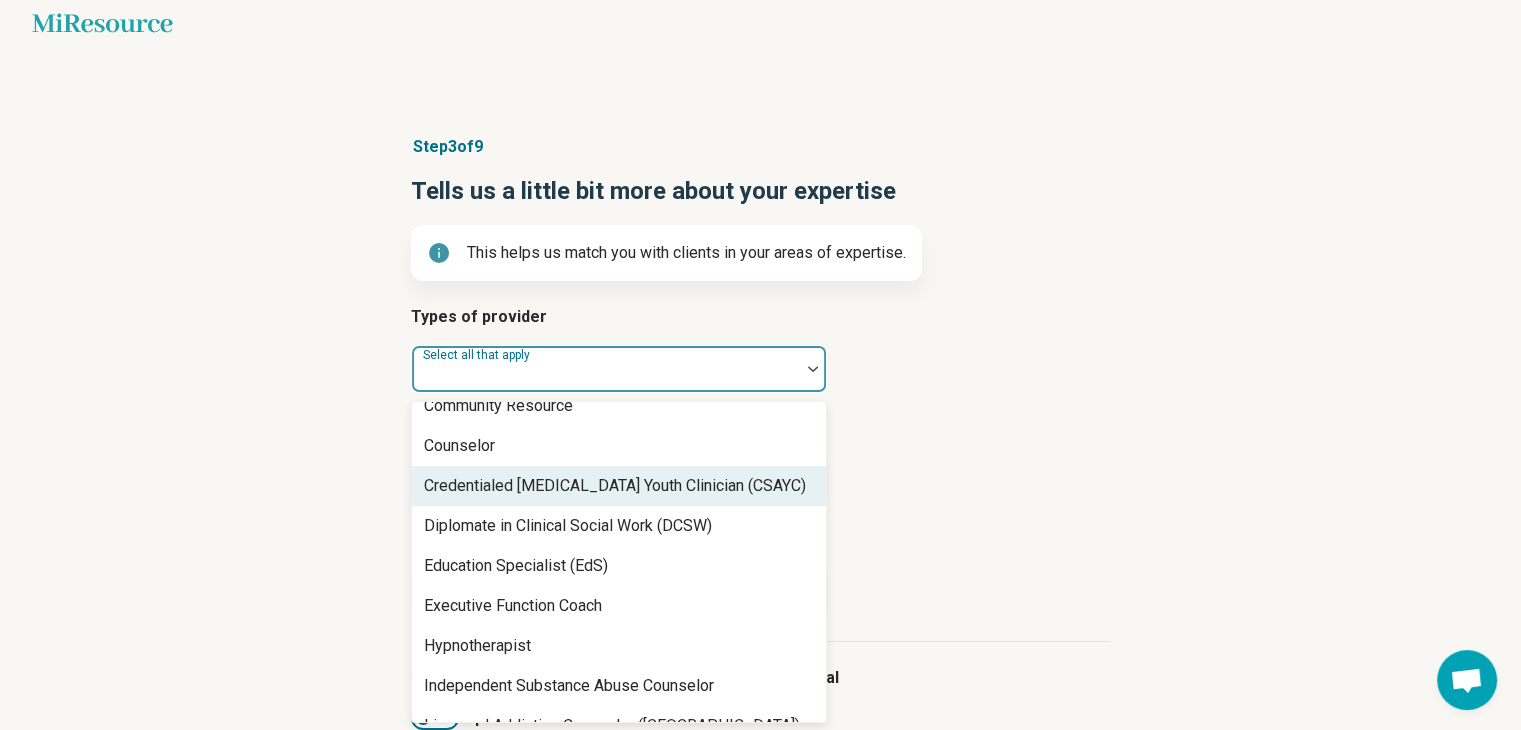click on "Step  3  of  9 Tells us a little bit more about your expertise This helps us match you with clients in your areas of expertise. Types of provider 68 results available. Use Up and Down to choose options, press Enter to select the currently focused option, press Escape to exit the menu, press Tab to select the option and exit the menu. Select all that apply Academy of Certified Social Workers License (ACSW) Advanced Practice Registered Nurse (APRN) Associate Marriage and Family Therapist Audiologist Board Certified Behavior Analyst (BCBA) Certified Addiction Counselor (CAC) Certified Clinical Social Worker (CSW) Certified [MEDICAL_DATA] Specialist Certified Group Psychotherapist (CGP) Certified Mental Performance Consultant Certified Social Worker (CSW) Certified Trauma Professional Community Resource Counselor Credentialed [MEDICAL_DATA] Youth Clinician (CSAYC) Diplomate in Clinical Social Work (DCSW) Education Specialist (EdS) Executive Function Coach Hypnotherapist Independent Substance Abuse Counselor Other" at bounding box center [761, 489] 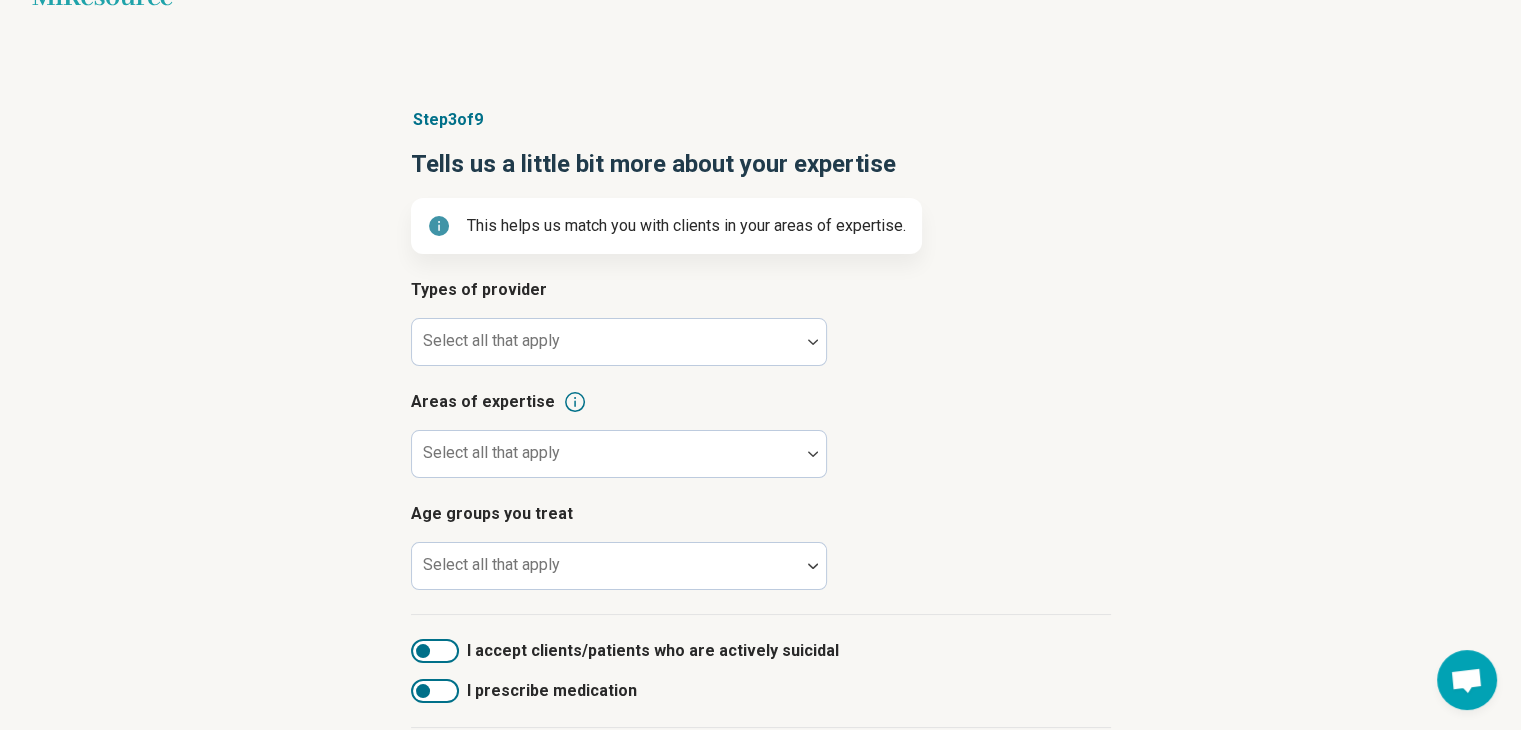 scroll, scrollTop: 100, scrollLeft: 0, axis: vertical 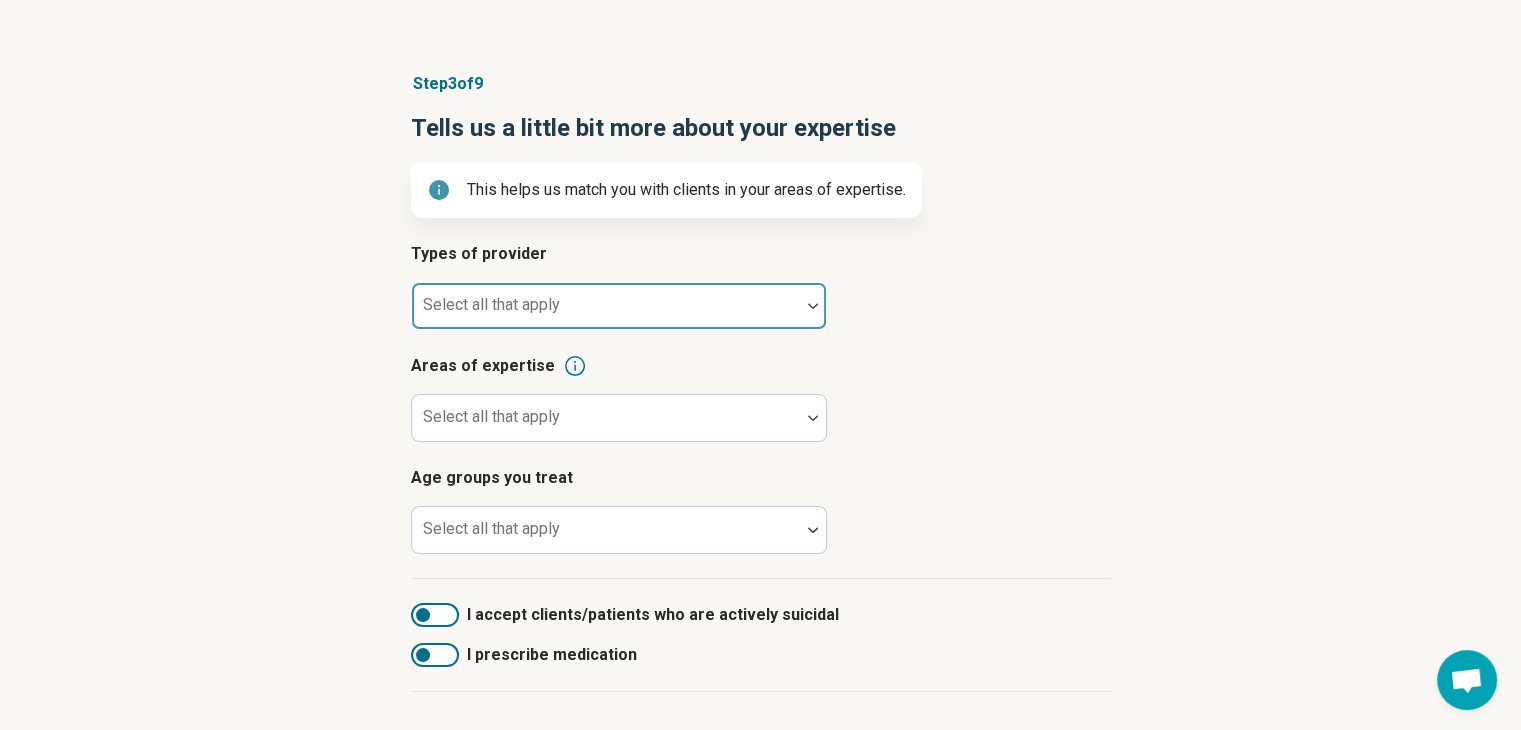 click at bounding box center [606, 314] 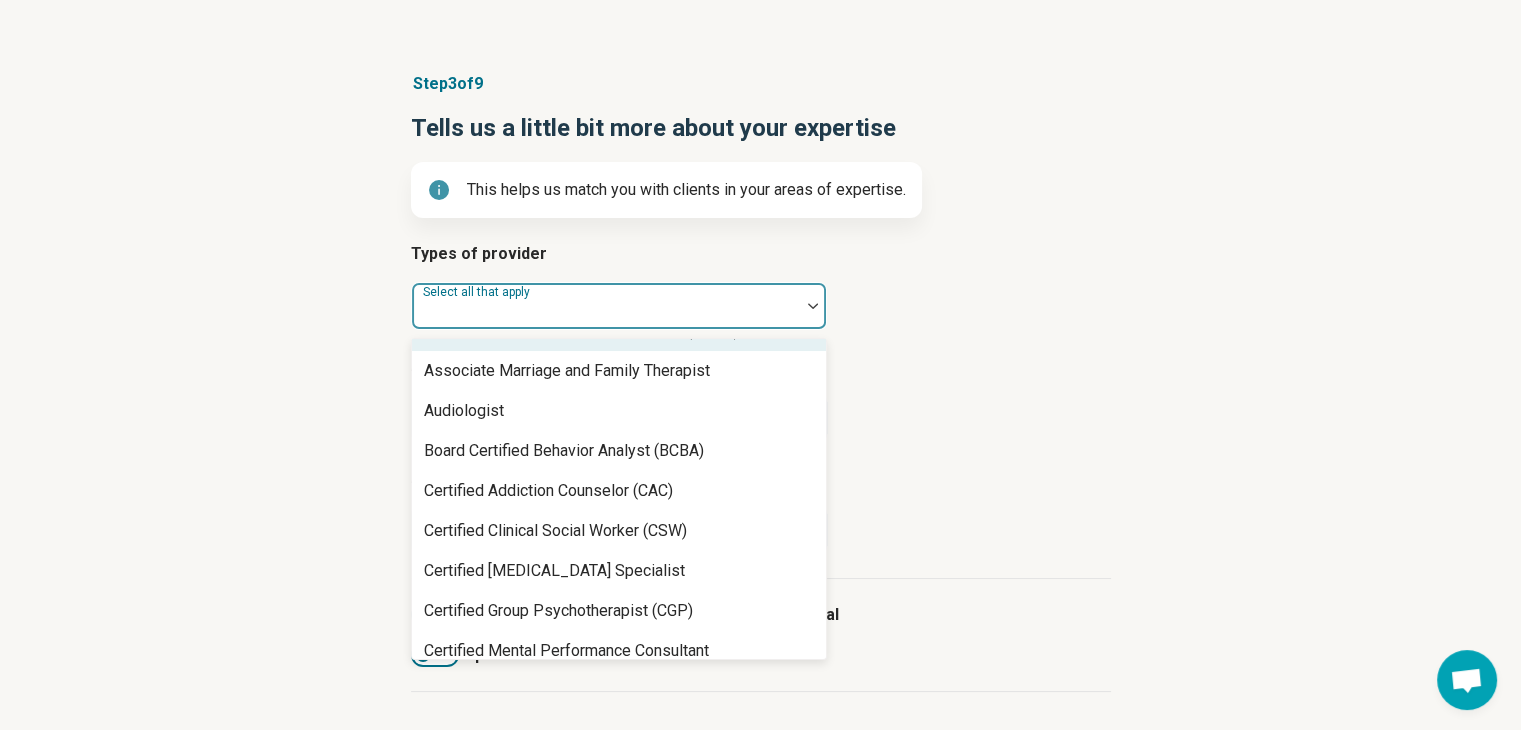 scroll, scrollTop: 100, scrollLeft: 0, axis: vertical 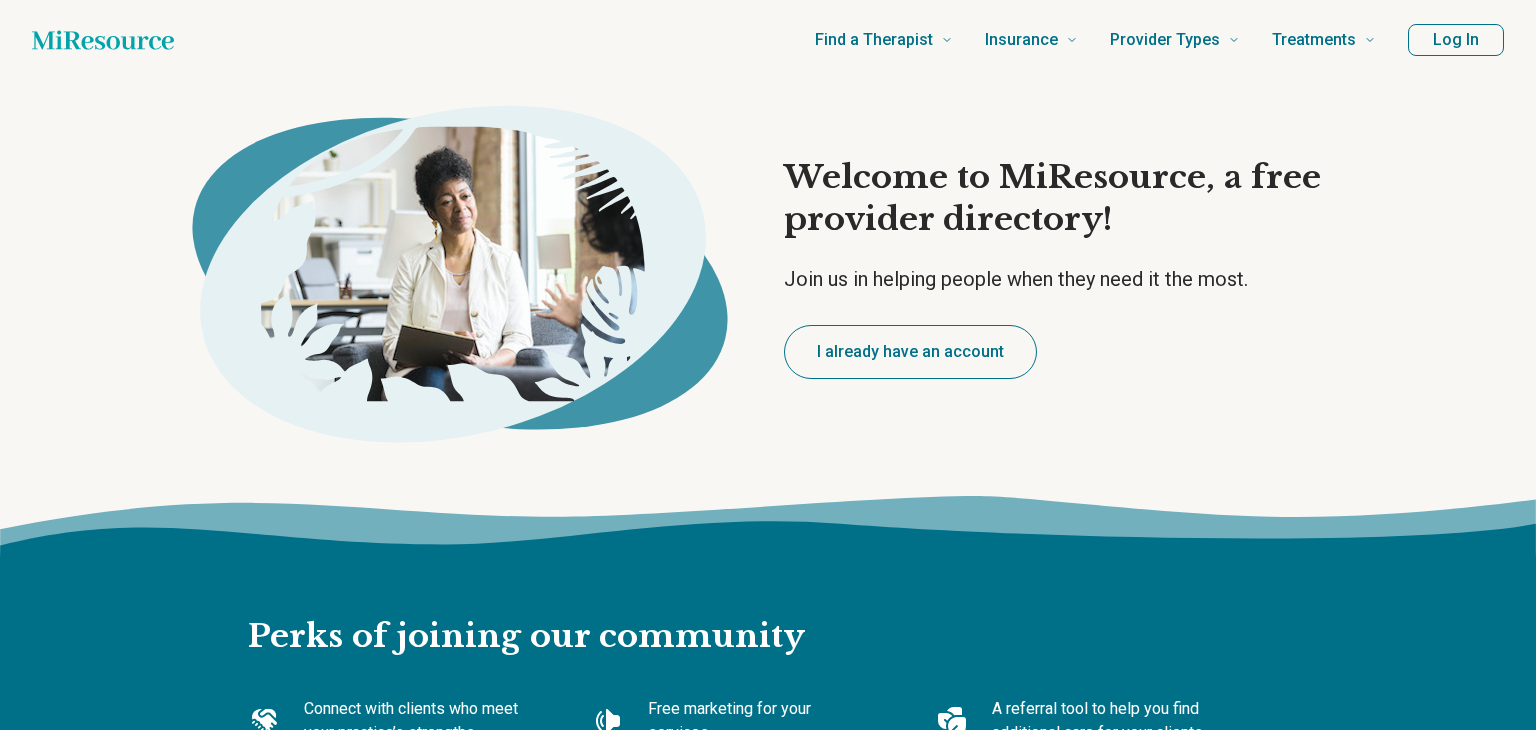 type on "*" 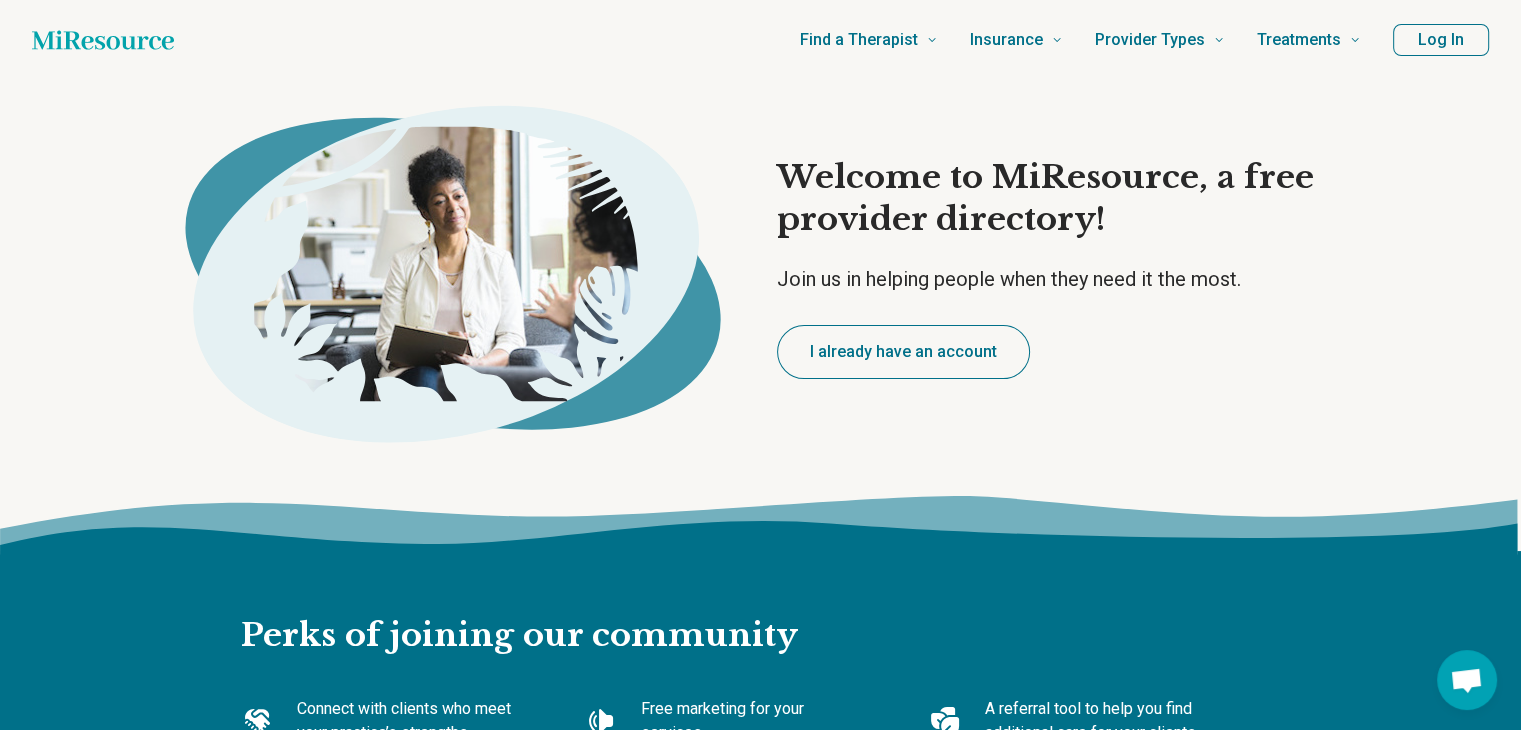 click on "I already have an account" at bounding box center [903, 352] 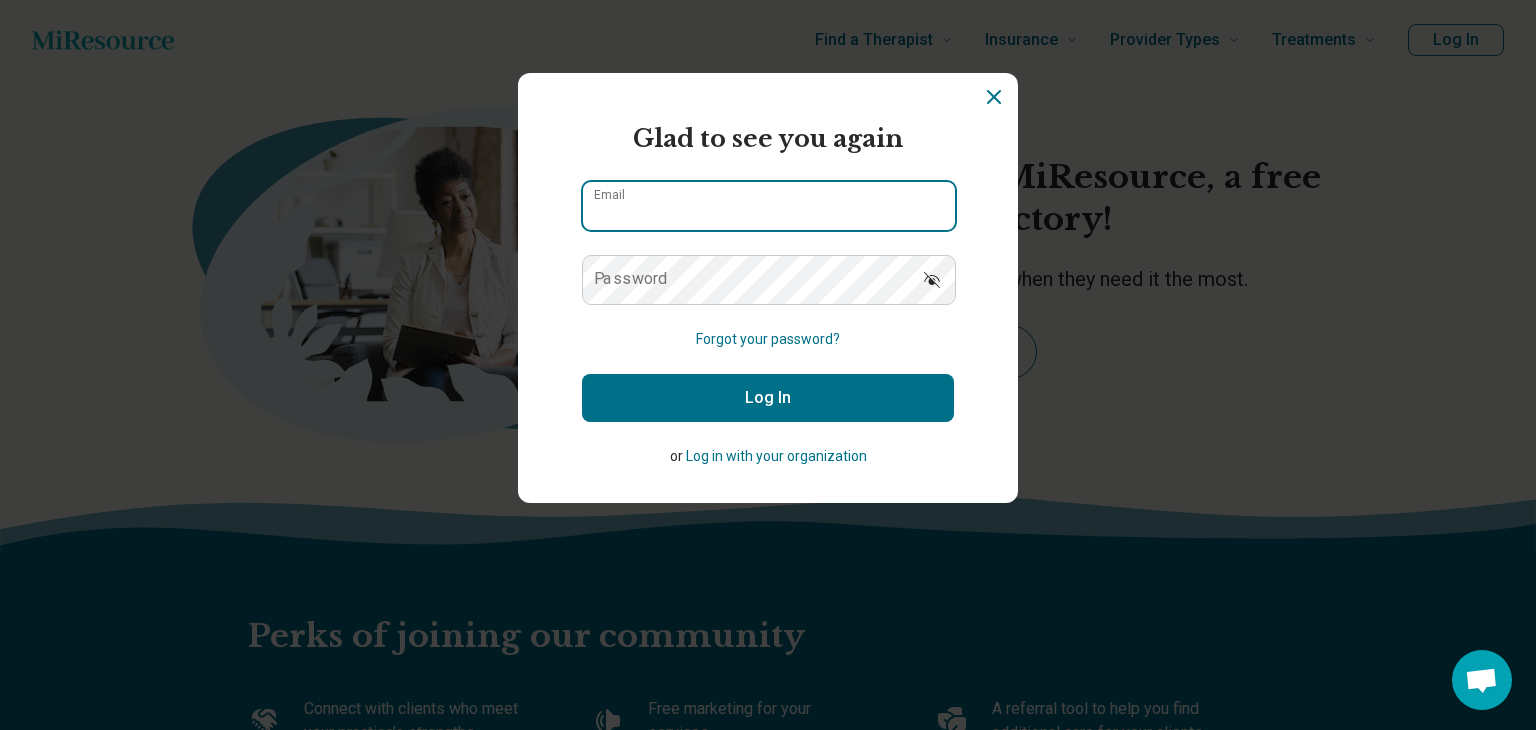type on "**********" 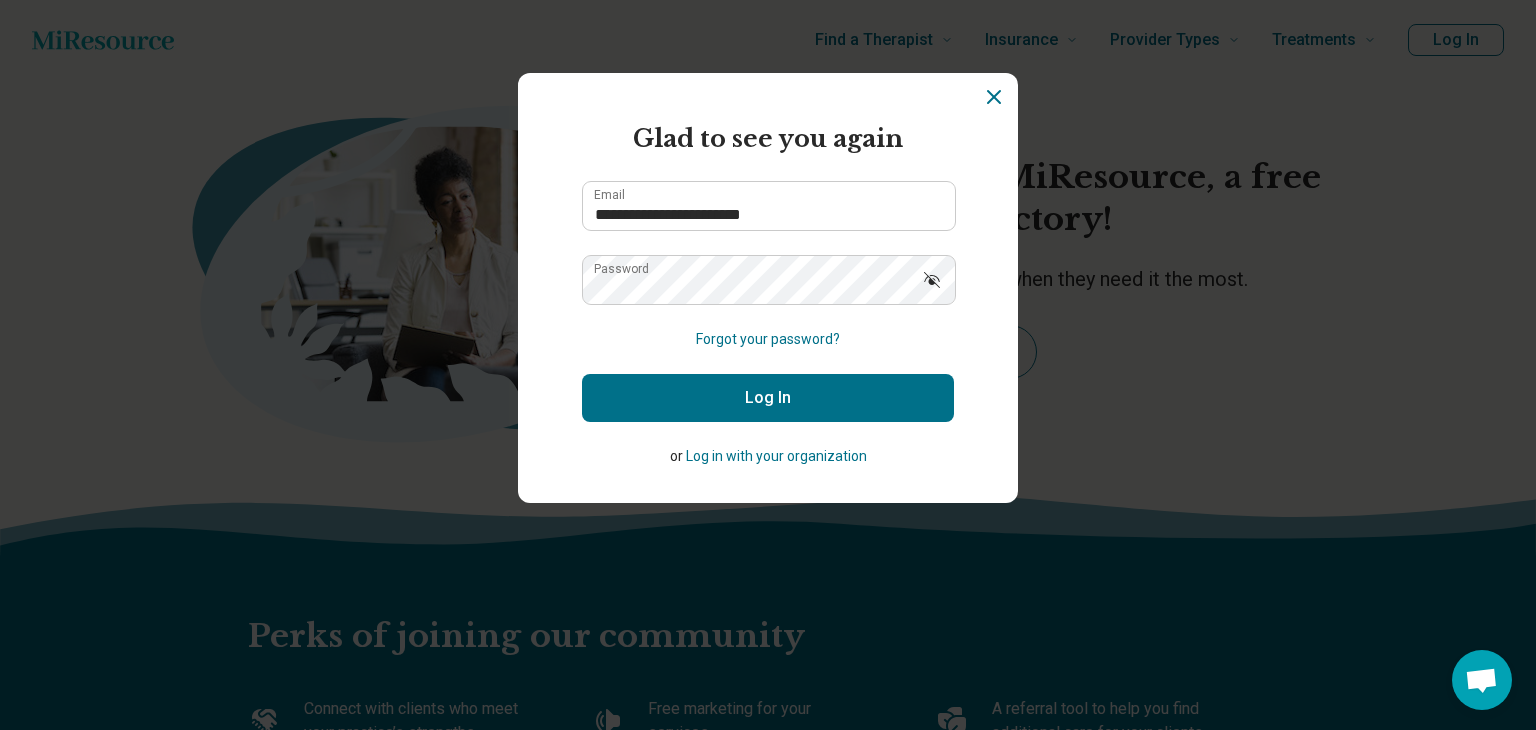 click on "Log In" at bounding box center [768, 398] 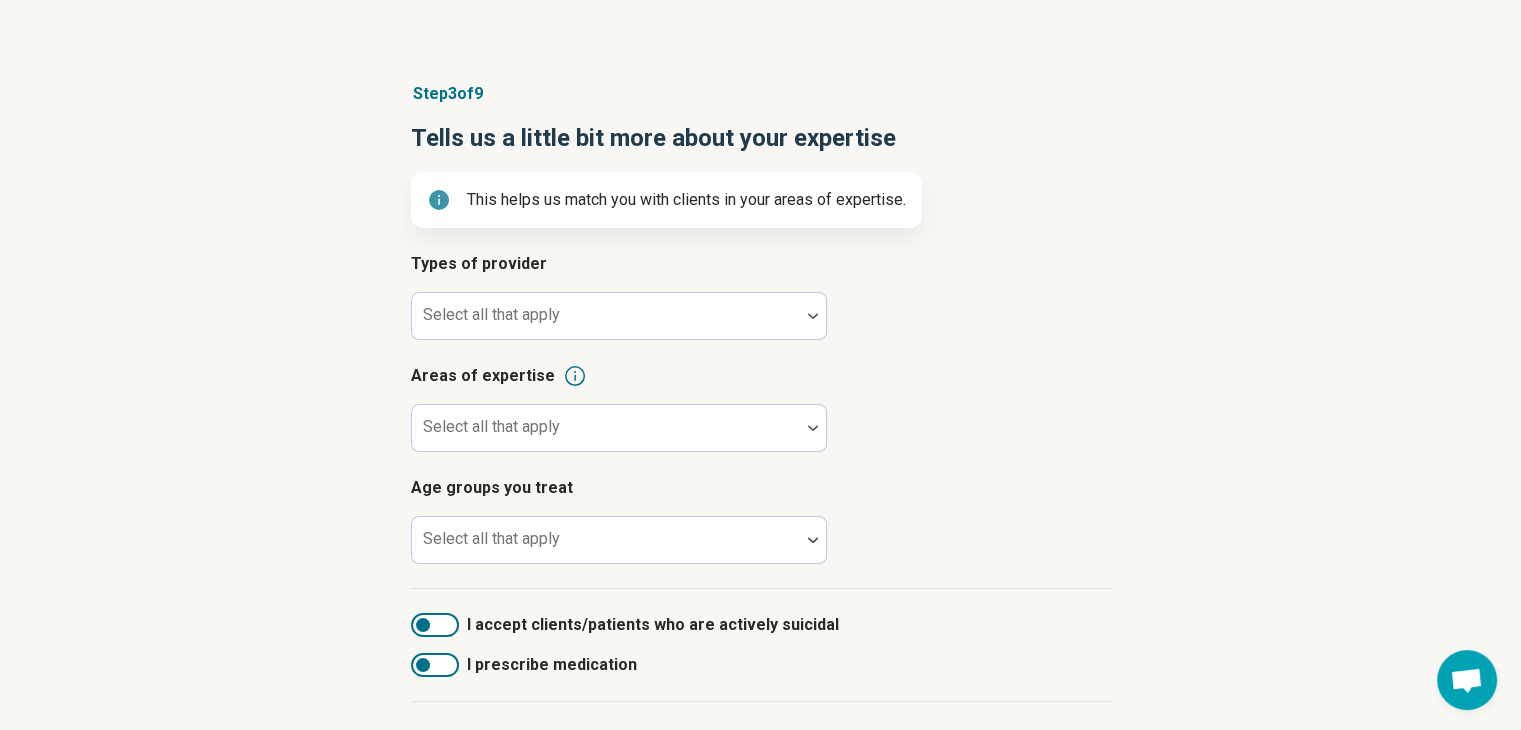 scroll, scrollTop: 189, scrollLeft: 0, axis: vertical 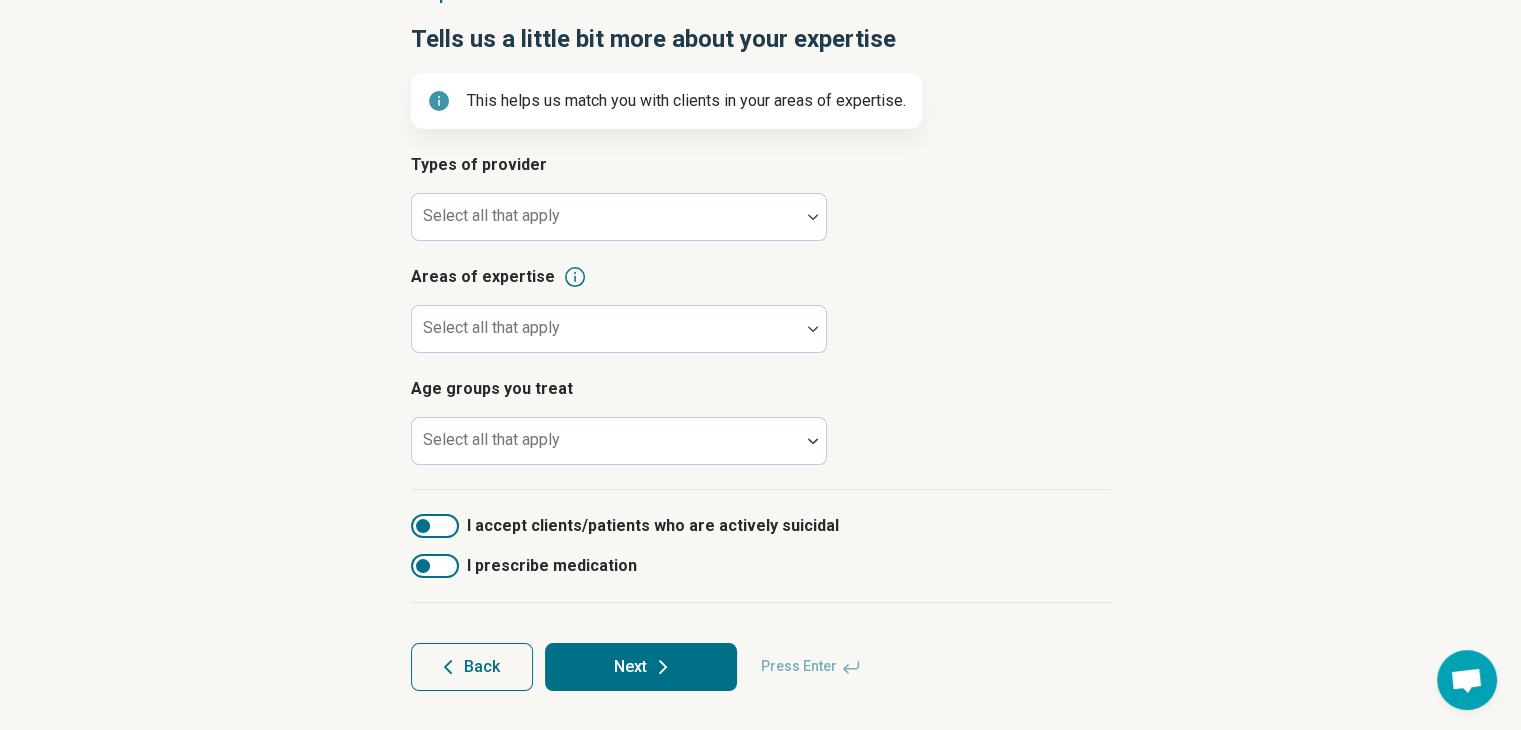 click on "Back" at bounding box center [472, 667] 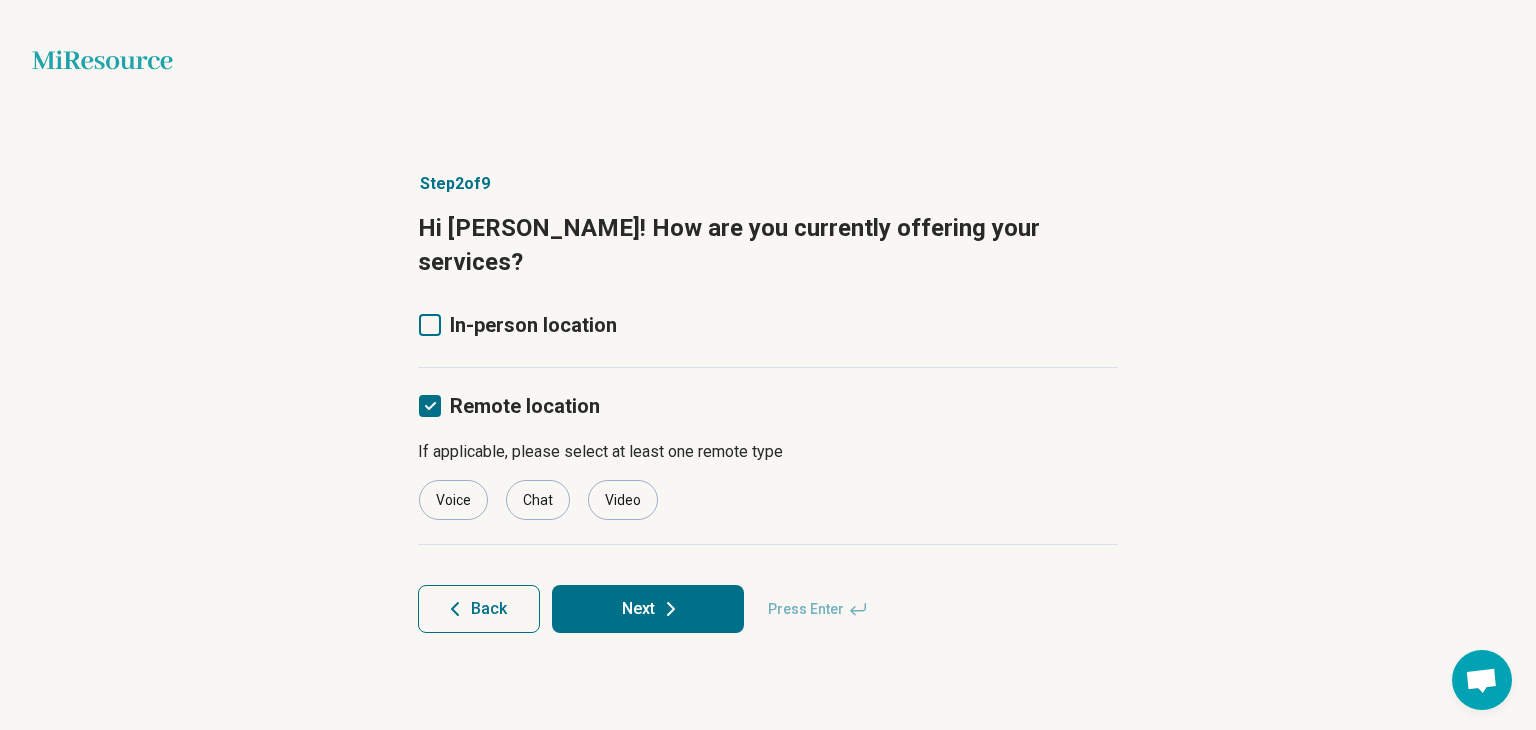 click on "Back" at bounding box center [479, 609] 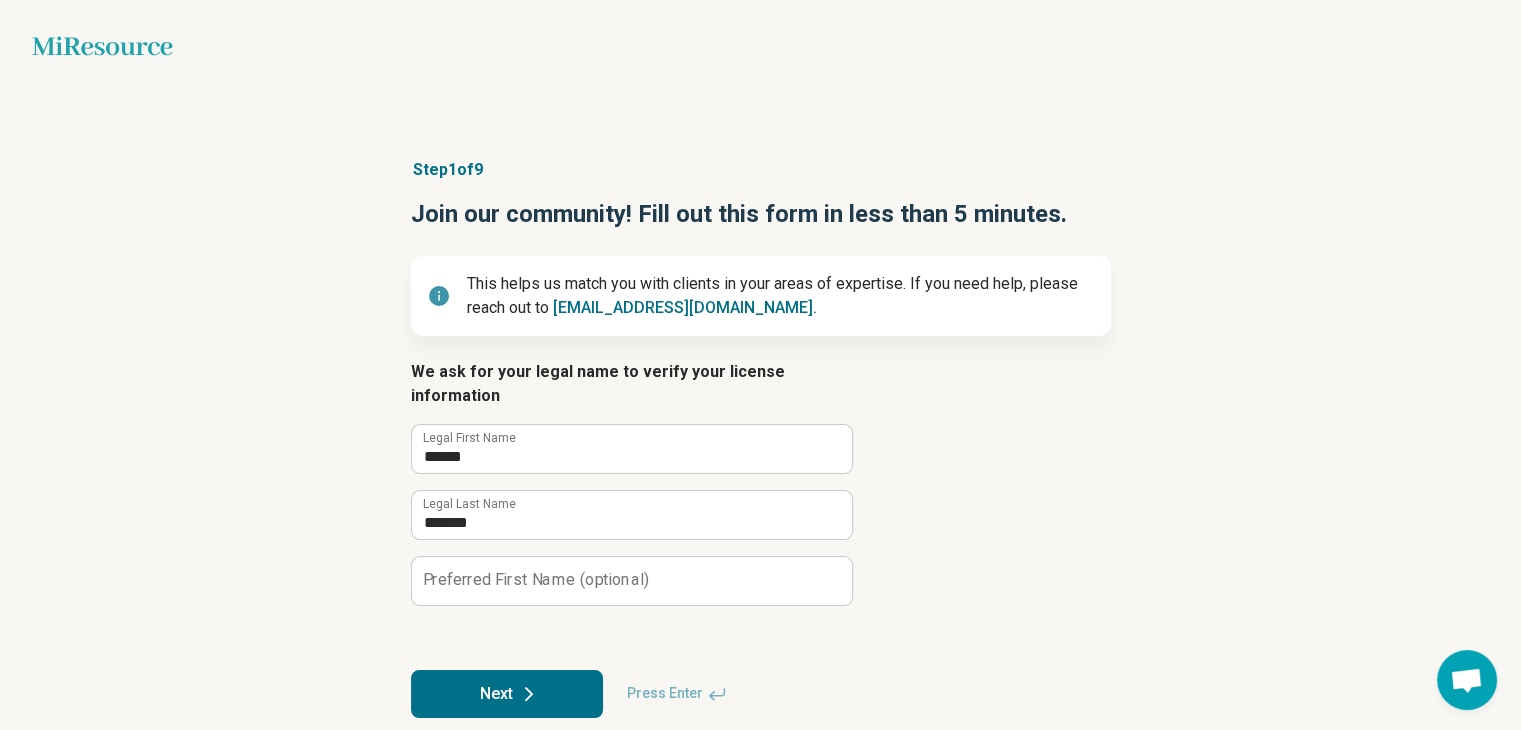 scroll, scrollTop: 18, scrollLeft: 0, axis: vertical 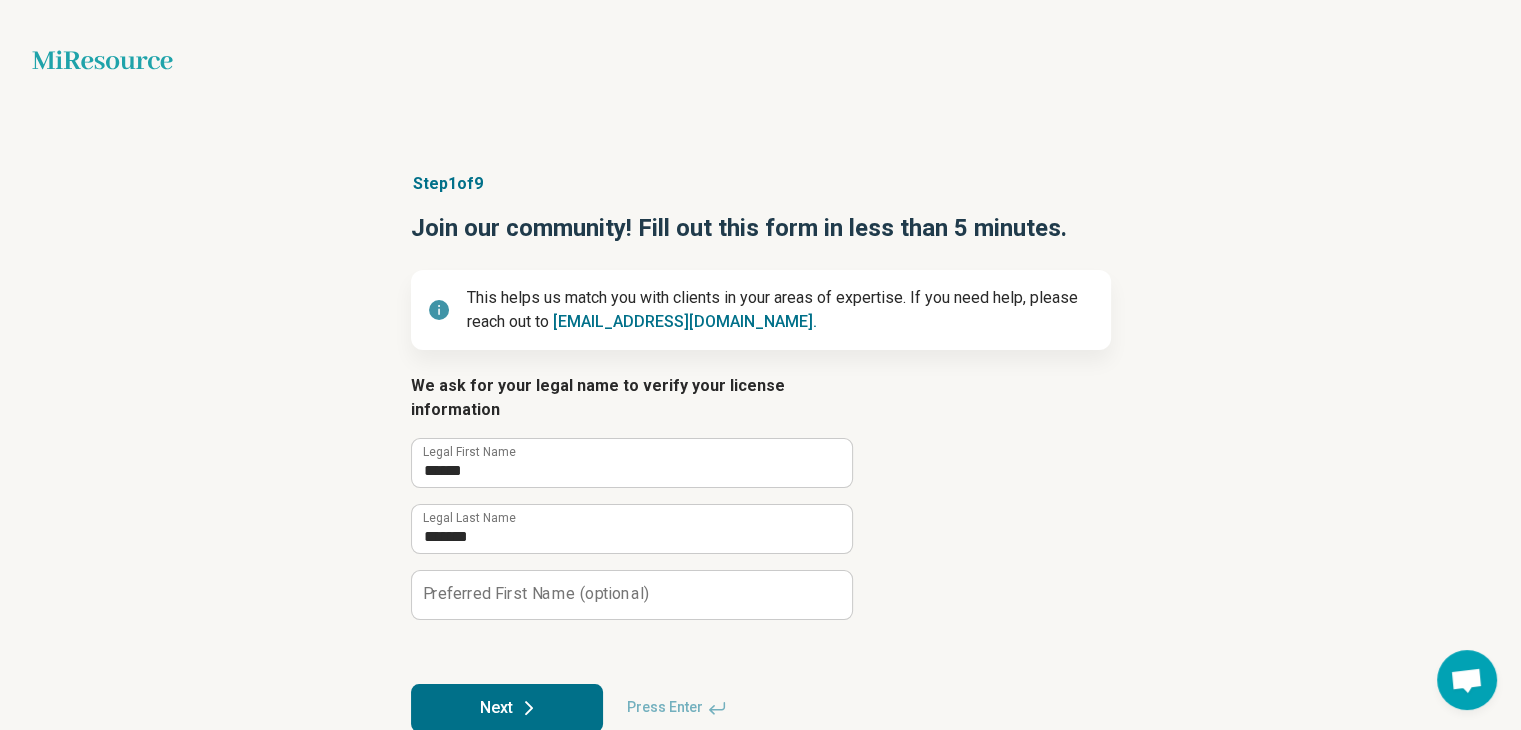 drag, startPoint x: 515, startPoint y: 679, endPoint x: 520, endPoint y: 467, distance: 212.05896 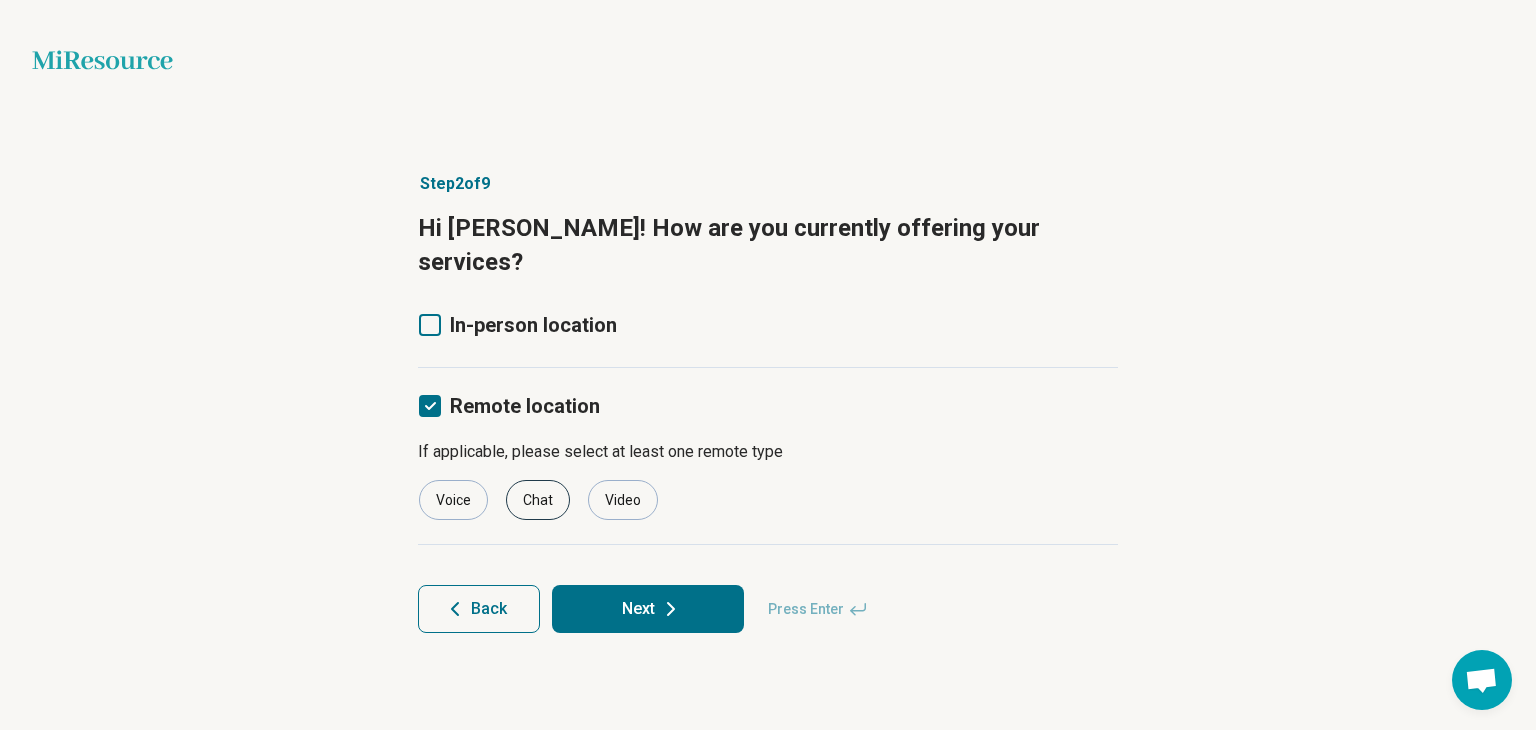click on "Chat" at bounding box center (538, 500) 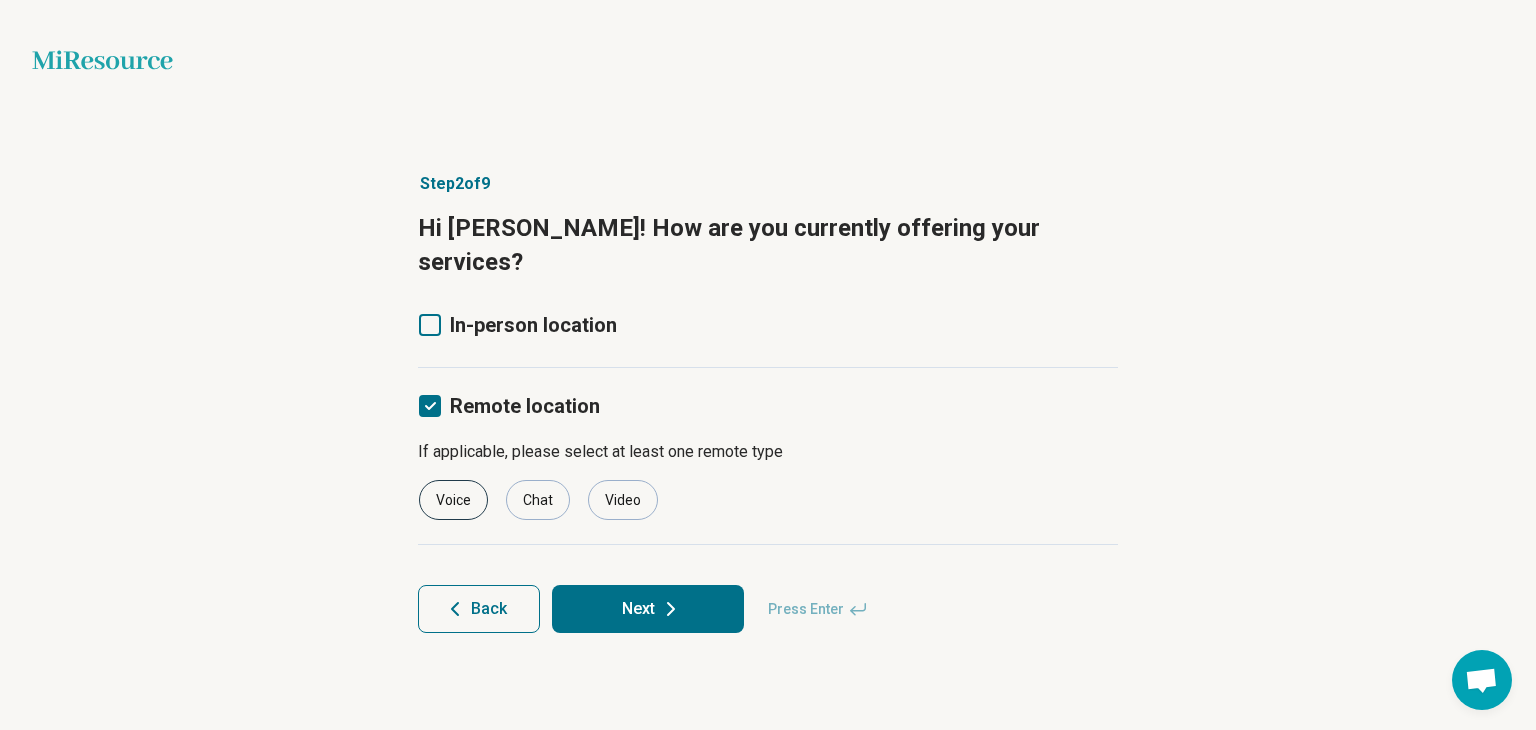 click on "Voice" at bounding box center [453, 500] 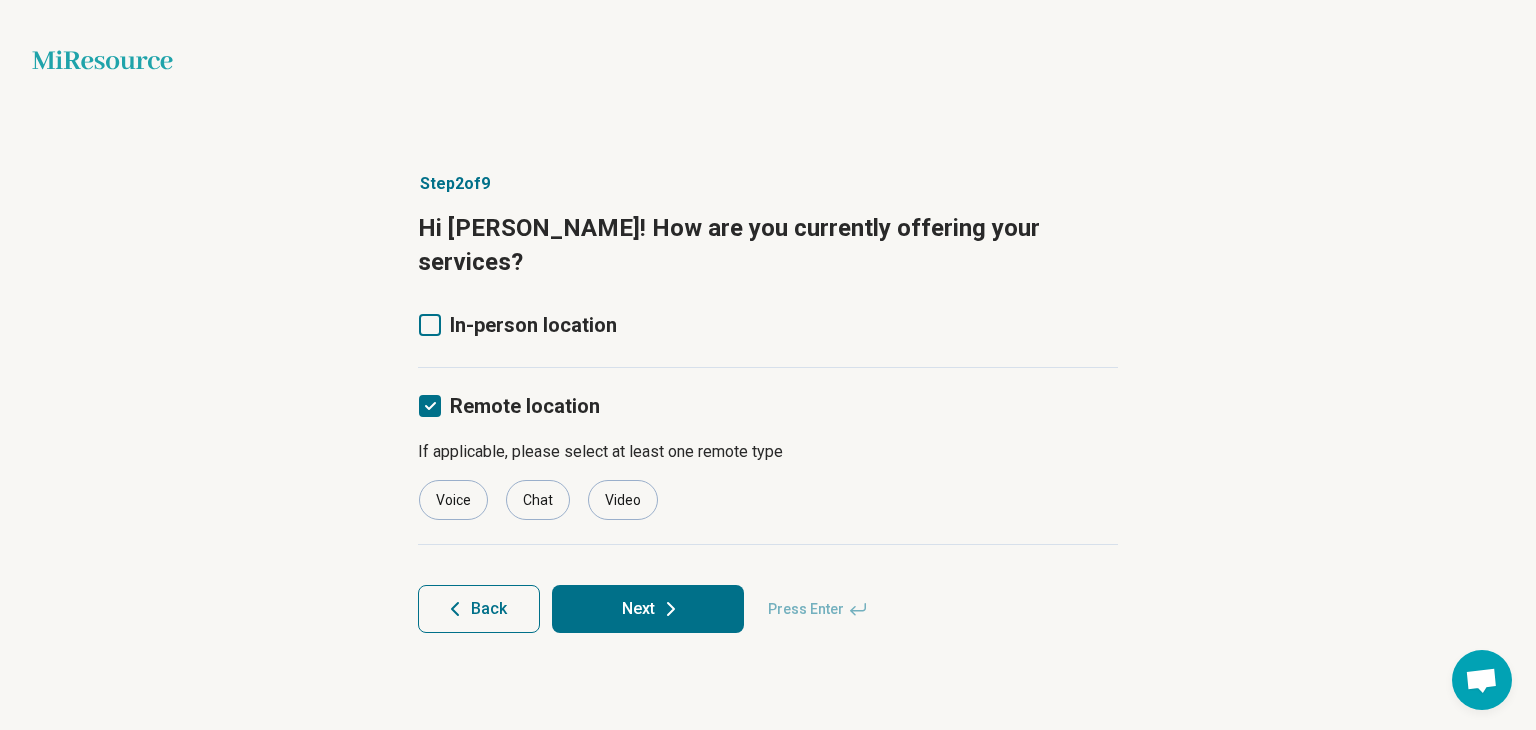 drag, startPoint x: 627, startPoint y: 553, endPoint x: 544, endPoint y: 309, distance: 257.73047 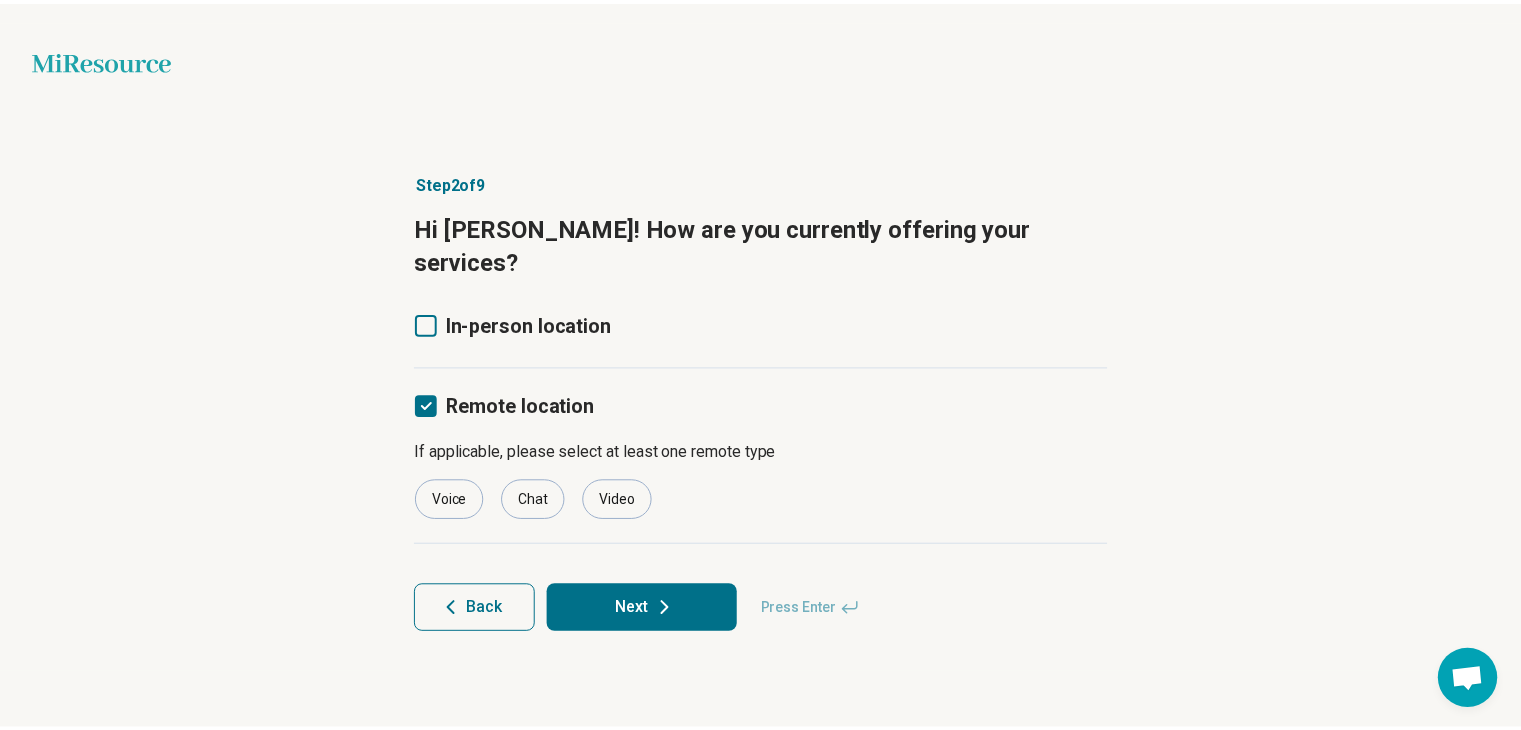 scroll, scrollTop: 0, scrollLeft: 0, axis: both 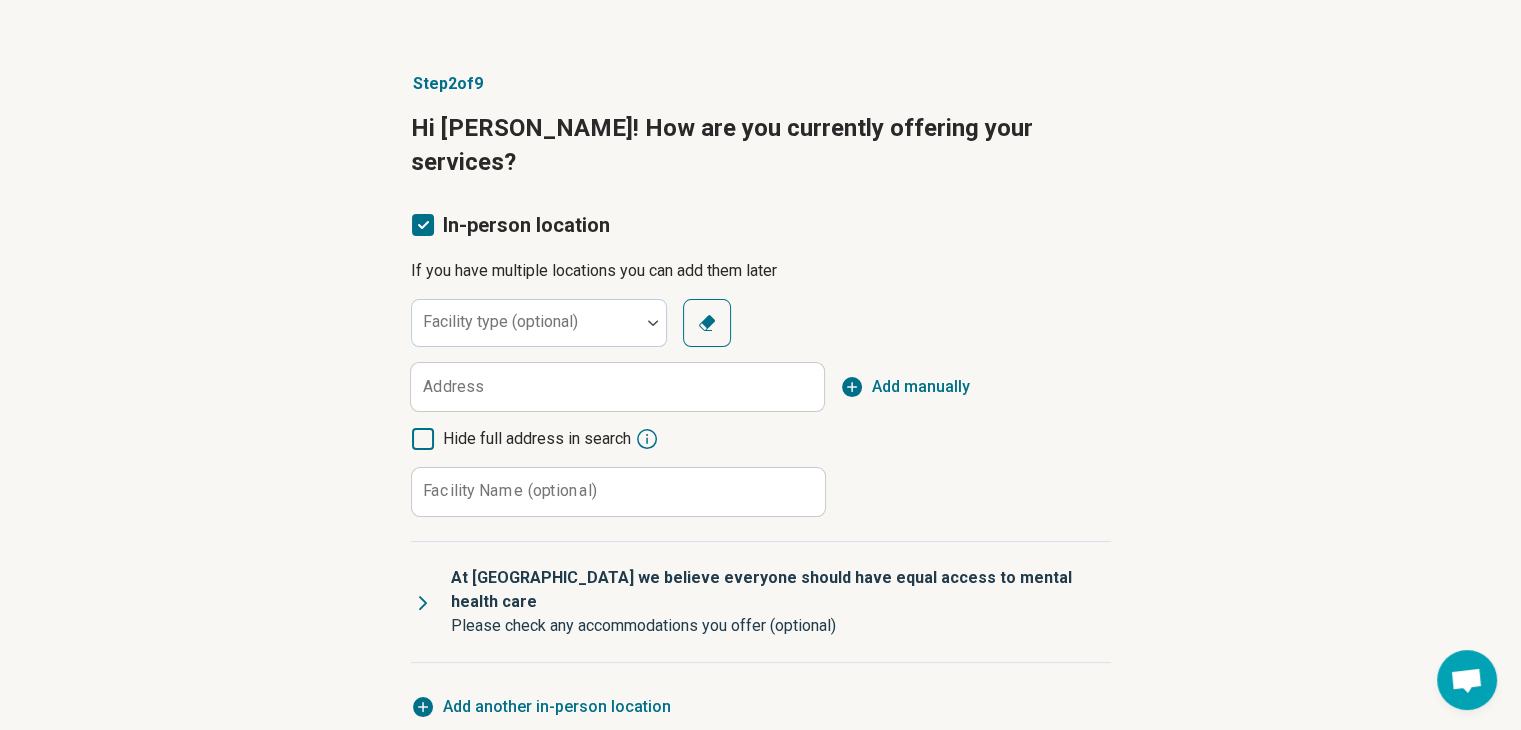 click on "In-person location If you have multiple locations you can add them later Facility type (optional) Clear Address Add manually Hide full address in search Facility Name (optional) Clear At MiResource we believe everyone should have equal access to mental health care Please check any accommodations you offer (optional) Entering the practice Door can be opened easily Flat path to the front door Well-lit path to entrance Disabled parking spot (8ft / 2.4m) Service animals allowed Step-free entry Wide doorway Emotional support animals allowed Getting around Braille signage on doors Elevators Wide hallways (36” or 90cm) Settling in Storage for mobility aids (e.g. wheelchair, scooter) Wide entry to clinician space Communication Assisted listening device Virtual remote interpreter (VRI) Sign language interpreter Text-based talk therapy Language translator Add another in-person location" at bounding box center [761, 481] 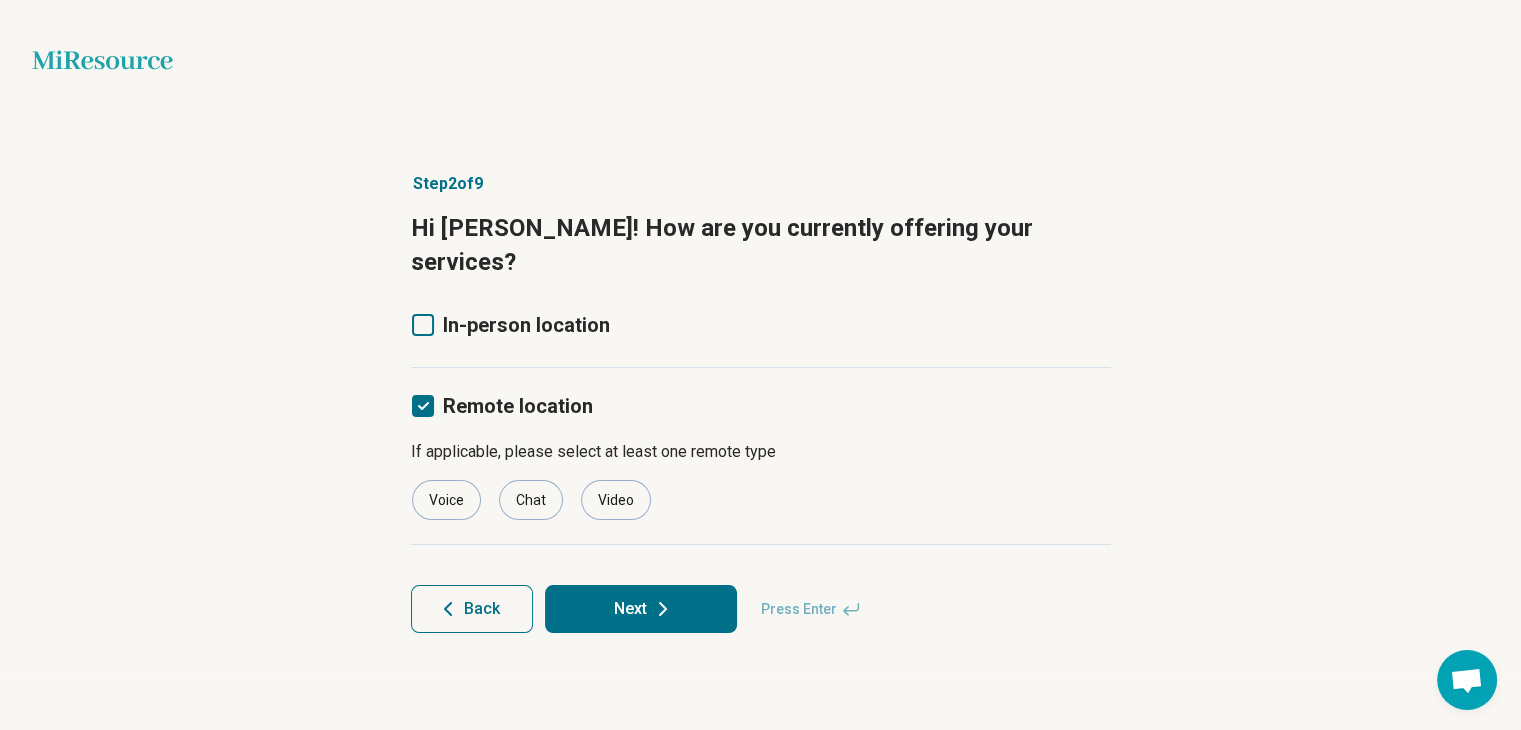 scroll, scrollTop: 0, scrollLeft: 0, axis: both 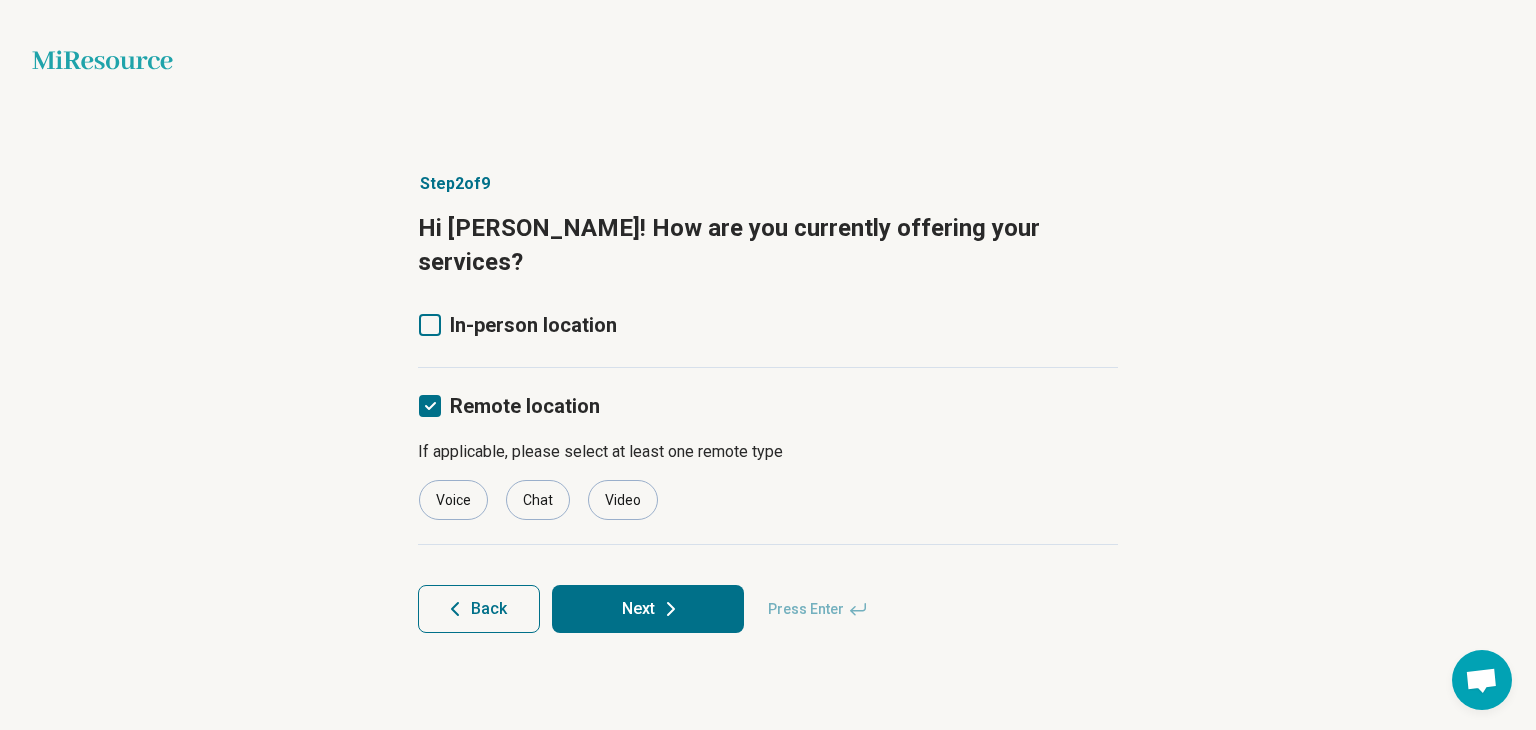 click 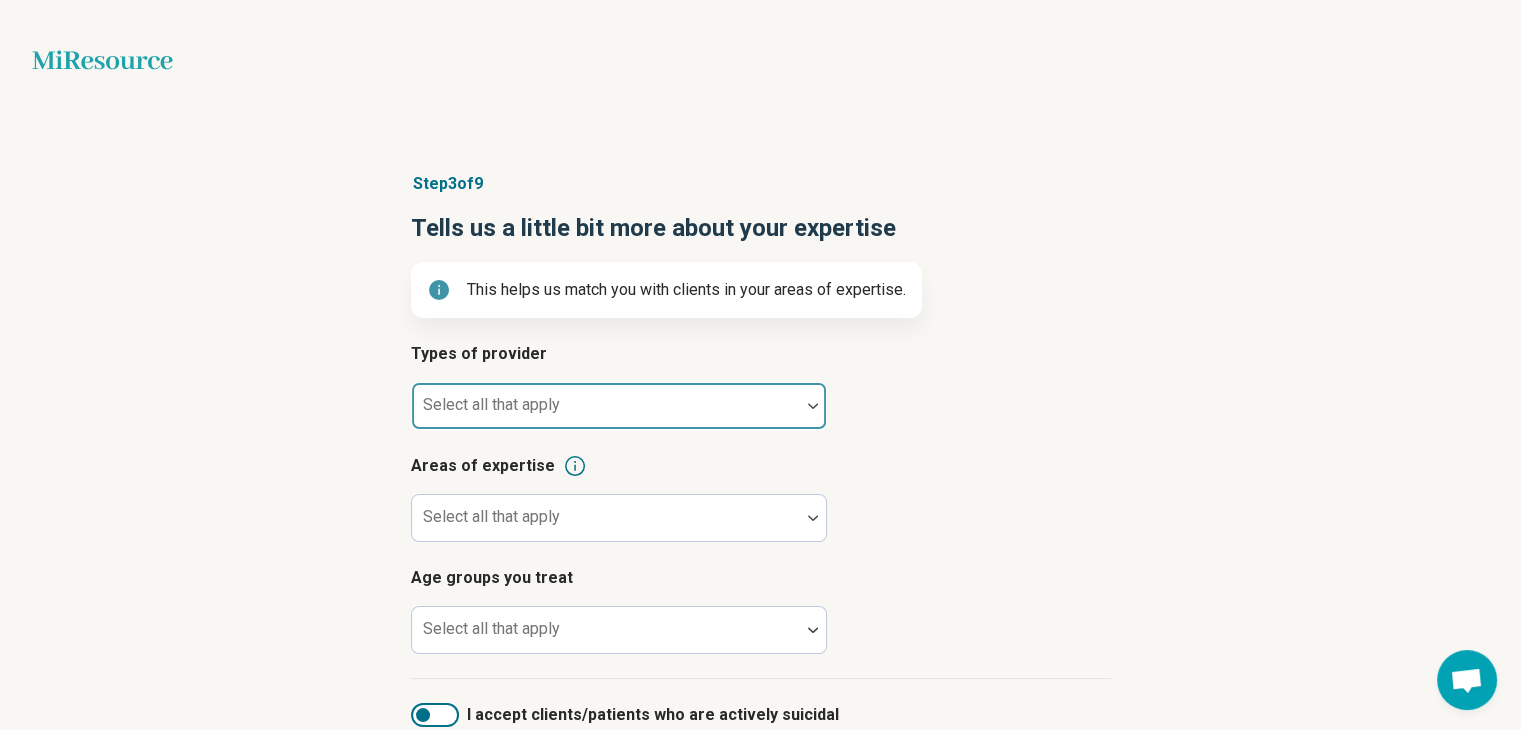 click at bounding box center (606, 414) 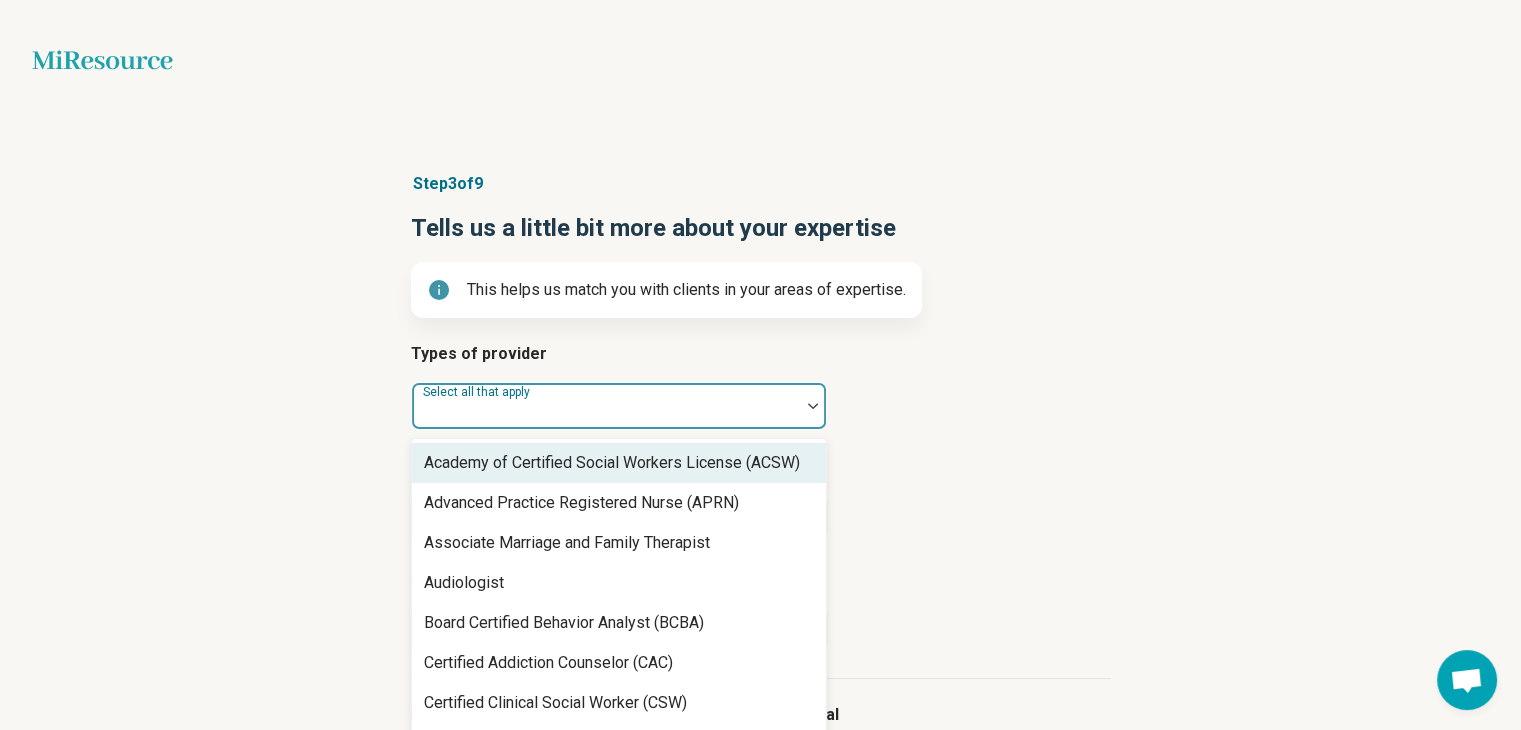 scroll, scrollTop: 37, scrollLeft: 0, axis: vertical 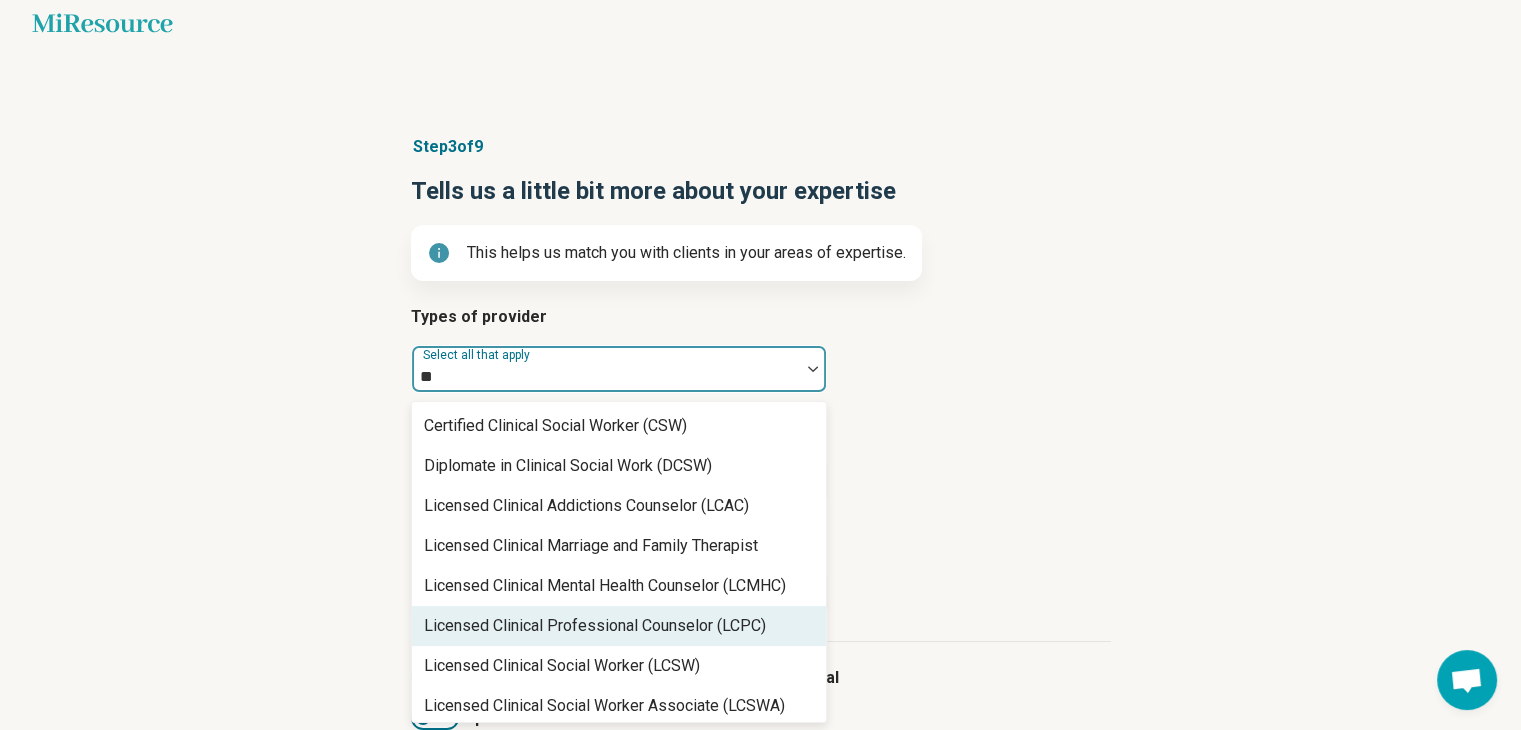 type on "*" 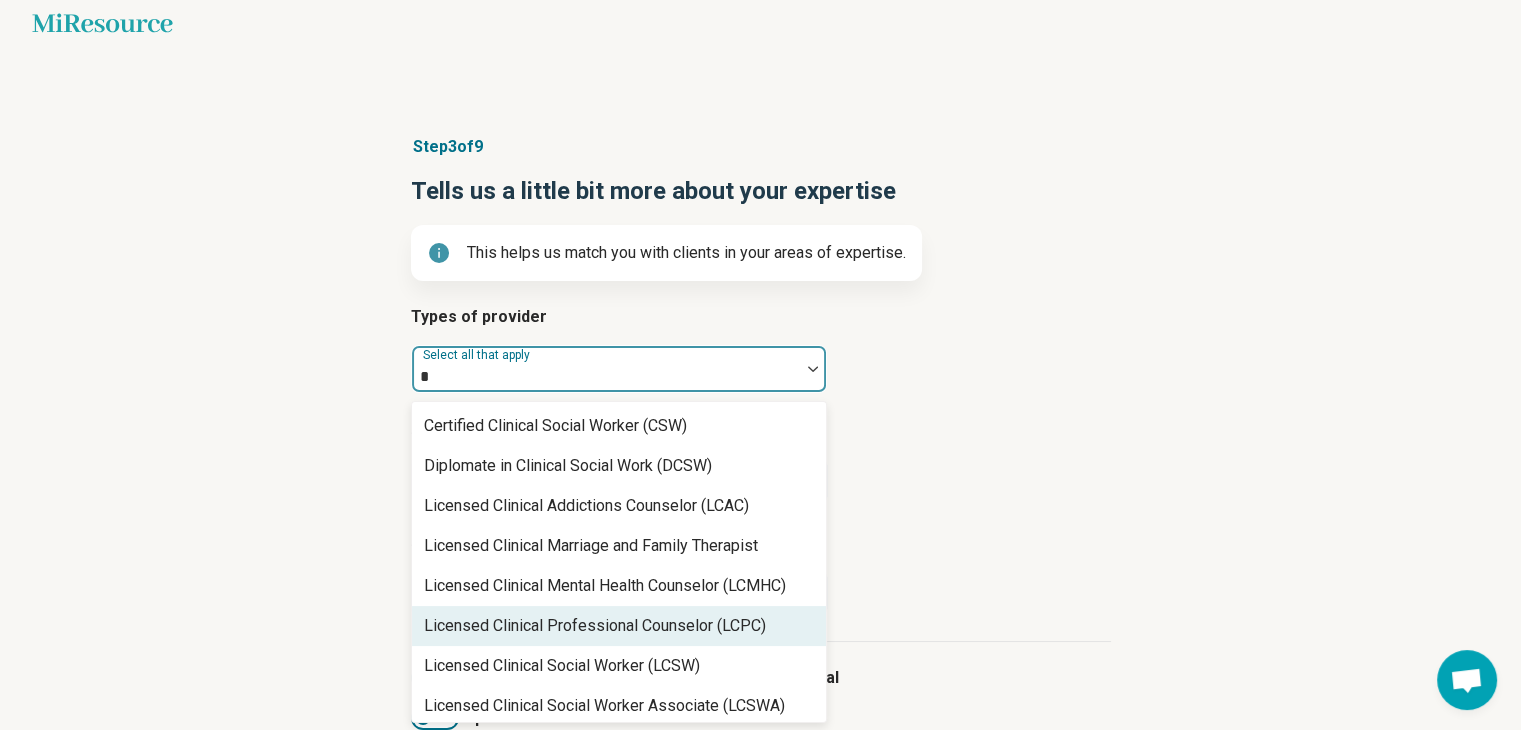 type 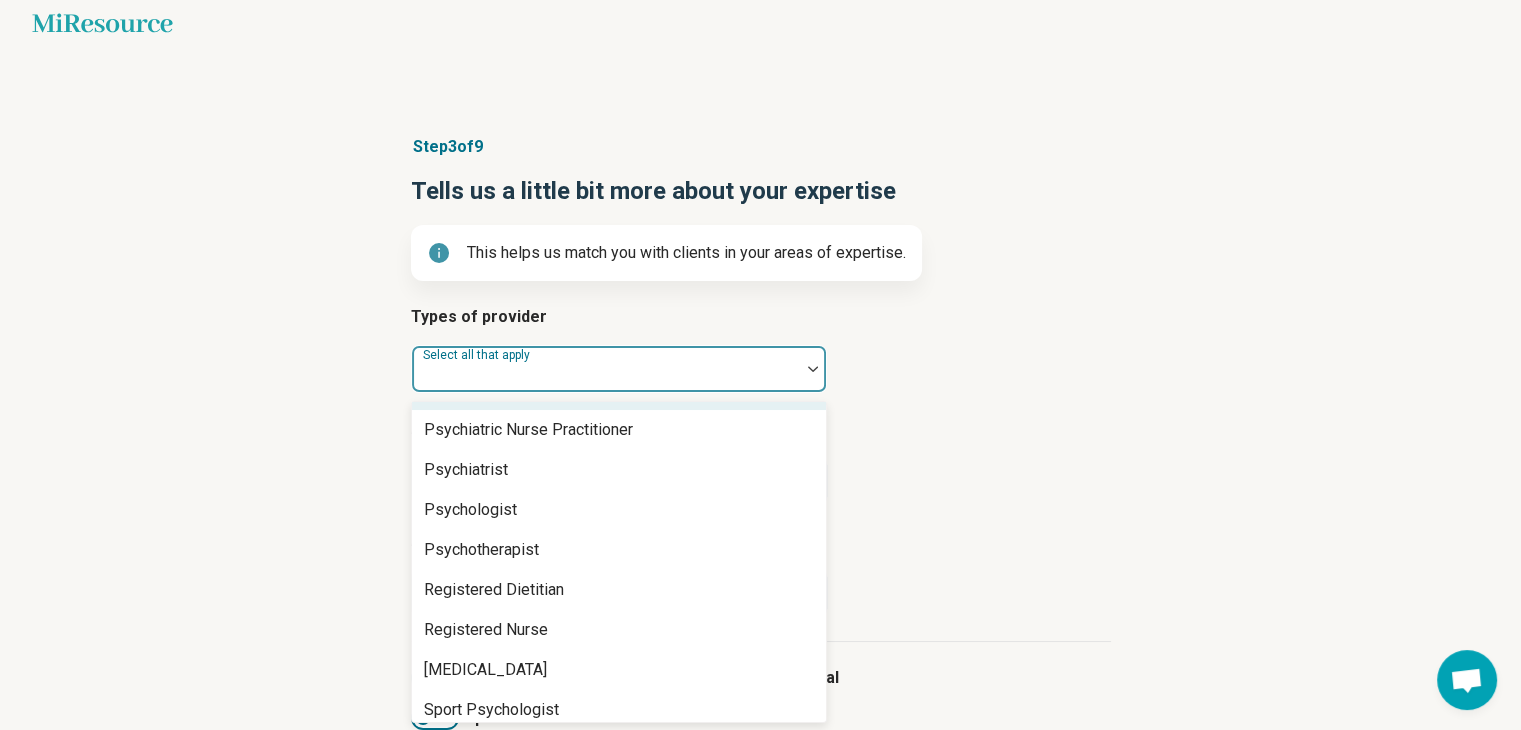 scroll, scrollTop: 2400, scrollLeft: 0, axis: vertical 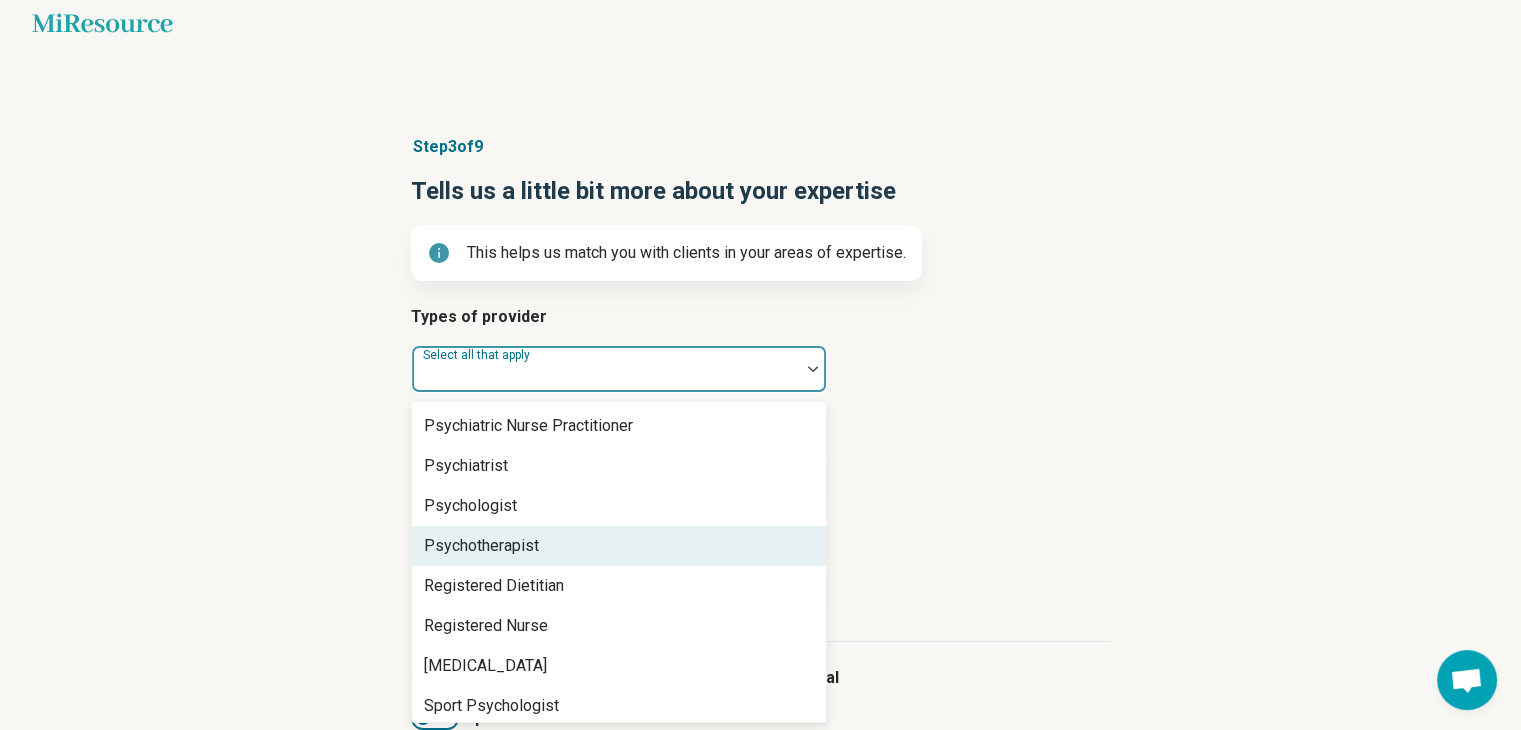 click on "Psychotherapist" at bounding box center (619, 546) 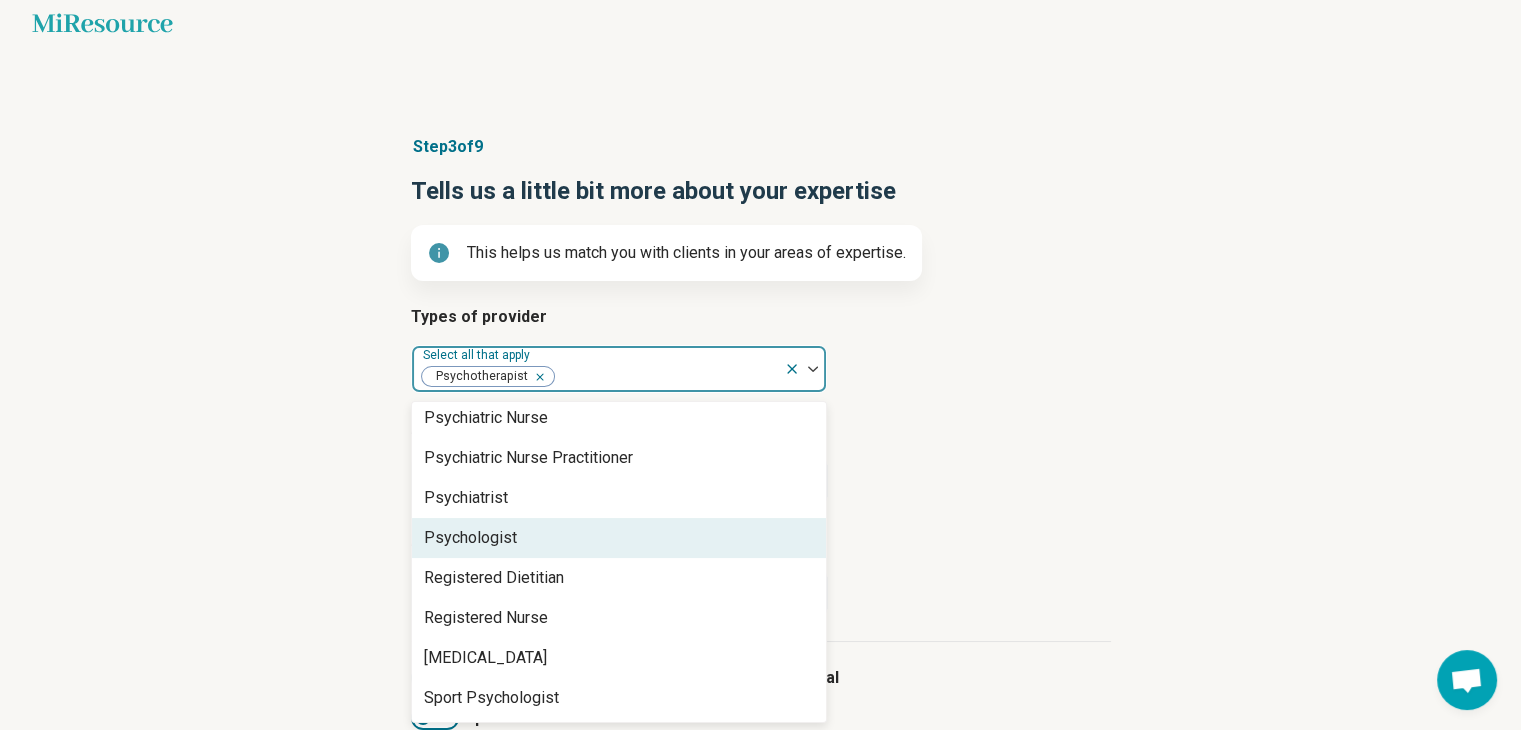 scroll, scrollTop: 2368, scrollLeft: 0, axis: vertical 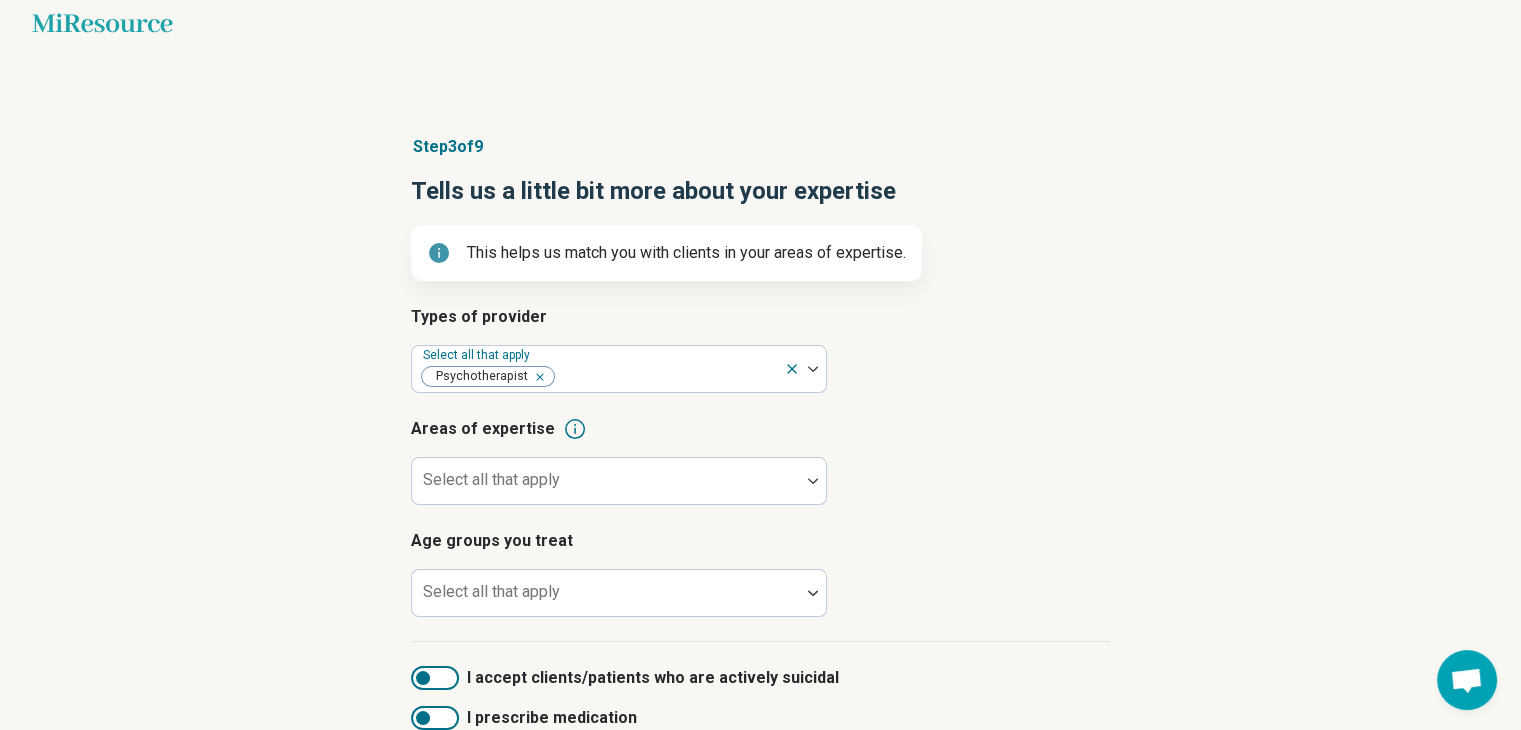 click on "Areas of expertise Select all that apply" at bounding box center (761, 461) 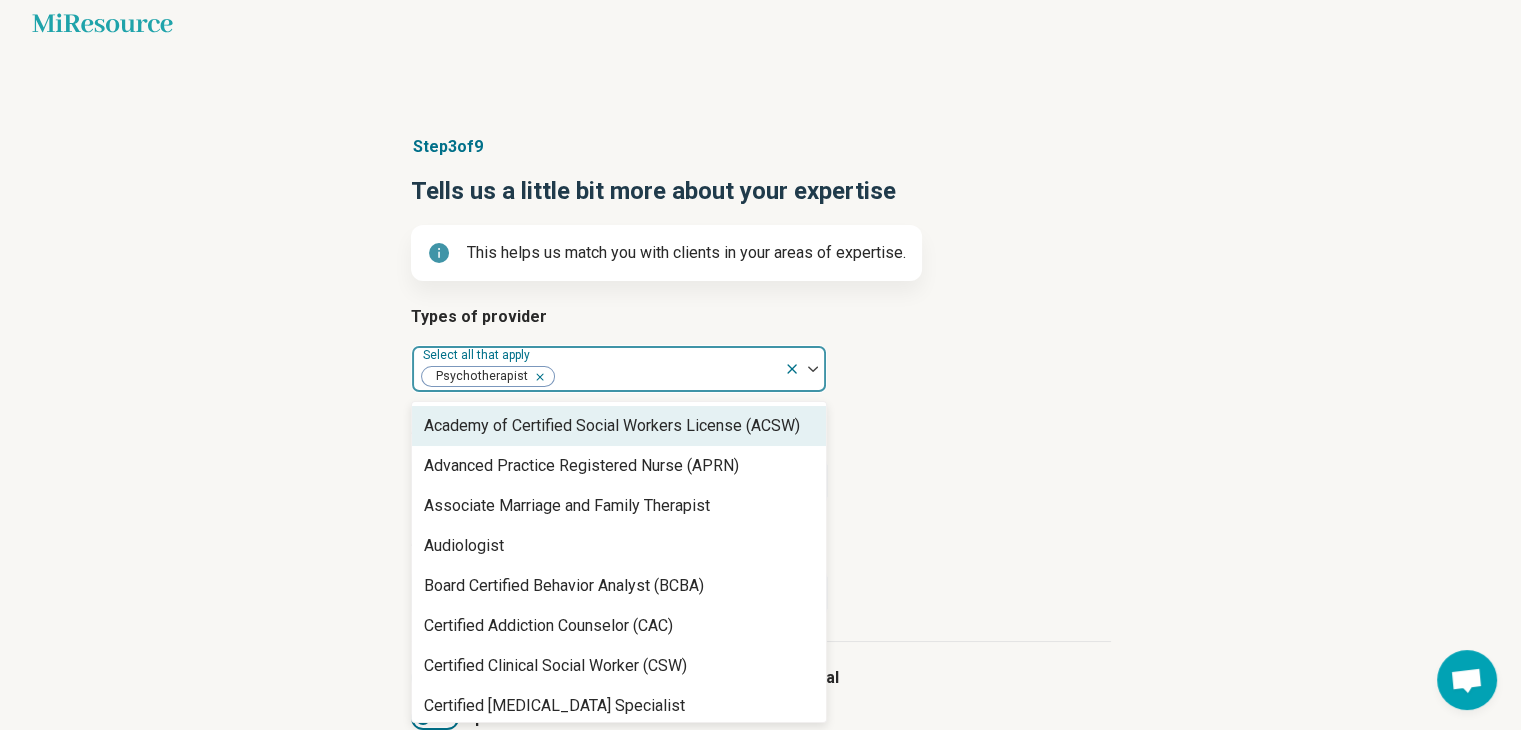 click at bounding box center (666, 377) 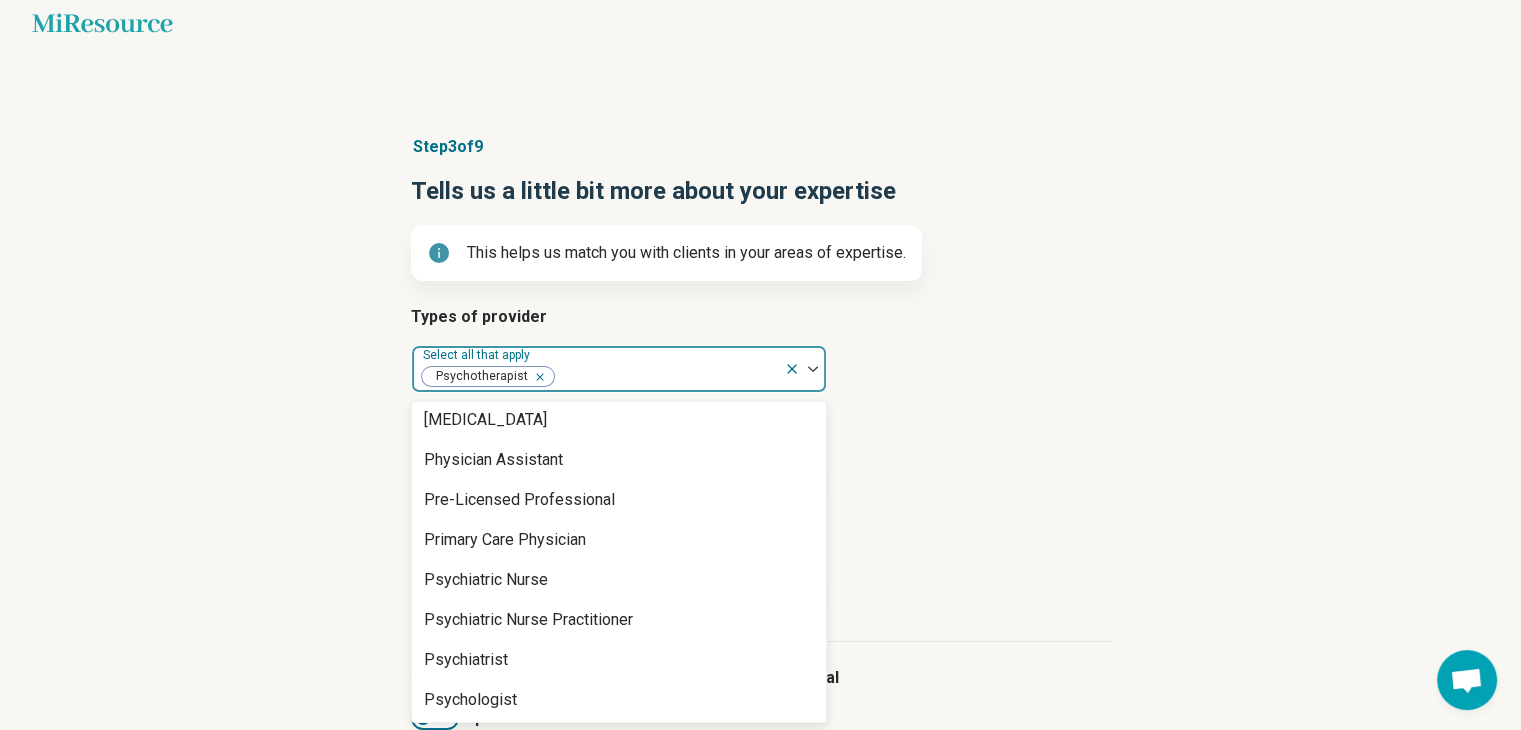 scroll, scrollTop: 2368, scrollLeft: 0, axis: vertical 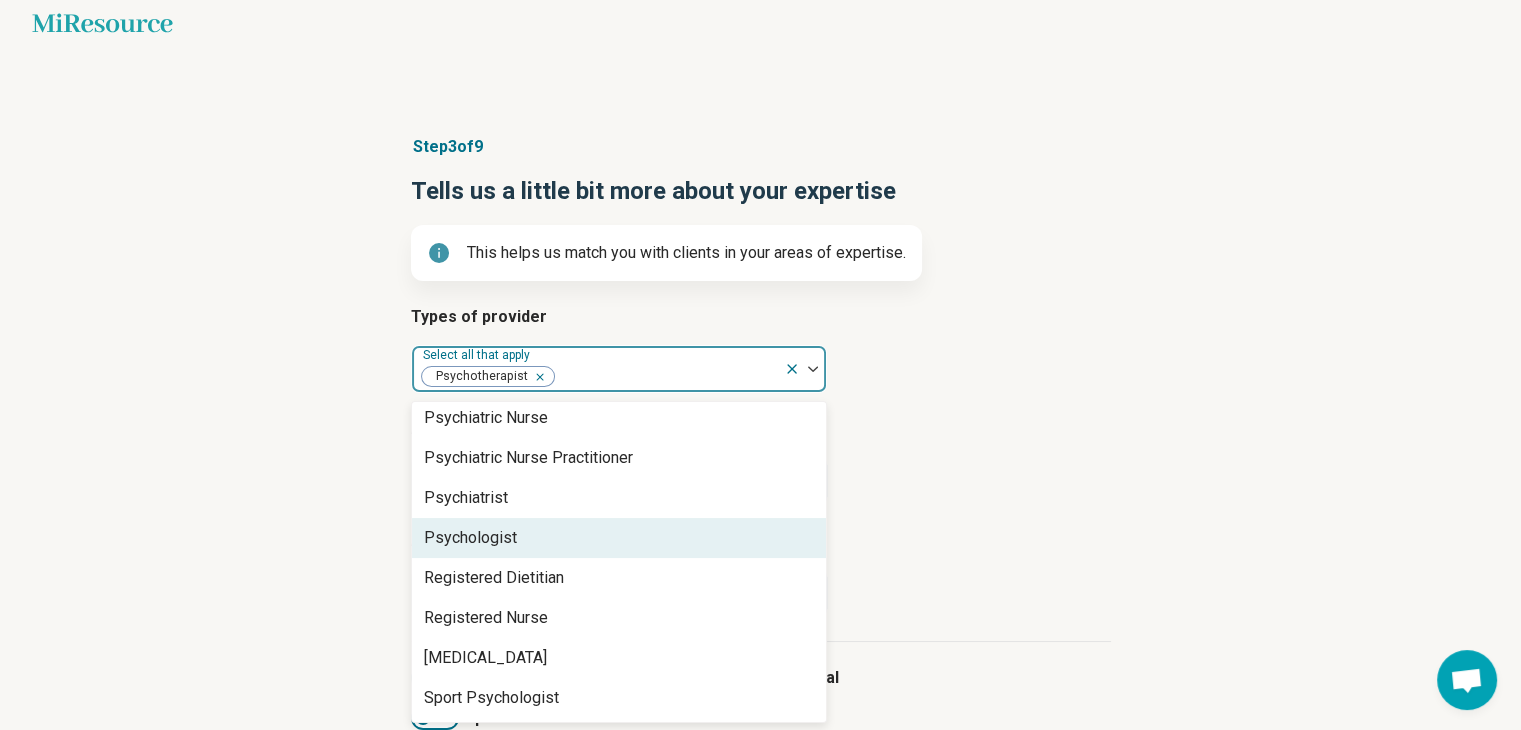 click on "Psychologist" at bounding box center (619, 538) 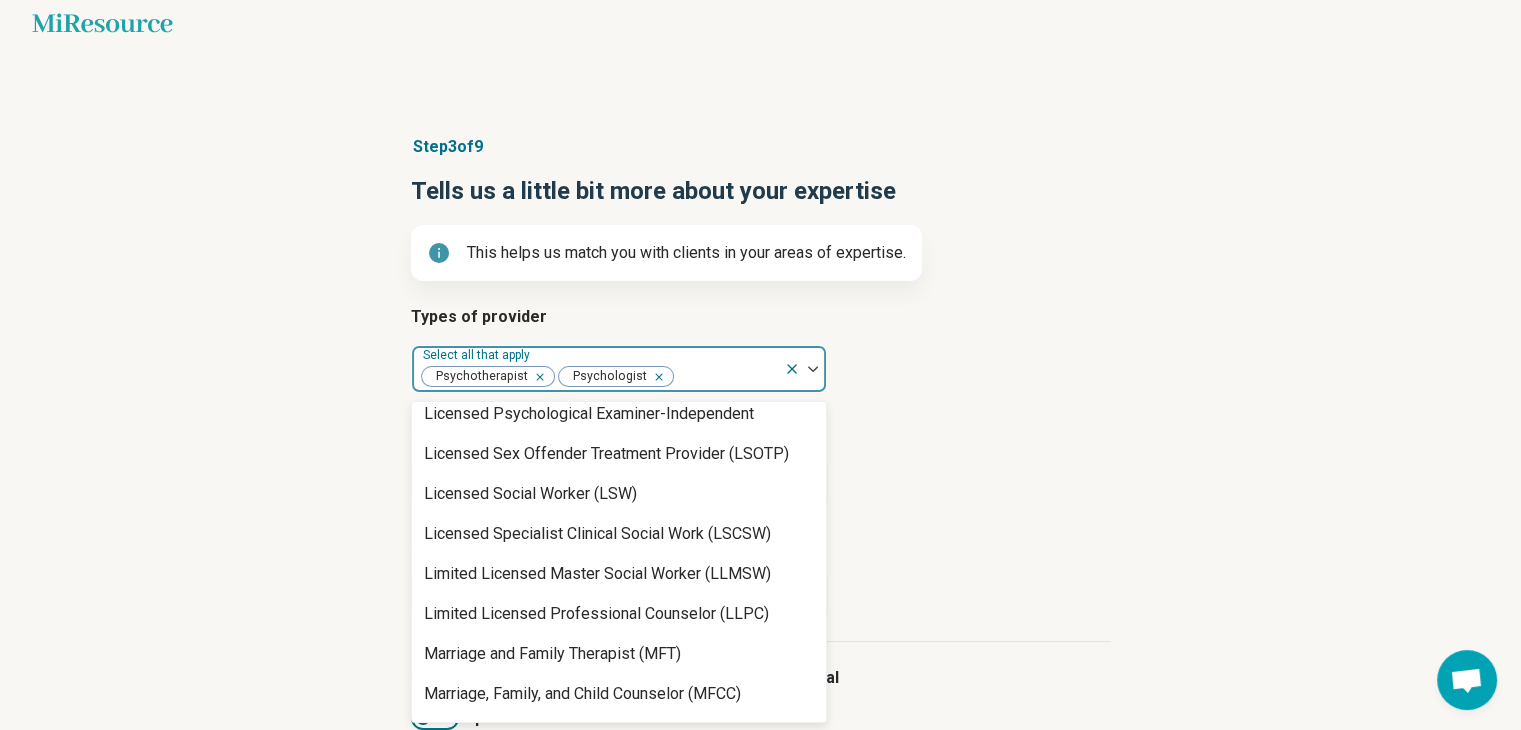 scroll, scrollTop: 1528, scrollLeft: 0, axis: vertical 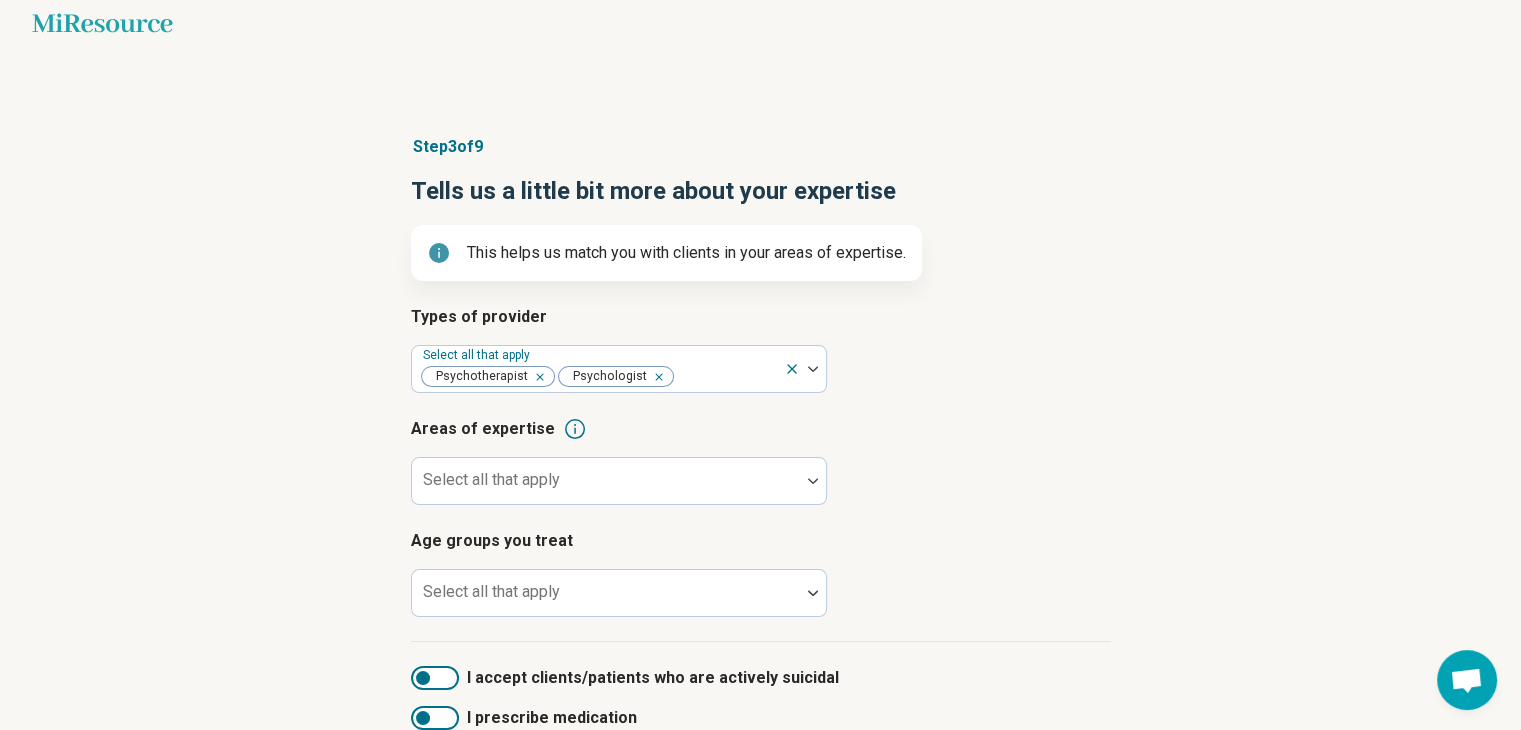 click on "Age groups you treat" at bounding box center [761, 541] 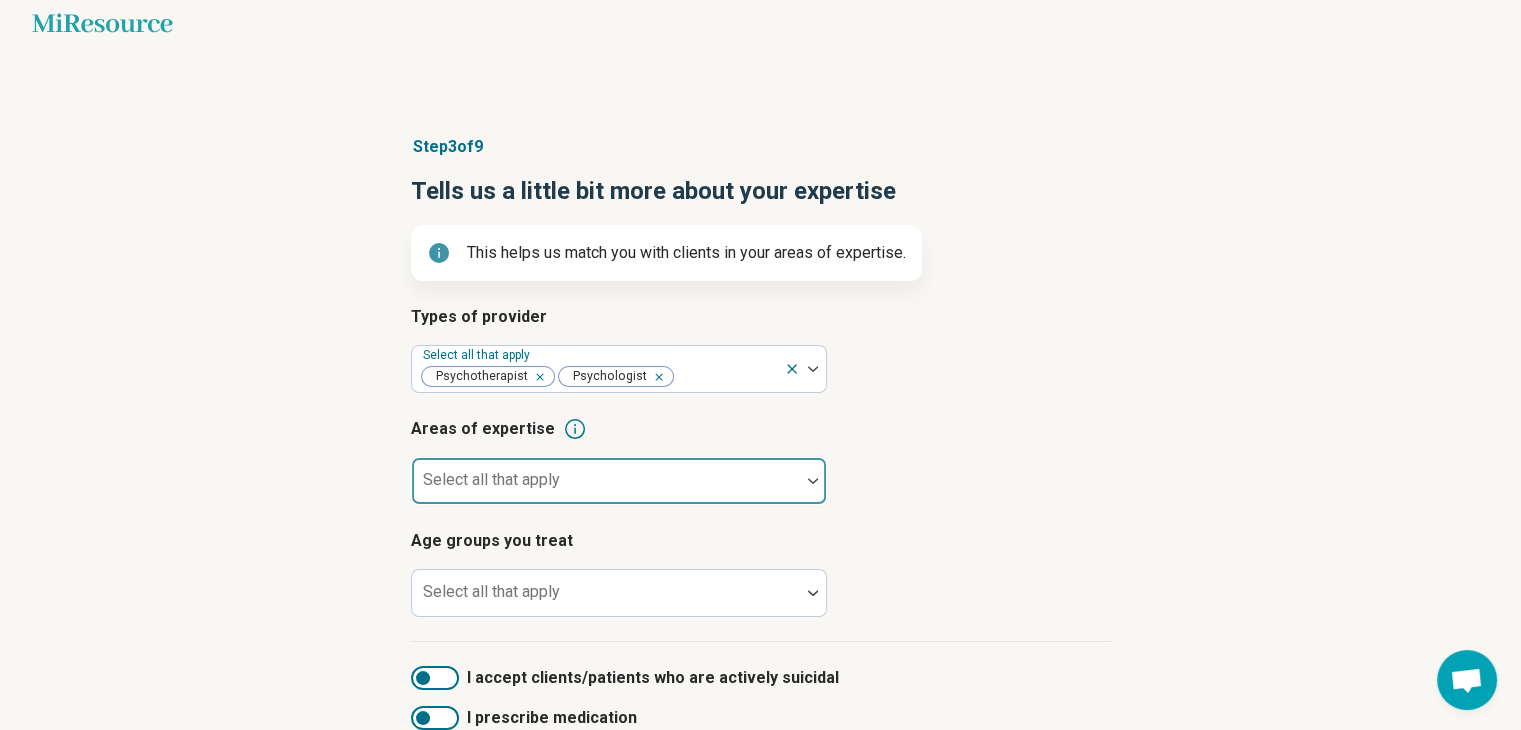 click at bounding box center [606, 489] 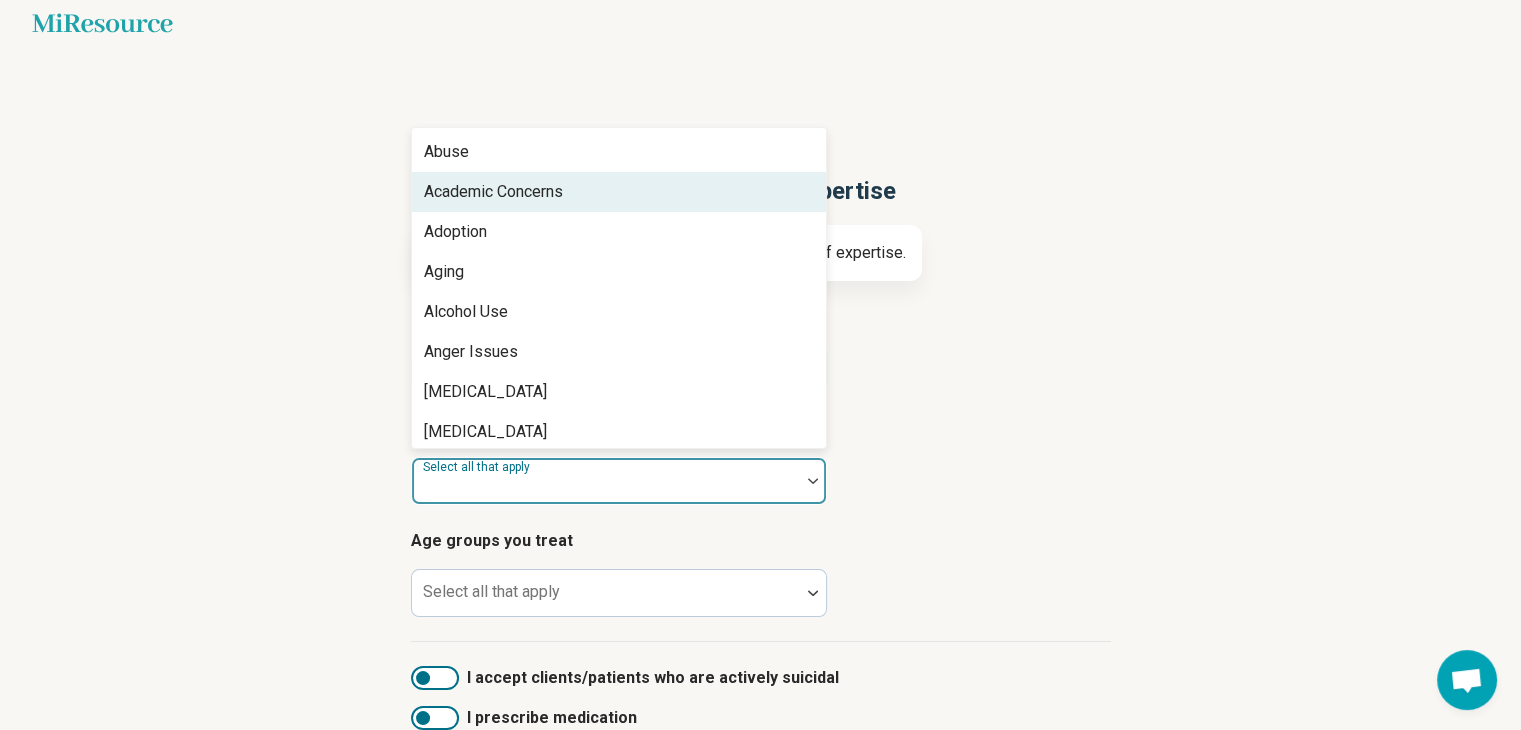 click on "Academic Concerns" at bounding box center [619, 192] 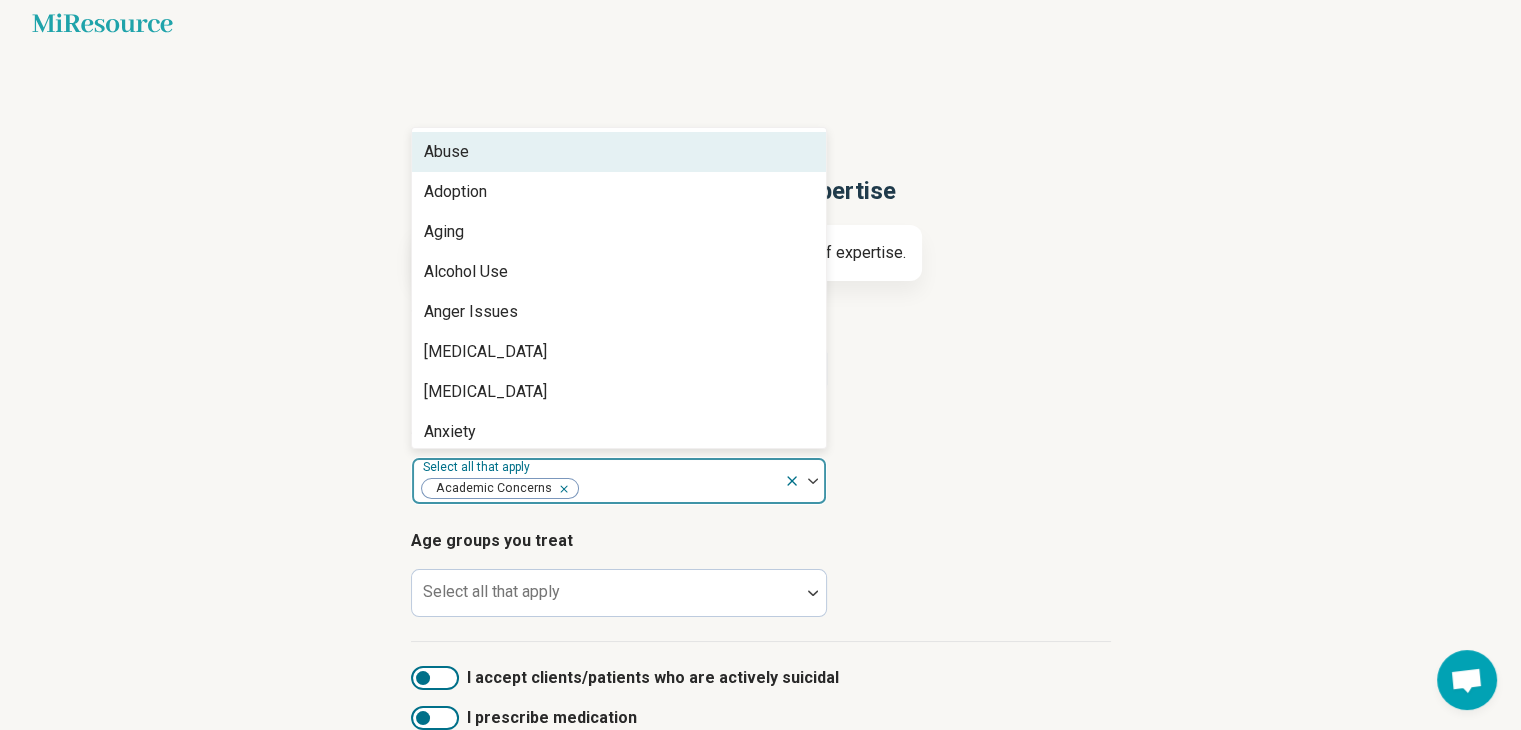 click on "Abuse" at bounding box center (619, 152) 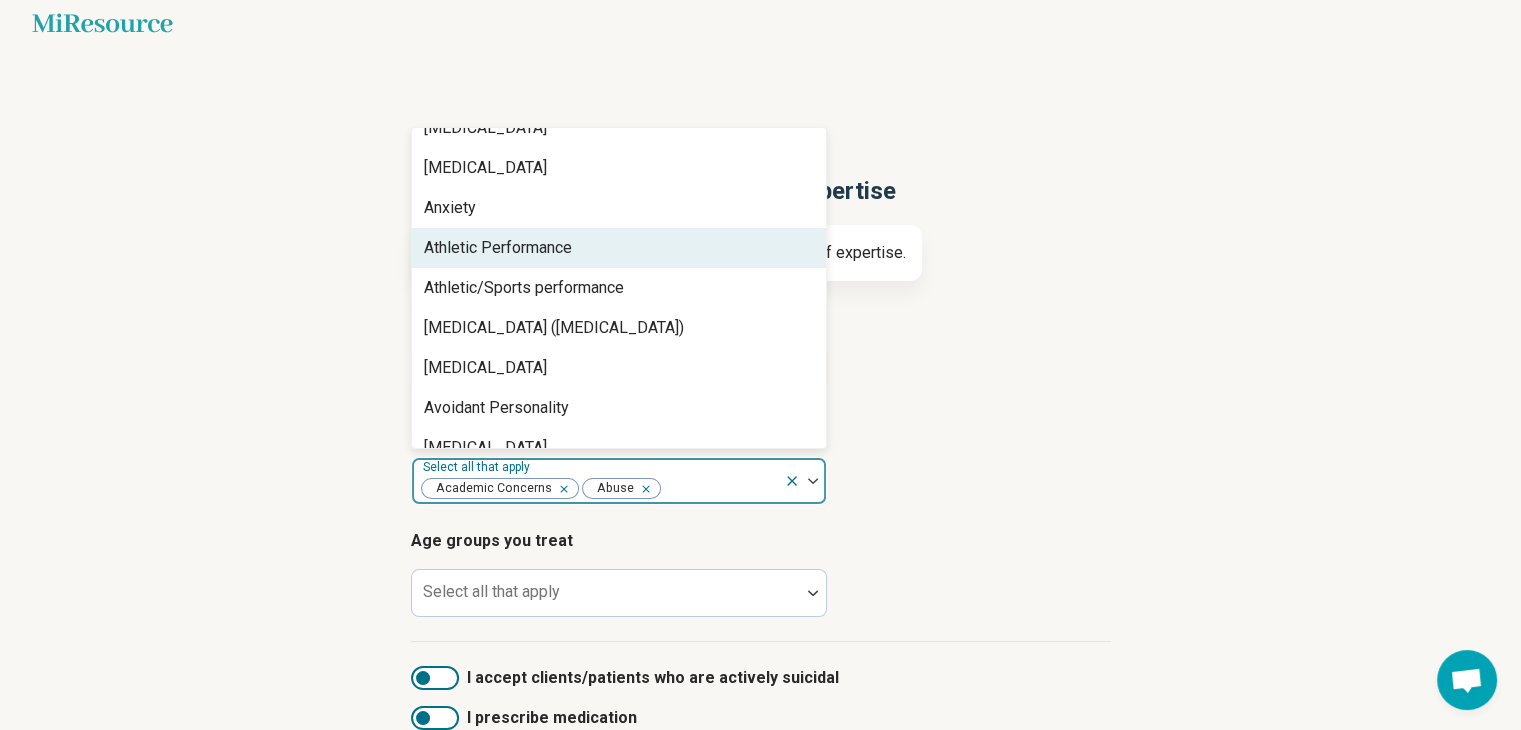 scroll, scrollTop: 400, scrollLeft: 0, axis: vertical 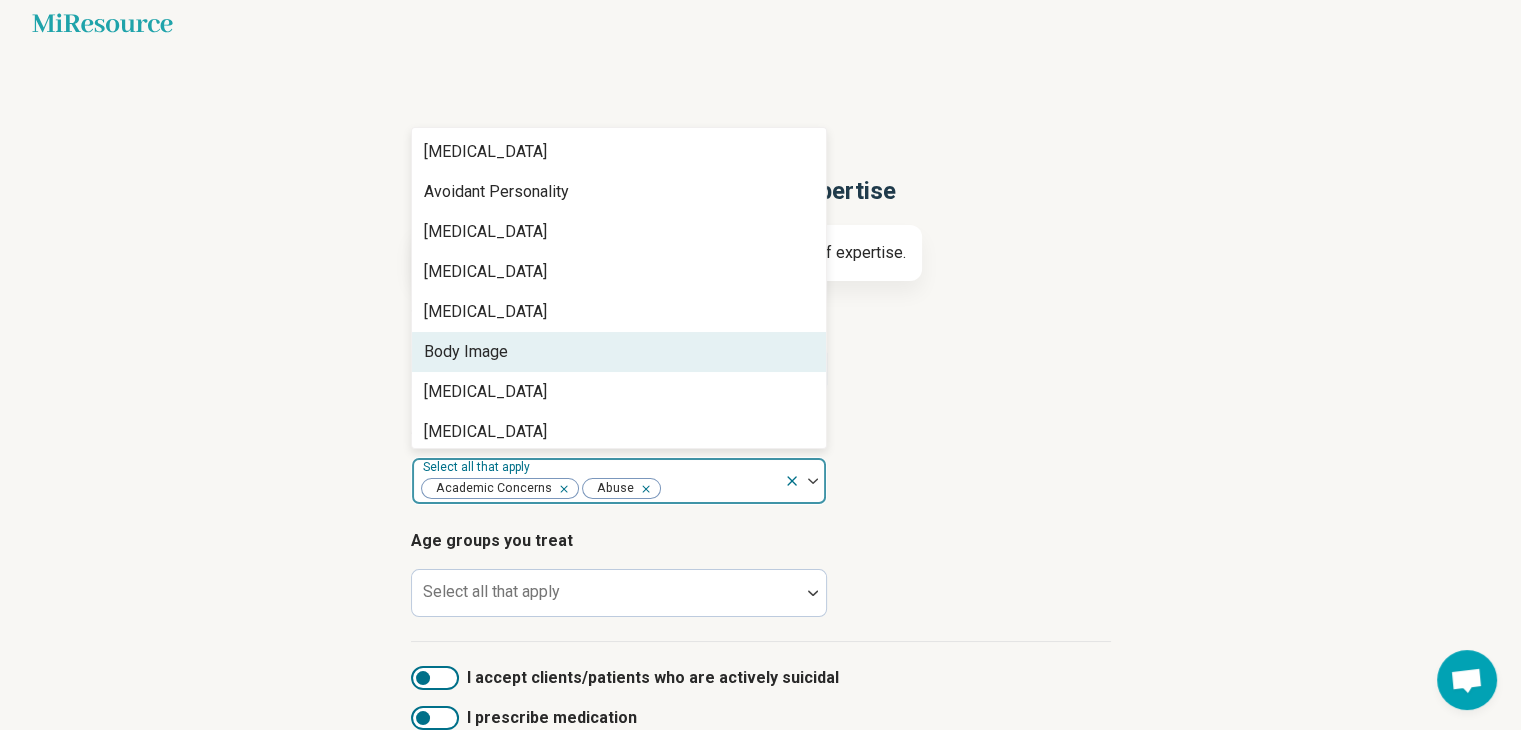 click on "Body Image" at bounding box center (619, 352) 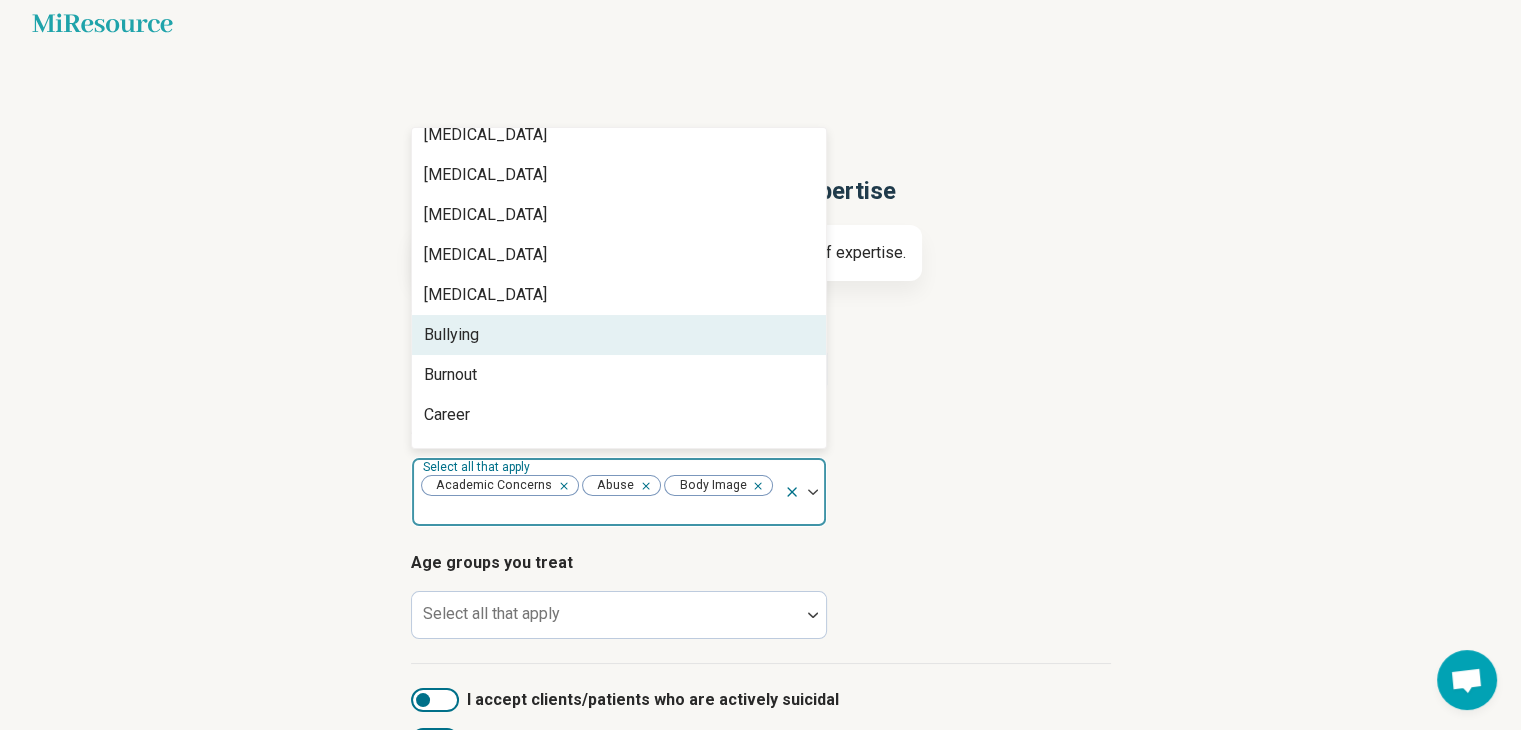 scroll, scrollTop: 500, scrollLeft: 0, axis: vertical 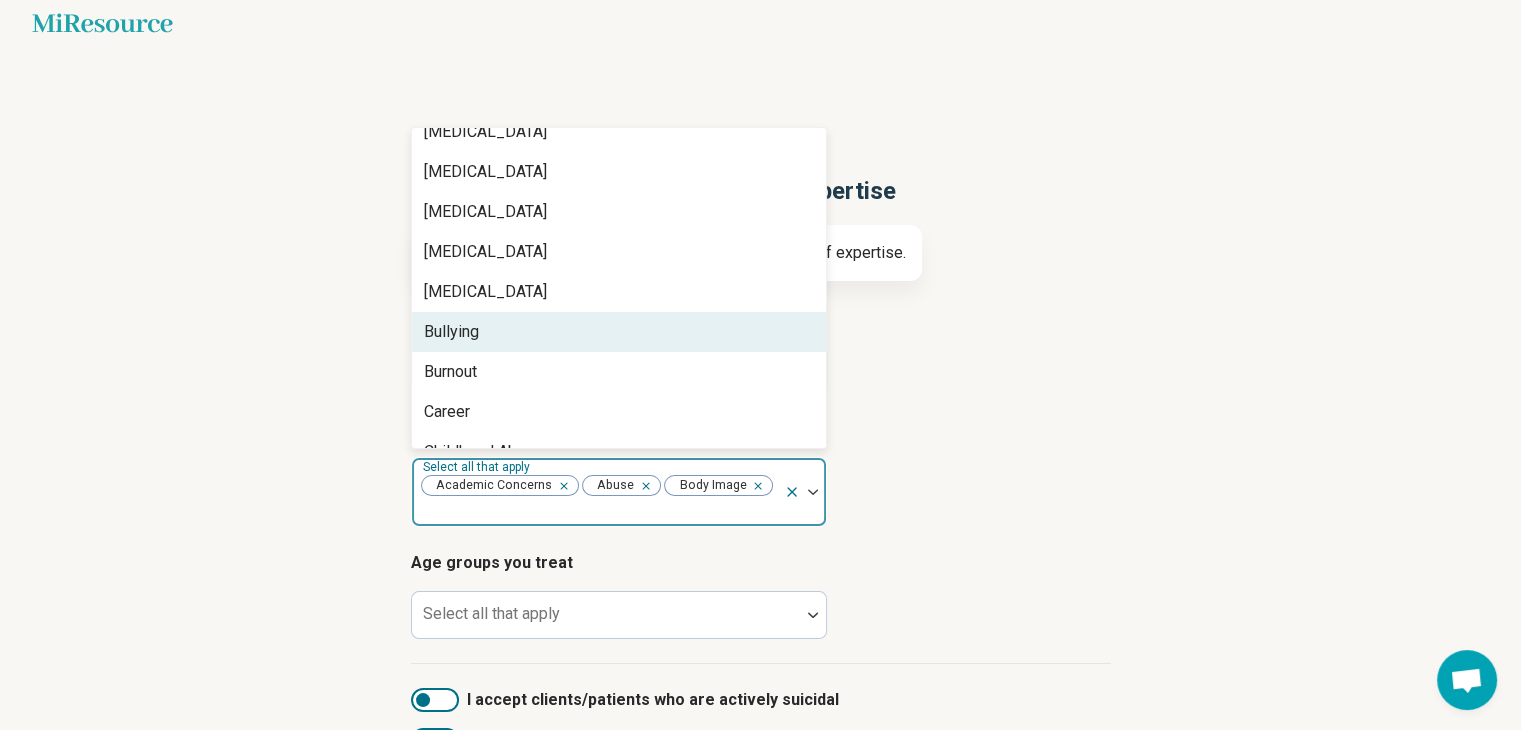 click on "Bullying" at bounding box center [619, 332] 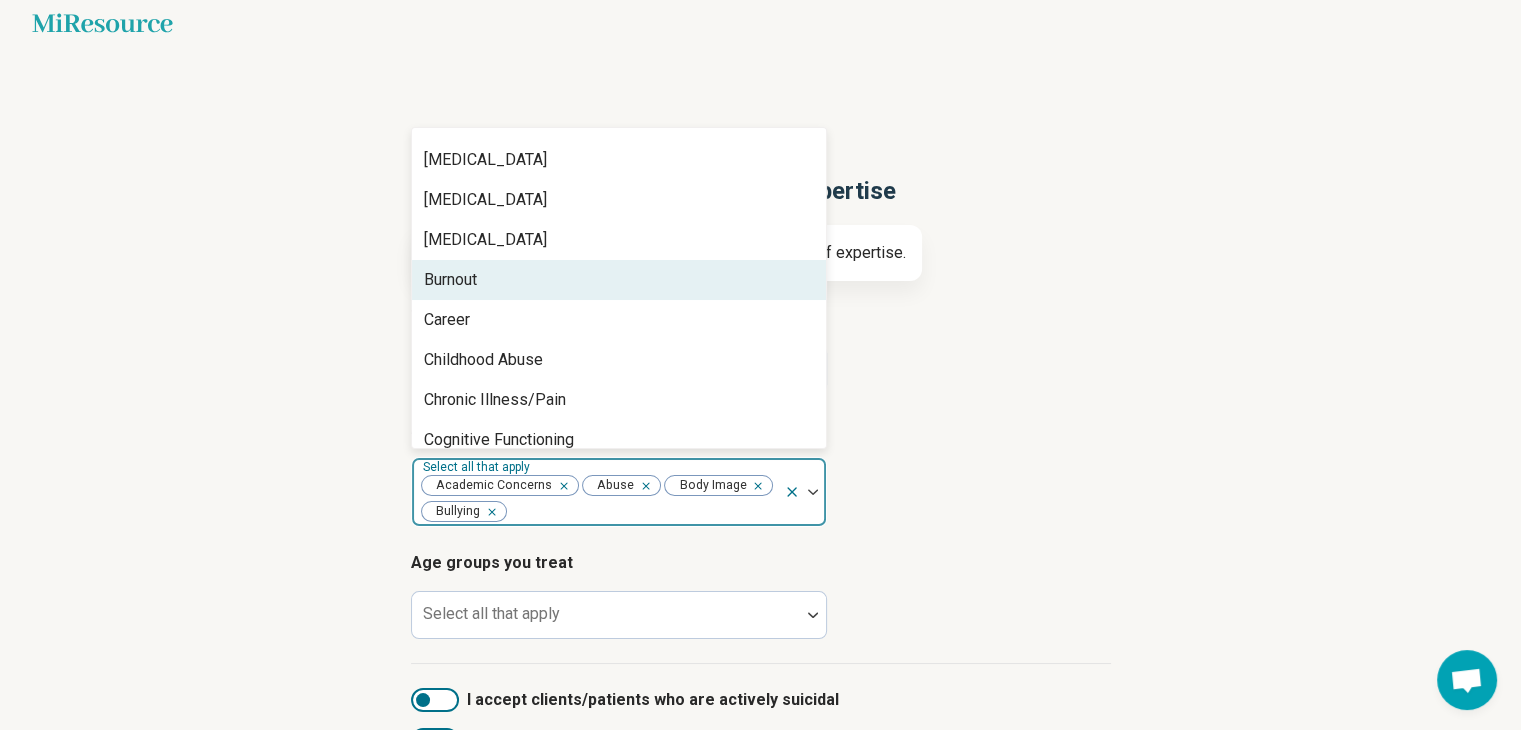 scroll, scrollTop: 600, scrollLeft: 0, axis: vertical 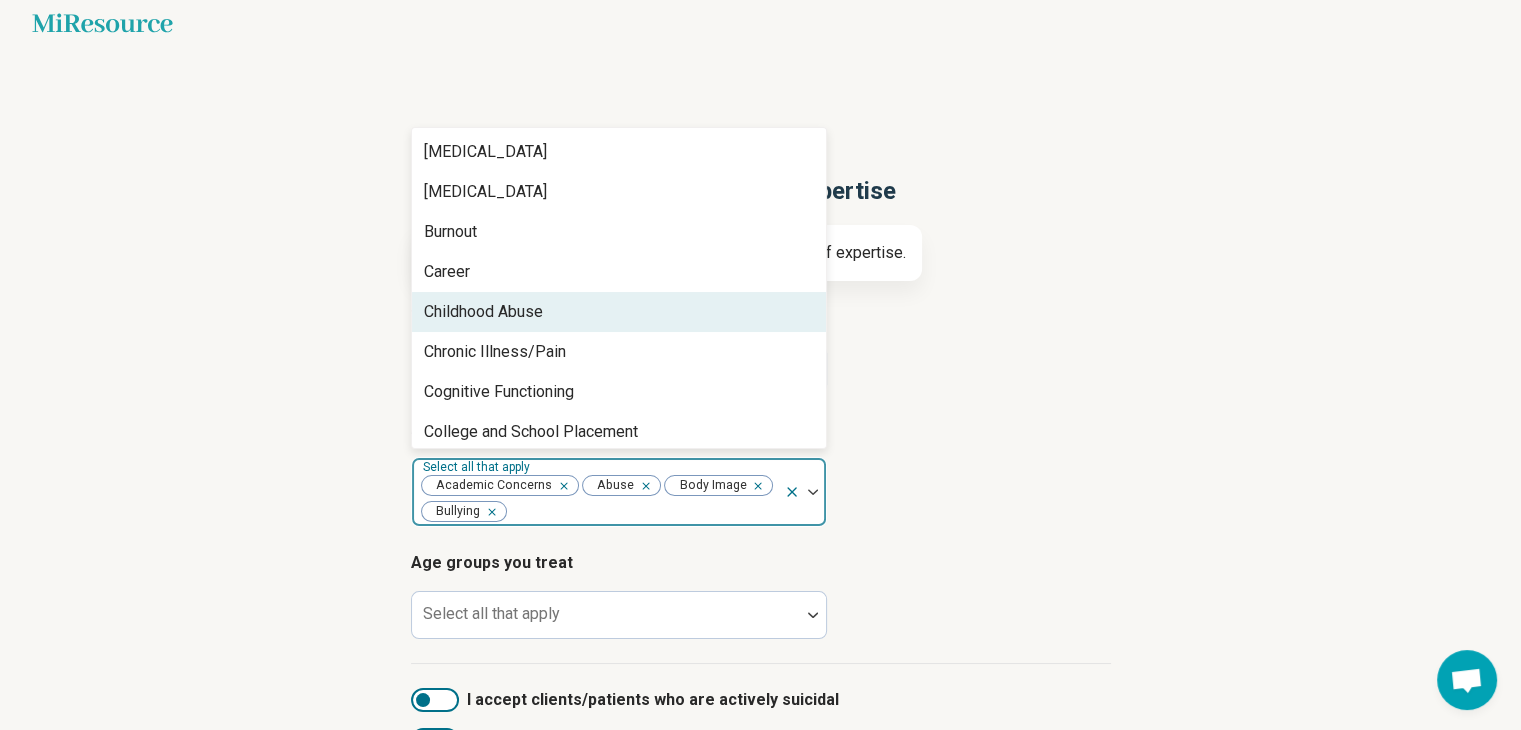 click on "Childhood Abuse" at bounding box center (619, 312) 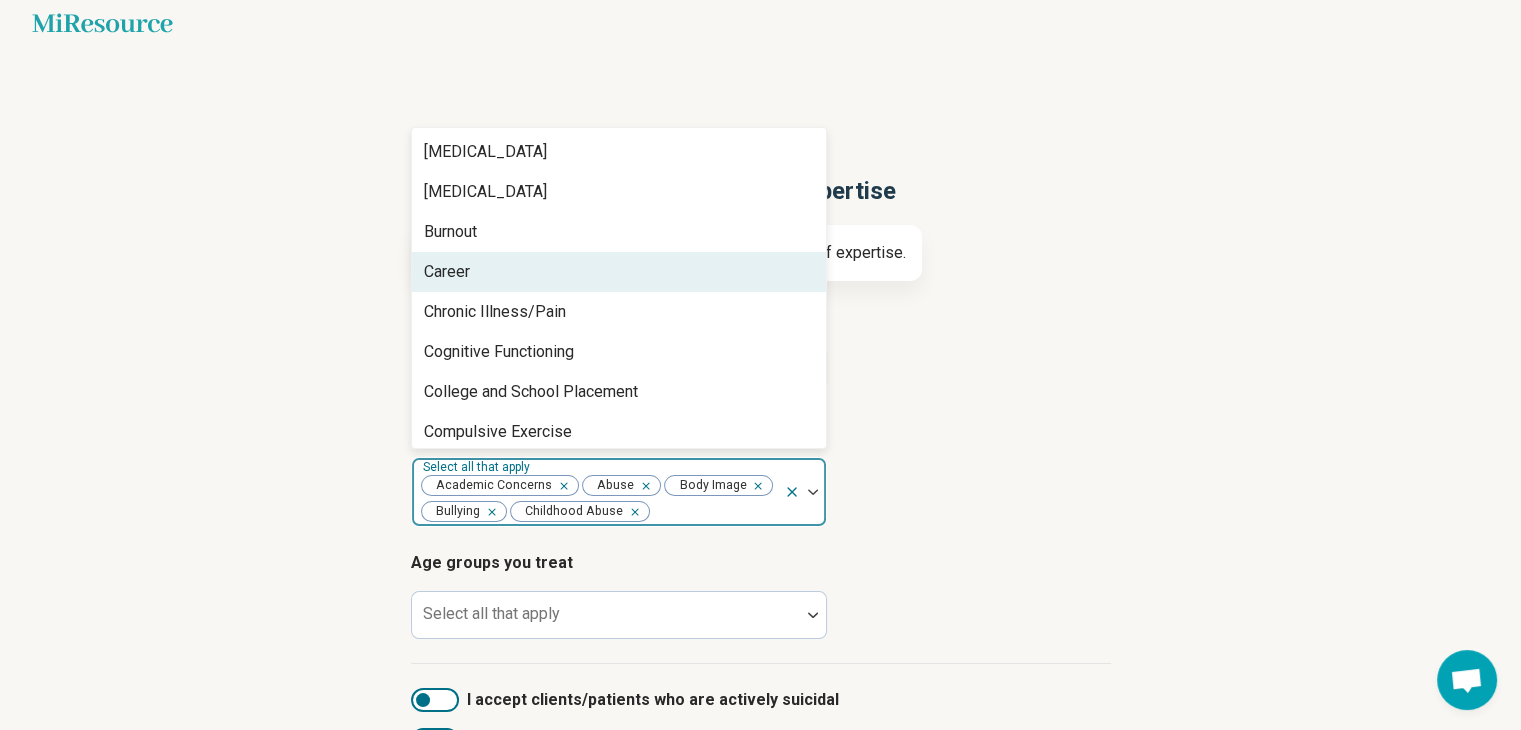click on "Career" at bounding box center [619, 272] 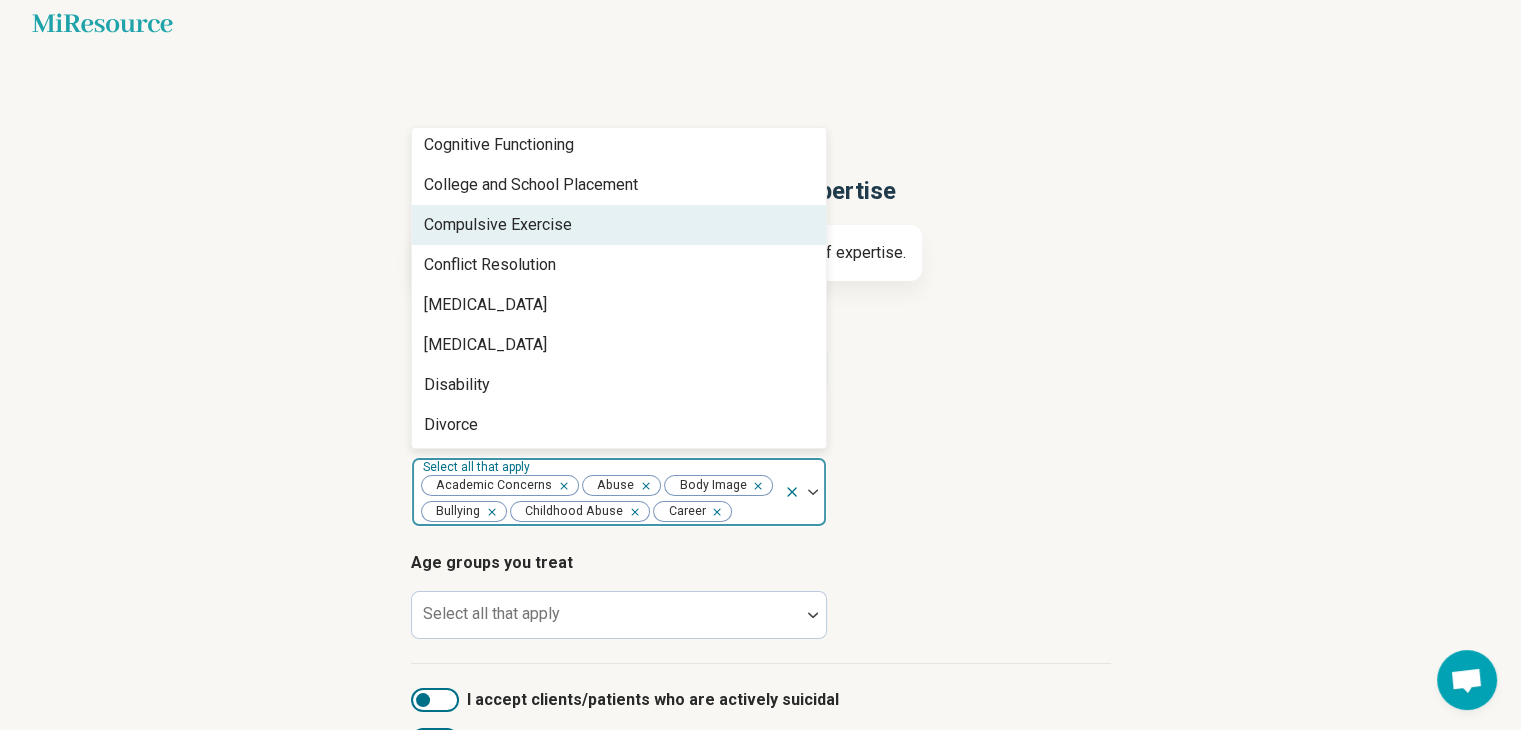 scroll, scrollTop: 800, scrollLeft: 0, axis: vertical 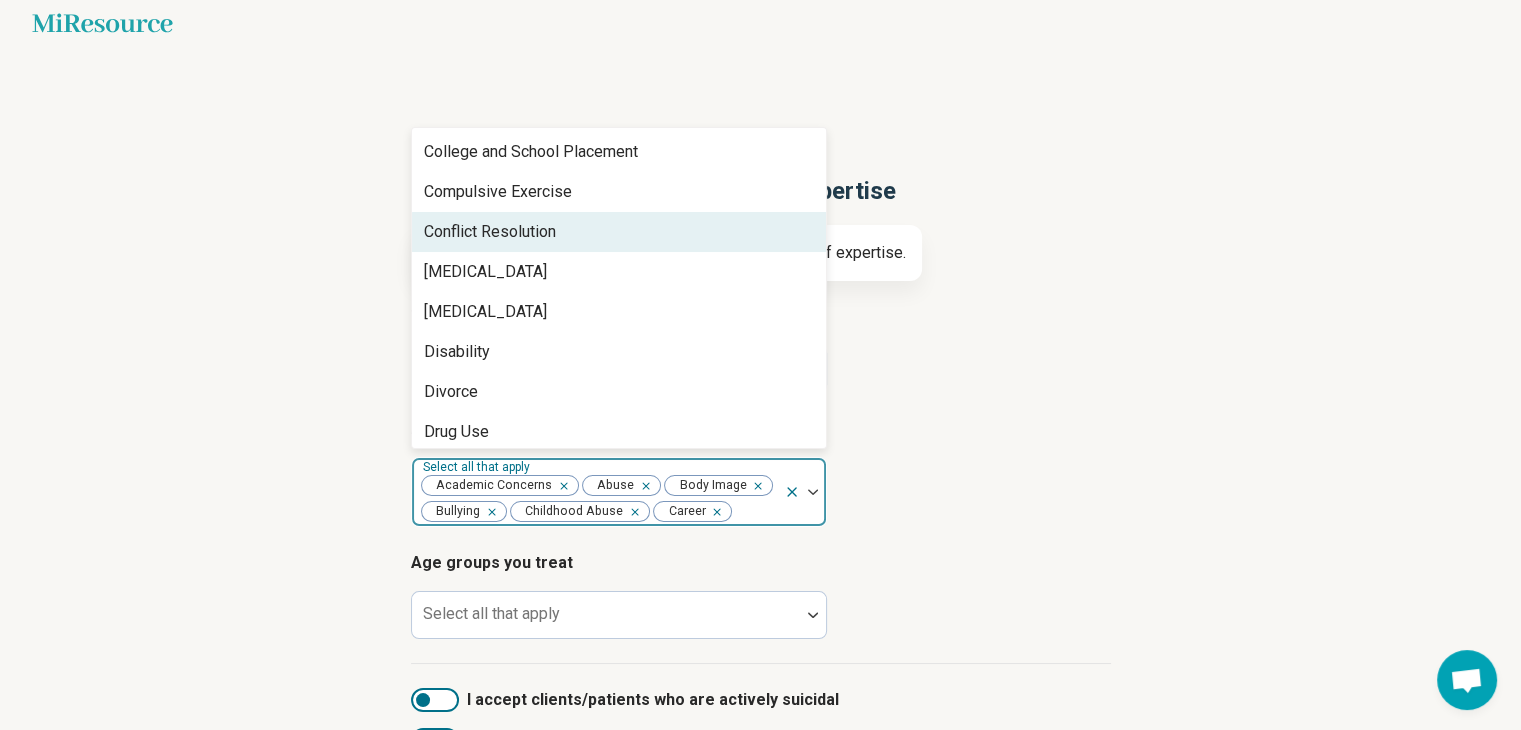 click on "Conflict Resolution" at bounding box center [619, 232] 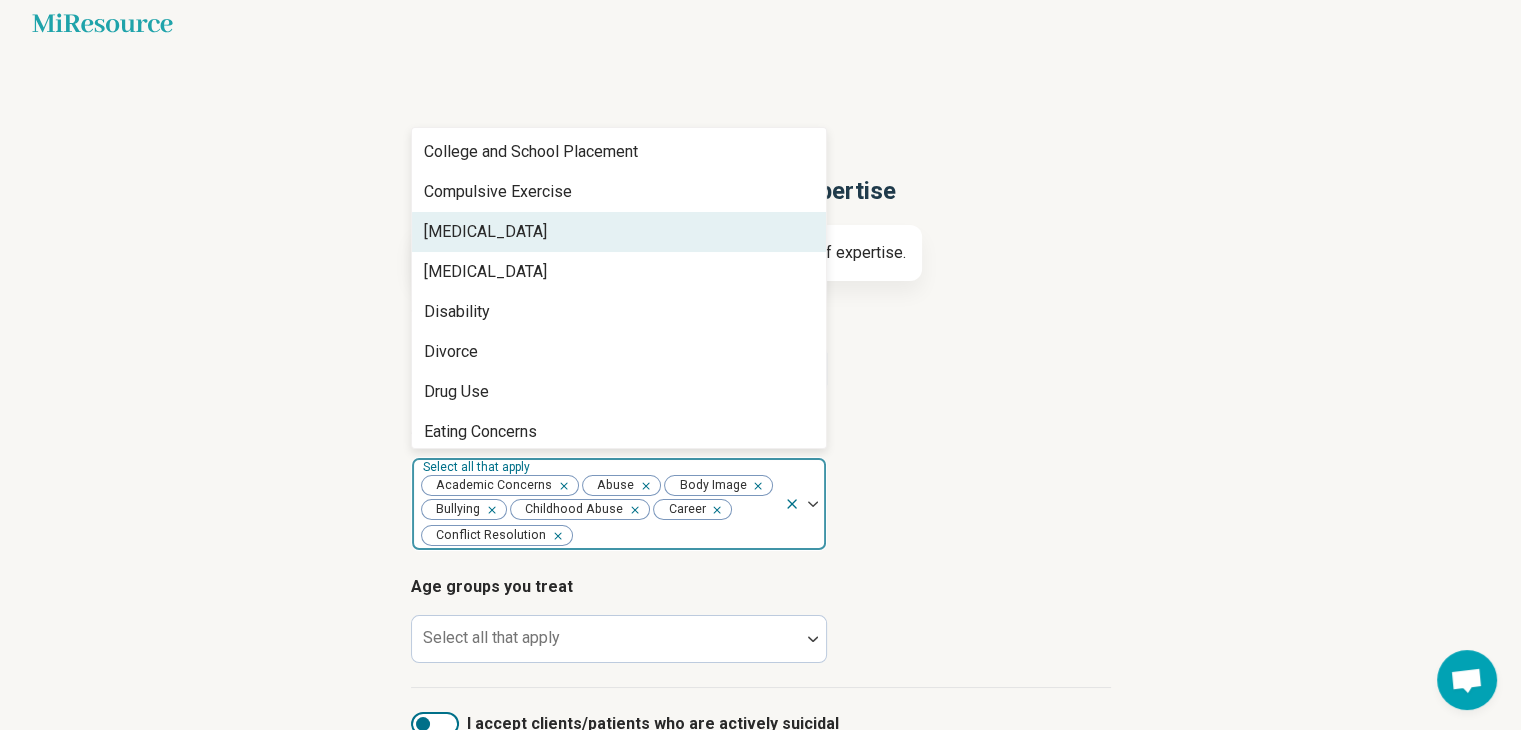 click on "Dependent Personality" at bounding box center [619, 232] 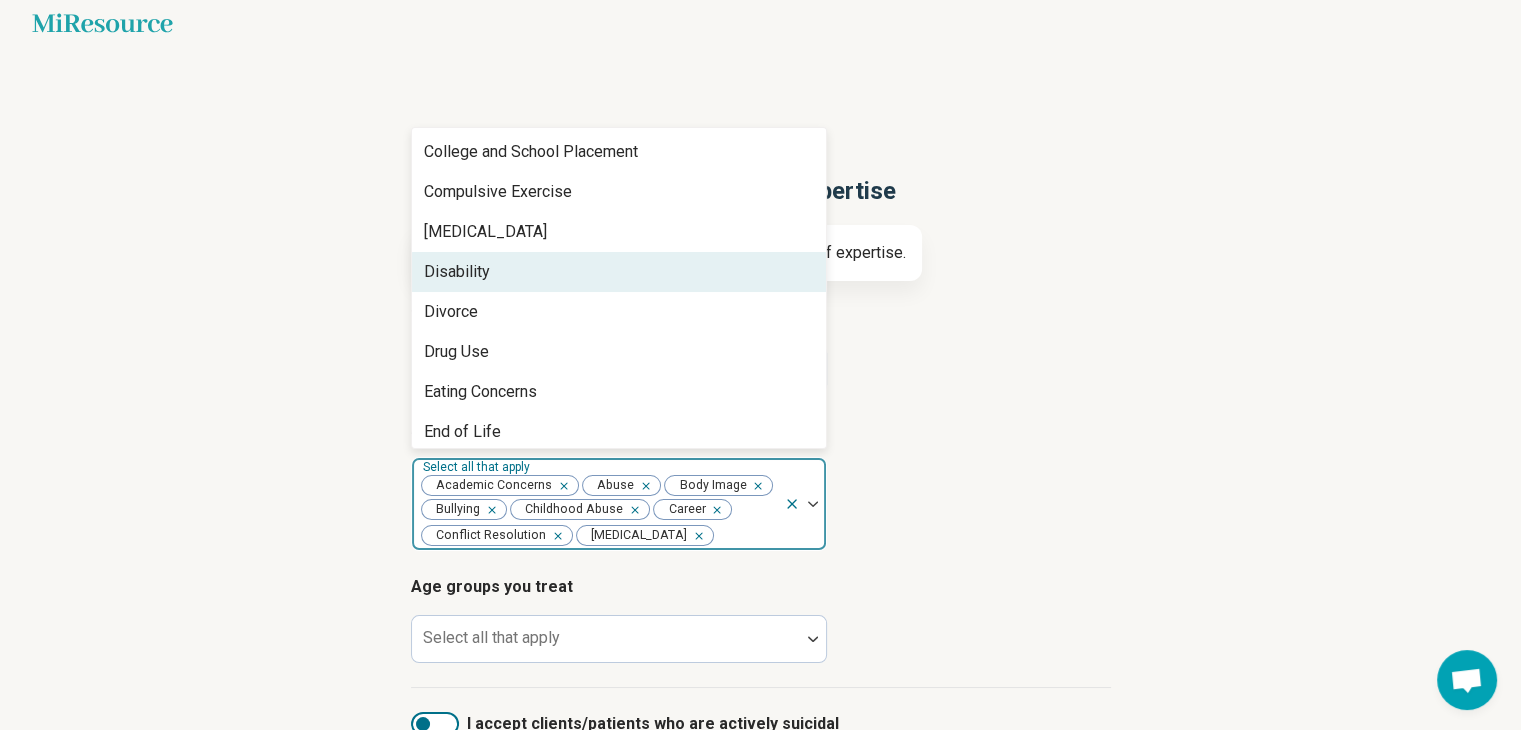 scroll, scrollTop: 900, scrollLeft: 0, axis: vertical 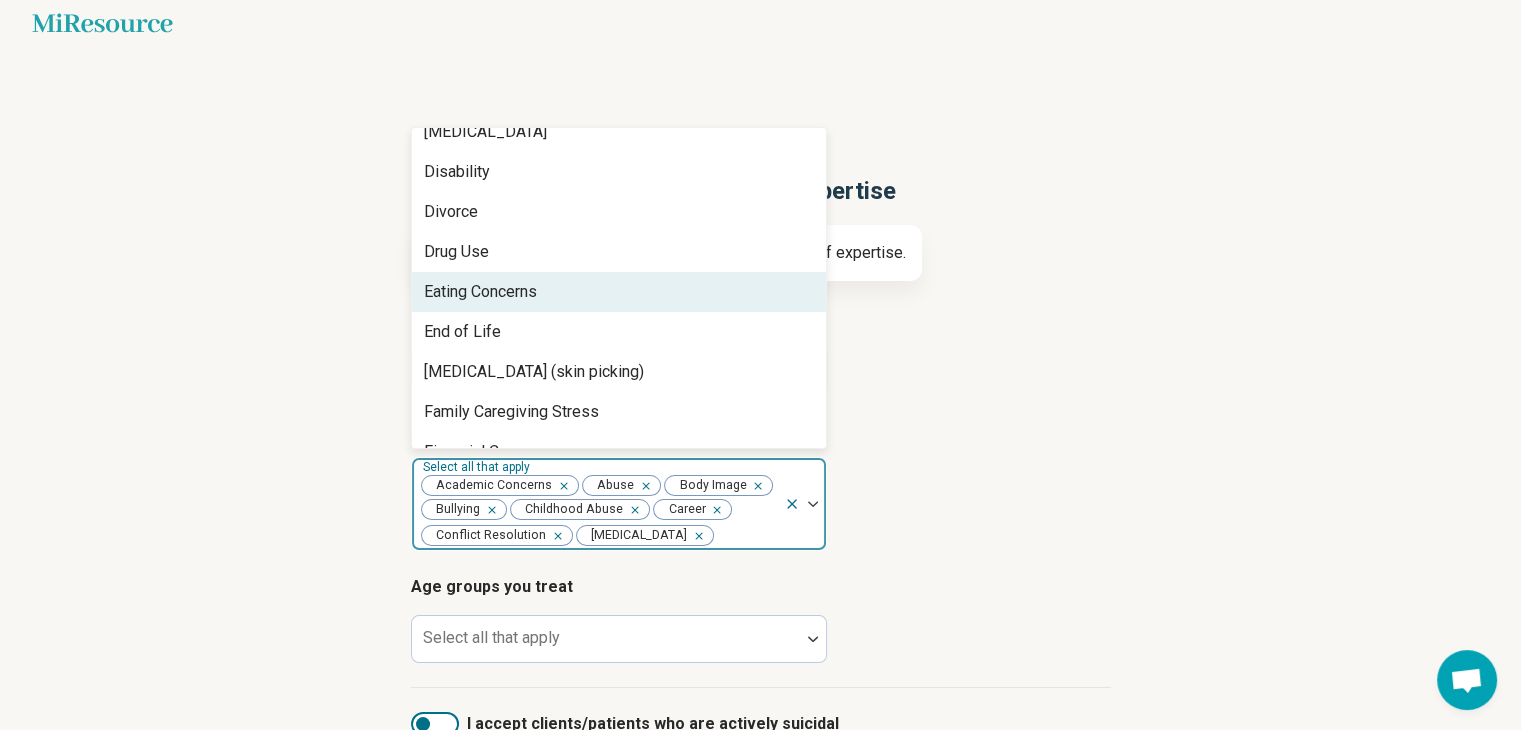 click on "Eating Concerns" at bounding box center (619, 292) 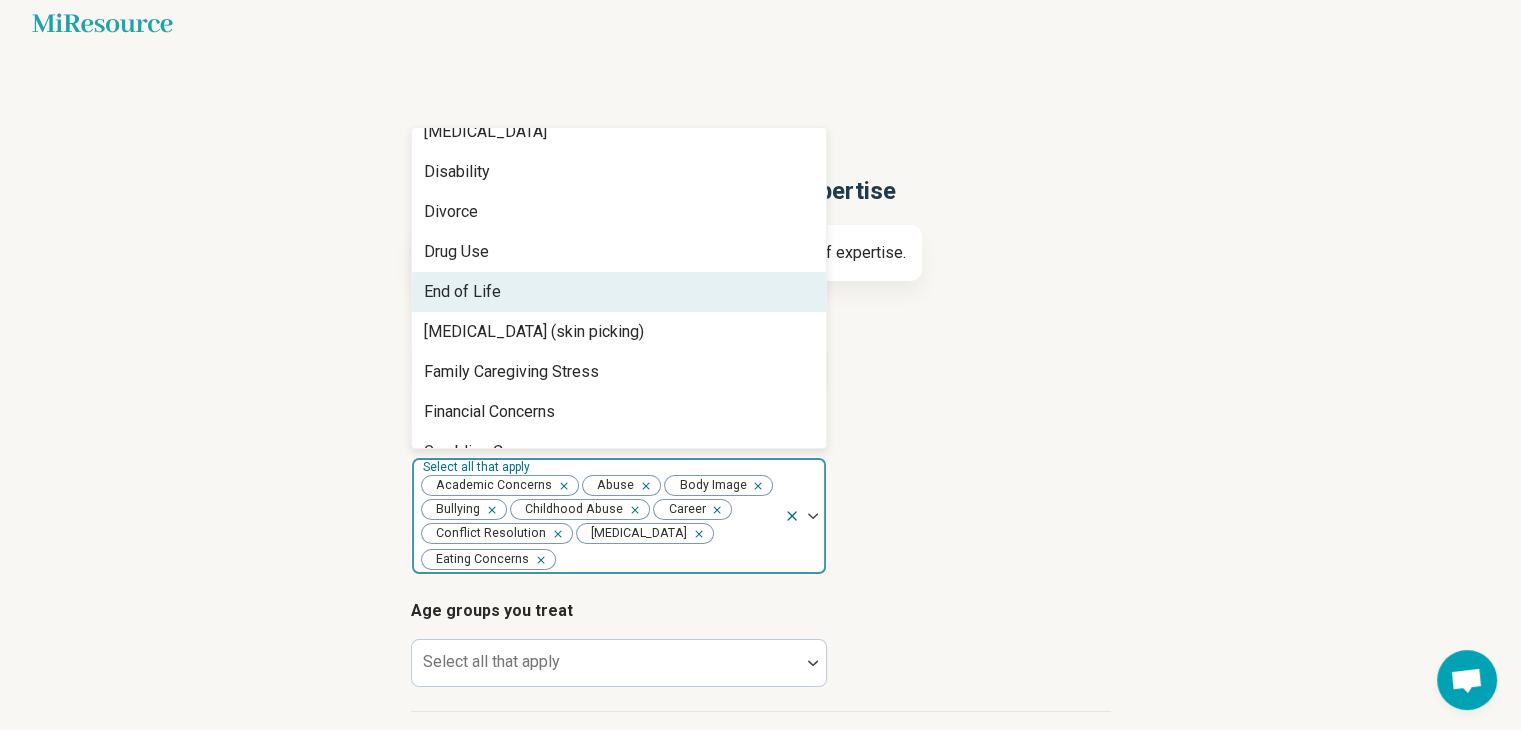 click on "End of Life" at bounding box center (619, 292) 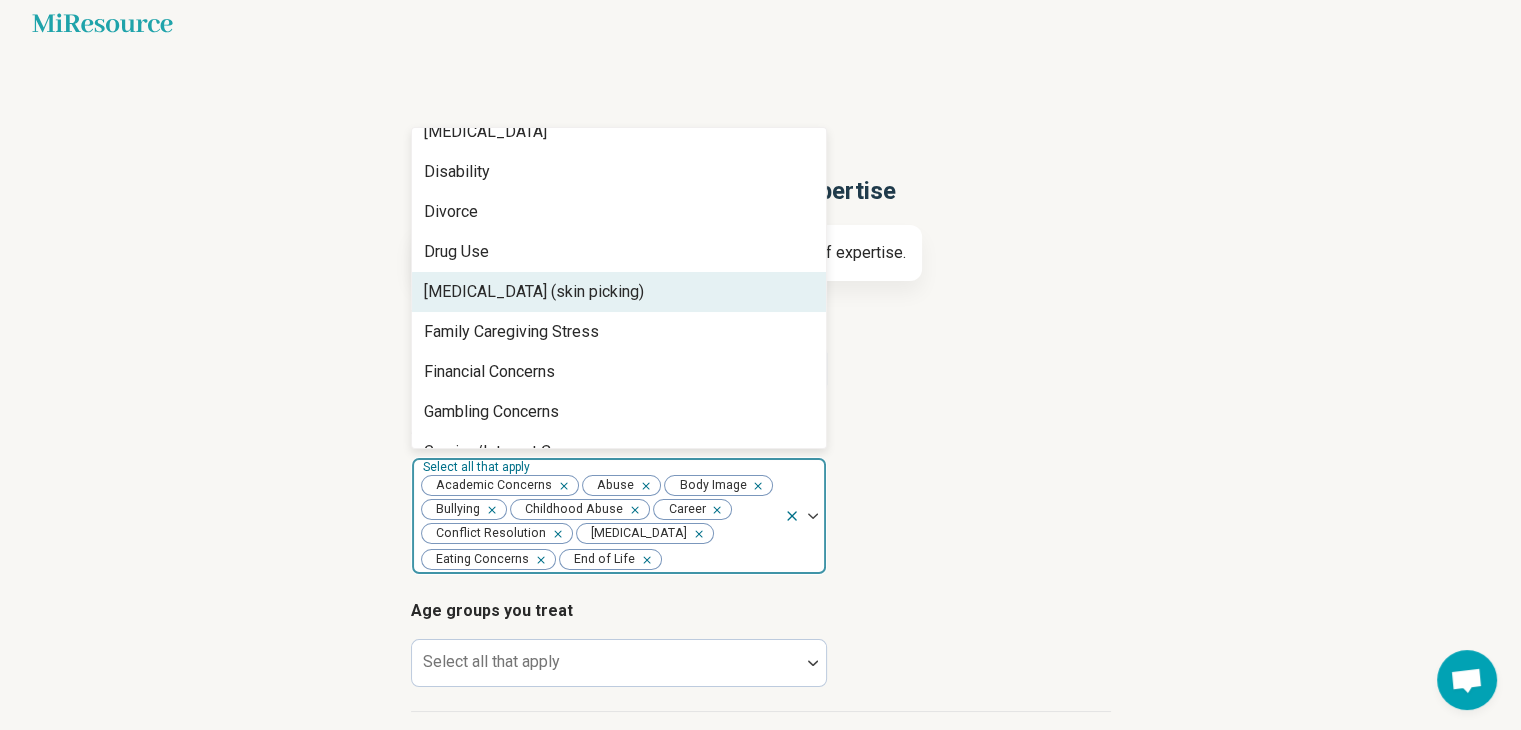 click on "Excoriation Disorder (skin picking)" at bounding box center [534, 292] 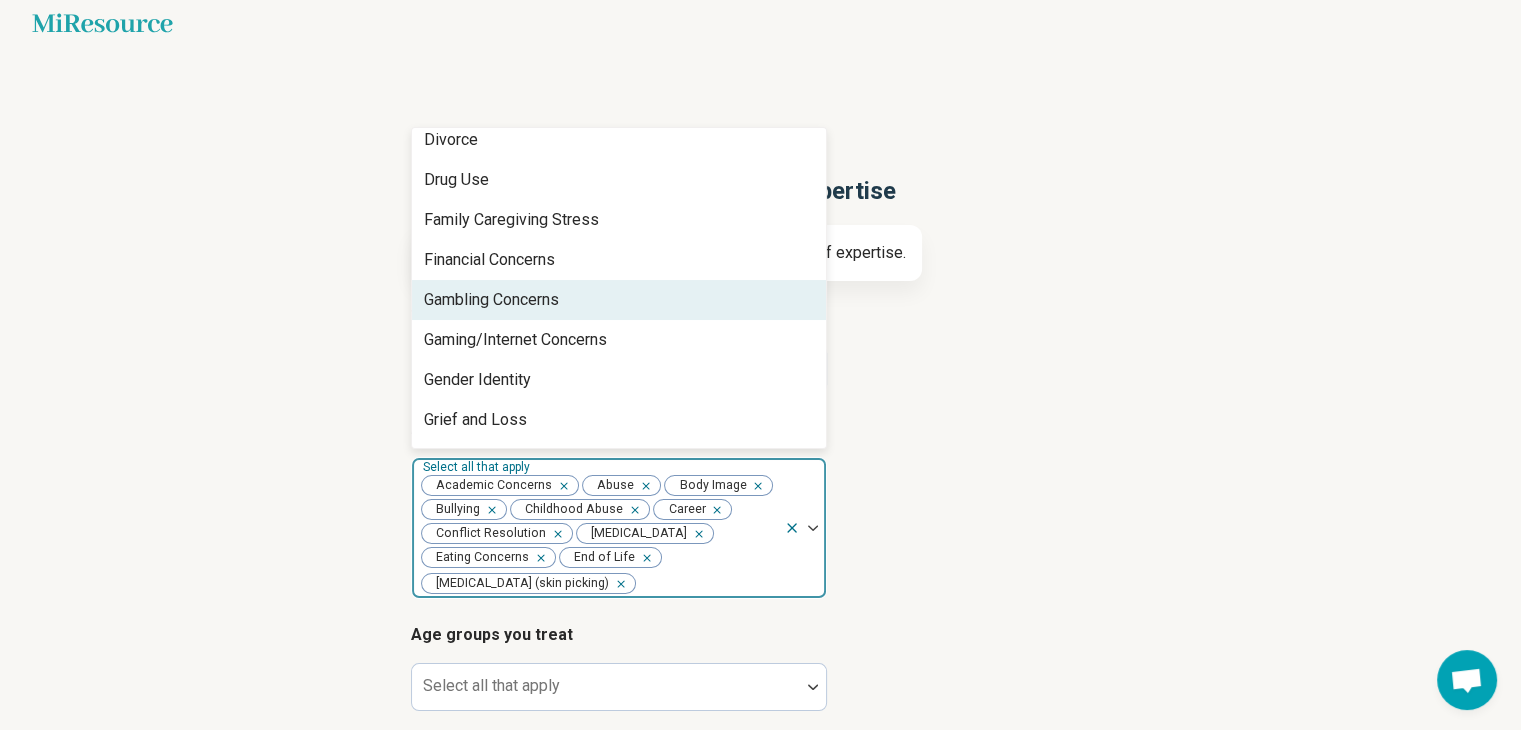 scroll, scrollTop: 1000, scrollLeft: 0, axis: vertical 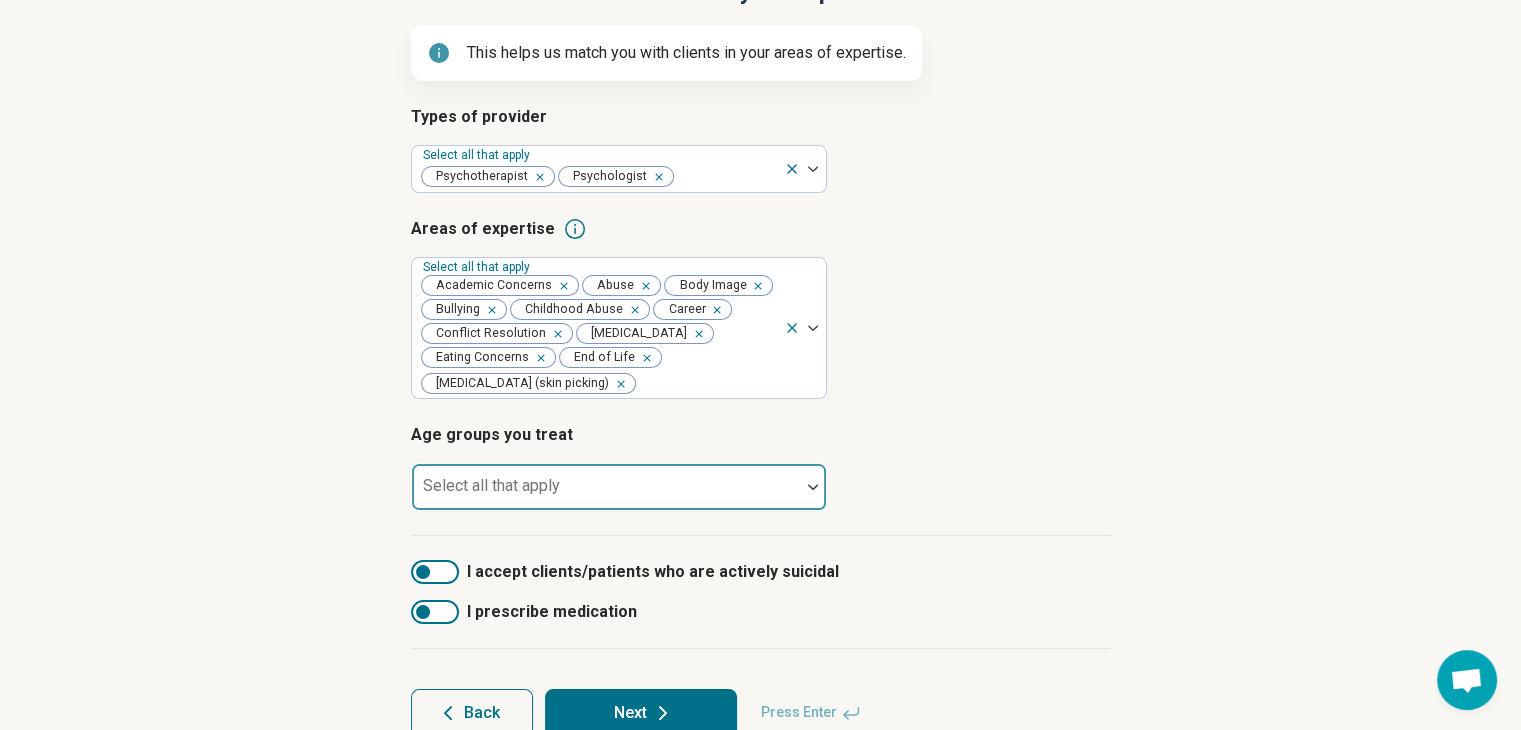 click at bounding box center [606, 495] 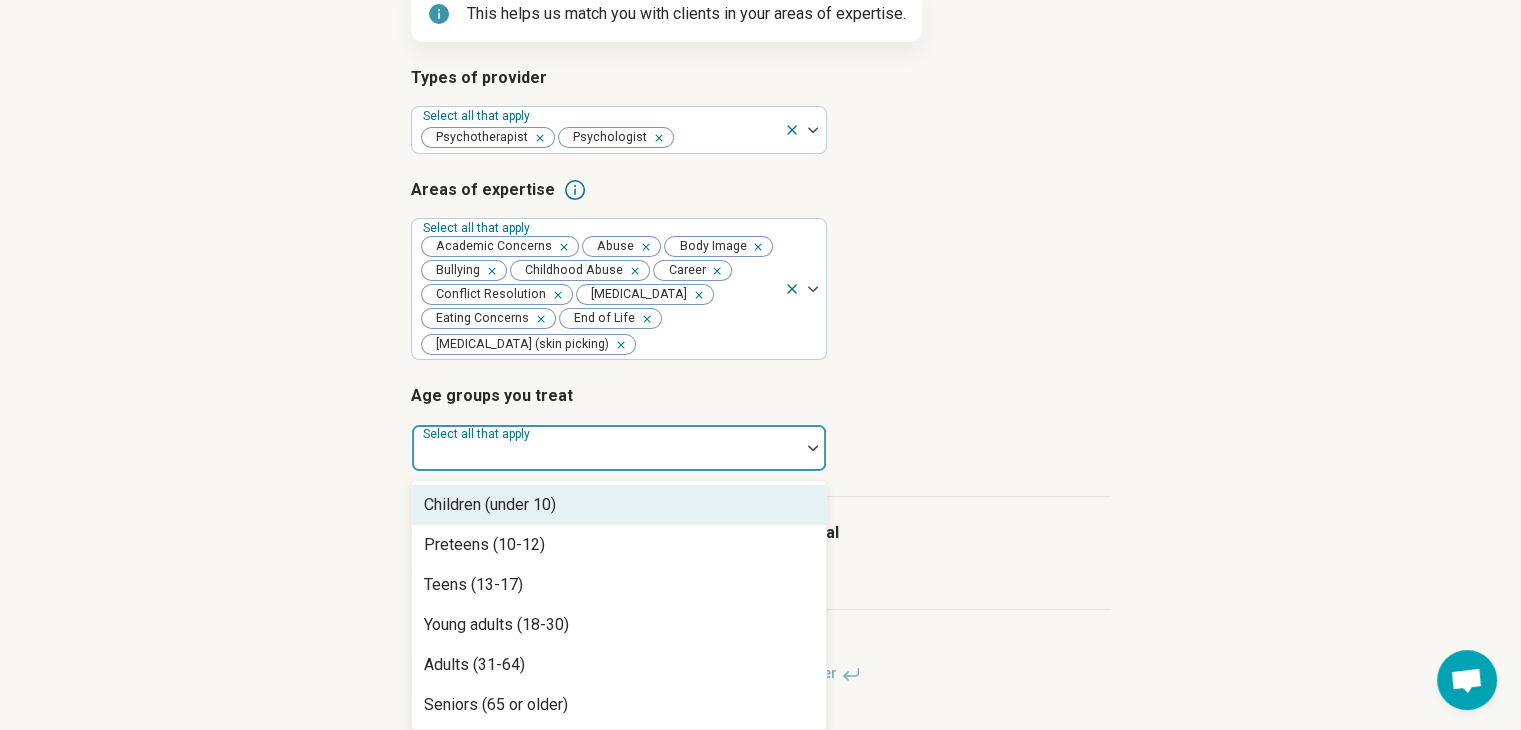 scroll, scrollTop: 287, scrollLeft: 0, axis: vertical 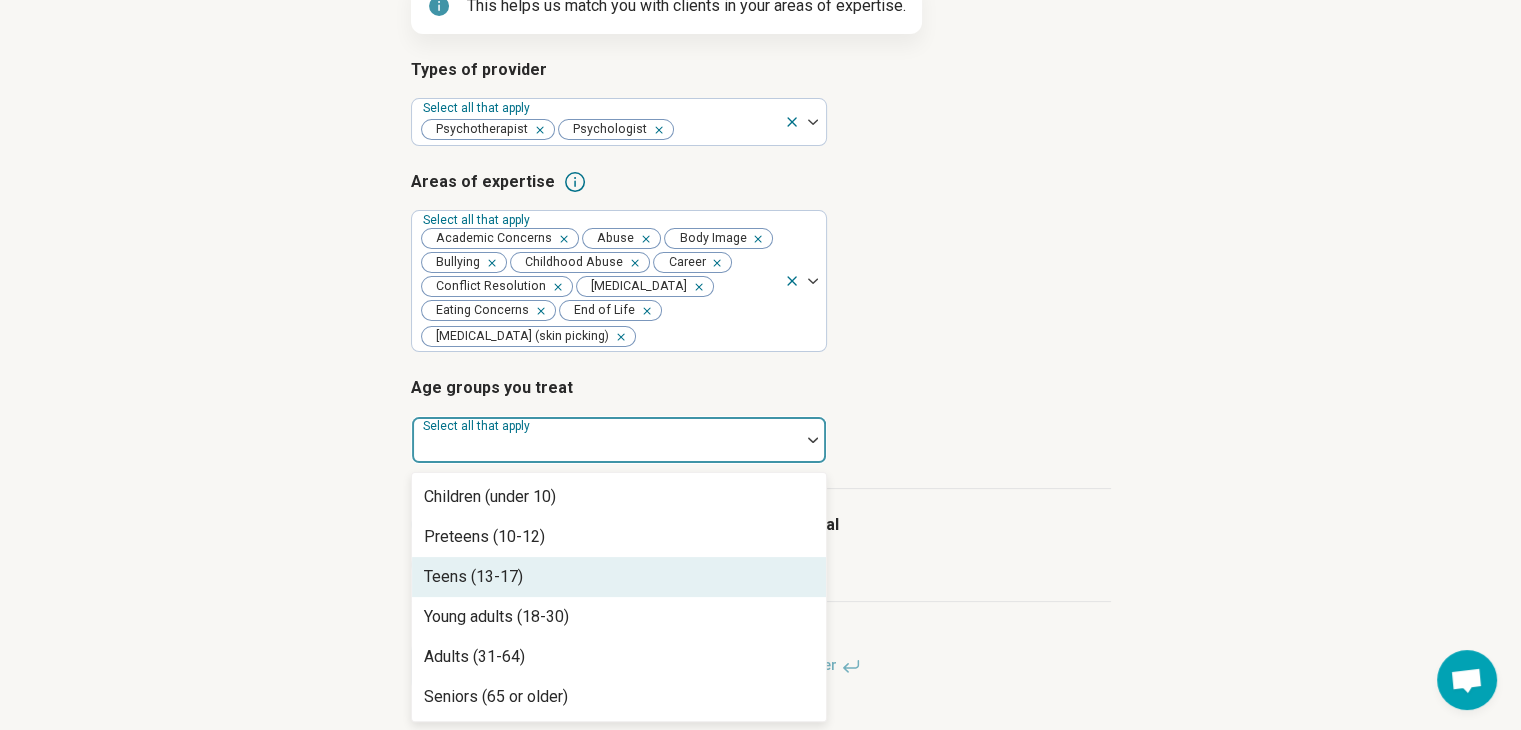 click on "Teens (13-17)" at bounding box center [619, 577] 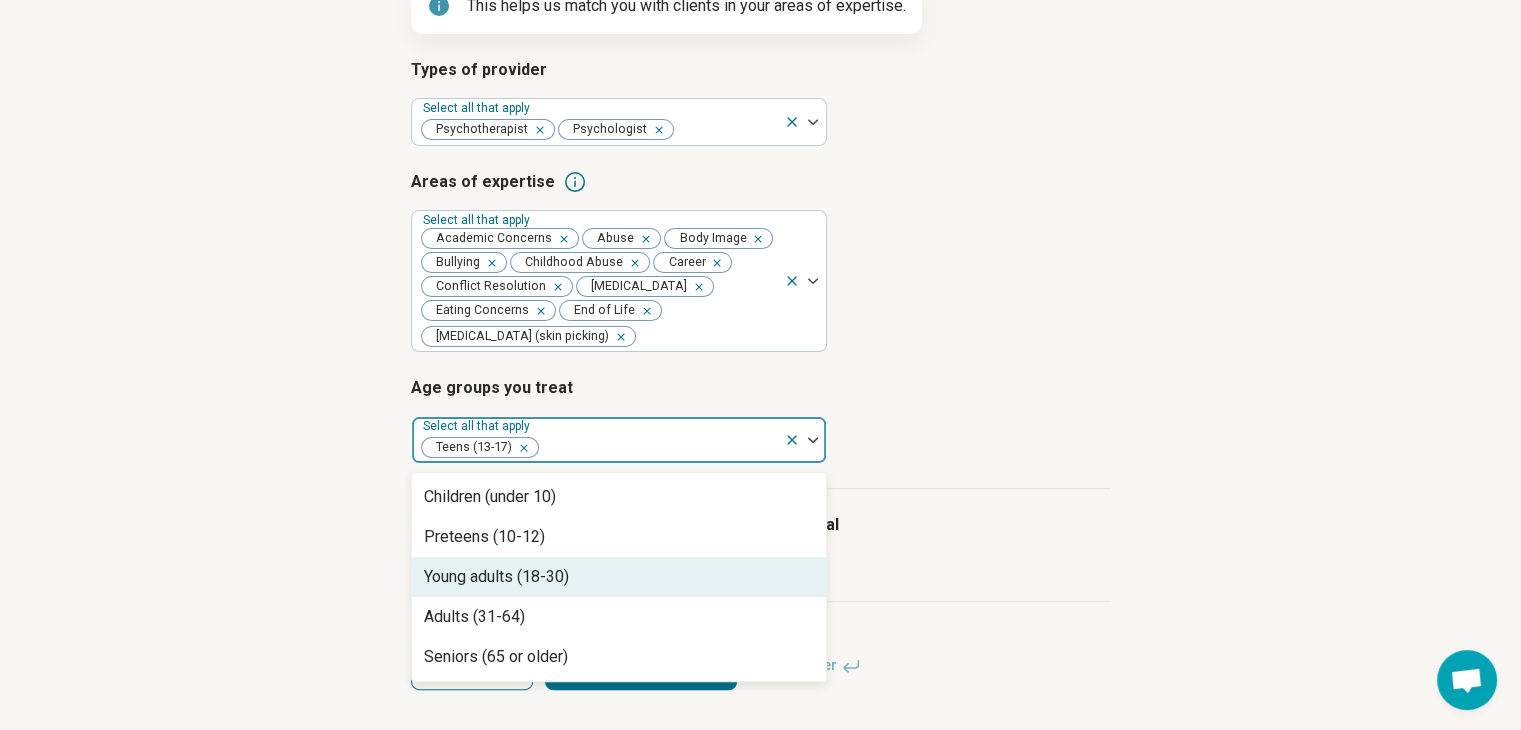click on "Young adults (18-30)" at bounding box center [619, 577] 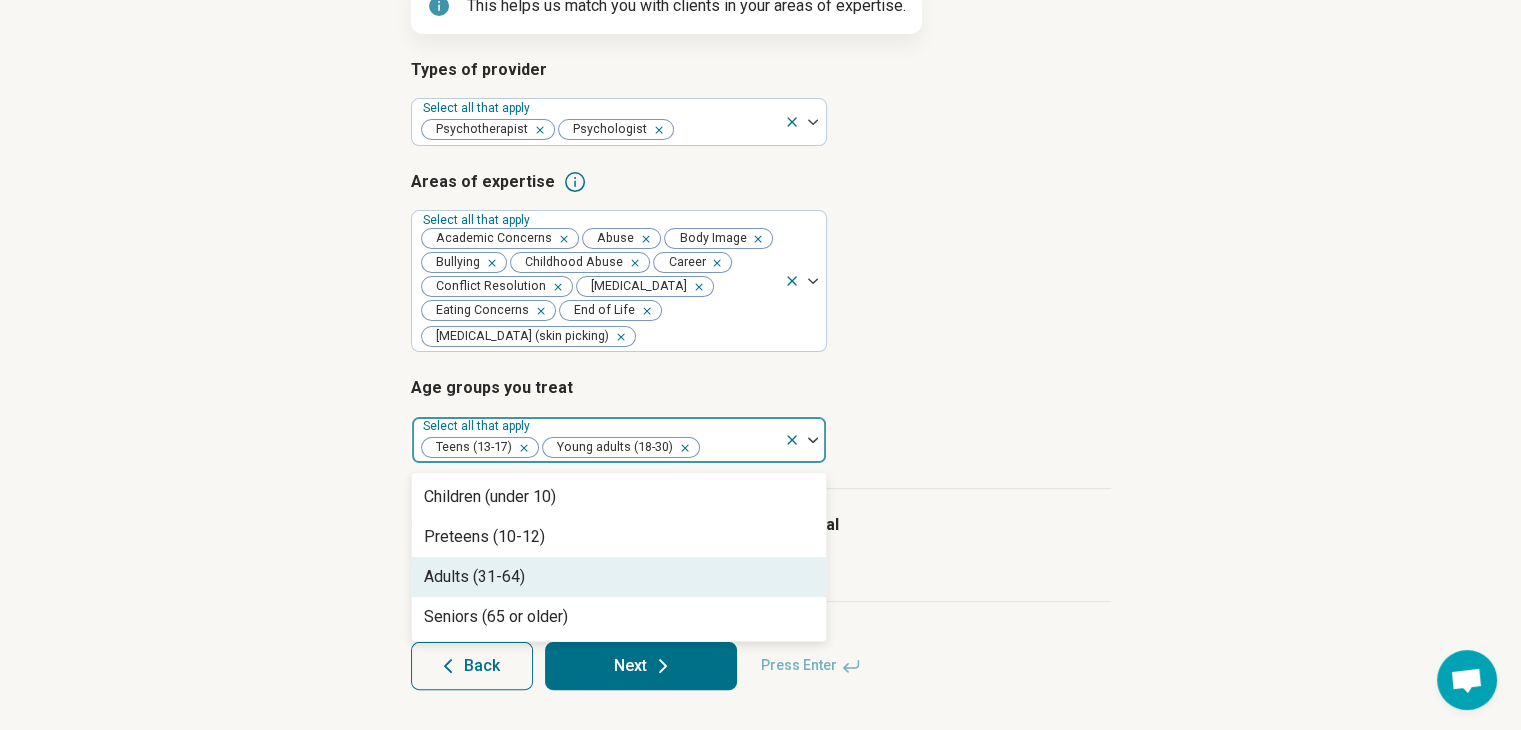 click on "Adults (31-64)" at bounding box center [619, 577] 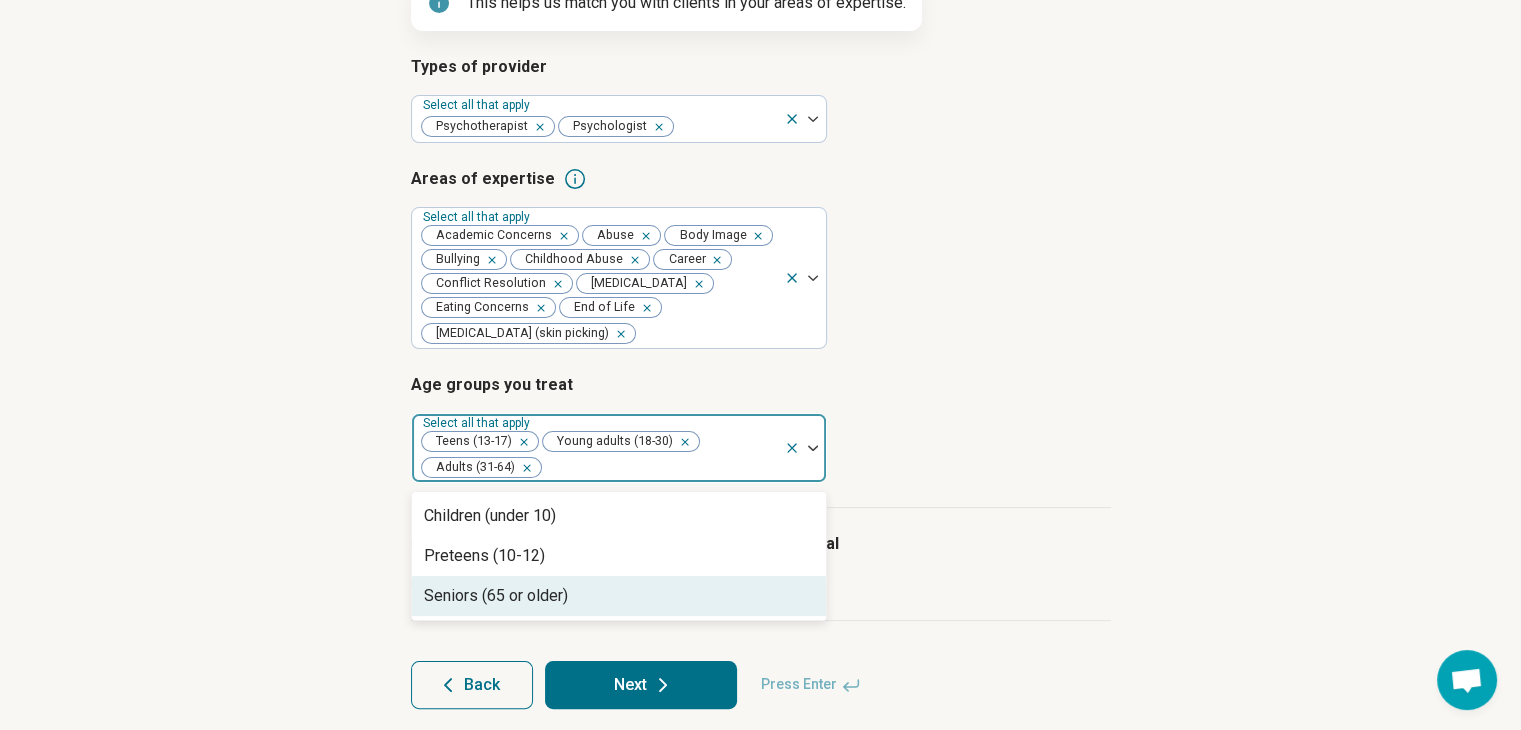 click on "Seniors (65 or older)" at bounding box center [619, 596] 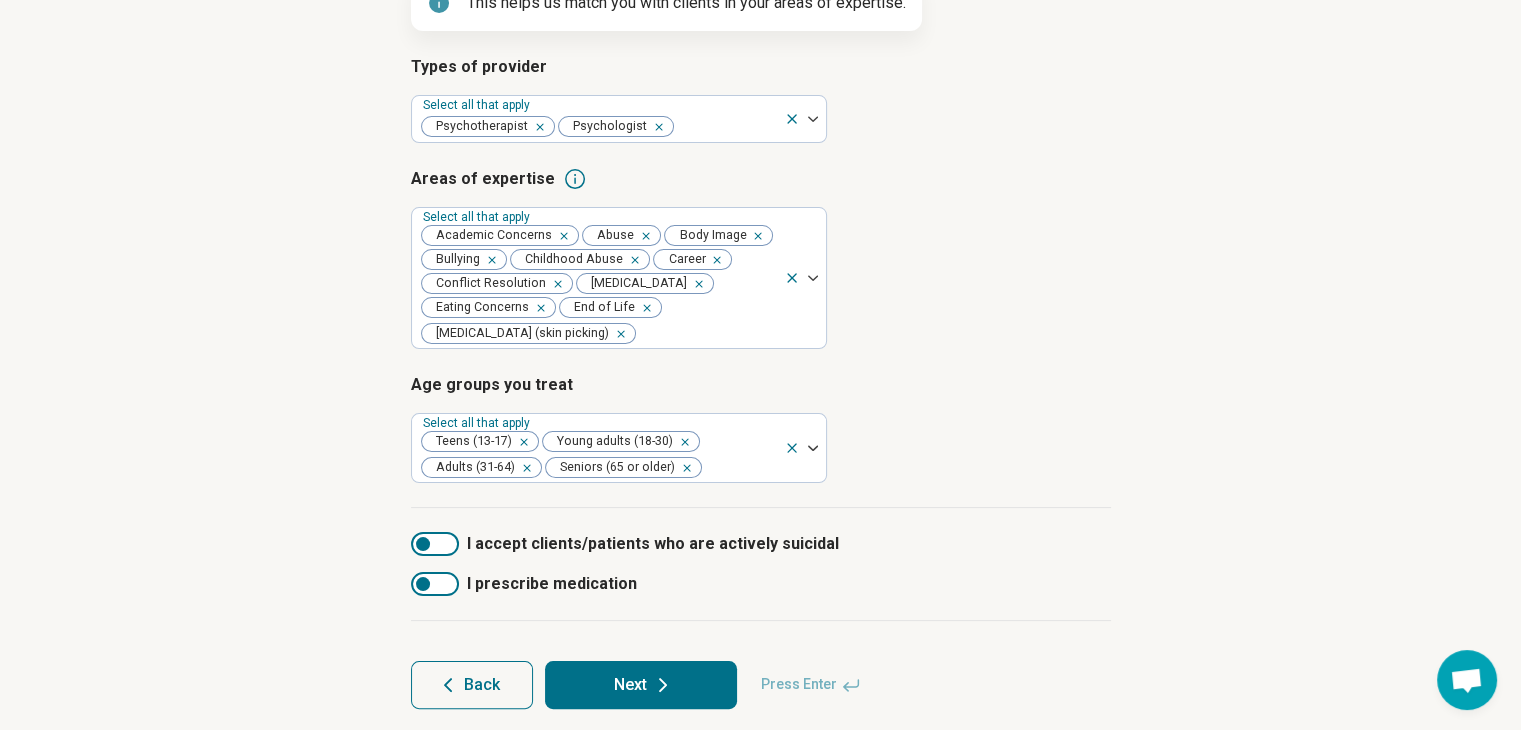 click on "Types of provider Select all that apply Psychotherapist Psychologist Areas of expertise Select all that apply Academic Concerns Abuse Body Image Bullying Childhood Abuse Career Conflict Resolution Dependent Personality Eating Concerns End of Life Excoriation Disorder (skin picking) Age groups you treat Select all that apply Teens (13-17) Young adults (18-30) Adults (31-64) Seniors (65 or older)" at bounding box center [761, 281] 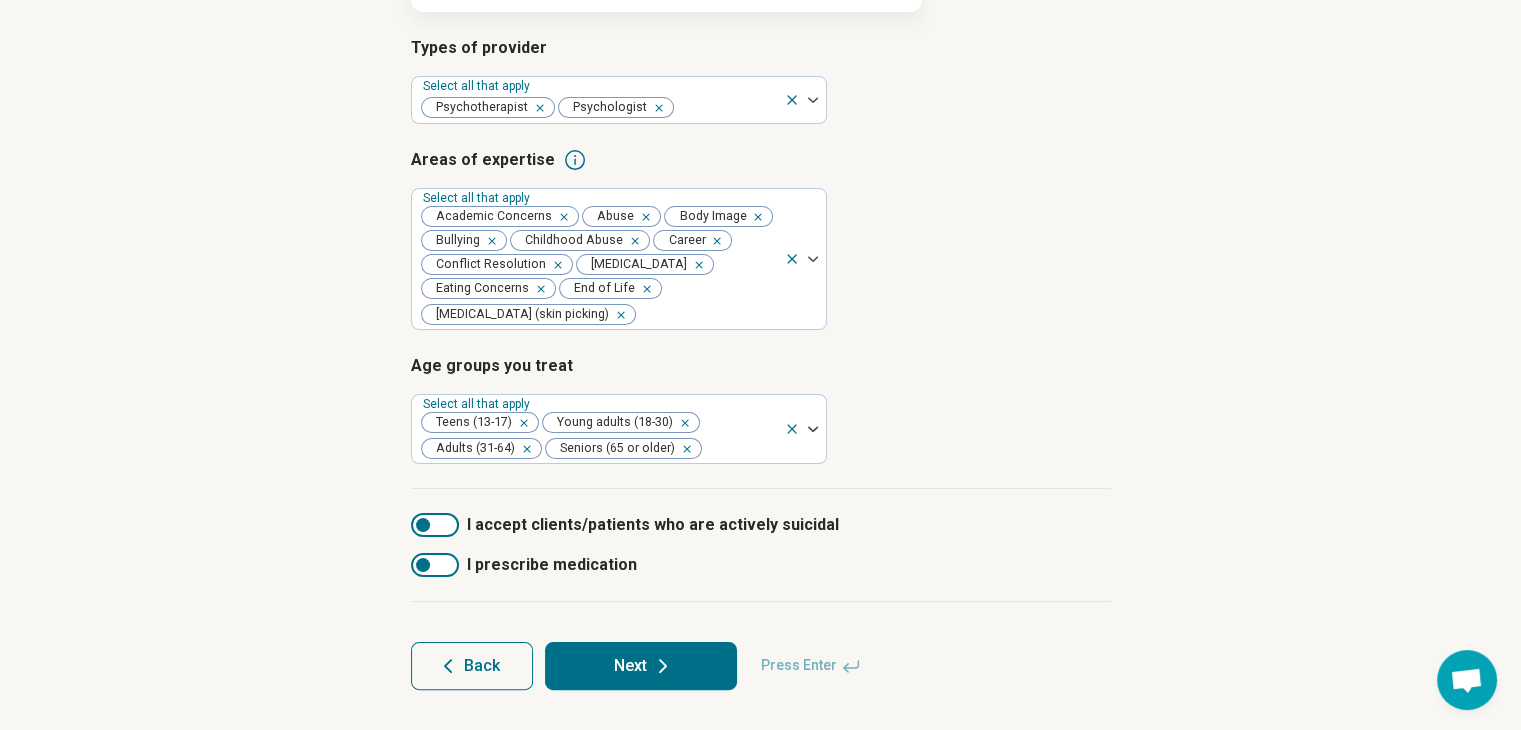 click at bounding box center [435, 525] 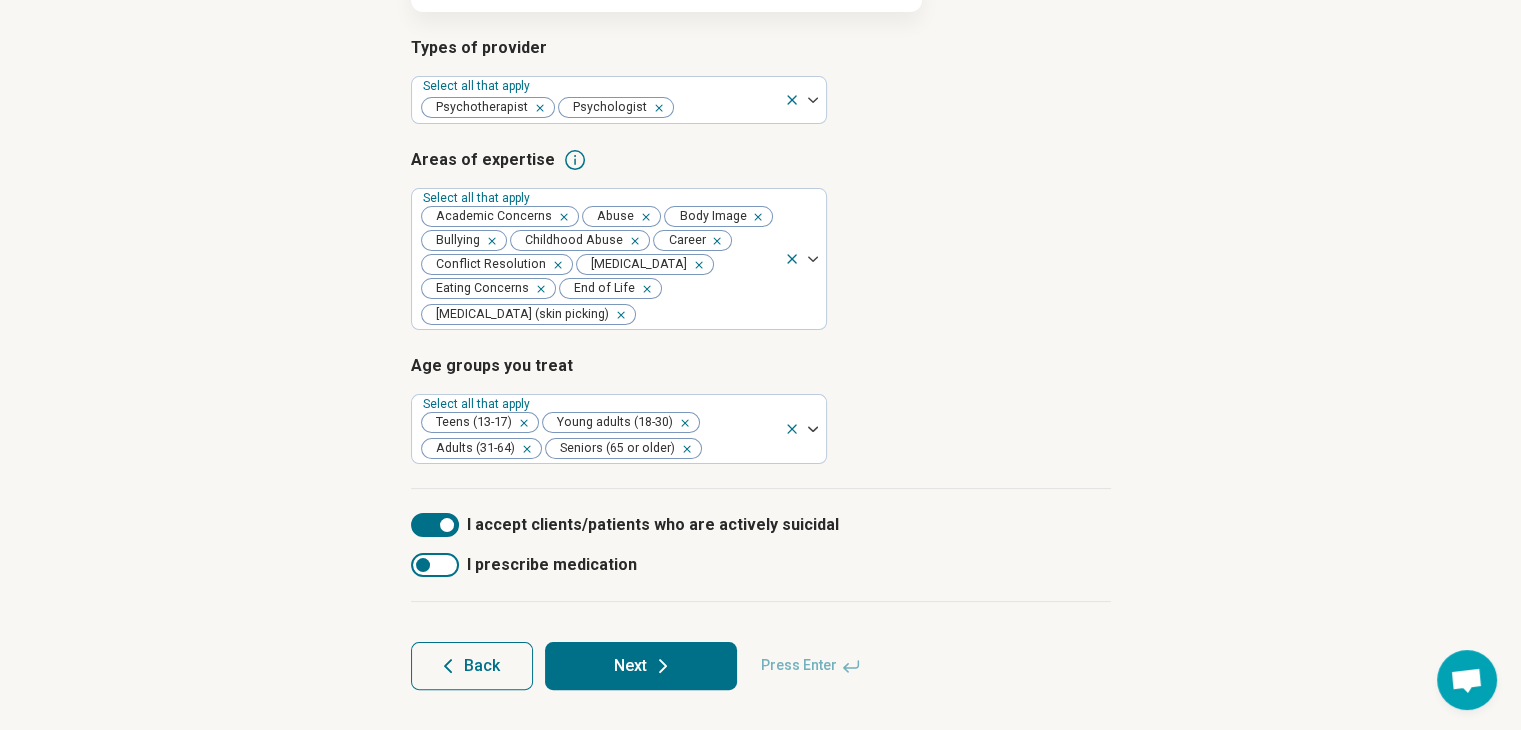 click 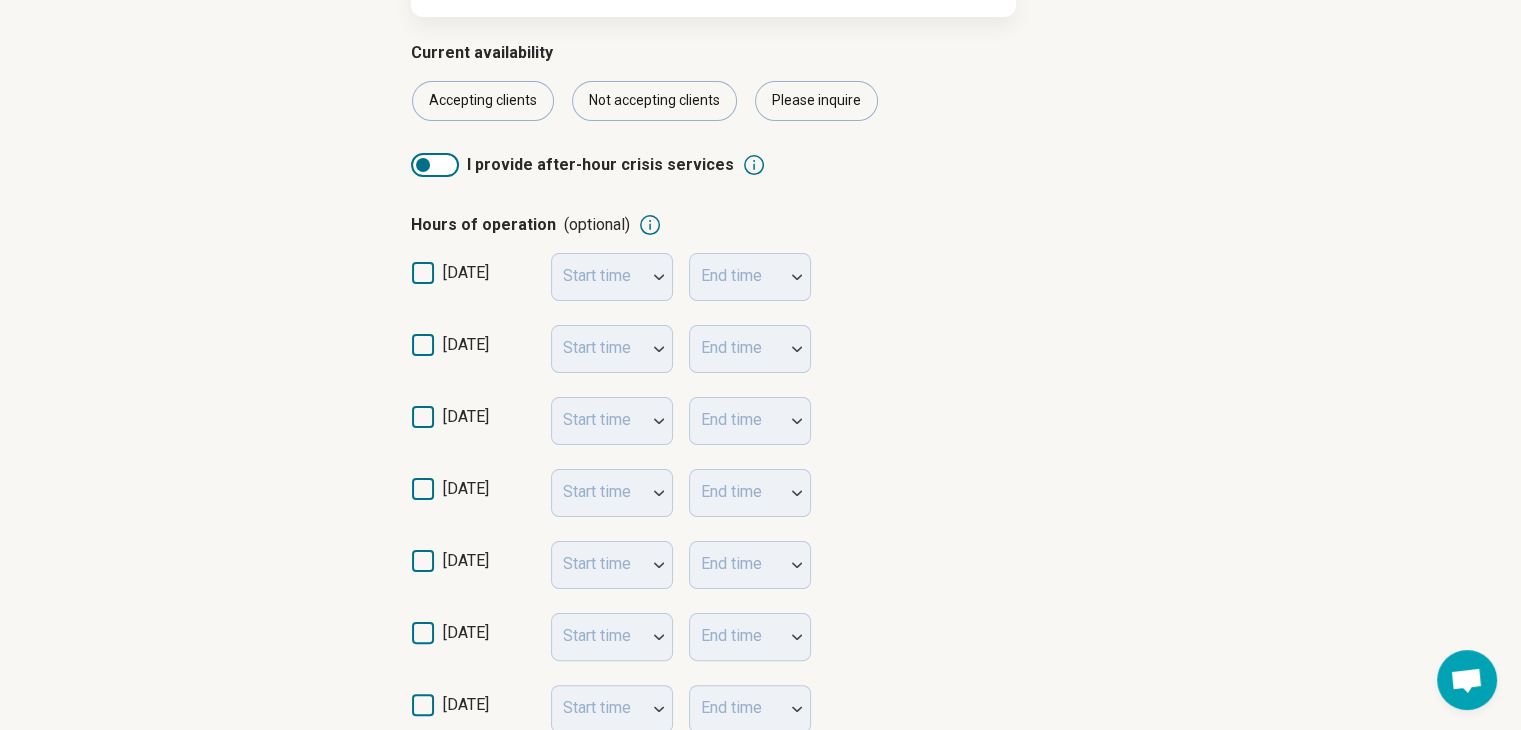scroll, scrollTop: 0, scrollLeft: 0, axis: both 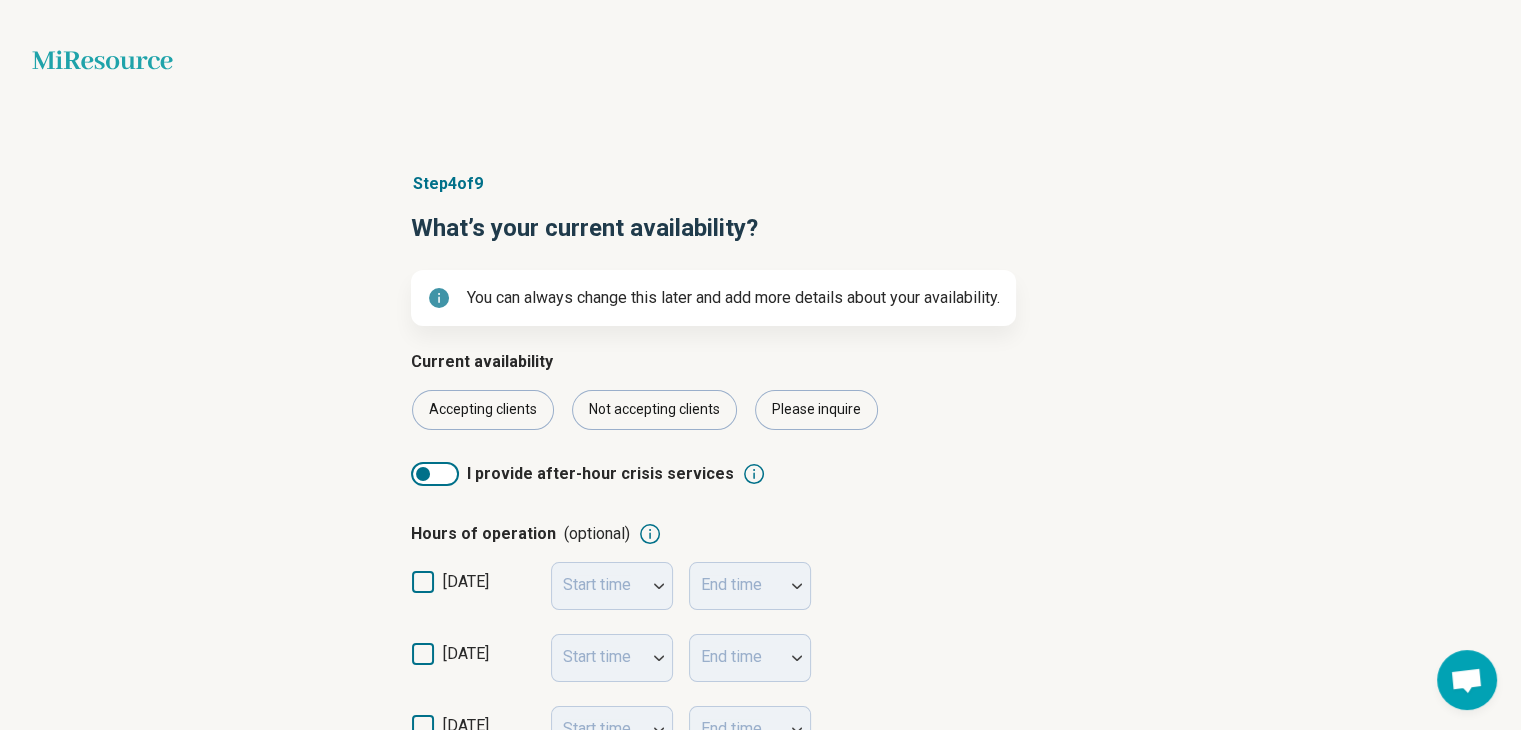 click at bounding box center (435, 474) 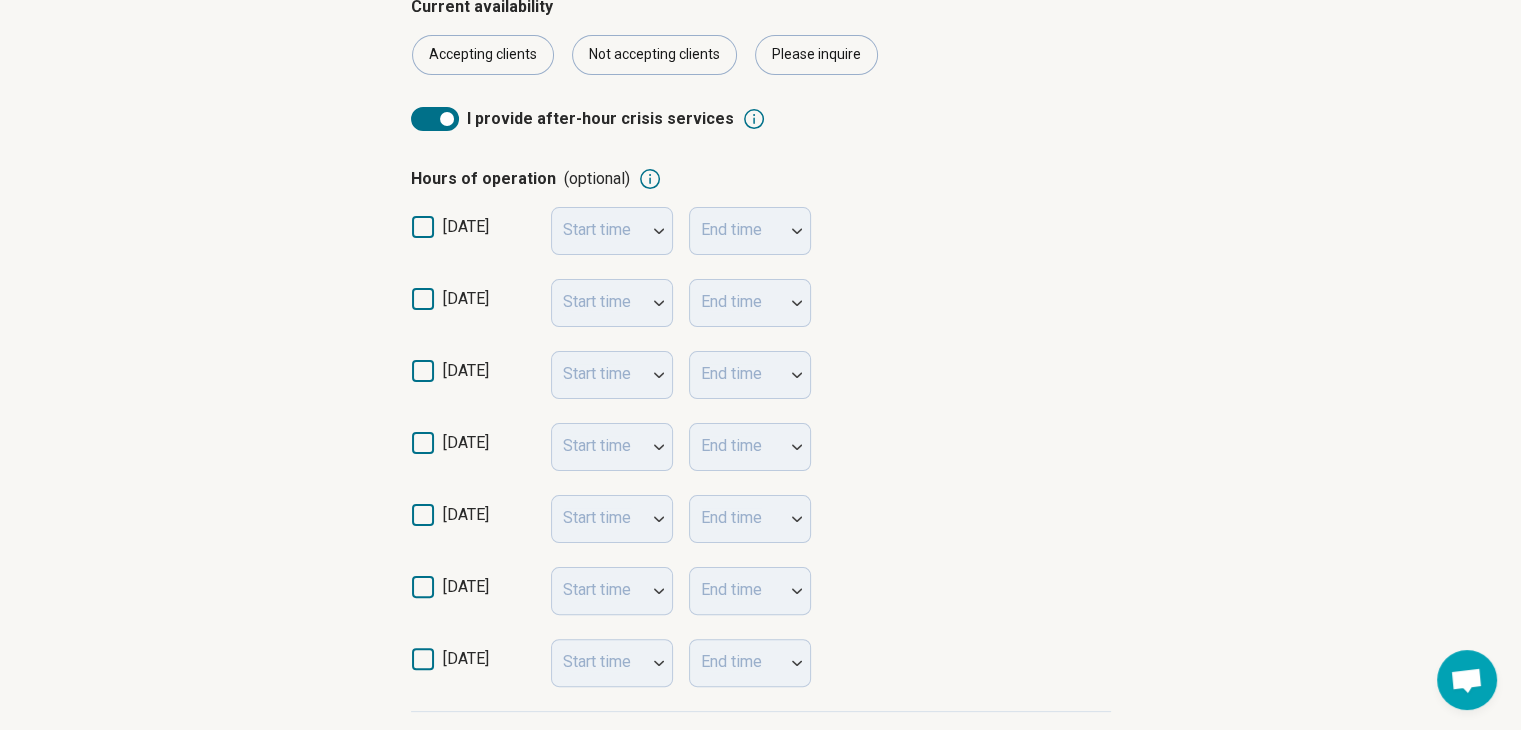 scroll, scrollTop: 400, scrollLeft: 0, axis: vertical 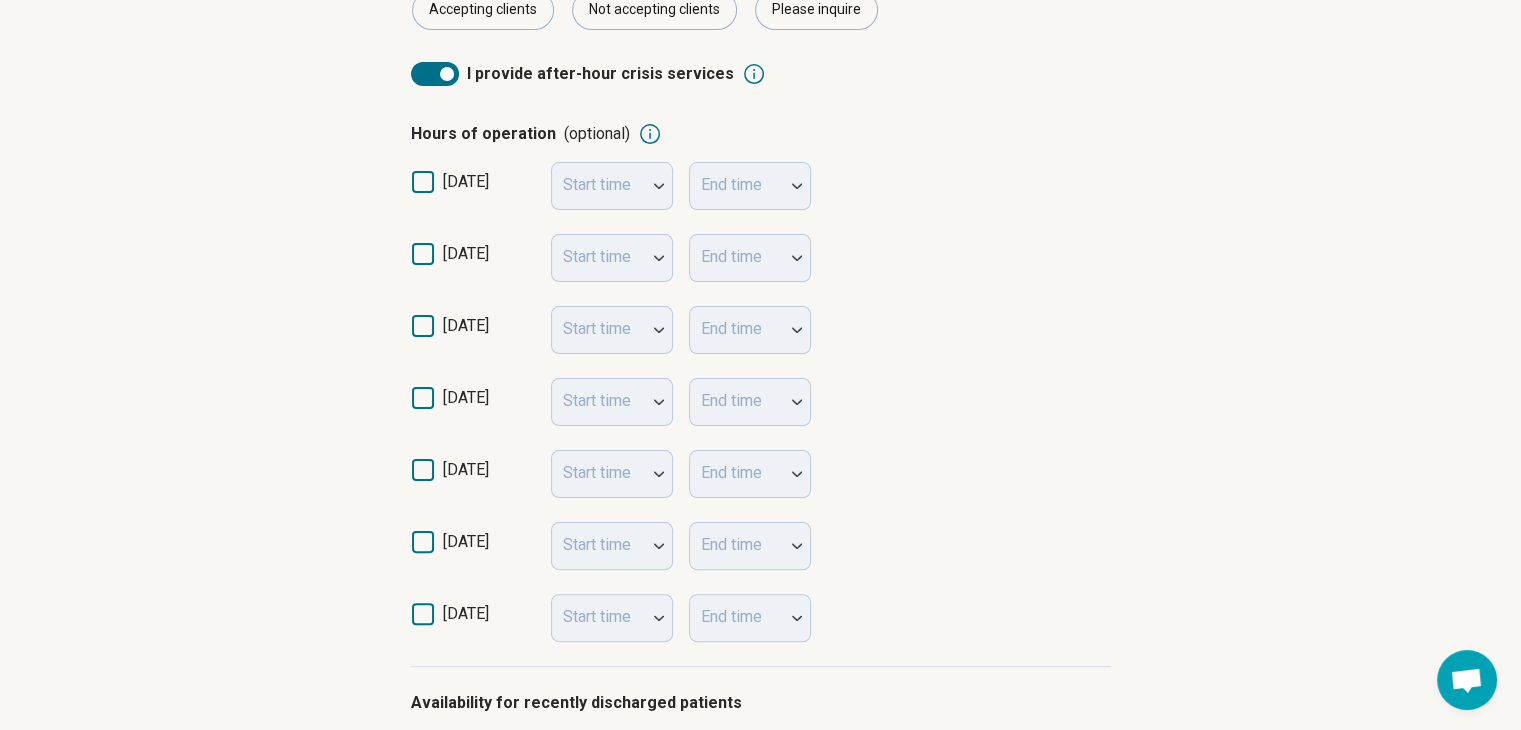 click on "monday" at bounding box center [473, 262] 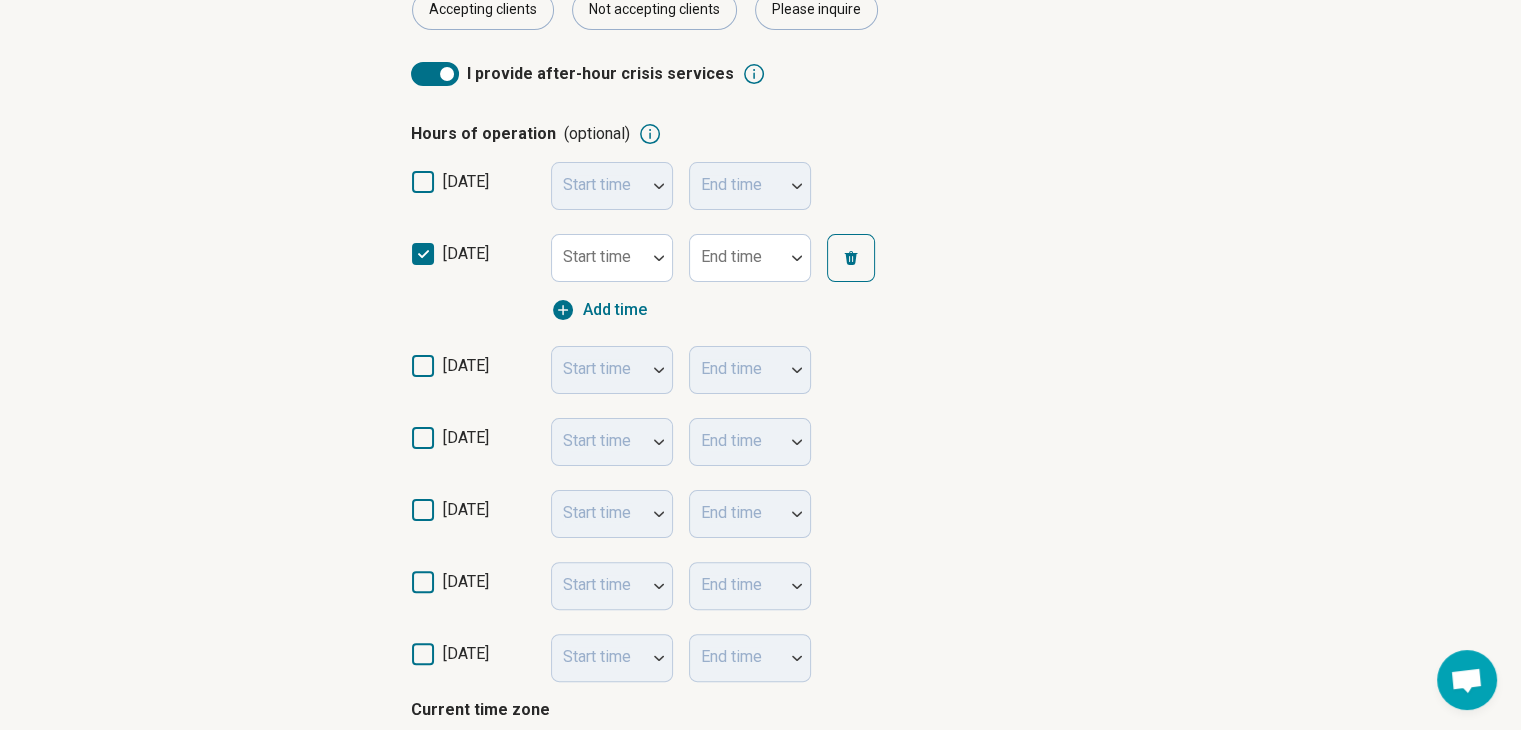 scroll, scrollTop: 10, scrollLeft: 0, axis: vertical 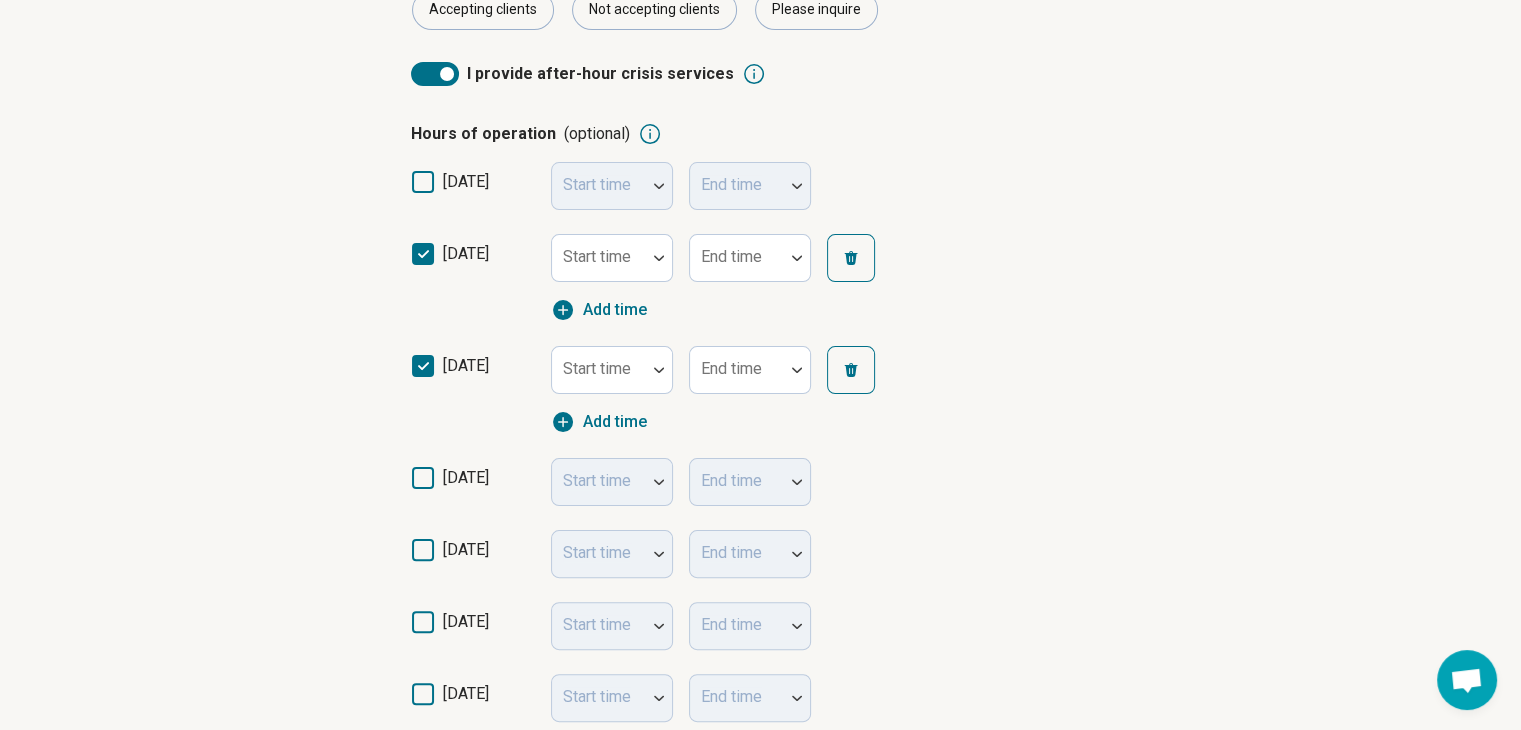 click 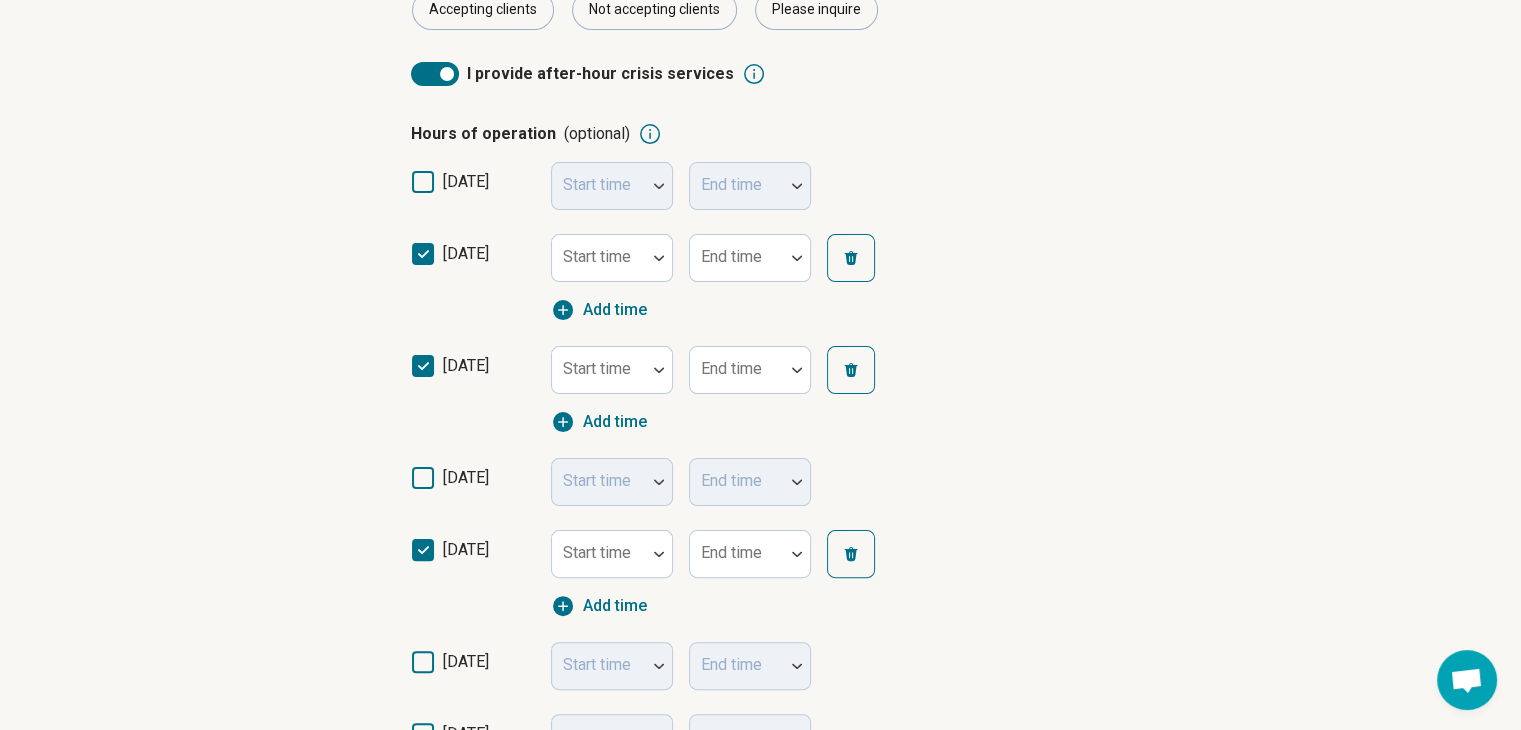 click on "thursday Start time End time Add time" at bounding box center (761, 574) 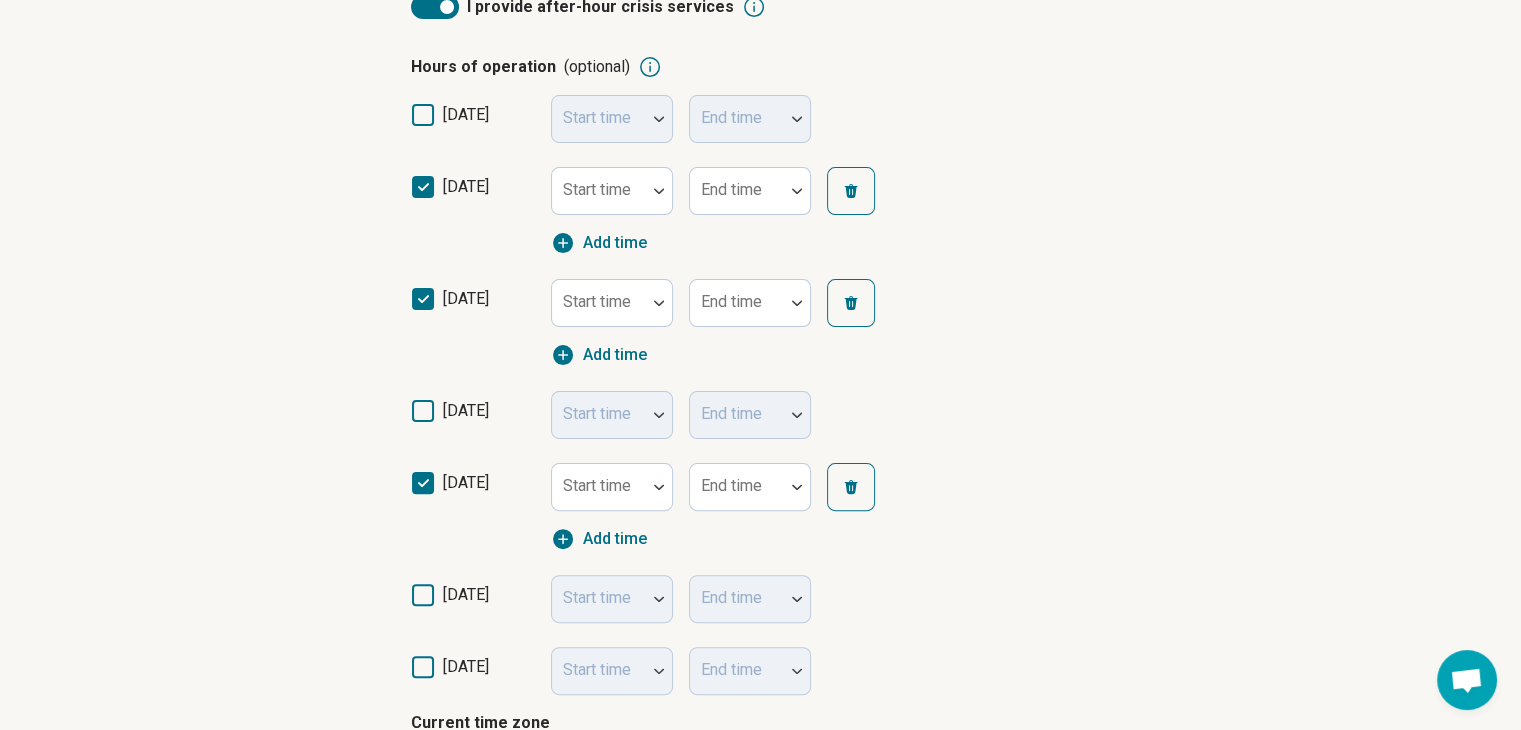 scroll, scrollTop: 500, scrollLeft: 0, axis: vertical 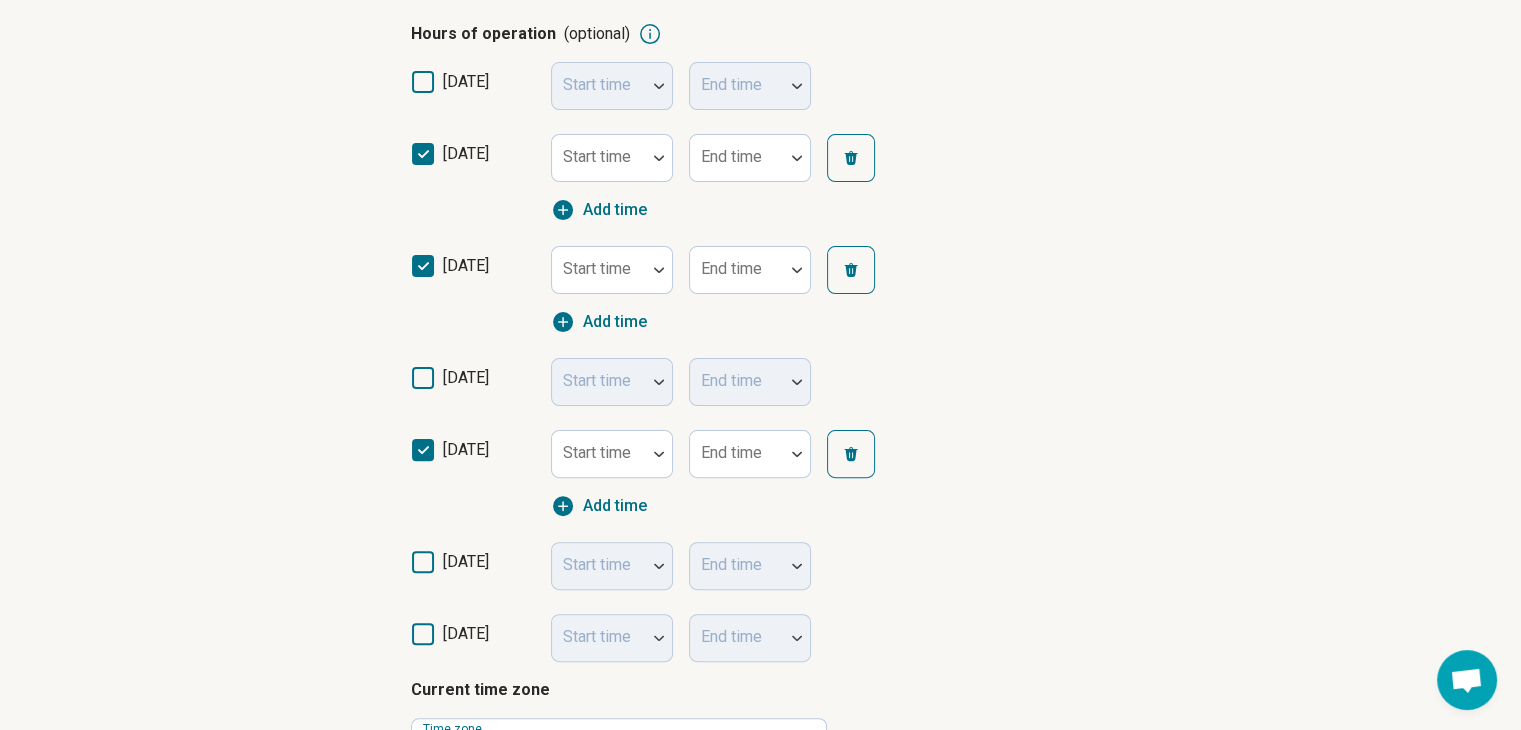 click 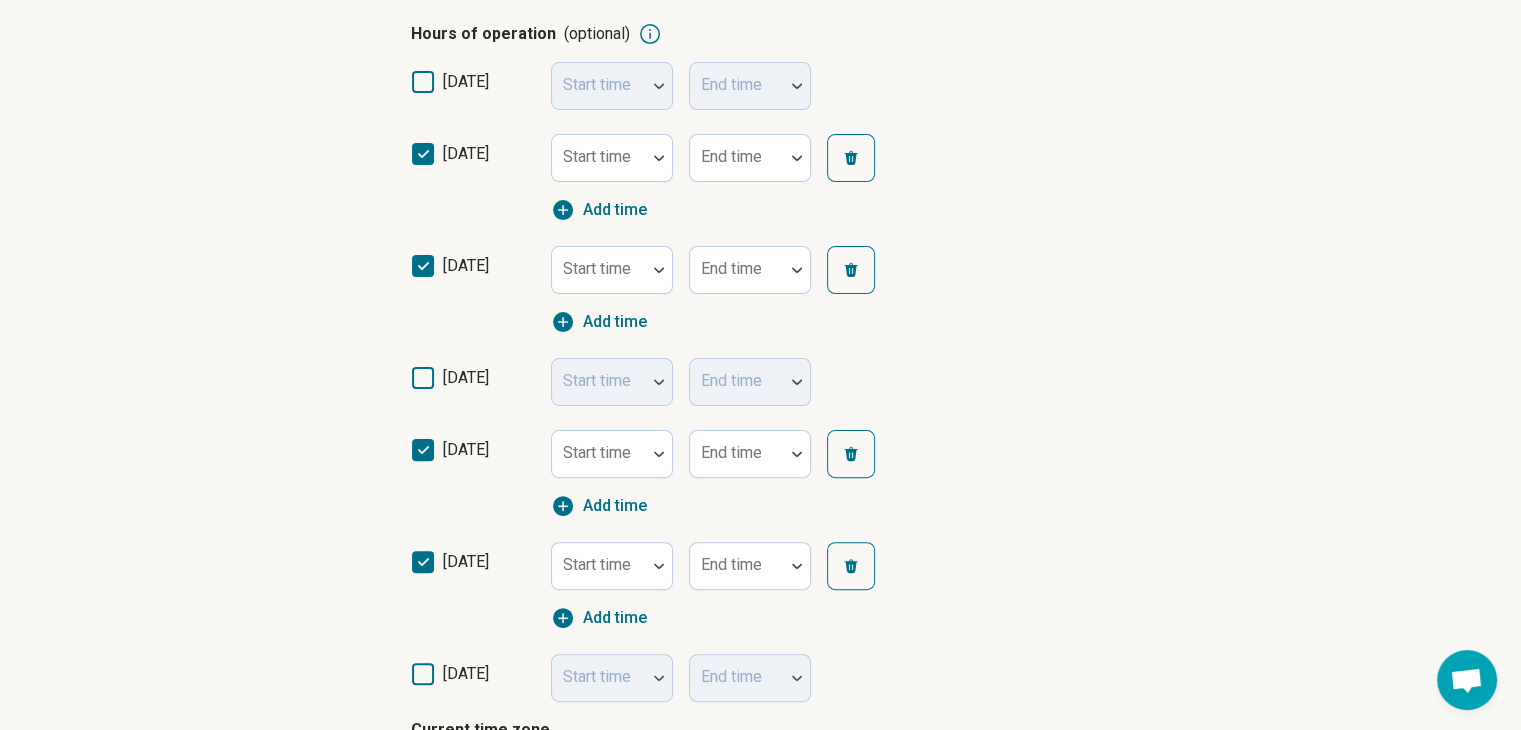 scroll, scrollTop: 10, scrollLeft: 0, axis: vertical 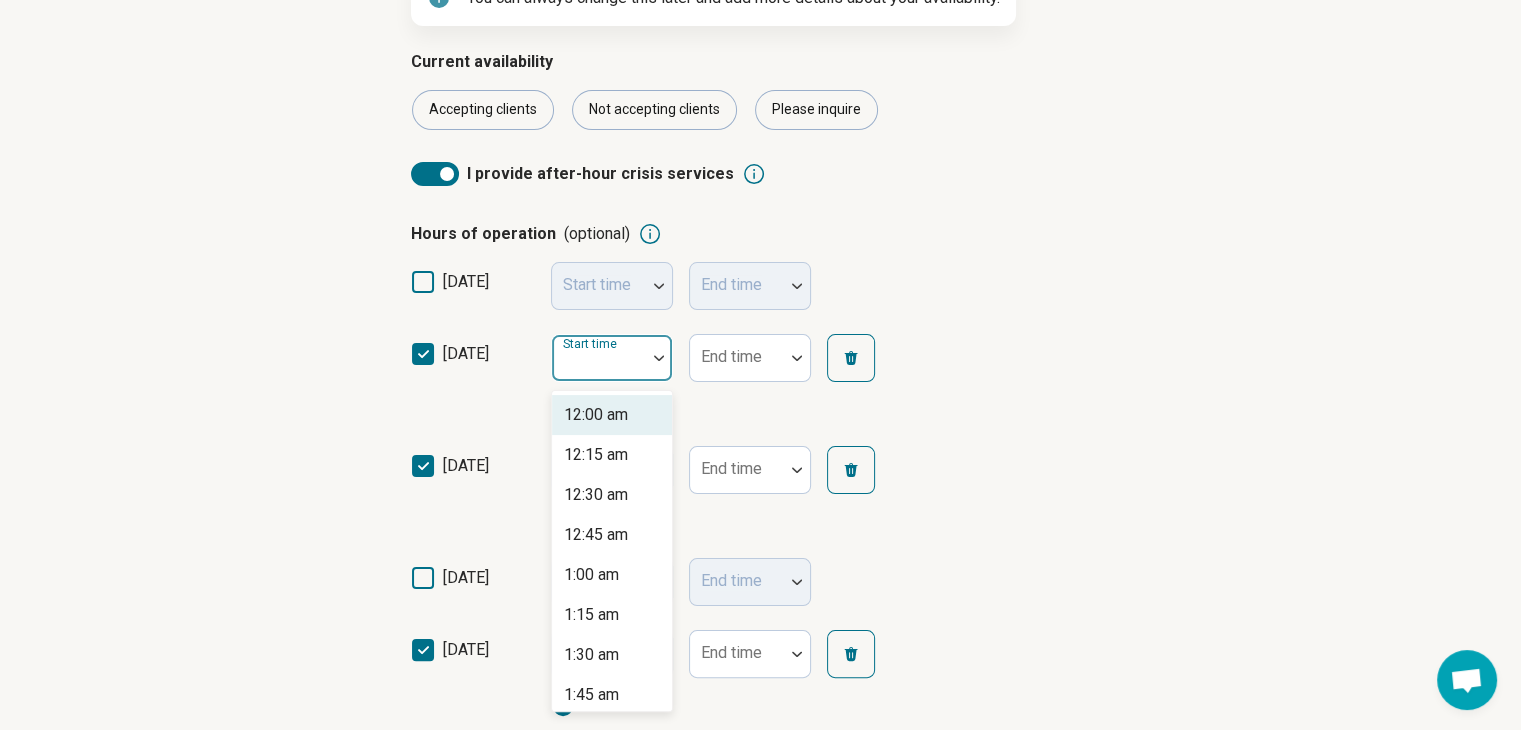 click on "Start time" at bounding box center [612, 358] 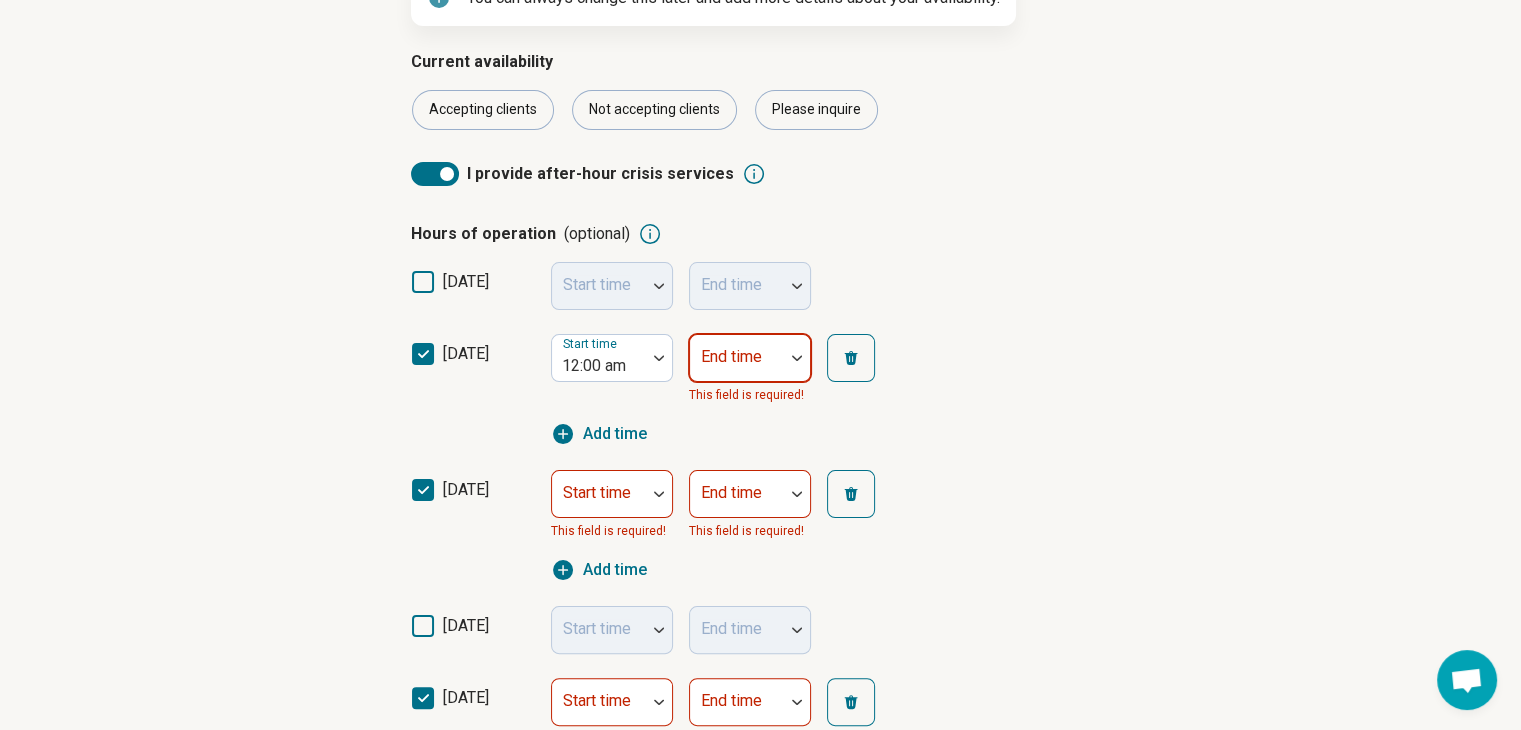 click at bounding box center (737, 366) 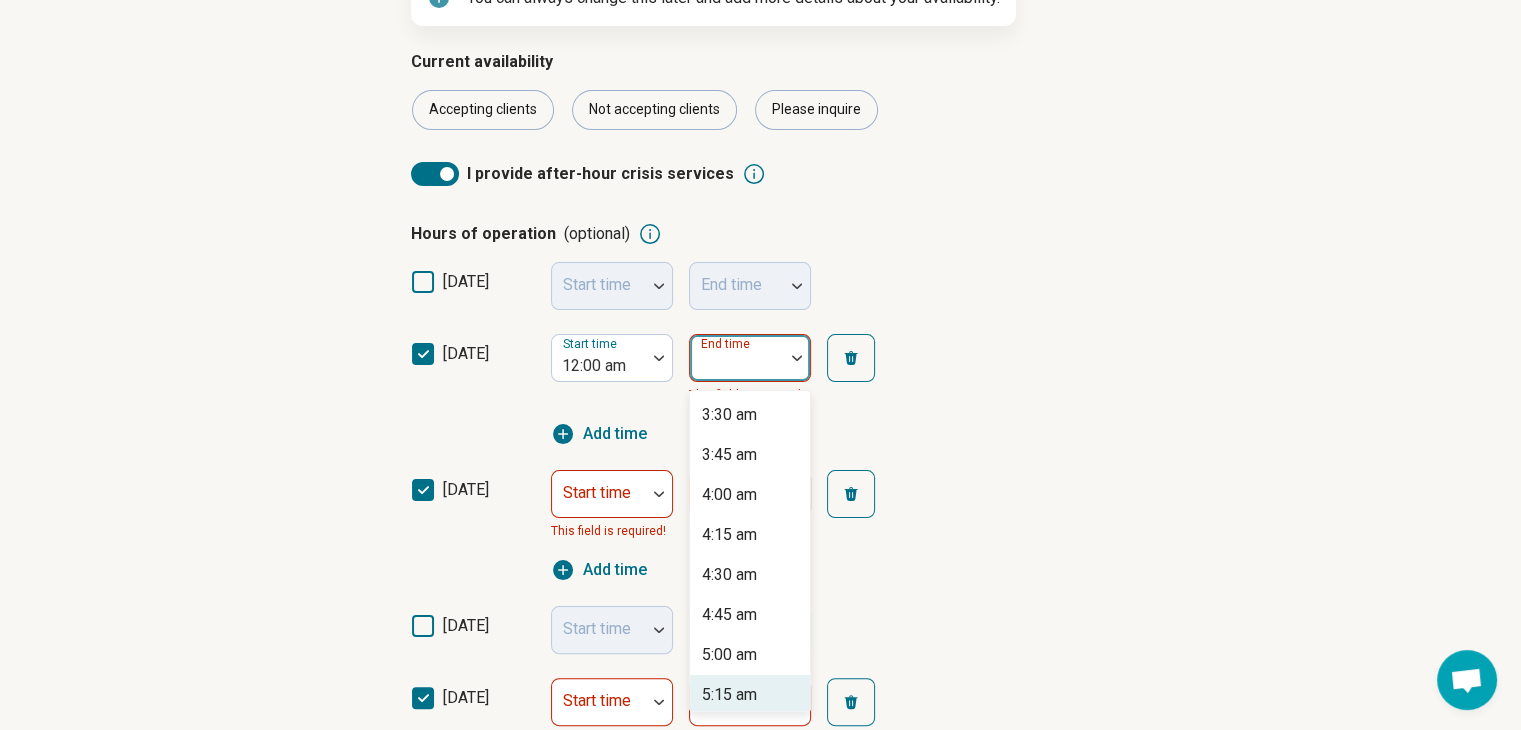 scroll, scrollTop: 600, scrollLeft: 0, axis: vertical 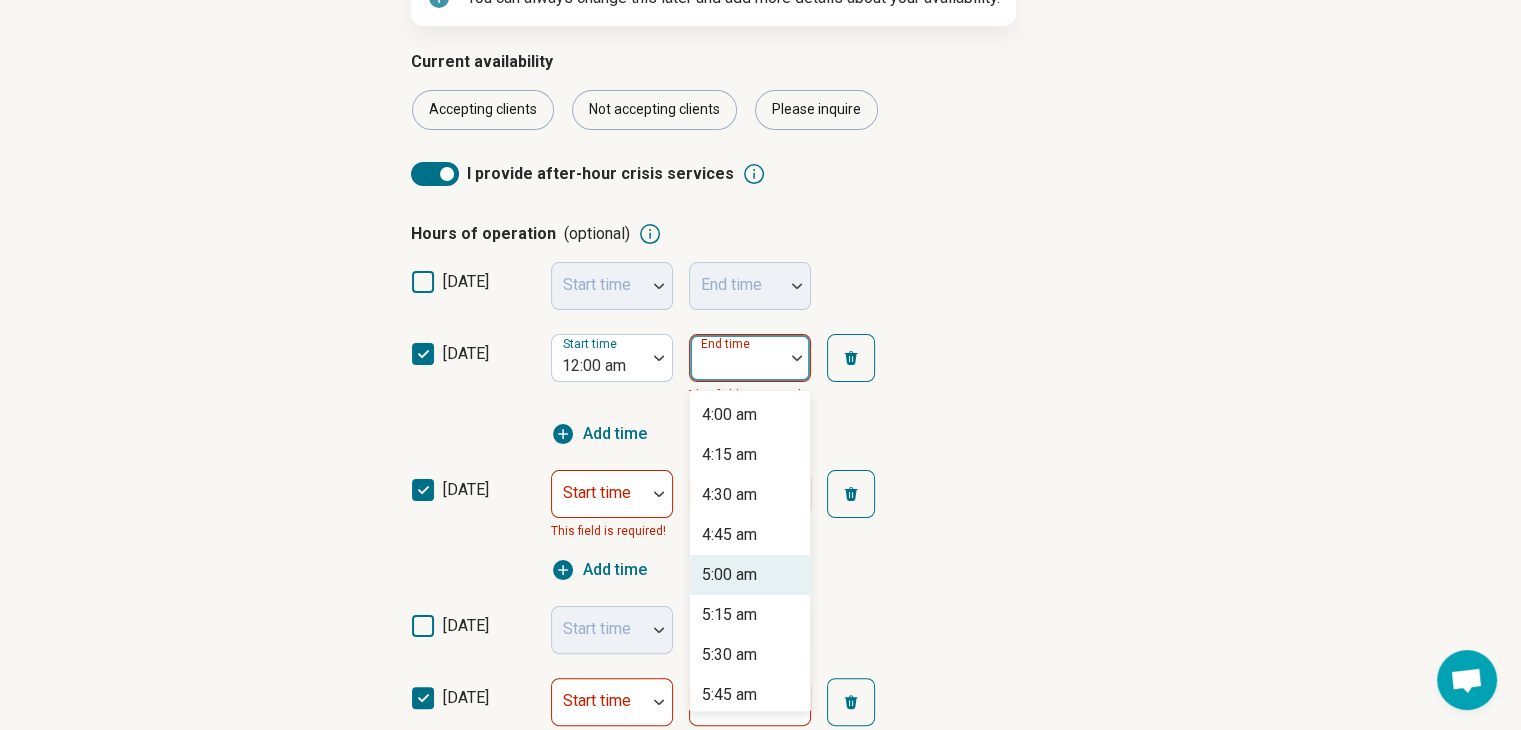 click on "5:00 am" at bounding box center (729, 575) 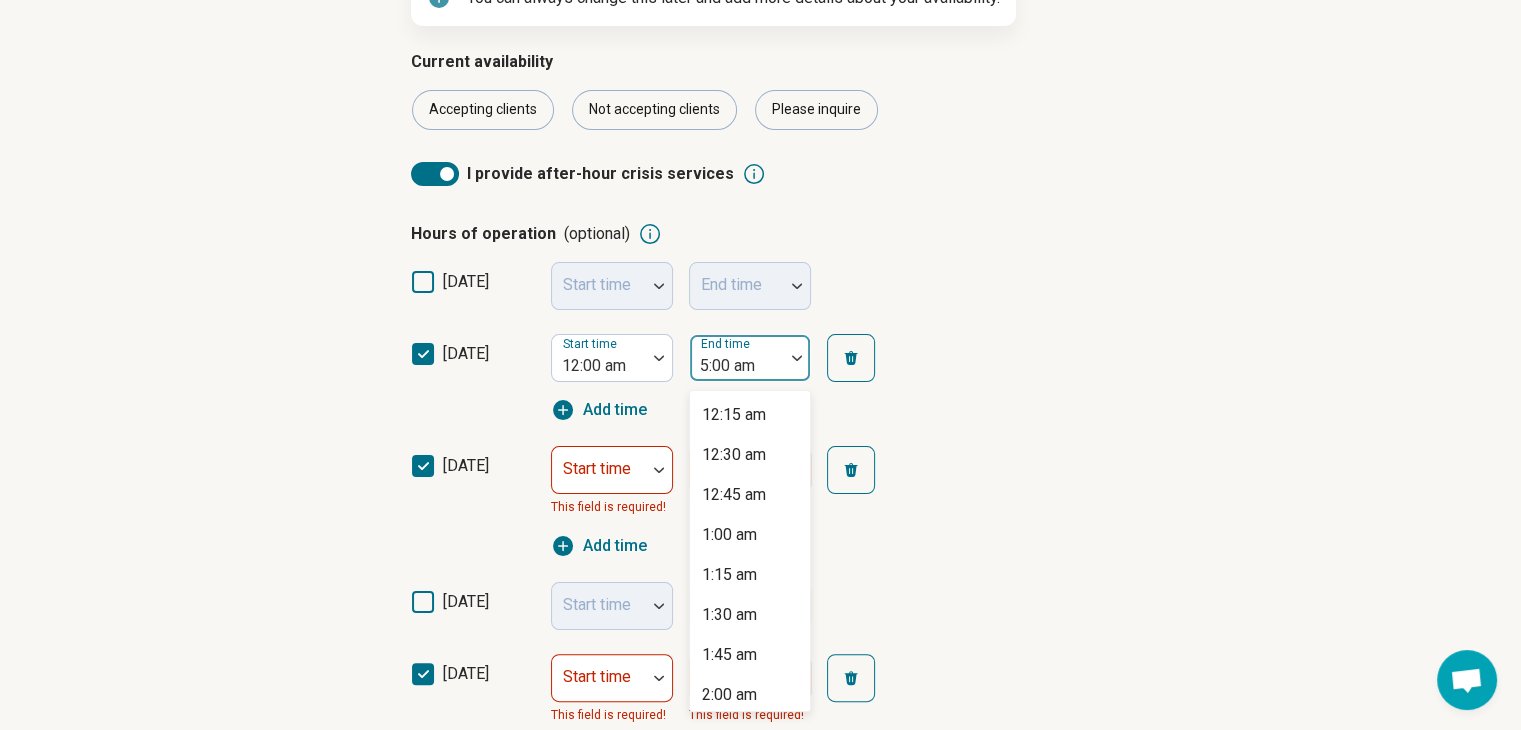 click on "End time" at bounding box center [727, 344] 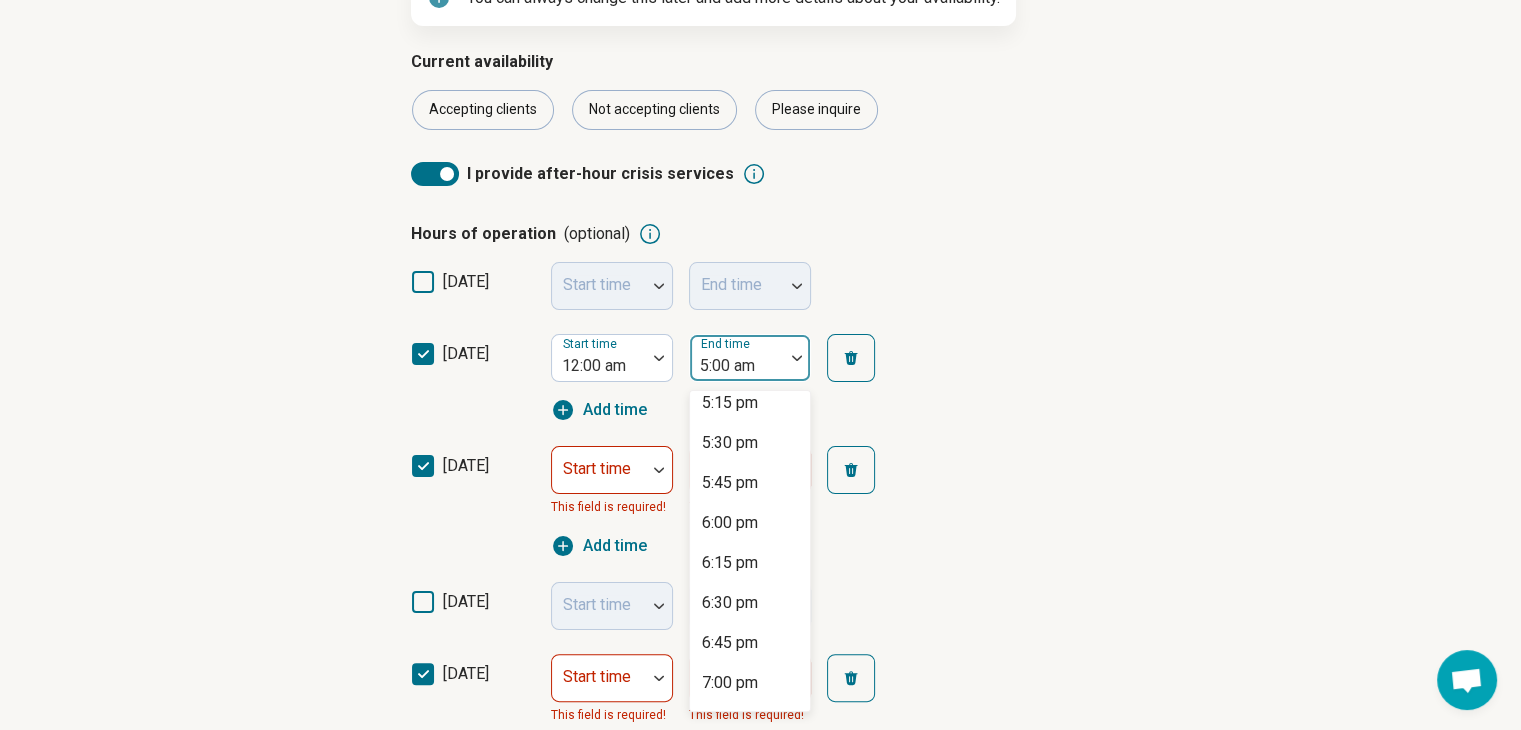 scroll, scrollTop: 2697, scrollLeft: 0, axis: vertical 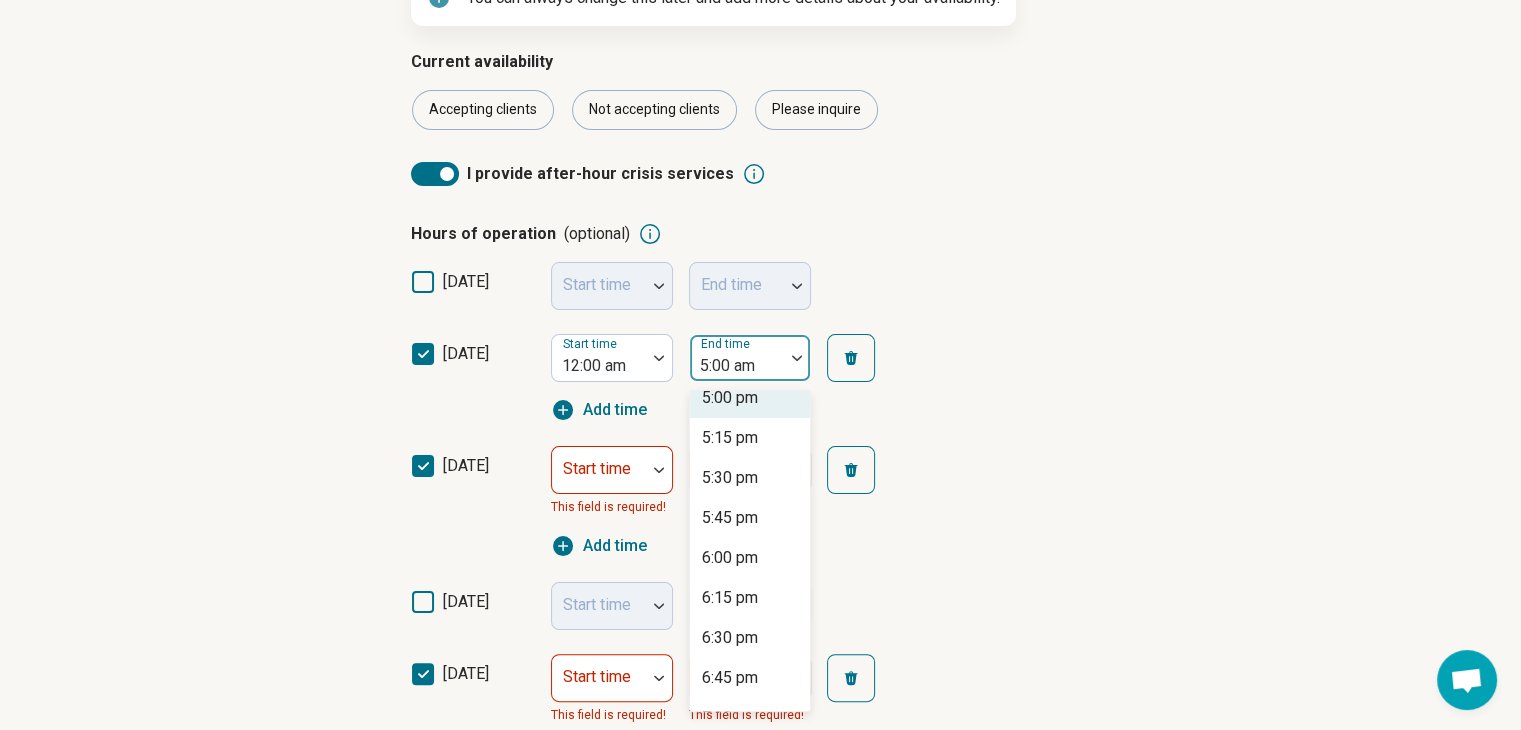 click on "5:00 pm" at bounding box center (750, 398) 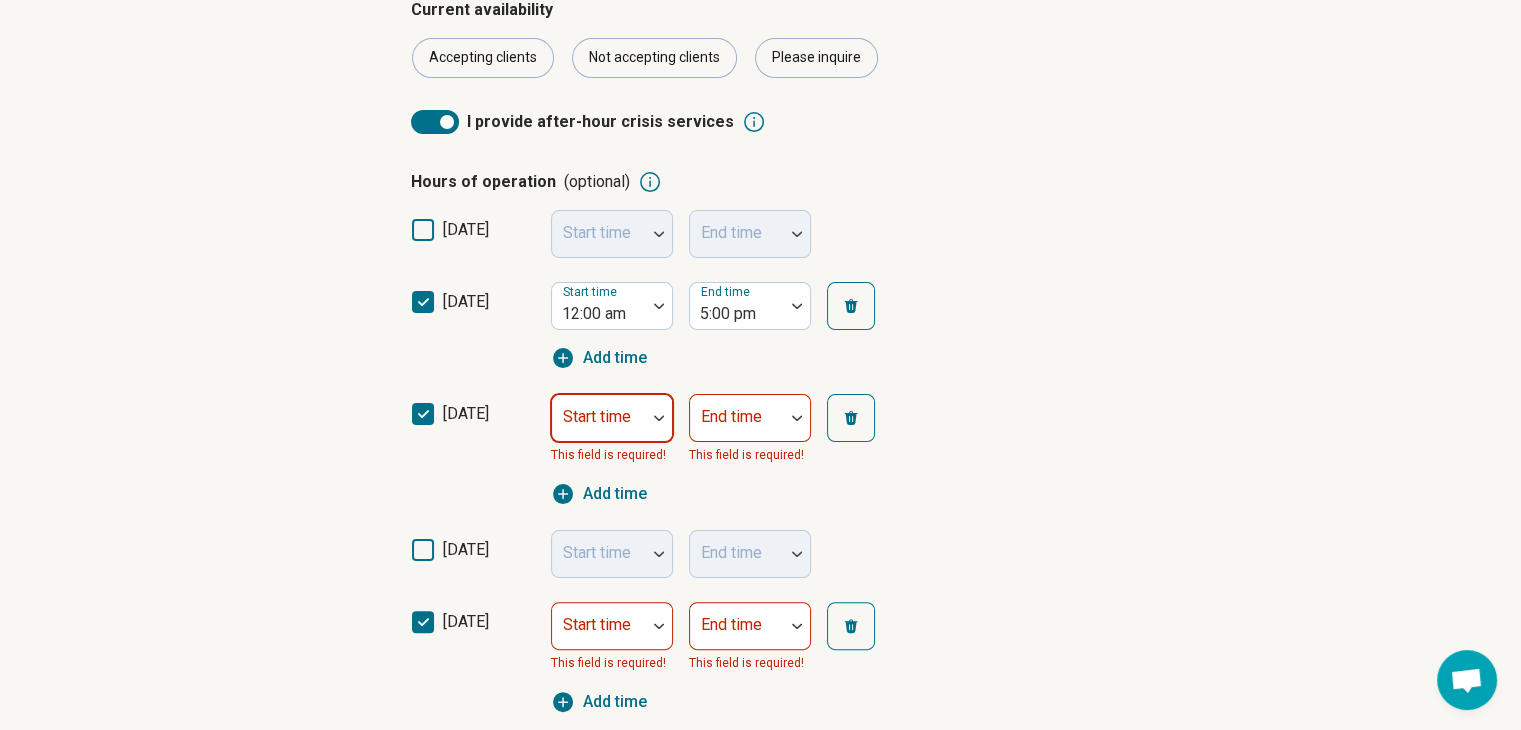 scroll, scrollTop: 400, scrollLeft: 0, axis: vertical 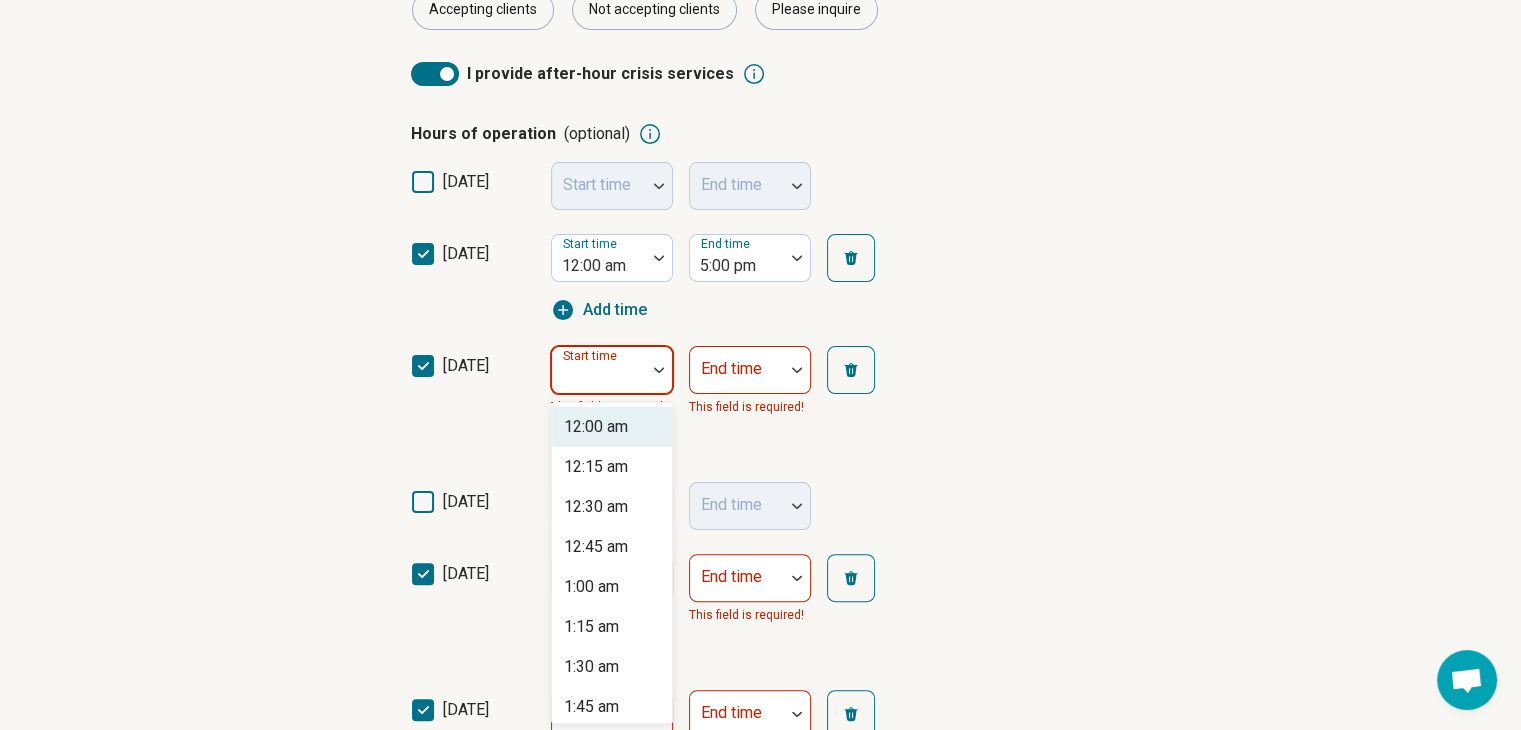 click at bounding box center [599, 370] 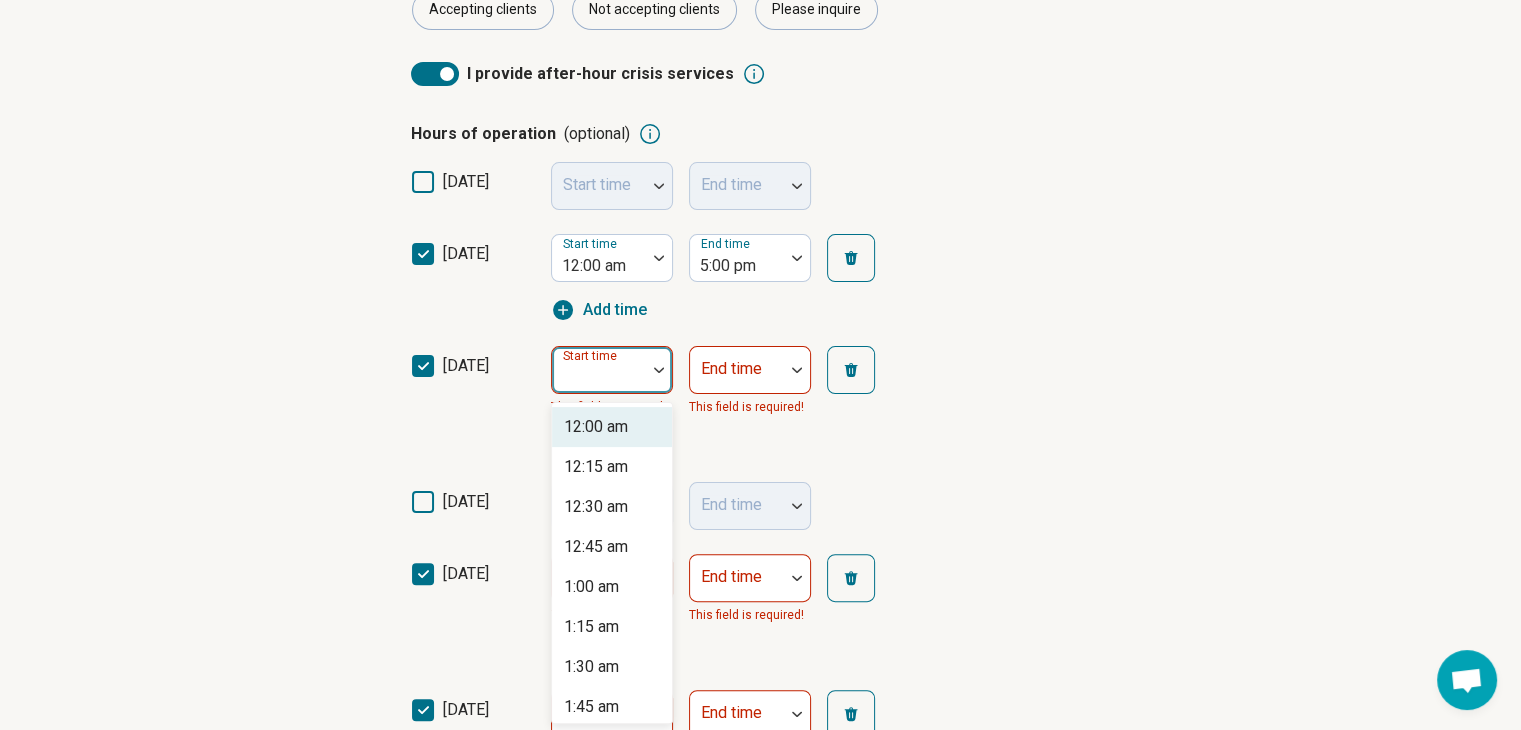 click on "12:00 am" at bounding box center (612, 427) 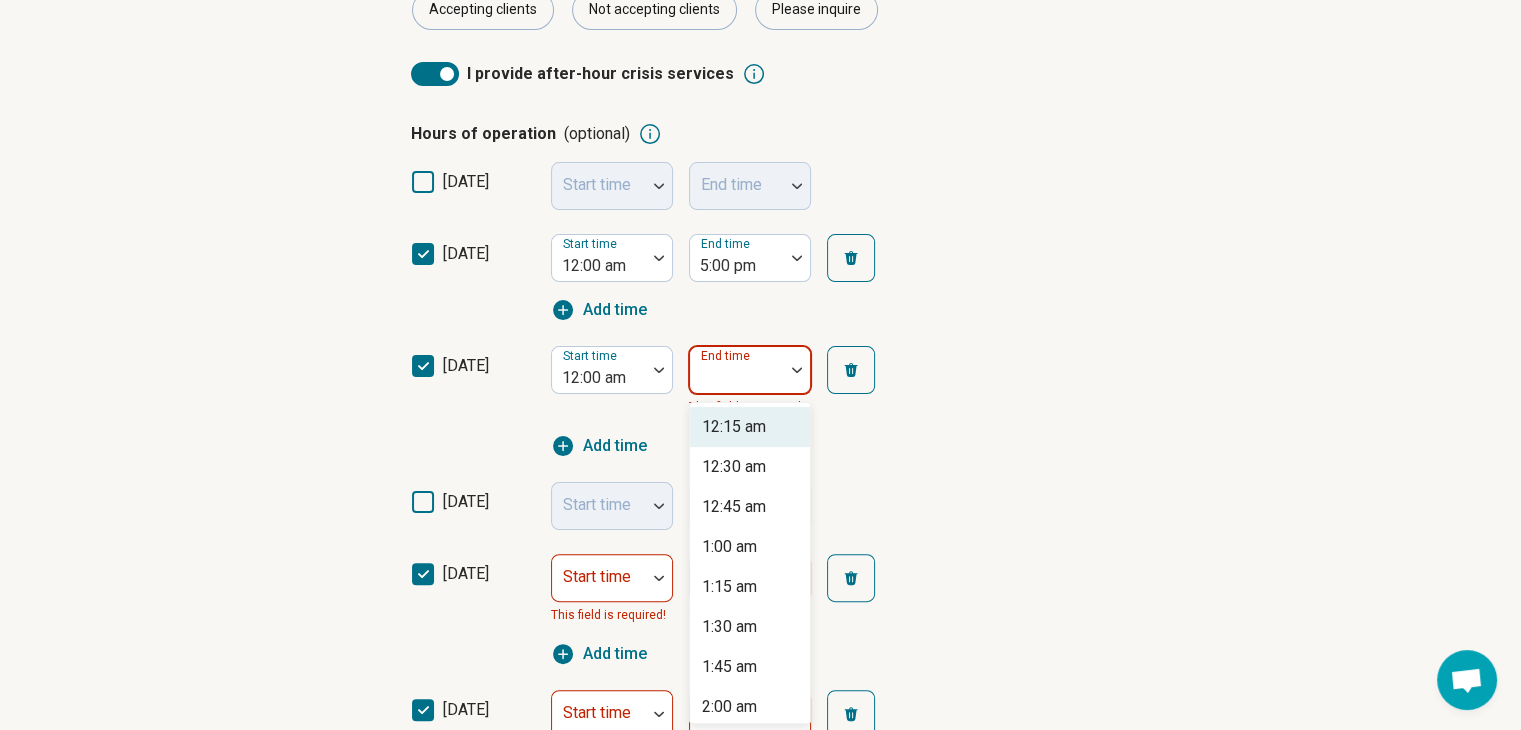 click on "End time" at bounding box center (750, 370) 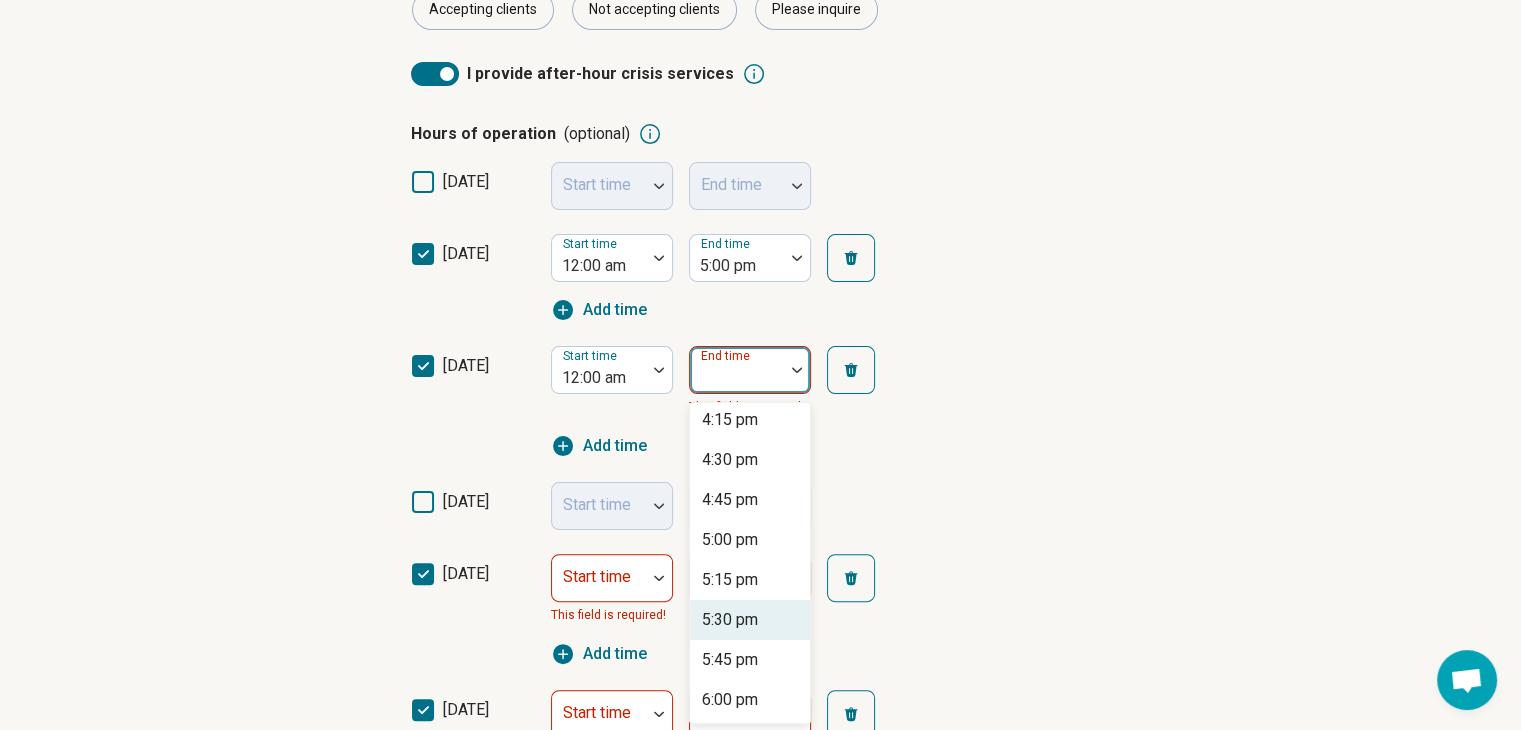 scroll, scrollTop: 2600, scrollLeft: 0, axis: vertical 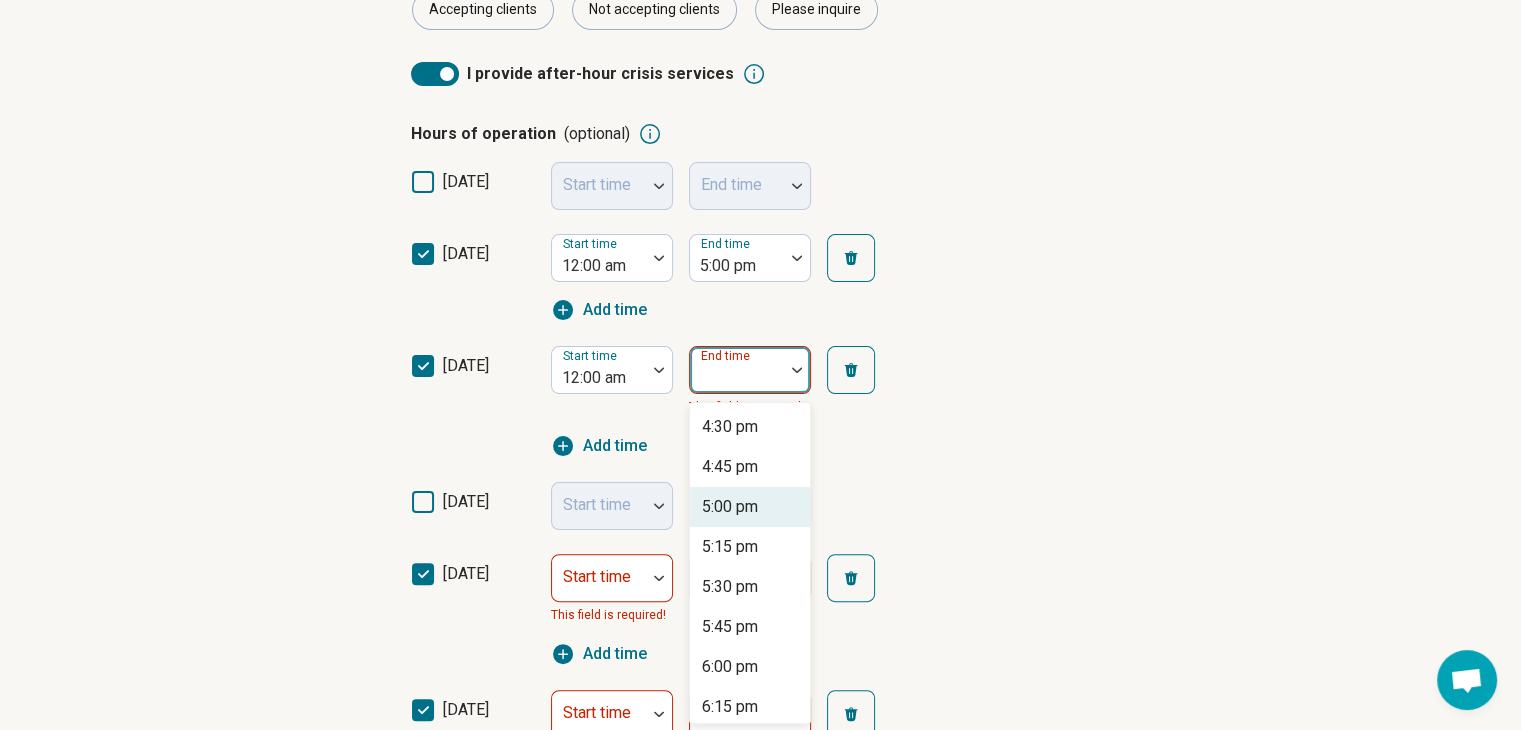 click on "5:00 pm" at bounding box center (730, 507) 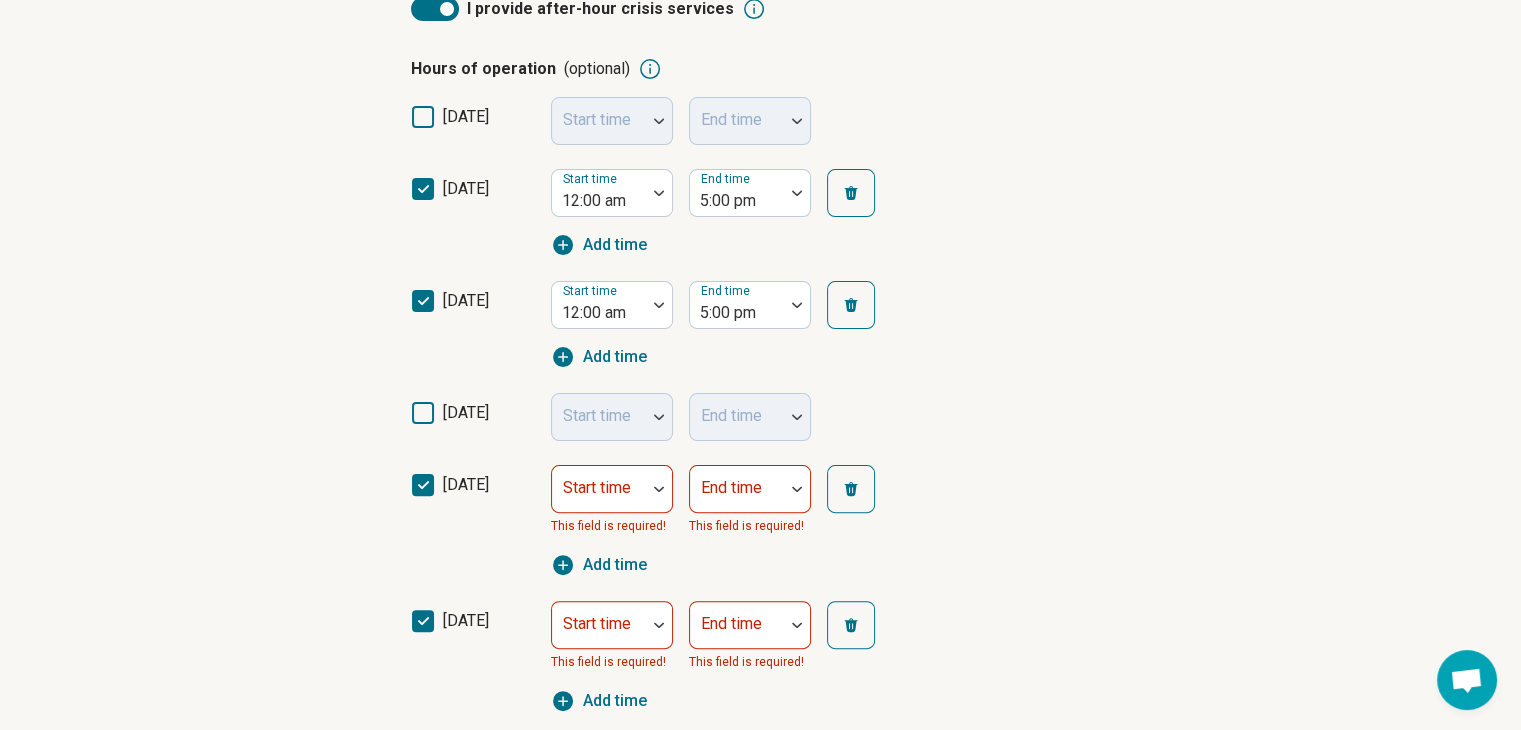 scroll, scrollTop: 500, scrollLeft: 0, axis: vertical 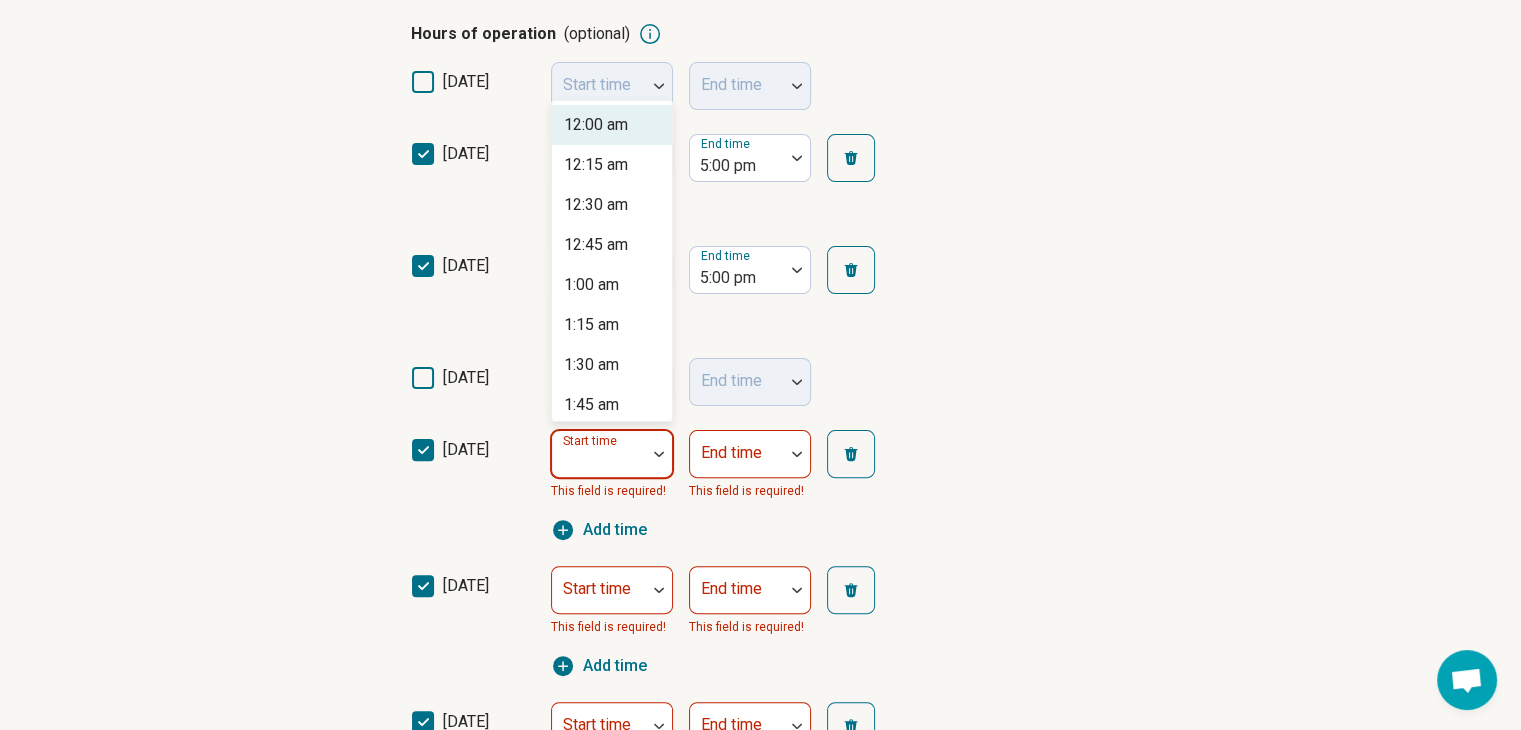 click at bounding box center (659, 454) 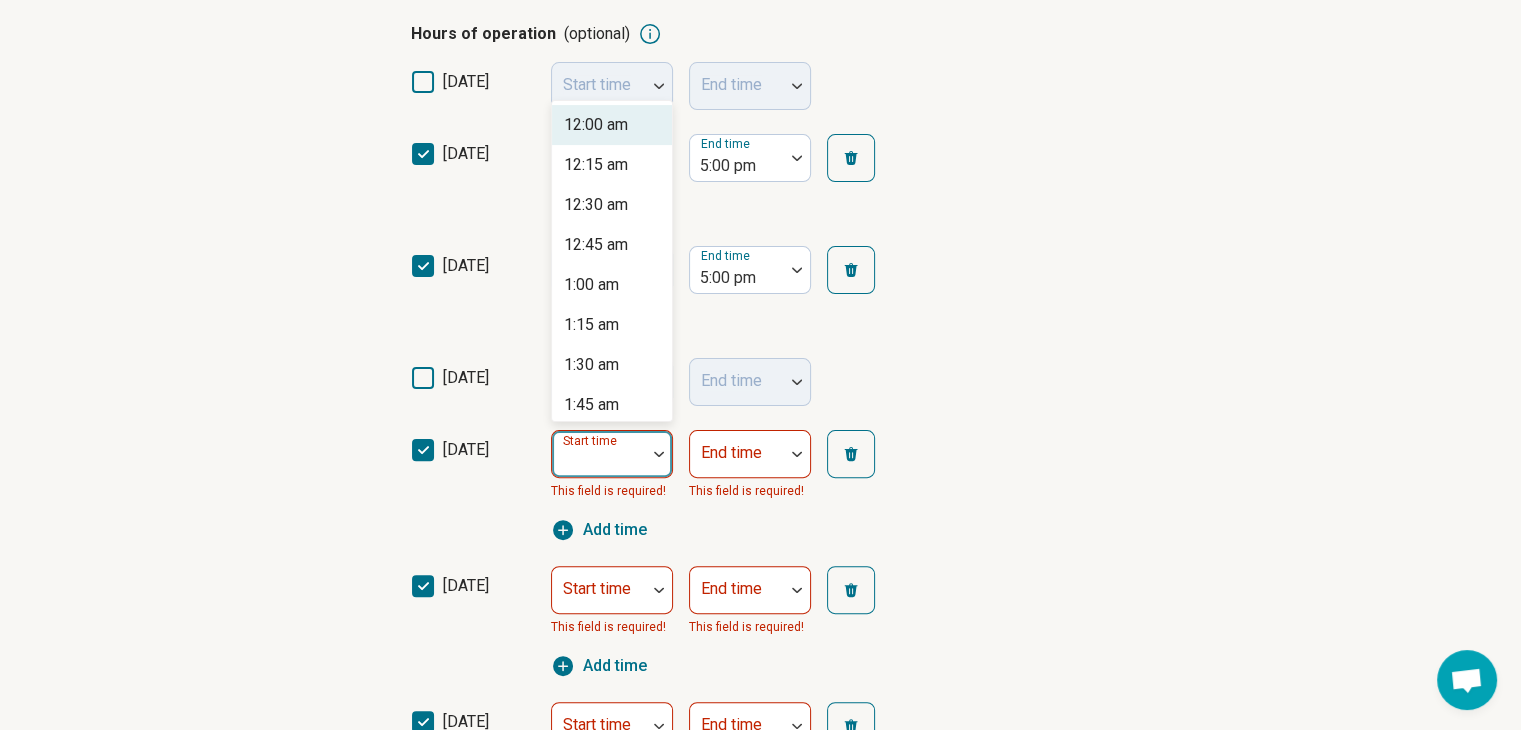 drag, startPoint x: 613, startPoint y: 135, endPoint x: 620, endPoint y: 149, distance: 15.652476 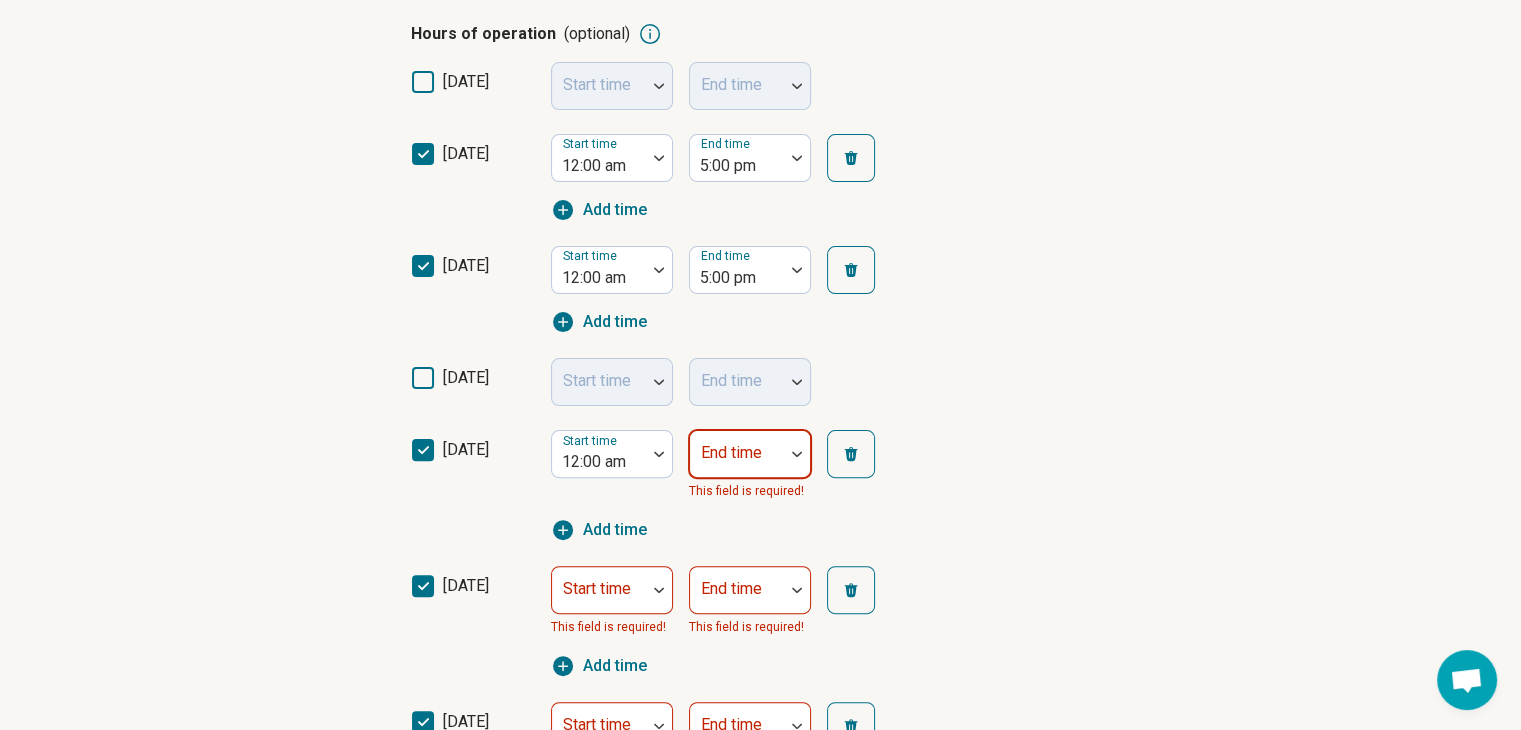 click at bounding box center [737, 462] 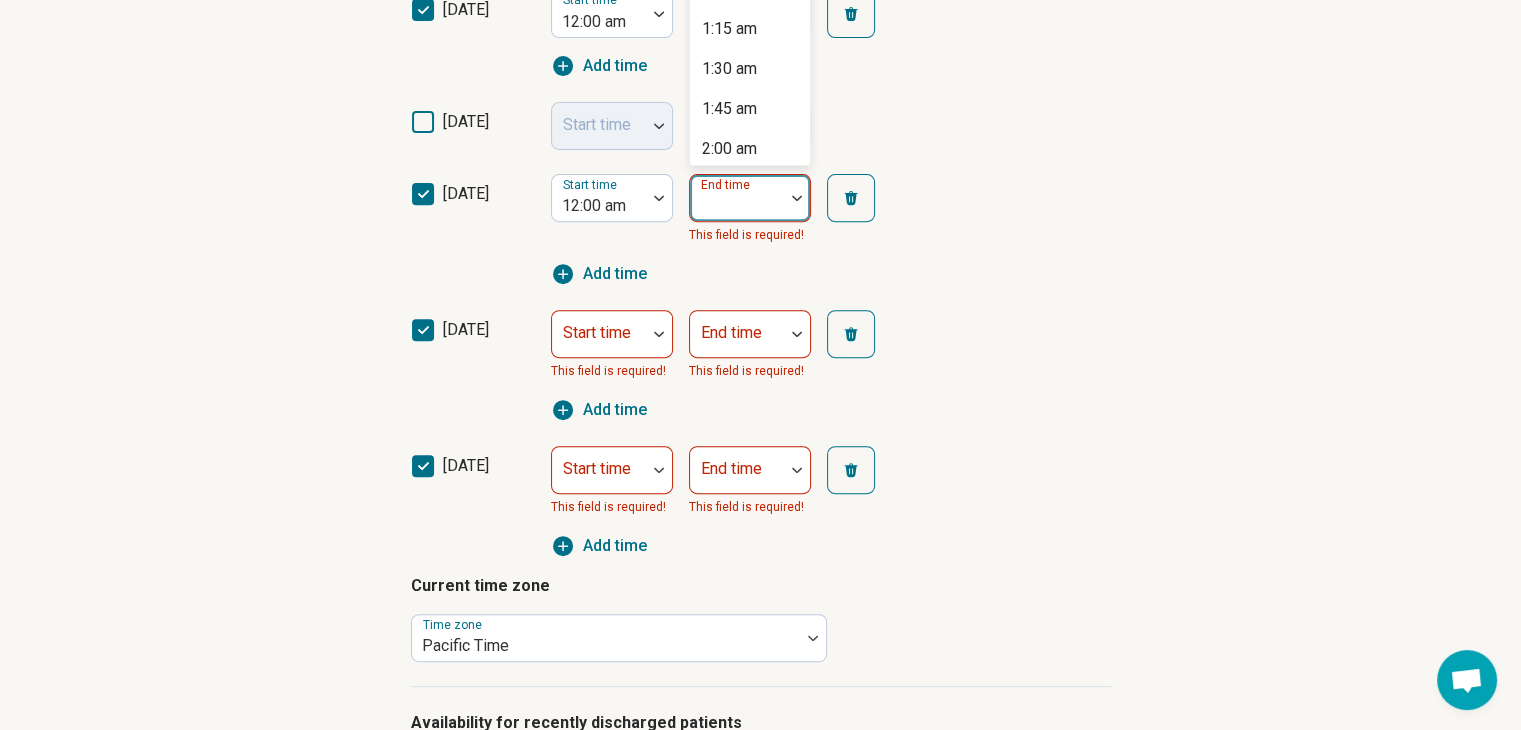 scroll, scrollTop: 1012, scrollLeft: 0, axis: vertical 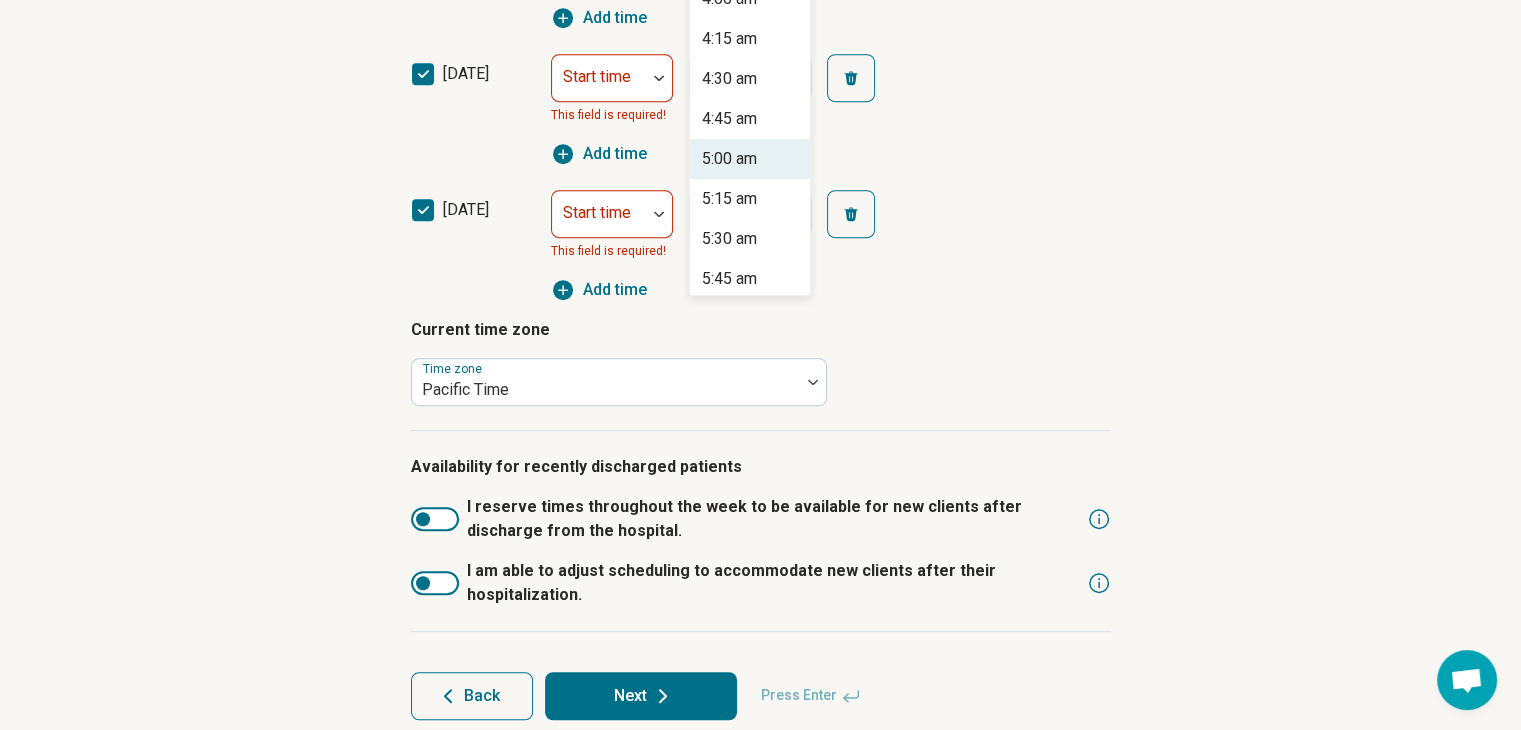 click on "5:00 am" at bounding box center (729, 159) 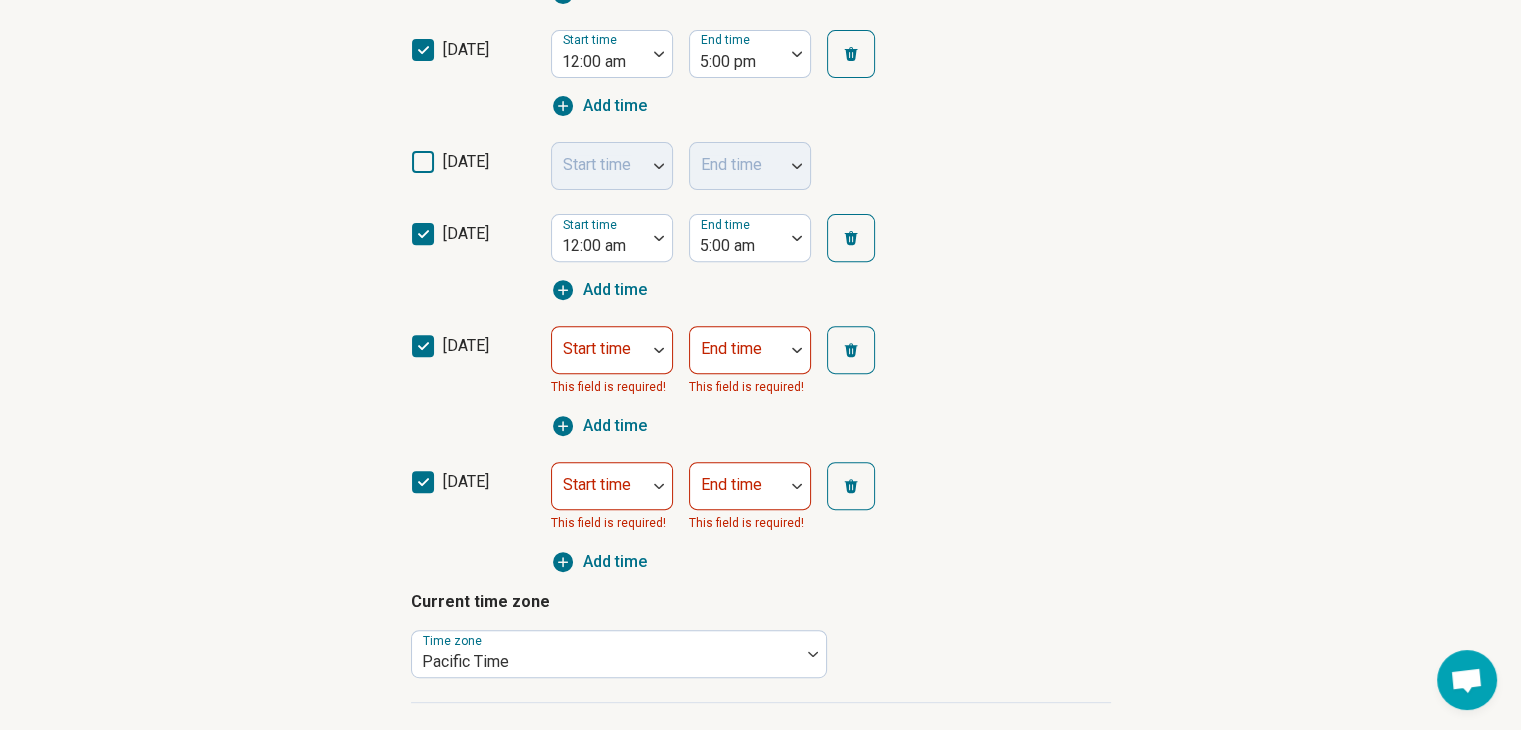 scroll, scrollTop: 612, scrollLeft: 0, axis: vertical 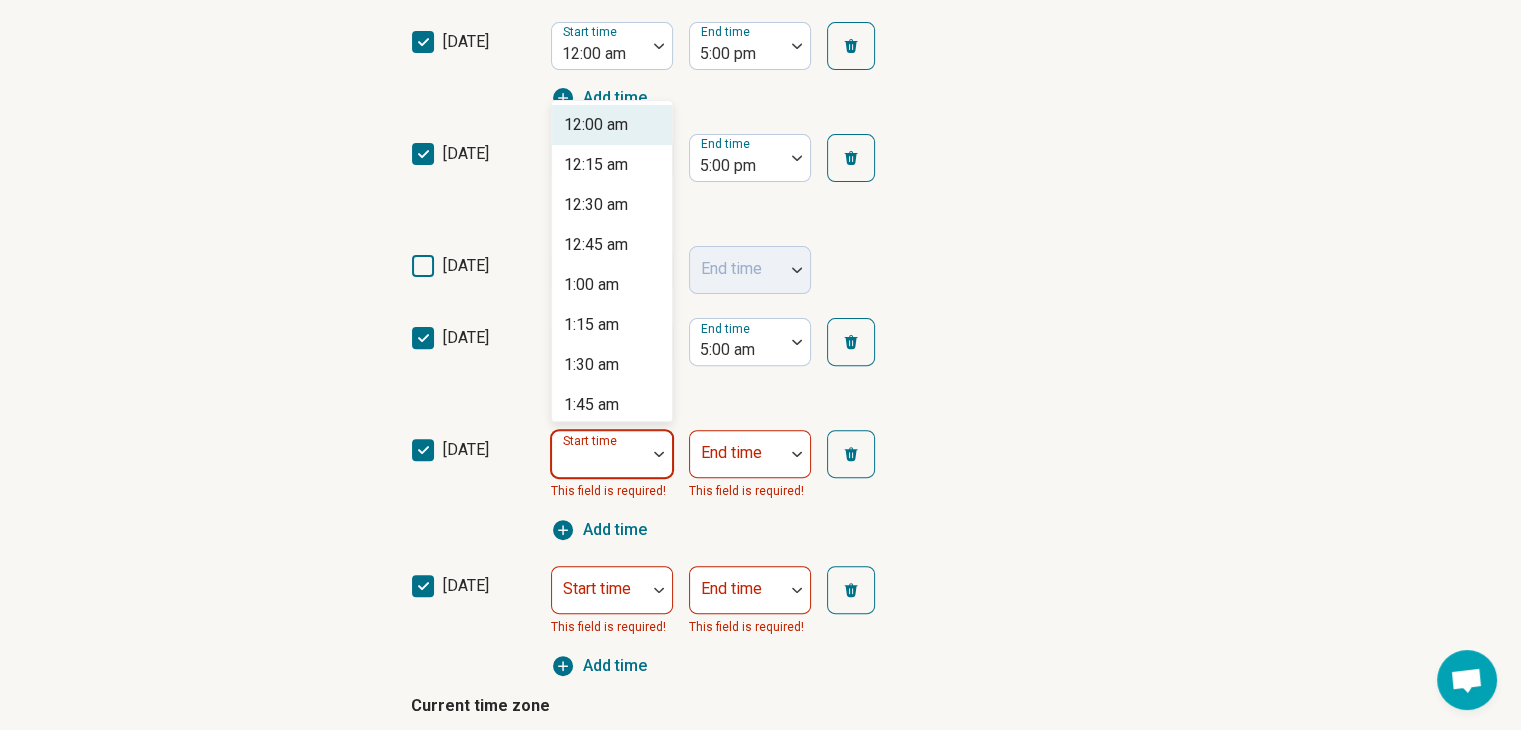 click at bounding box center (599, 462) 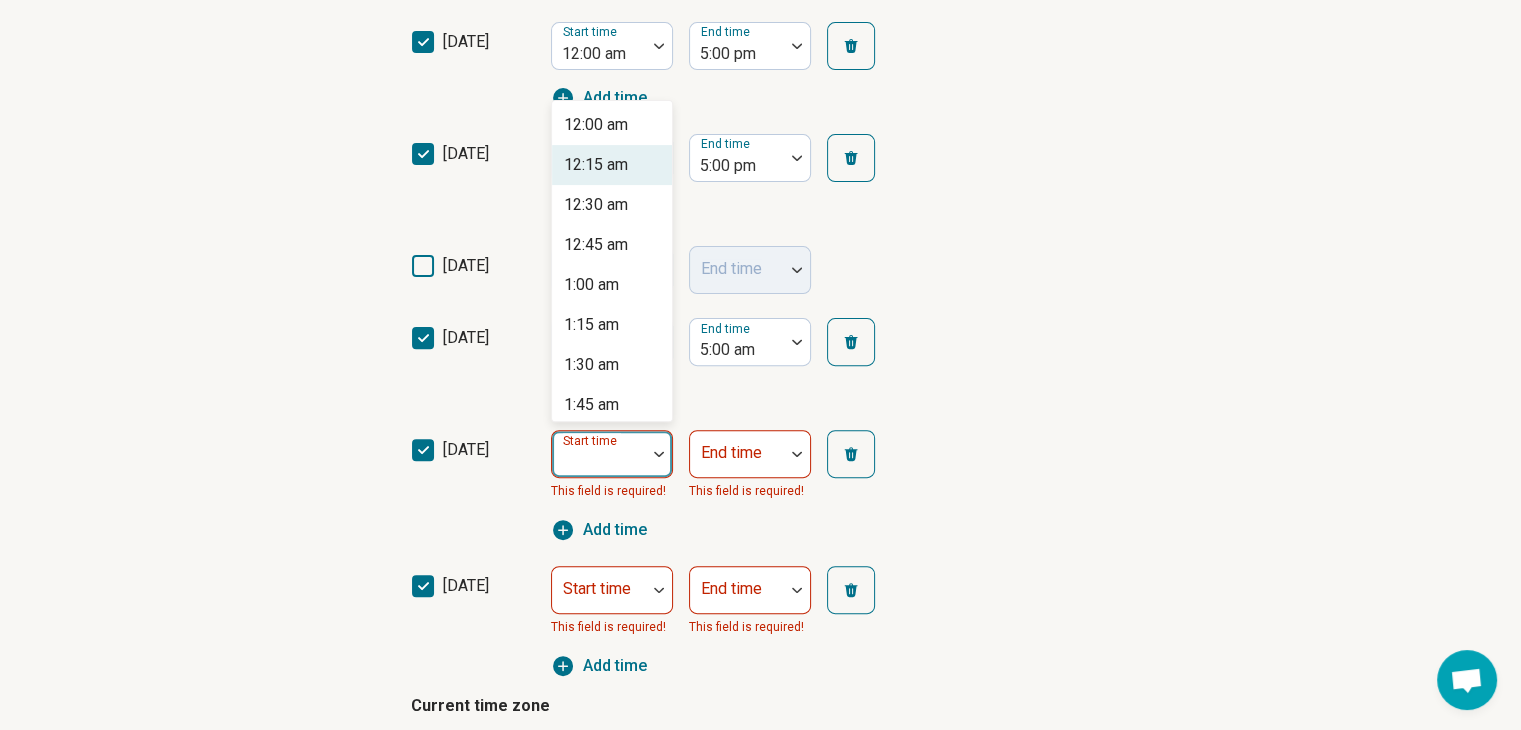 click on "12:15 am" at bounding box center (612, 165) 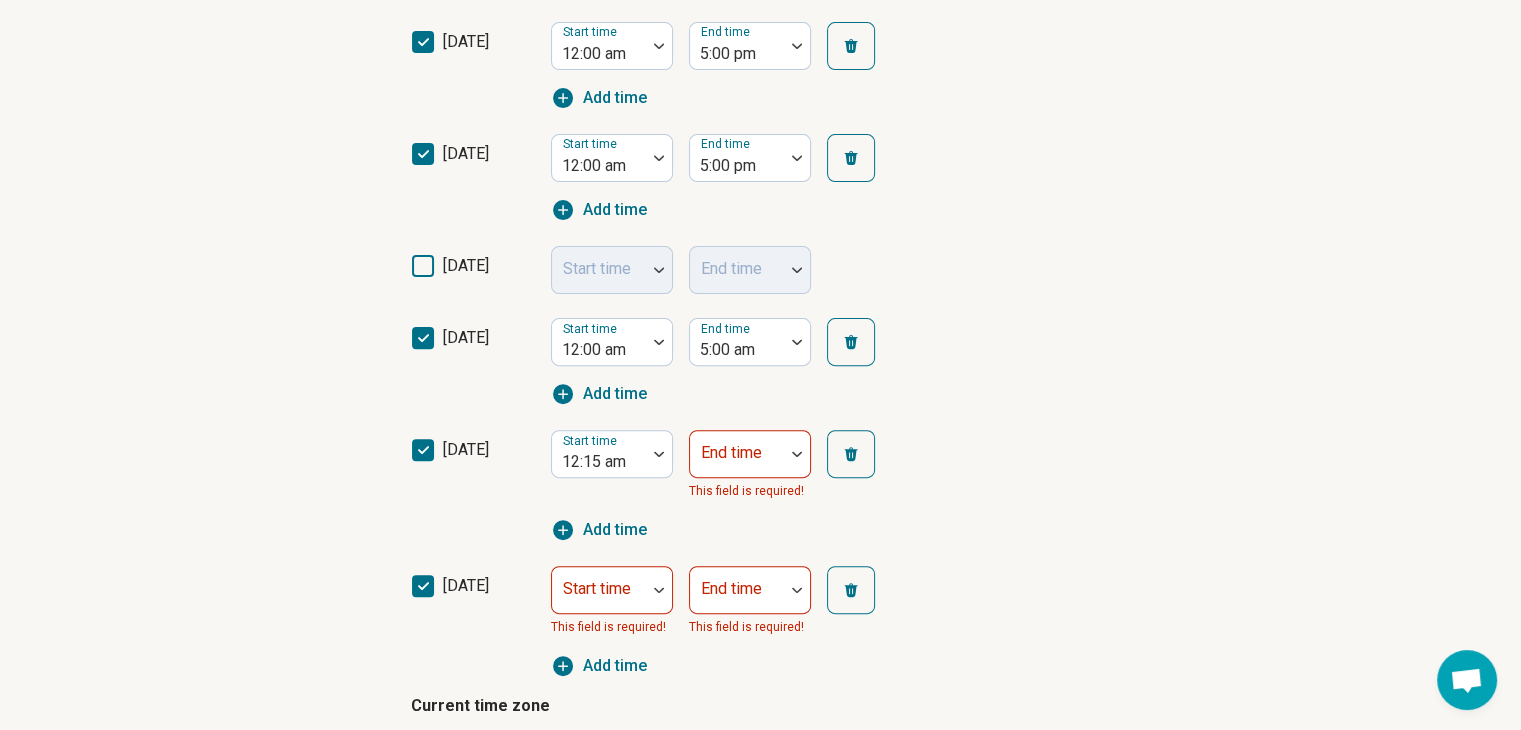 click on "Start time 12:15 am" at bounding box center [612, 466] 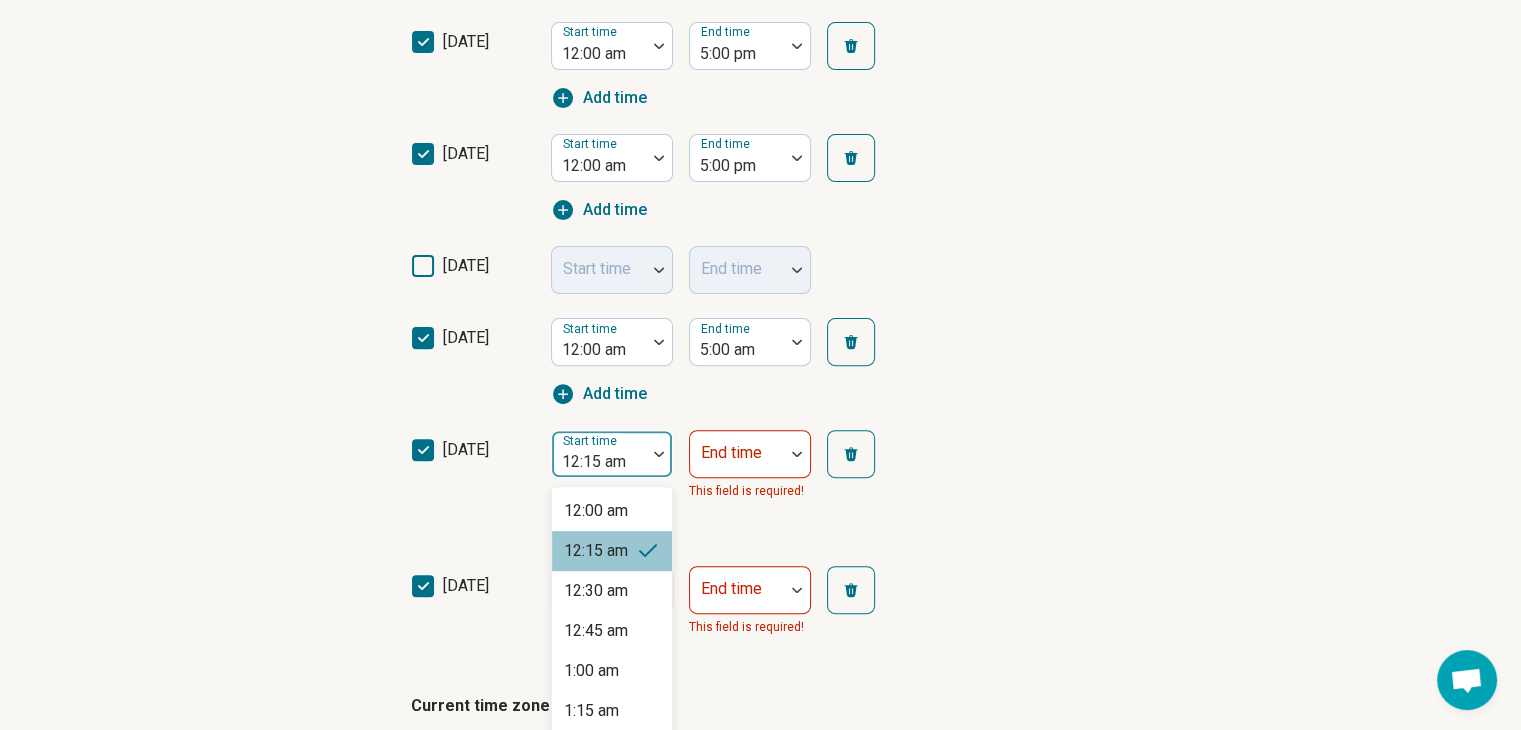 click at bounding box center (599, 462) 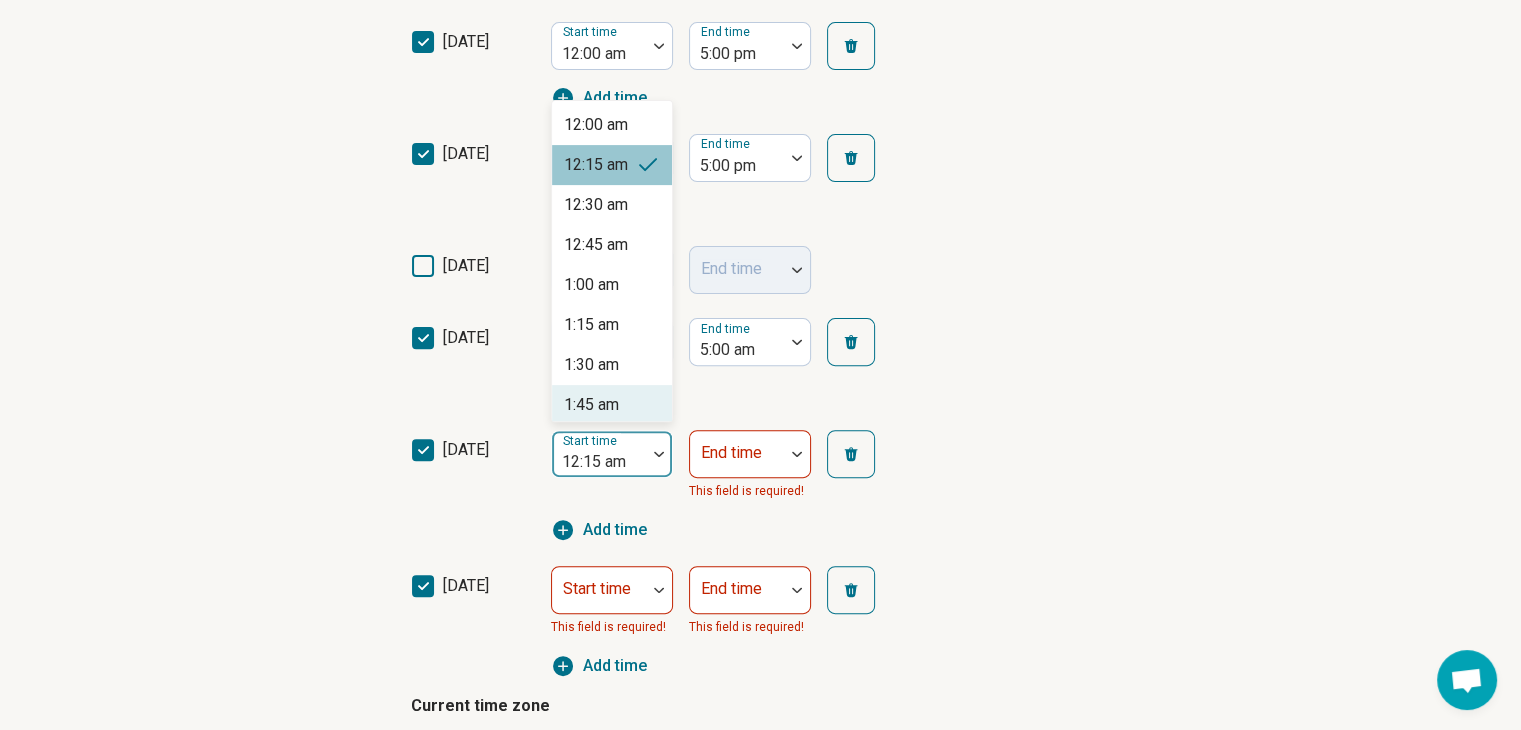 scroll, scrollTop: 697, scrollLeft: 0, axis: vertical 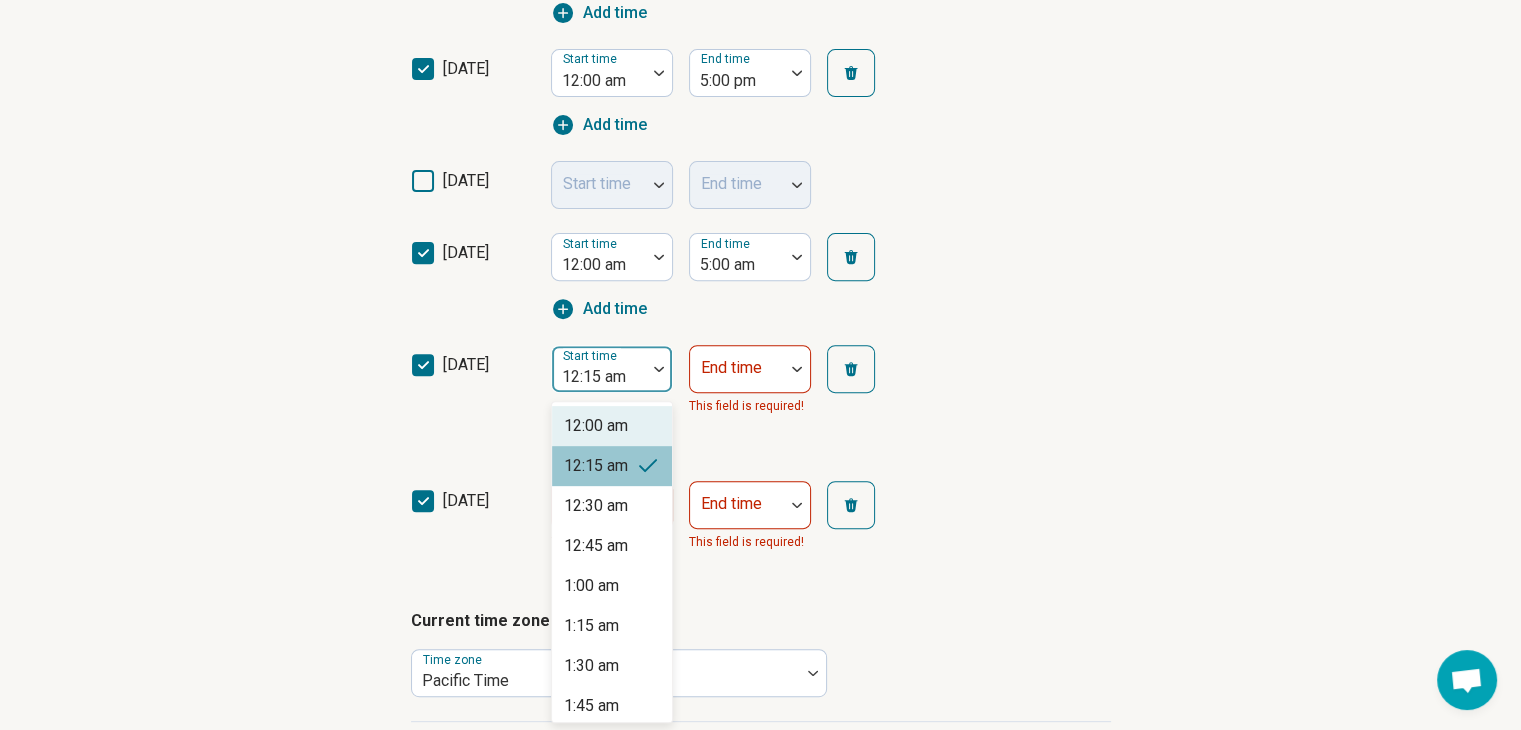click on "12:00 am" at bounding box center (596, 426) 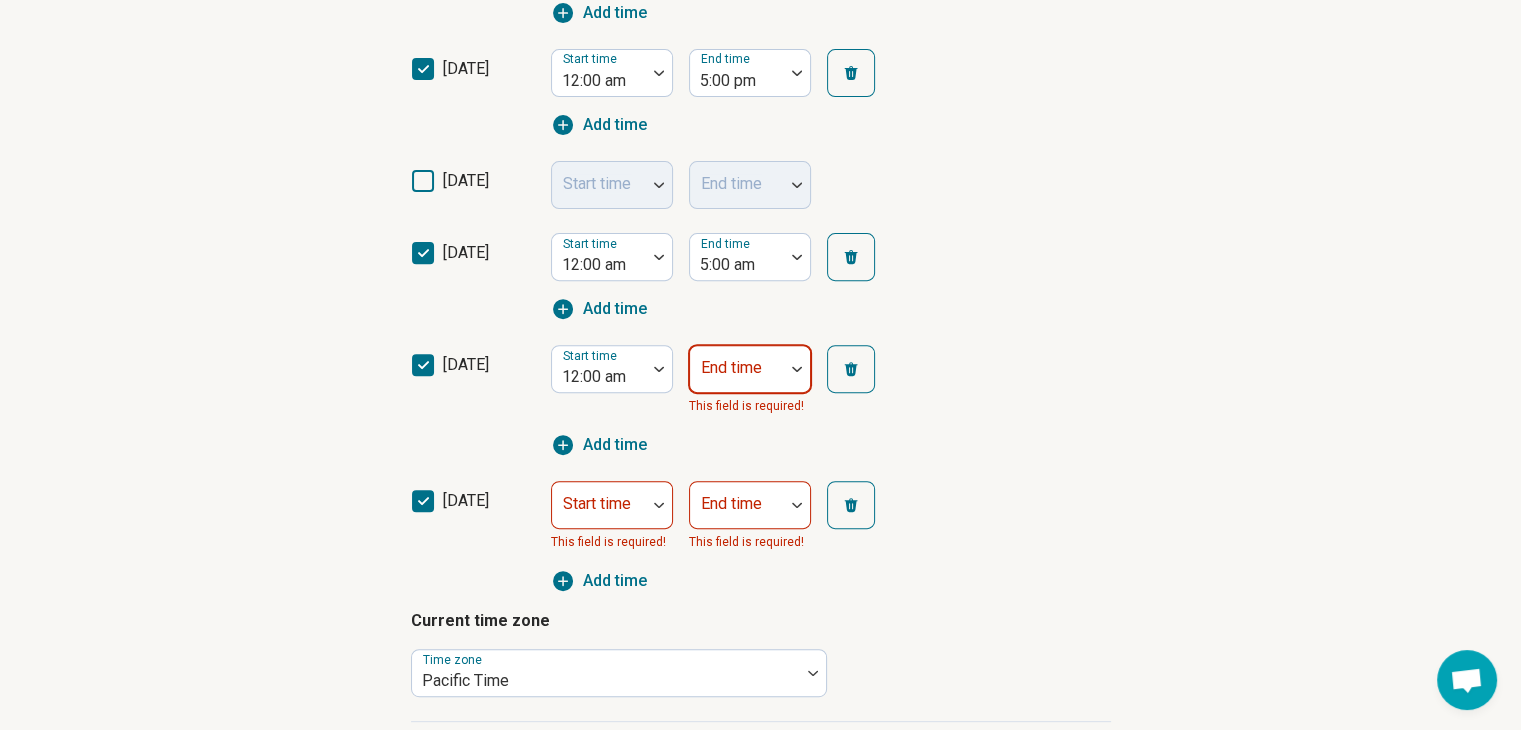 click on "End time" at bounding box center (750, 369) 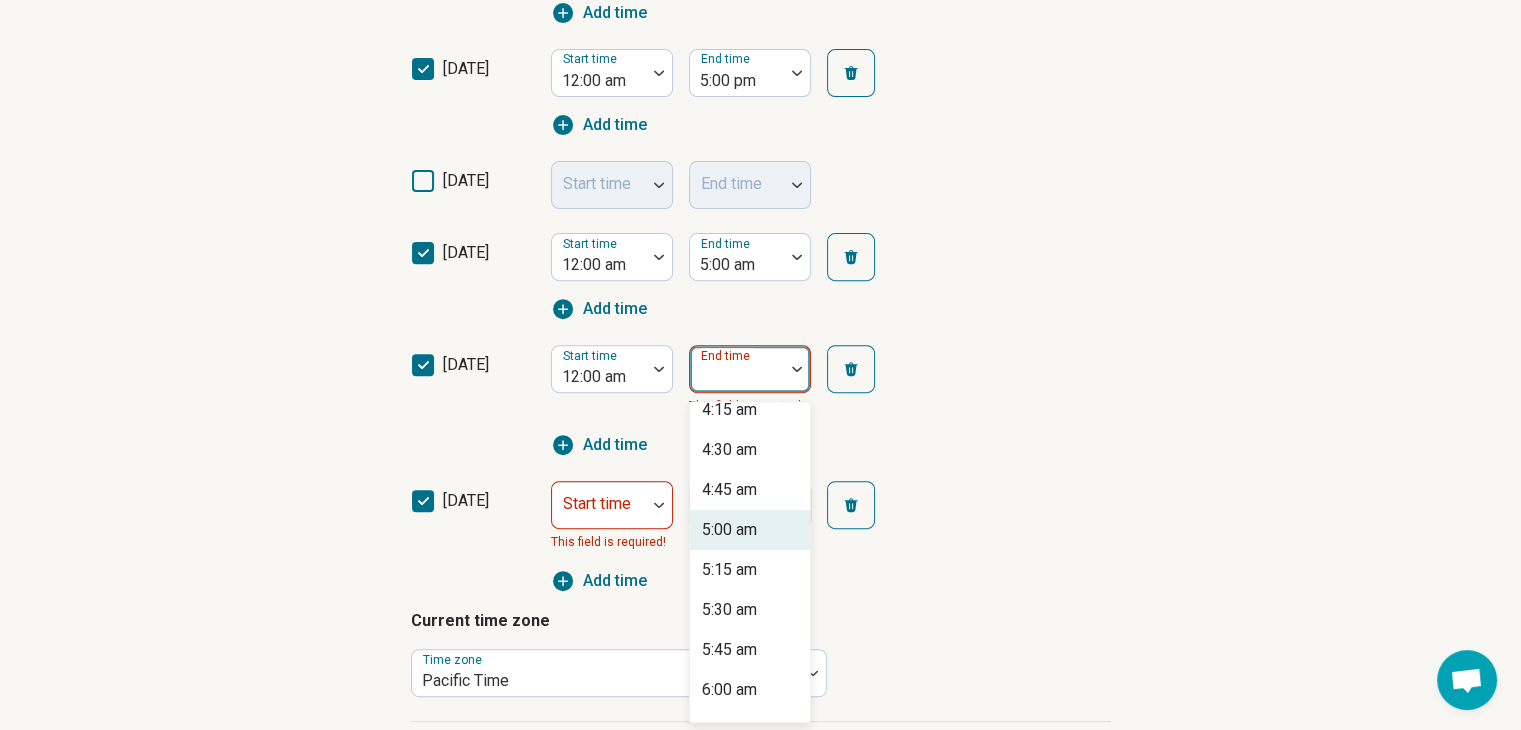 scroll, scrollTop: 700, scrollLeft: 0, axis: vertical 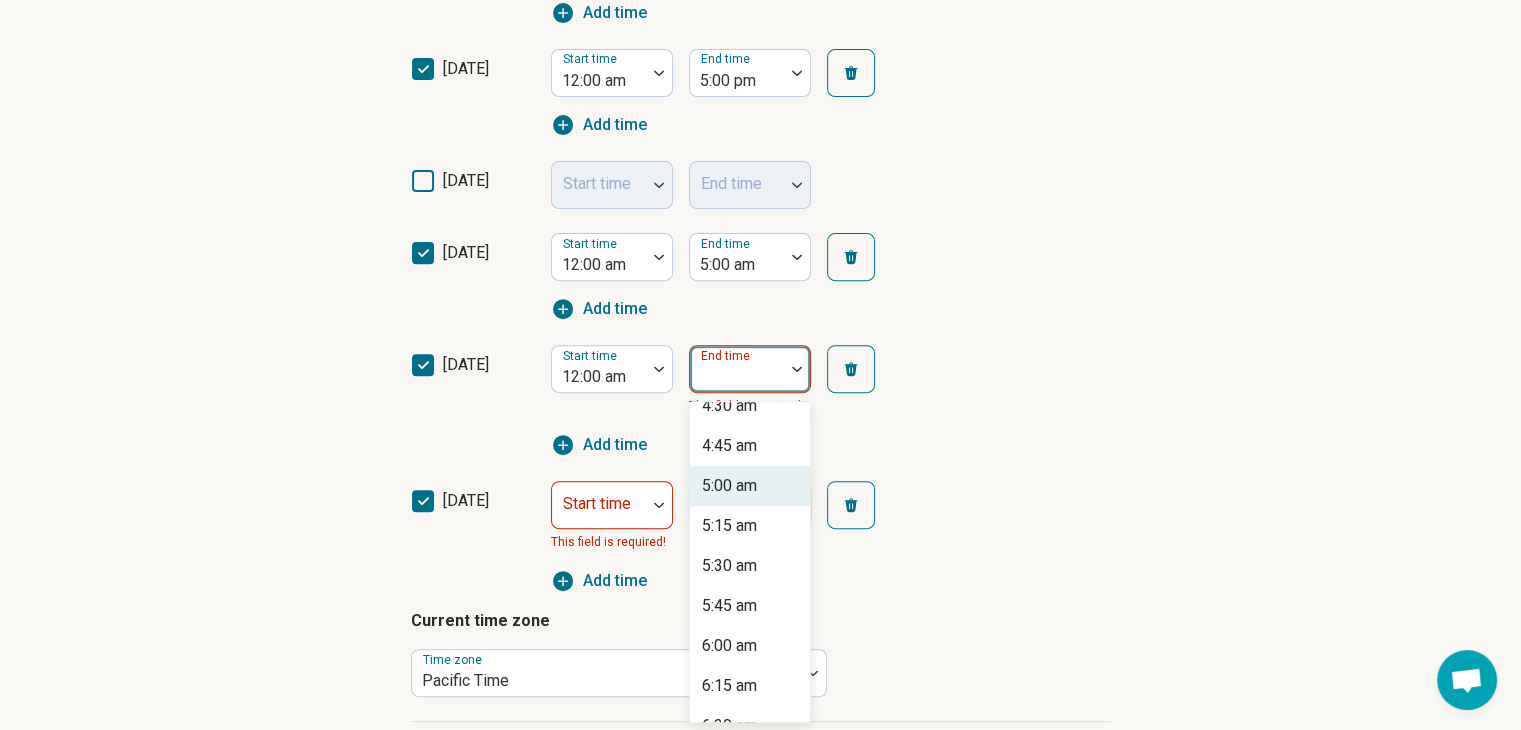click on "5:00 am" at bounding box center (750, 486) 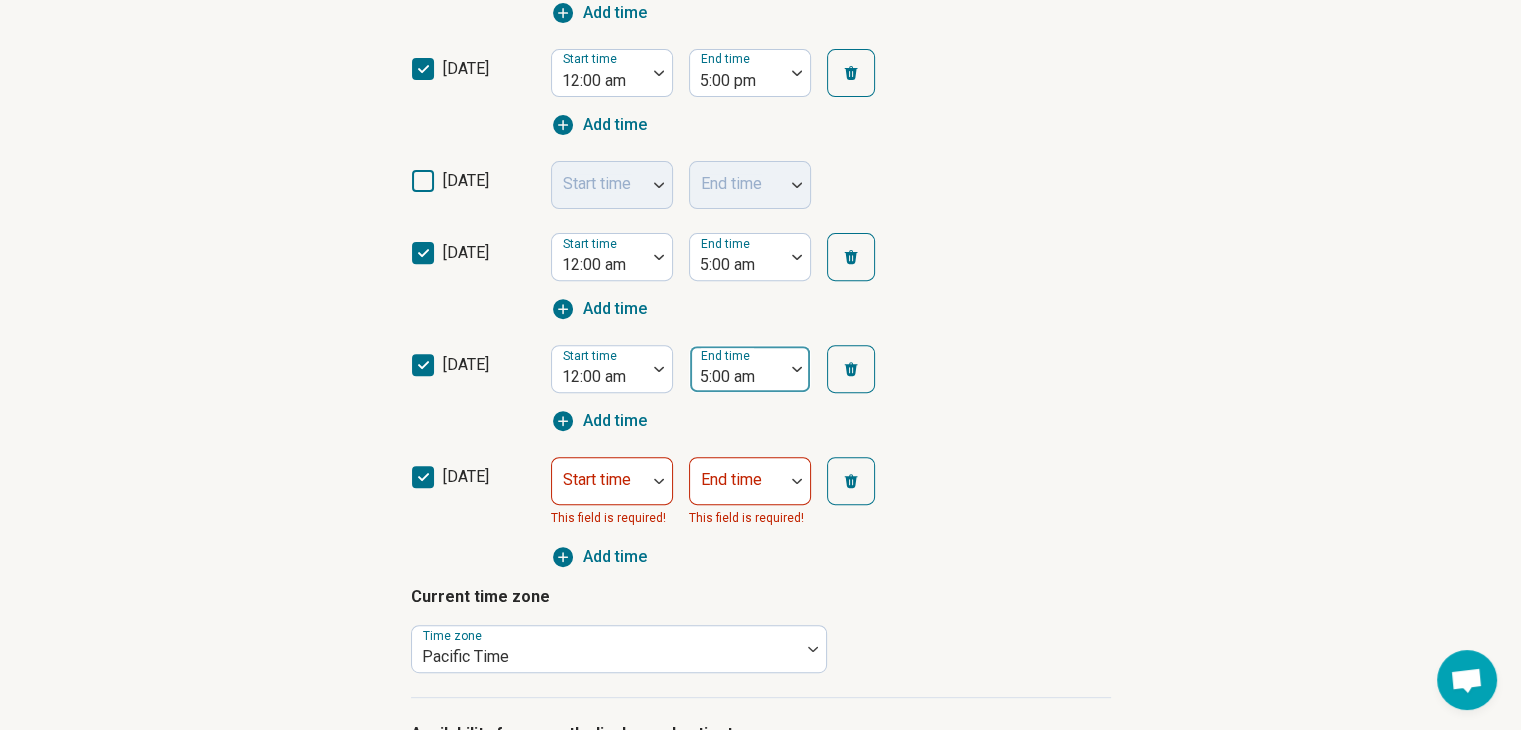 click at bounding box center [737, 377] 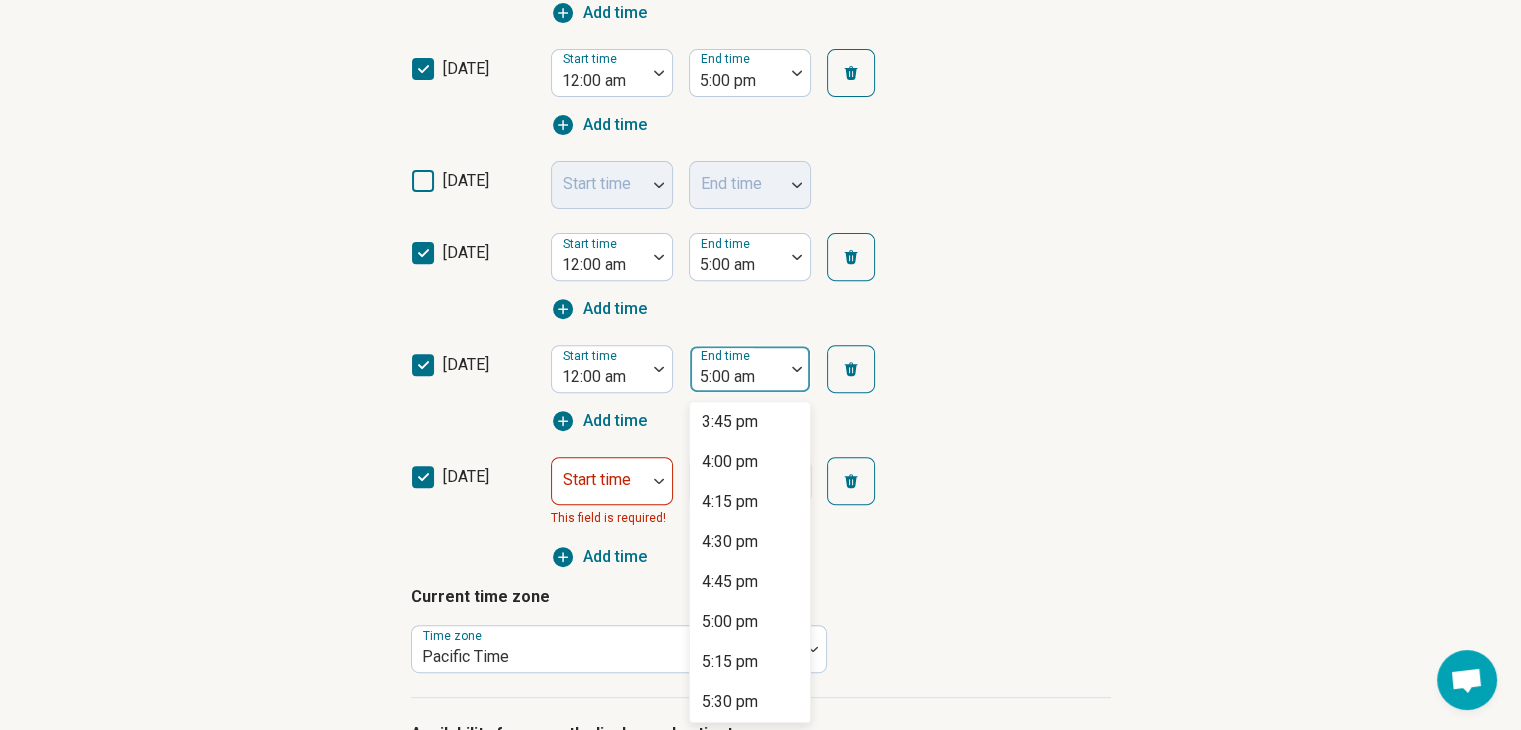 scroll, scrollTop: 2597, scrollLeft: 0, axis: vertical 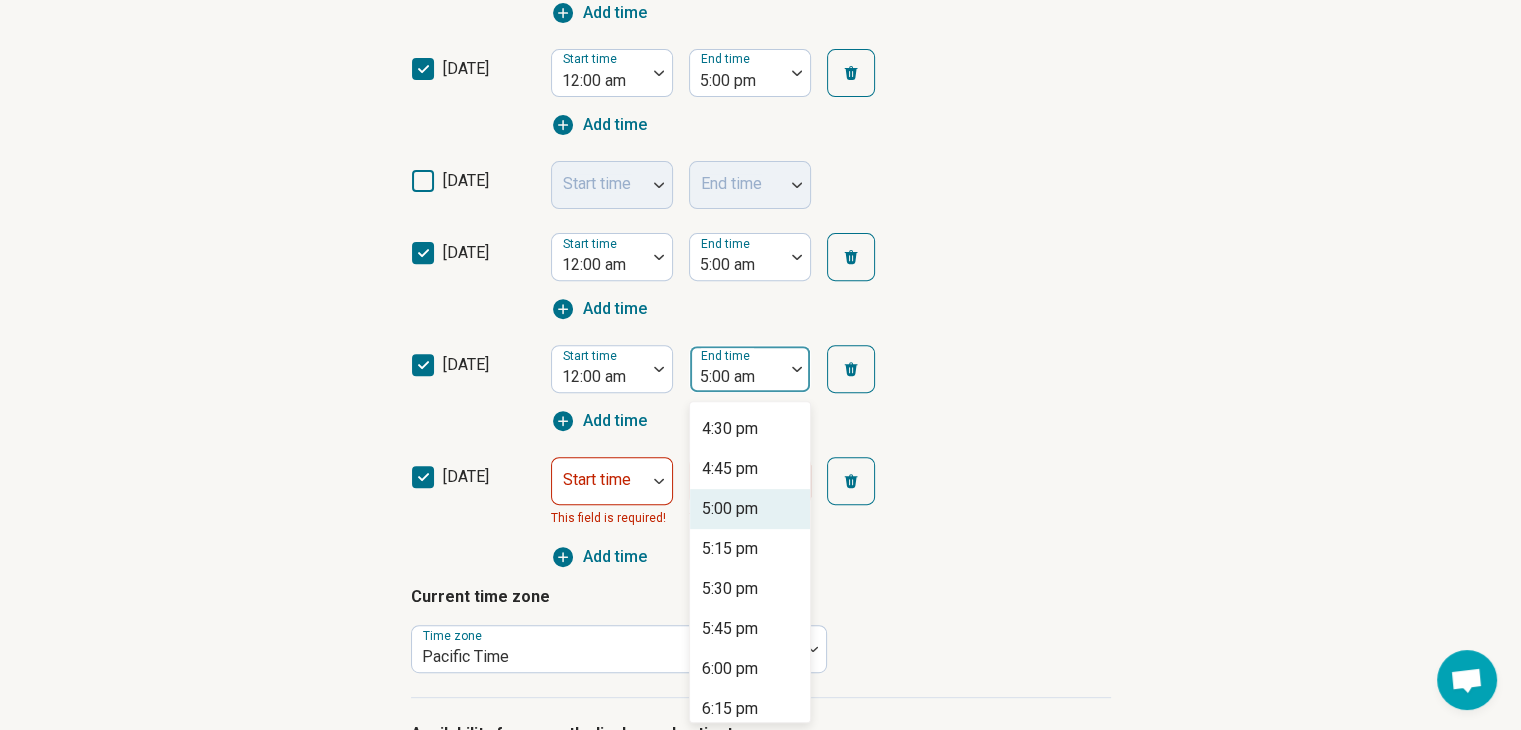 click on "5:00 pm" at bounding box center [730, 509] 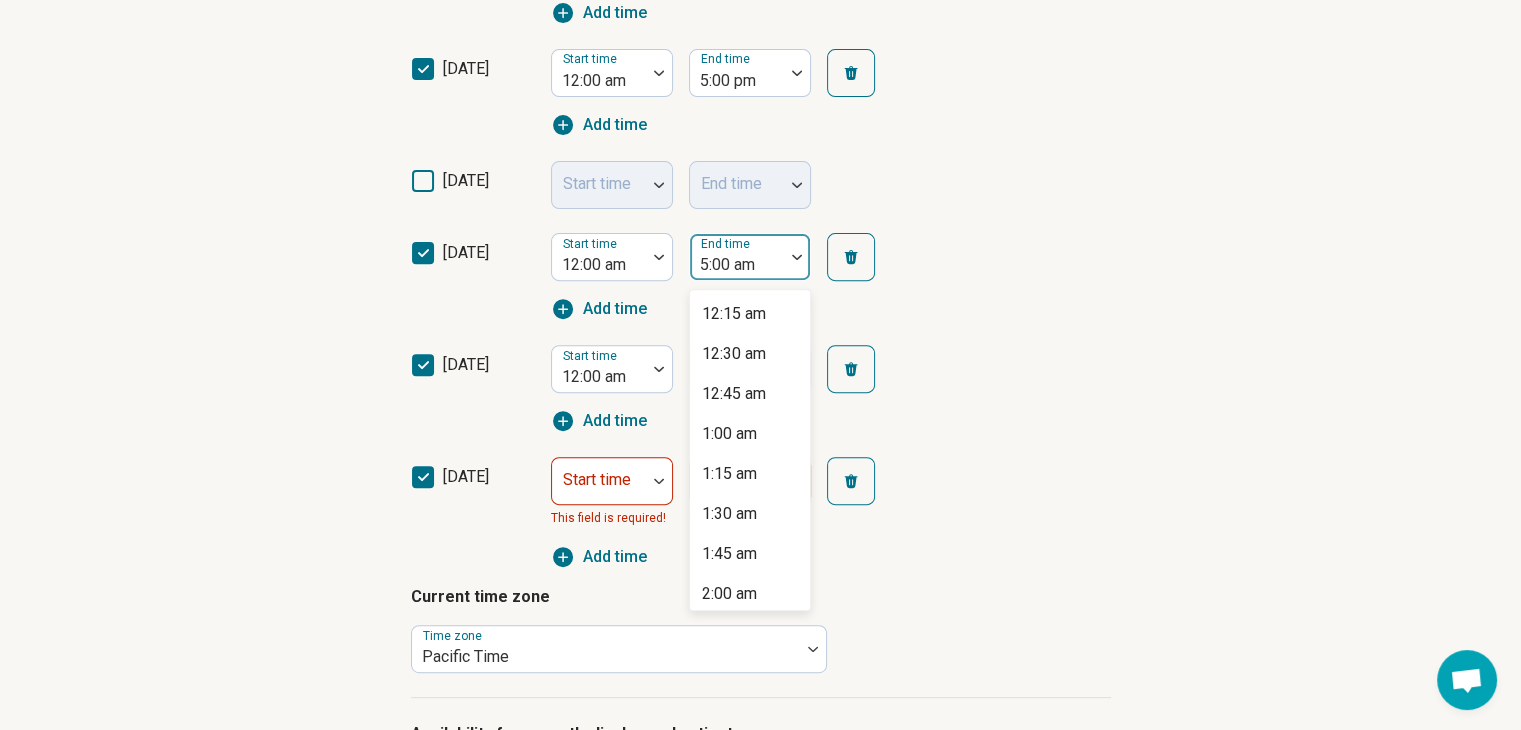 click at bounding box center (737, 265) 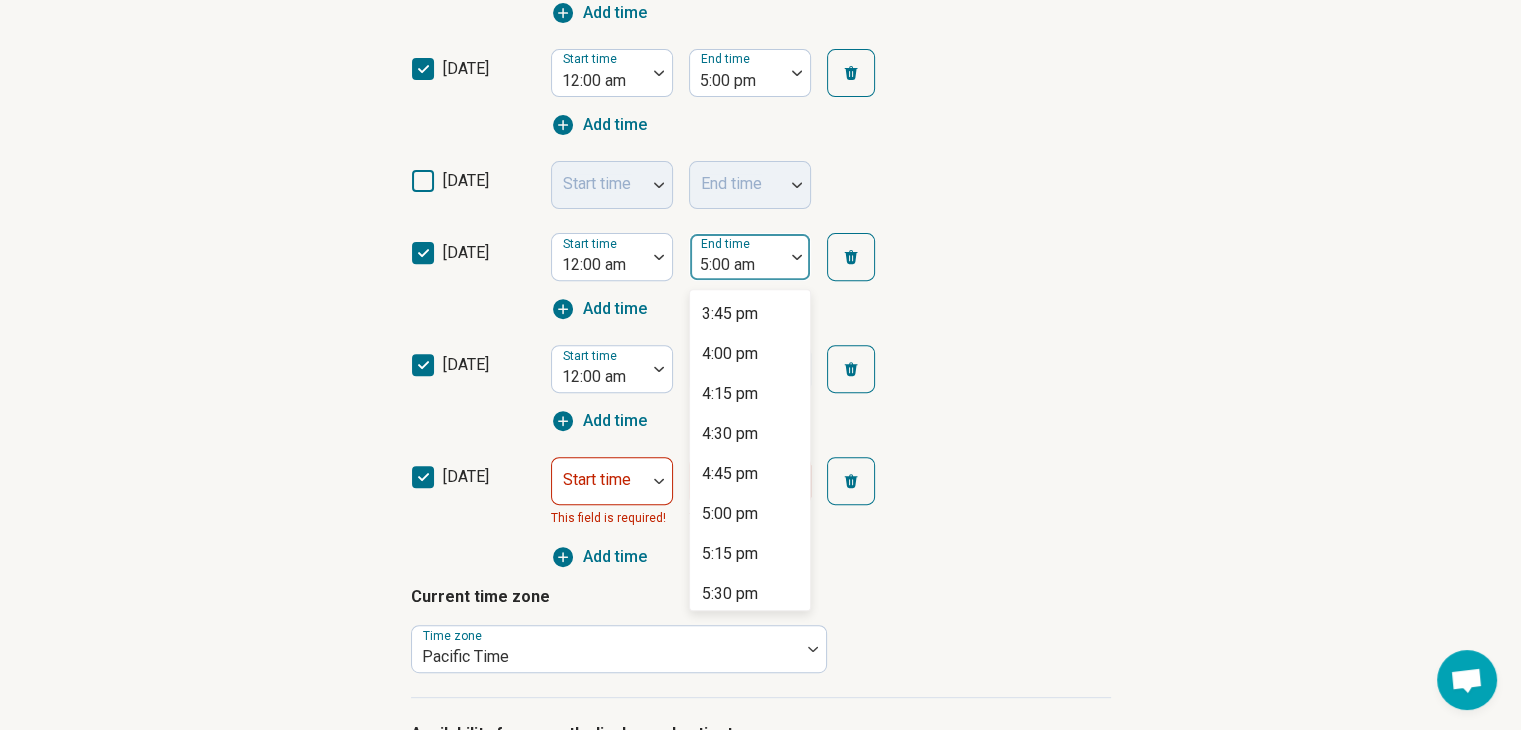 scroll, scrollTop: 2597, scrollLeft: 0, axis: vertical 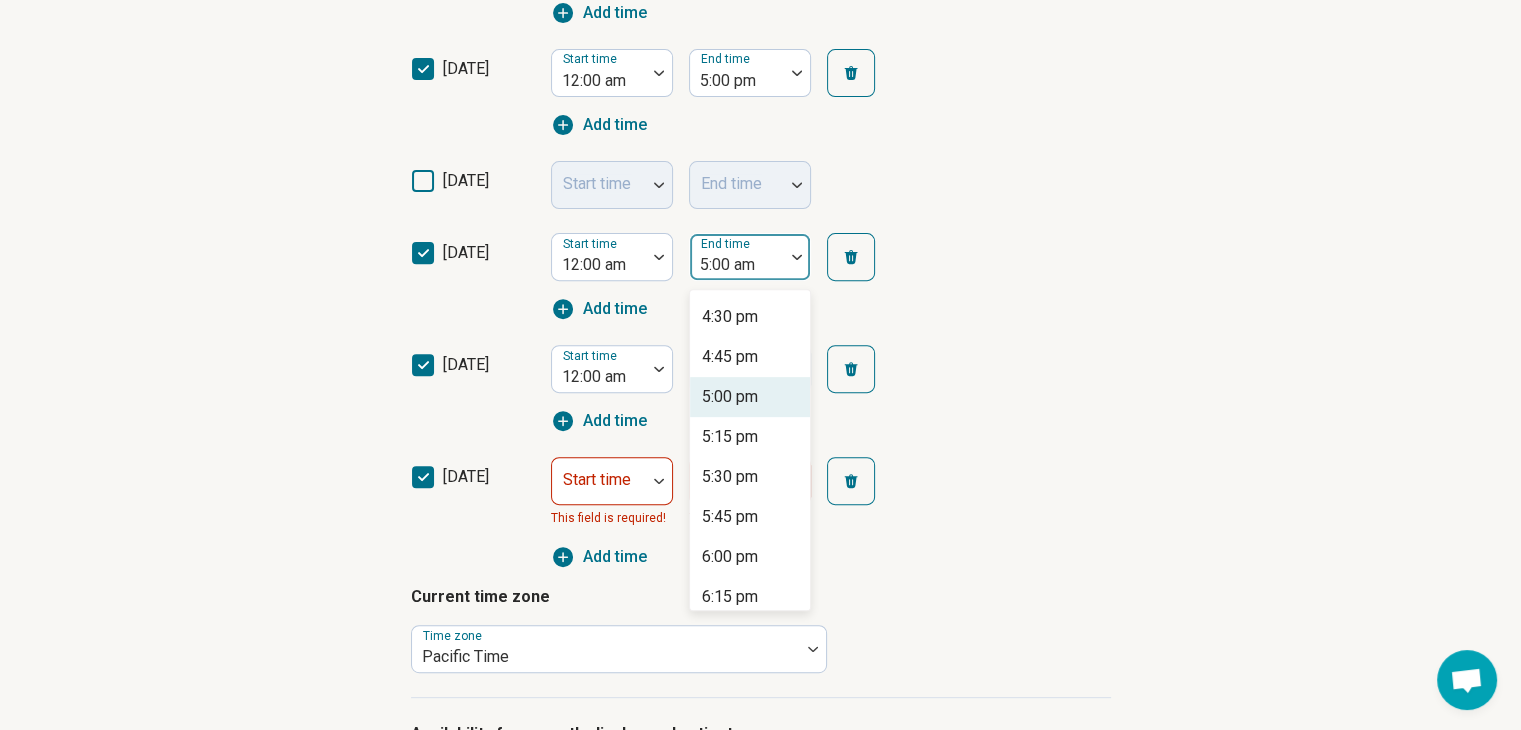 click on "5:00 pm" at bounding box center (730, 397) 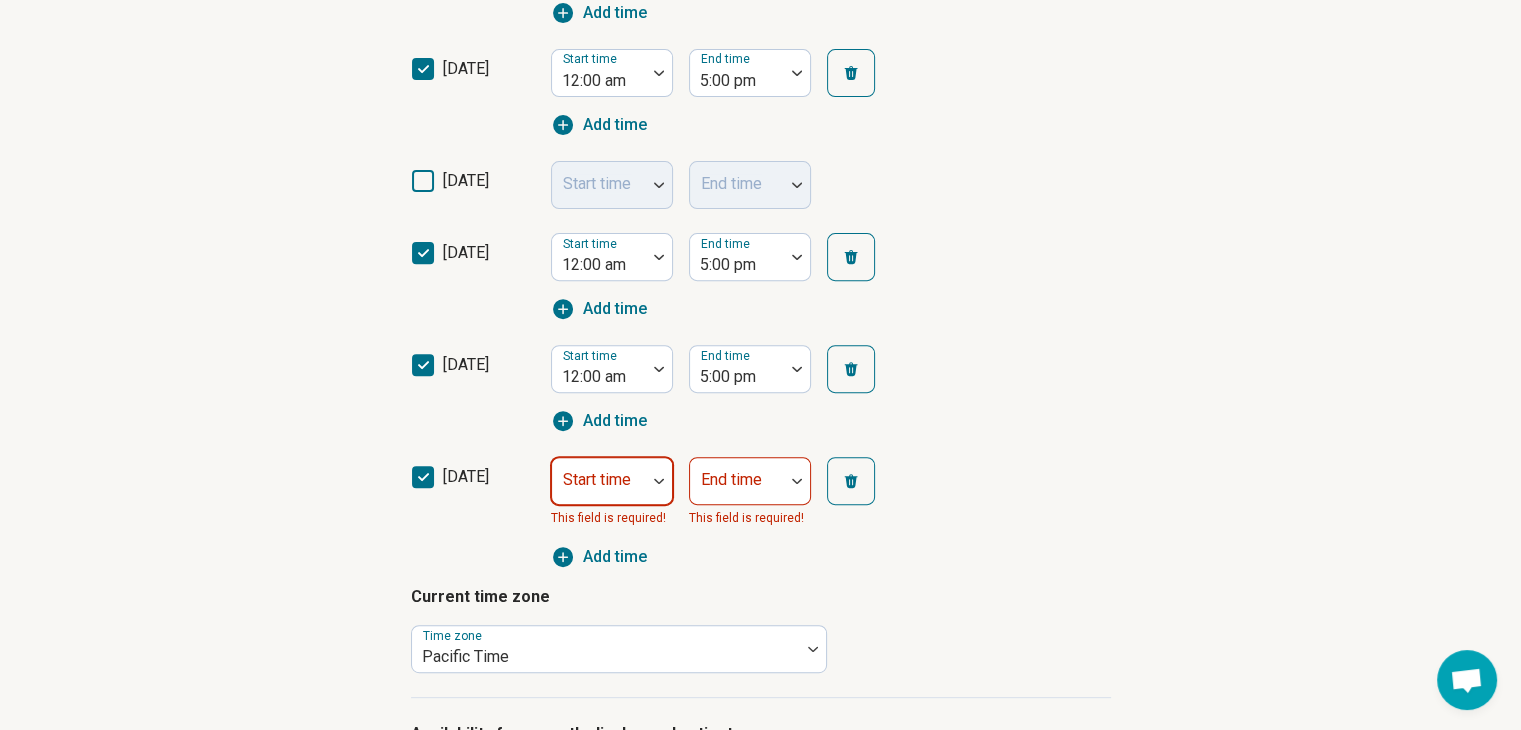 click on "Start time" at bounding box center (612, 481) 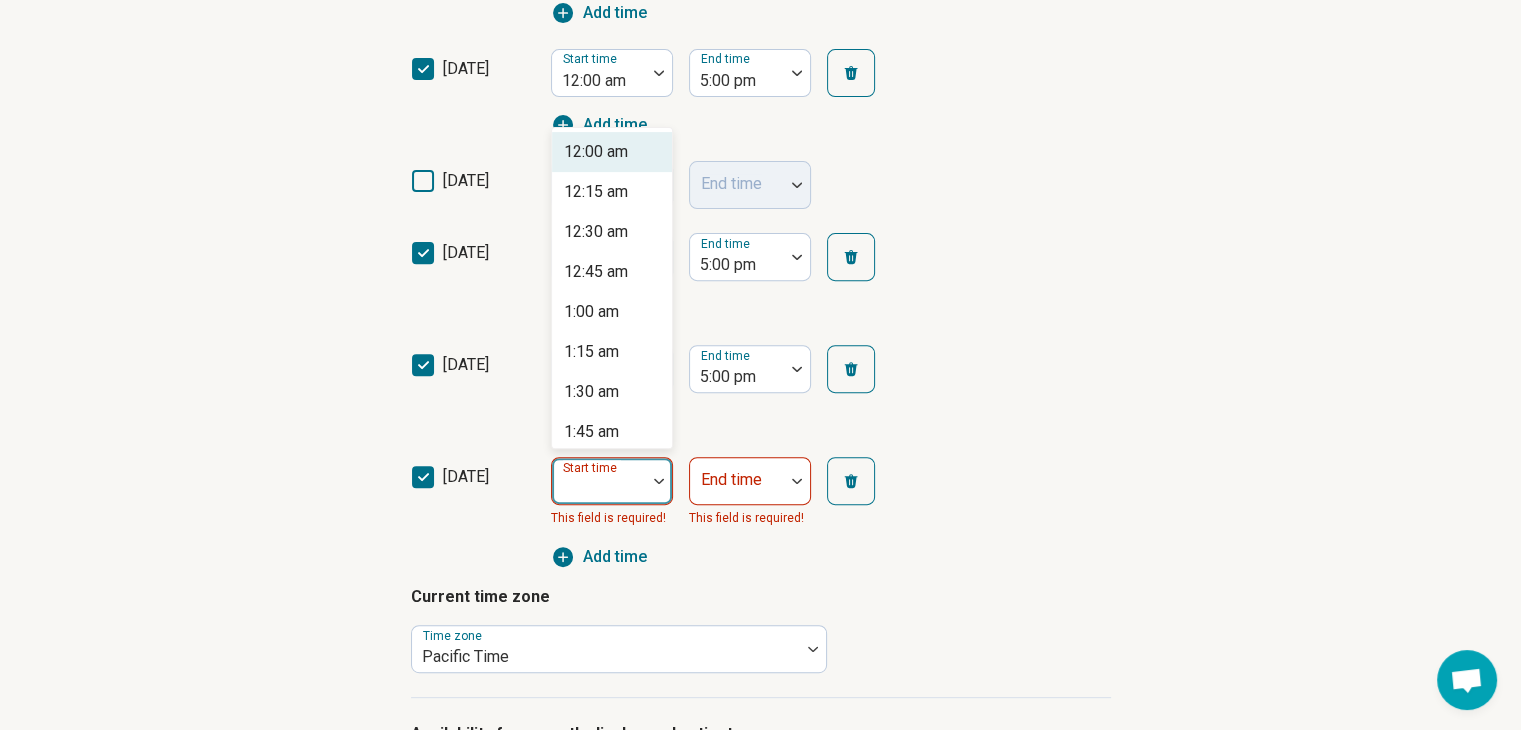 click on "12:00 am" at bounding box center (596, 152) 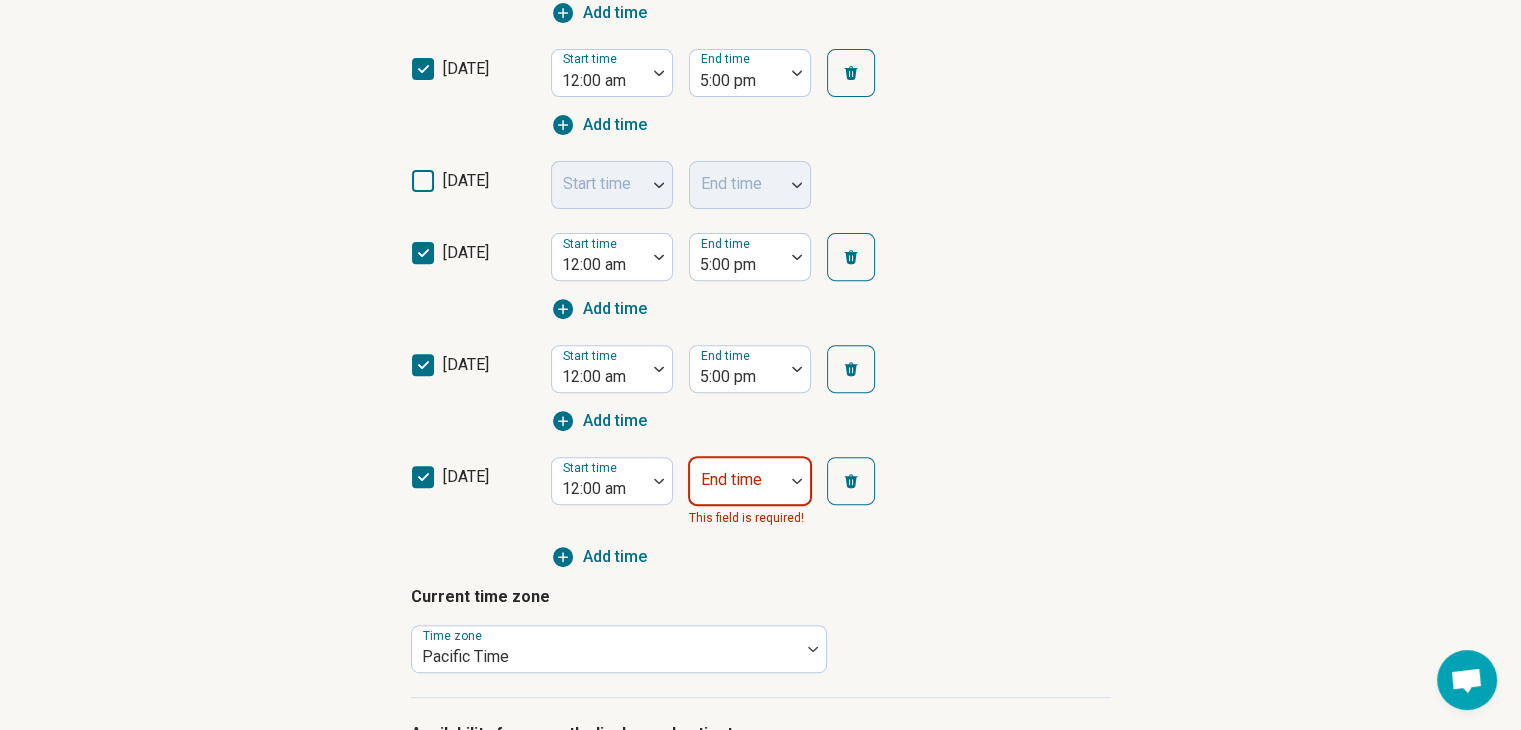 click at bounding box center (737, 489) 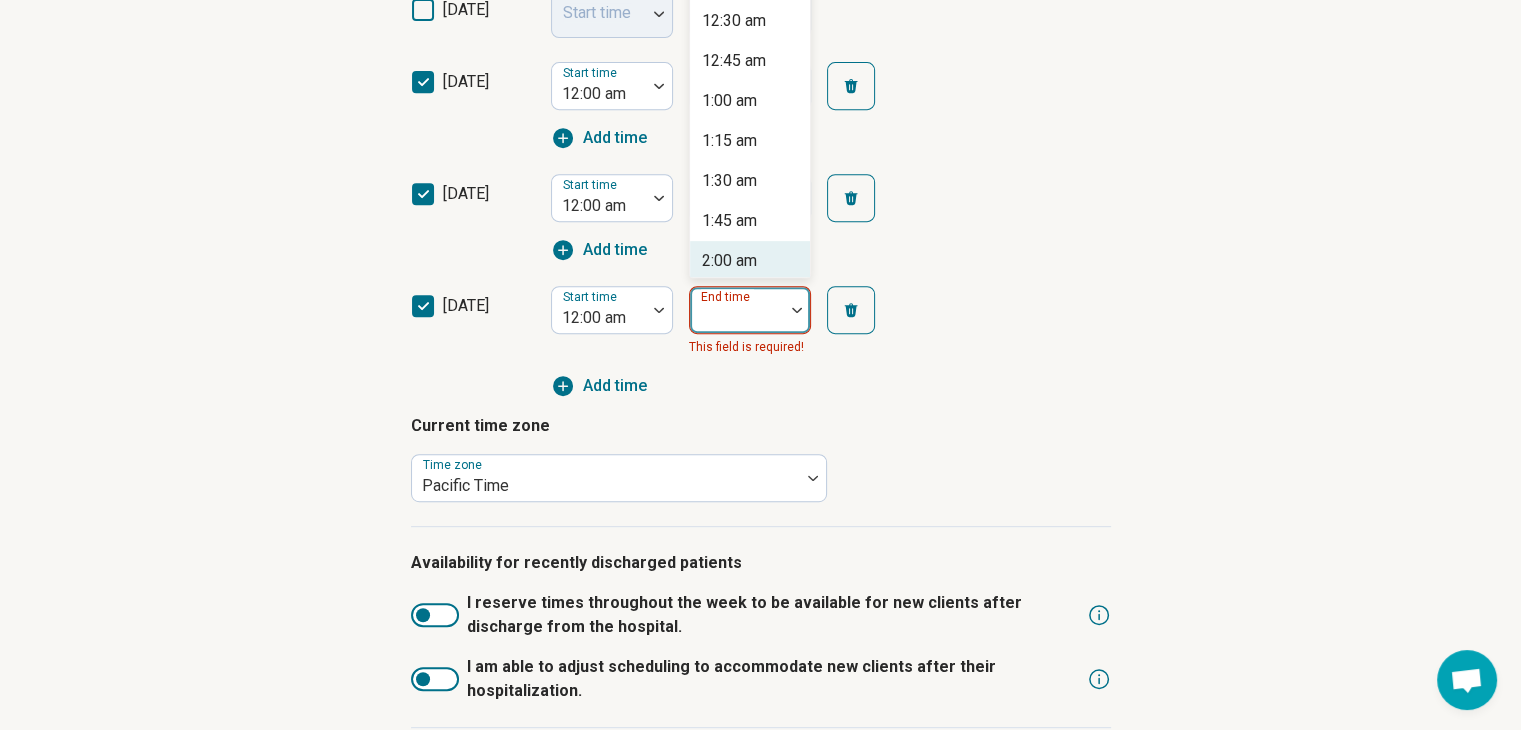 scroll, scrollTop: 939, scrollLeft: 0, axis: vertical 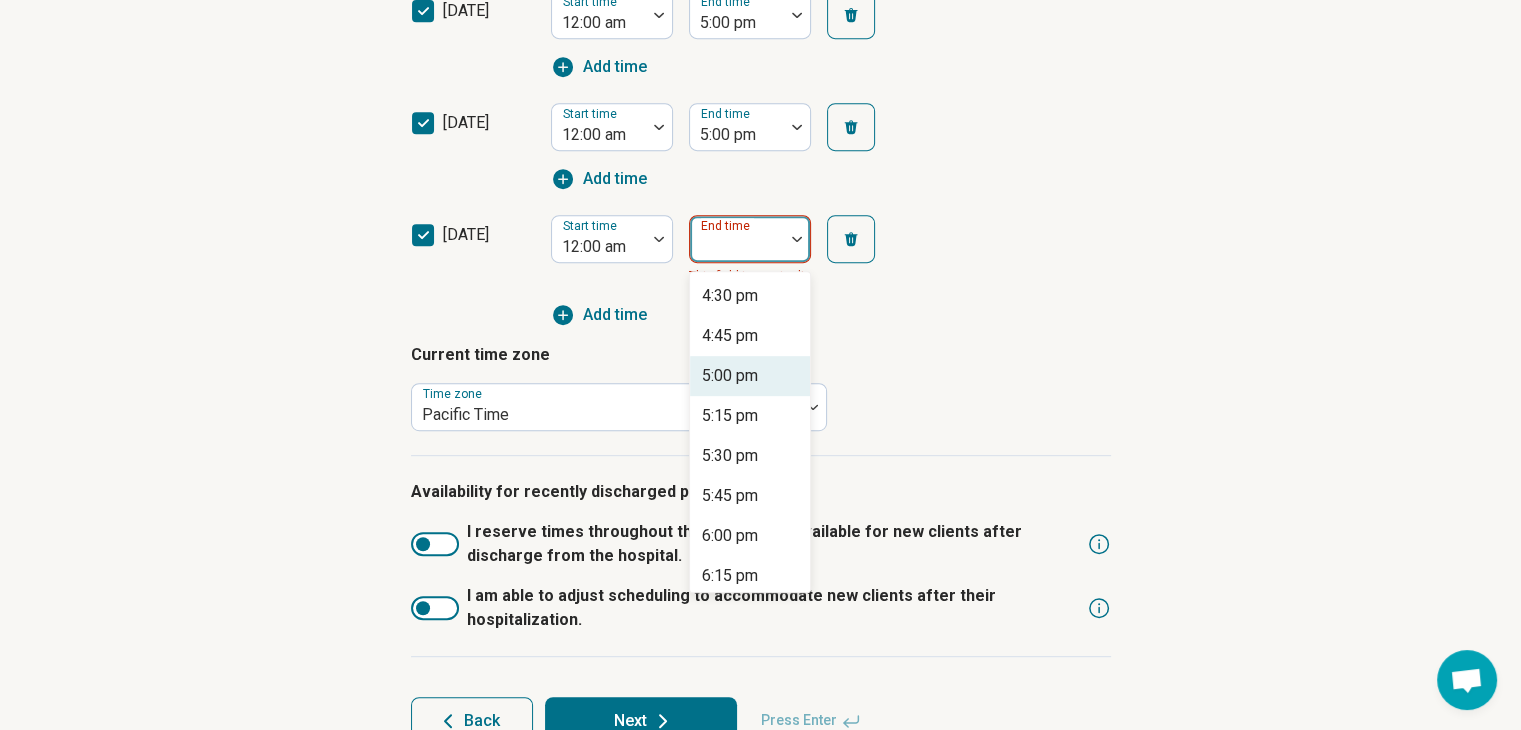 click on "5:00 pm" at bounding box center [750, 376] 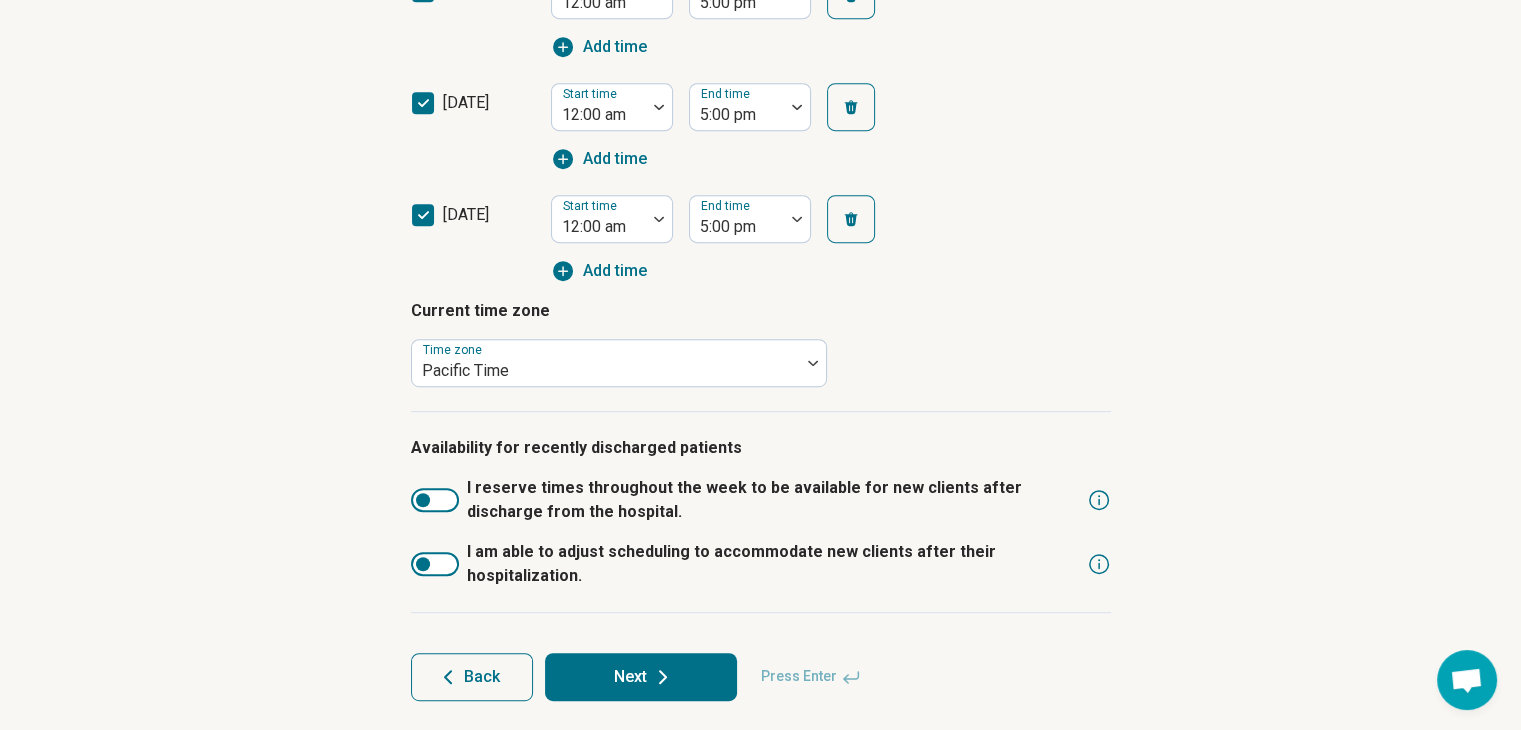 scroll, scrollTop: 969, scrollLeft: 0, axis: vertical 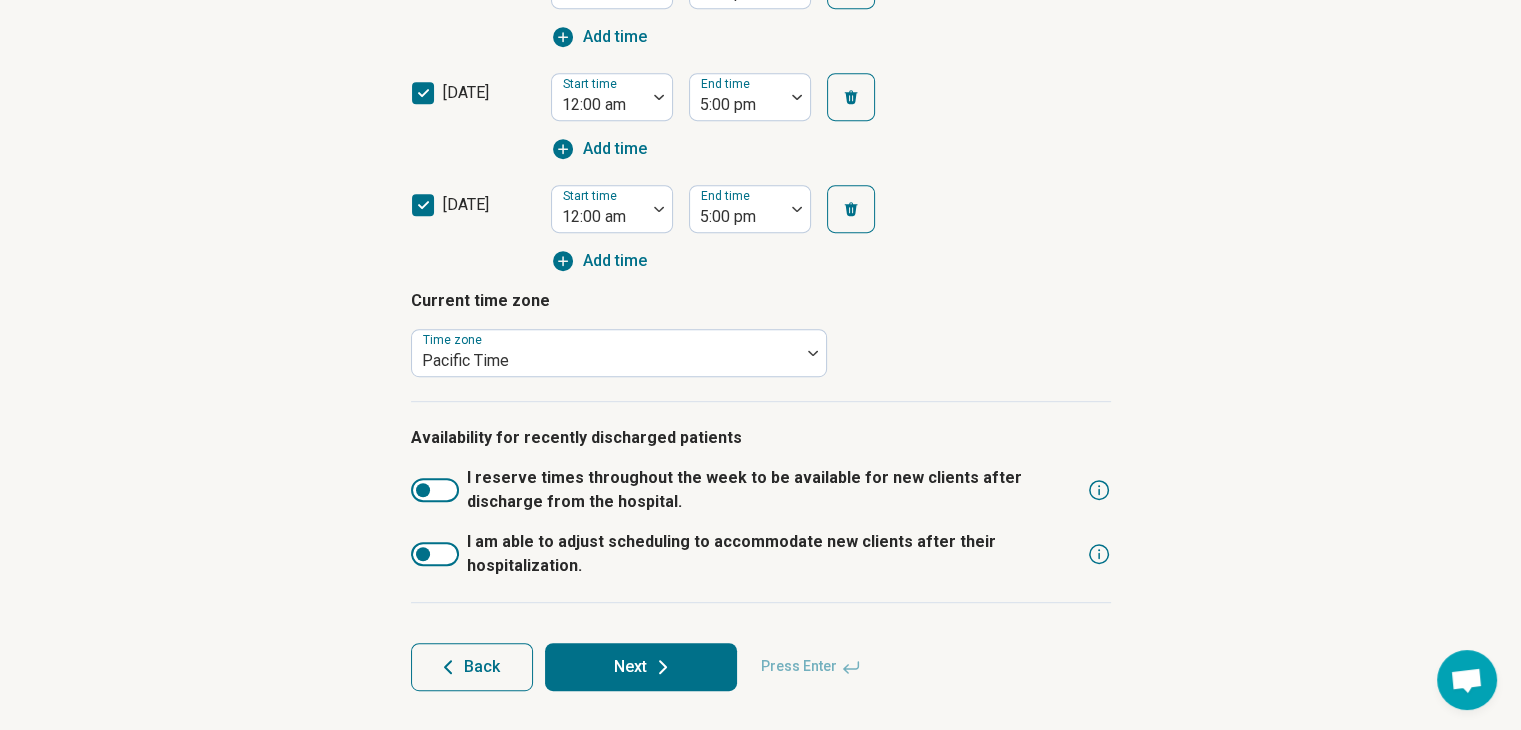 click at bounding box center [435, 490] 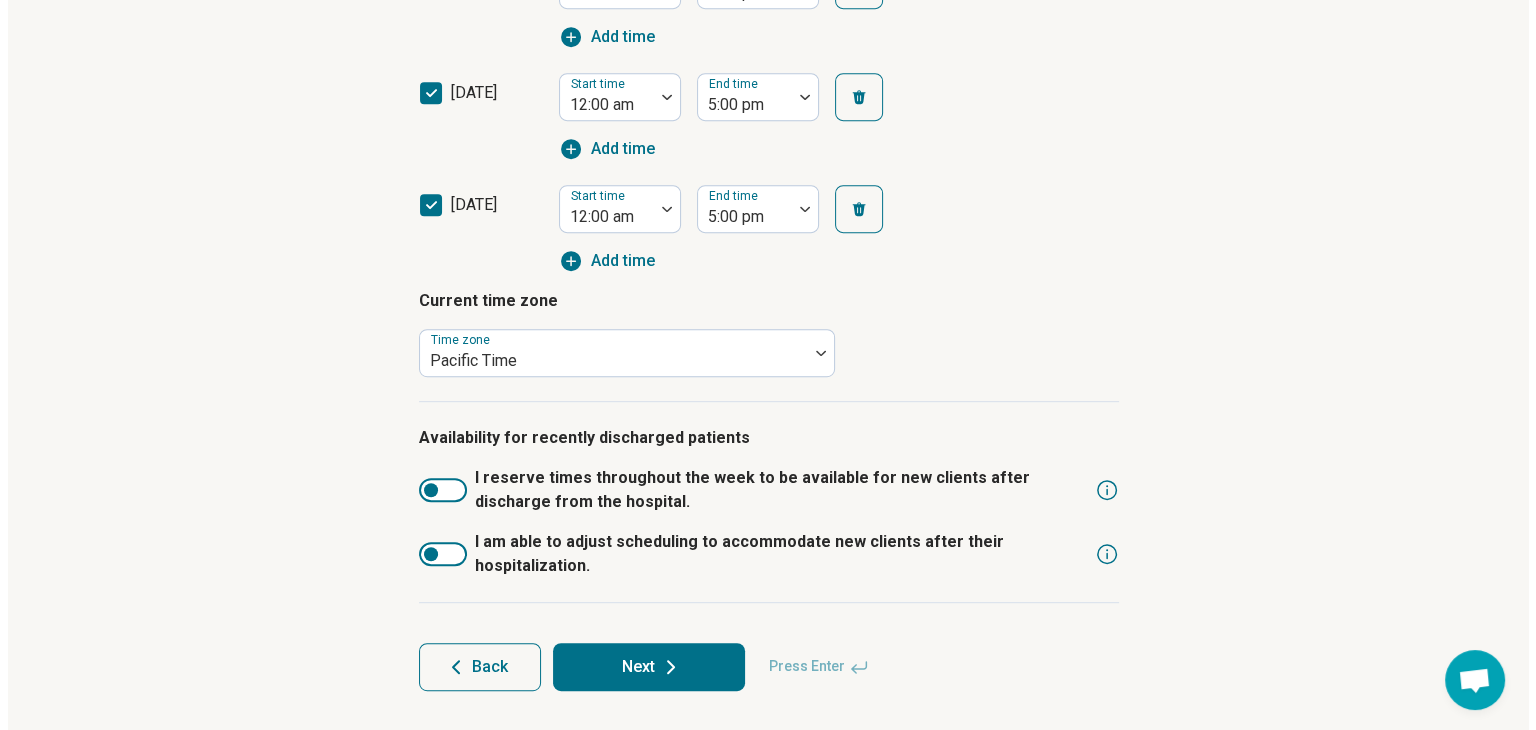 scroll, scrollTop: 0, scrollLeft: 0, axis: both 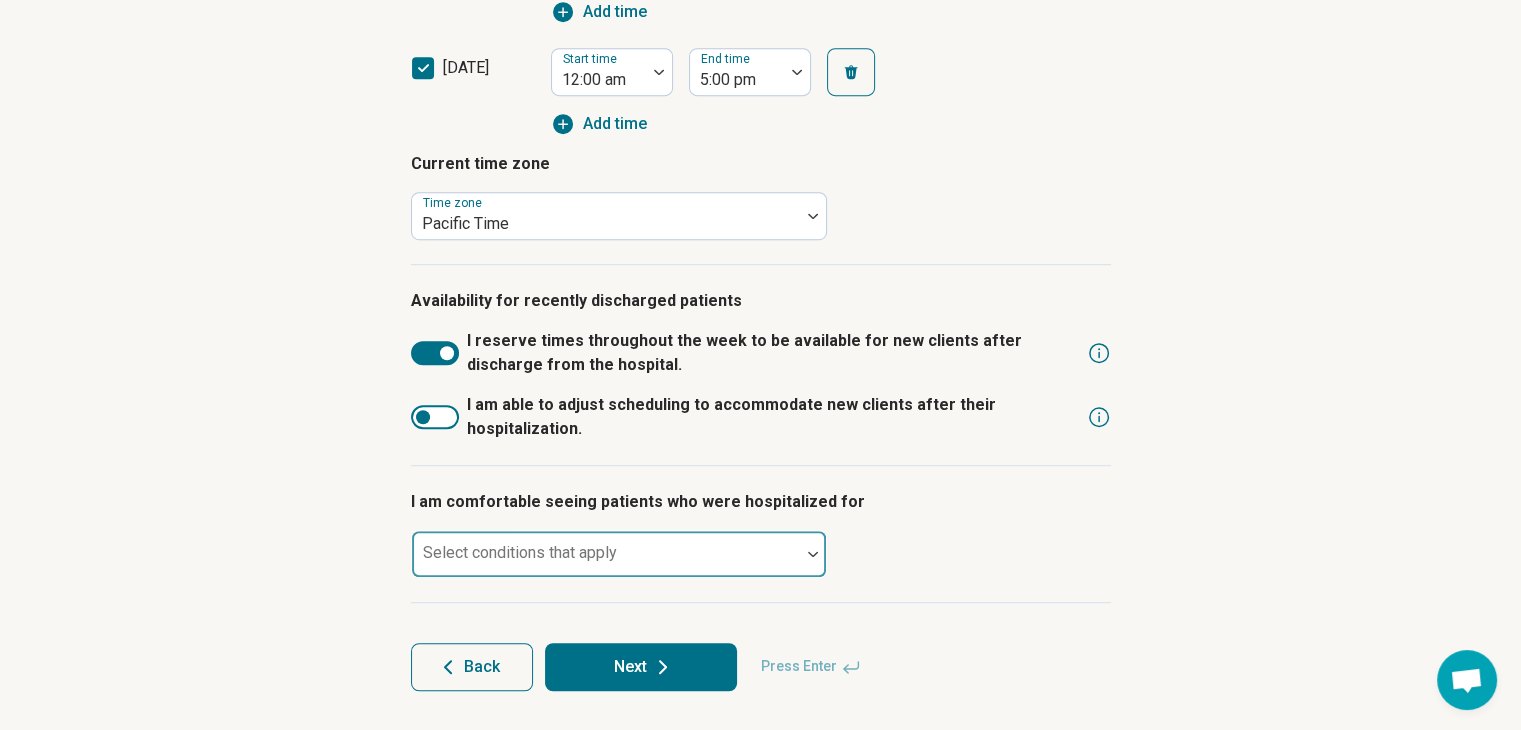 click at bounding box center (606, 562) 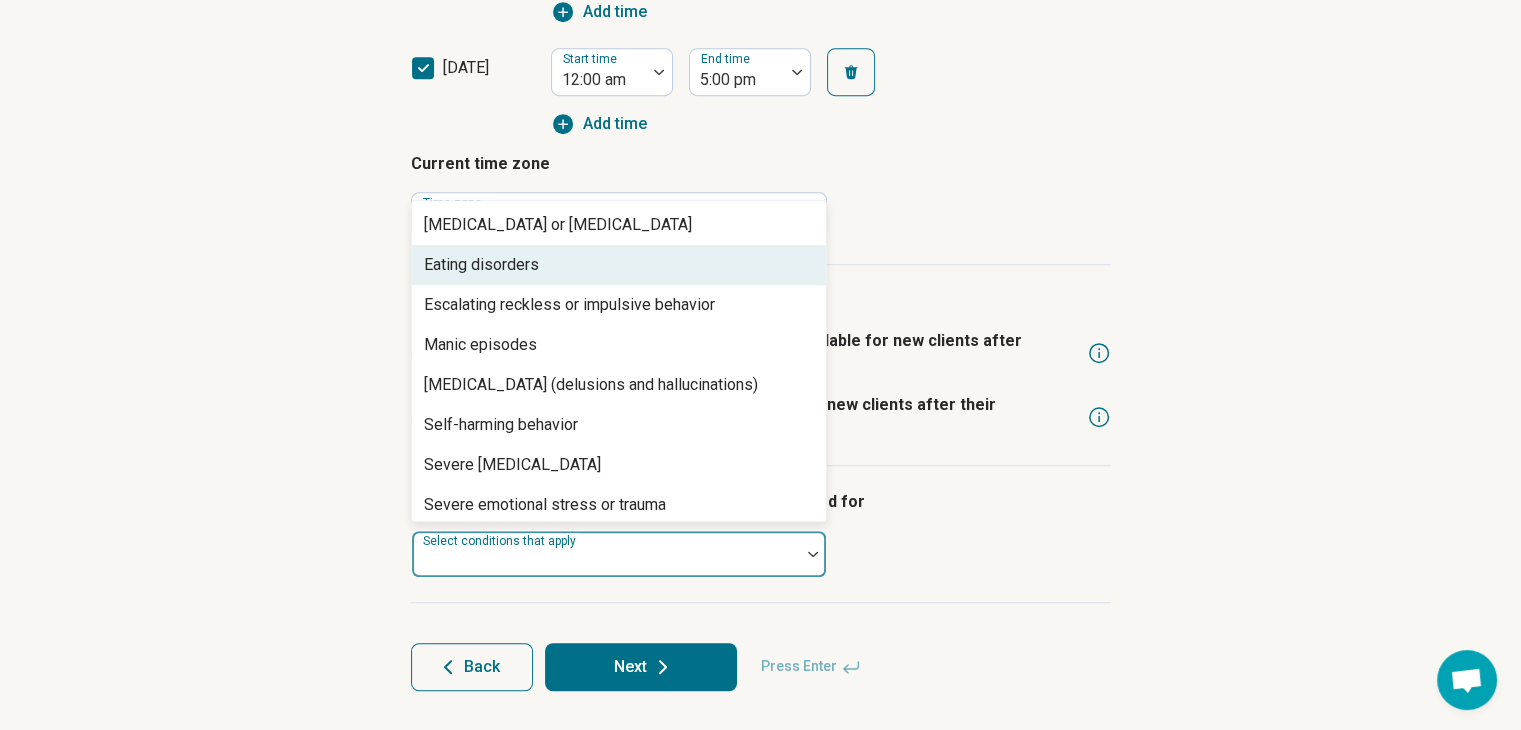 click on "Eating disorders" at bounding box center (619, 265) 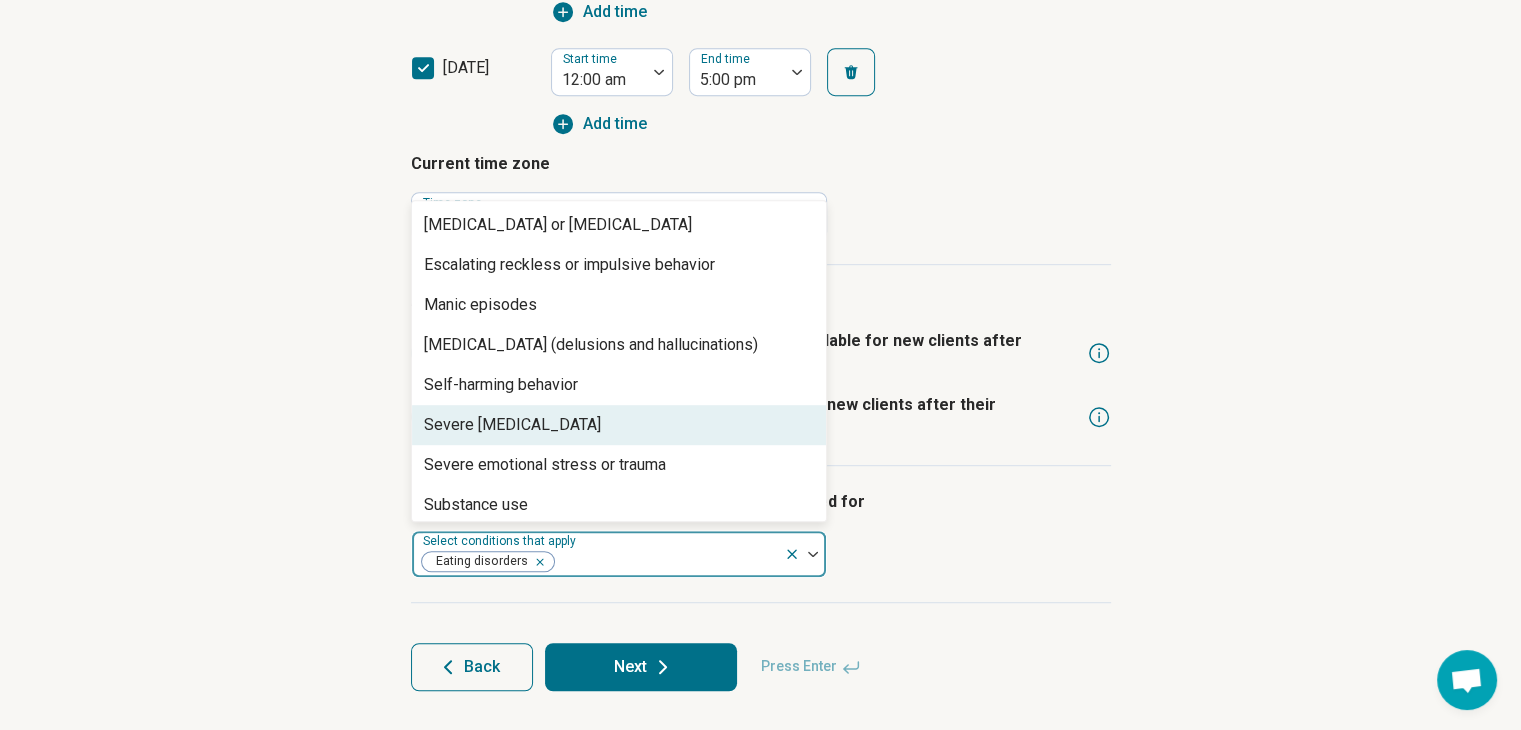 click on "Severe depression" at bounding box center (619, 425) 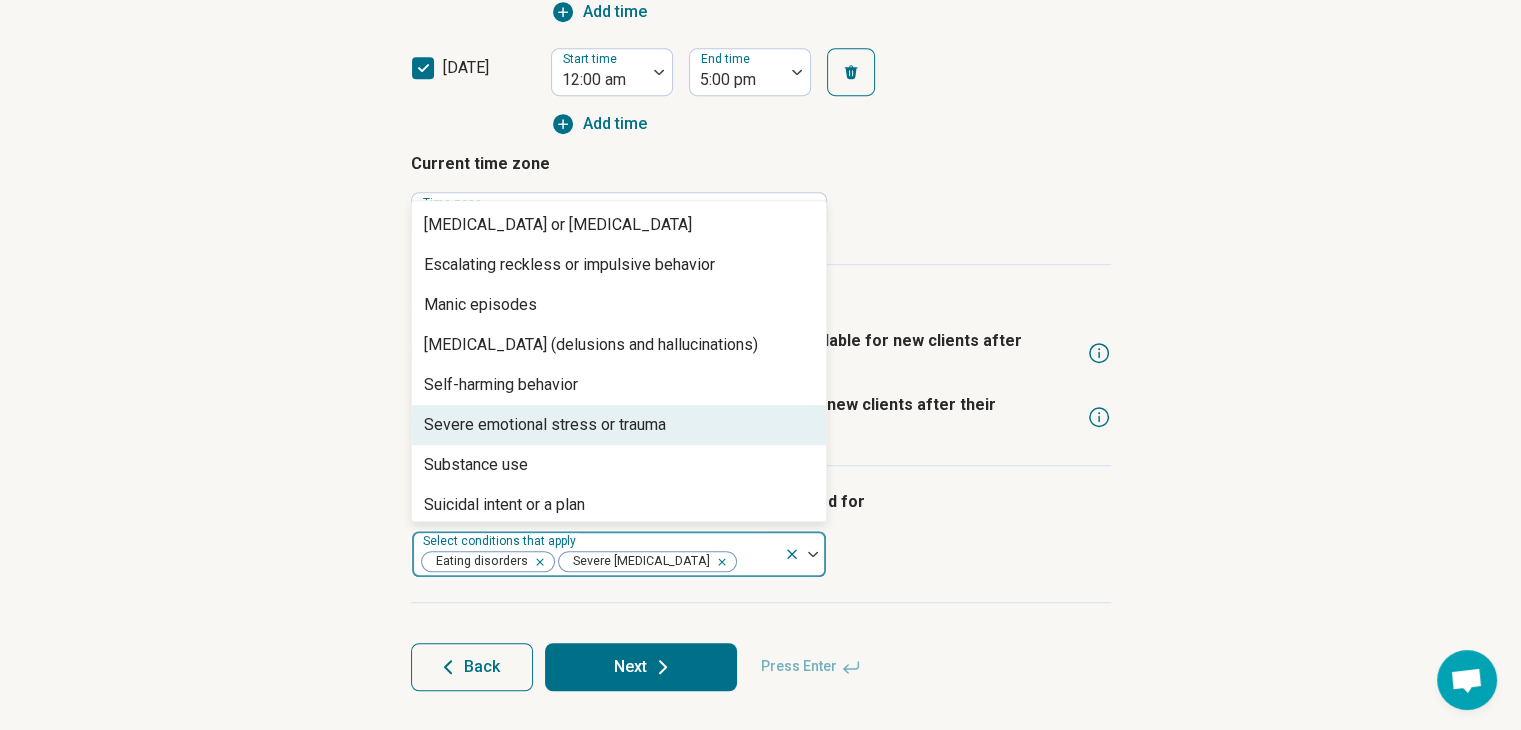 click on "Severe emotional stress or trauma" at bounding box center [545, 425] 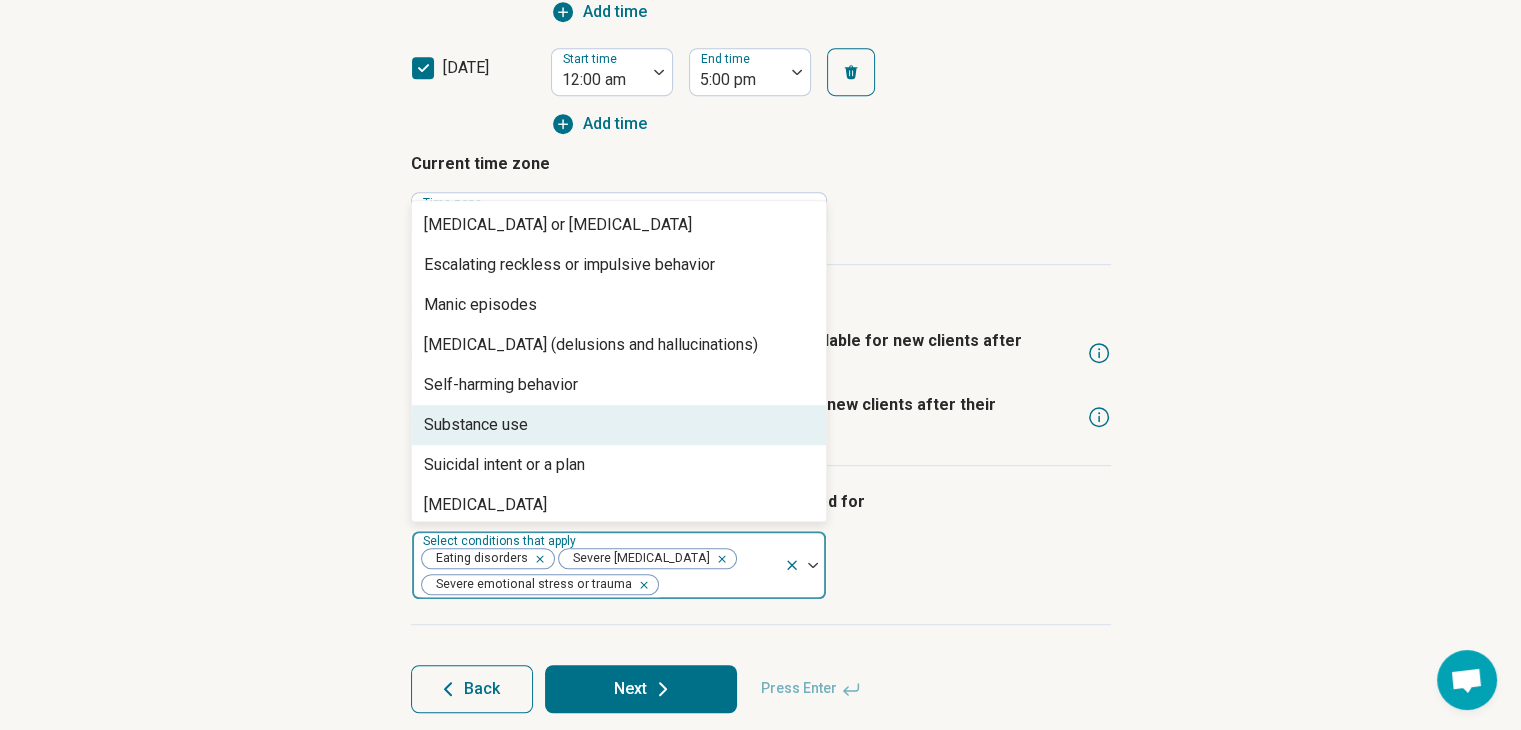 click on "Substance use" at bounding box center (619, 425) 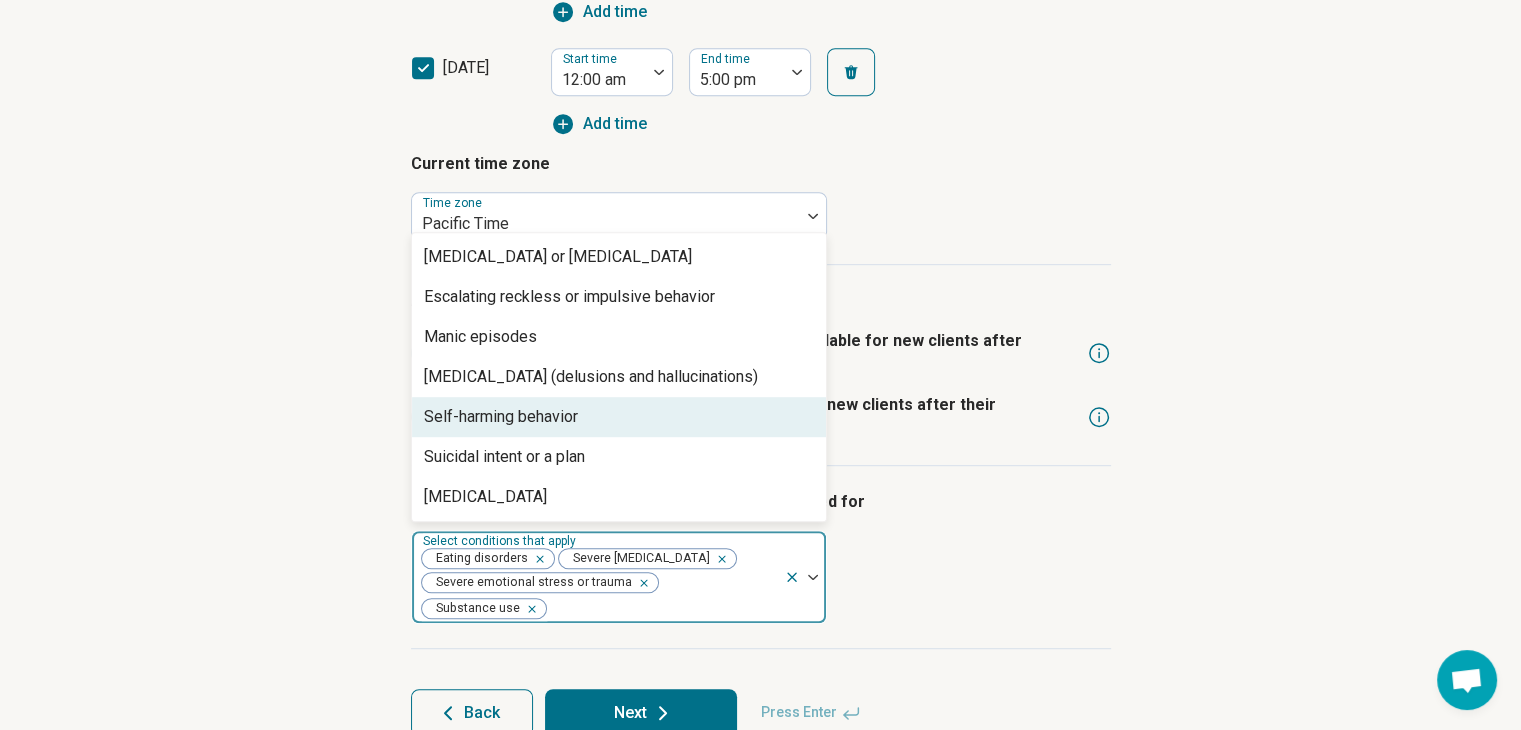 click on "Self-harming behavior" at bounding box center (619, 417) 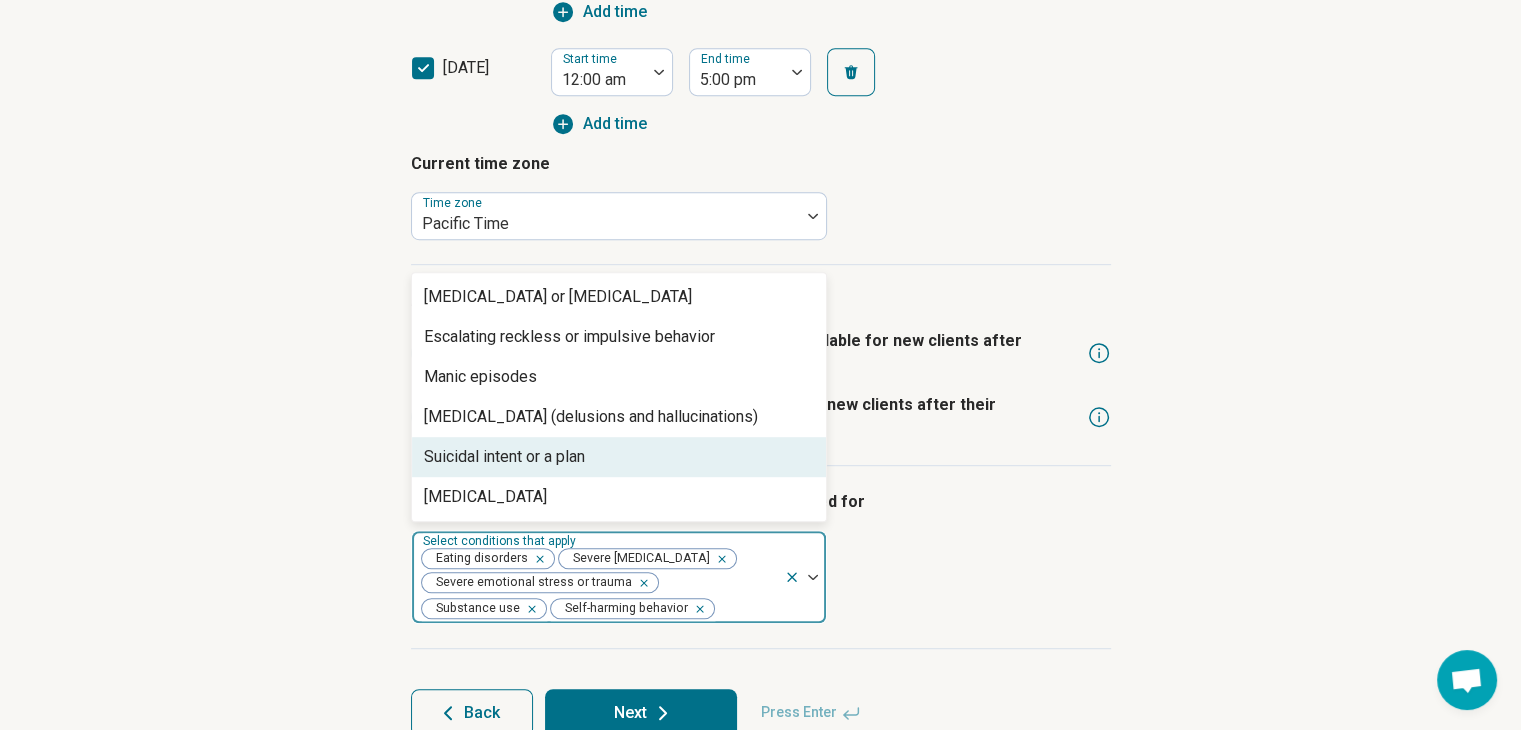 click on "Suicidal intent or a plan" at bounding box center [619, 457] 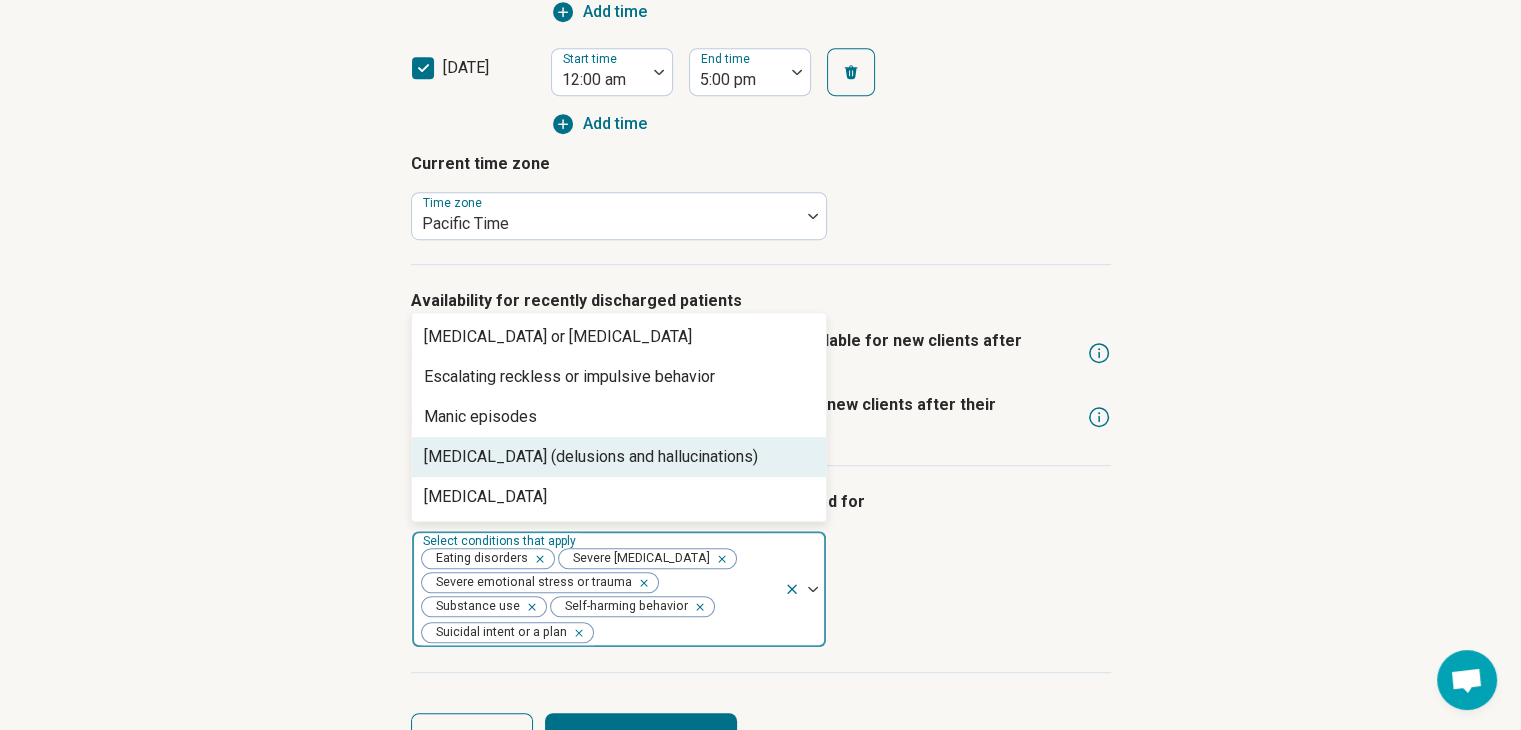 click on "Psychosis (delusions and hallucinations)" at bounding box center (591, 457) 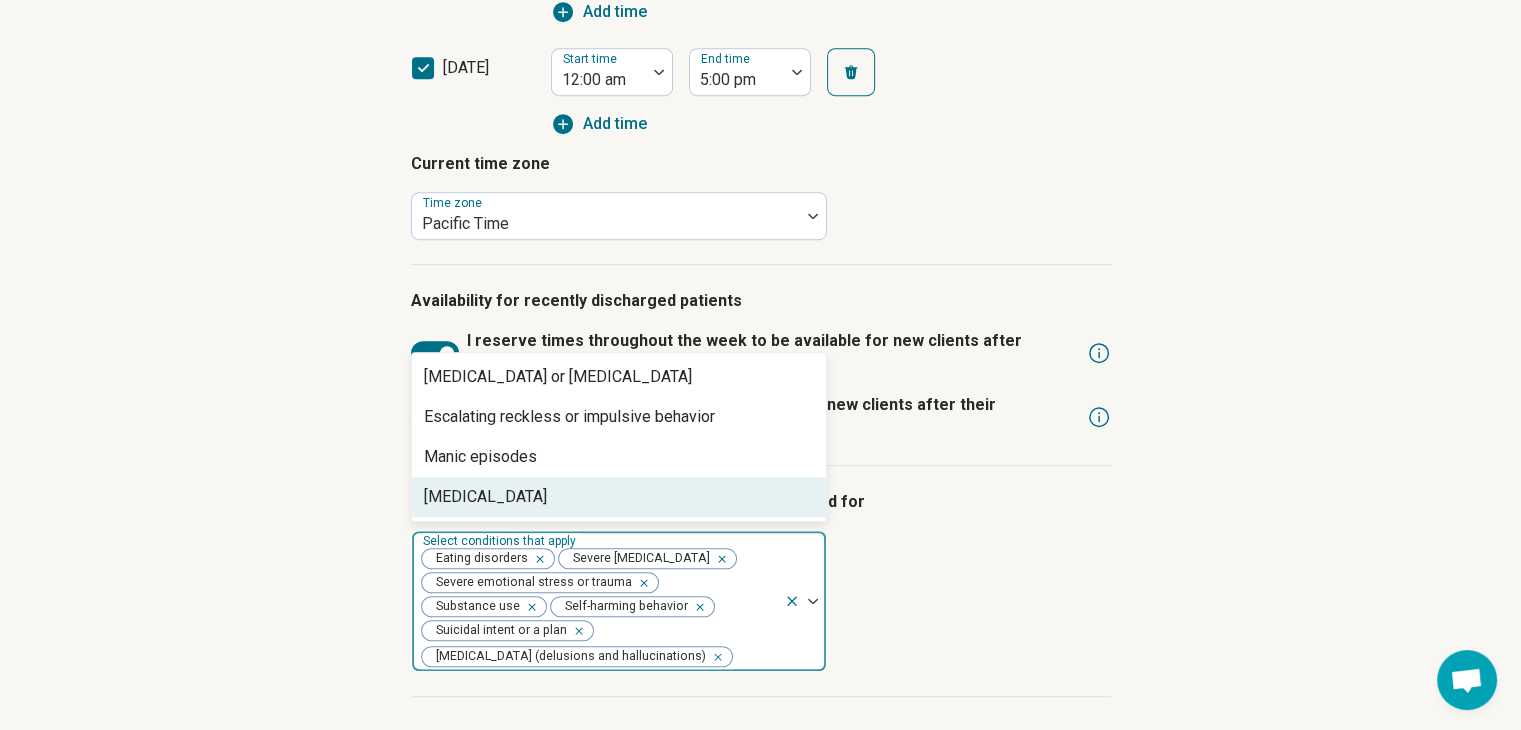 click on "Suicide attempt" at bounding box center (619, 497) 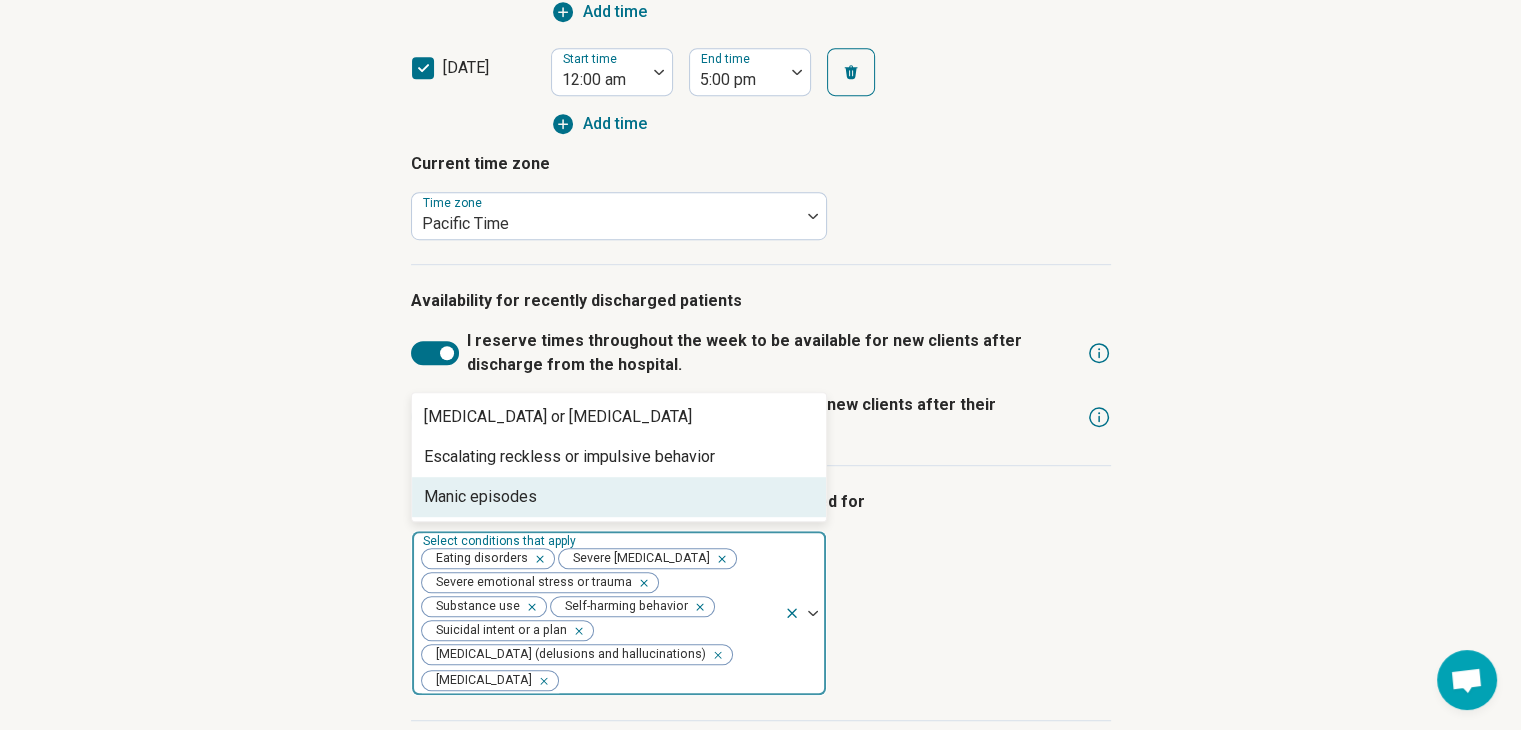 click on "I am comfortable seeing patients who were hospitalized for option Suicide attempt, selected. 3 results available. Use Up and Down to choose options, press Enter to select the currently focused option, press Escape to exit the menu, press Tab to select the option and exit the menu. Select conditions that apply Eating disorders Severe depression Severe emotional stress or trauma Substance use Self-harming behavior Suicidal intent or a plan Psychosis (delusions and hallucinations) Suicide attempt Altered mental status or delirium Escalating reckless or impulsive behavior Manic episodes" at bounding box center (761, 593) 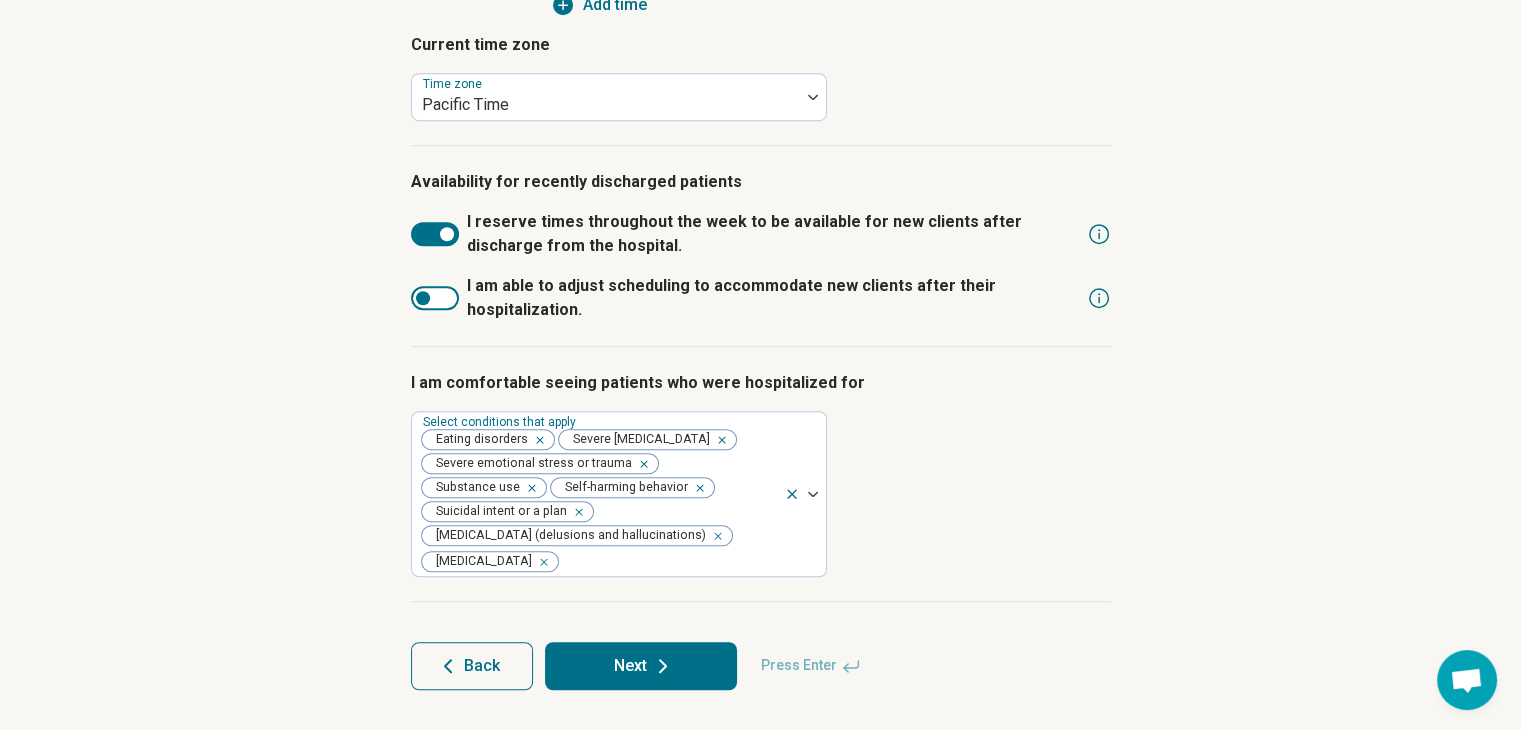 scroll, scrollTop: 1228, scrollLeft: 0, axis: vertical 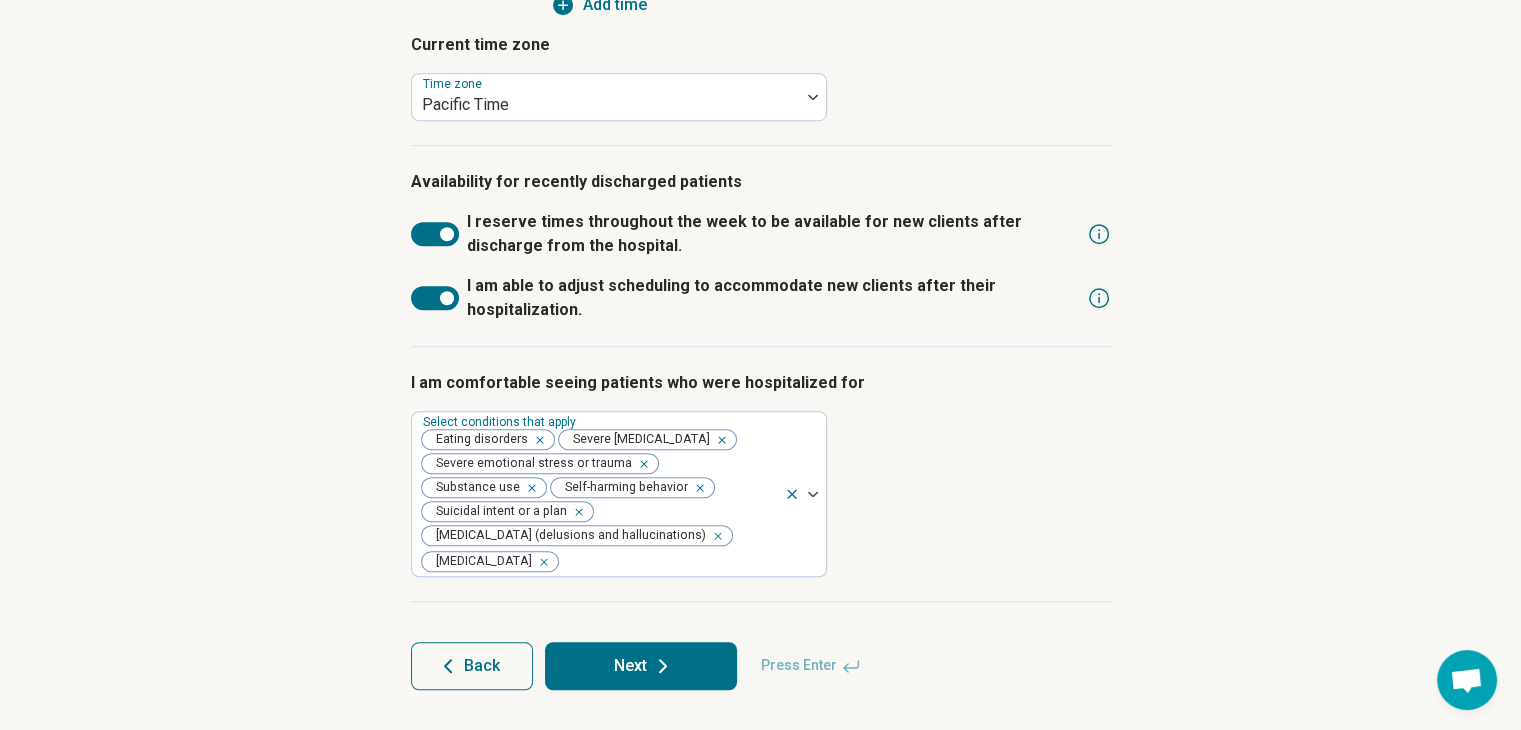 click on "Next" at bounding box center (641, 666) 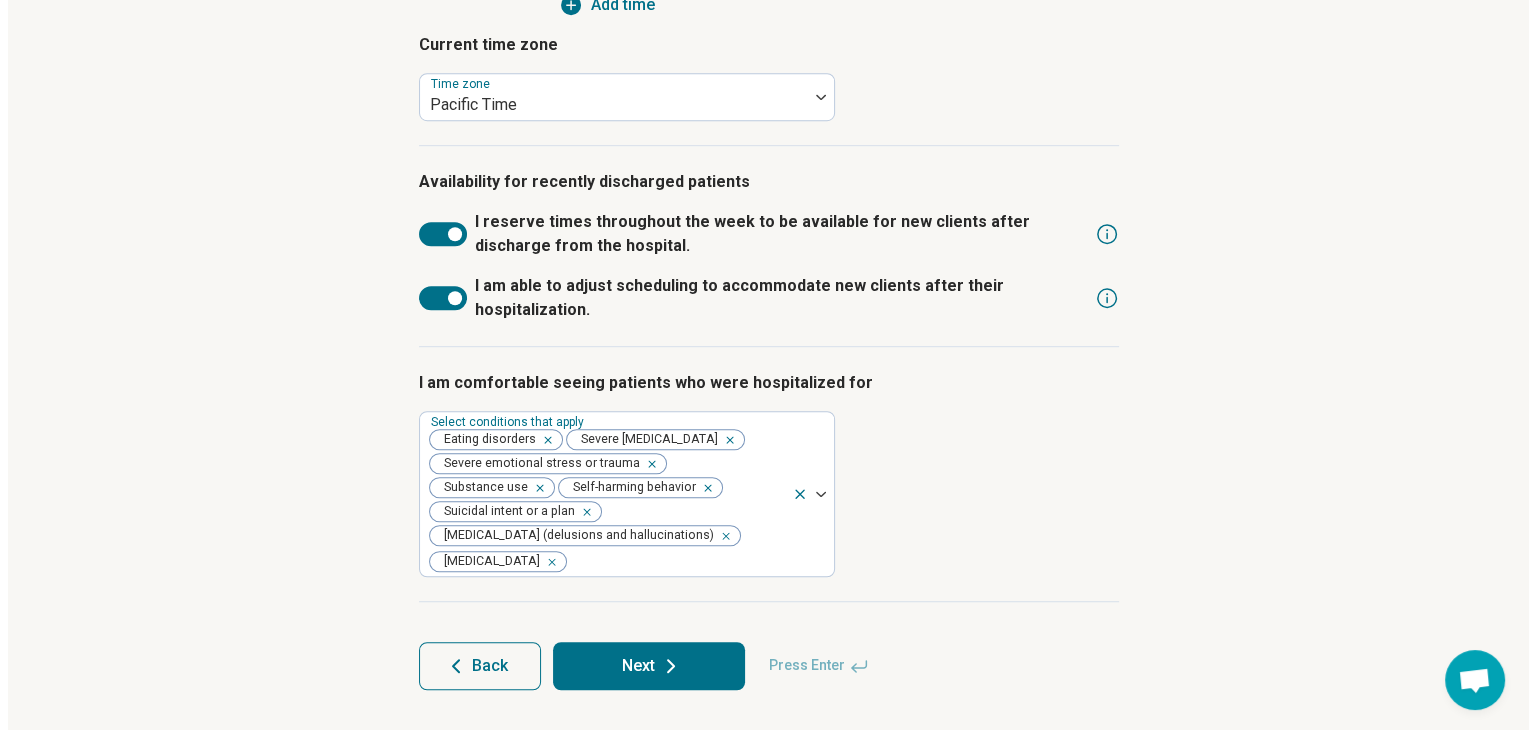 scroll, scrollTop: 0, scrollLeft: 0, axis: both 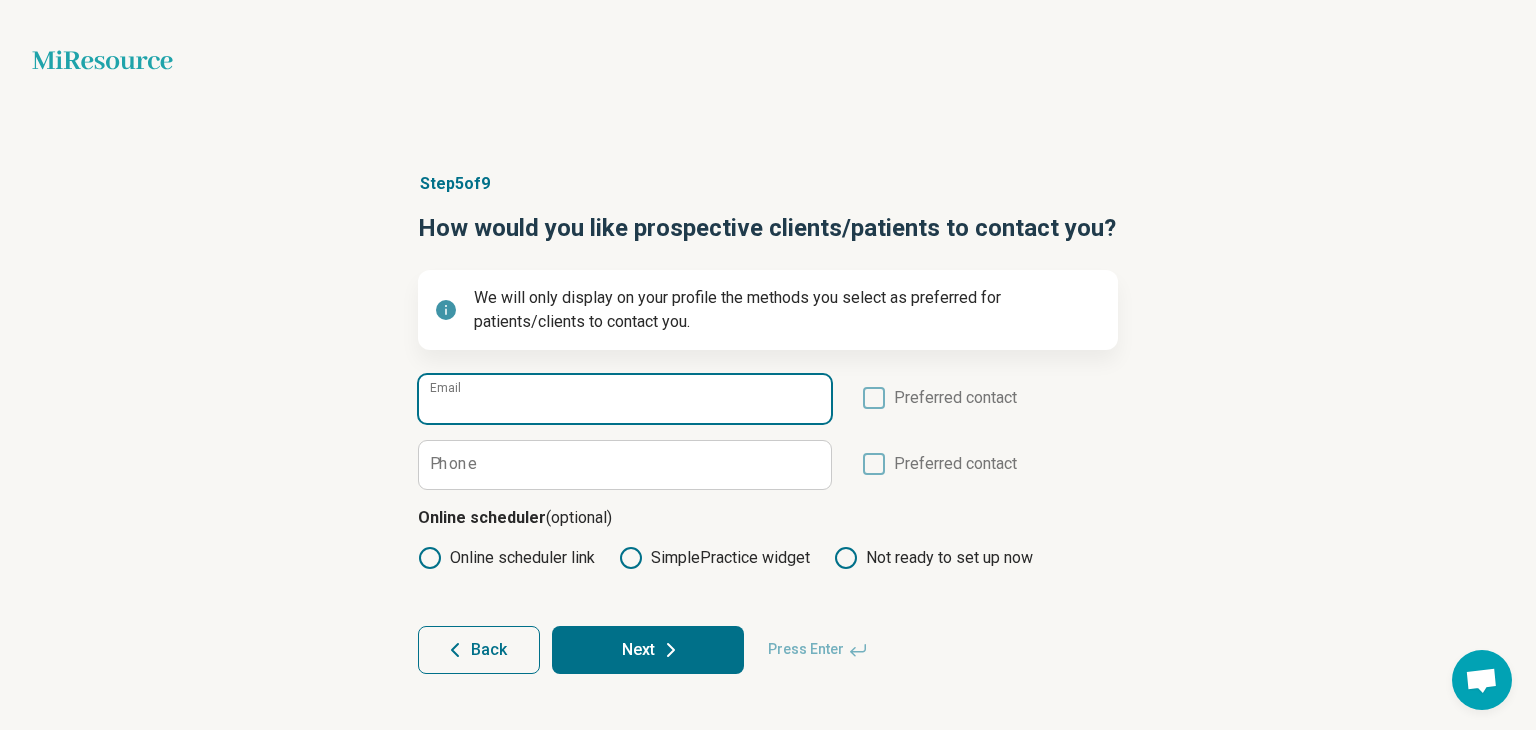 click on "Email" at bounding box center [625, 399] 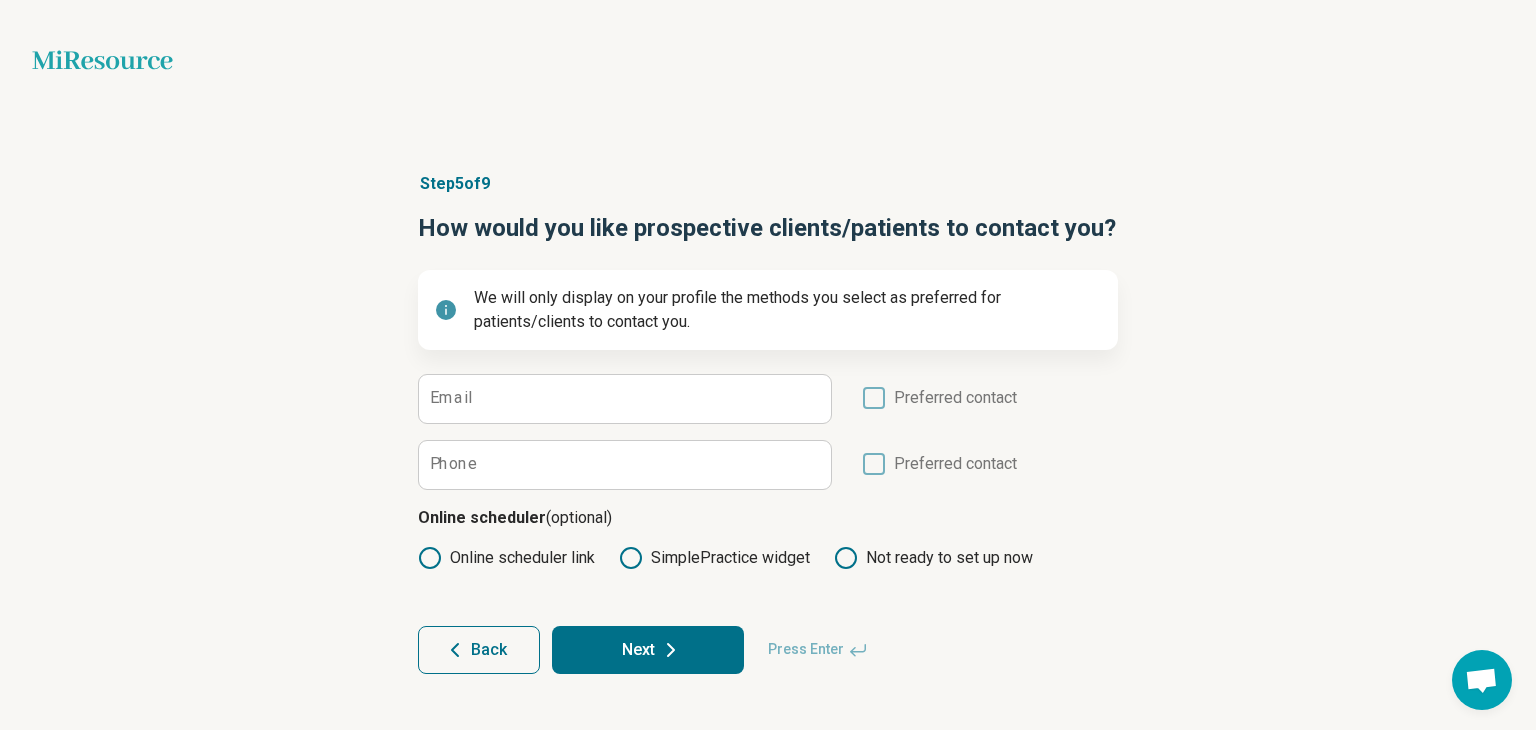 click on "Step  5  of  9 How would you like prospective clients/patients to contact you? We will only display on your profile the methods you select as preferred for patients/clients to contact you. Email Preferred contact Phone Preferred contact Online scheduler  (optional) Online scheduler link SimplePractice widget Not ready to set up now Back Next Press Enter" at bounding box center (768, 423) 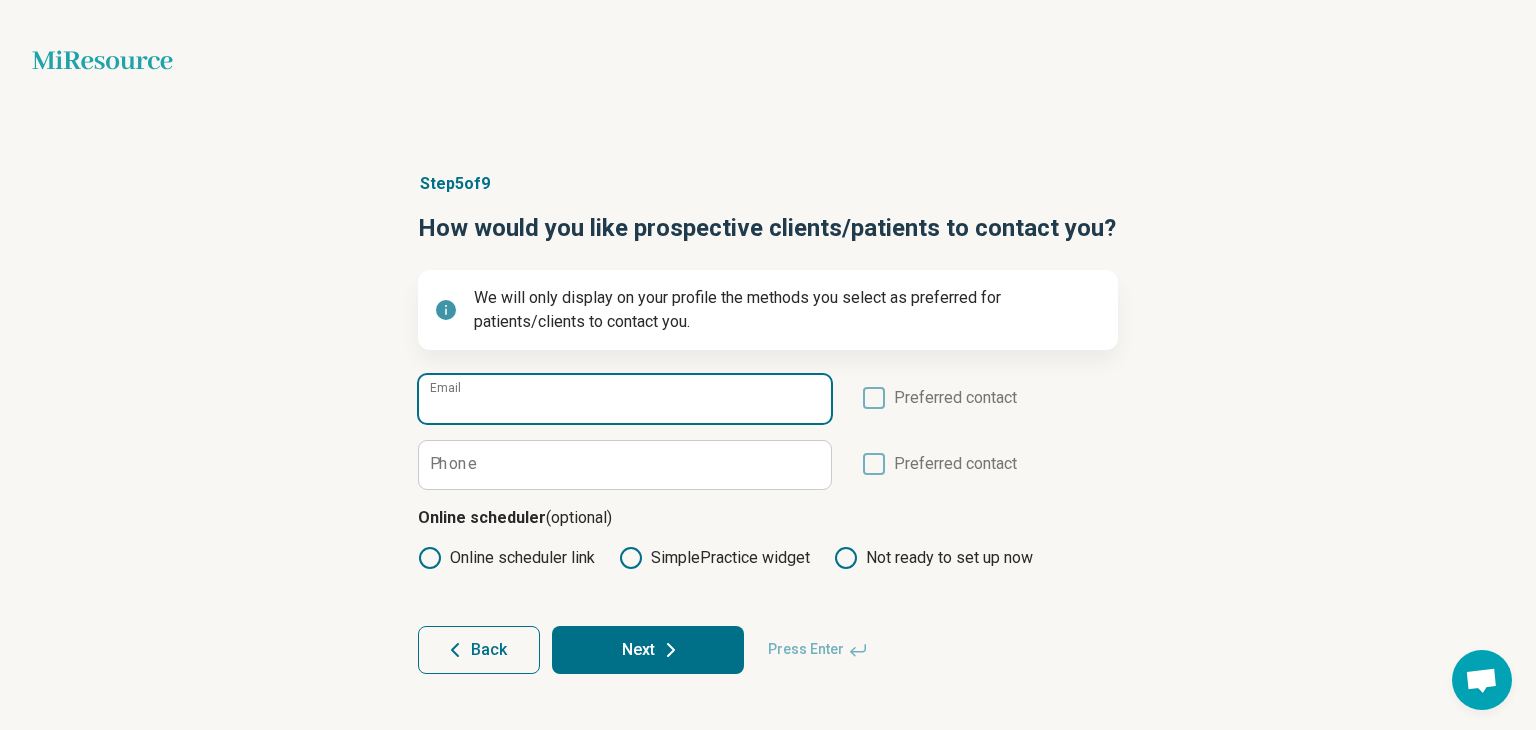 click on "Email" at bounding box center [625, 399] 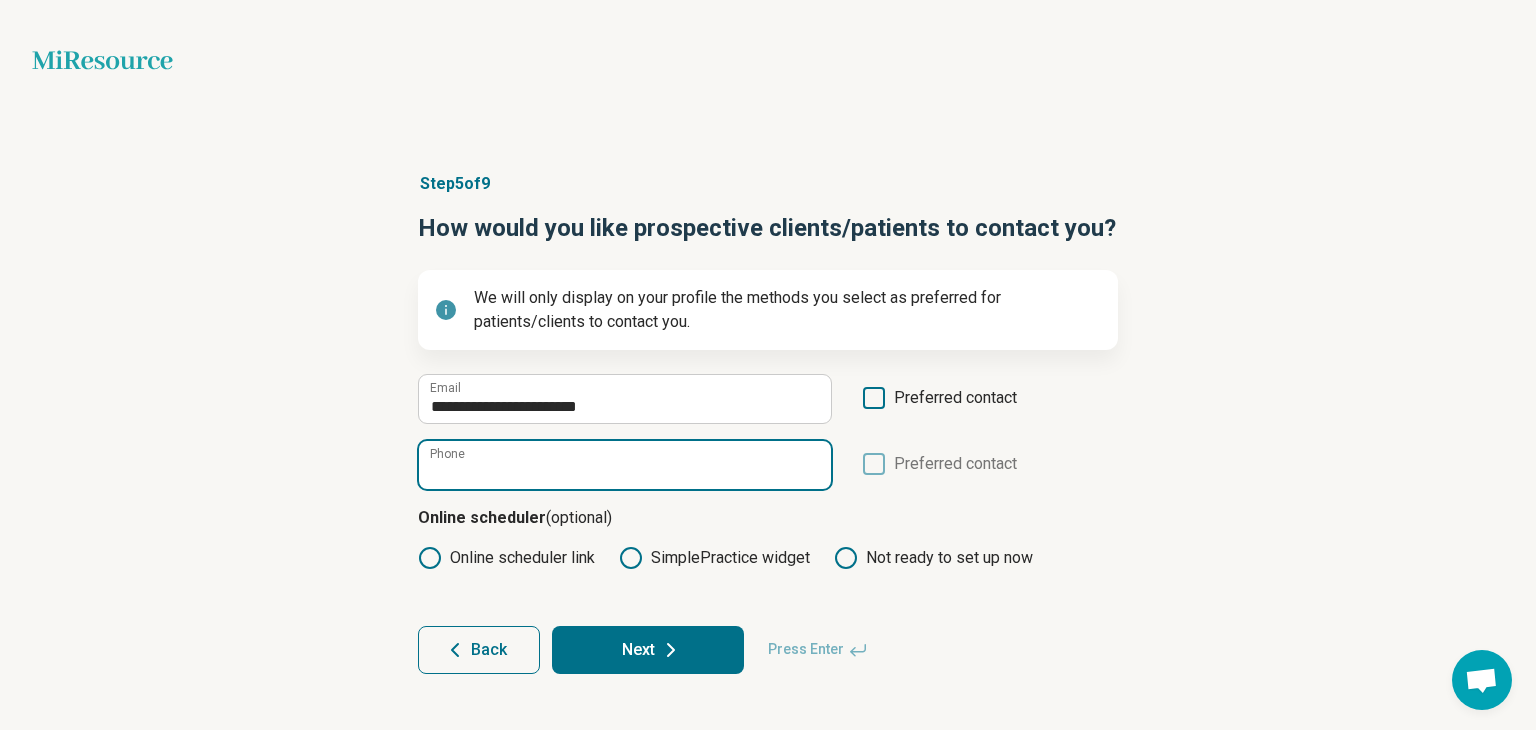 click on "Phone" at bounding box center [625, 465] 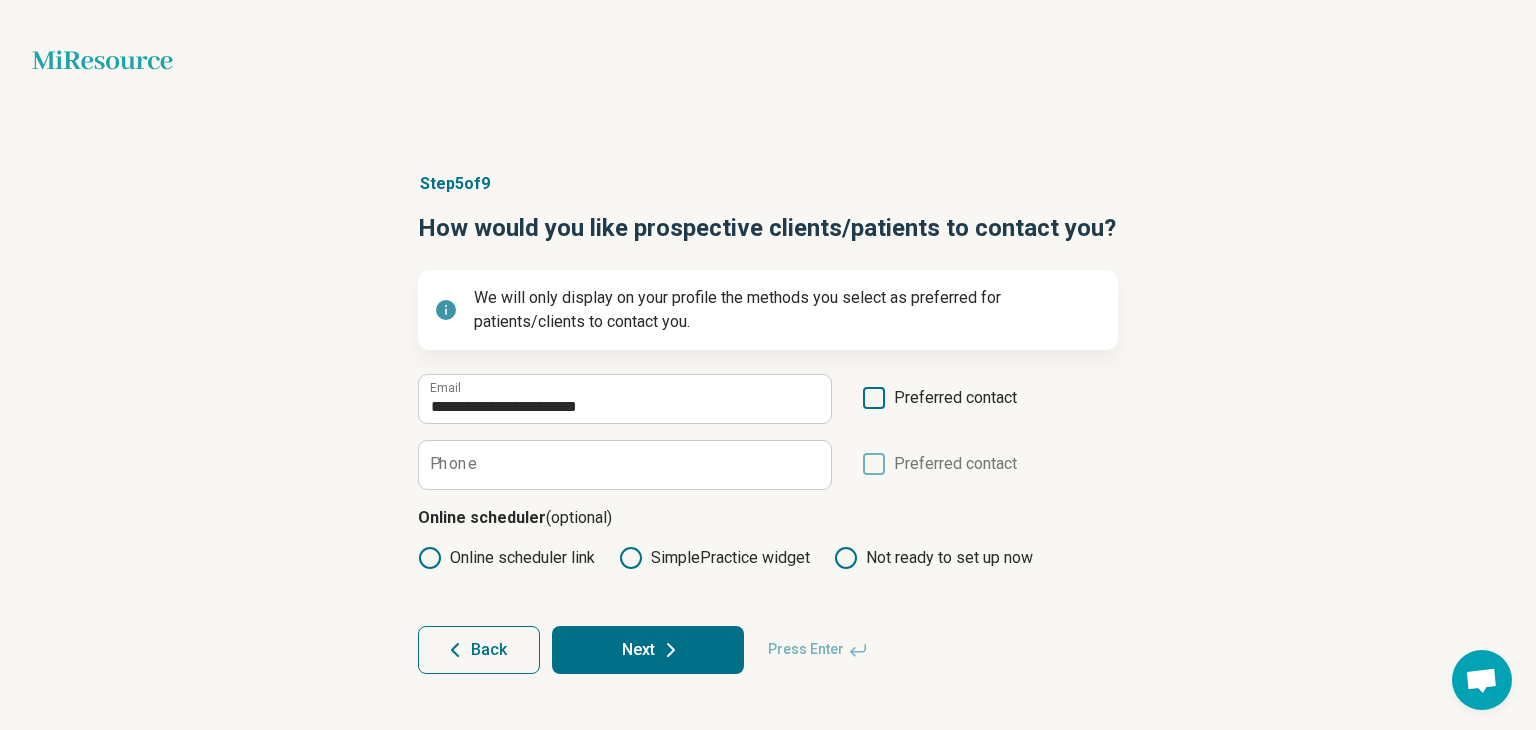 click 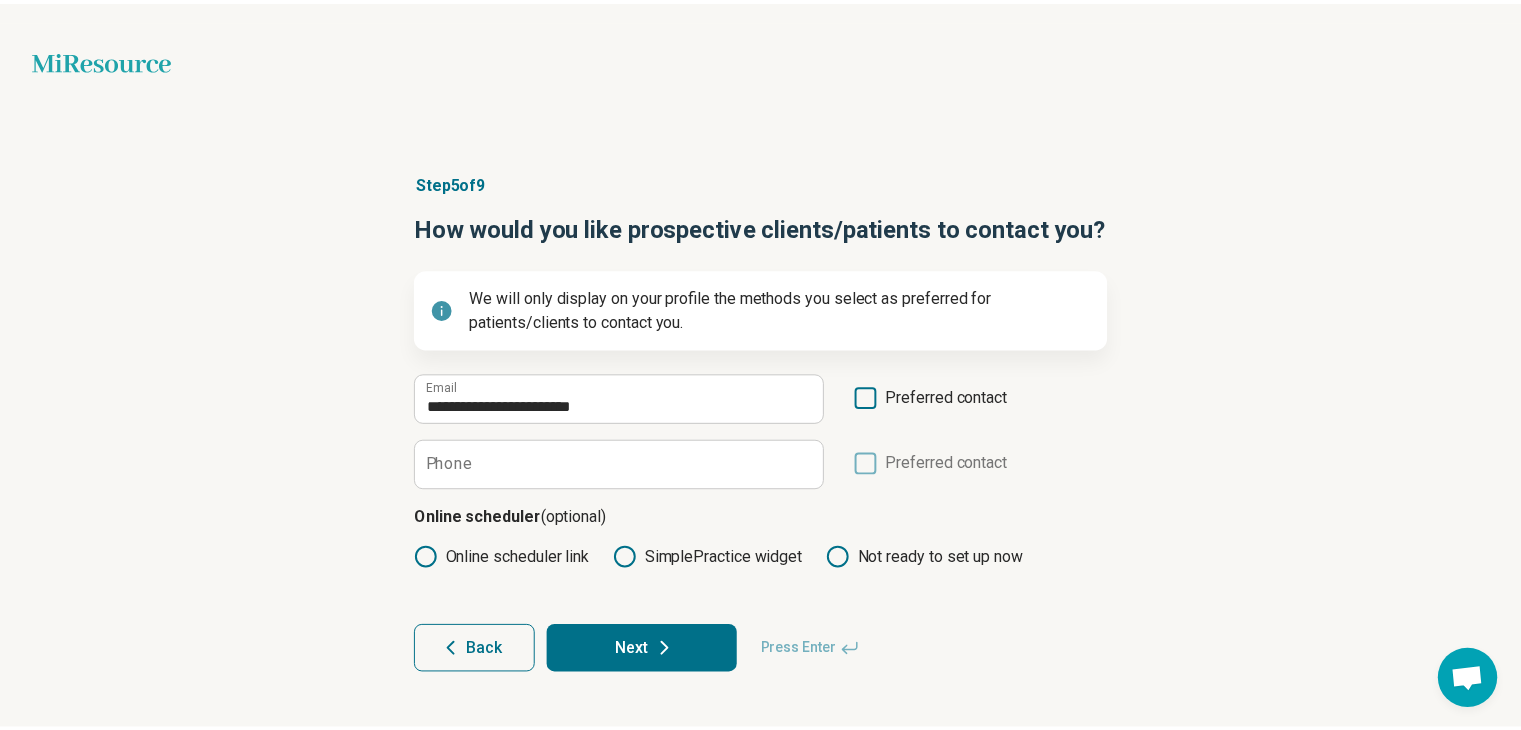 scroll, scrollTop: 10, scrollLeft: 0, axis: vertical 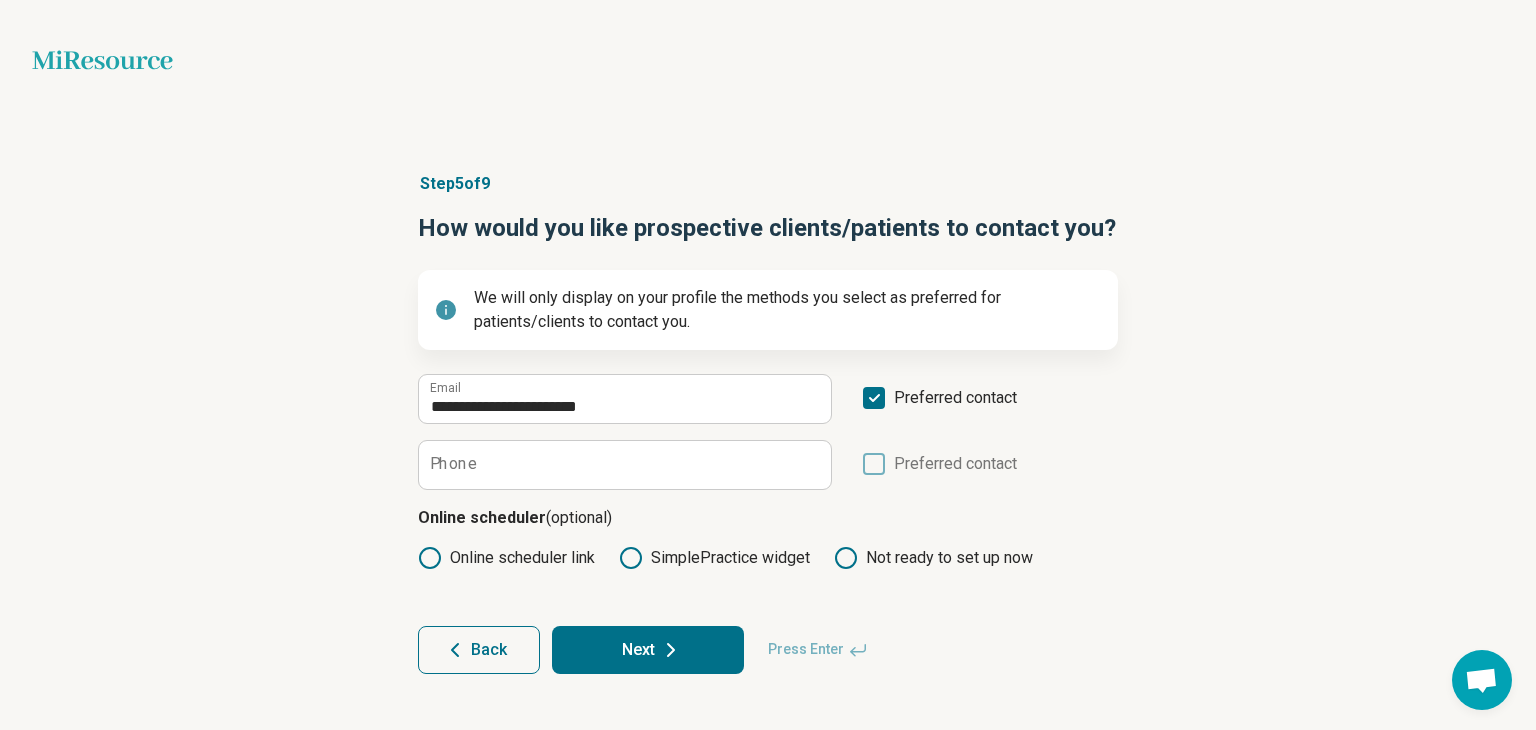 click on "**********" at bounding box center [768, 524] 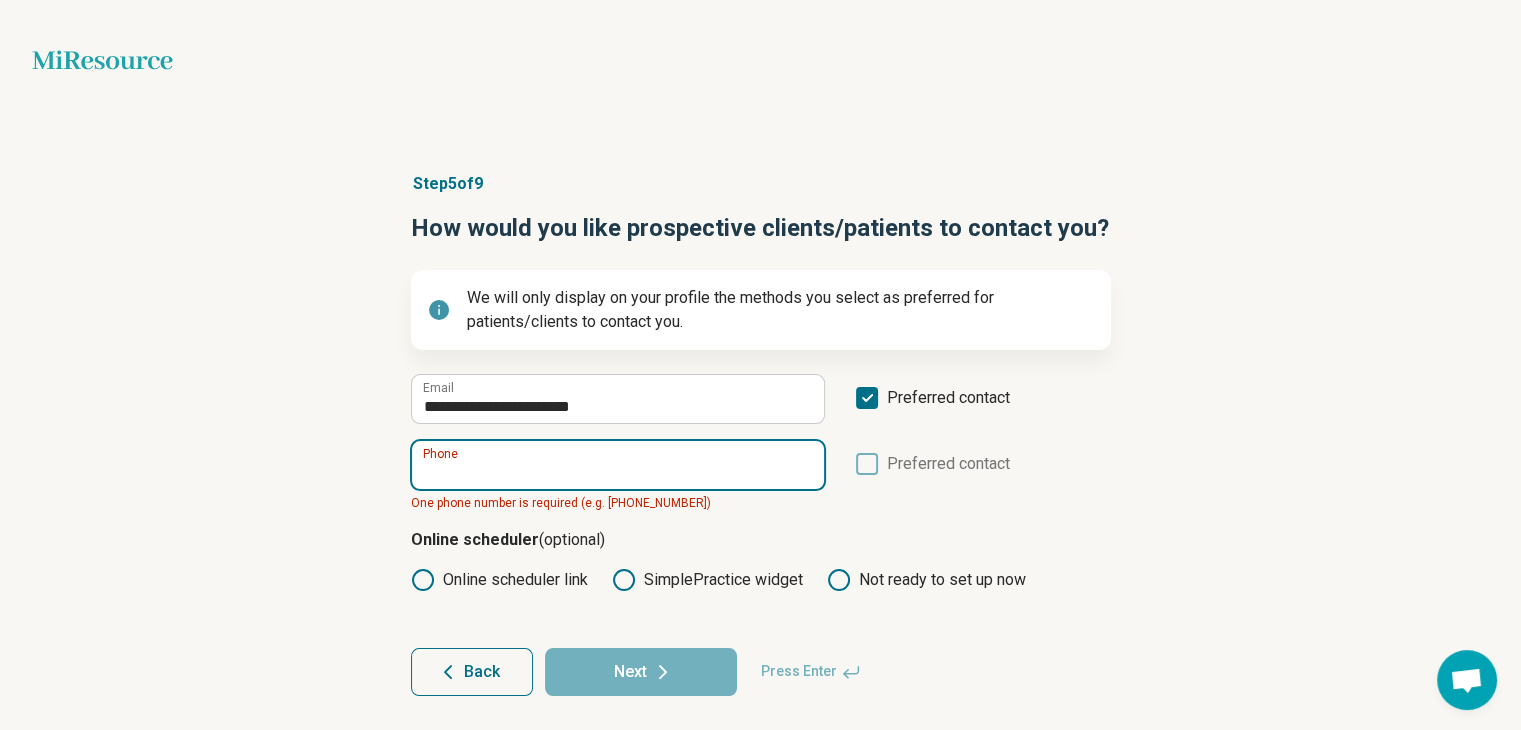click on "Phone" at bounding box center [618, 465] 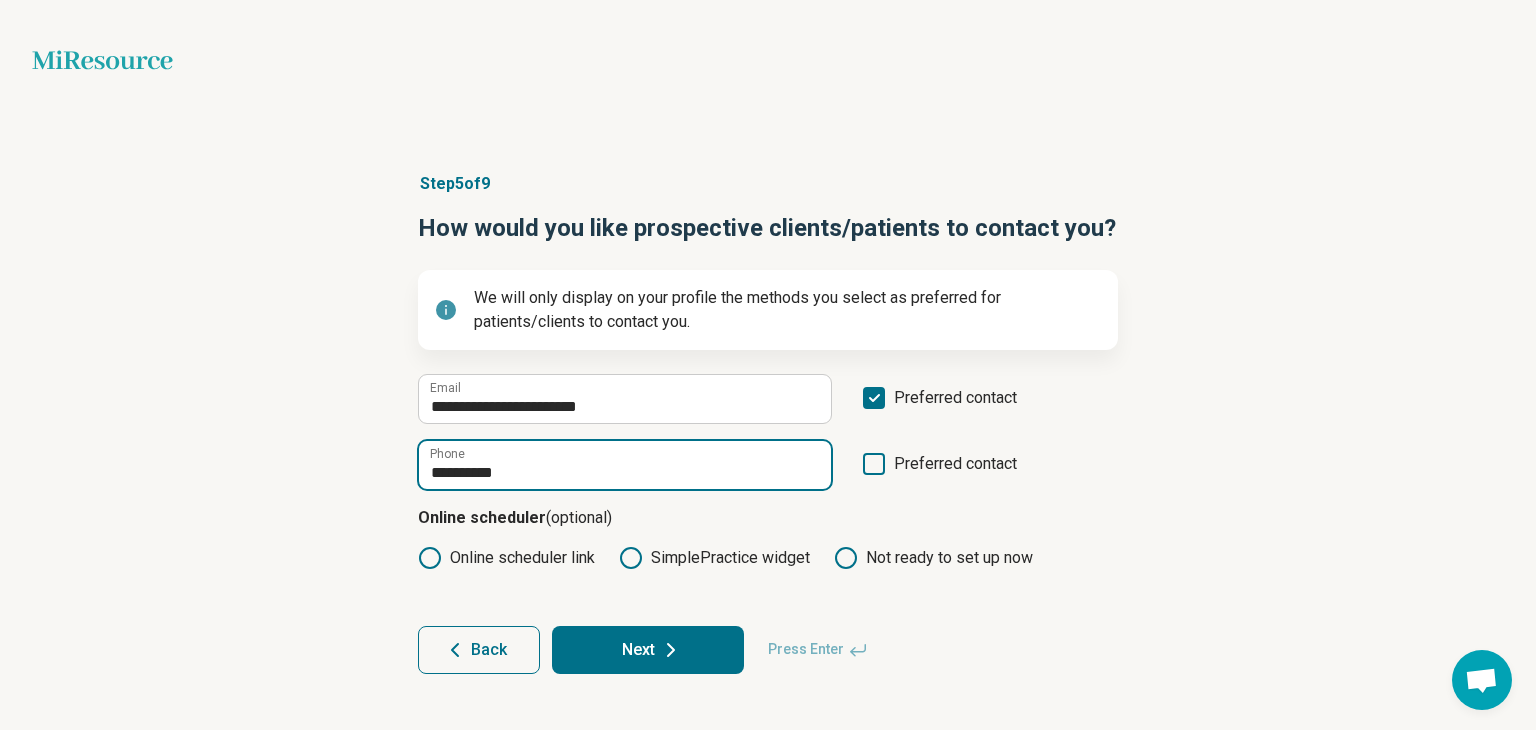 type on "**********" 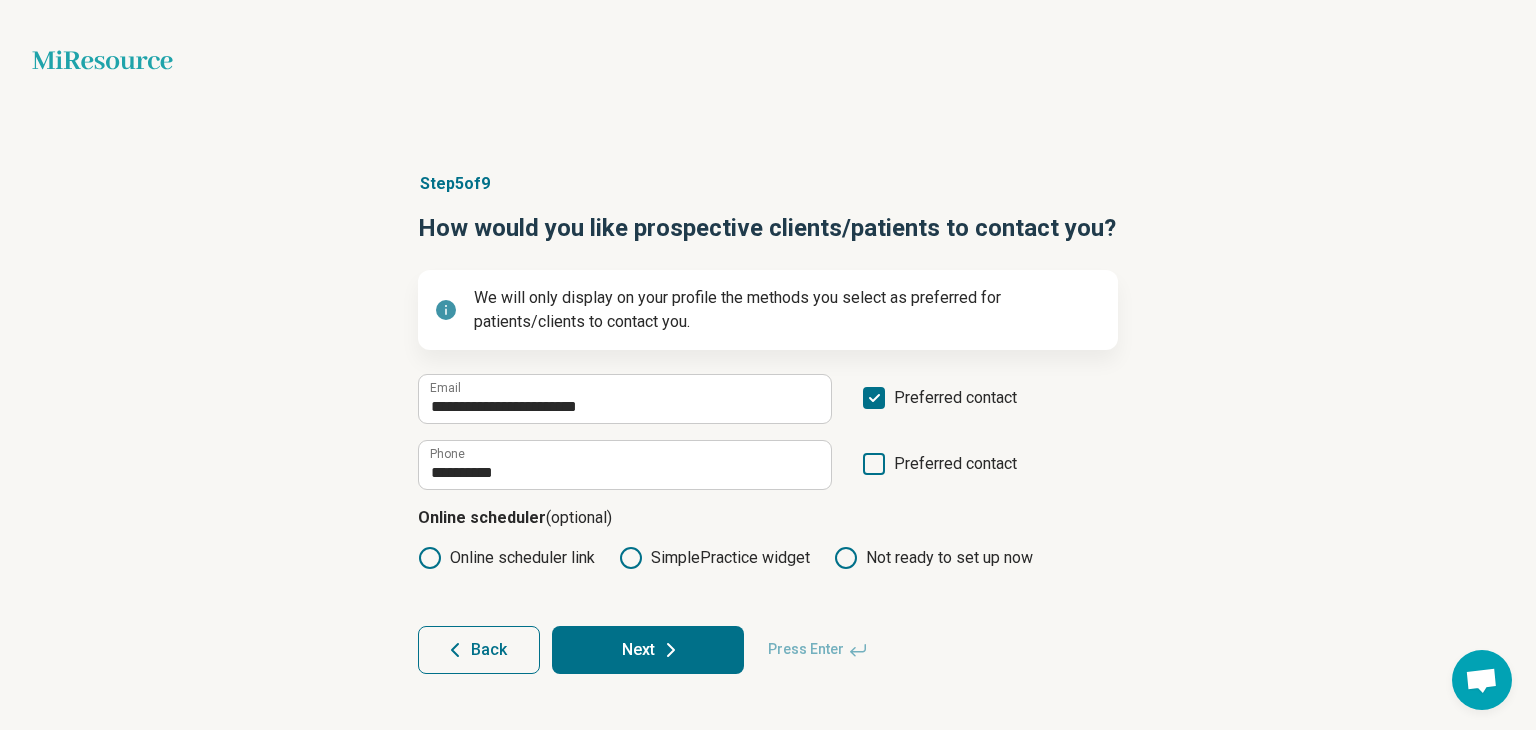 click on "**********" at bounding box center [768, 423] 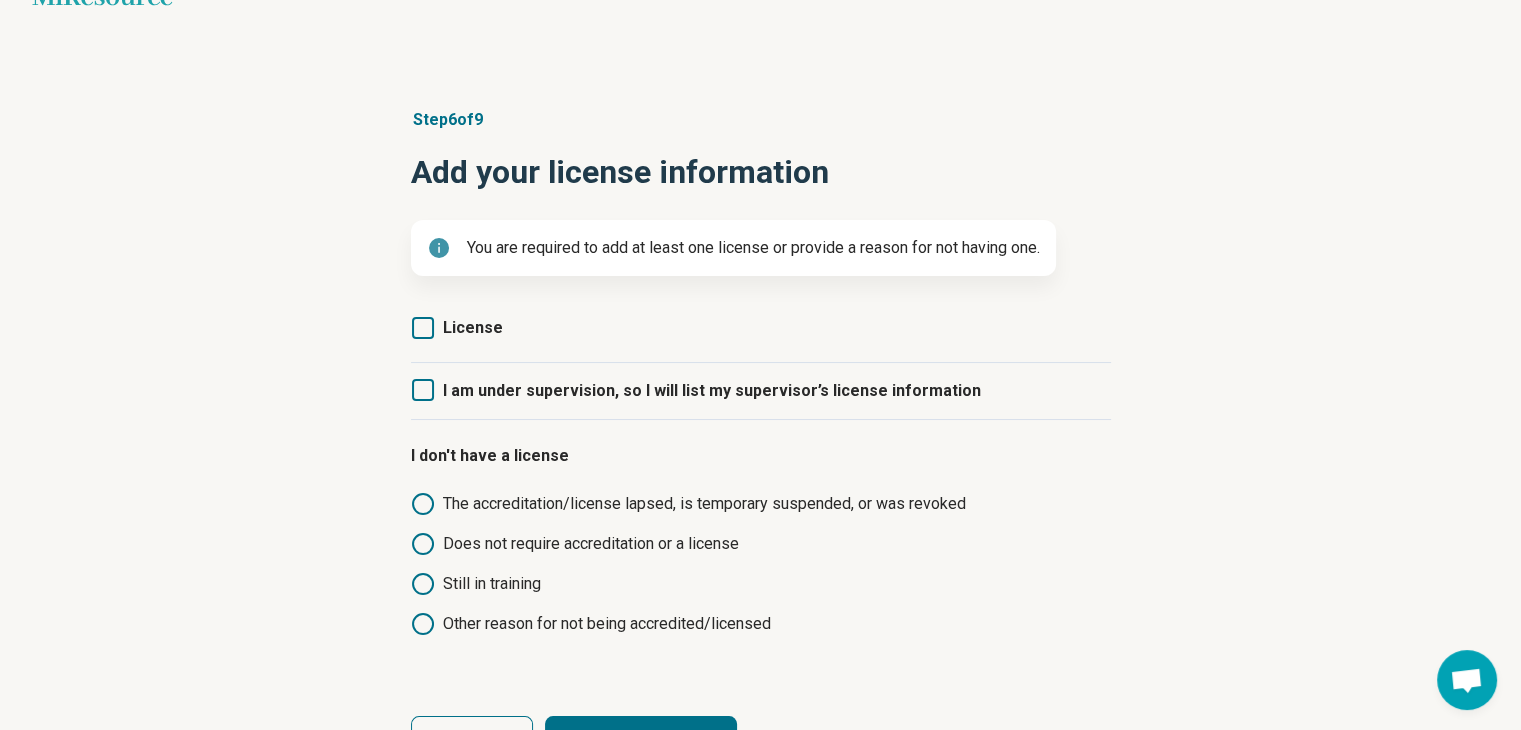 scroll, scrollTop: 100, scrollLeft: 0, axis: vertical 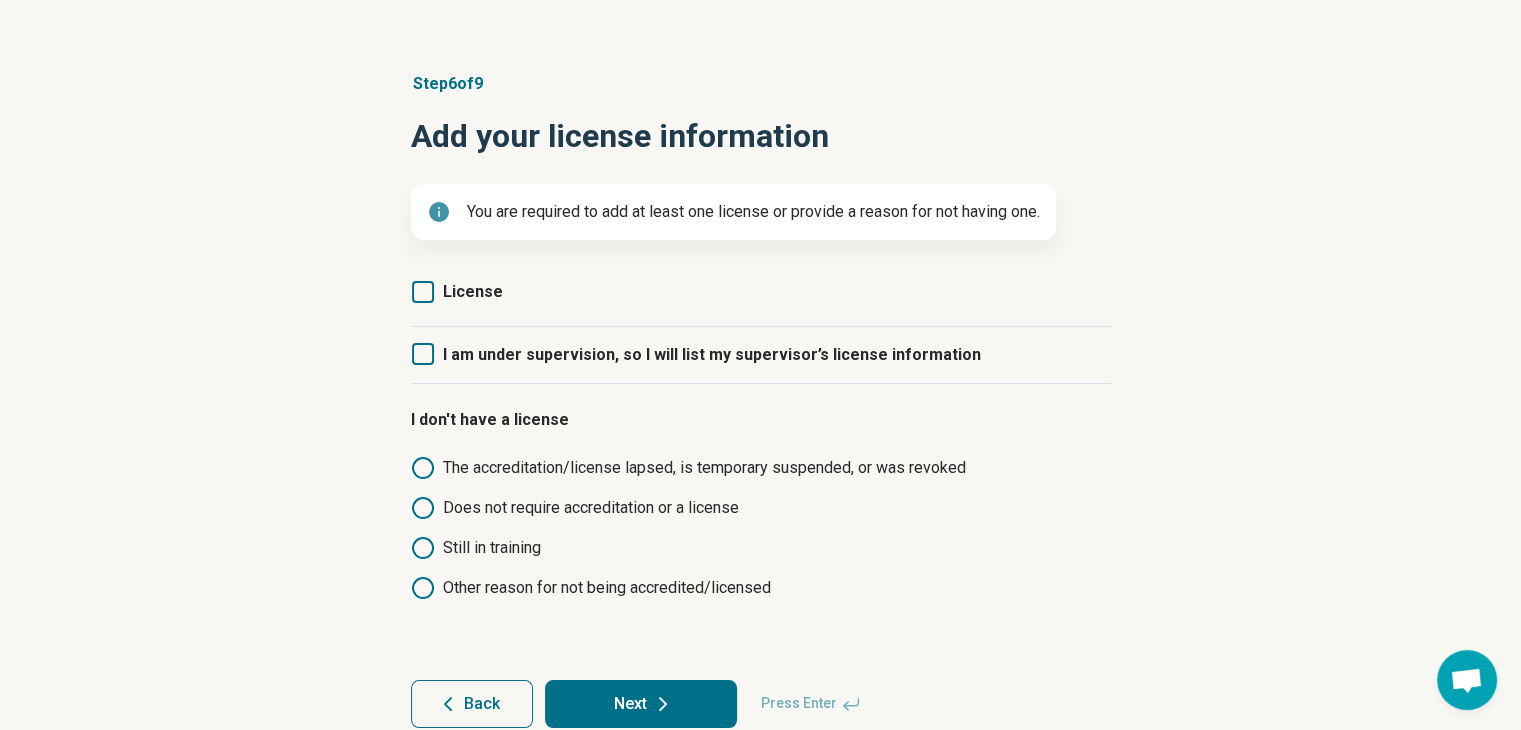 click on "License" at bounding box center (473, 291) 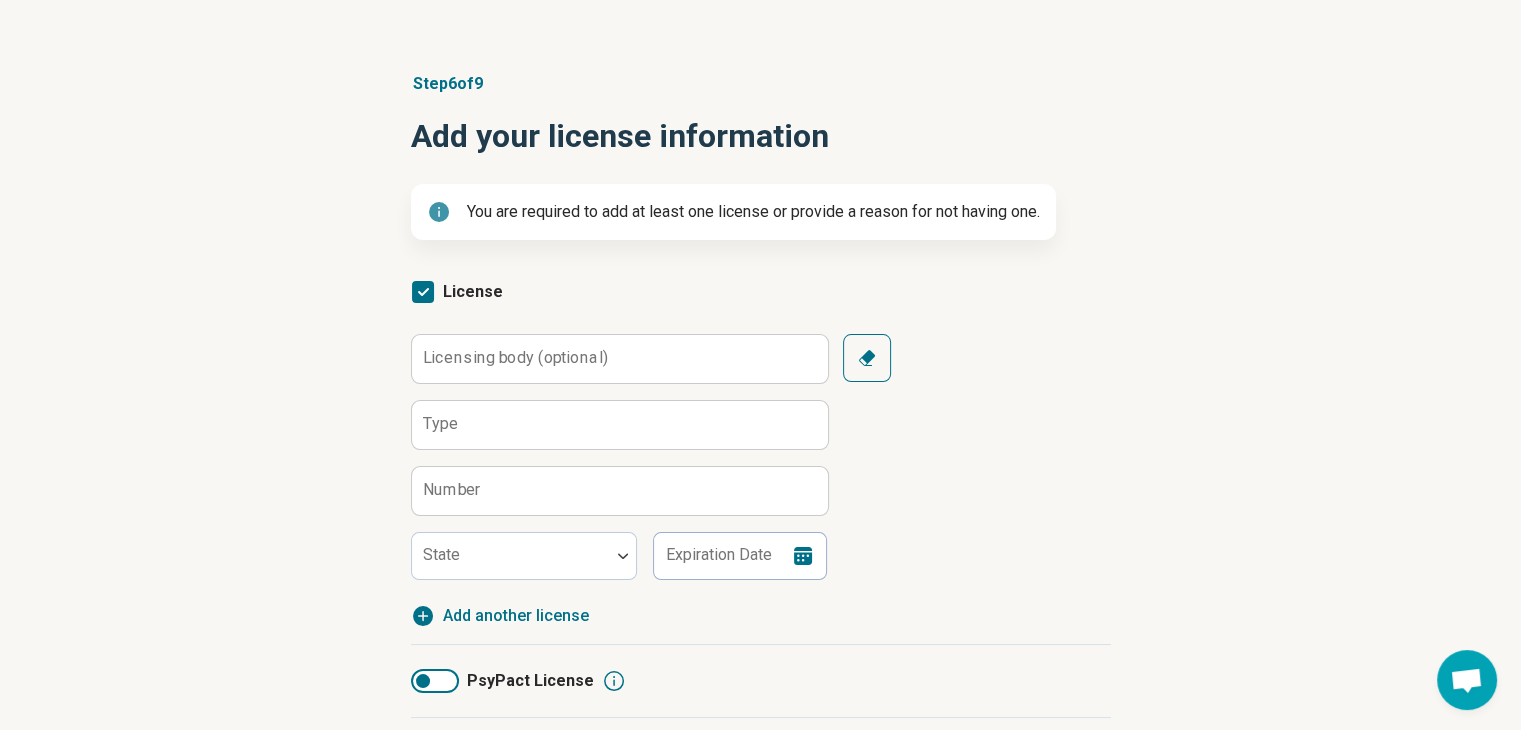 scroll, scrollTop: 10, scrollLeft: 0, axis: vertical 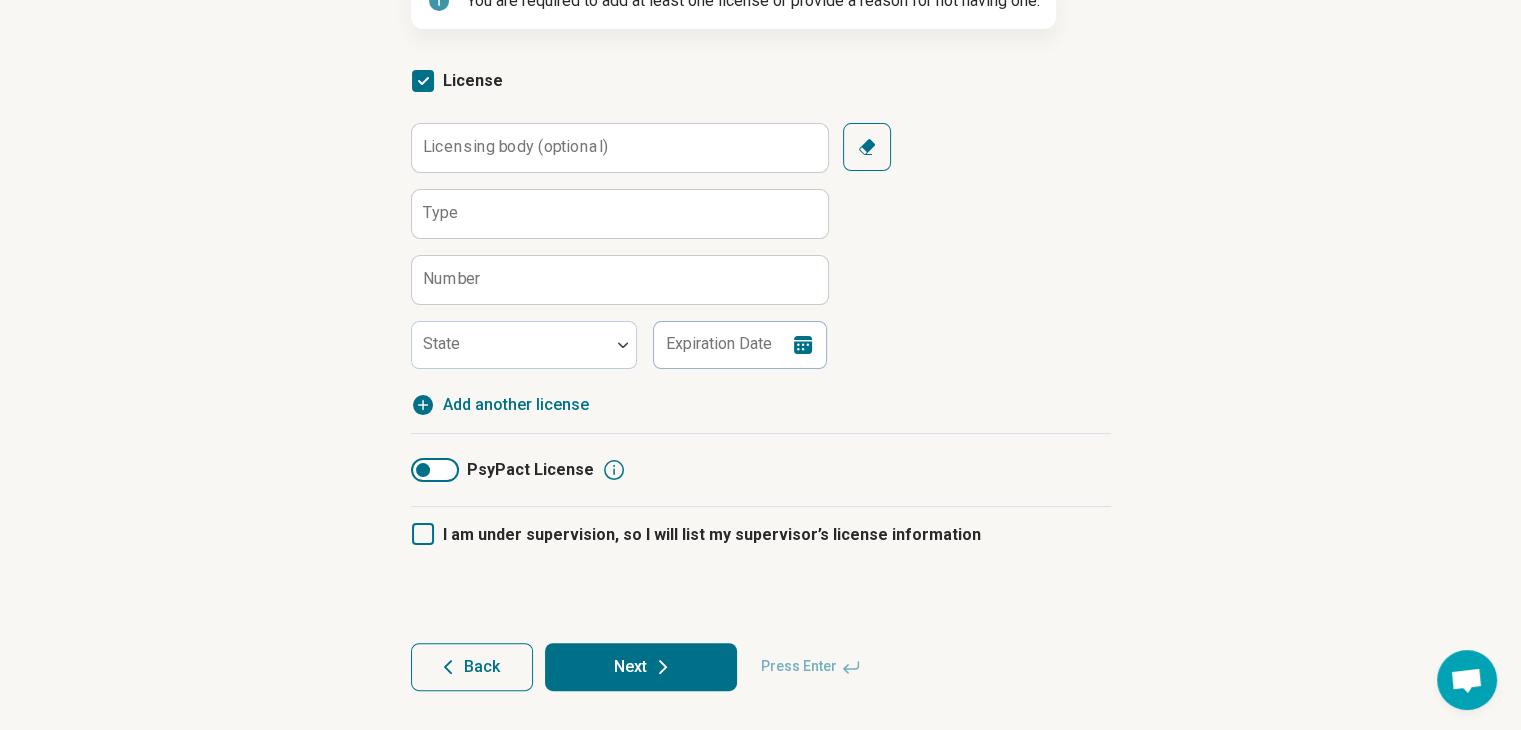 click on "License" at bounding box center [473, 80] 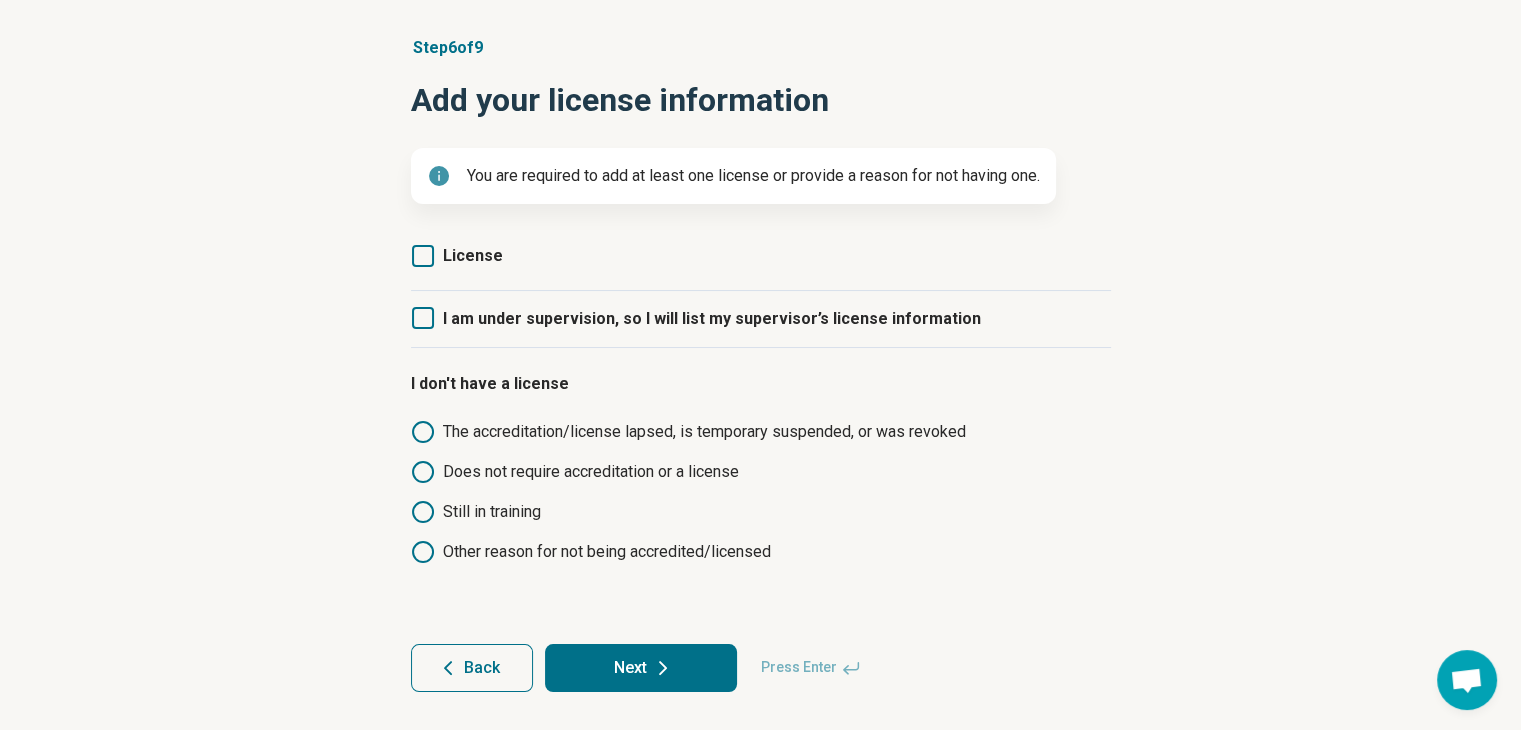 click on "Does not require accreditation or a license" at bounding box center (777, 472) 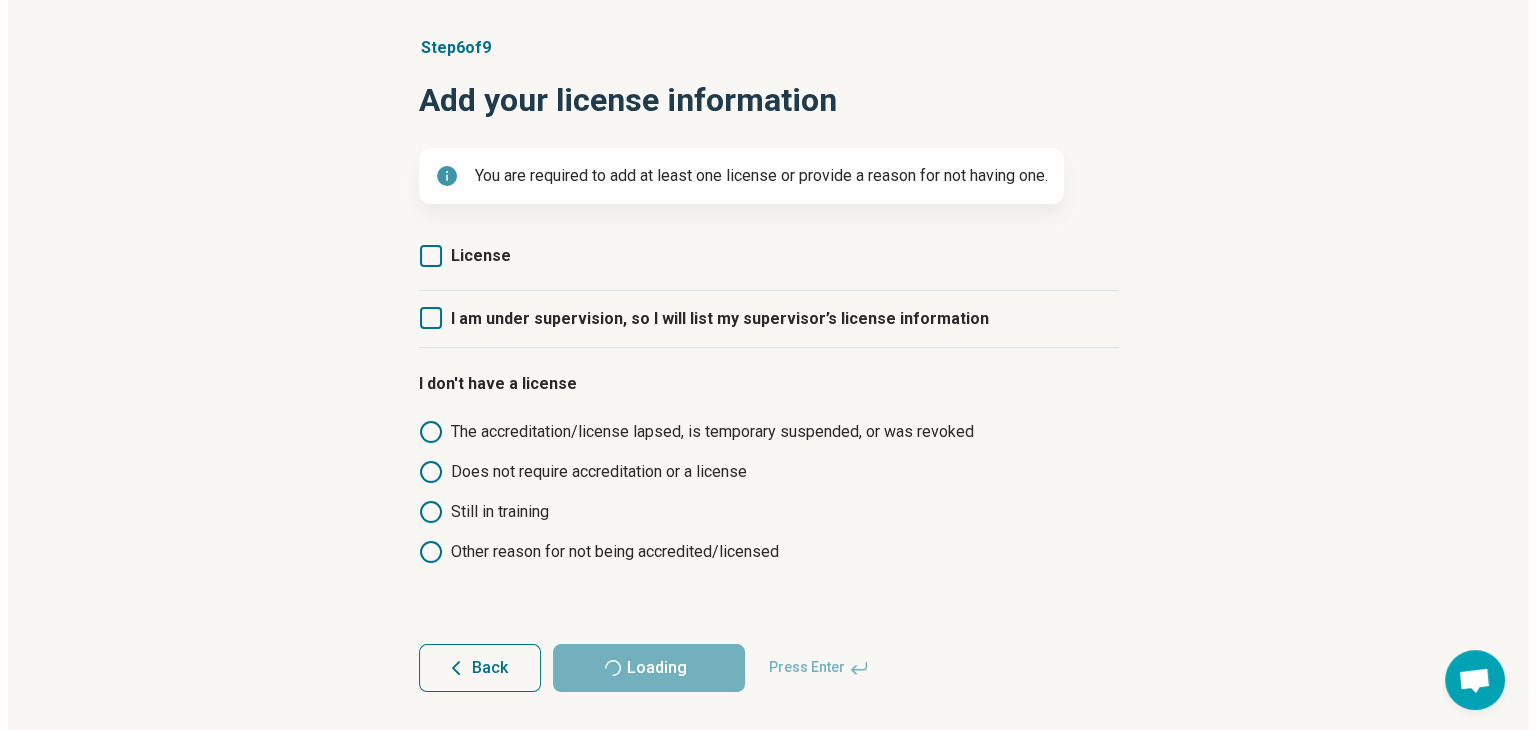 scroll, scrollTop: 0, scrollLeft: 0, axis: both 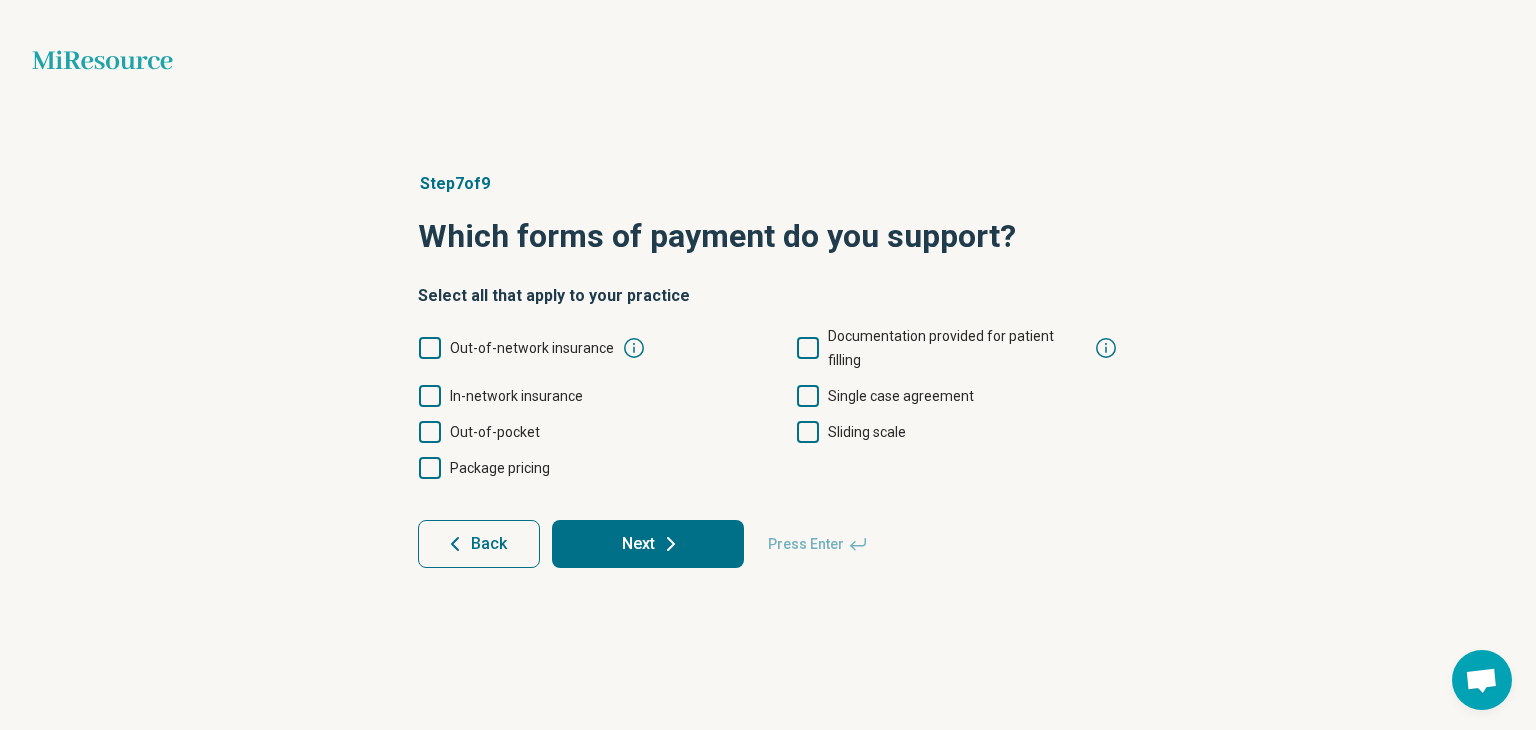 click on "In-network insurance" at bounding box center (516, 396) 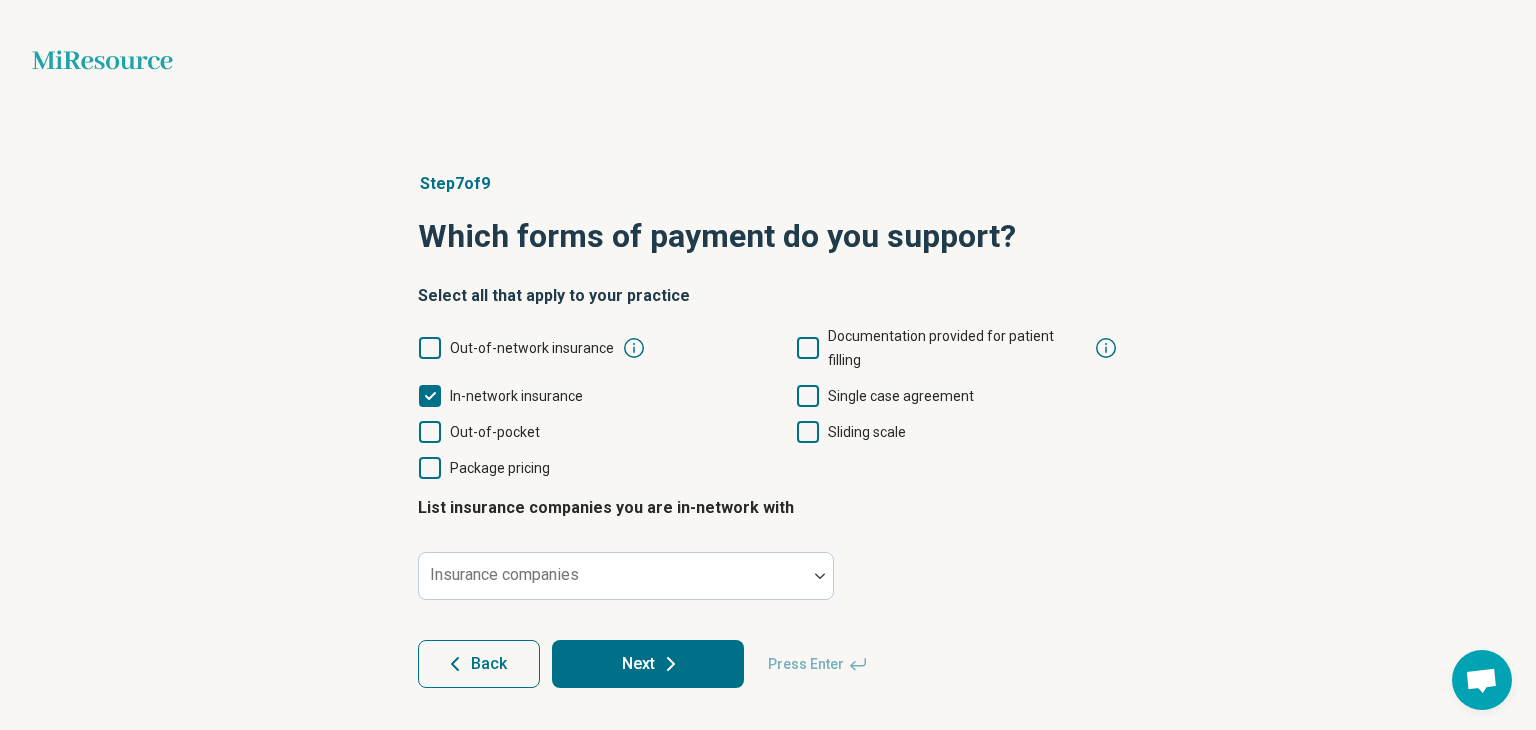 click on "Out-of-pocket" at bounding box center [495, 432] 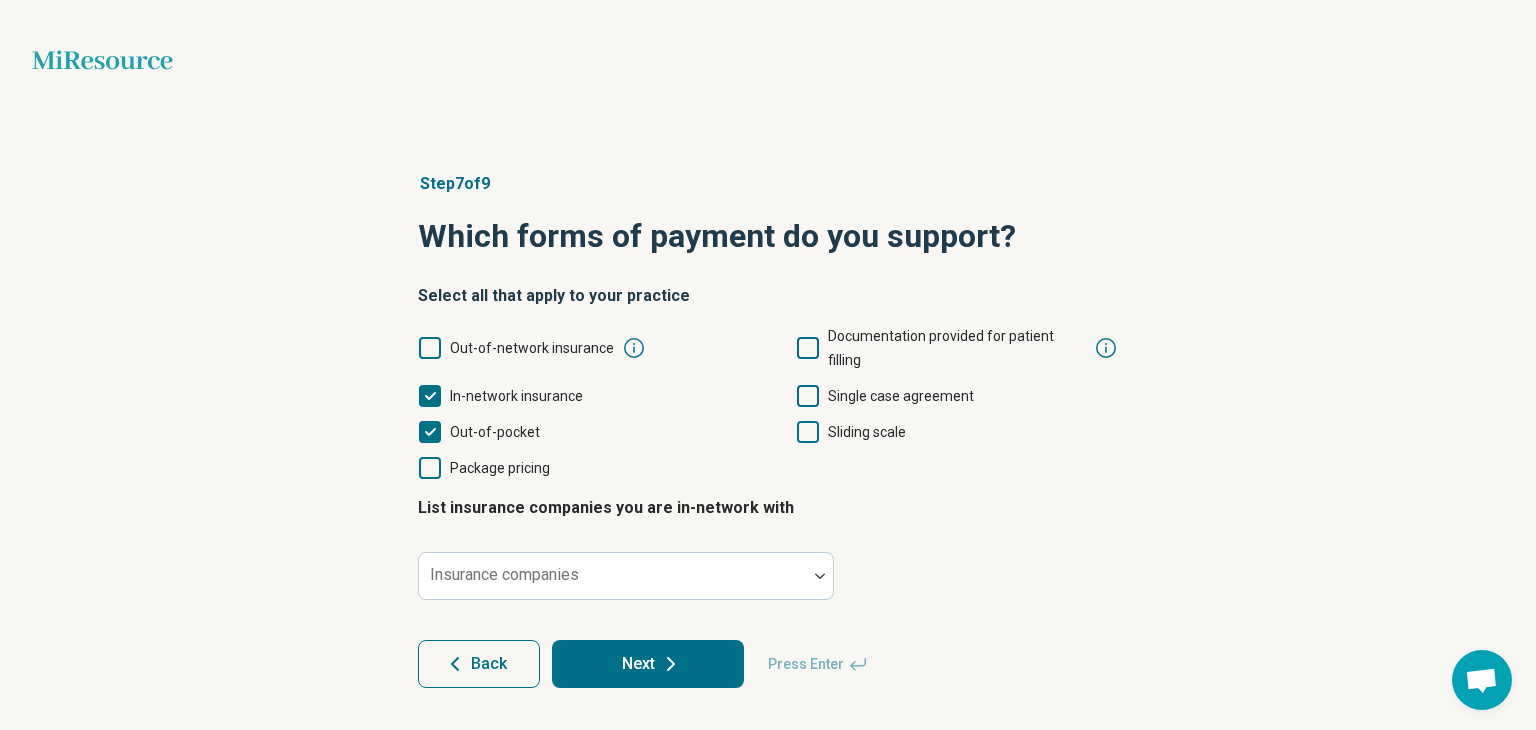 scroll, scrollTop: 10, scrollLeft: 0, axis: vertical 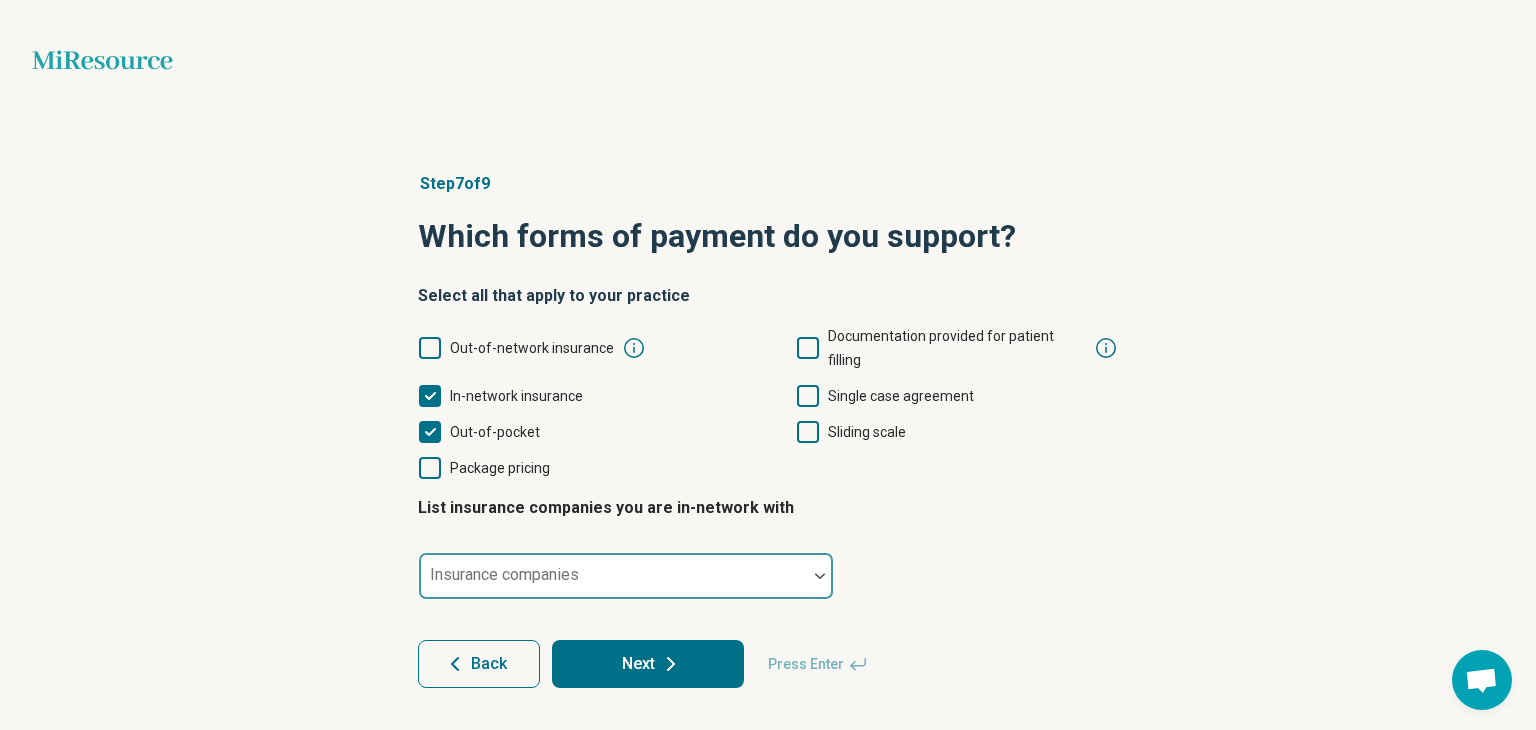 click at bounding box center (613, 576) 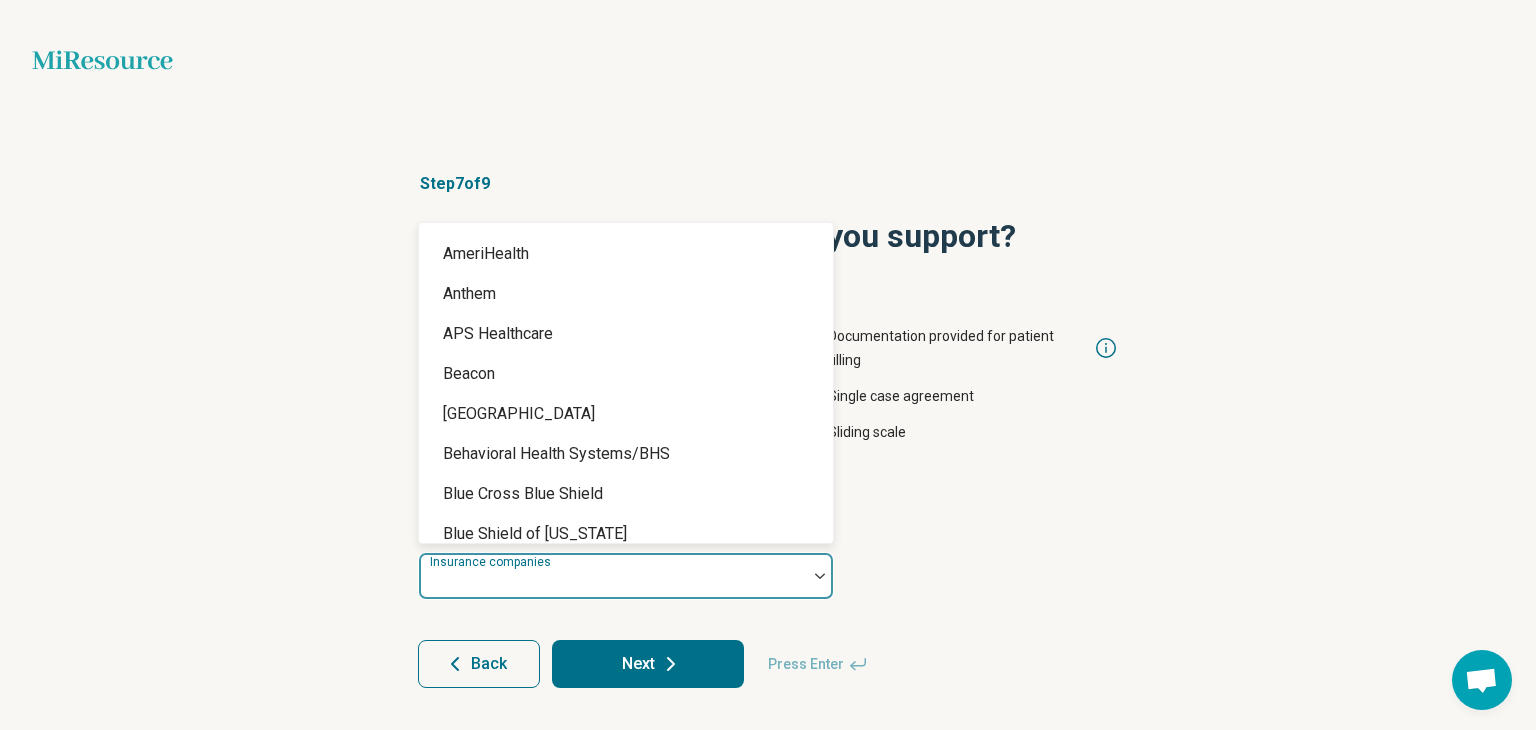 scroll, scrollTop: 4400, scrollLeft: 0, axis: vertical 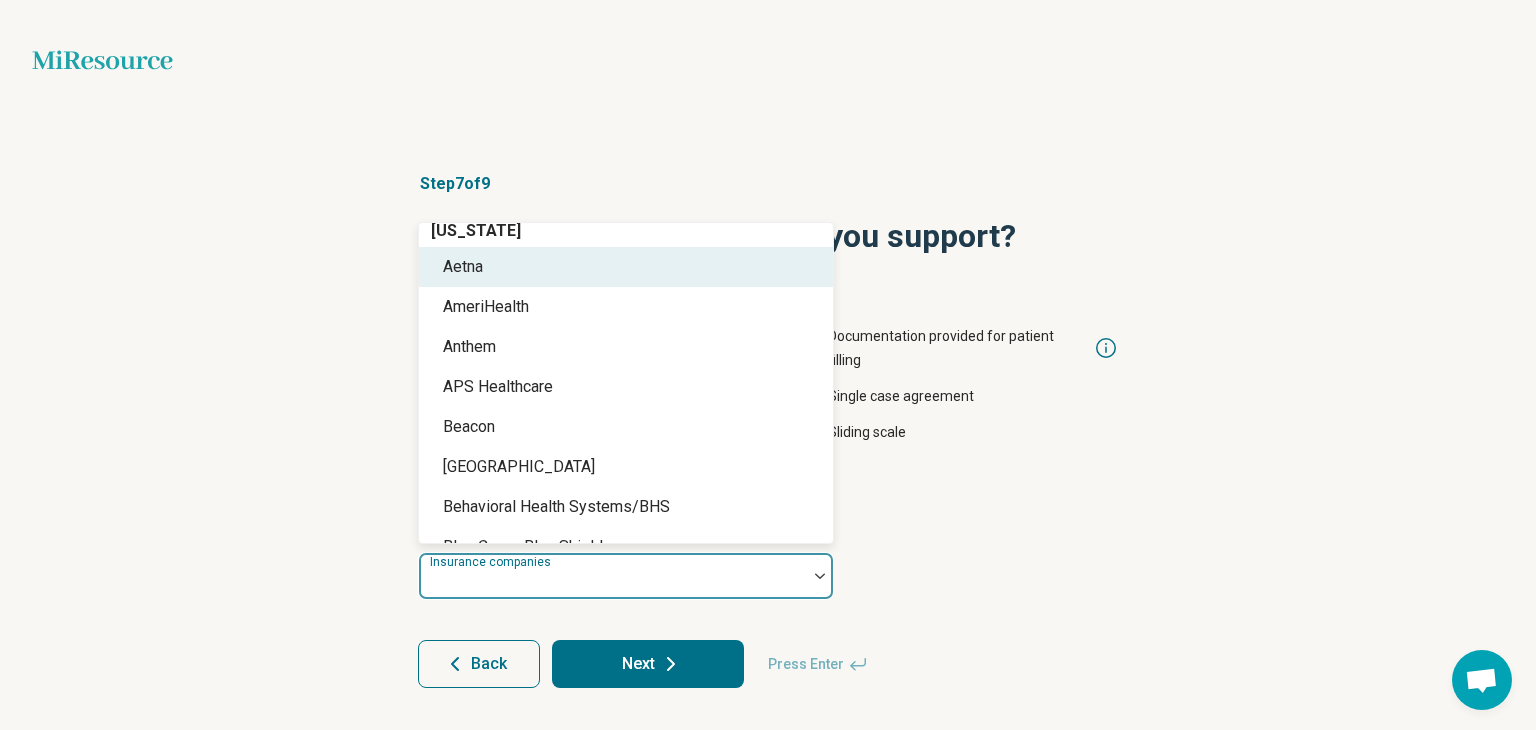 click on "Aetna" at bounding box center [626, 267] 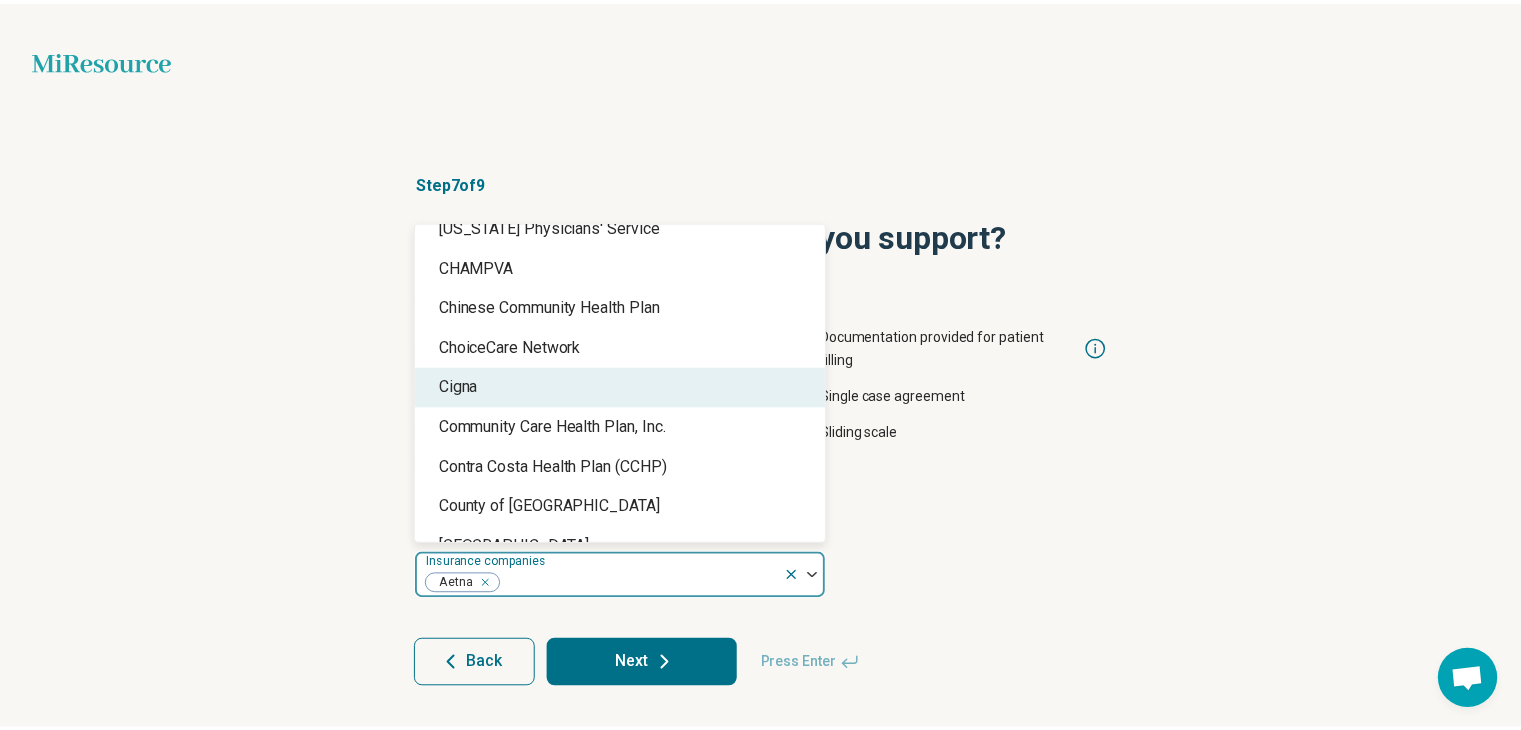 scroll, scrollTop: 4600, scrollLeft: 0, axis: vertical 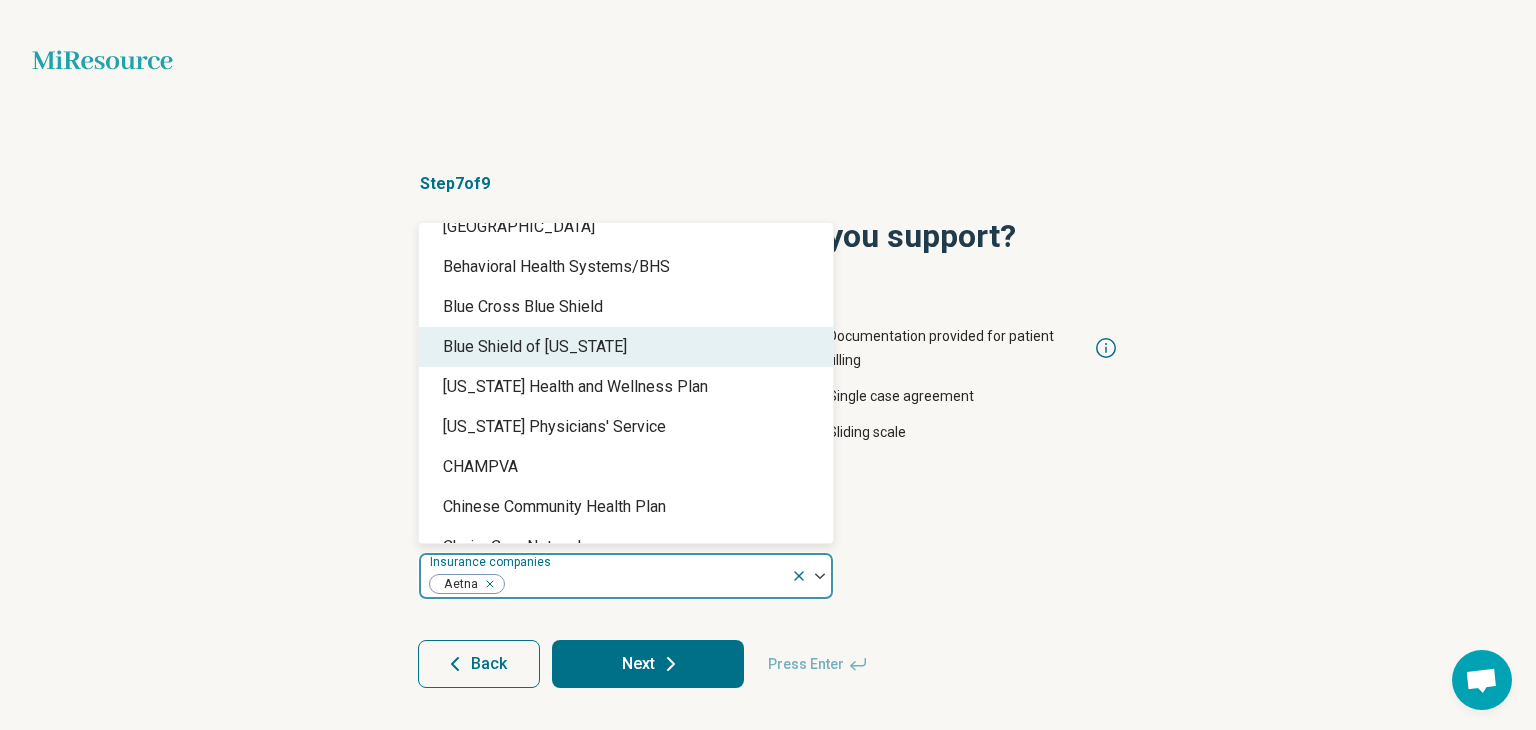 click on "Blue Shield of California" at bounding box center (535, 347) 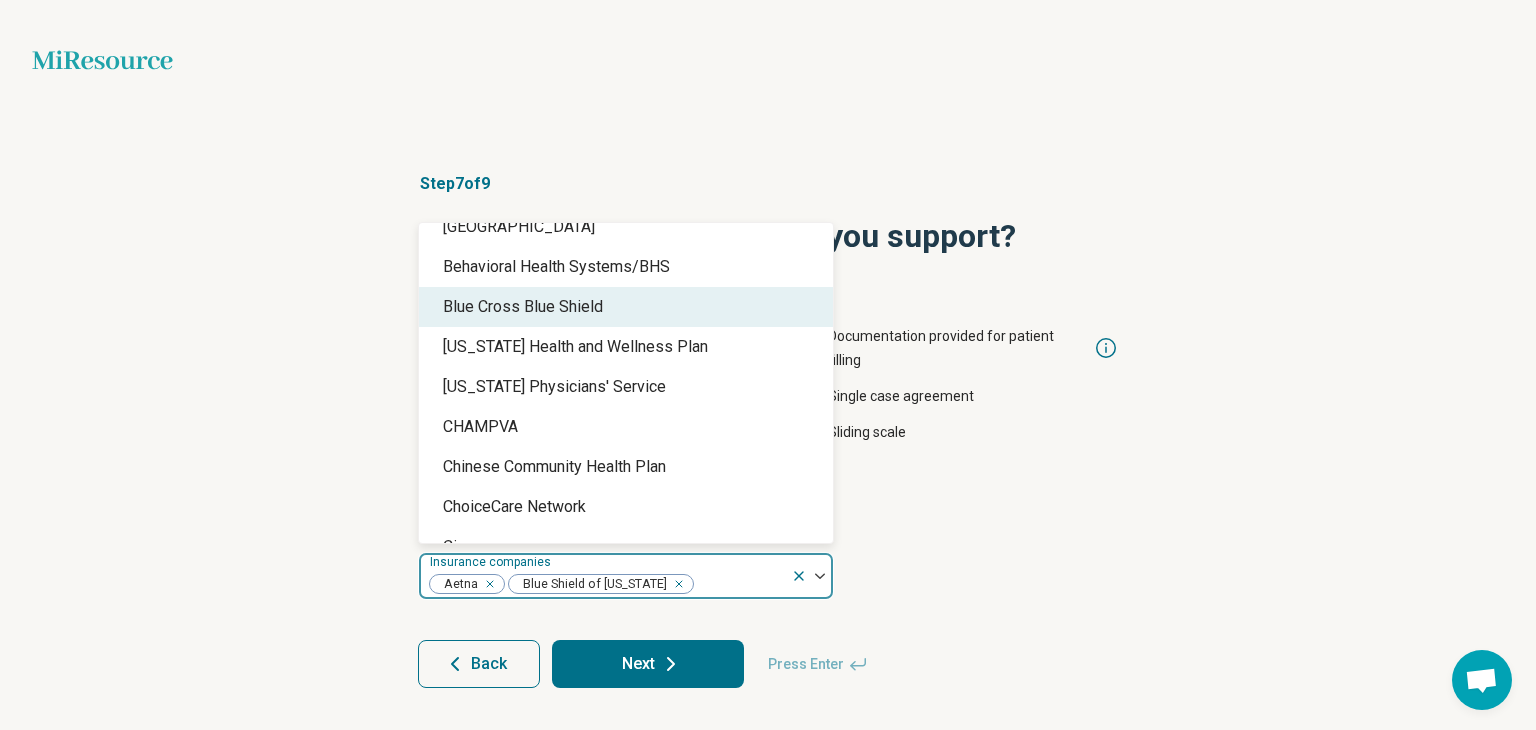 click on "Blue Cross Blue Shield" at bounding box center [626, 307] 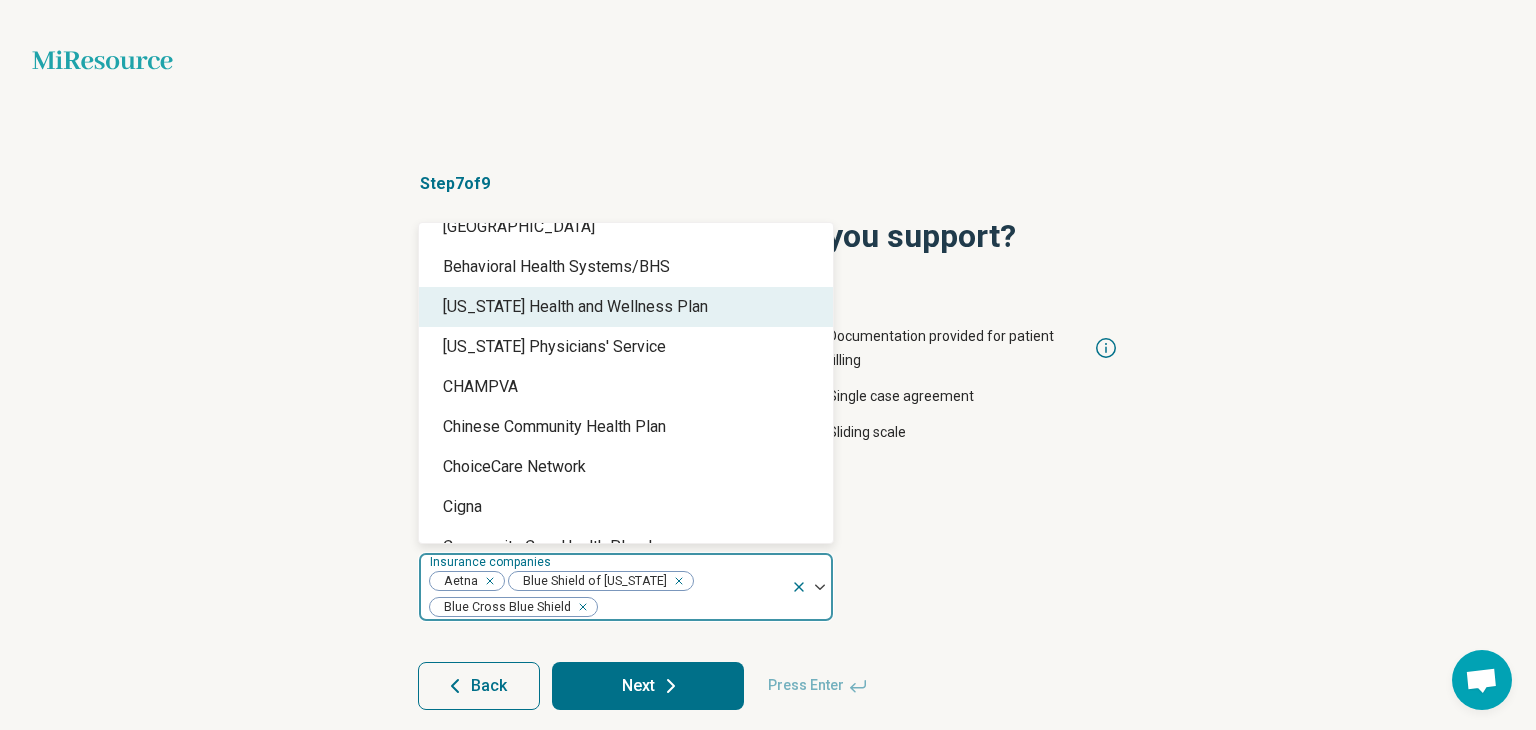 click on "California Health and Wellness Plan" at bounding box center (575, 307) 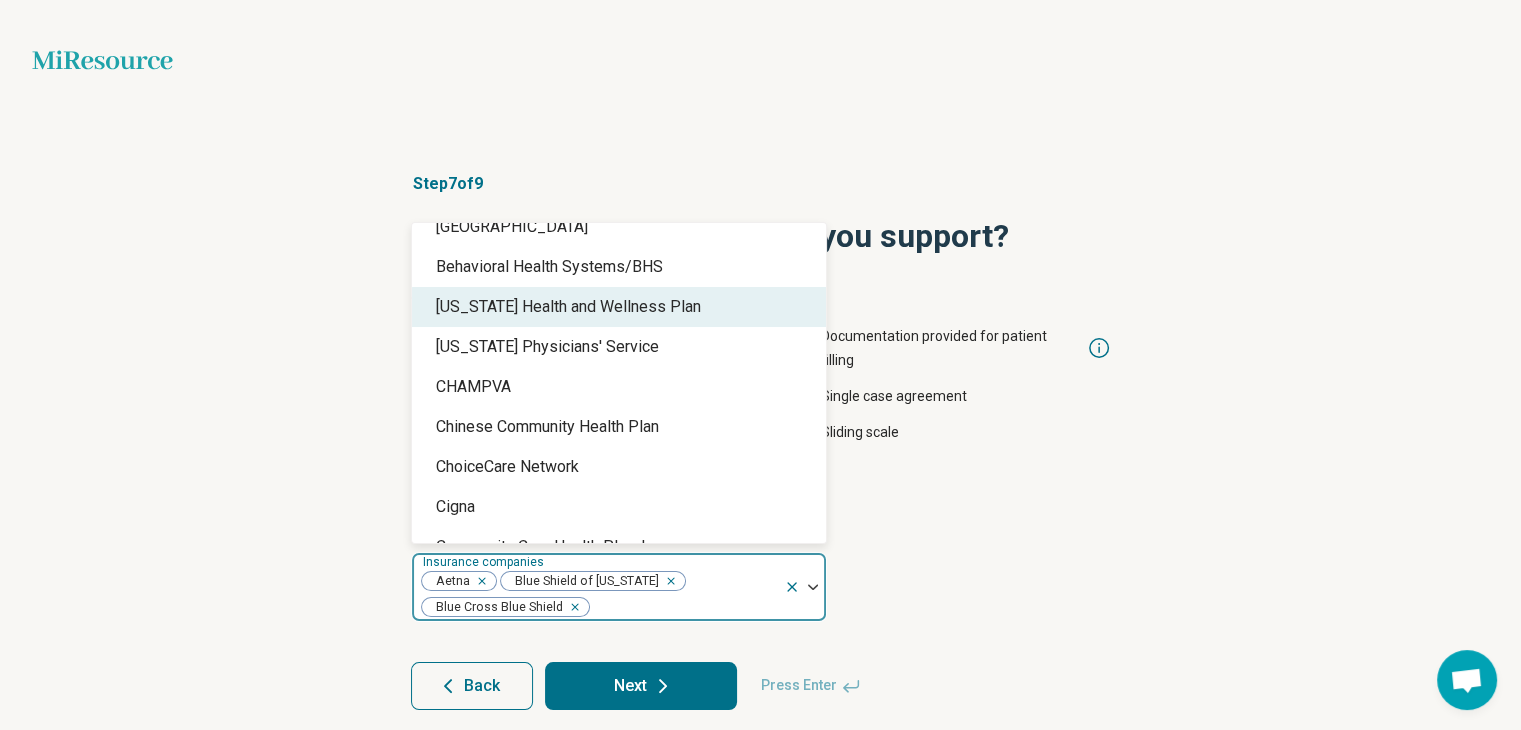 click on "California Physicians' Service" at bounding box center [547, 347] 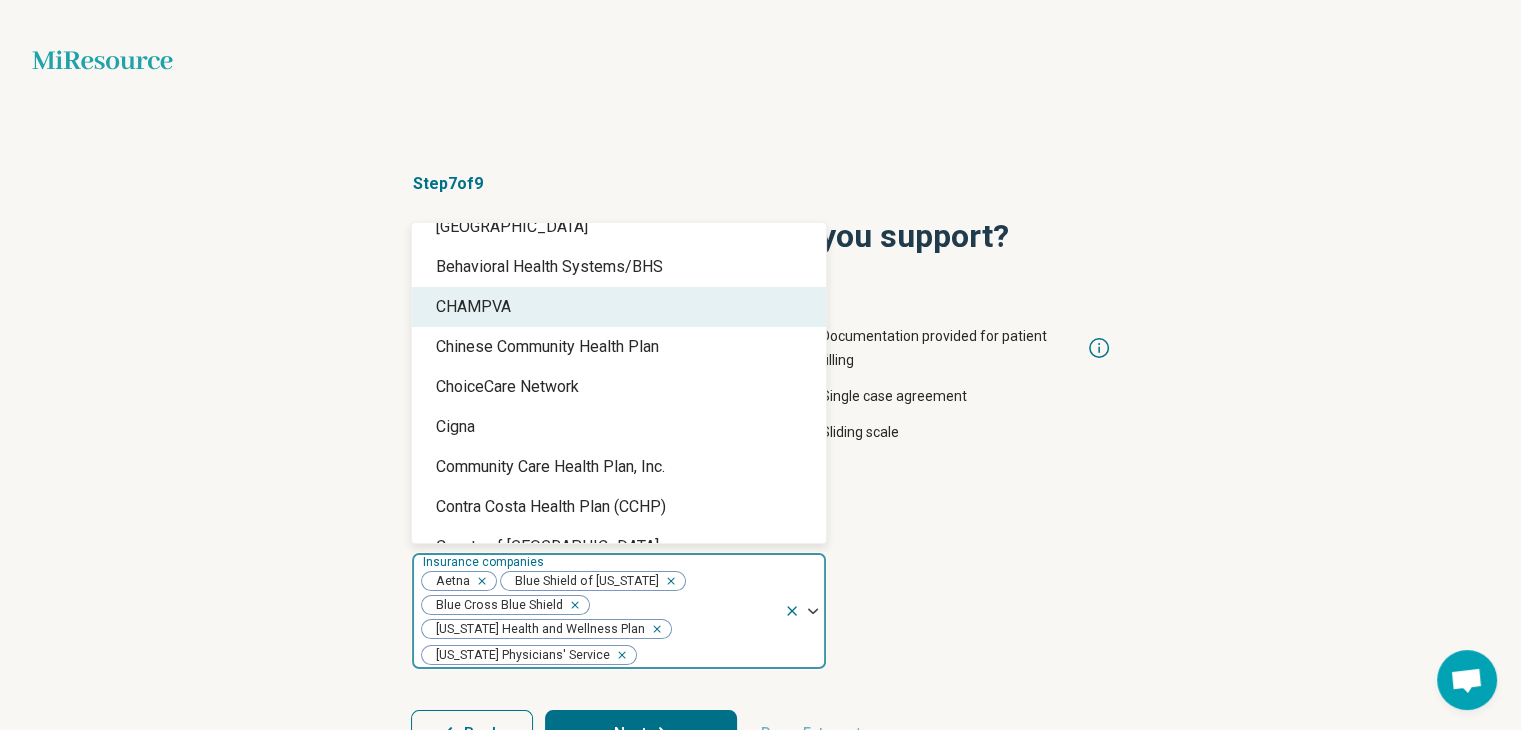 click on "CHAMPVA" at bounding box center (619, 307) 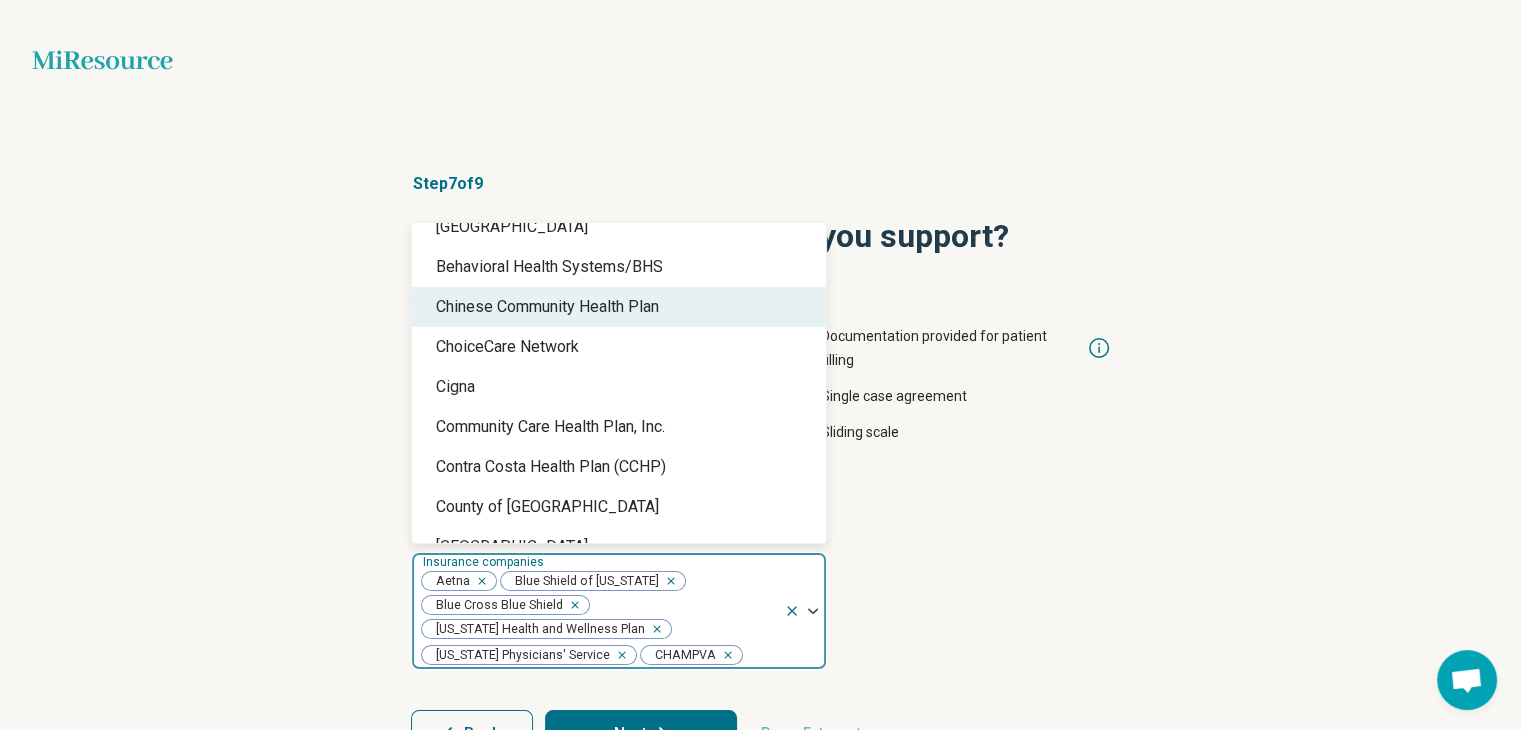 click on "Chinese Community Health Plan" at bounding box center (547, 307) 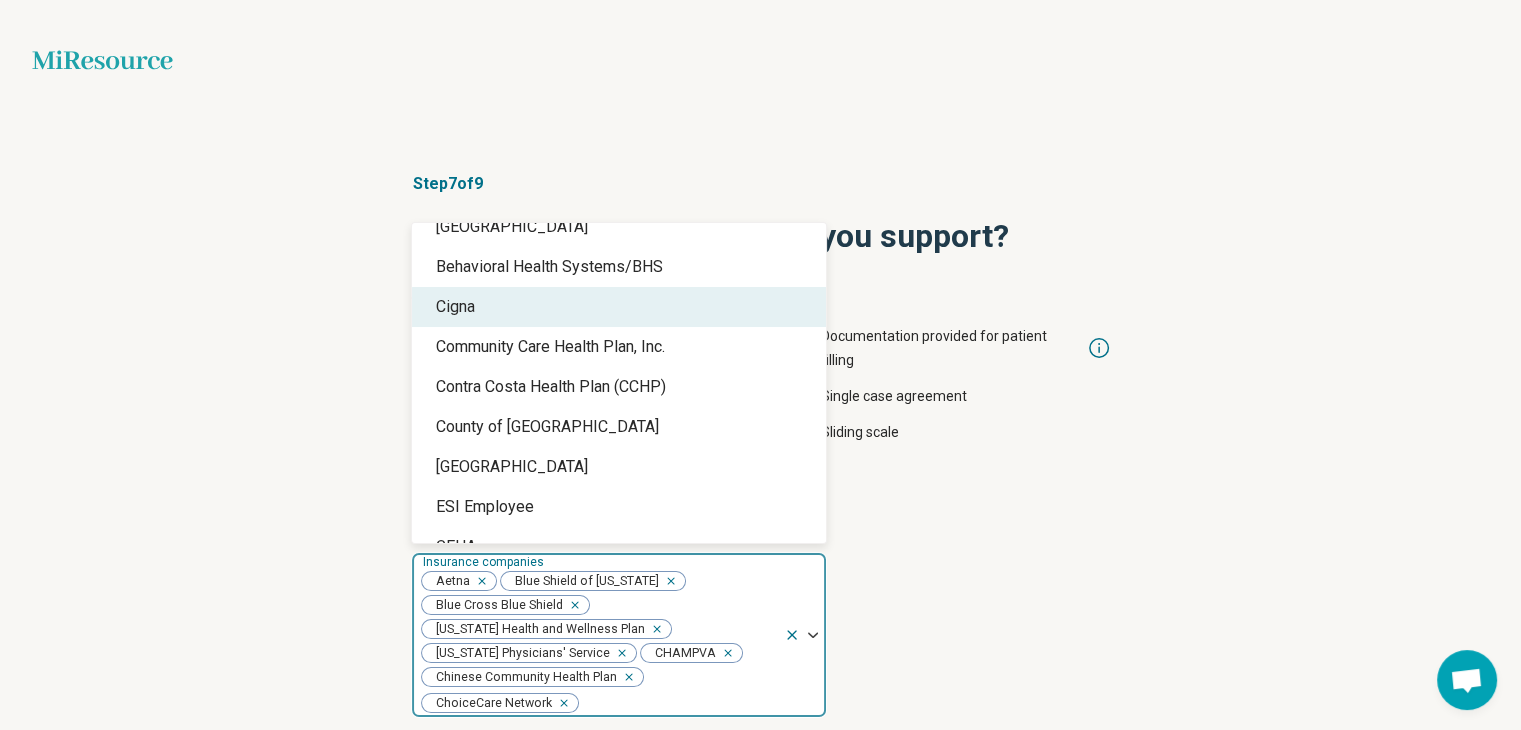 click on "Cigna" at bounding box center (619, 307) 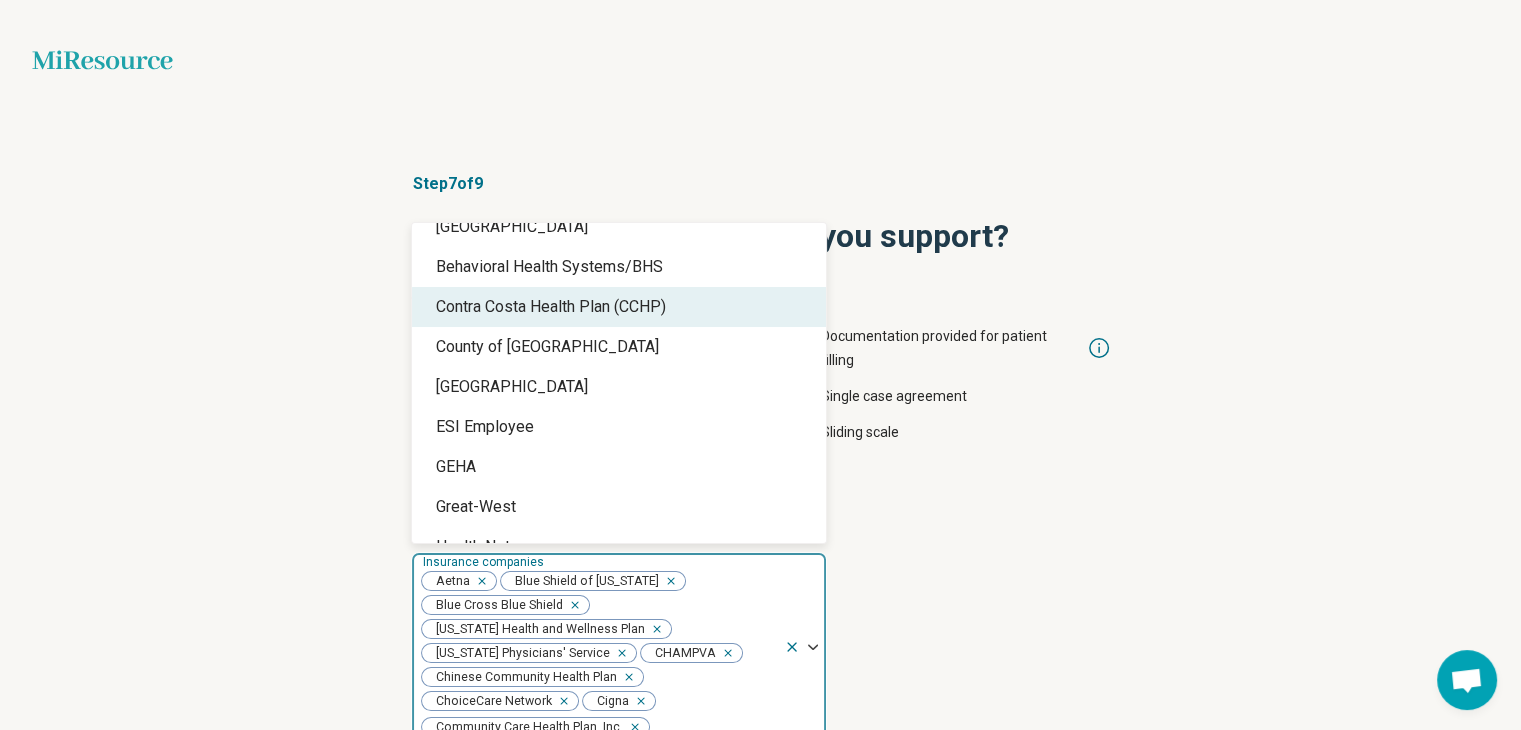click on "Contra Costa Health Plan (CCHP)" at bounding box center (551, 307) 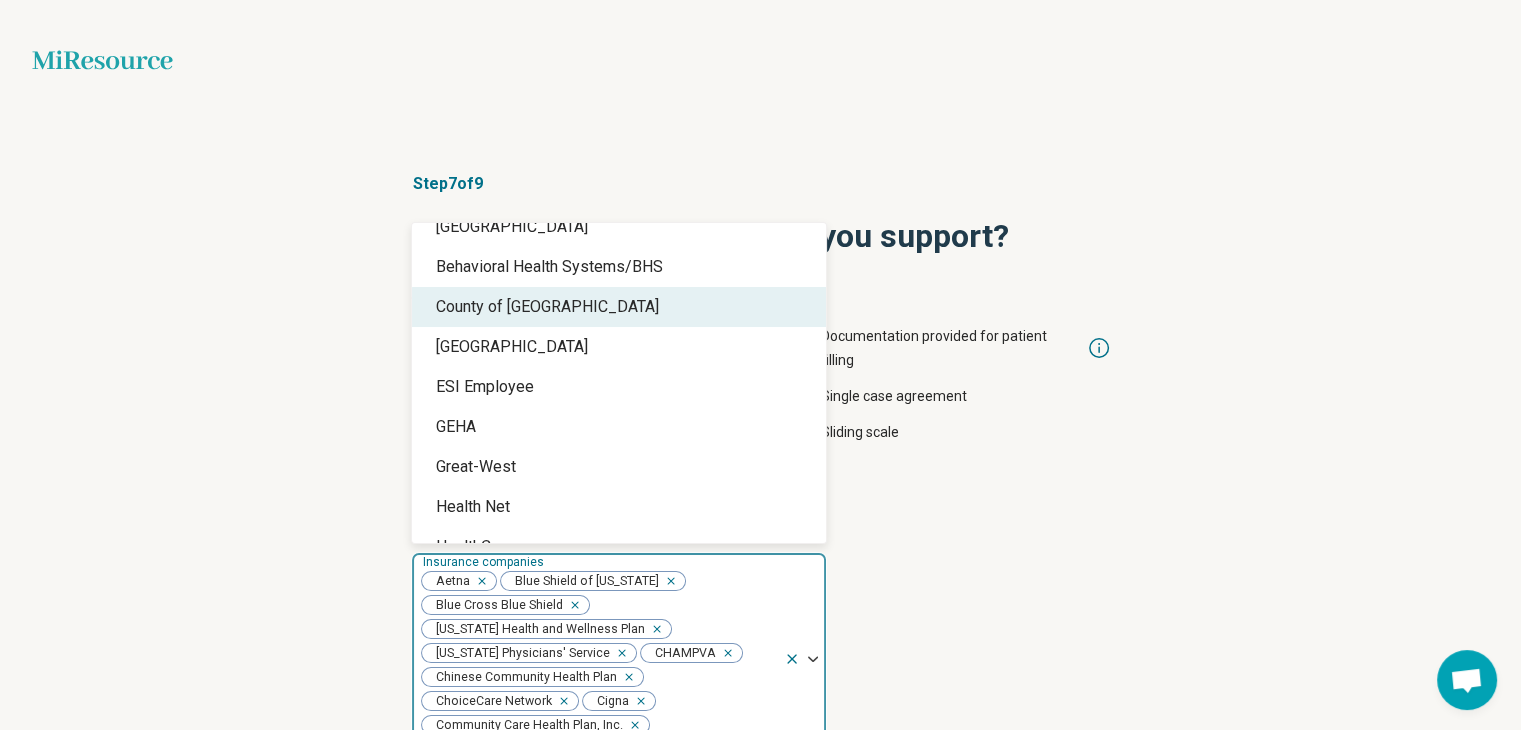 click on "County of Ventura" at bounding box center (619, 307) 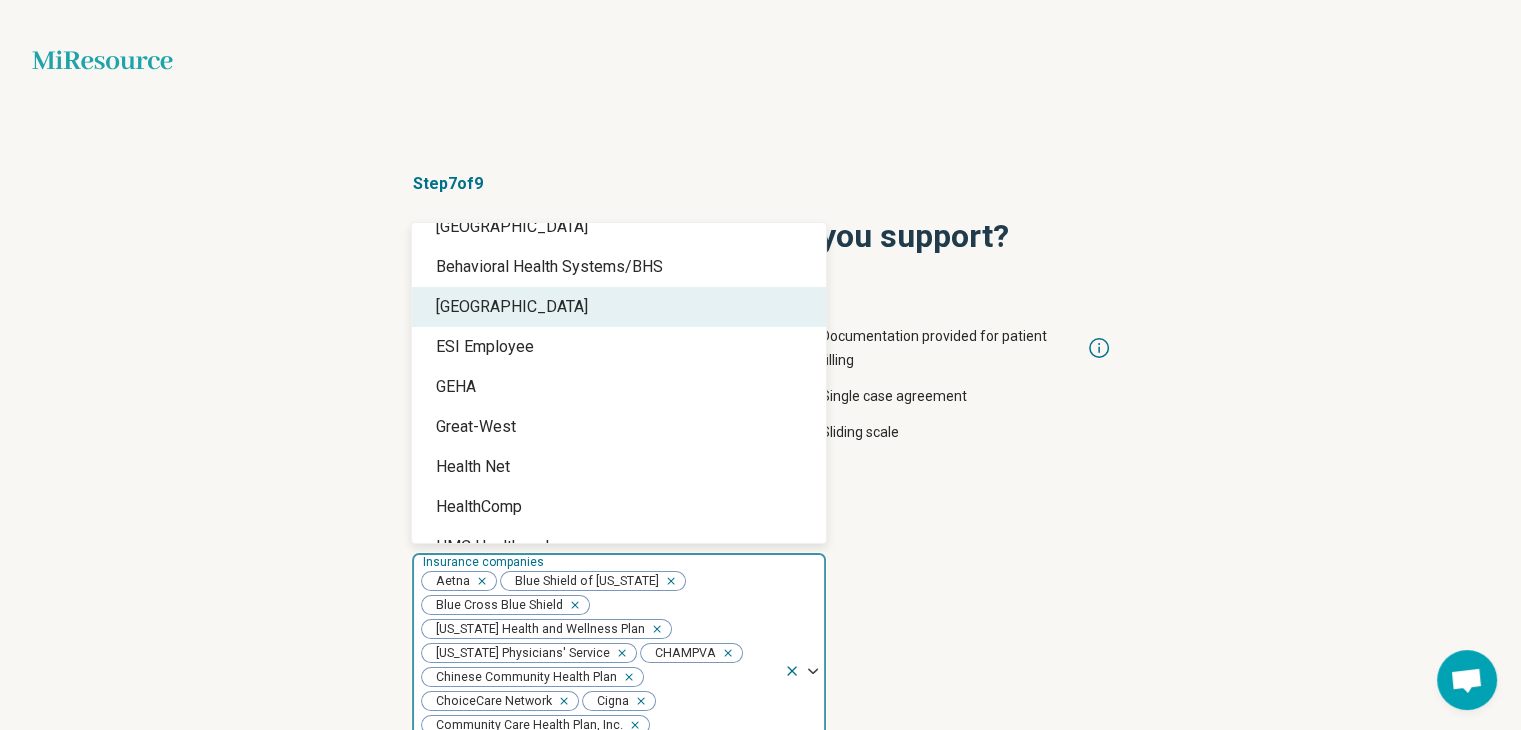 click on "Coventry" at bounding box center [619, 307] 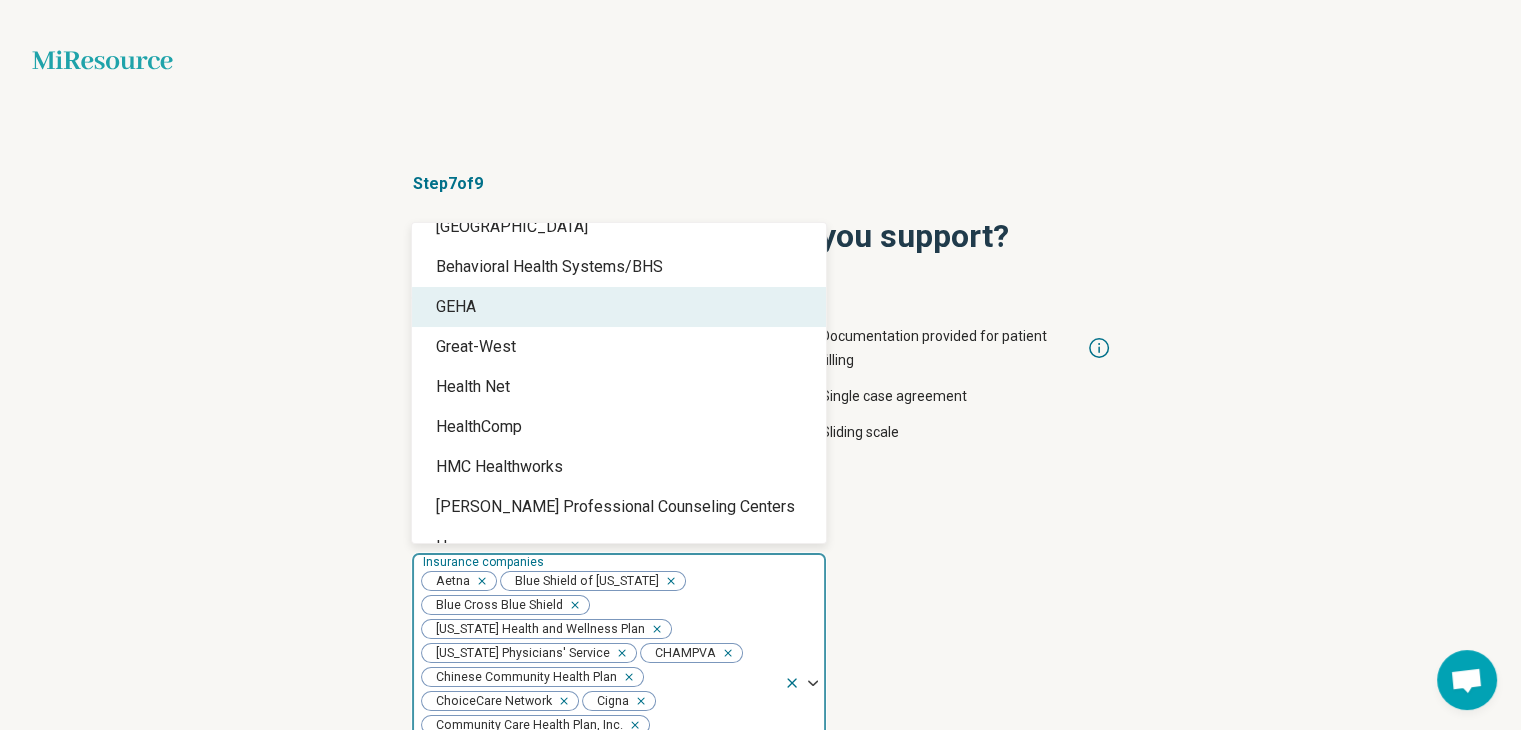 click on "GEHA" at bounding box center (619, 307) 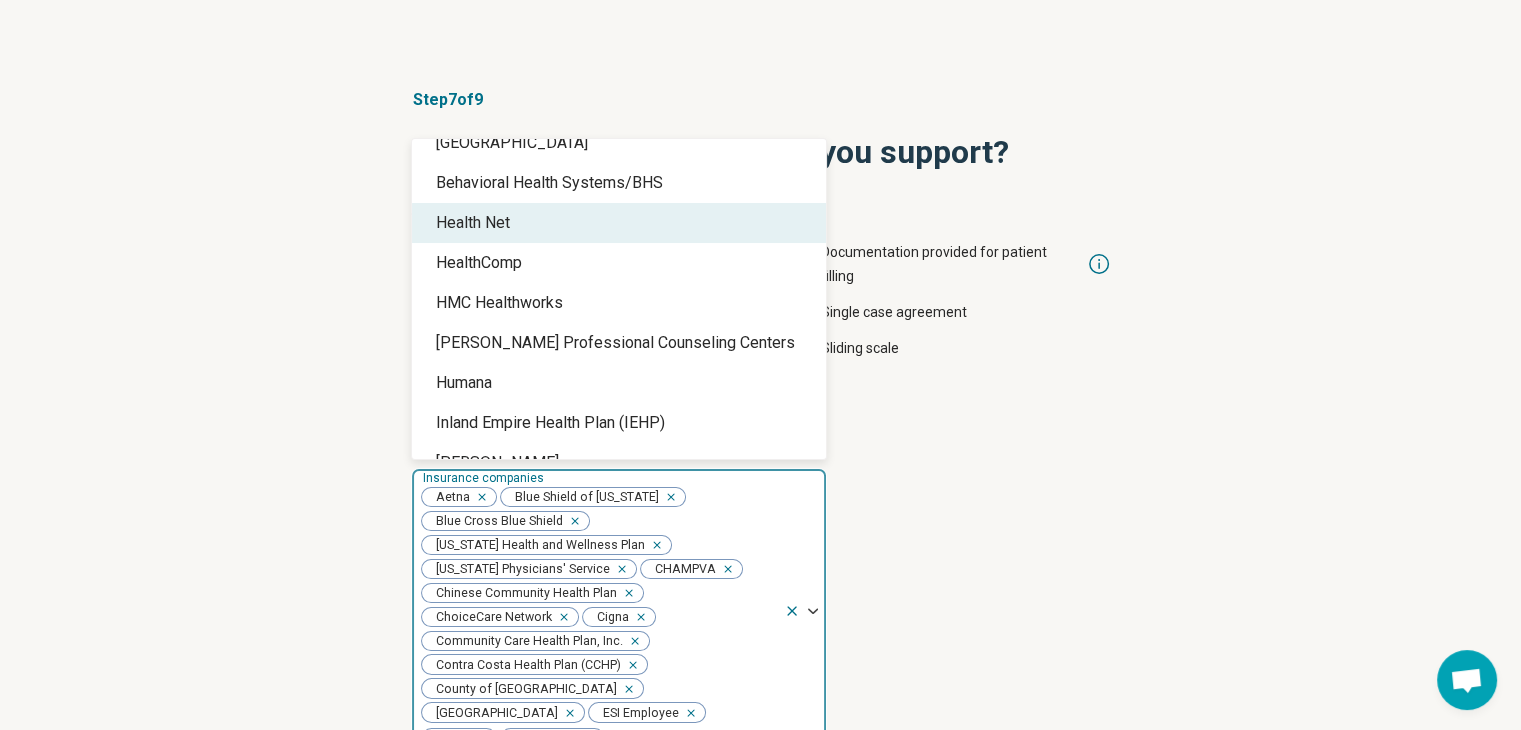 scroll, scrollTop: 196, scrollLeft: 0, axis: vertical 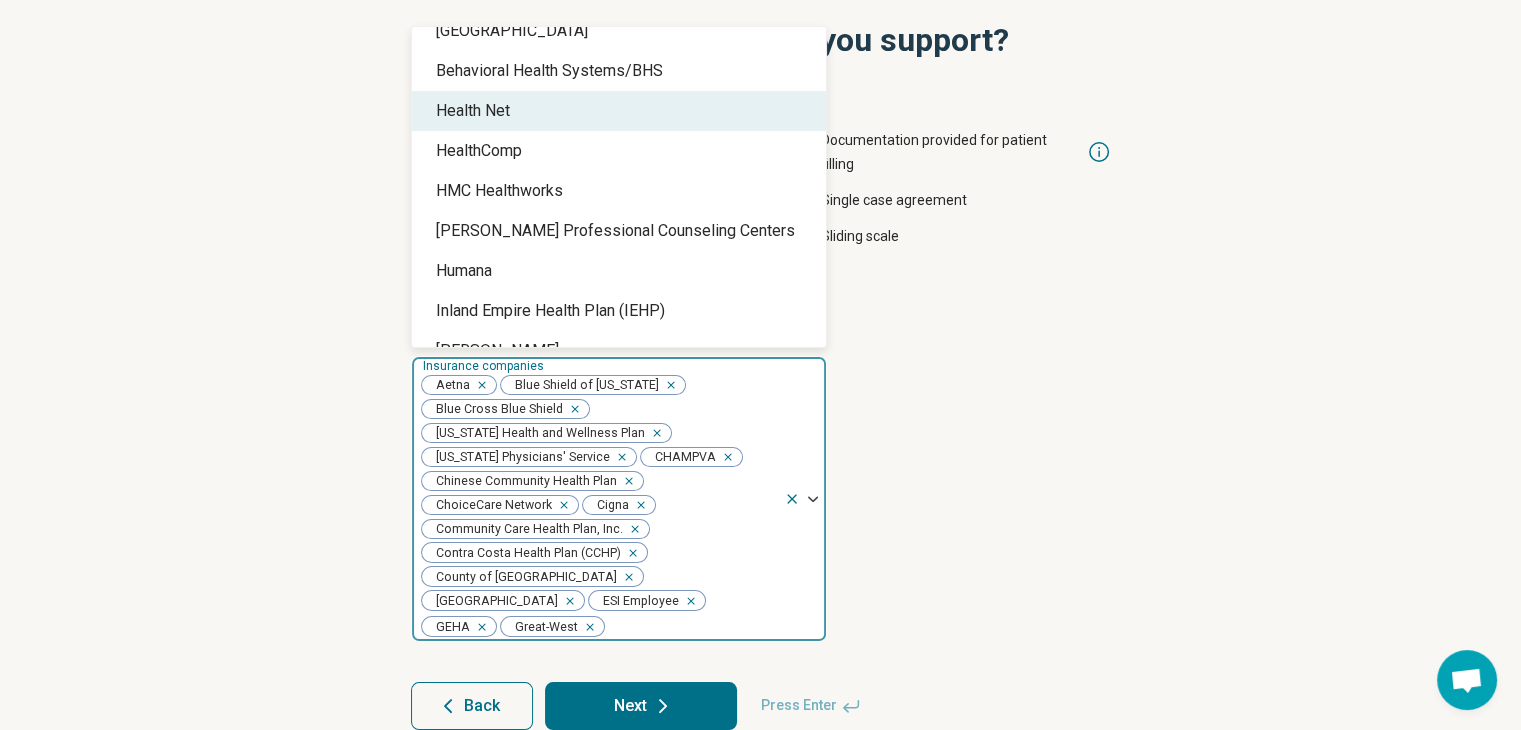 click on "Next" at bounding box center [641, 706] 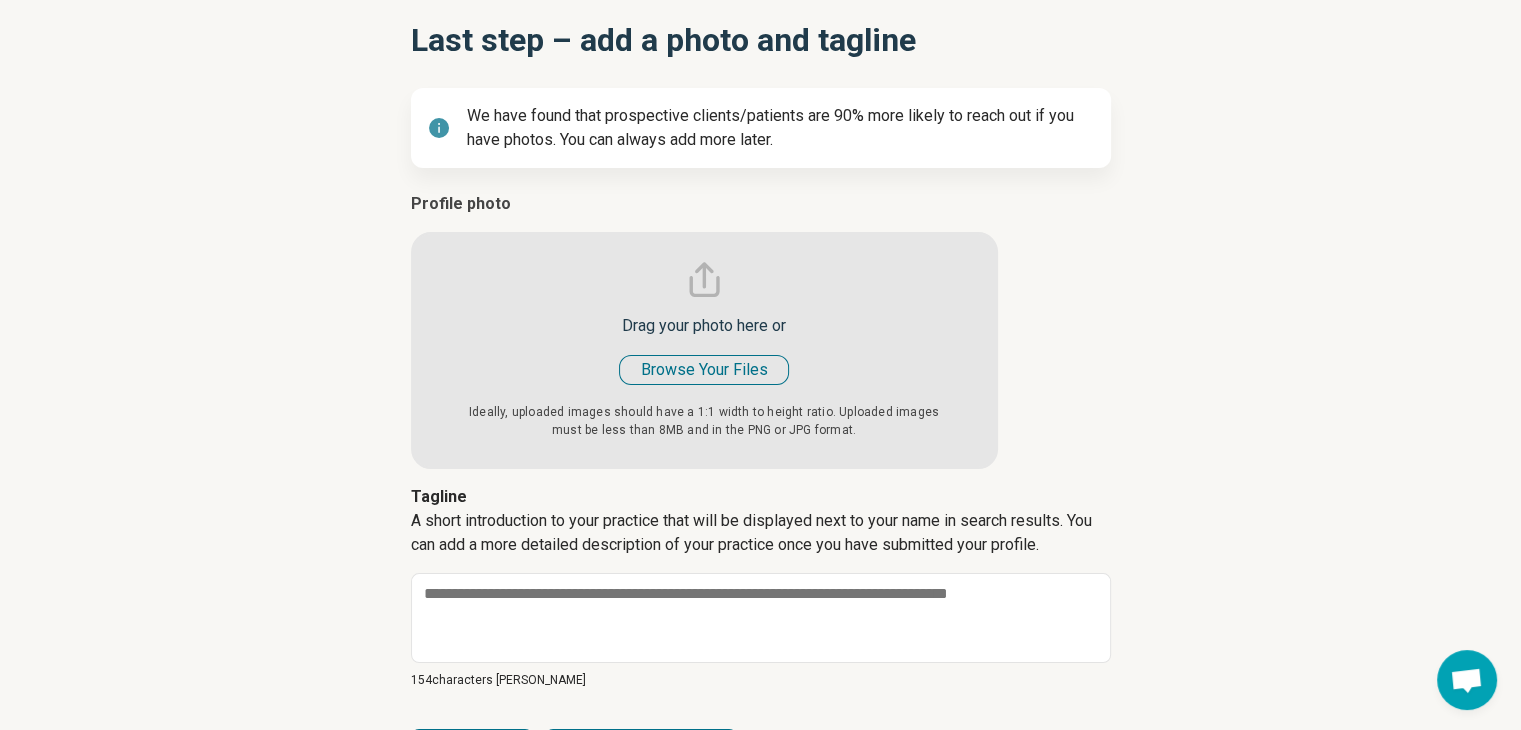 scroll, scrollTop: 0, scrollLeft: 0, axis: both 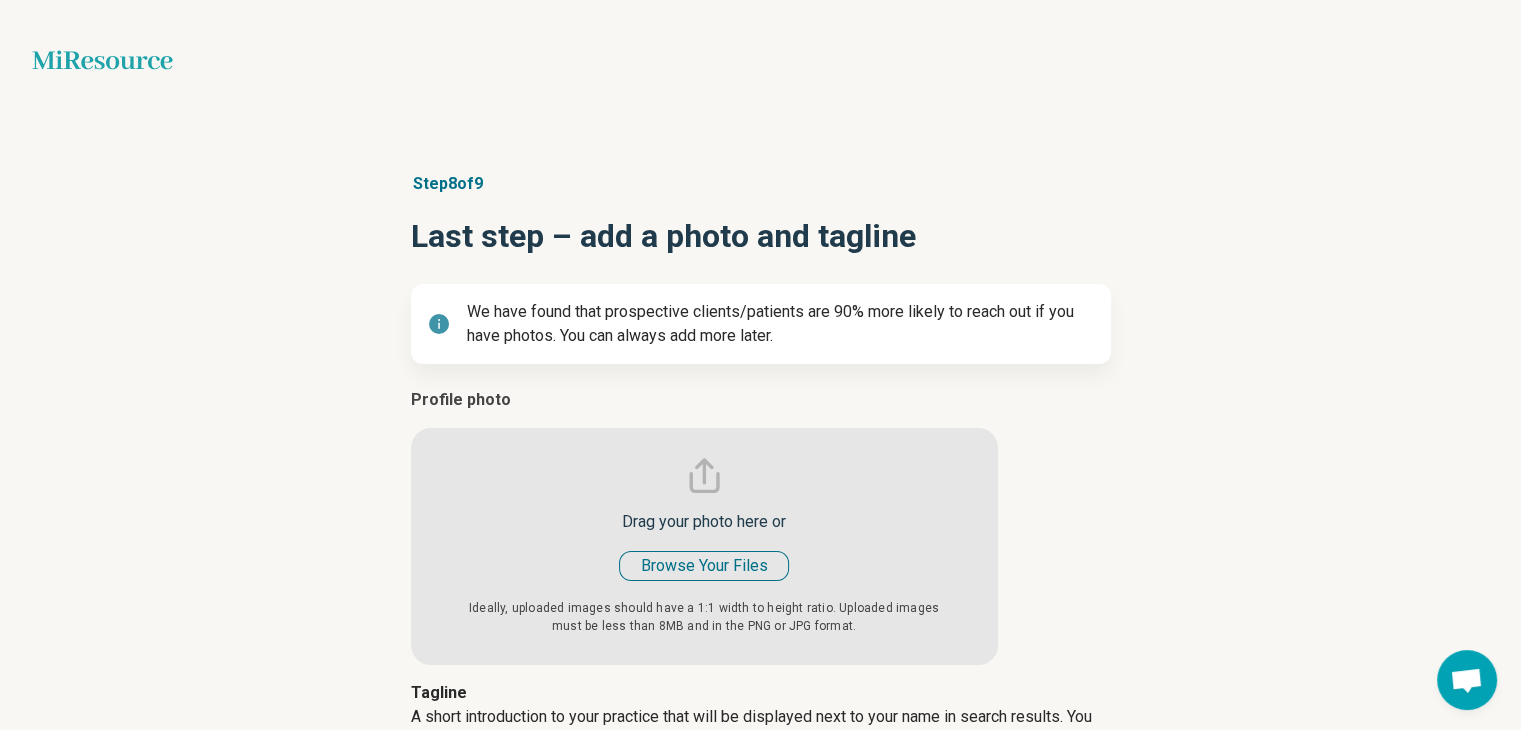 click at bounding box center (704, 526) 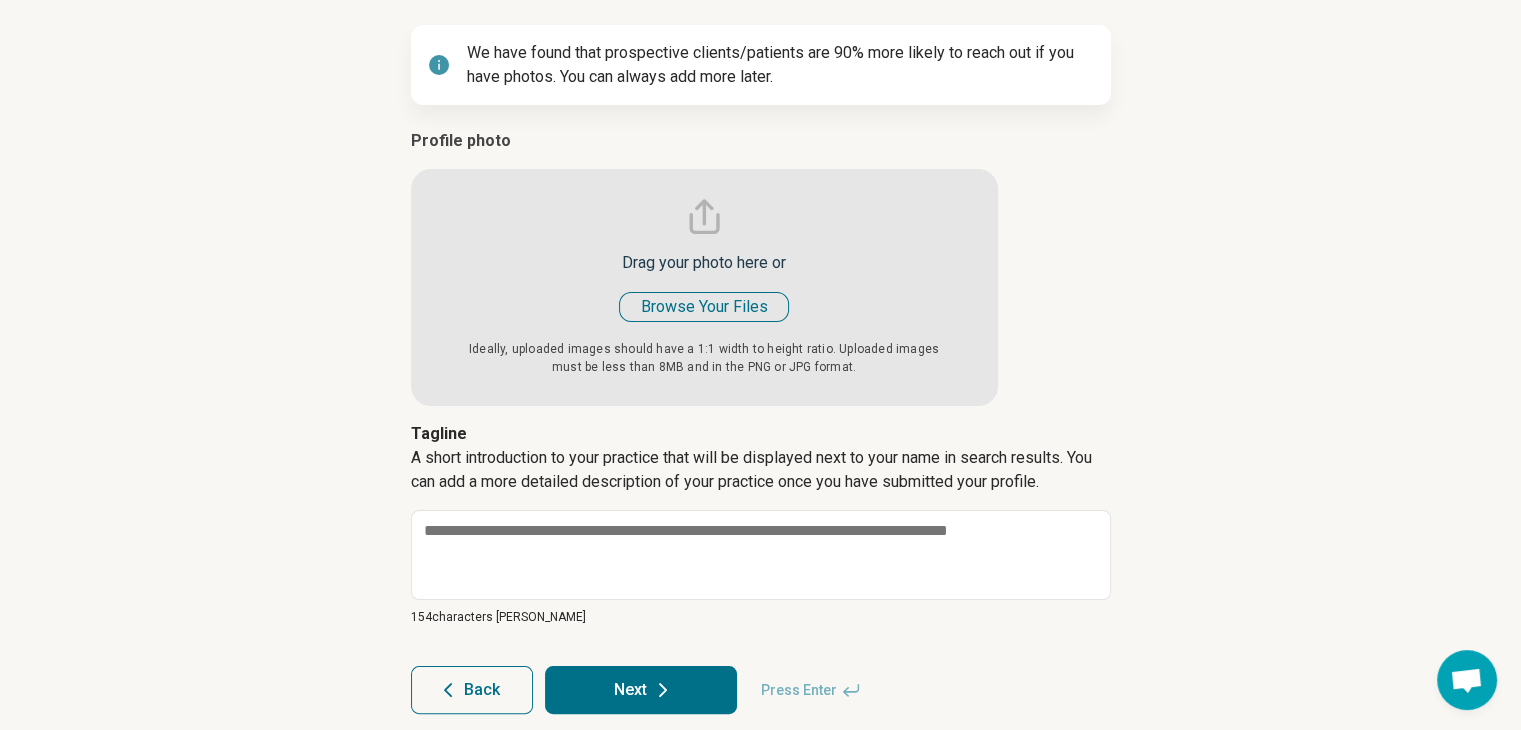 scroll, scrollTop: 282, scrollLeft: 0, axis: vertical 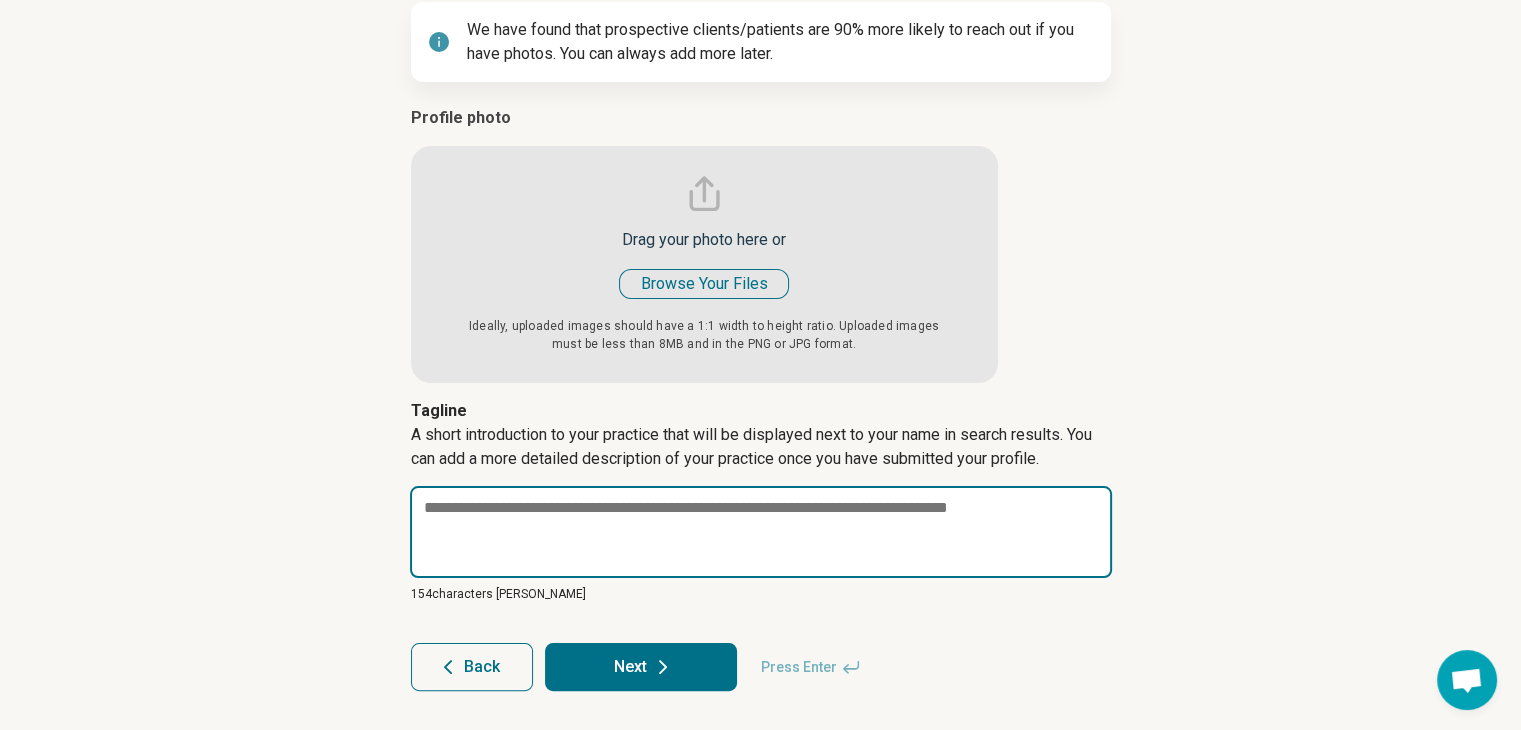 click at bounding box center (761, 532) 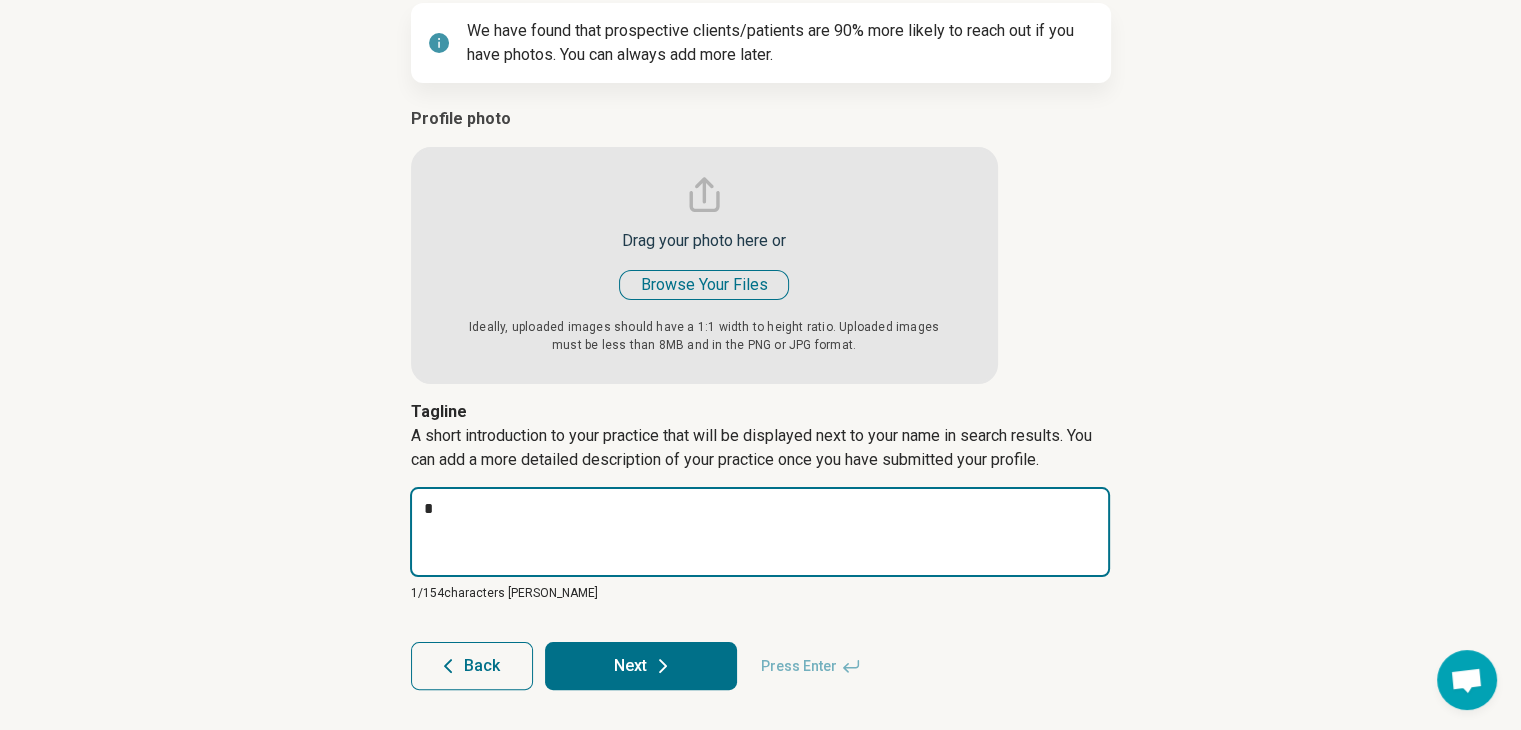 type on "*" 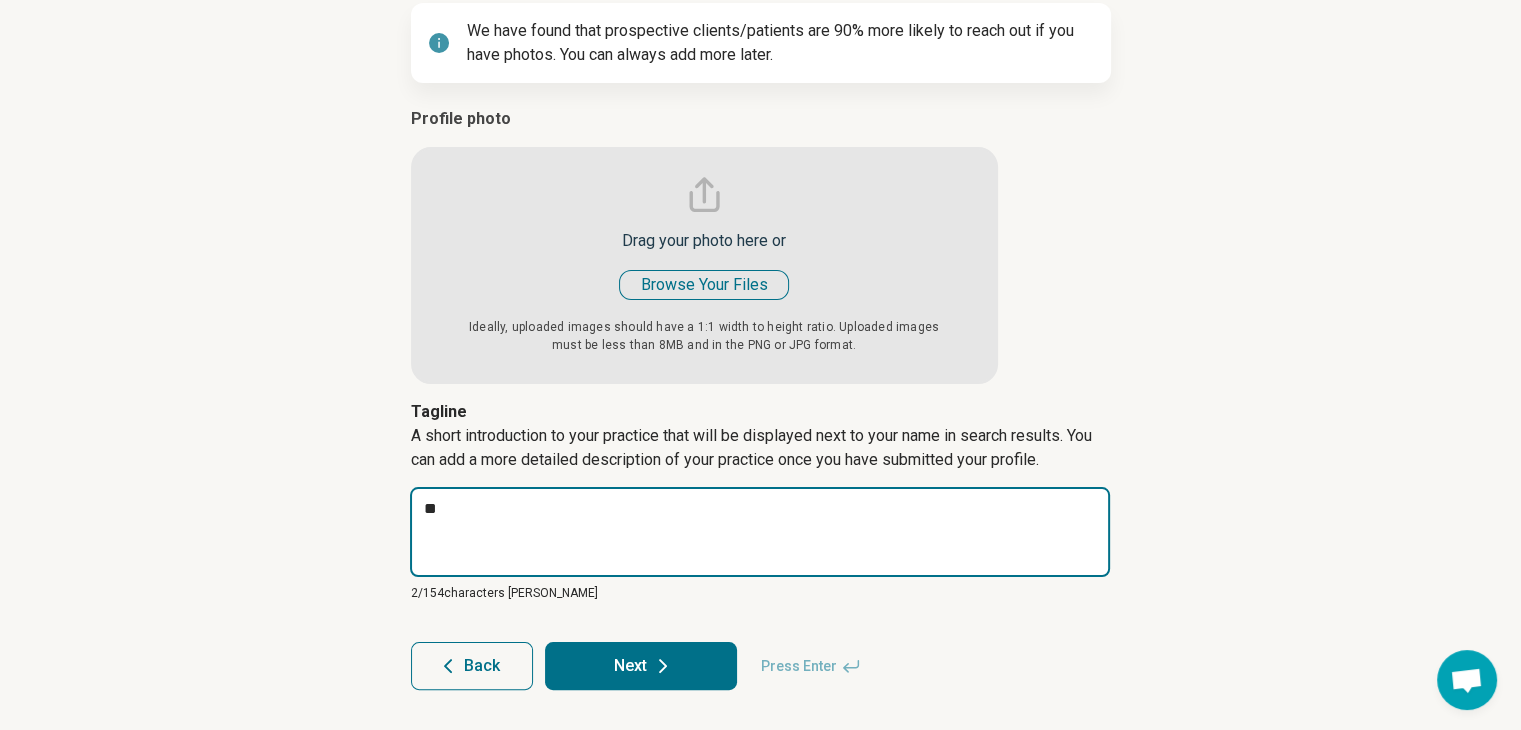 type on "*" 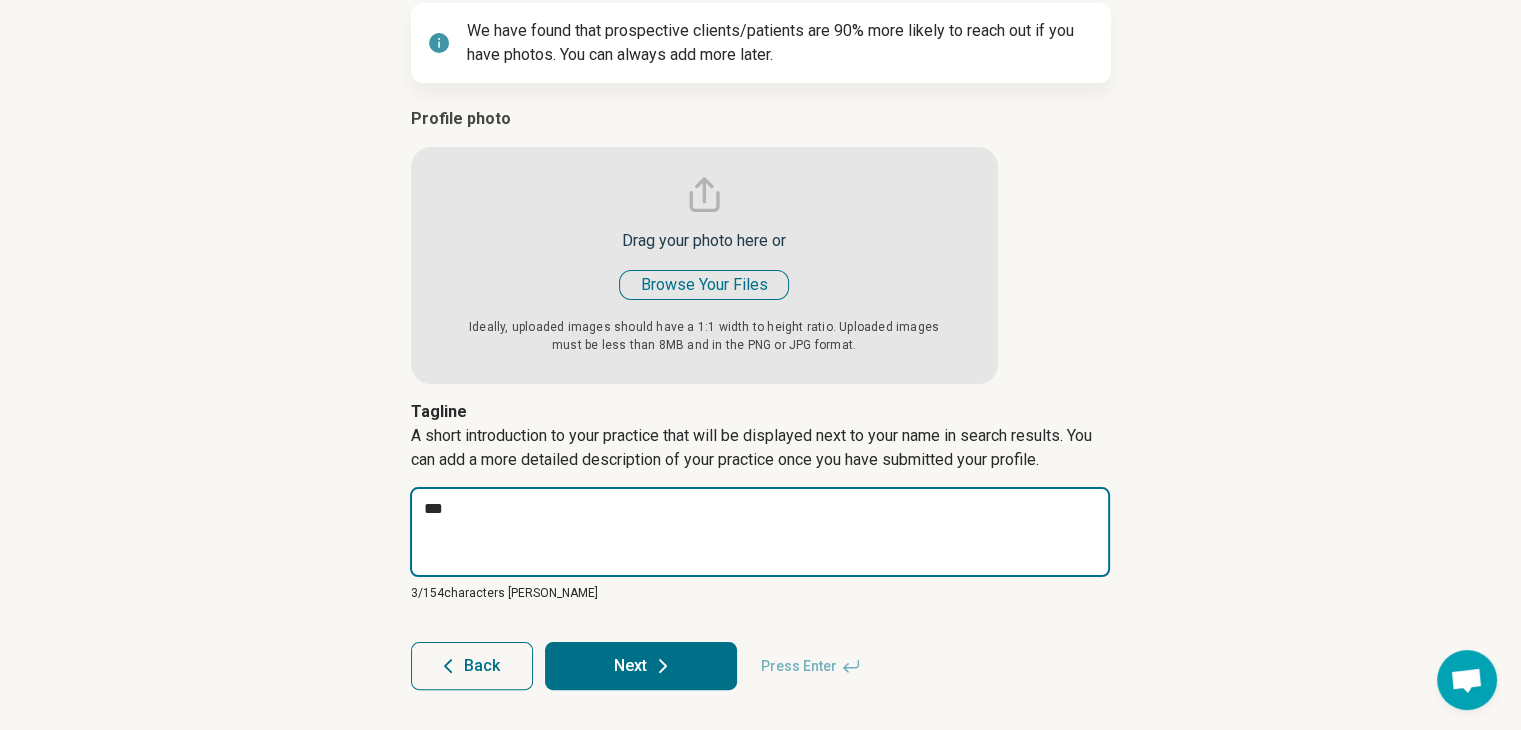type on "*" 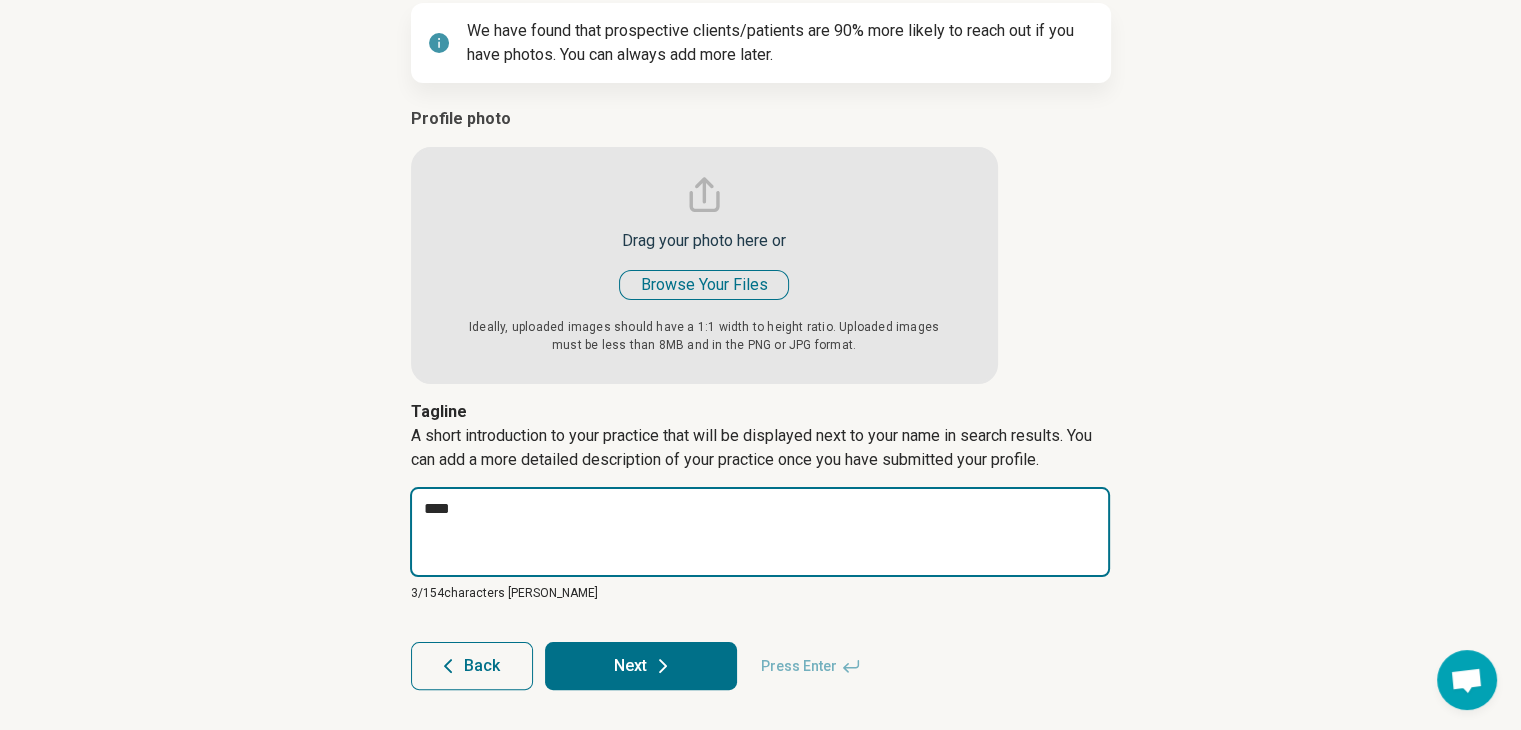 type on "*" 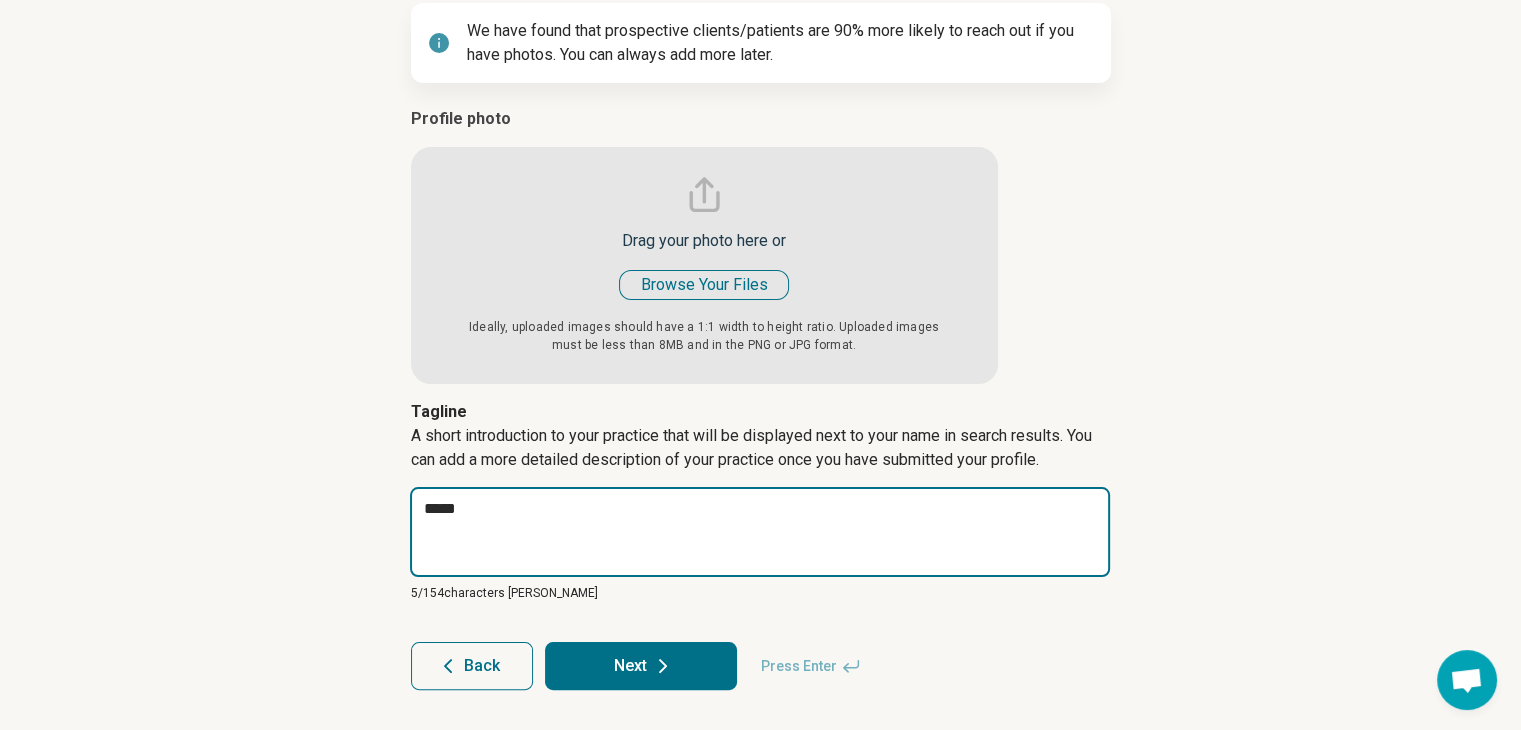type on "*" 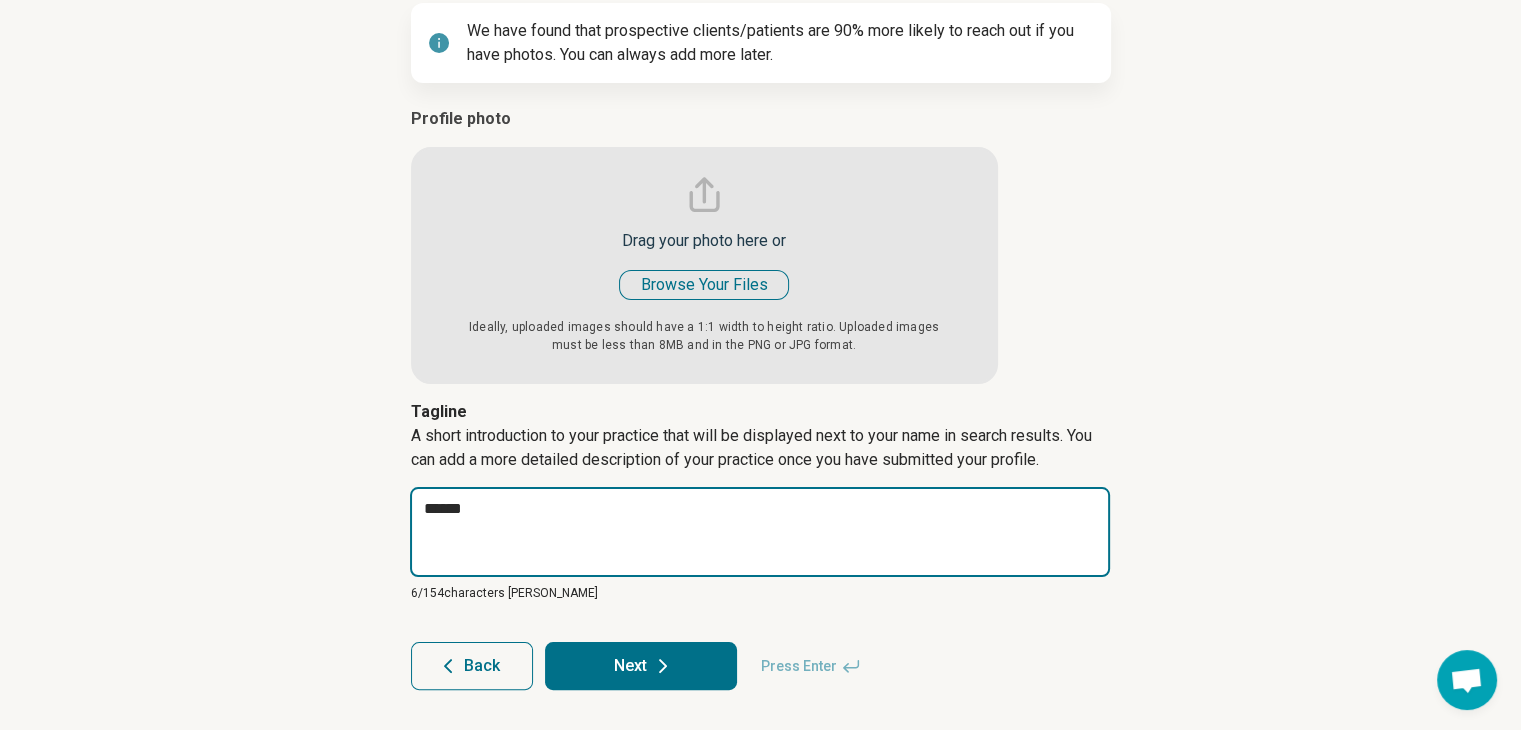type on "*" 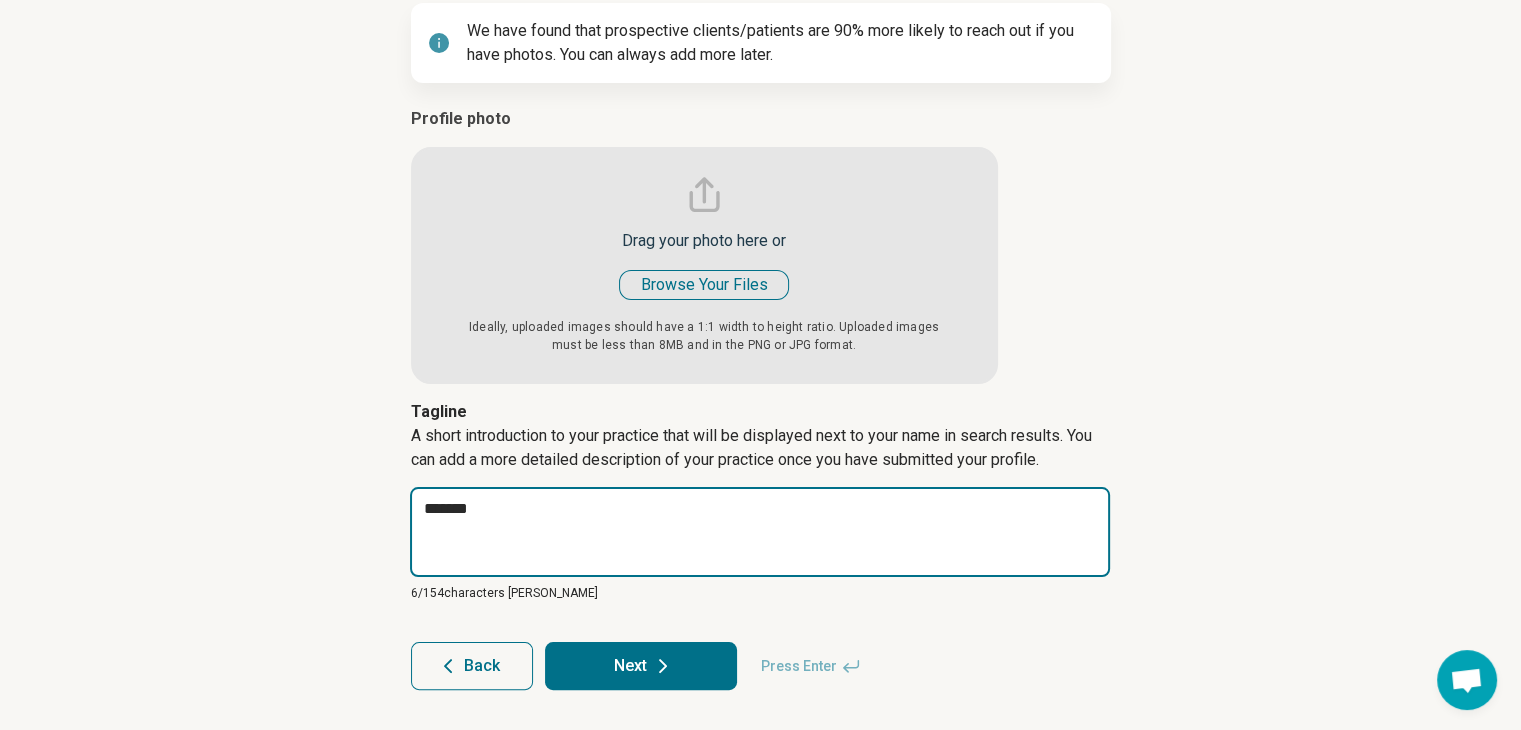 type on "*" 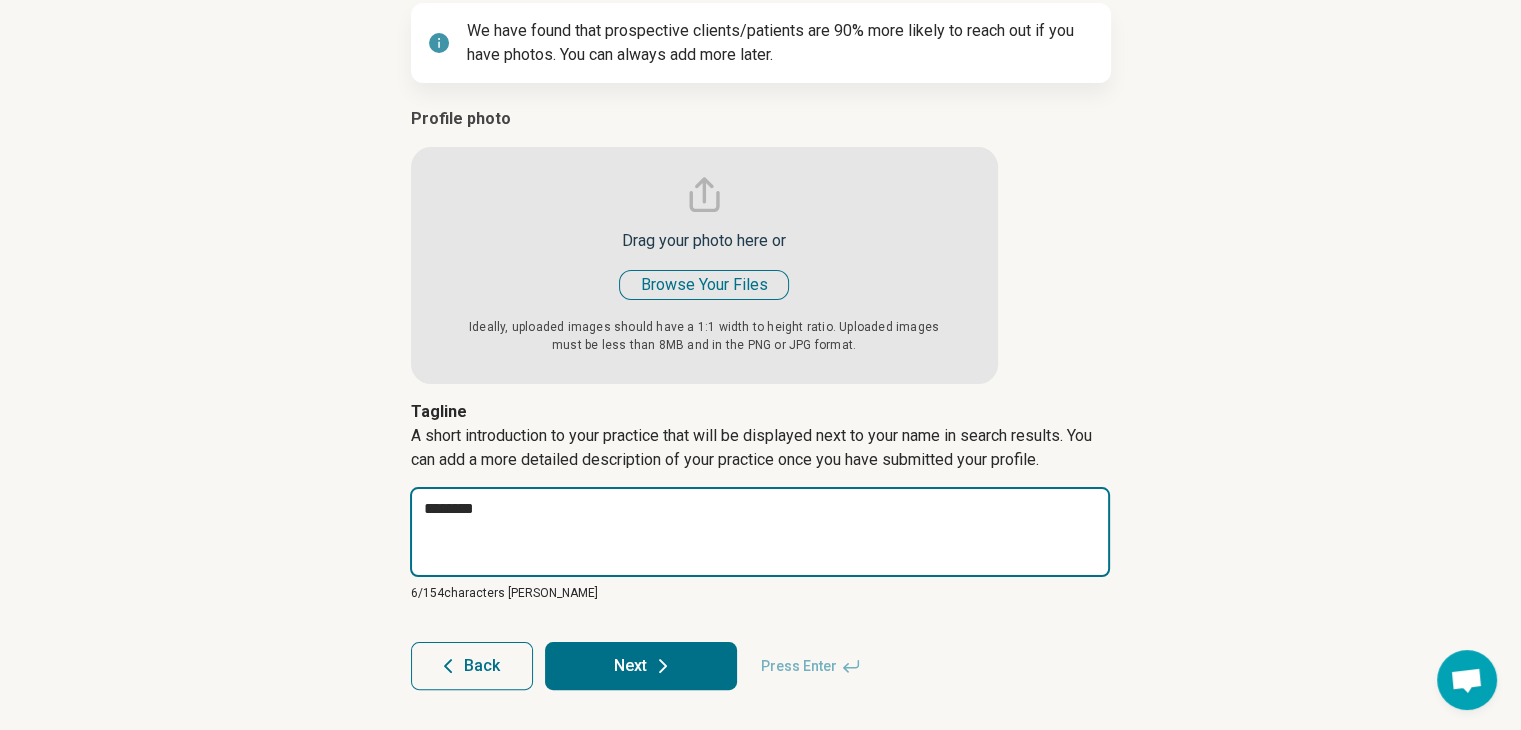 type on "*" 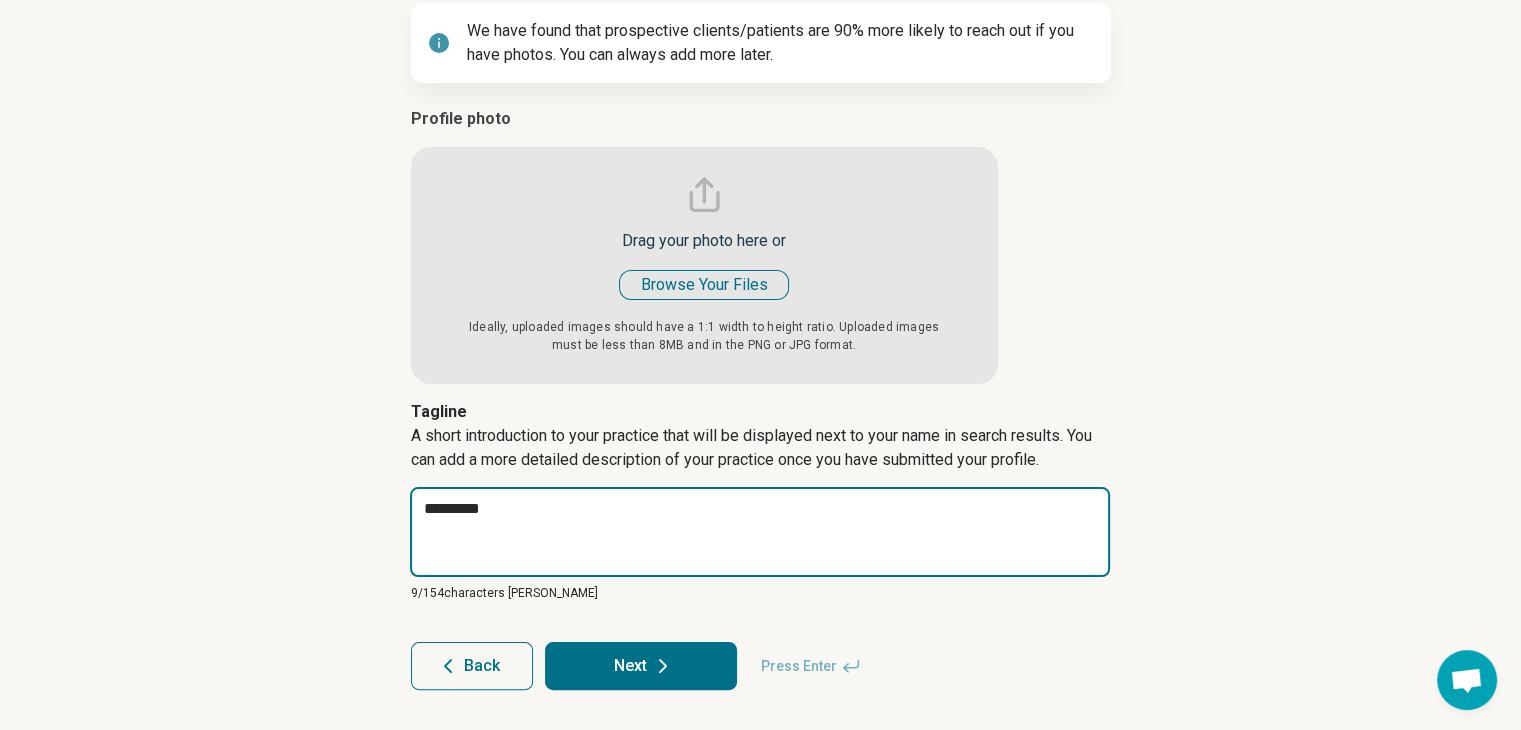 type on "*" 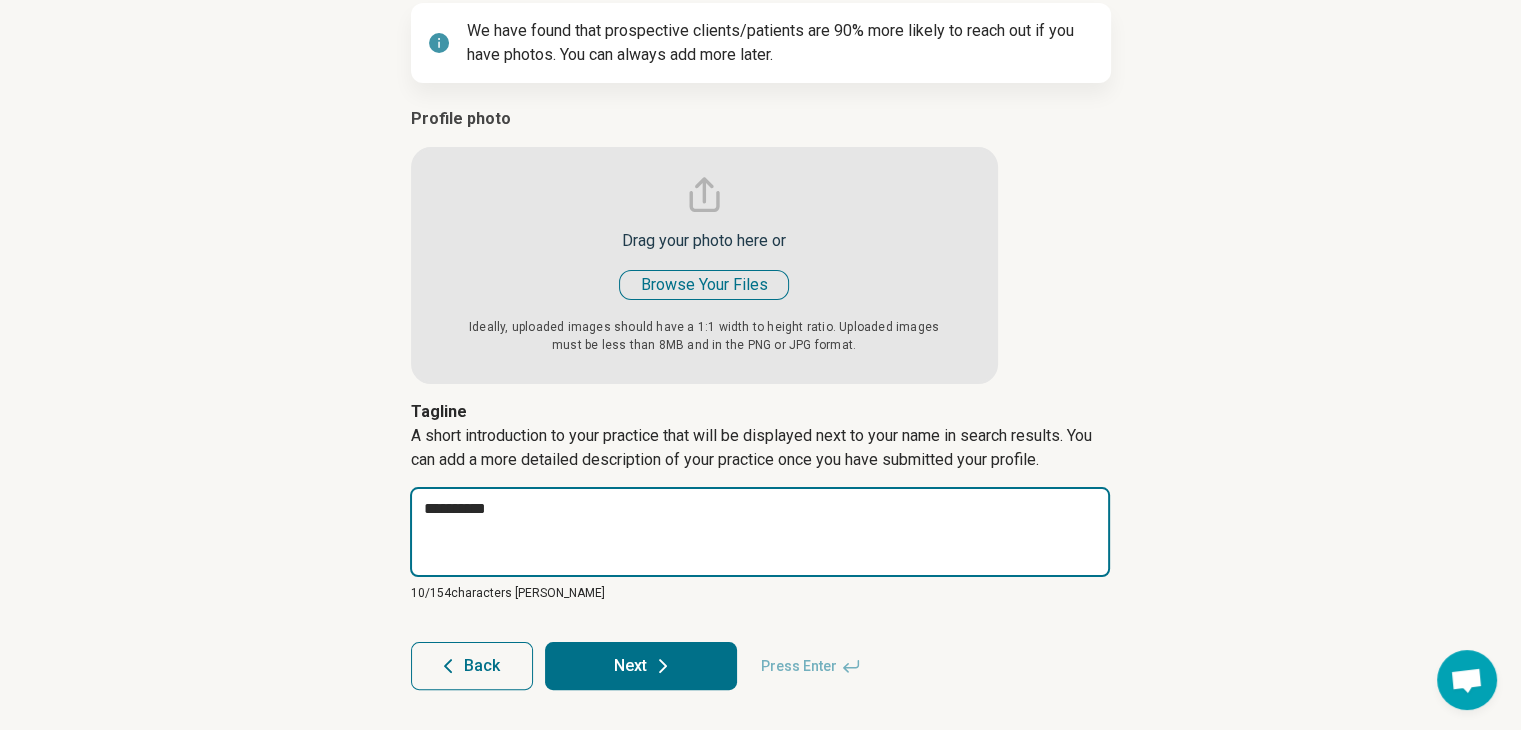 type on "*" 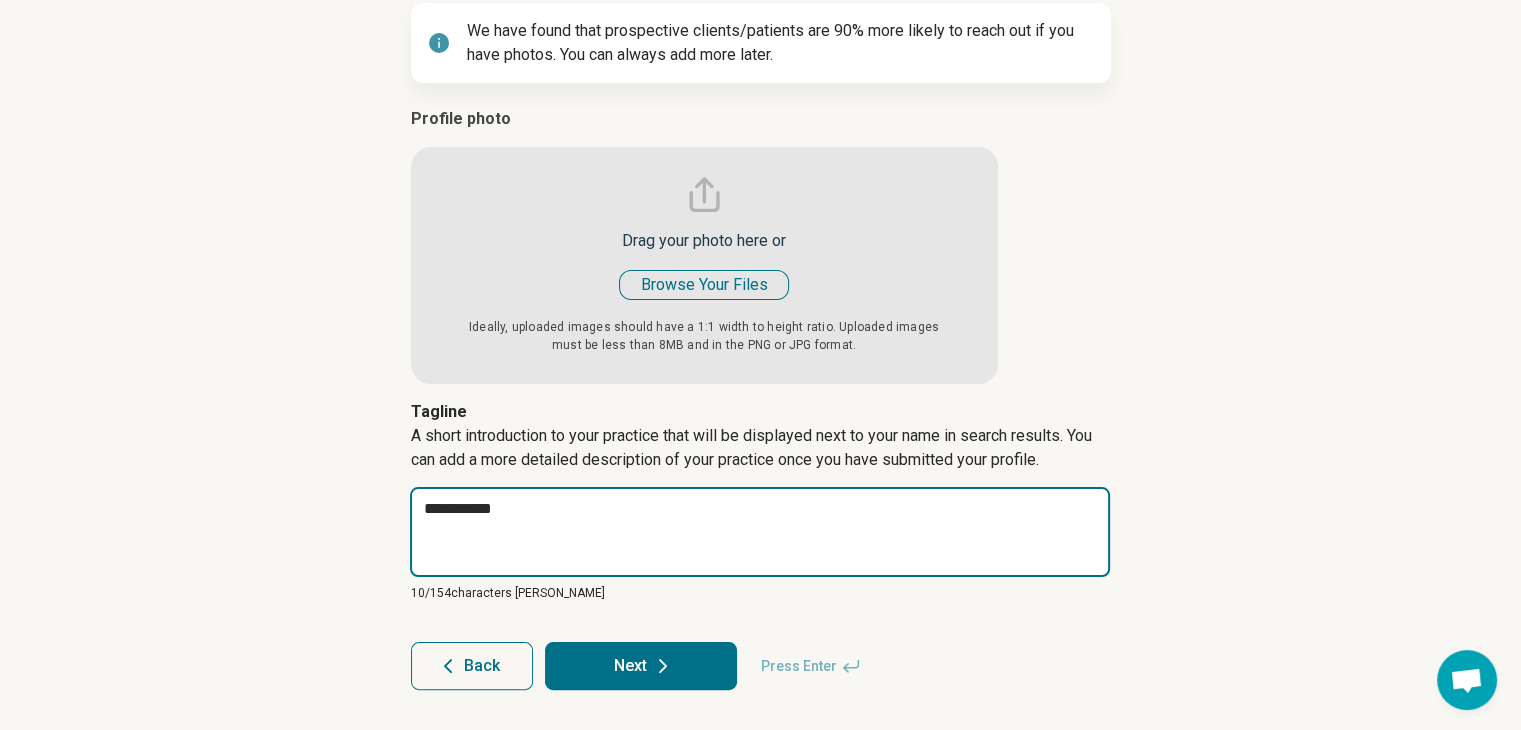 type on "*" 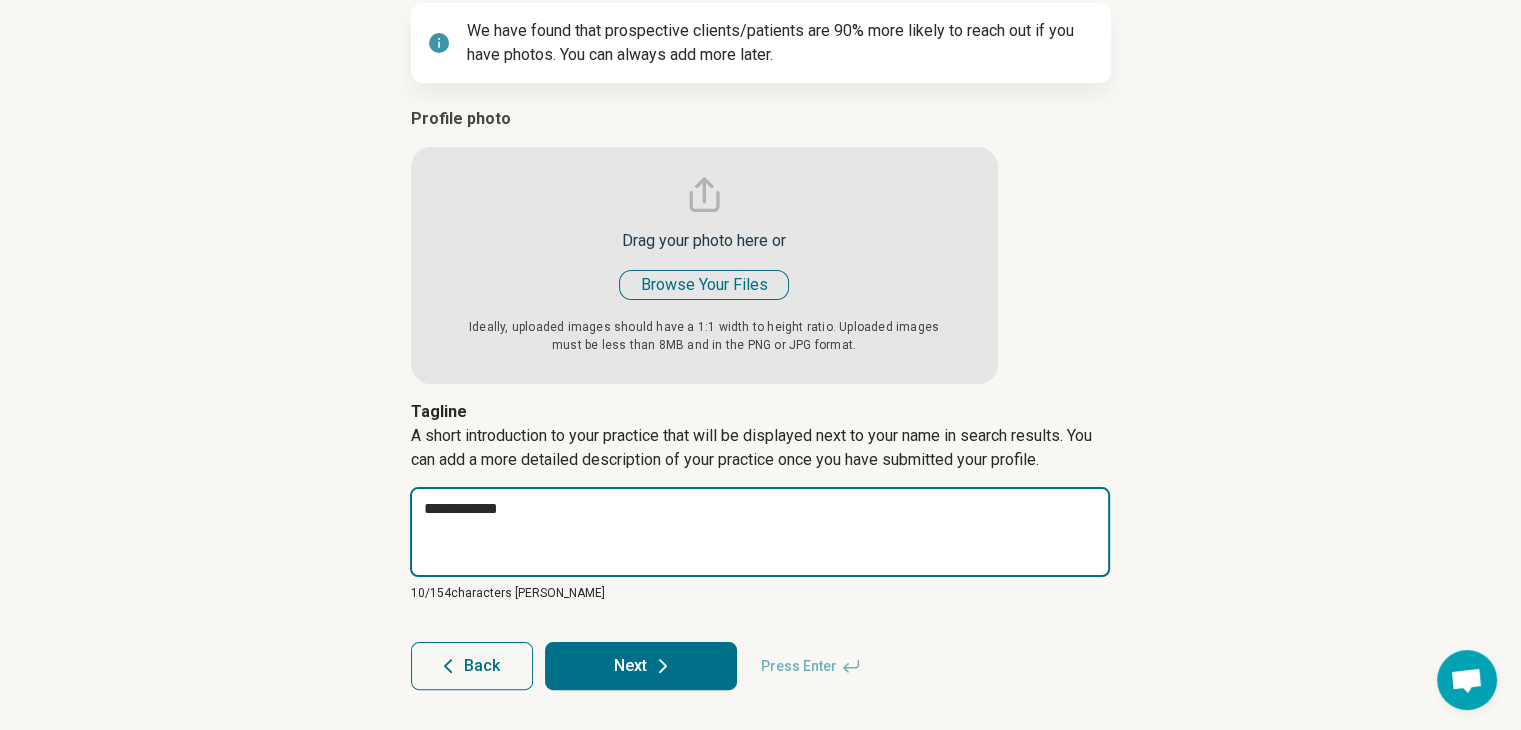 type on "*" 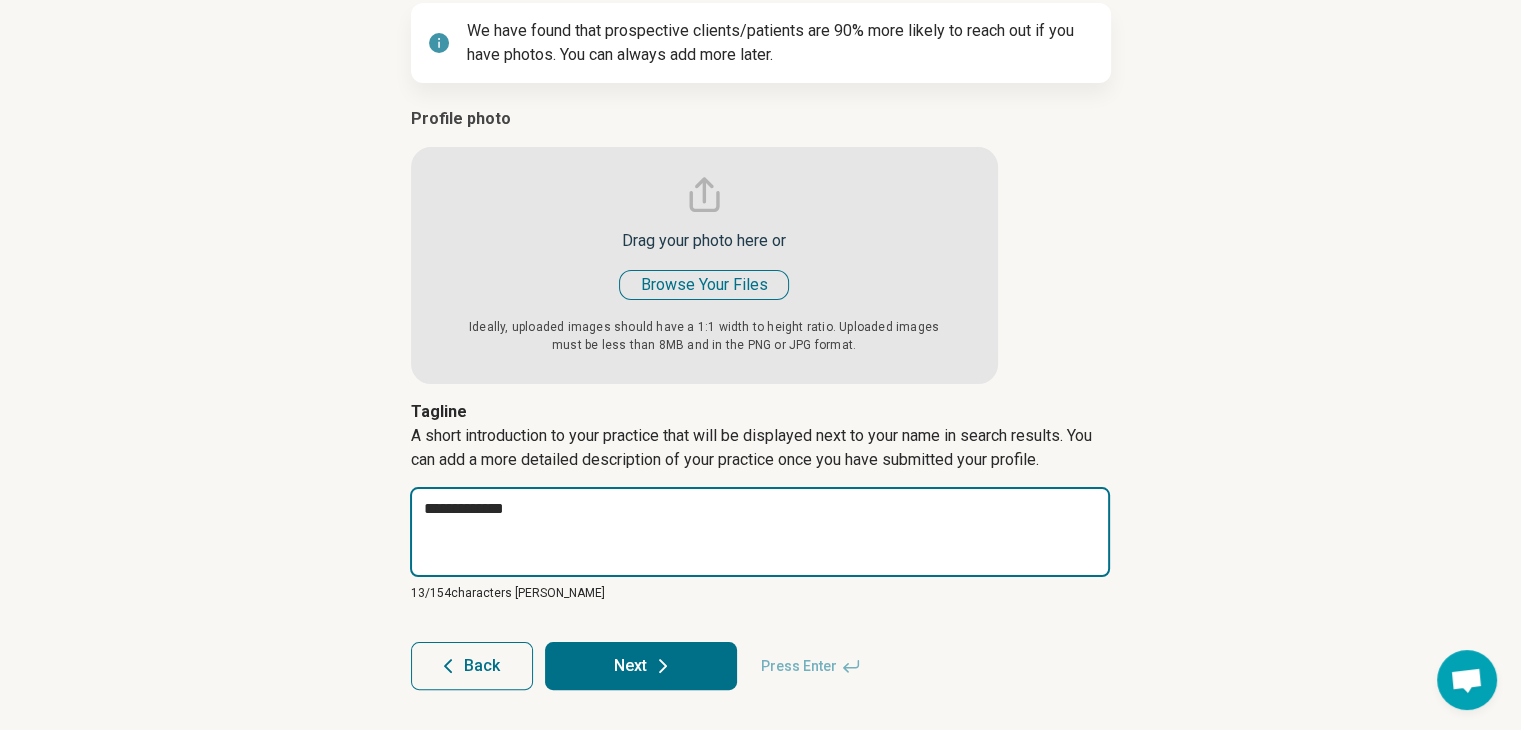 type on "*" 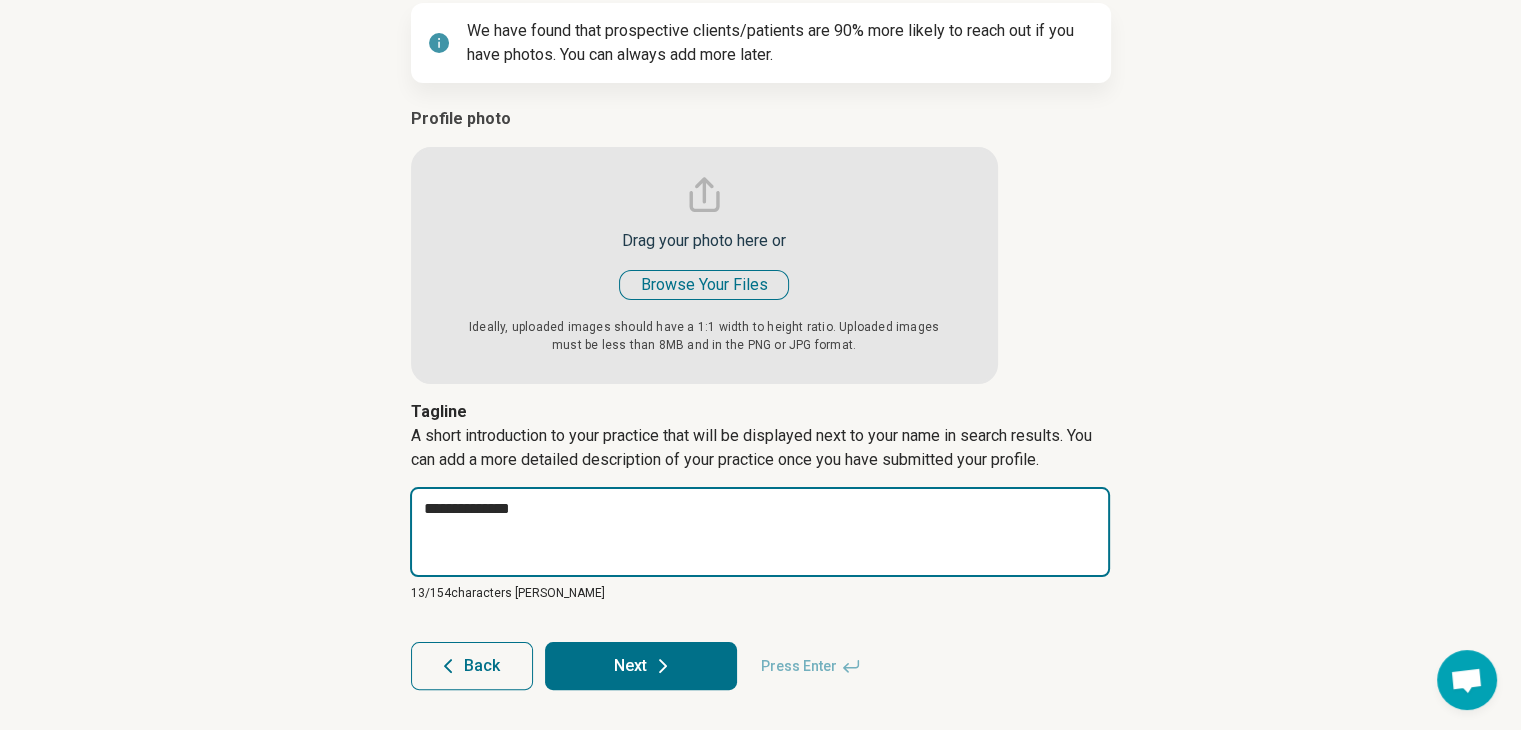 type on "*" 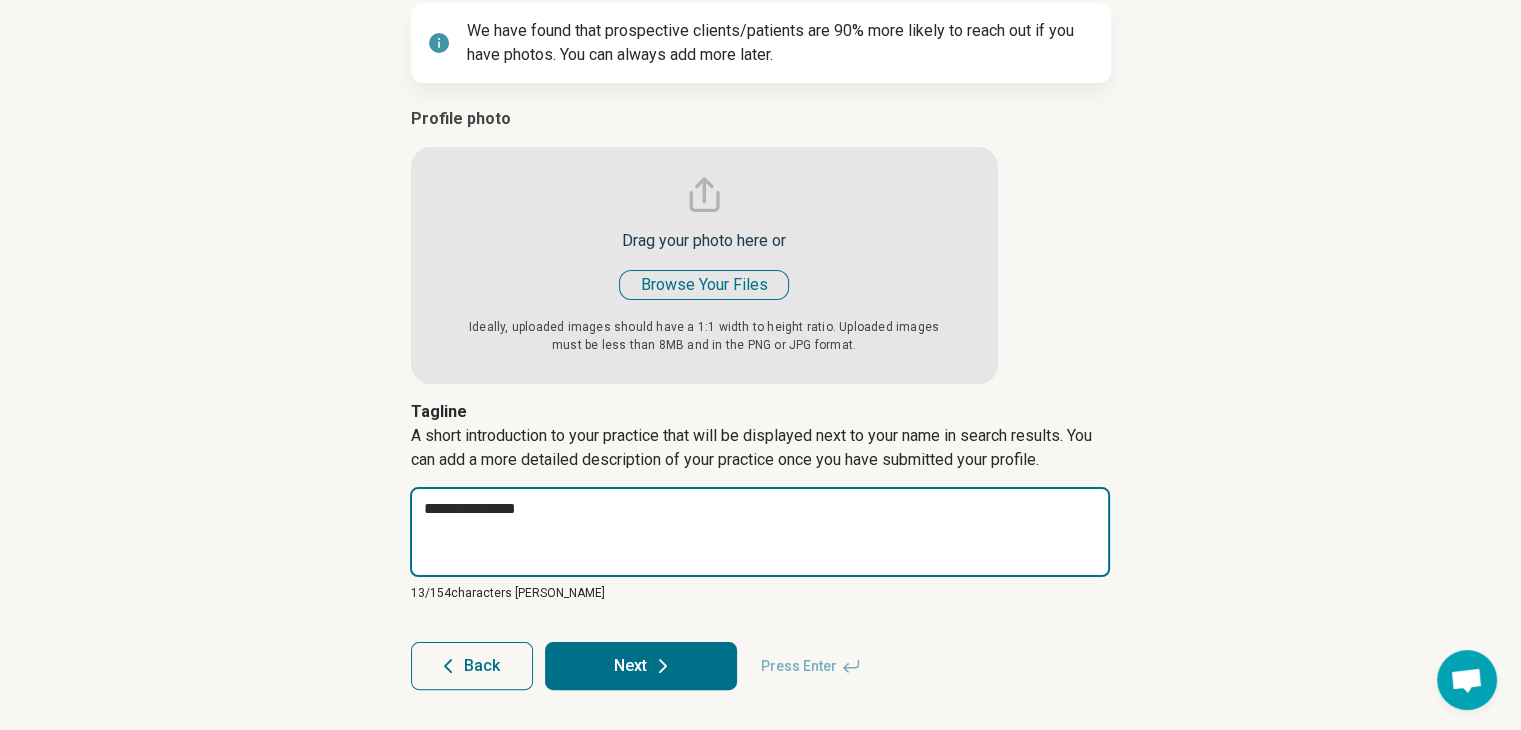 type on "*" 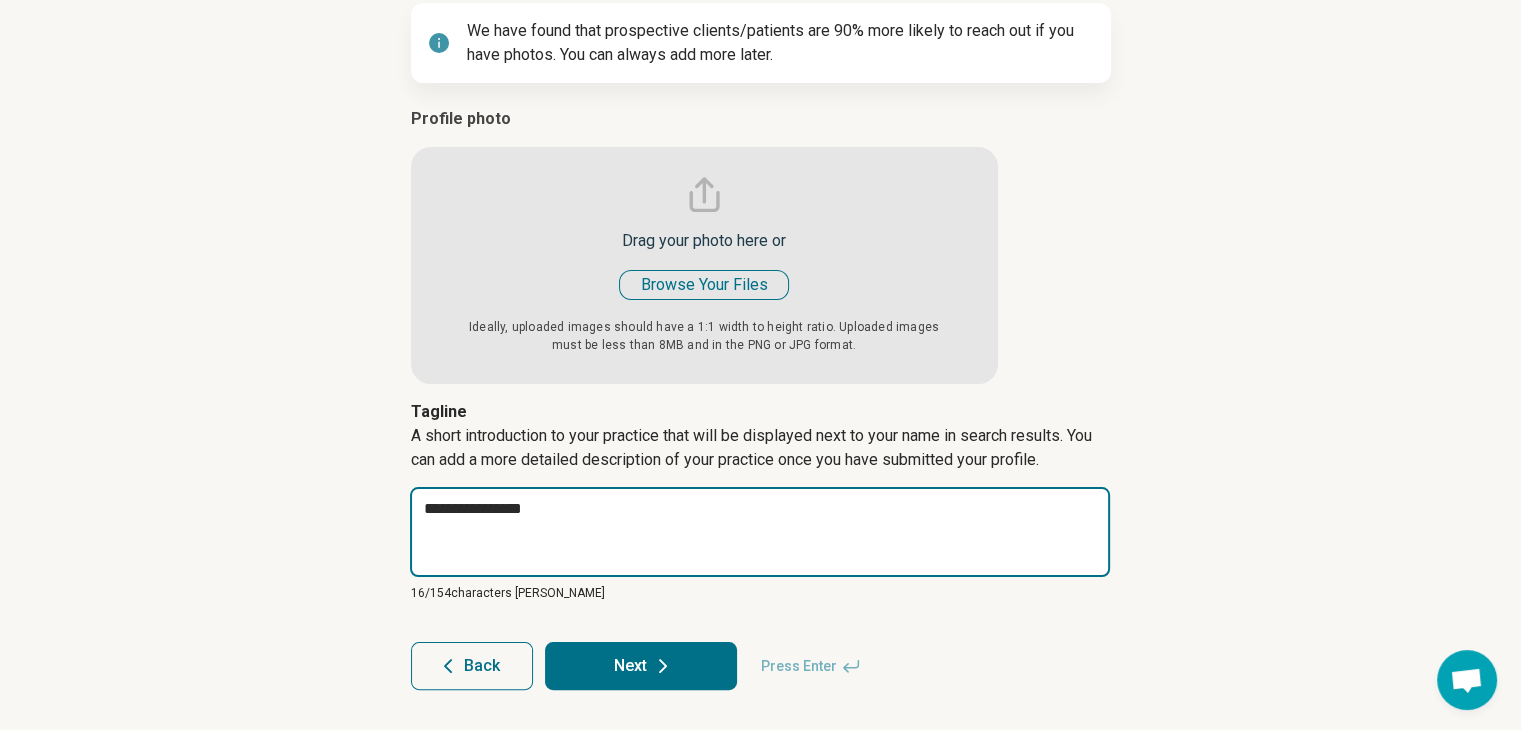 type on "*" 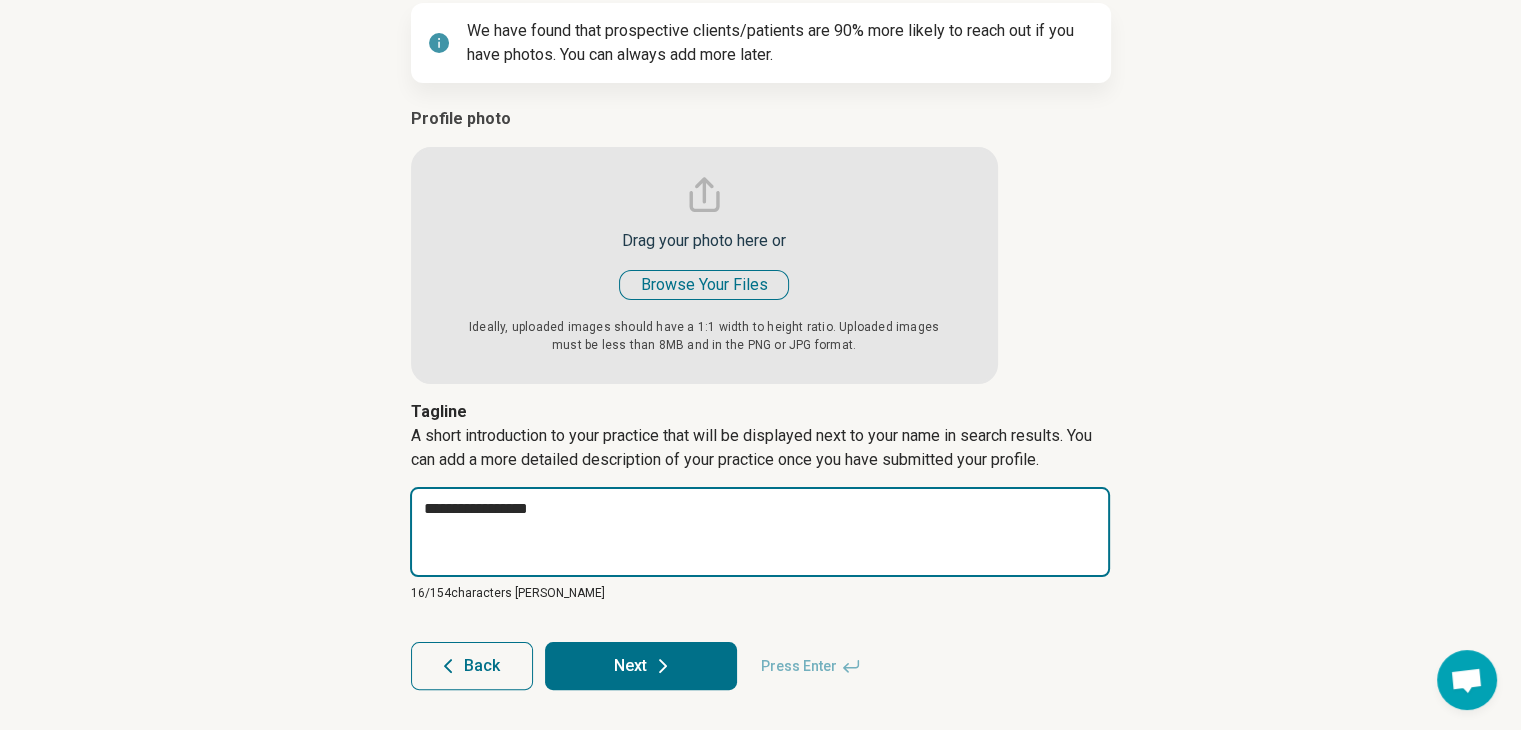 type on "*" 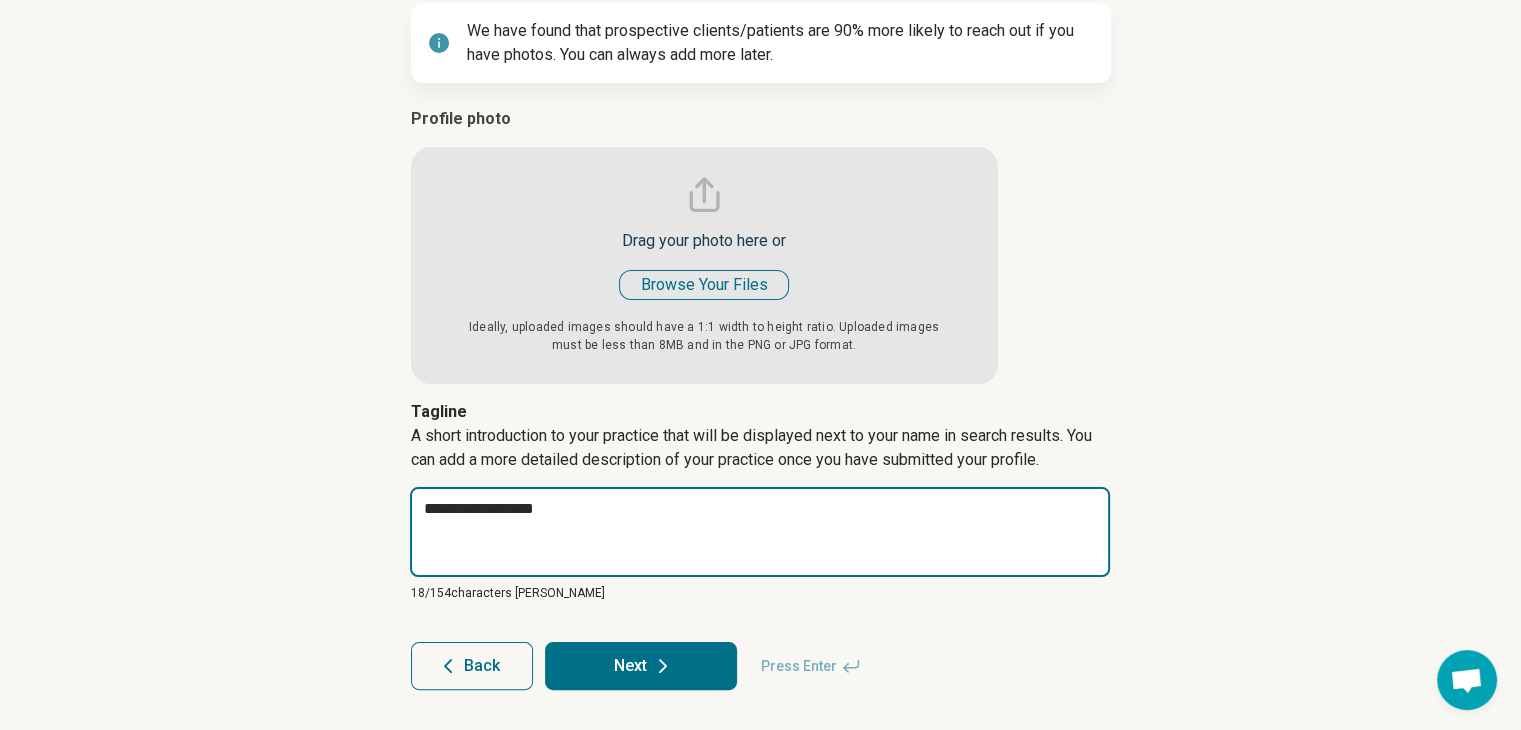 type on "**********" 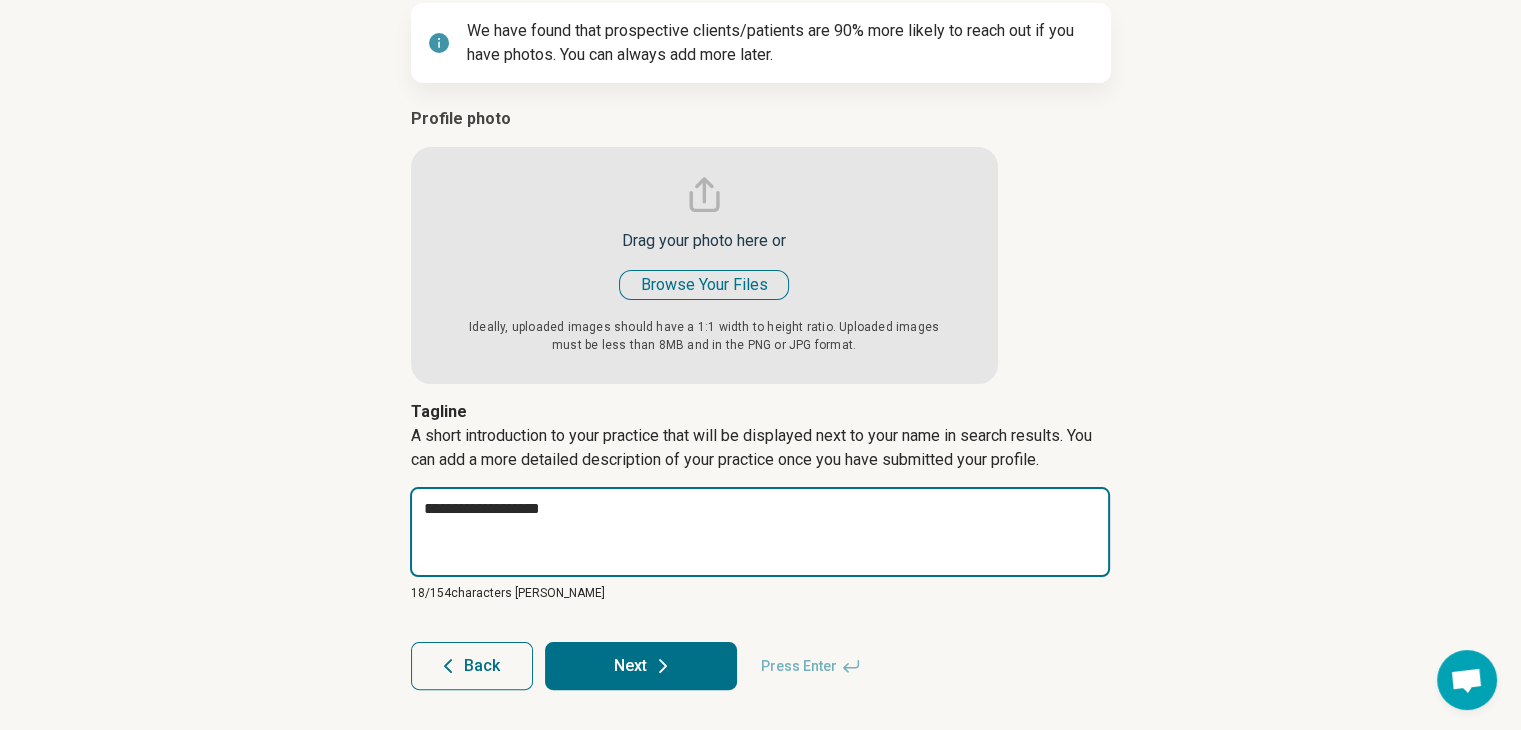 type on "*" 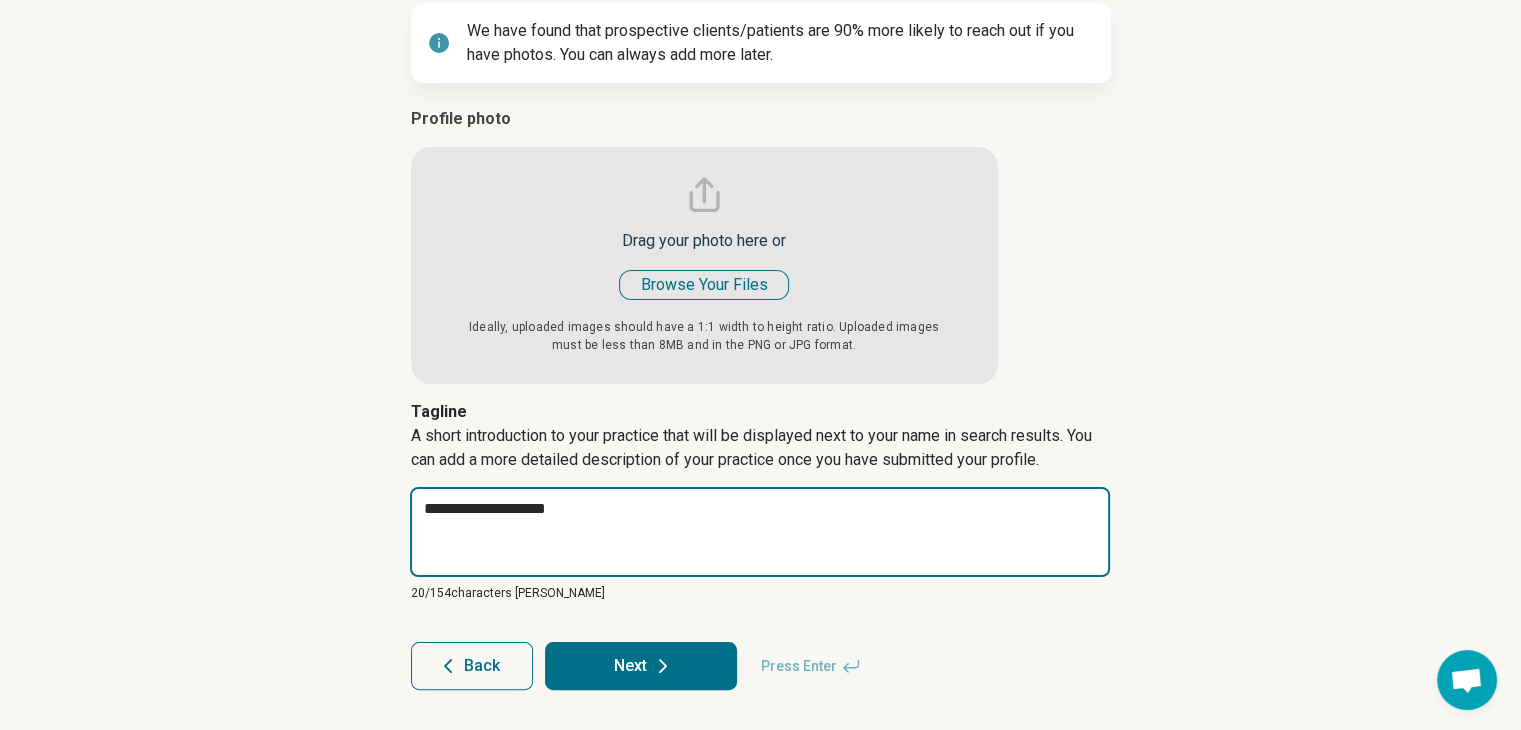 type on "*" 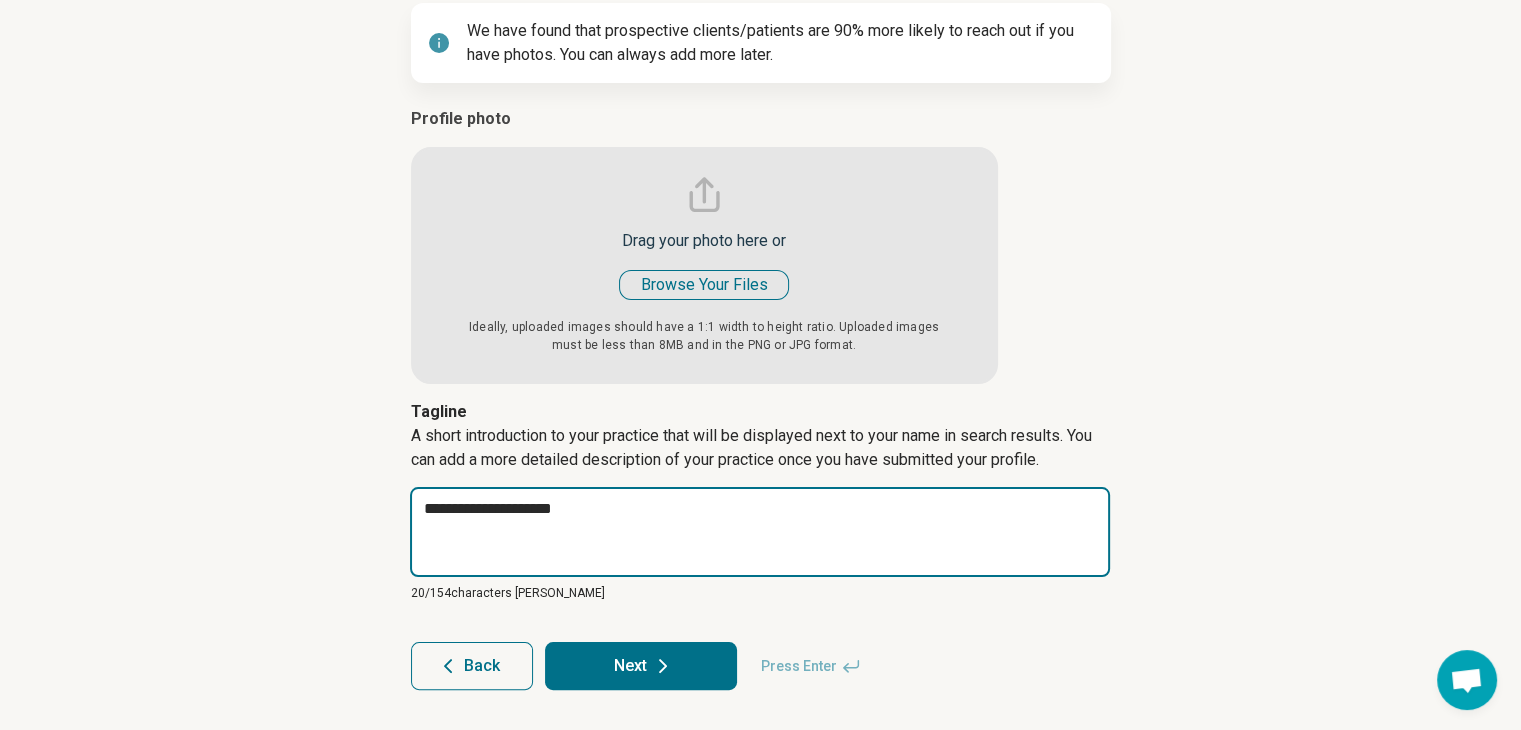 type on "*" 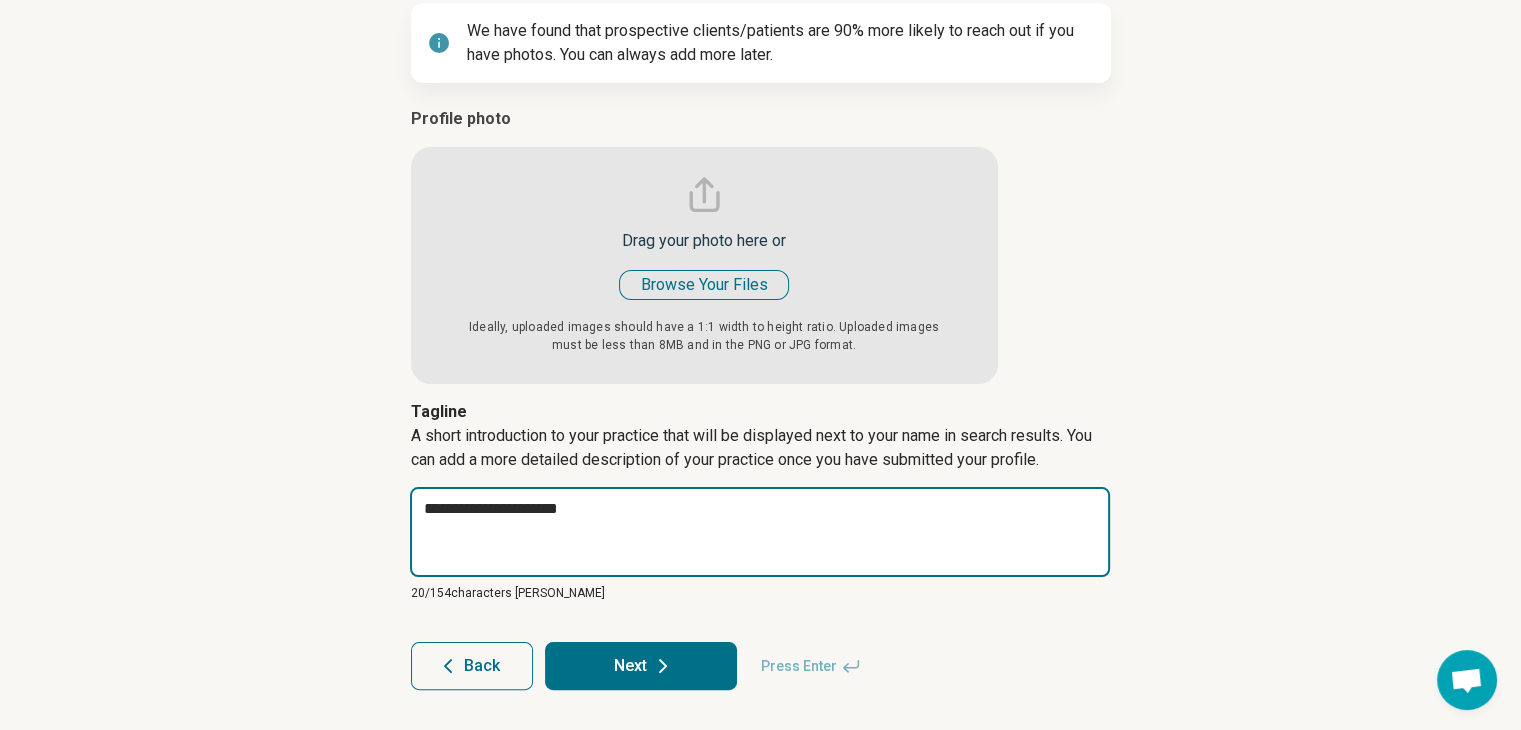 type on "*" 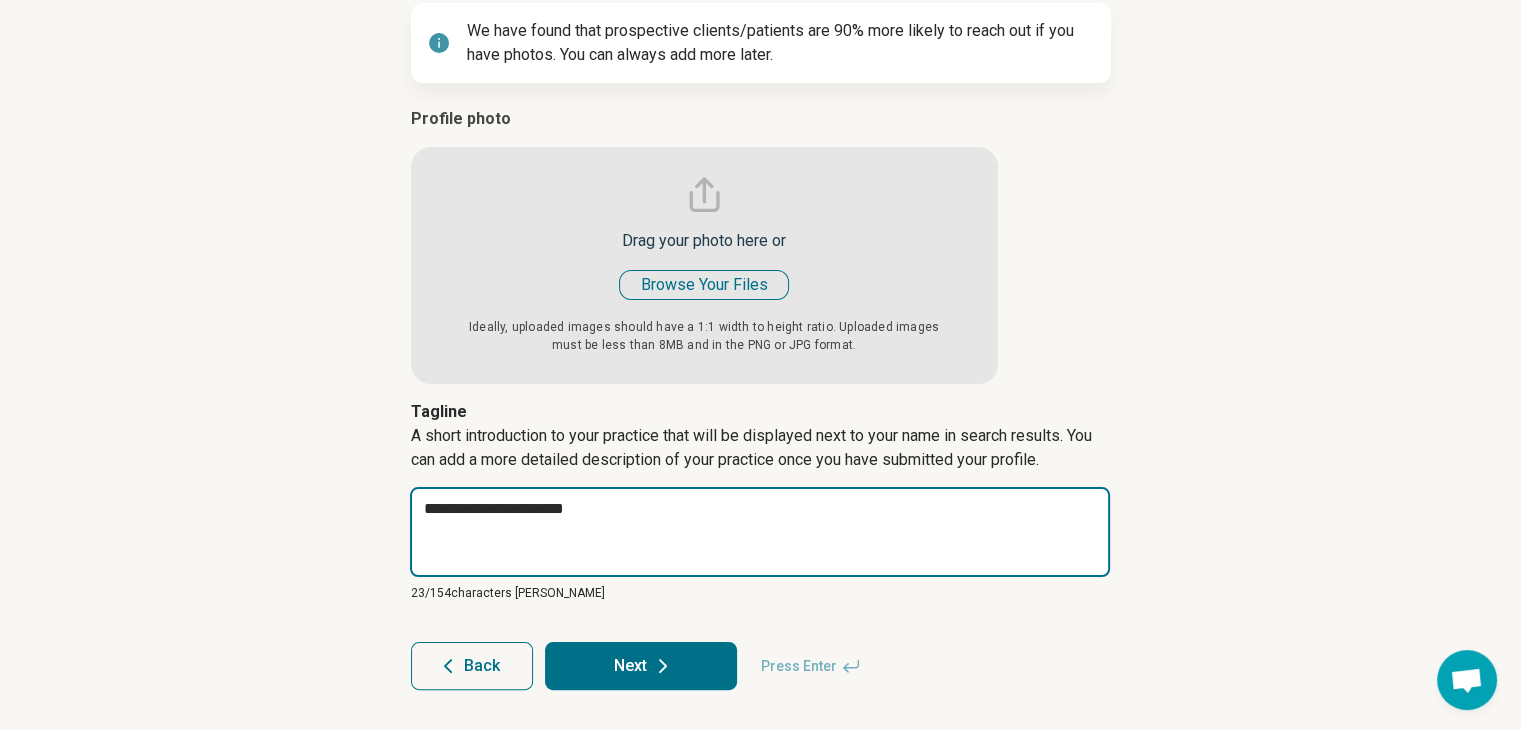 type on "*" 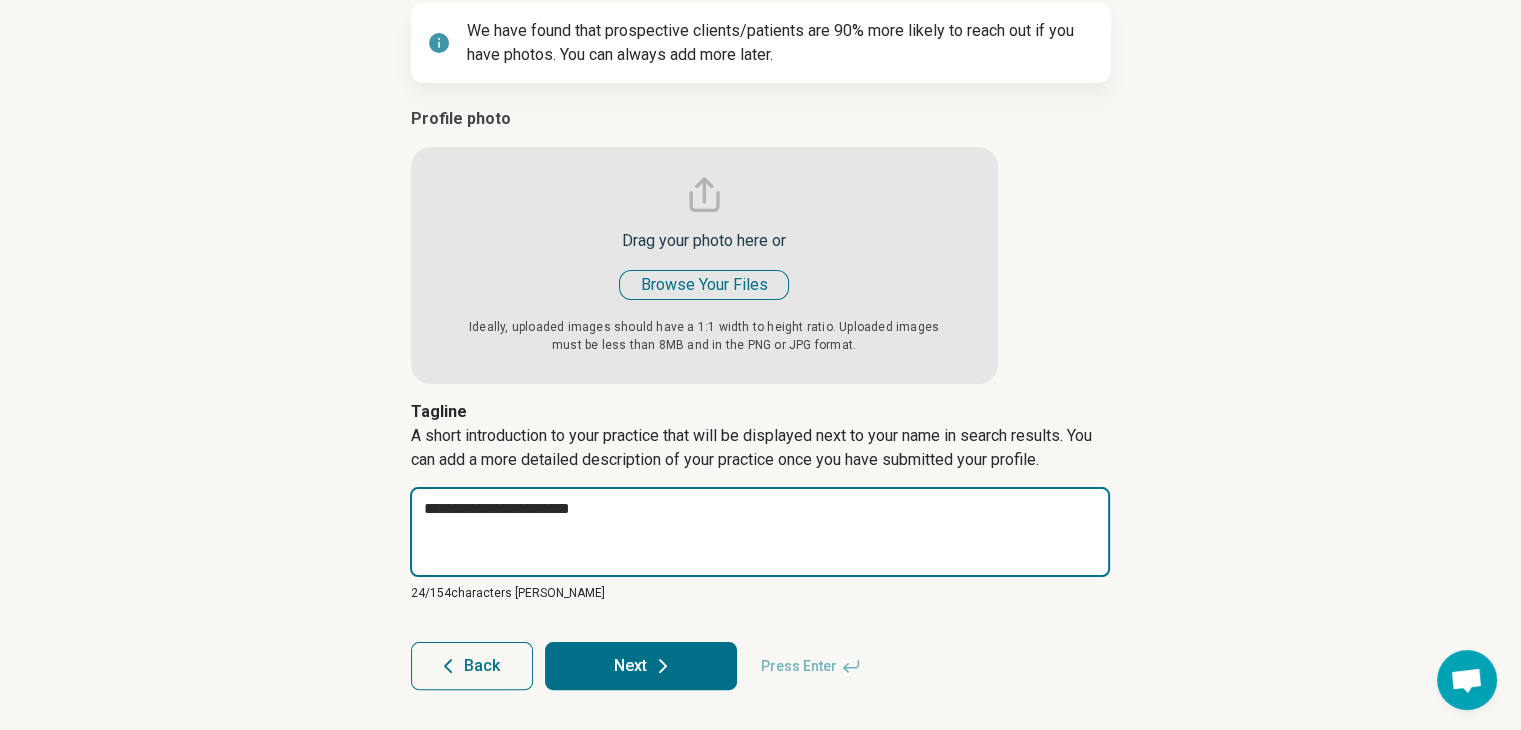 type on "*" 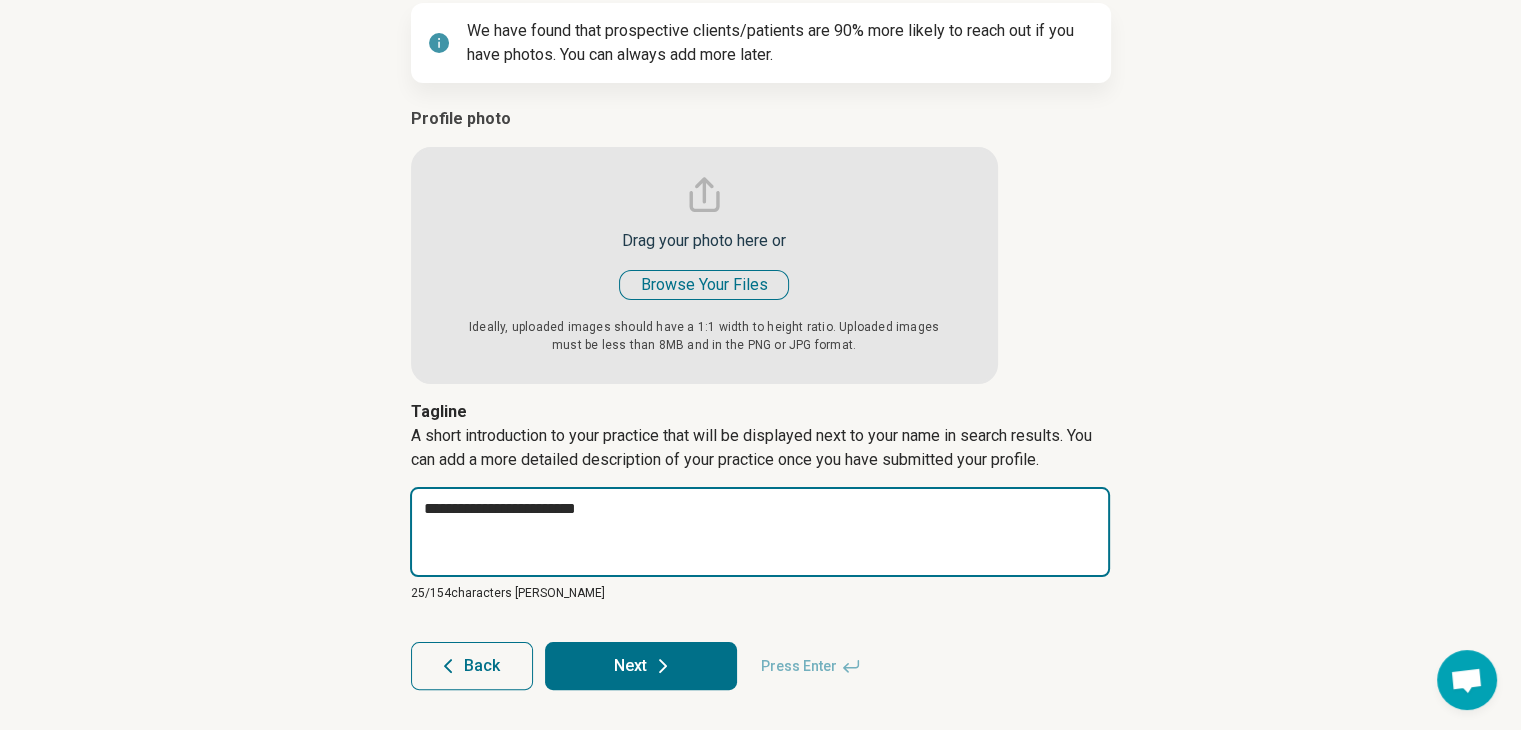 type on "*" 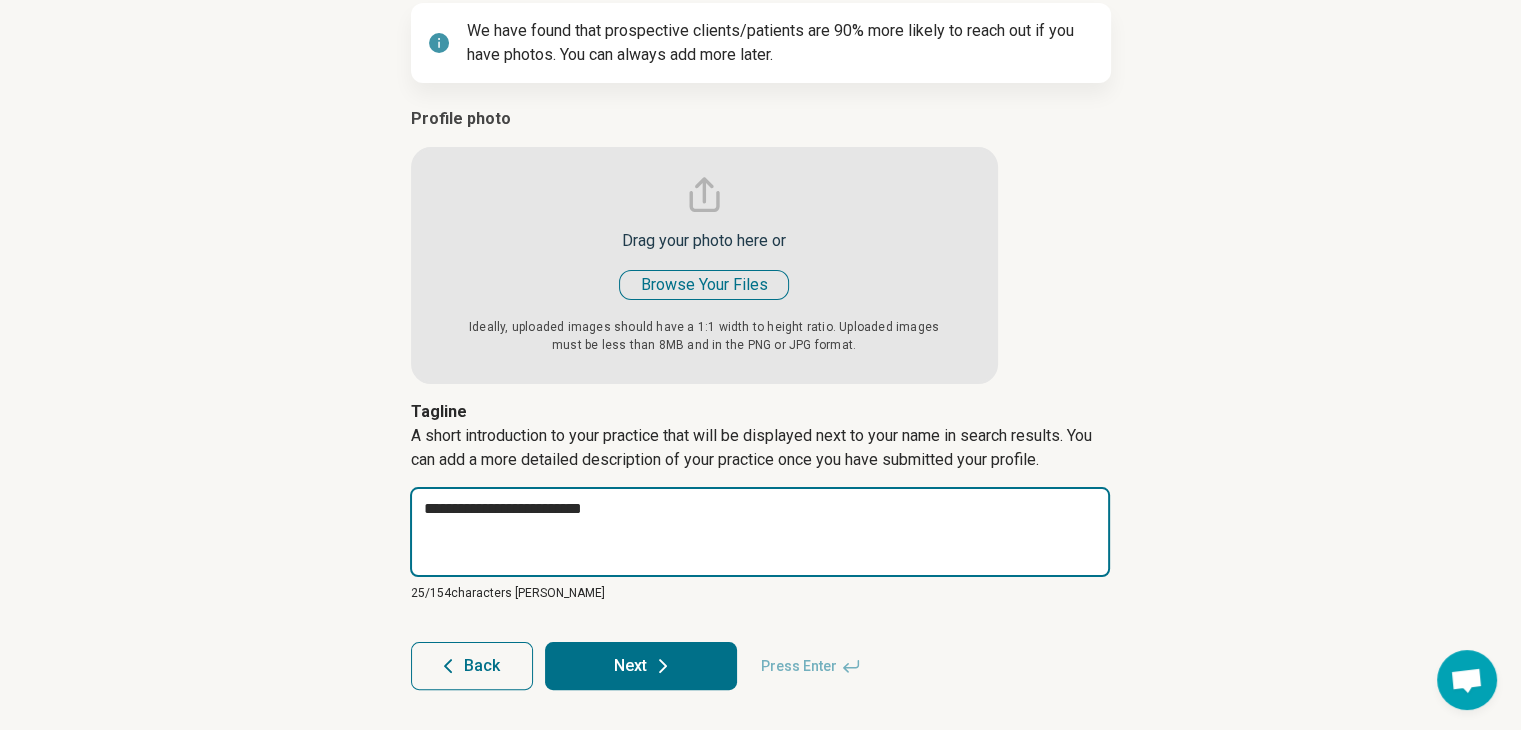 type on "*" 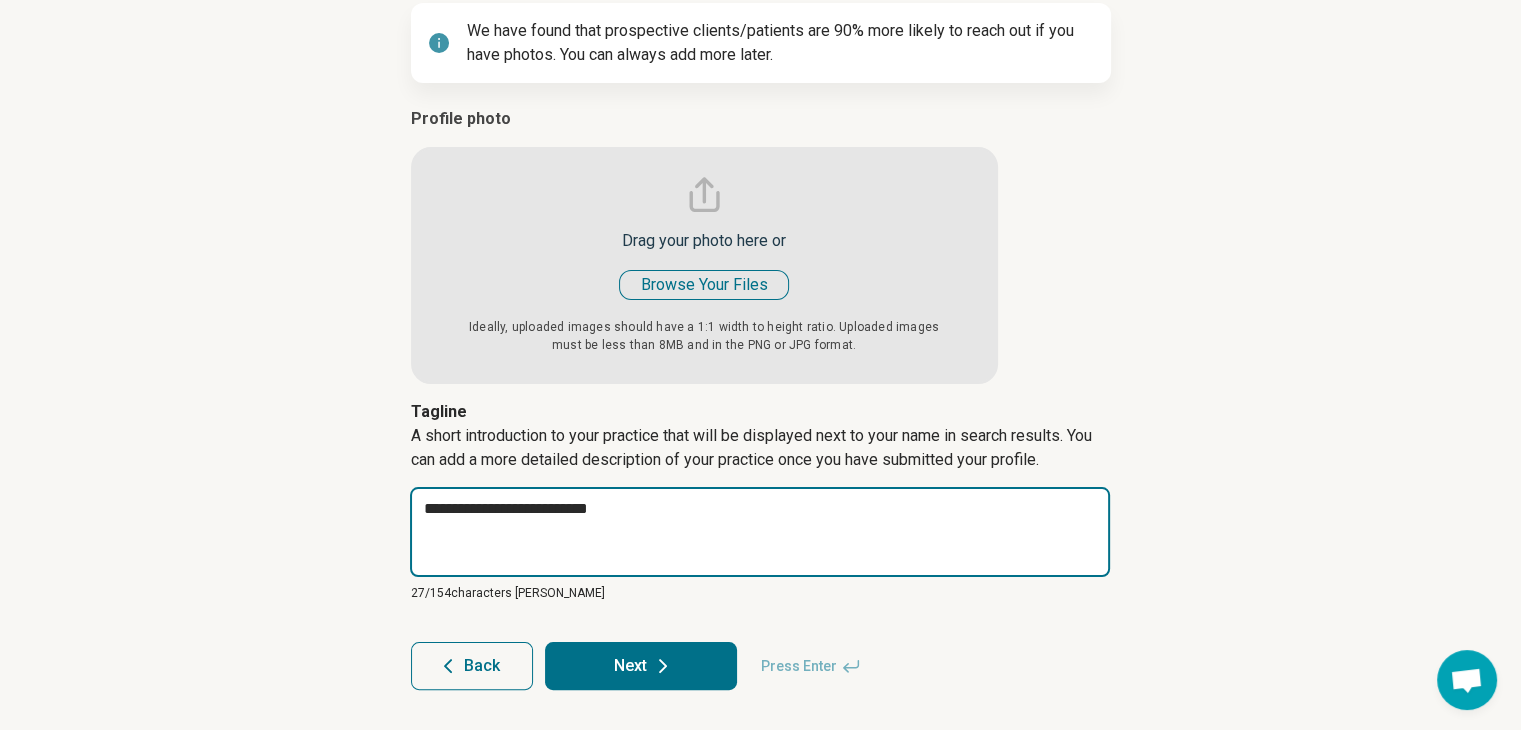 type on "*" 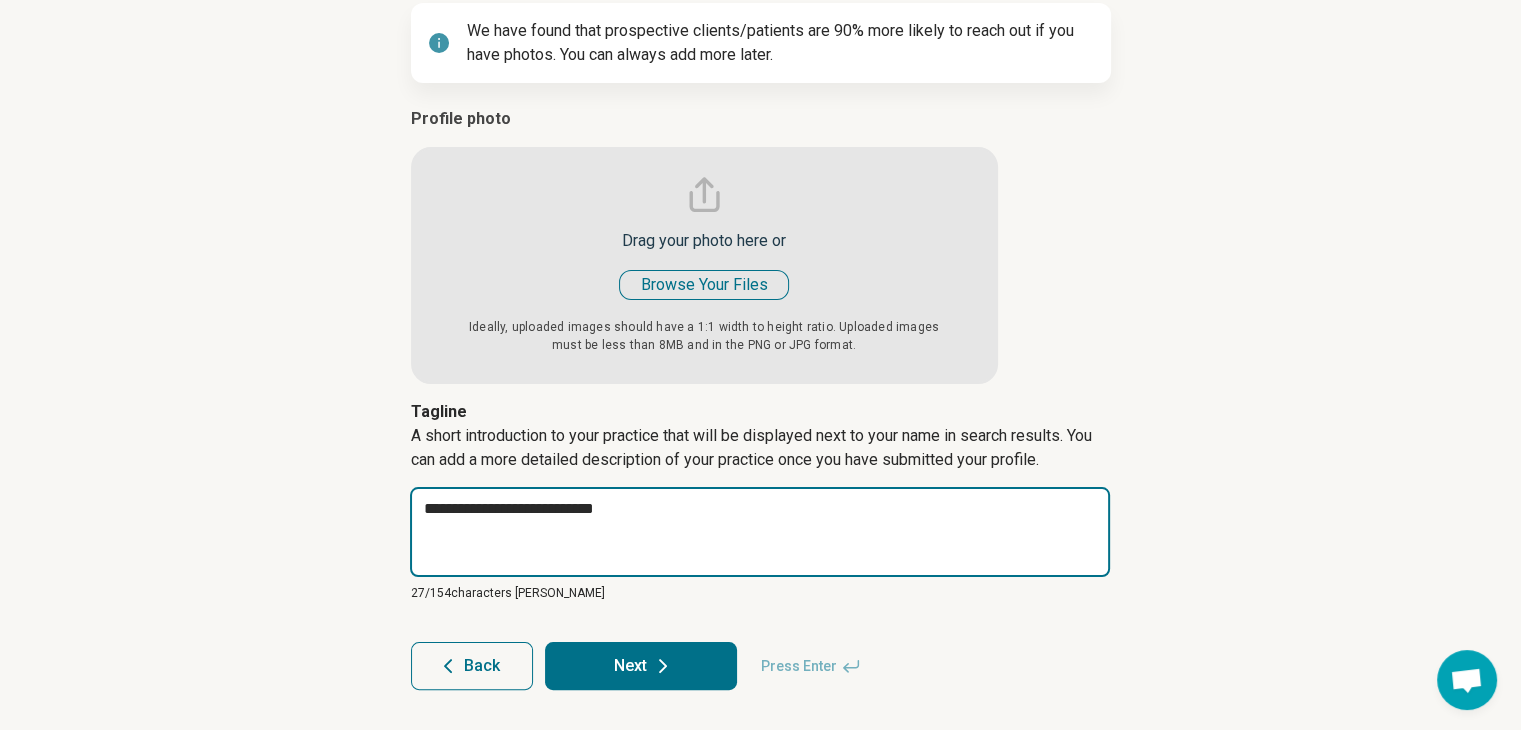 type on "*" 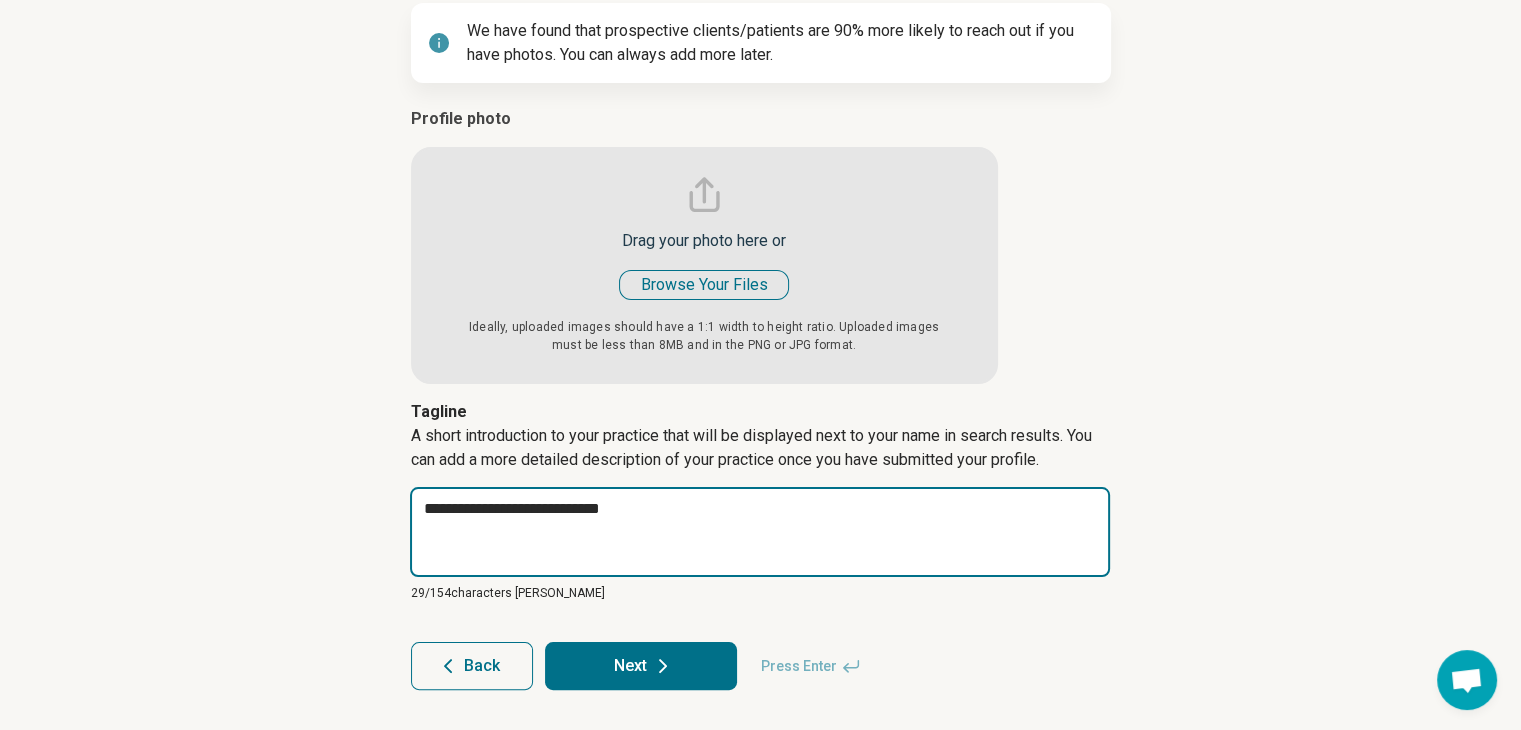 type on "*" 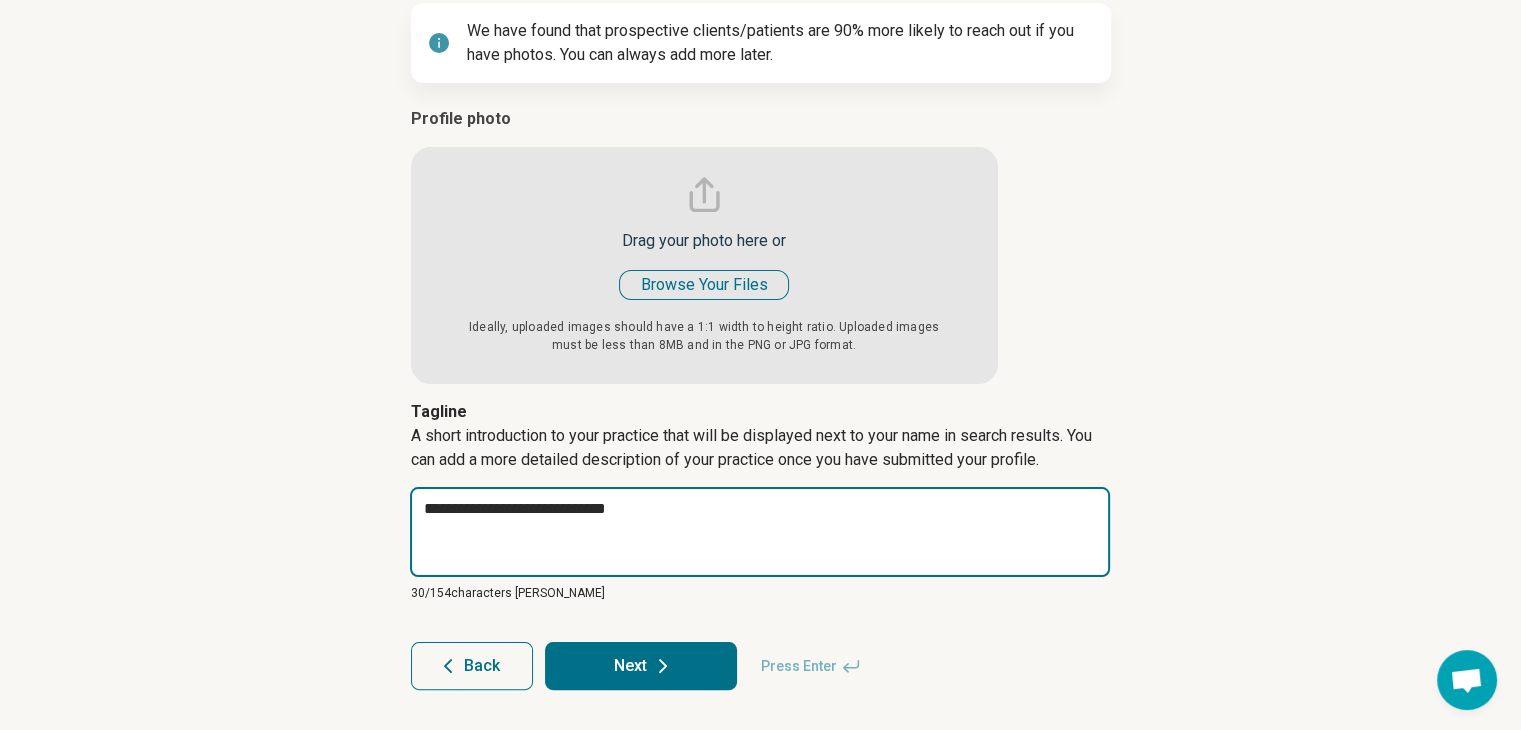 type on "*" 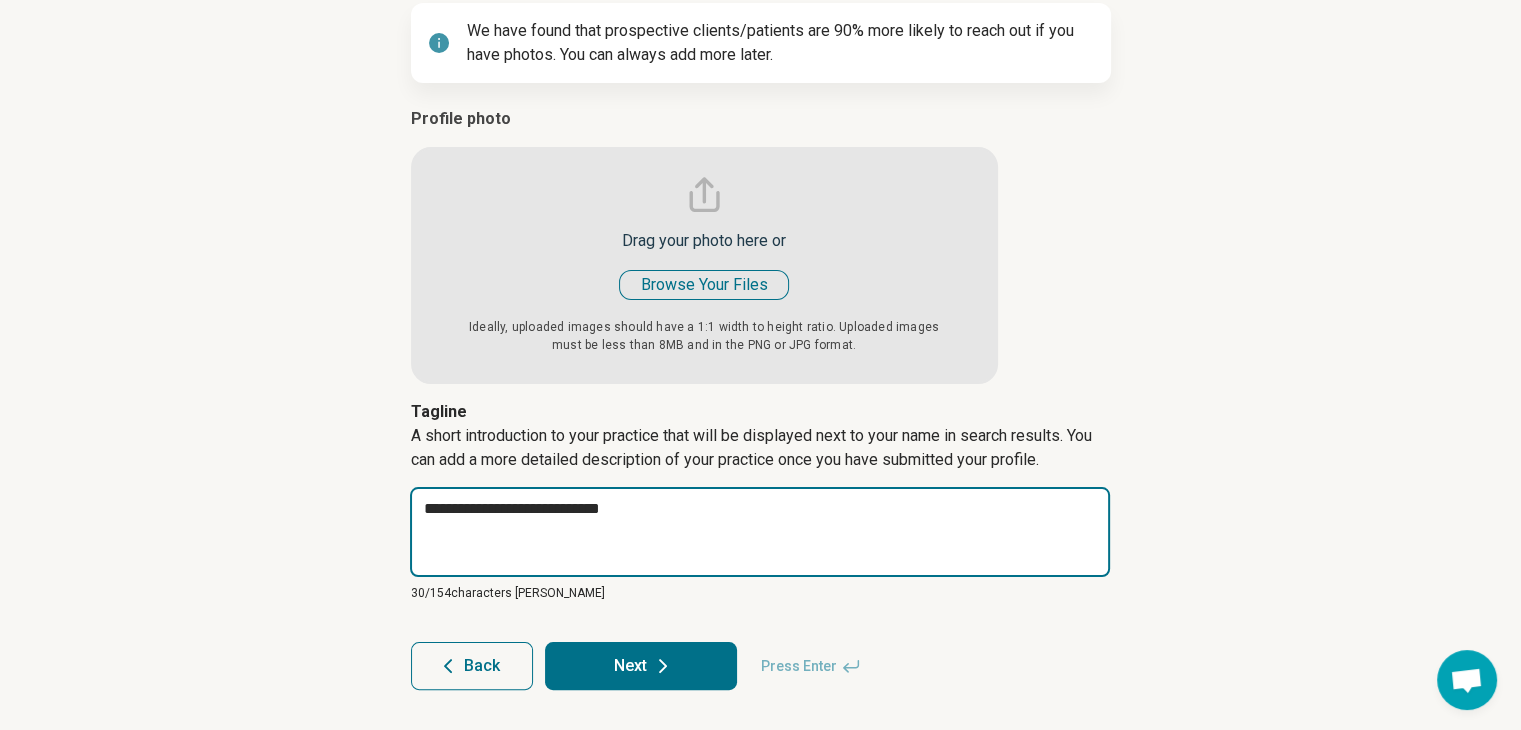 type on "*" 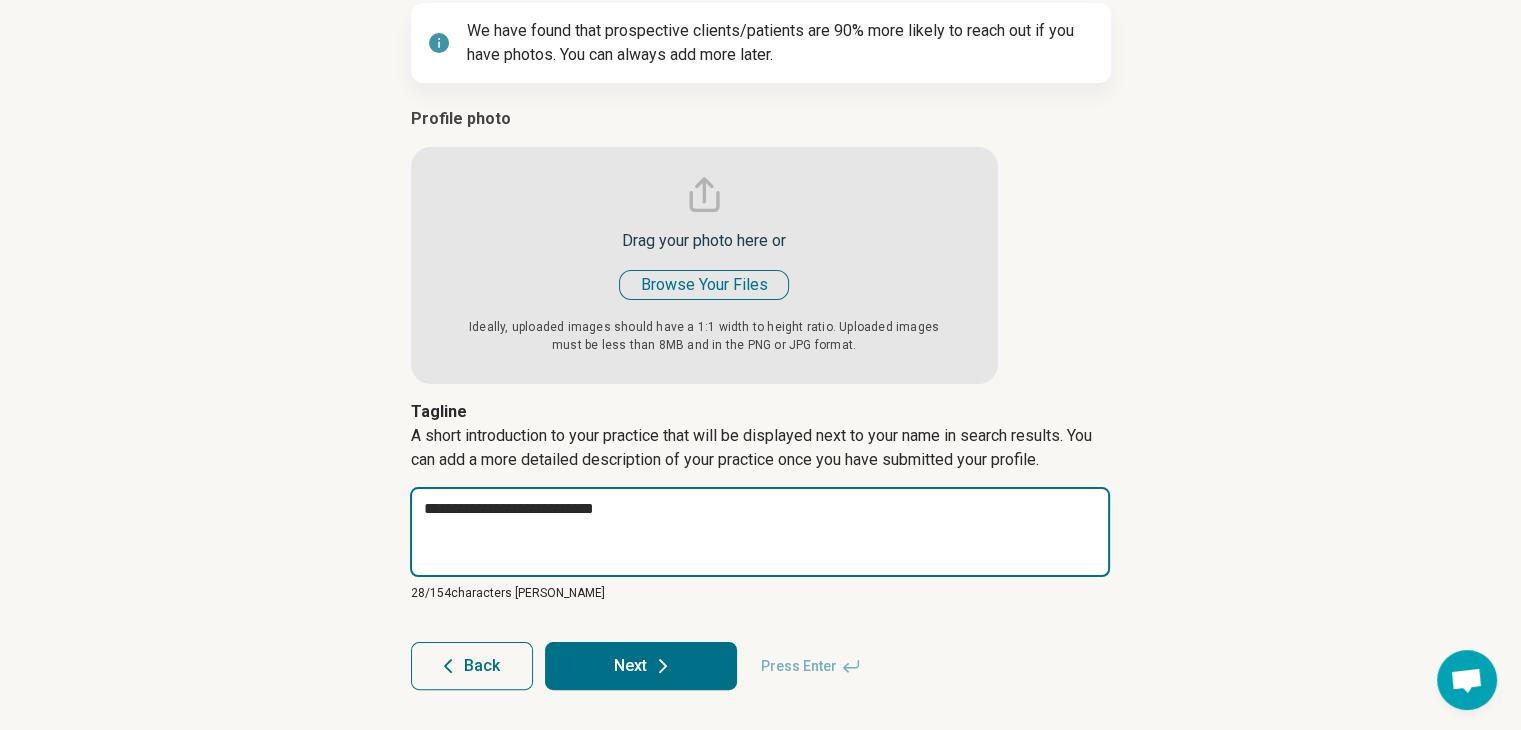 type on "*" 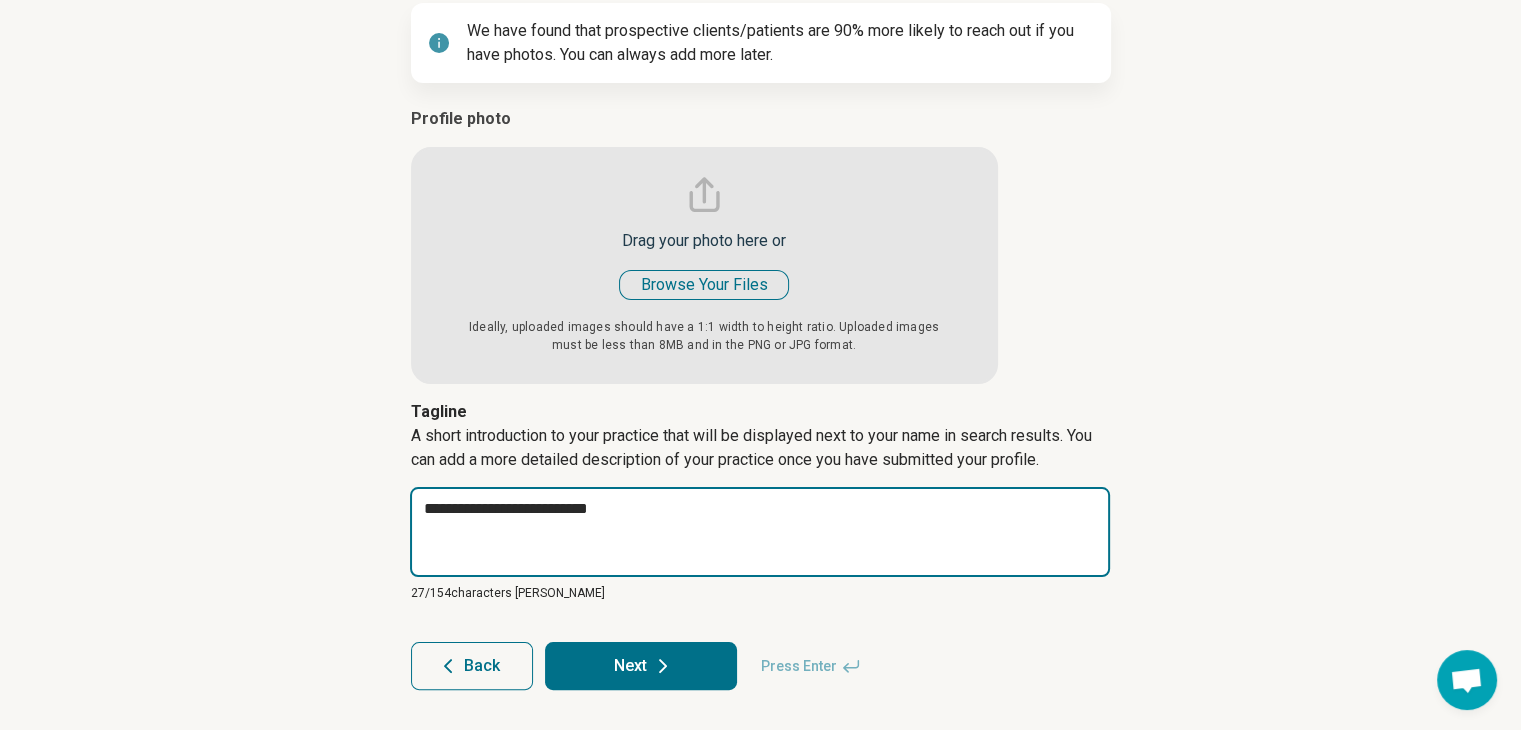 type on "*" 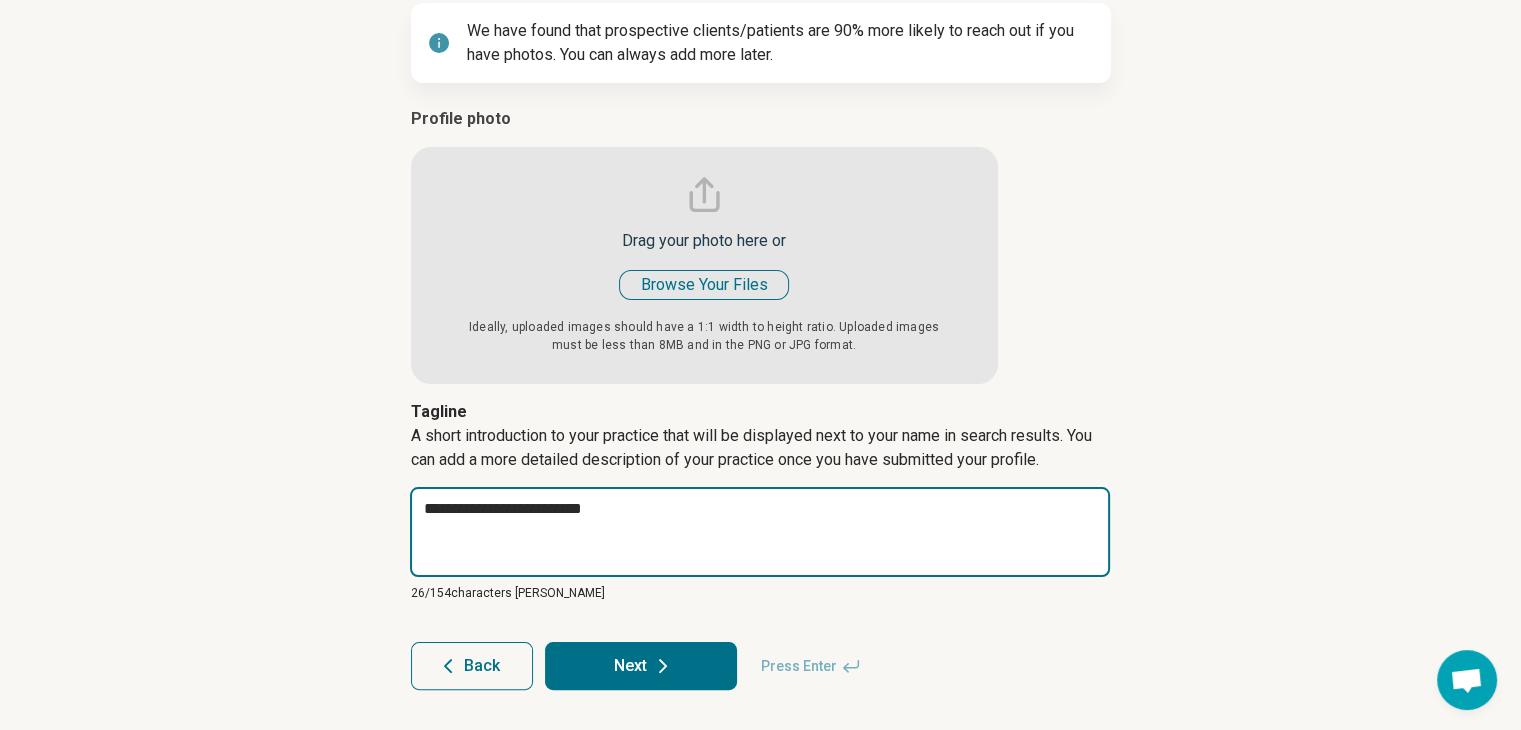 type on "*" 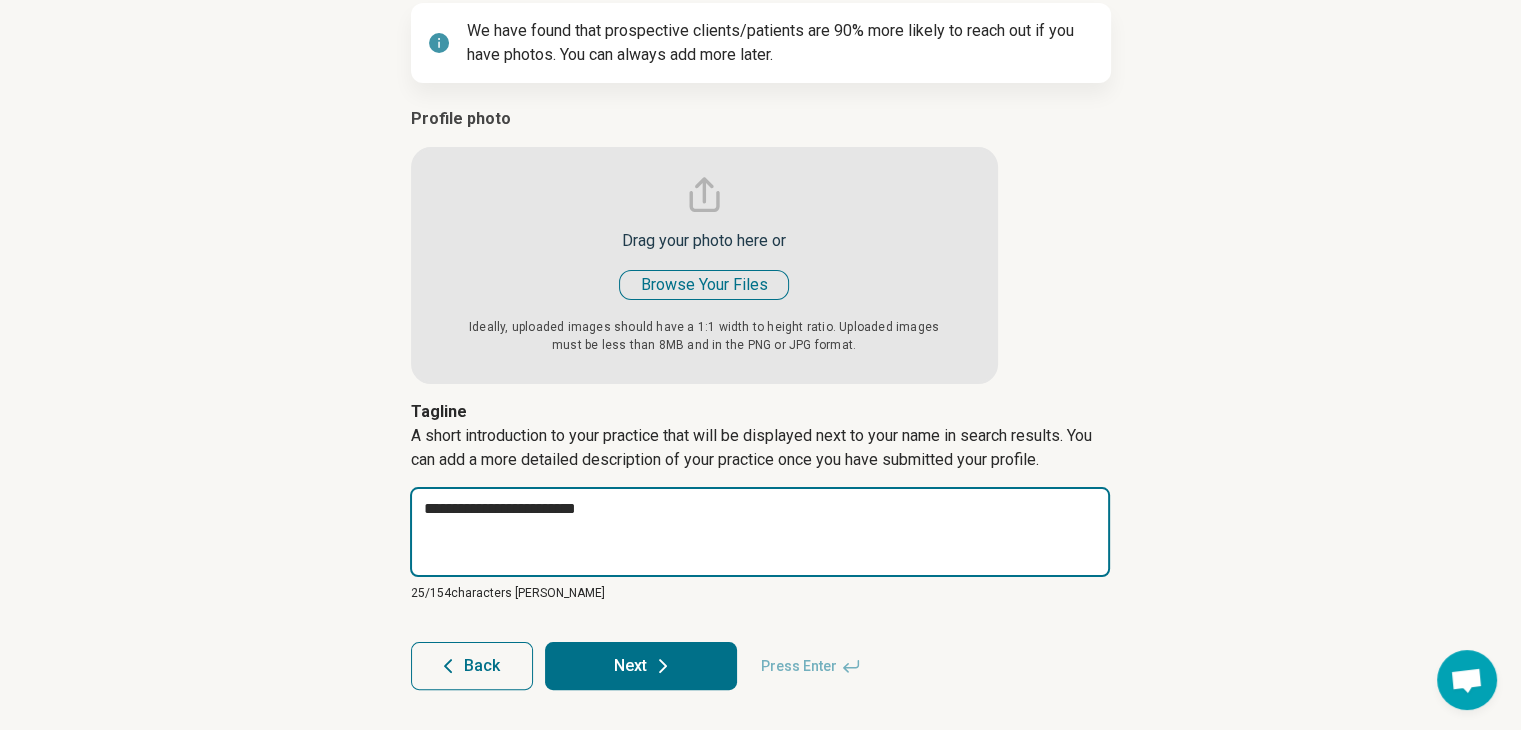 type on "*" 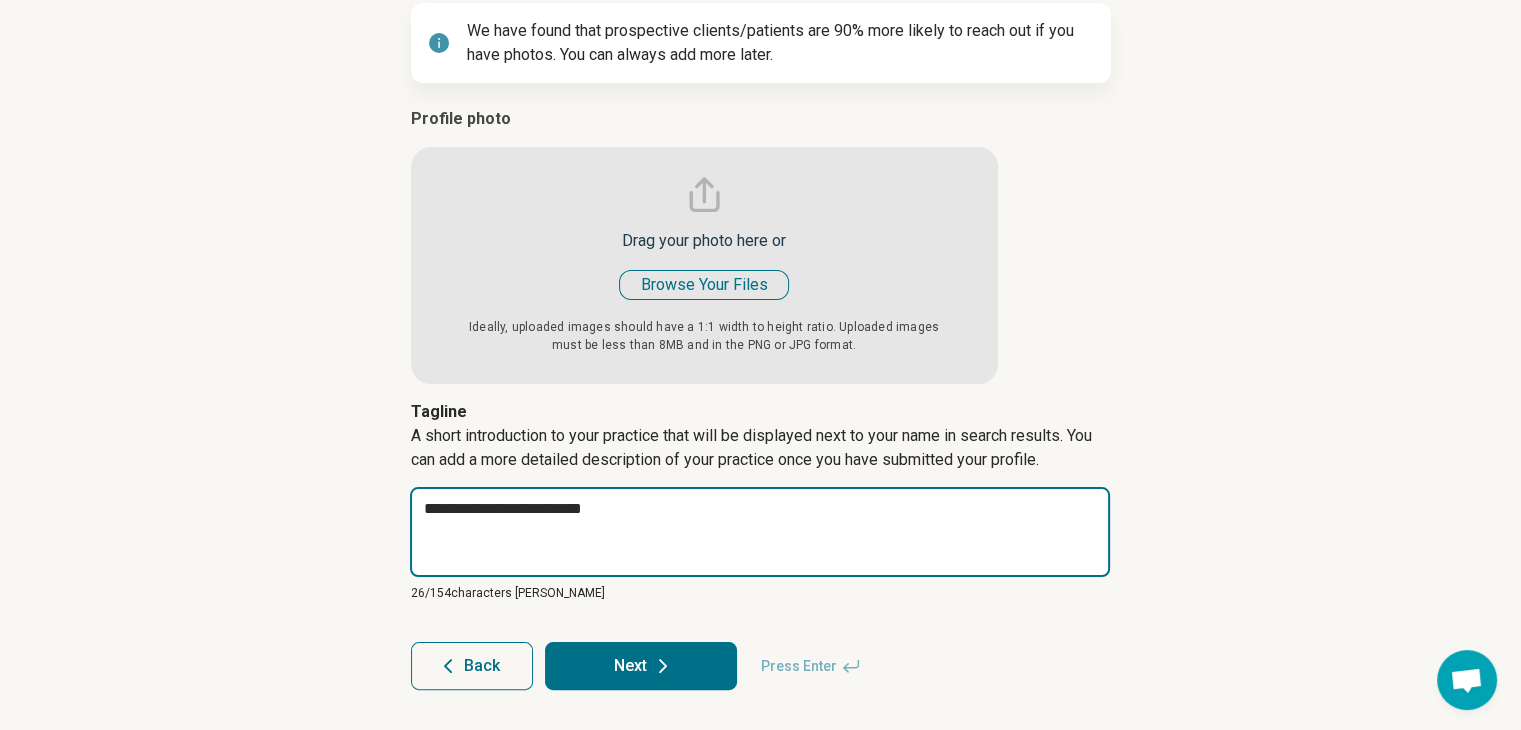 type on "*" 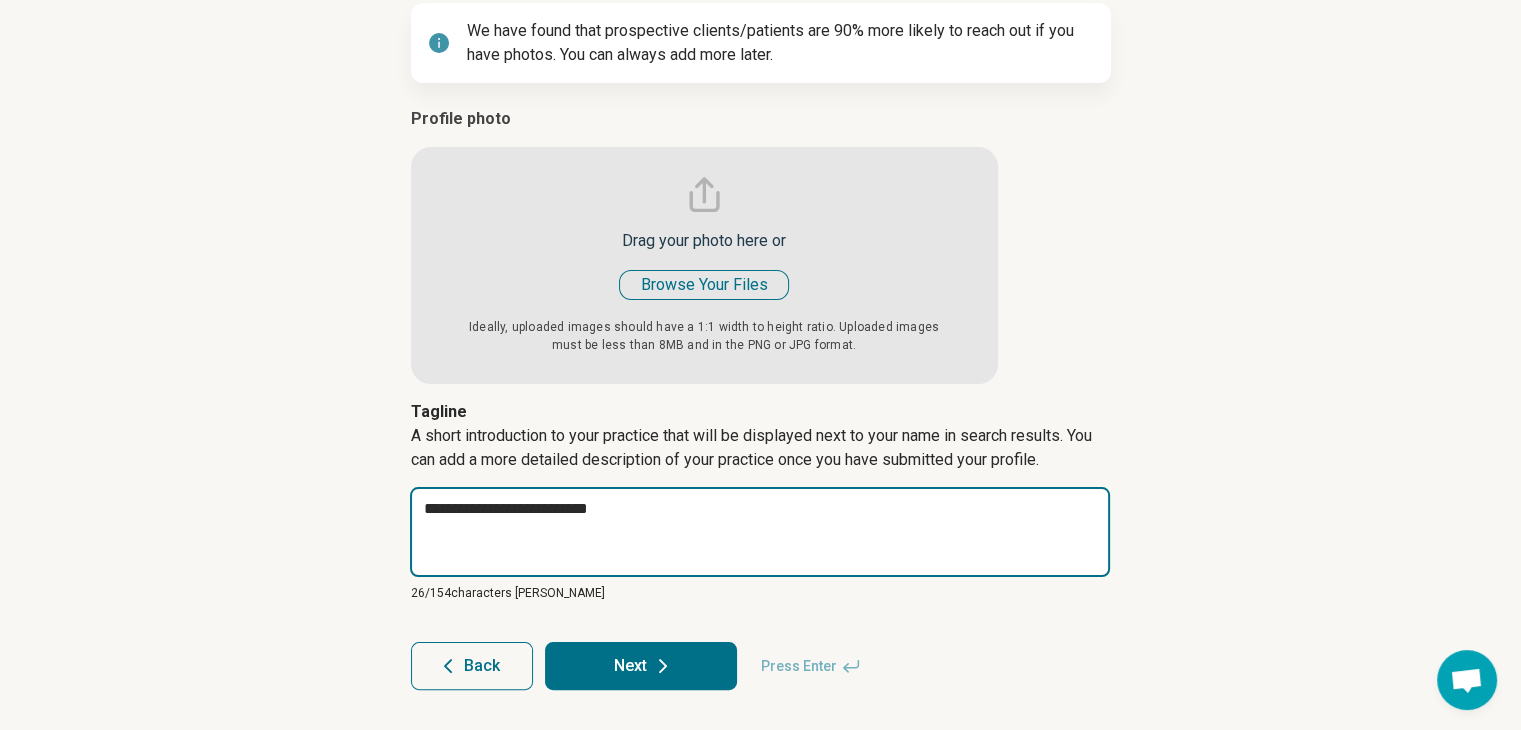 type on "*" 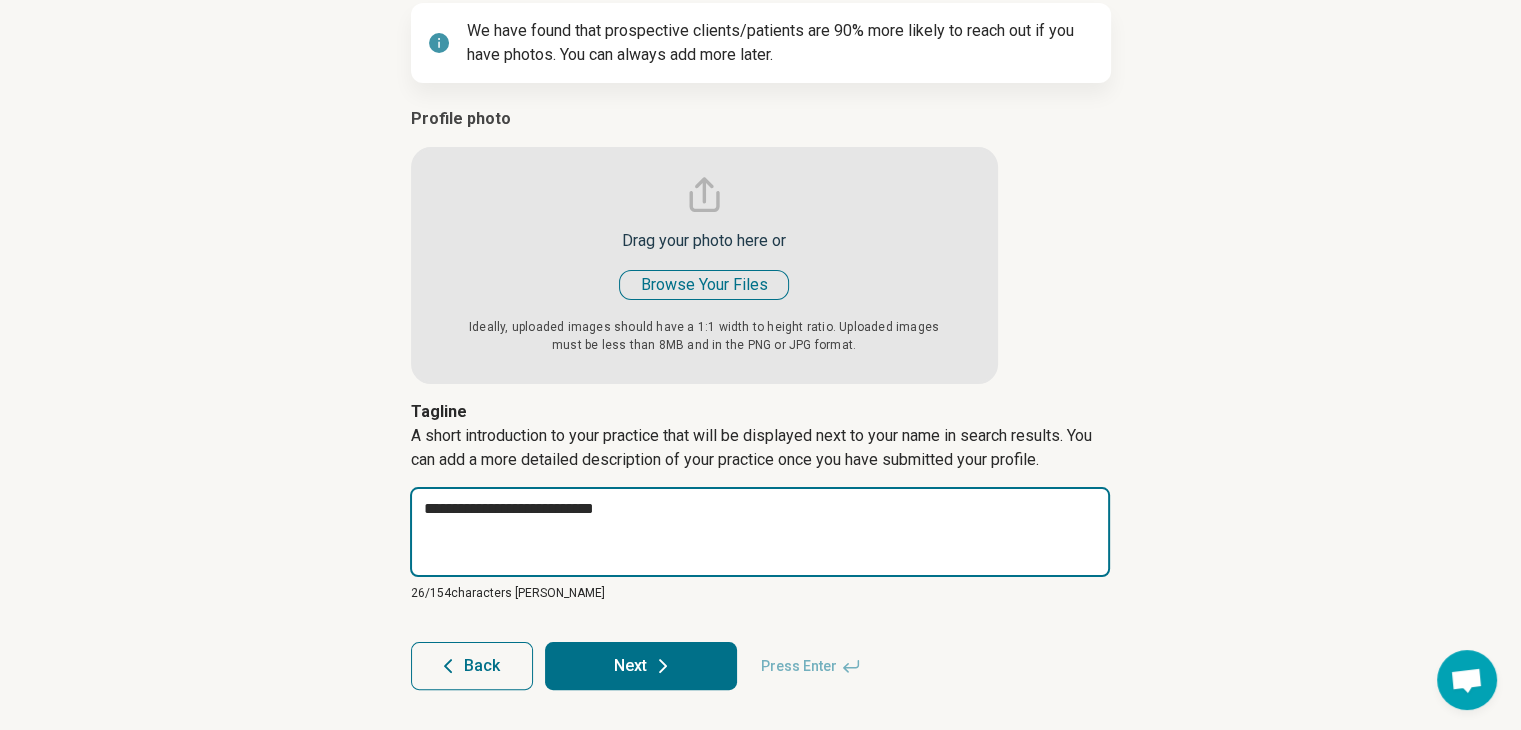 type on "*" 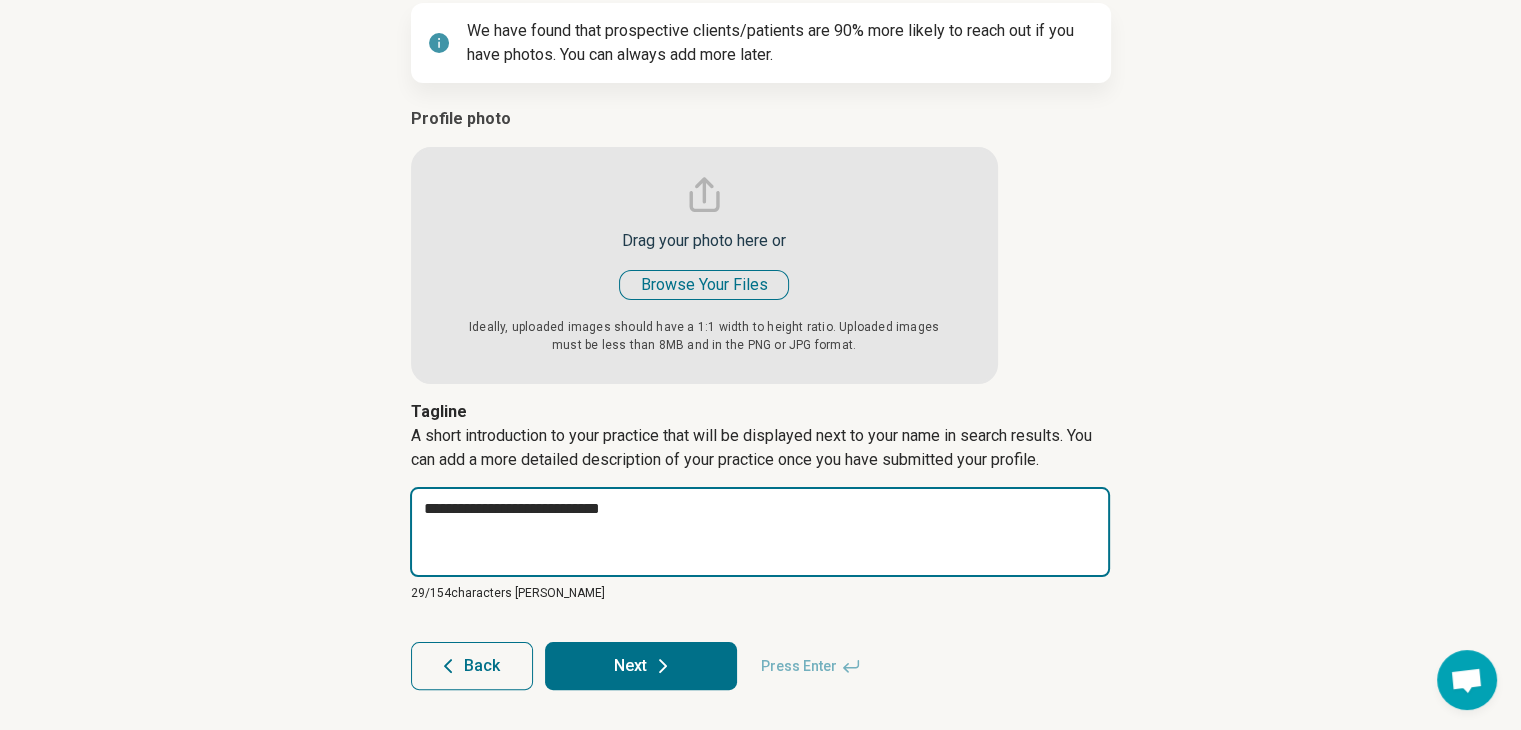 type on "*" 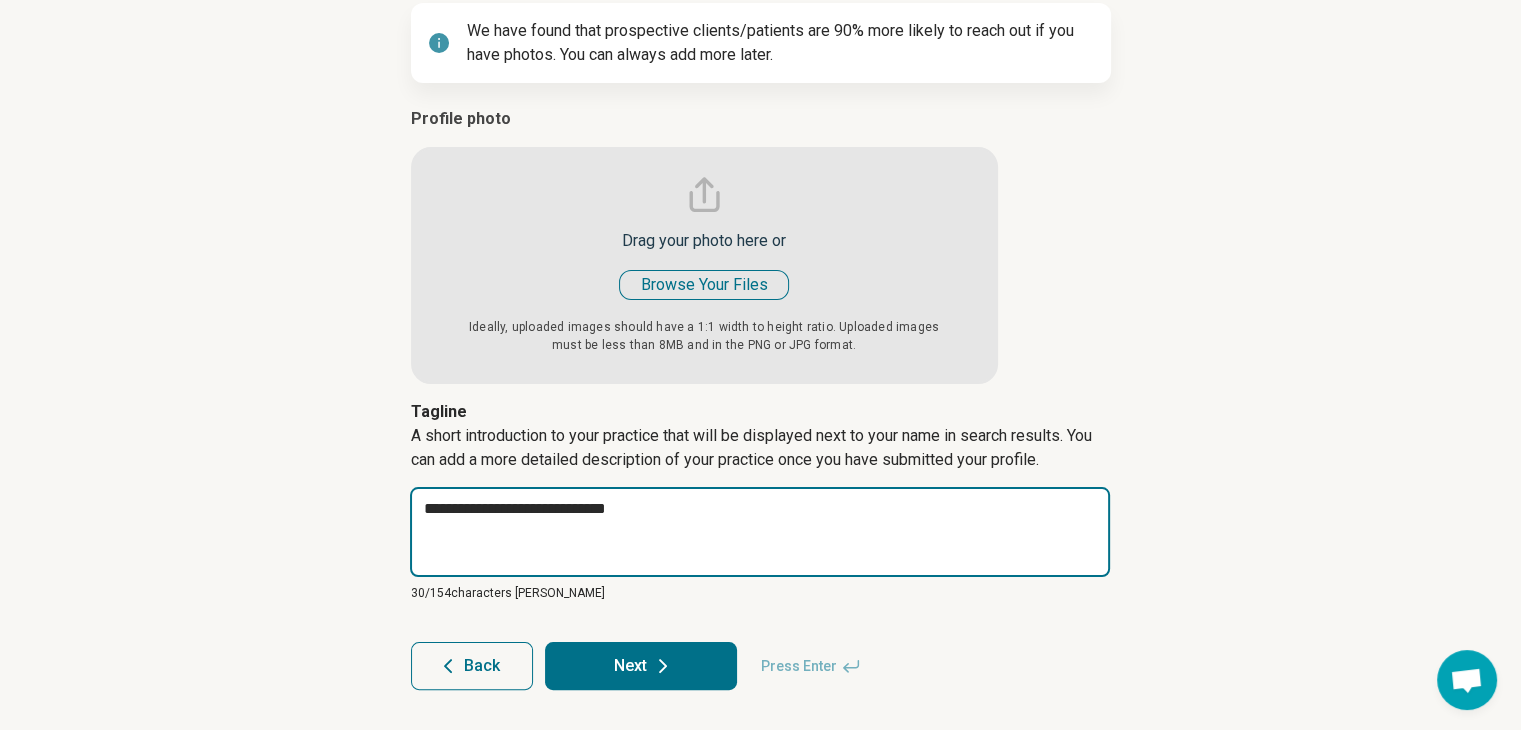 type on "*" 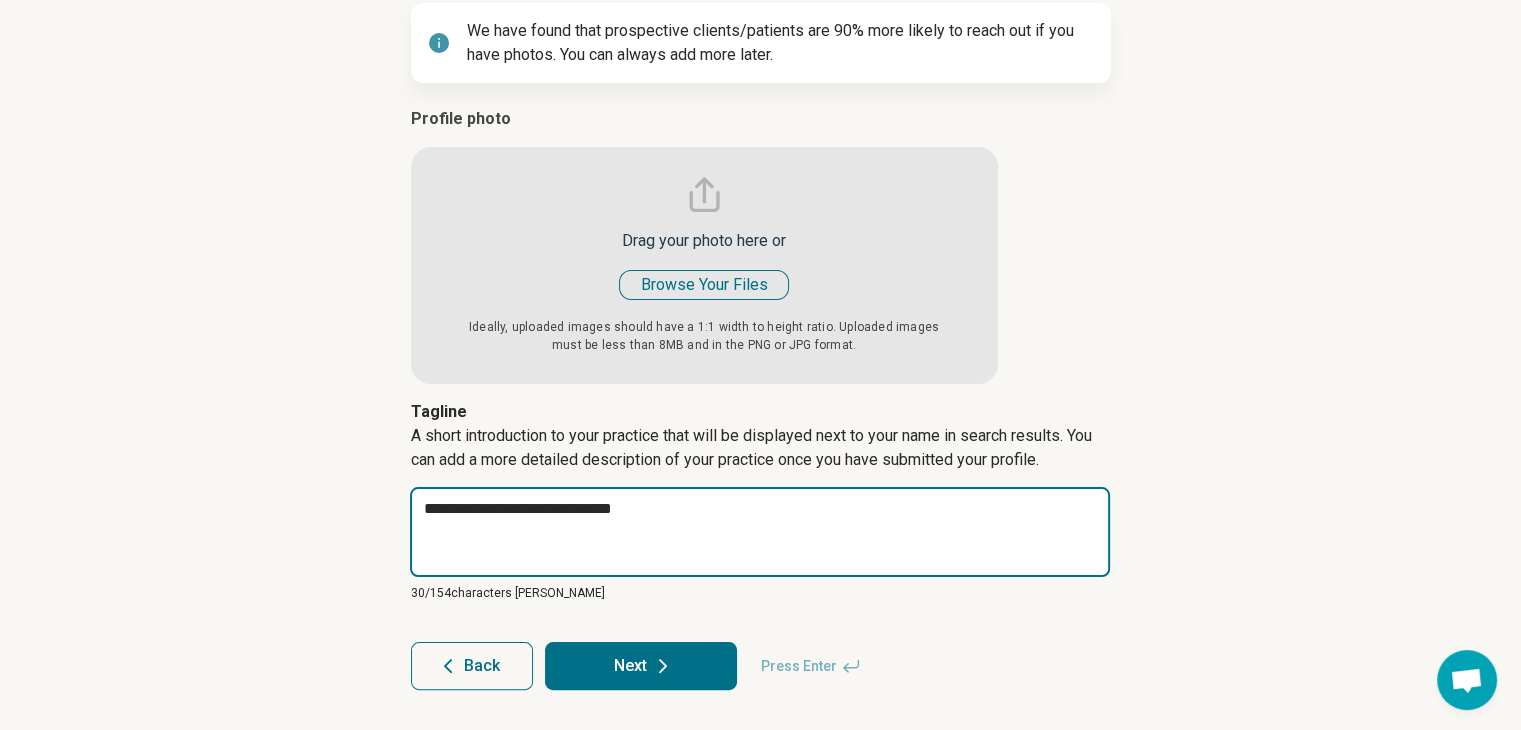 type on "*" 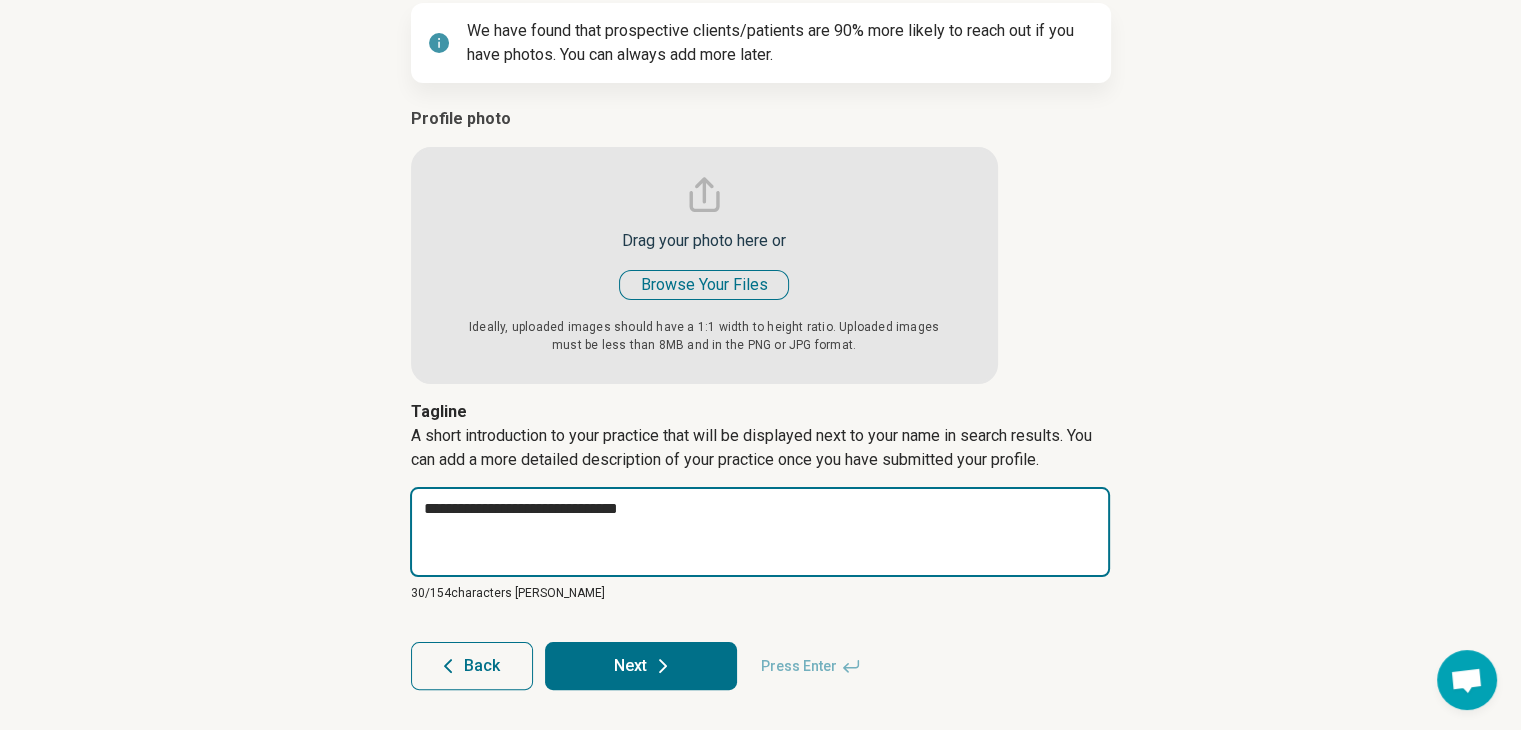 type on "*" 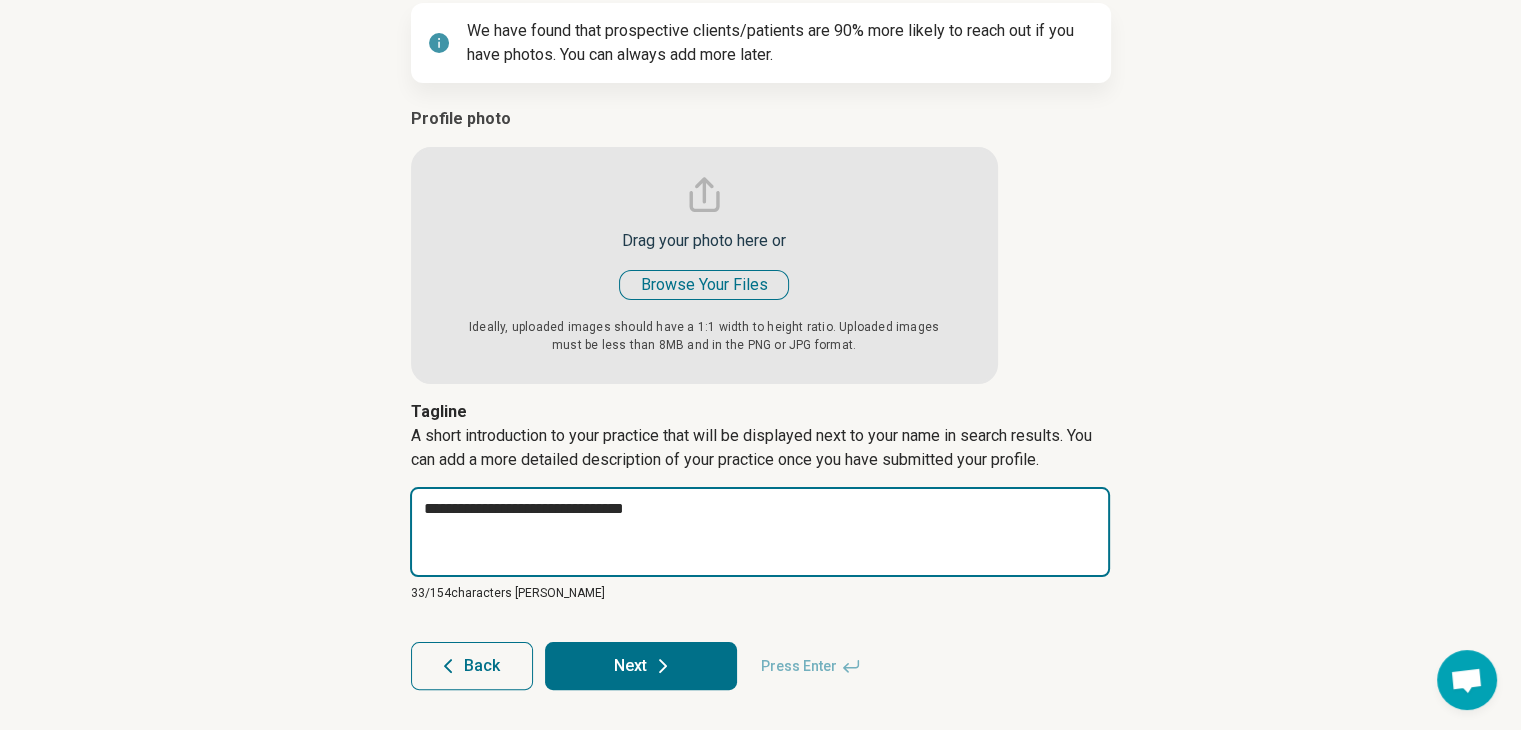 type on "*" 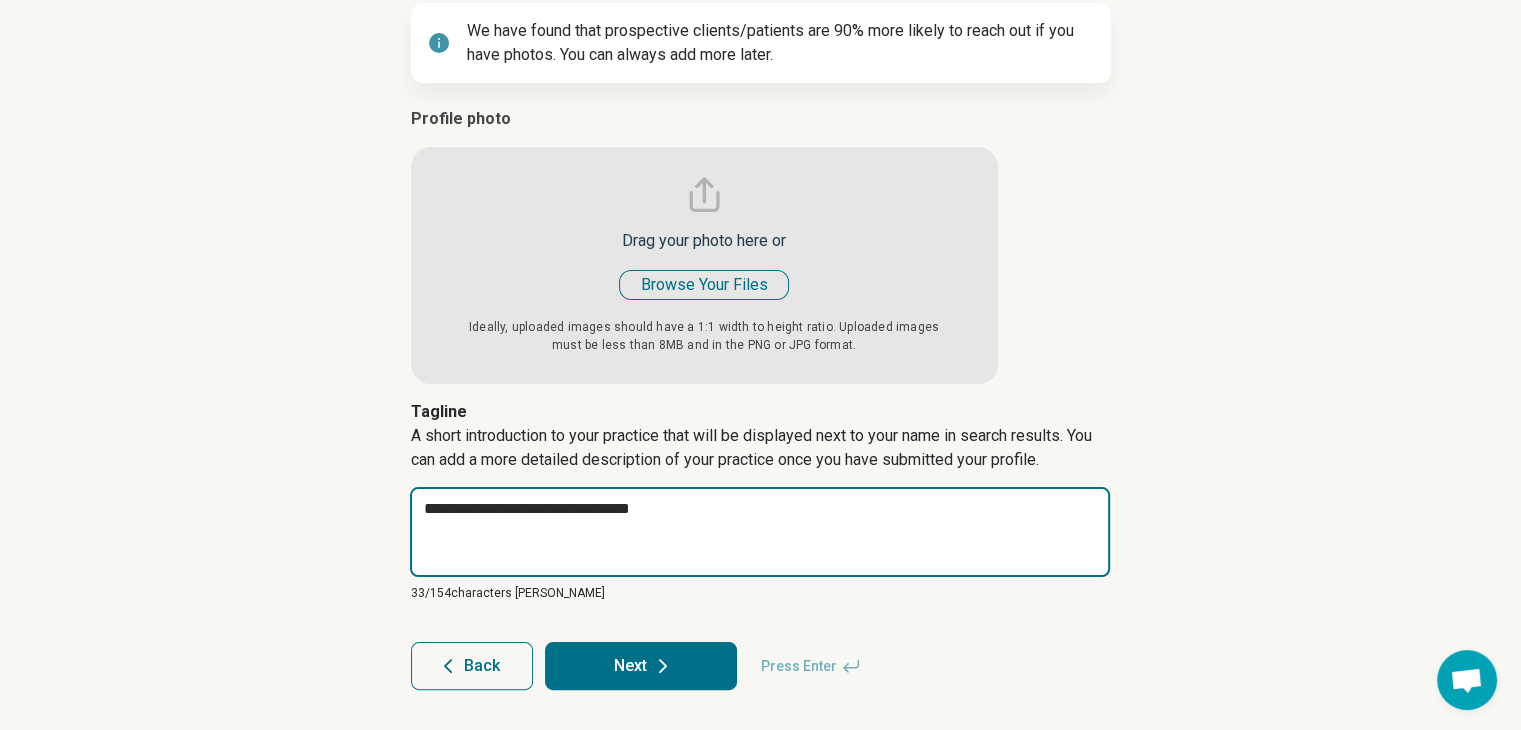 type on "*" 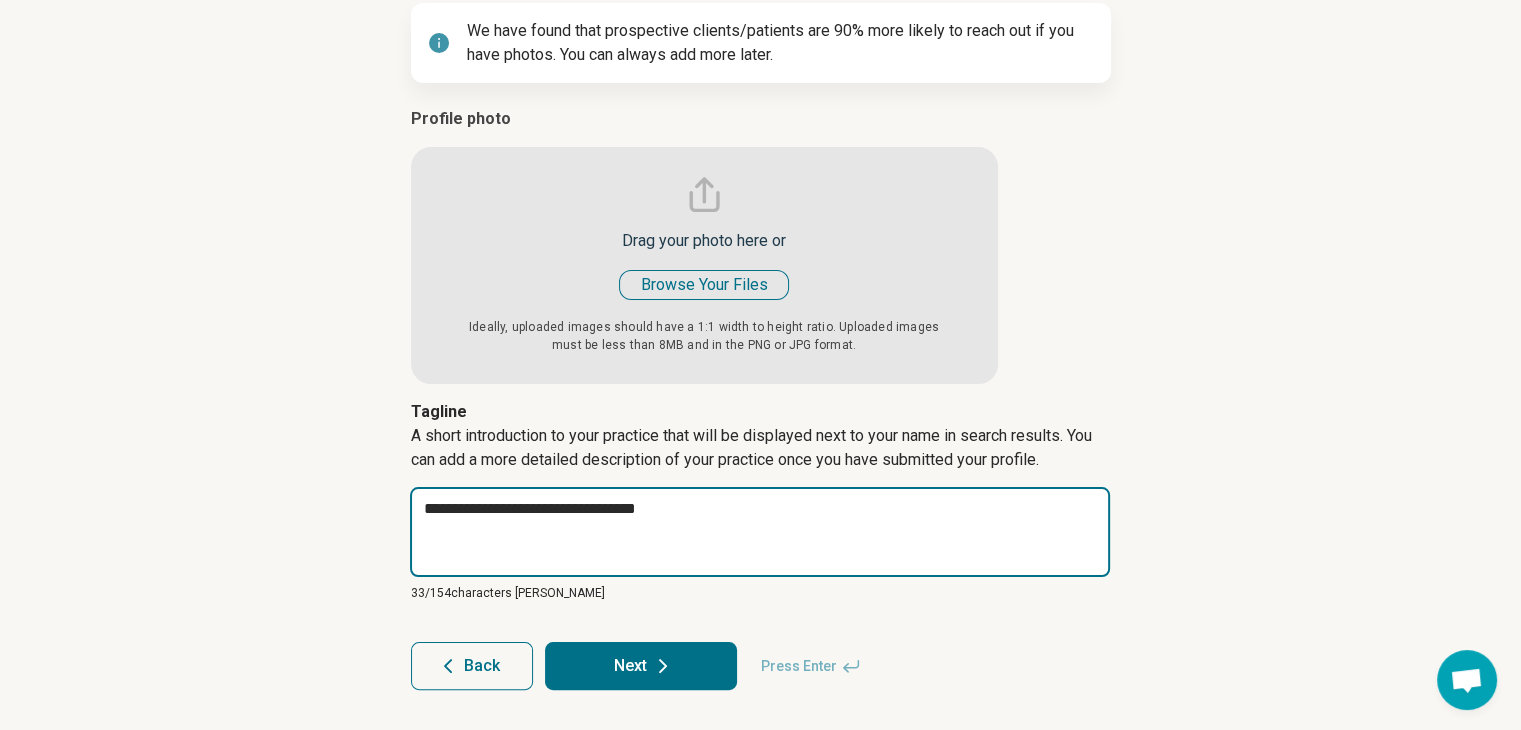 type on "*" 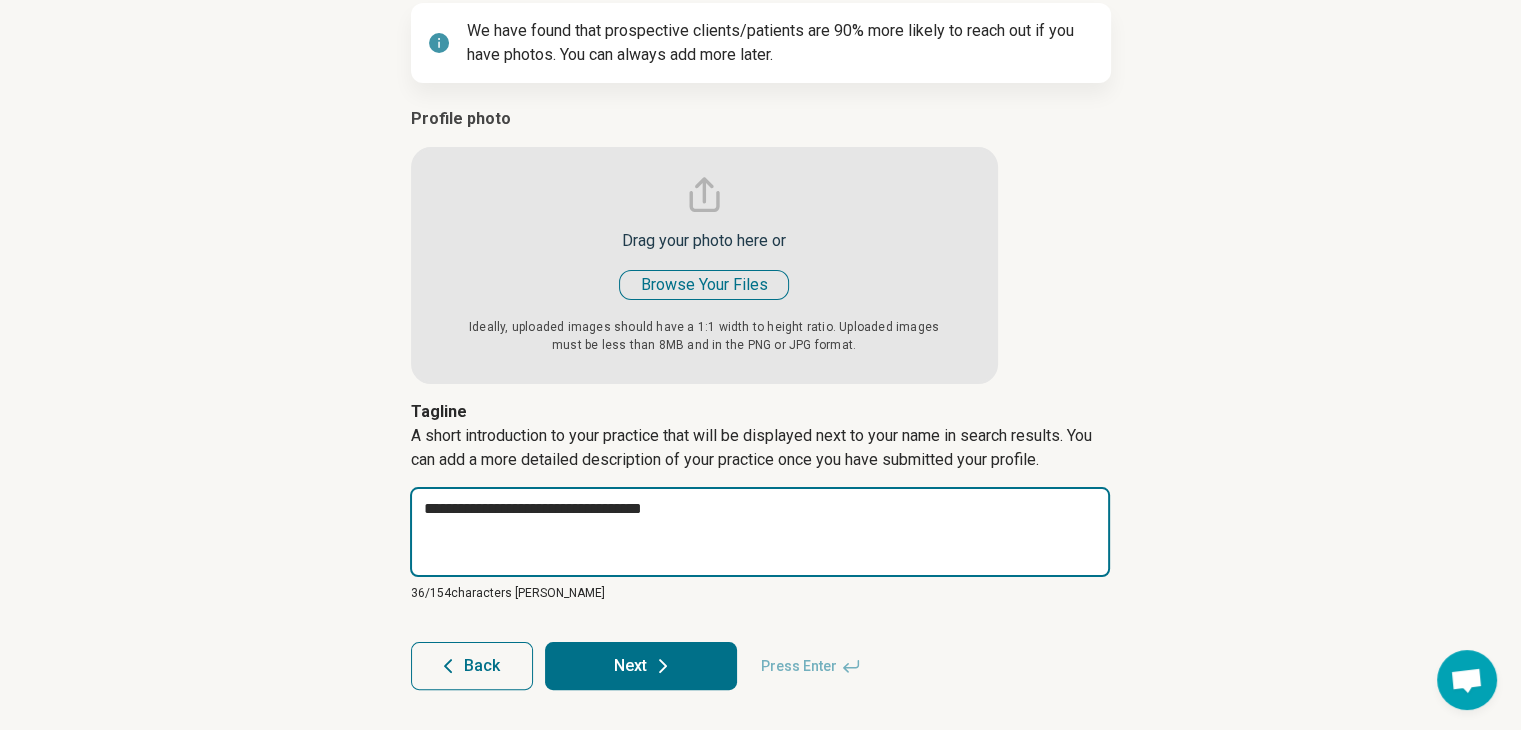 type on "*" 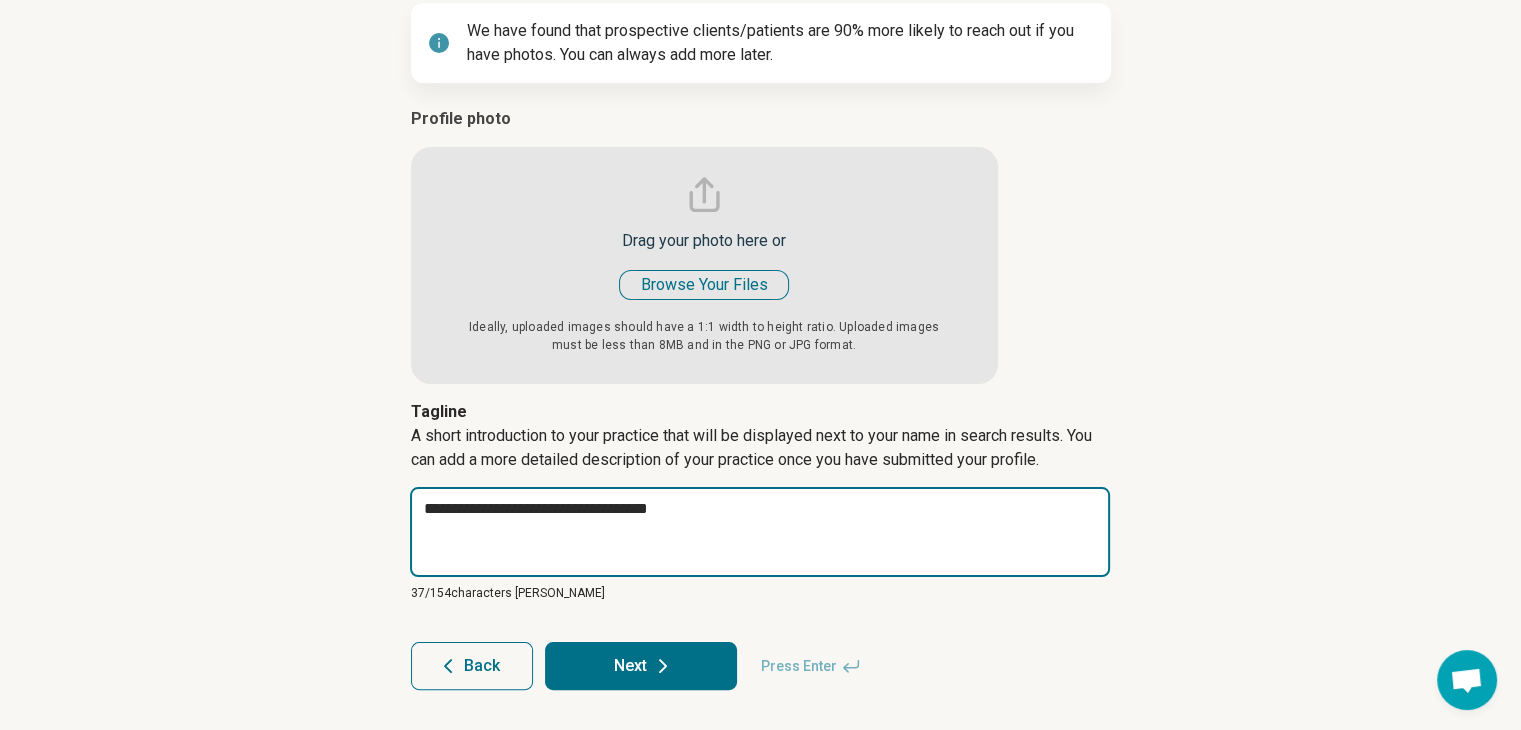 type on "*" 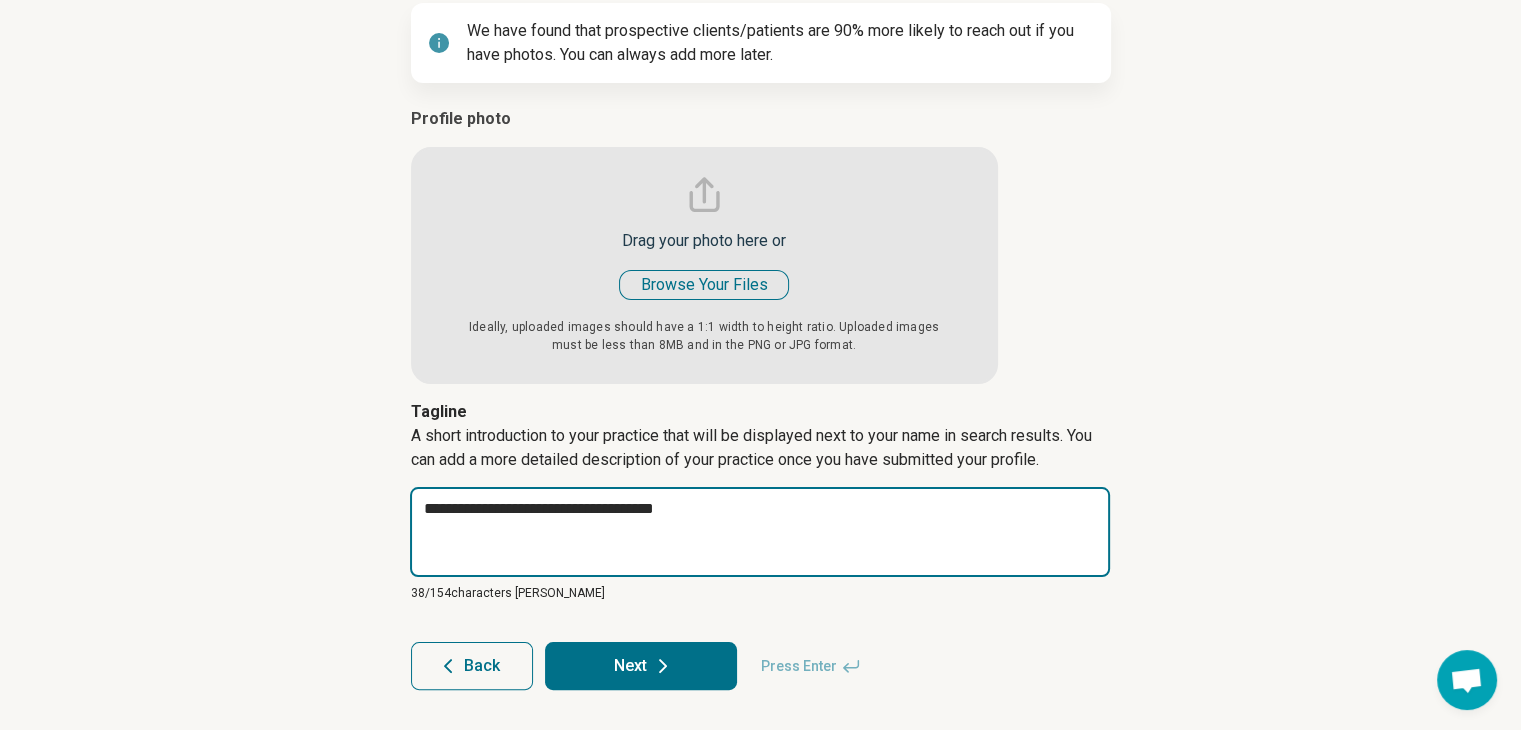 type on "*" 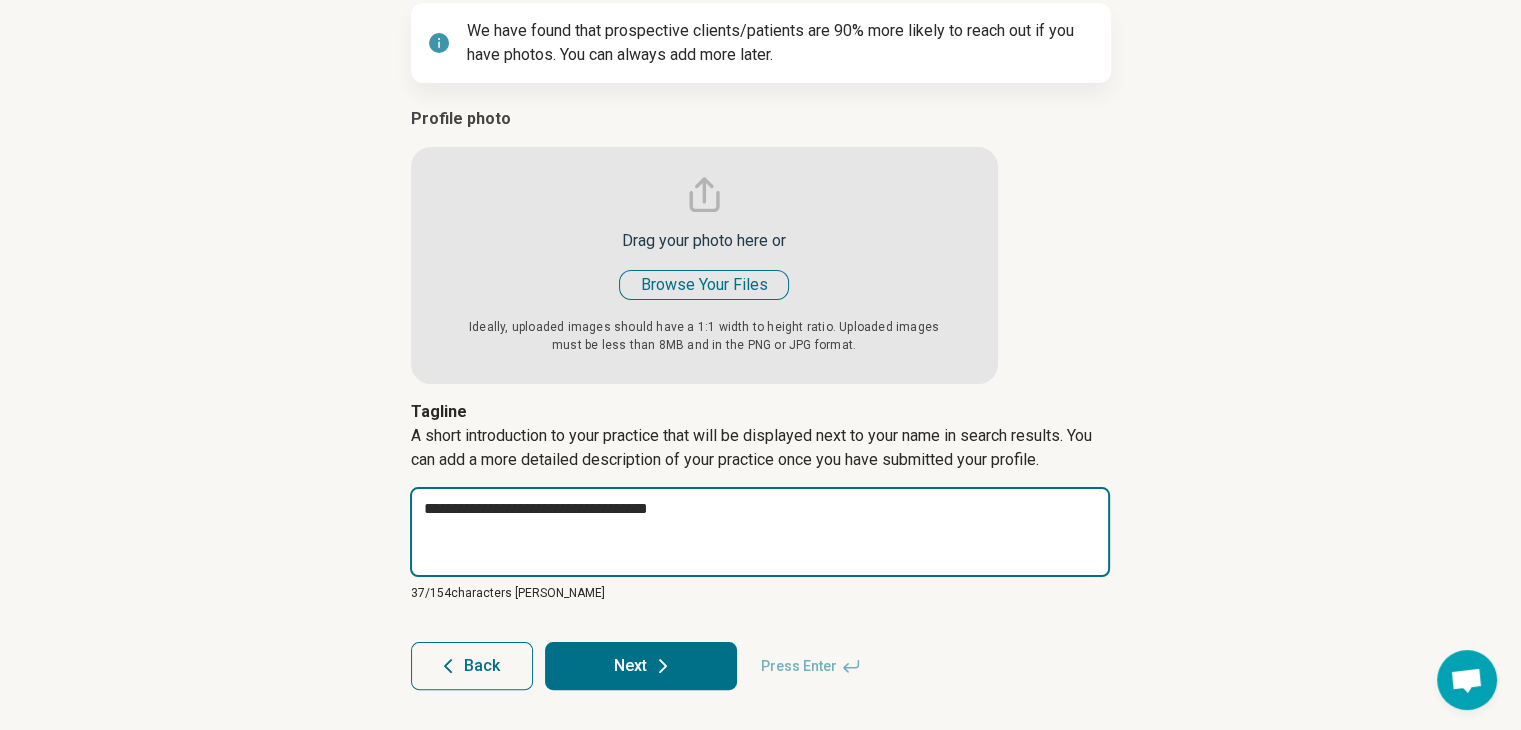 type on "*" 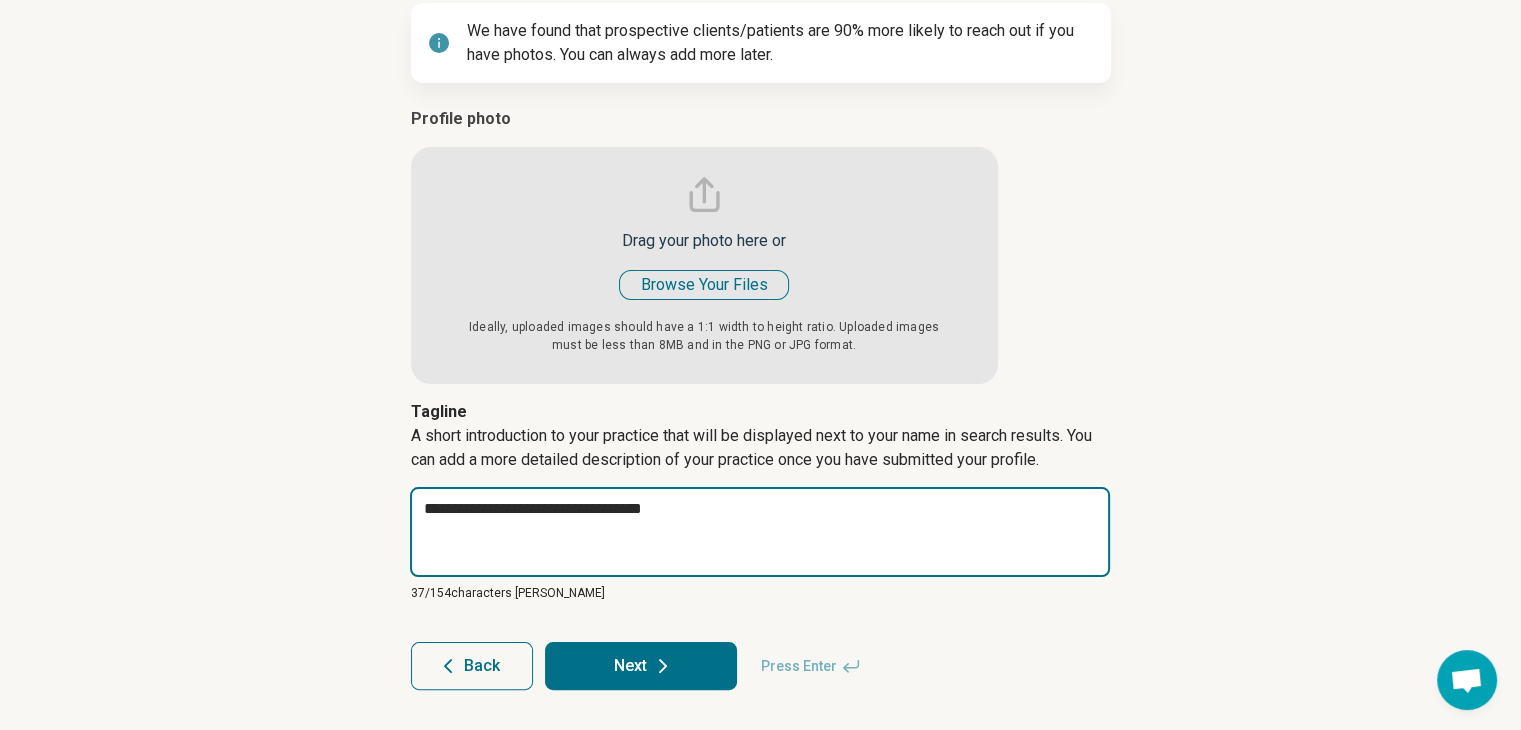 type on "*" 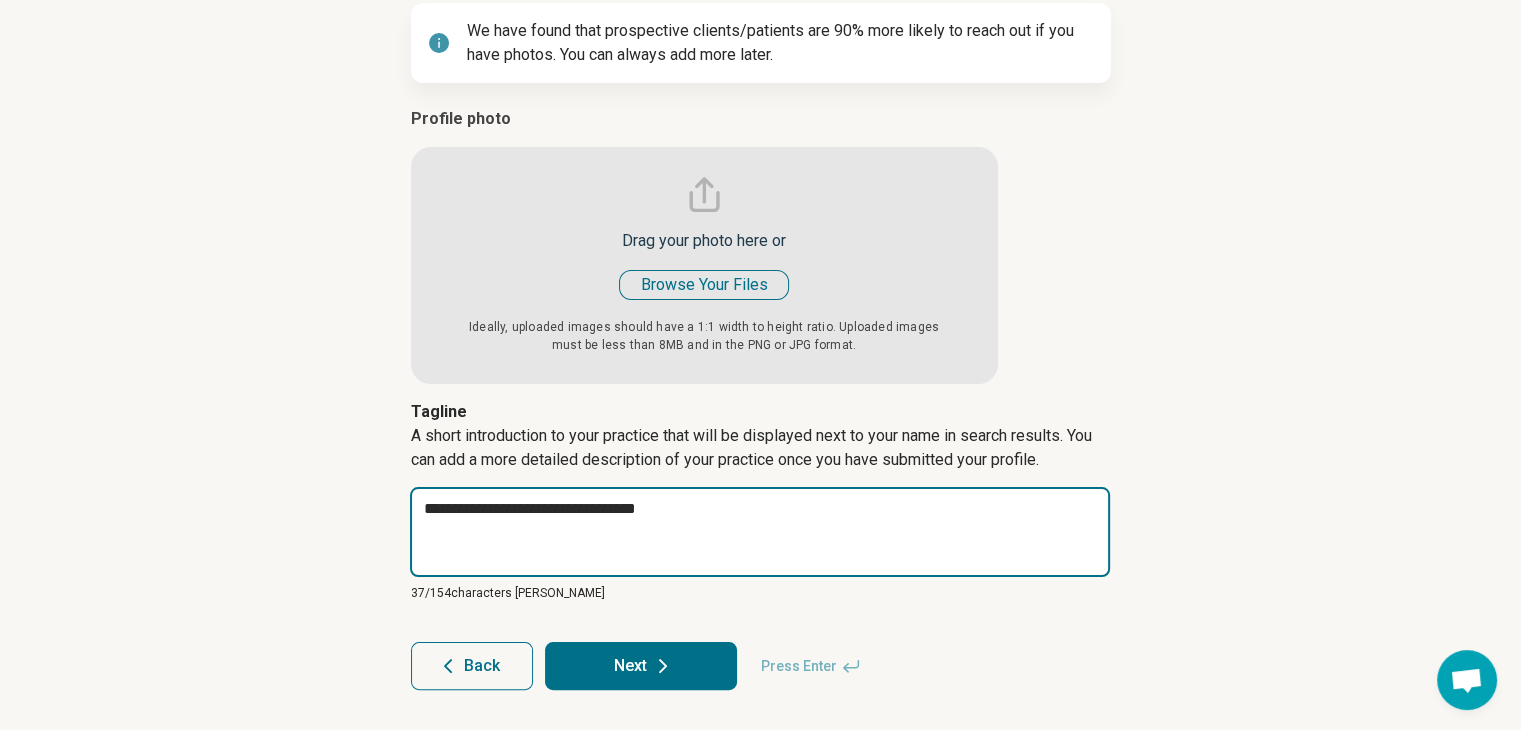 type on "*" 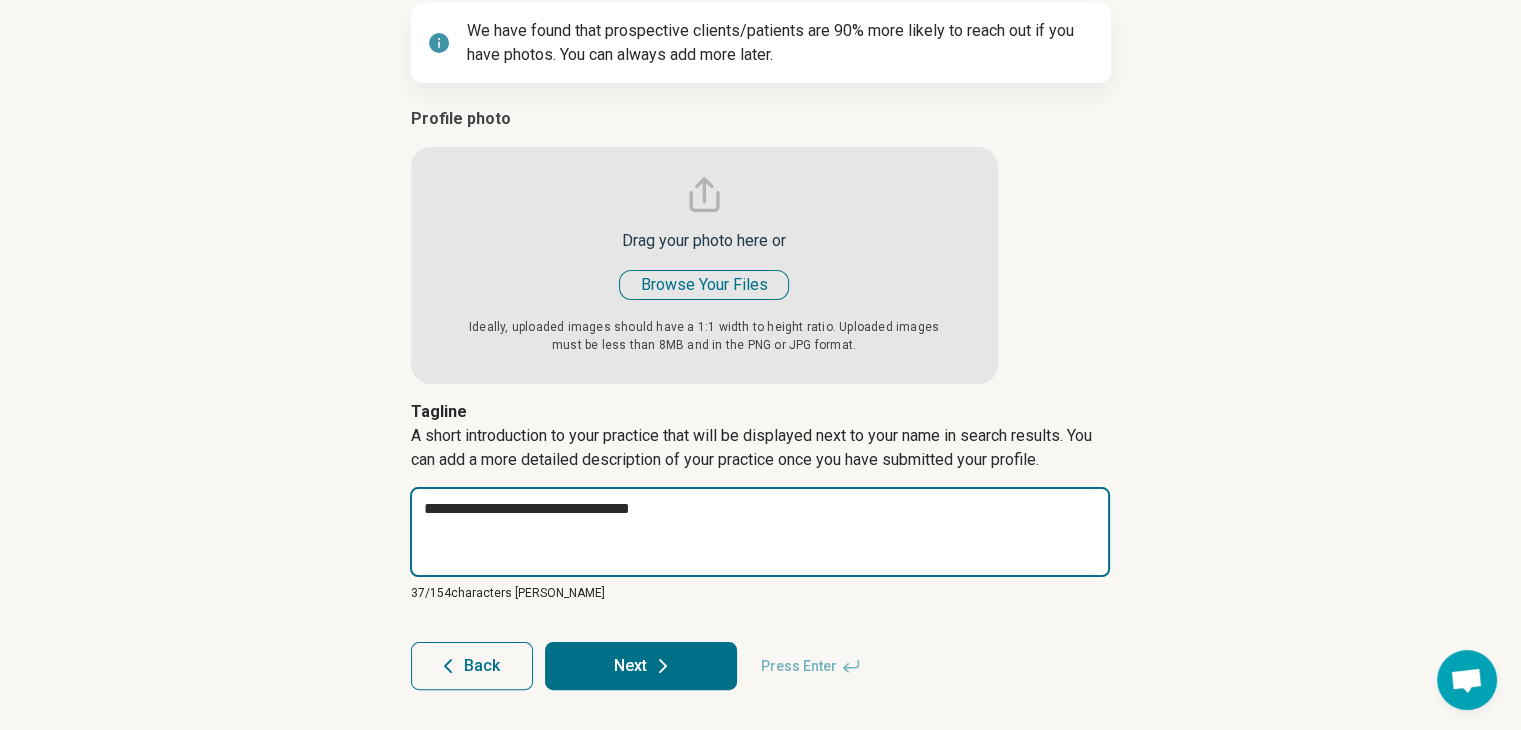 type on "*" 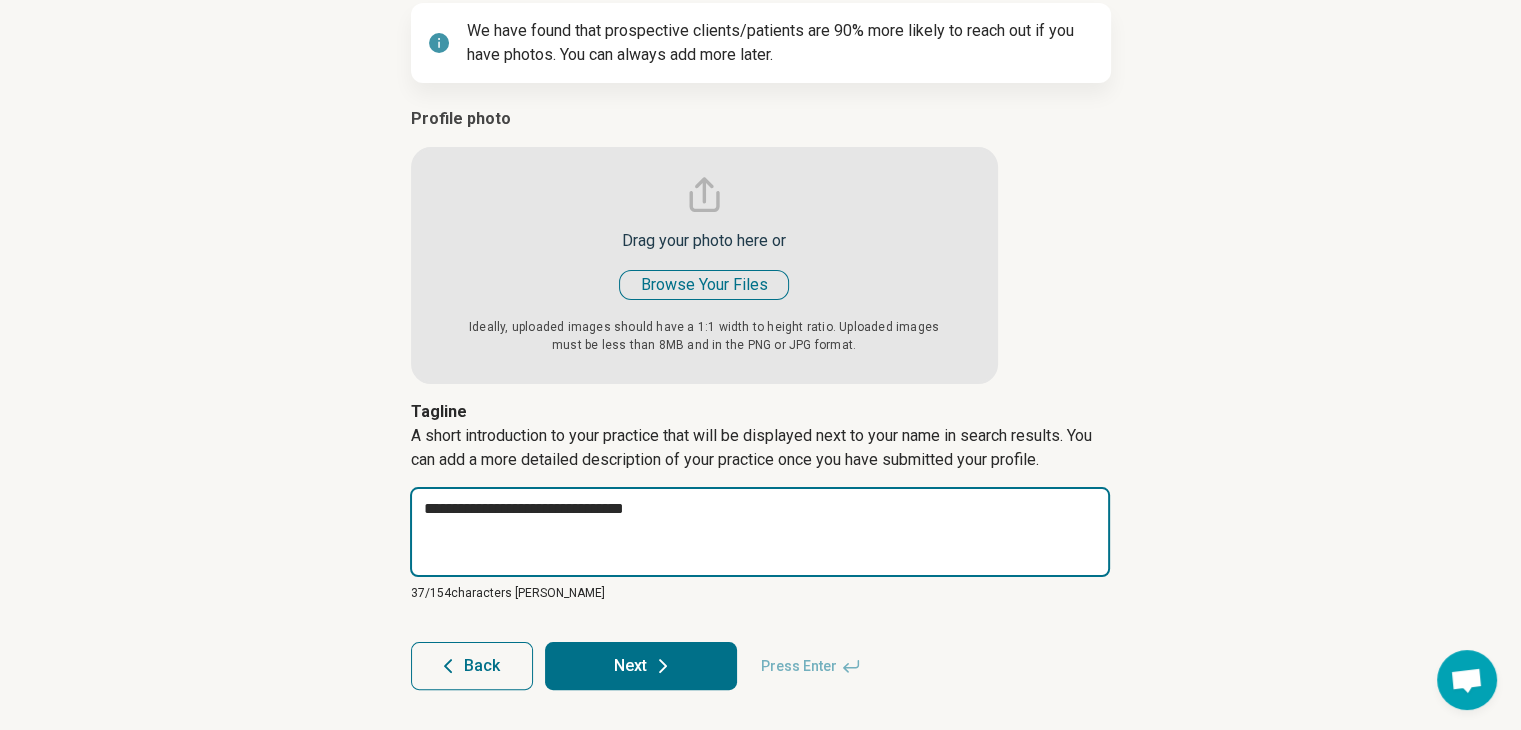 type on "*" 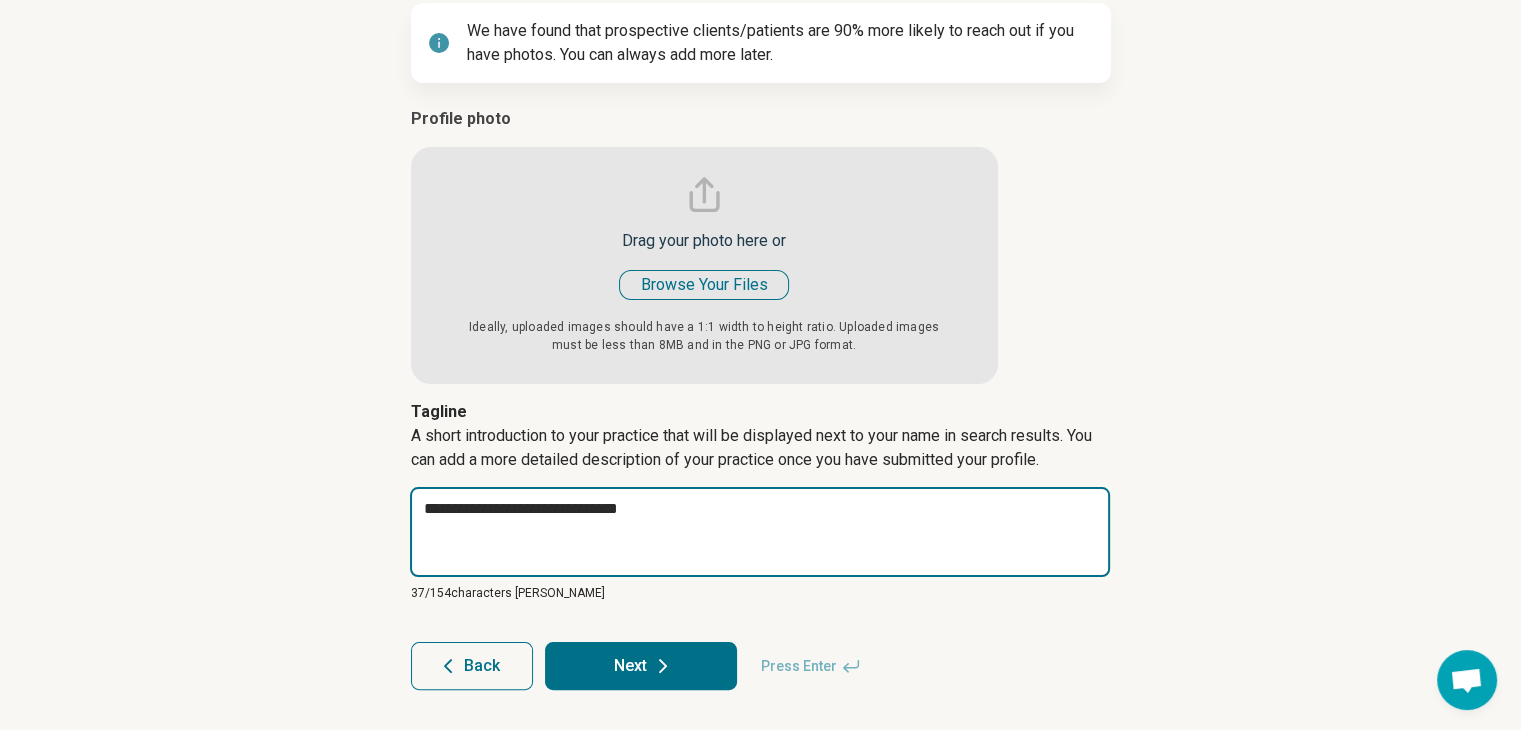 type on "*" 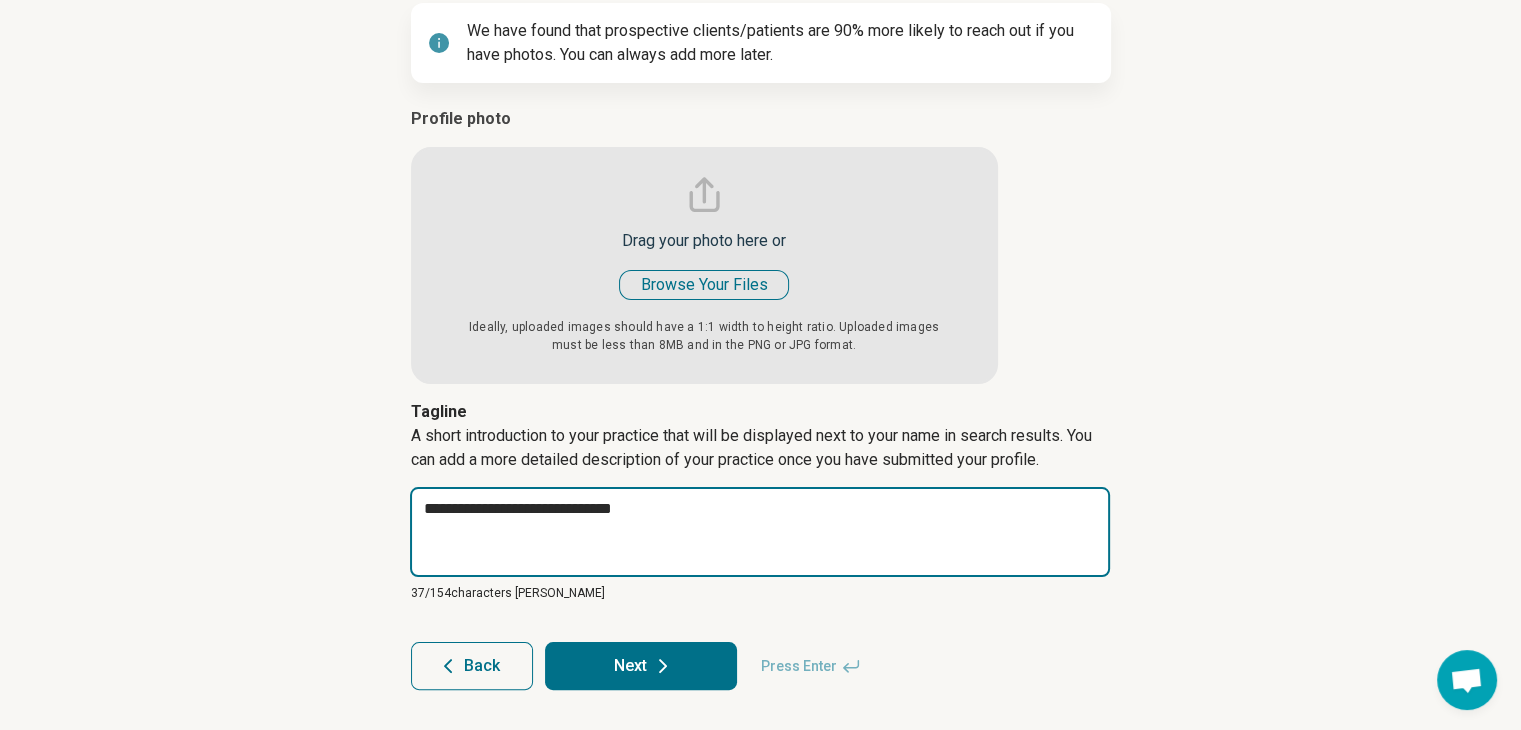 type on "*" 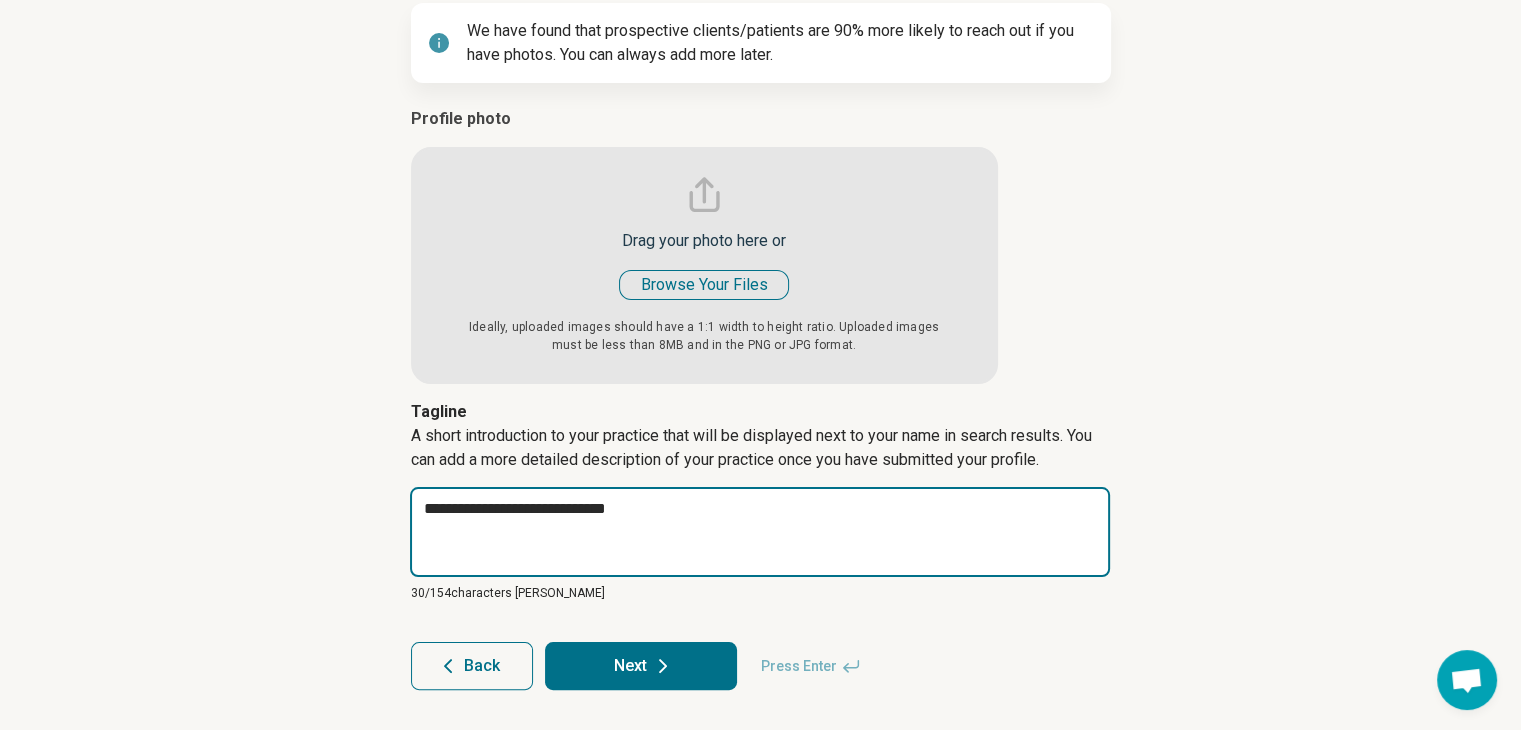 type on "*" 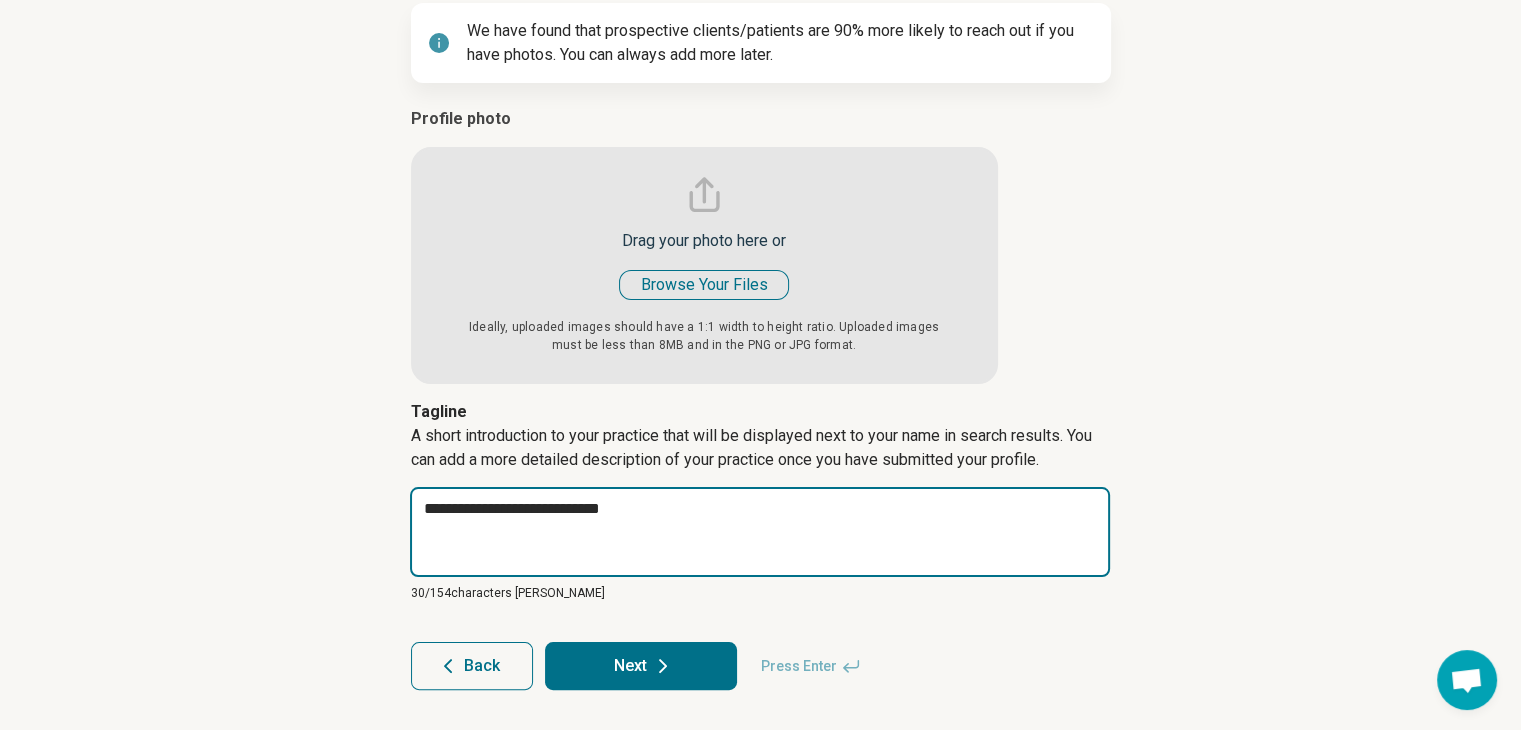 type on "*" 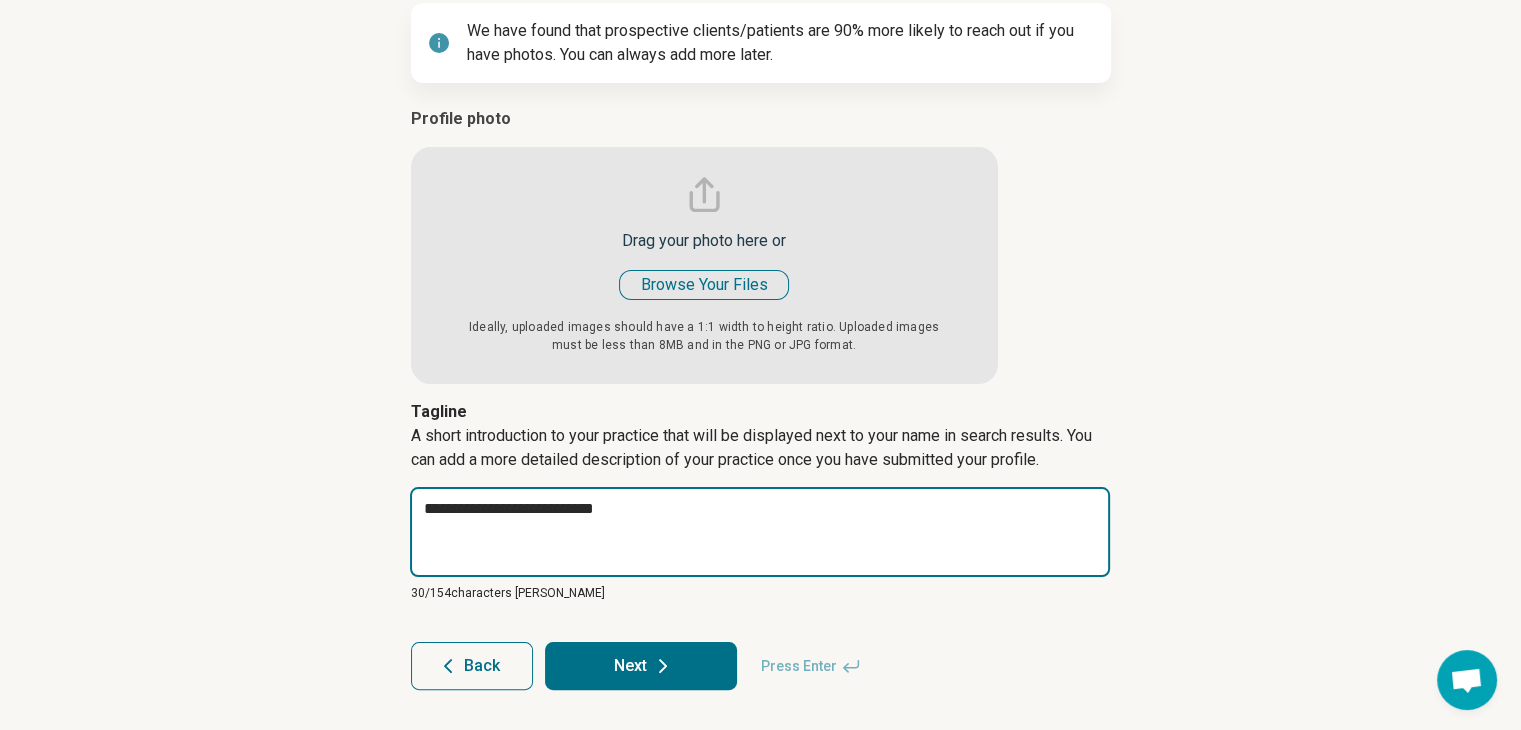 type on "*" 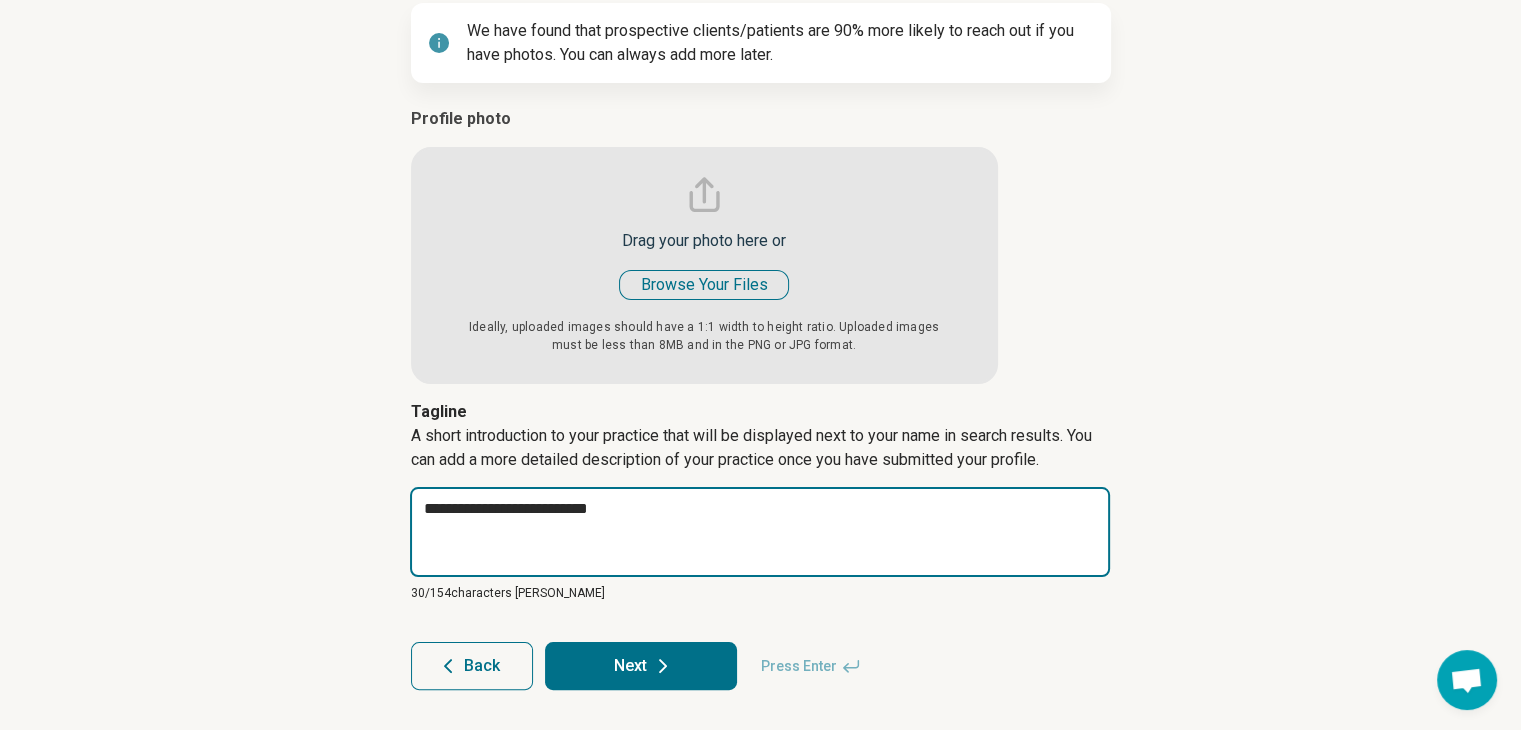 type on "*" 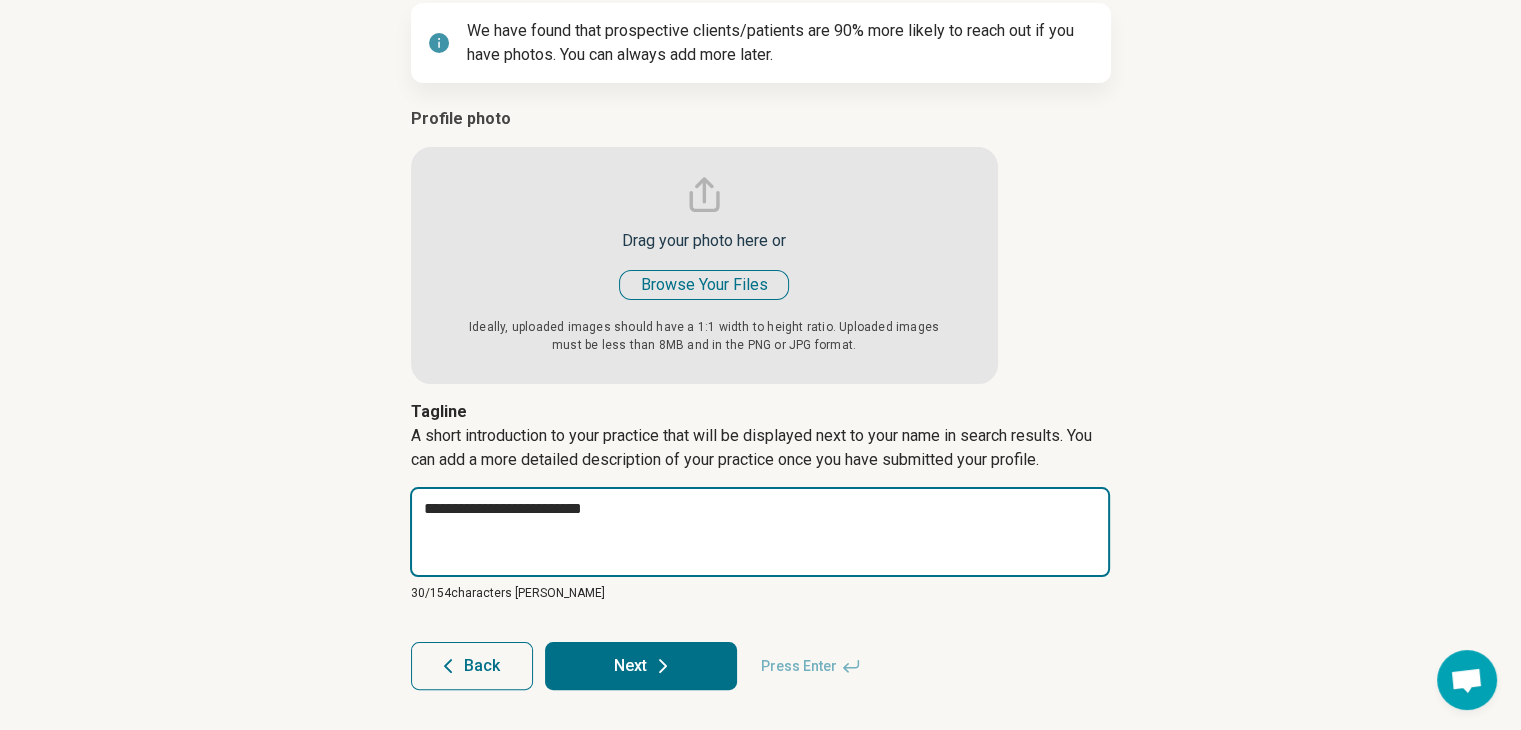 type on "*" 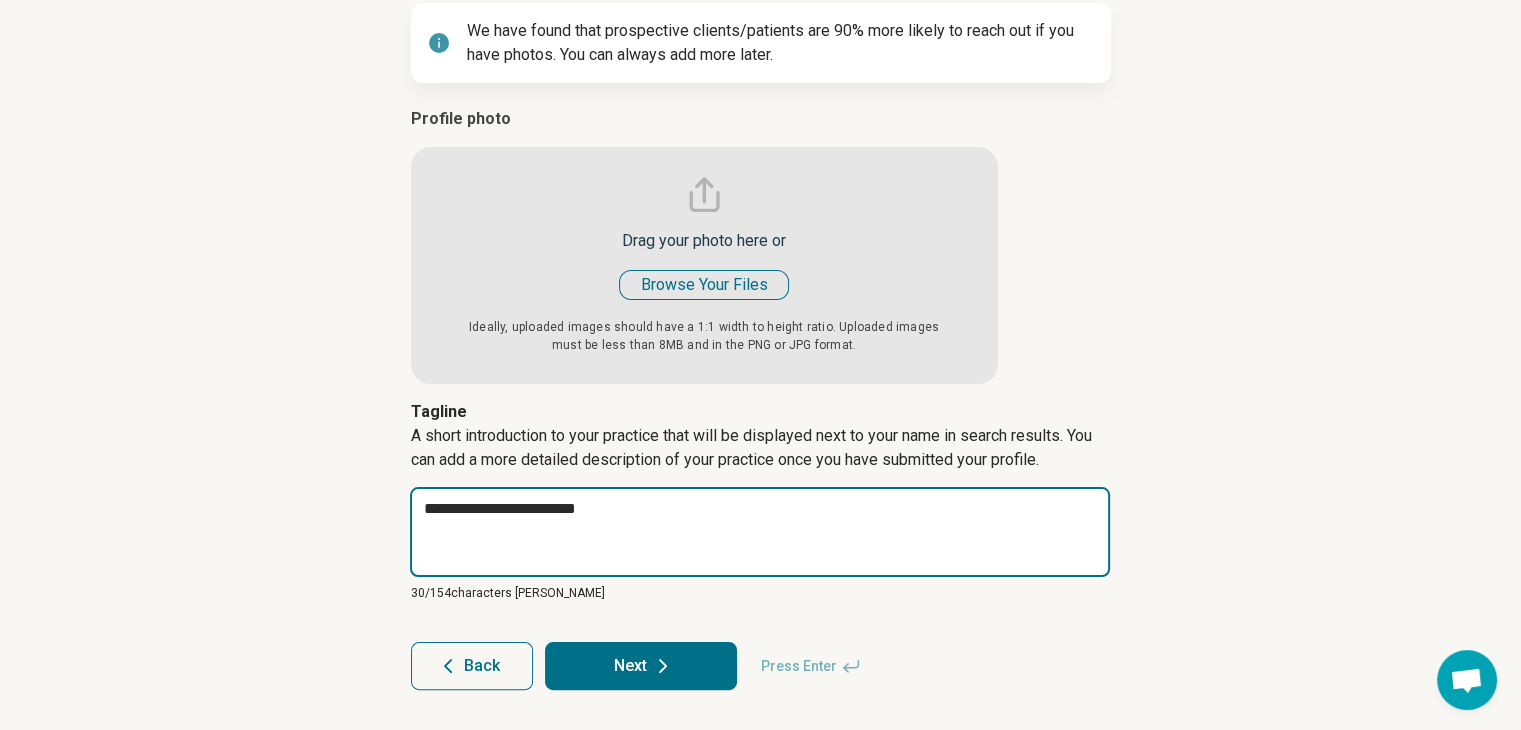 type on "*" 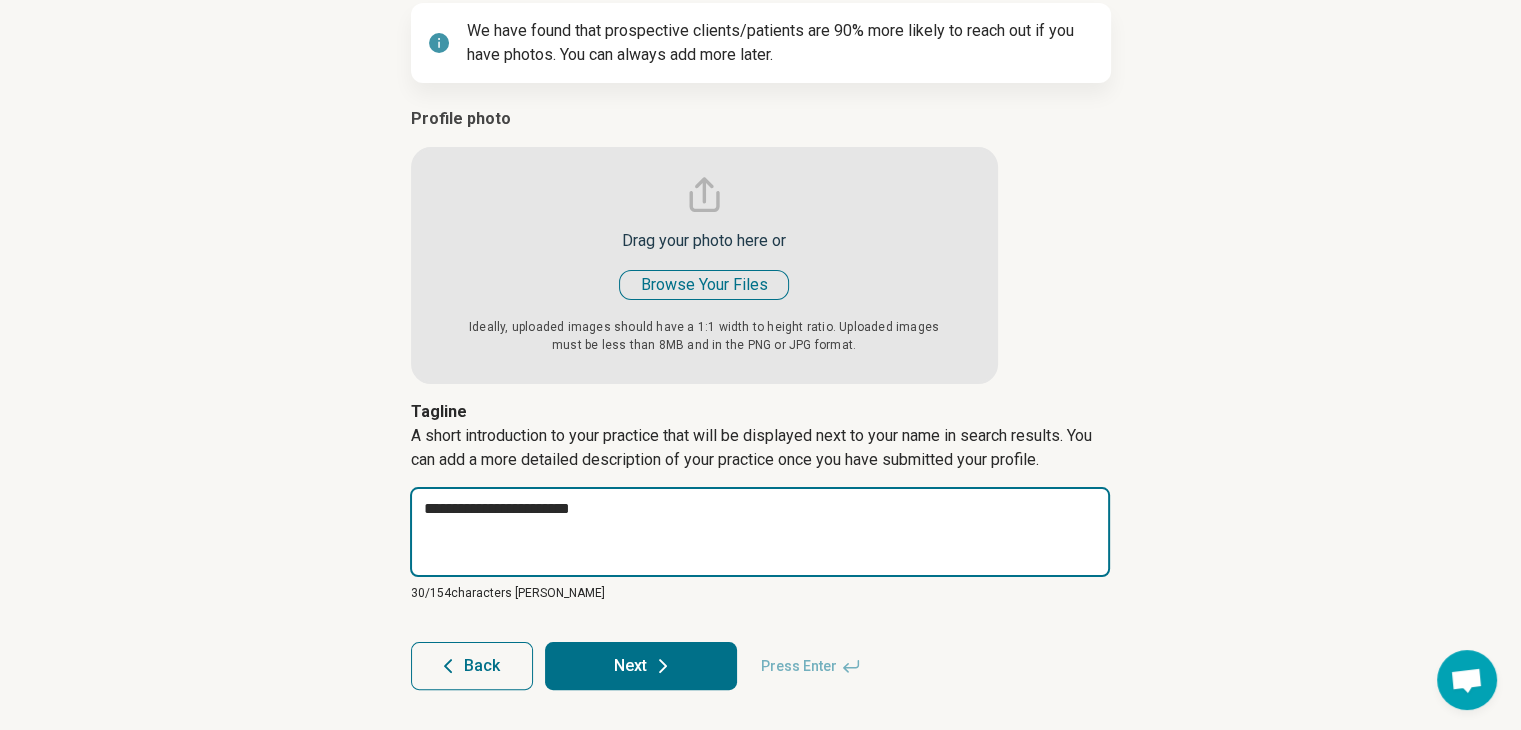 type on "*" 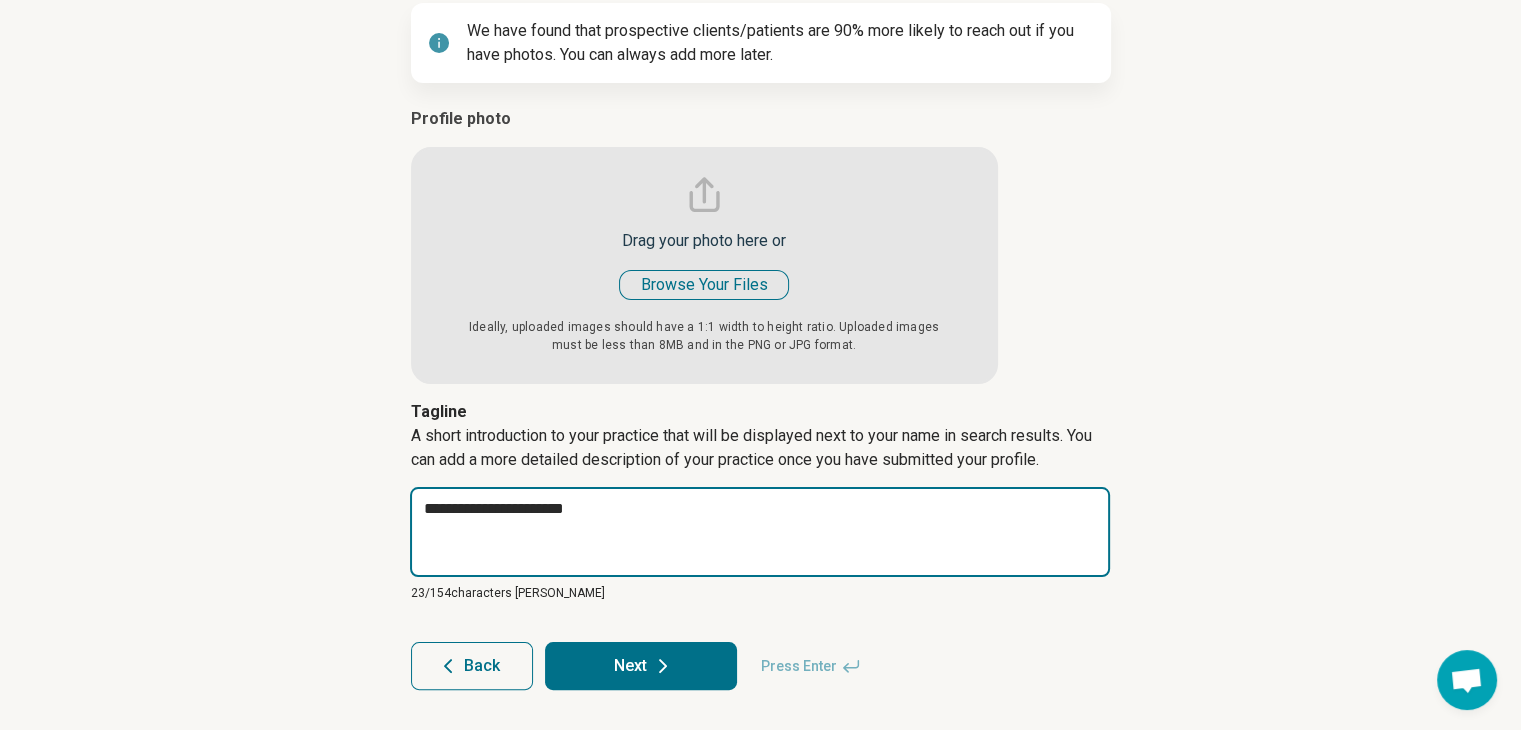 type on "*" 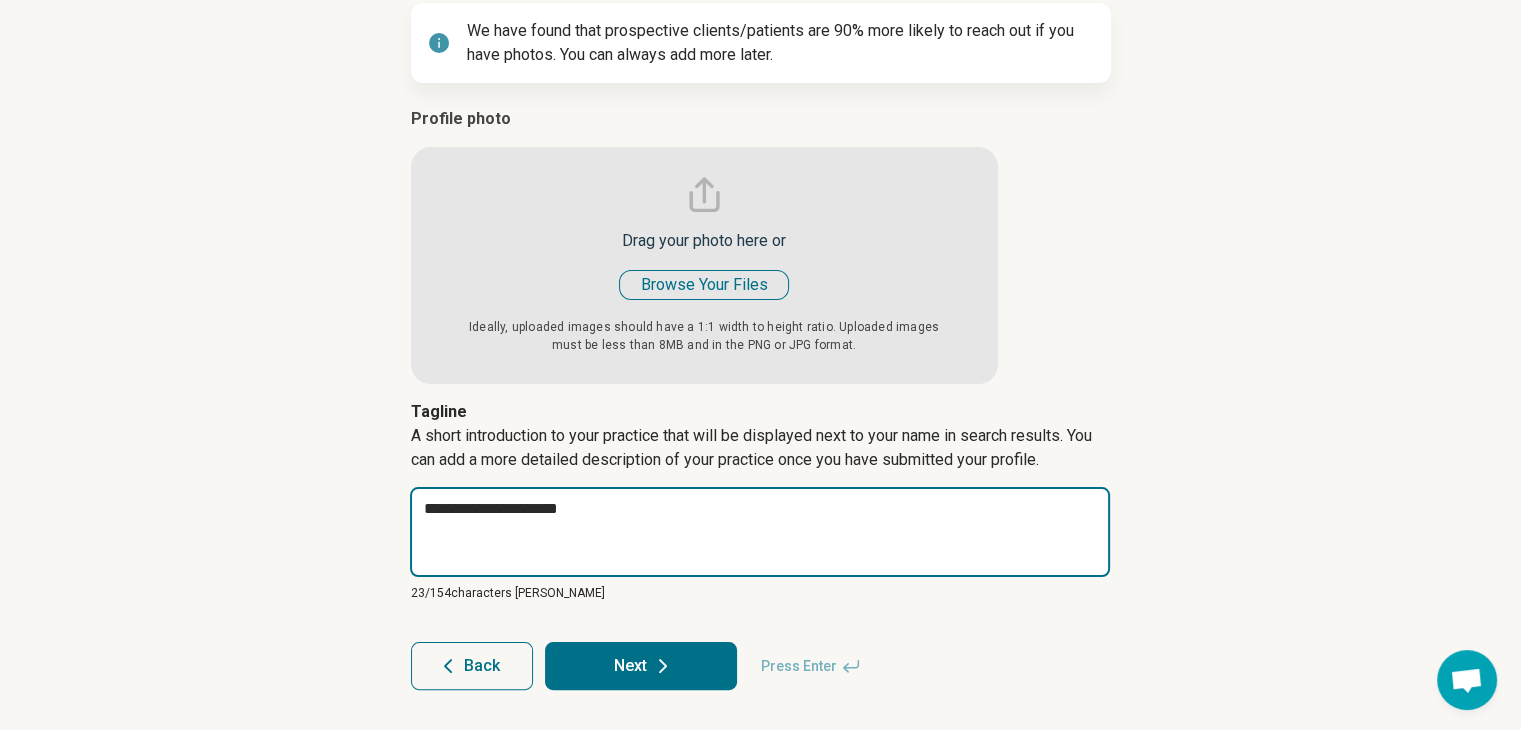 type on "*" 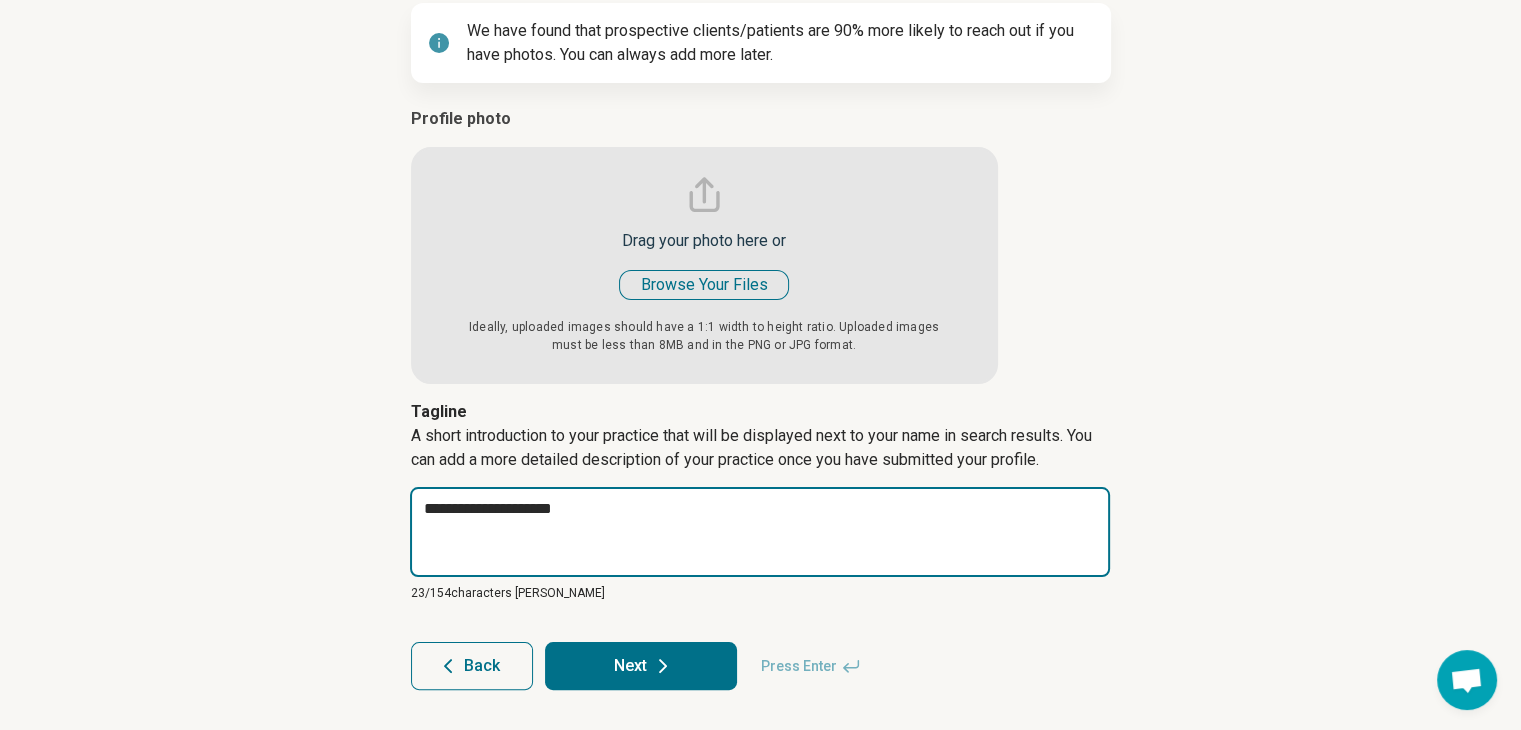 type on "*" 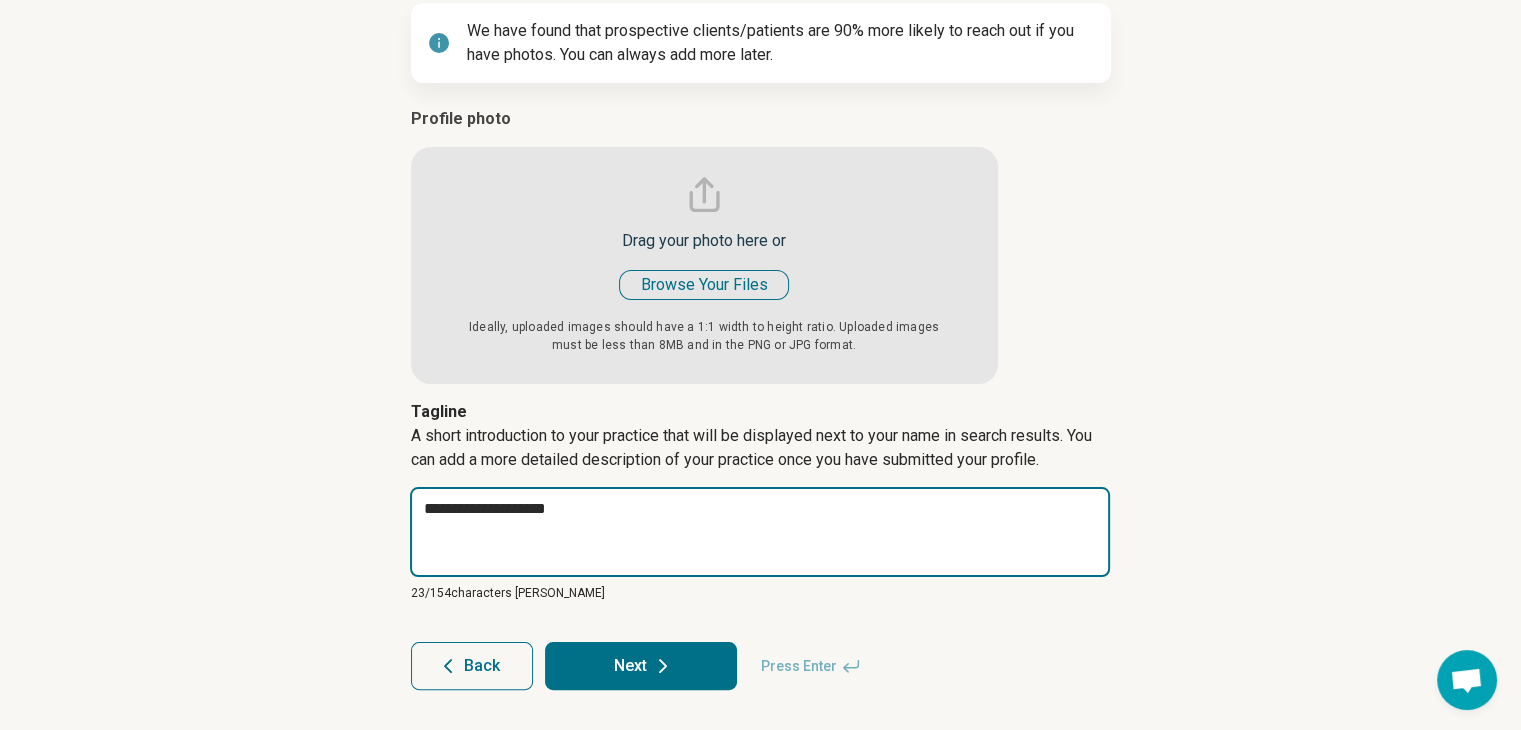 type on "*" 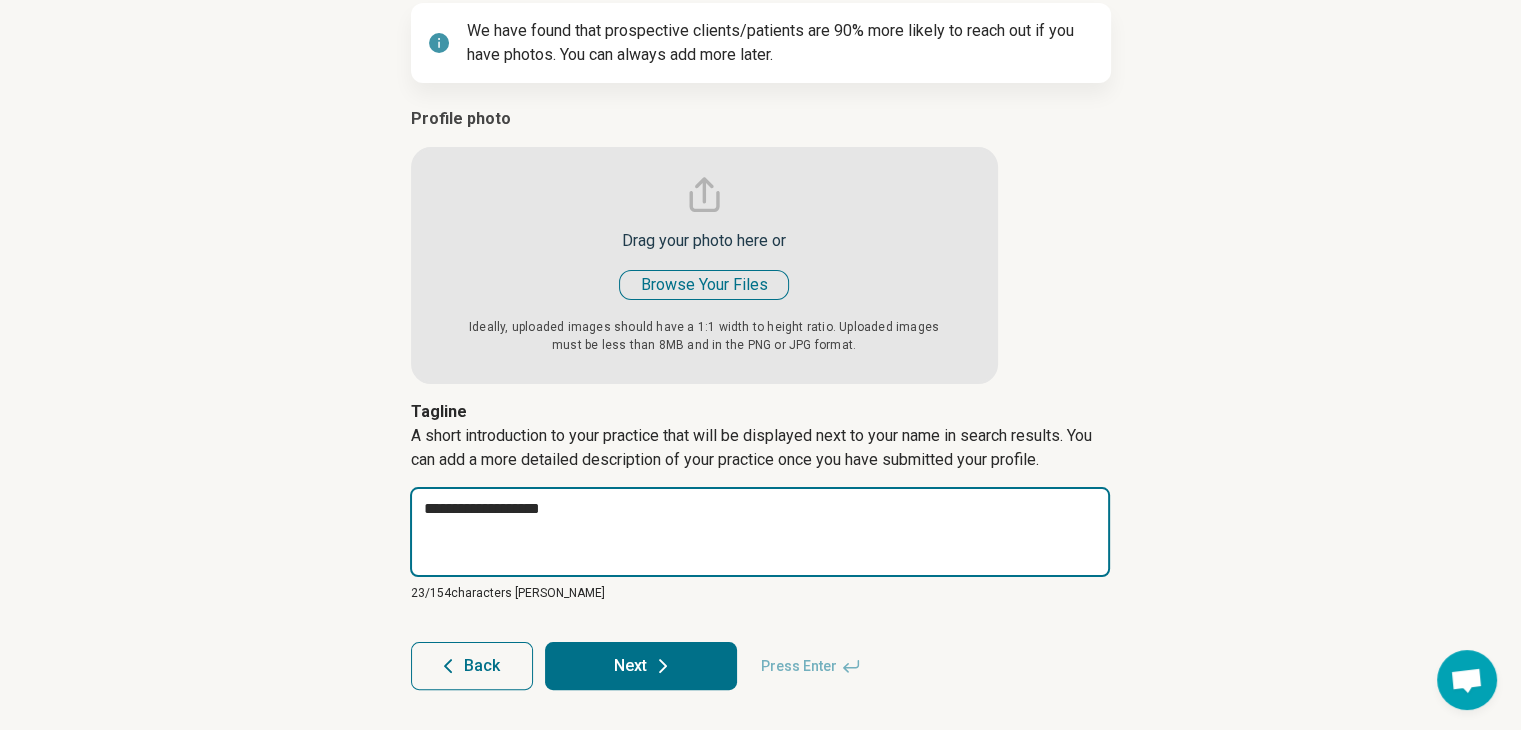 type on "*" 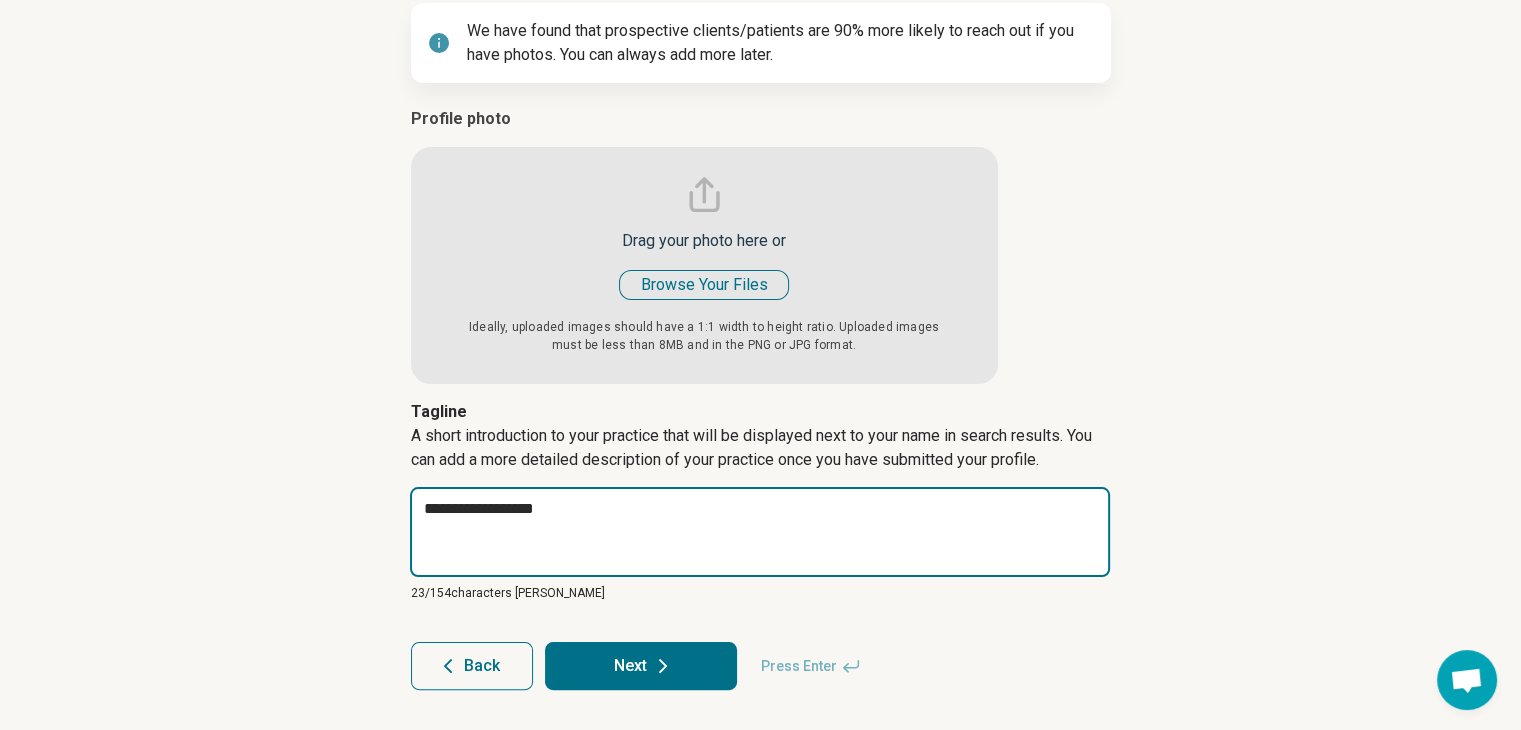 type on "*" 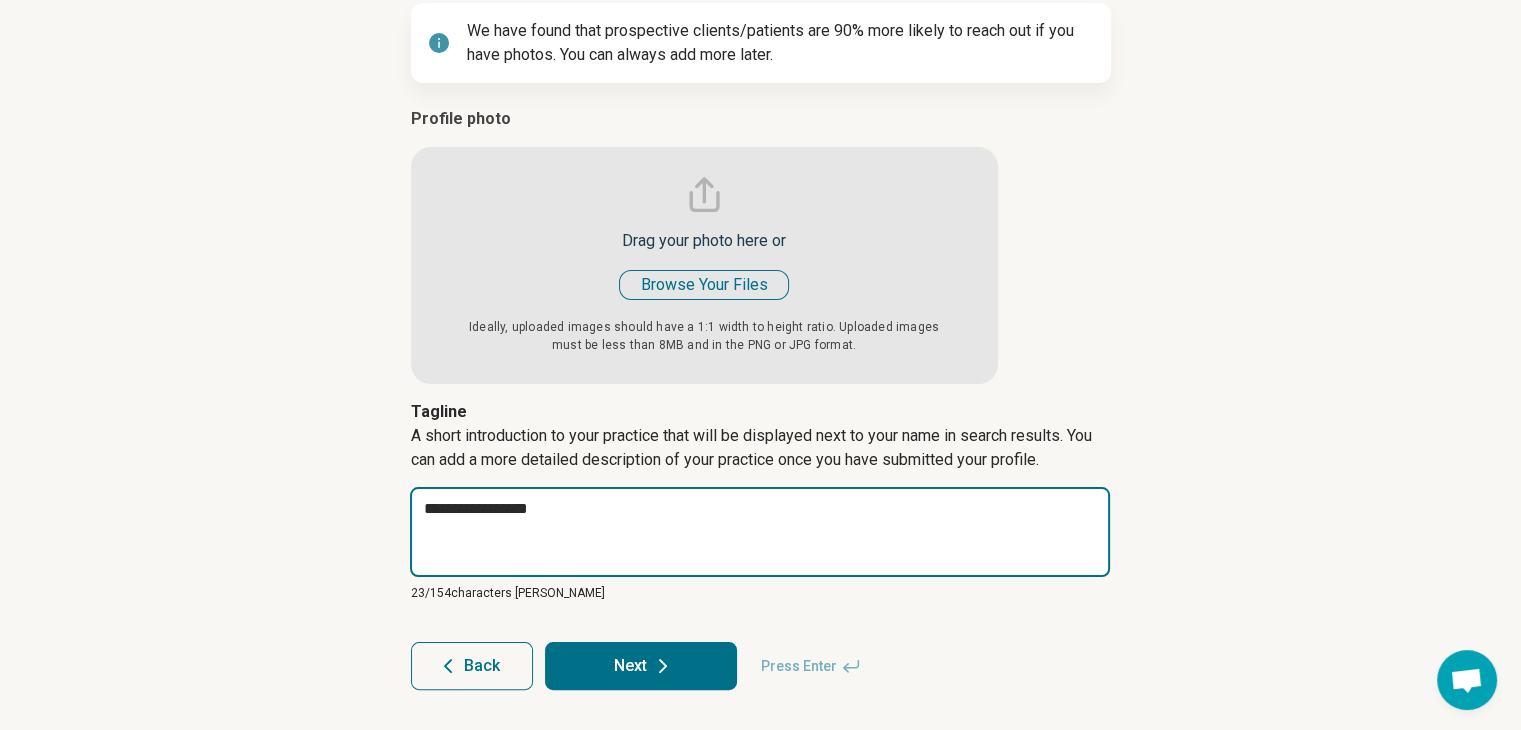 type on "*" 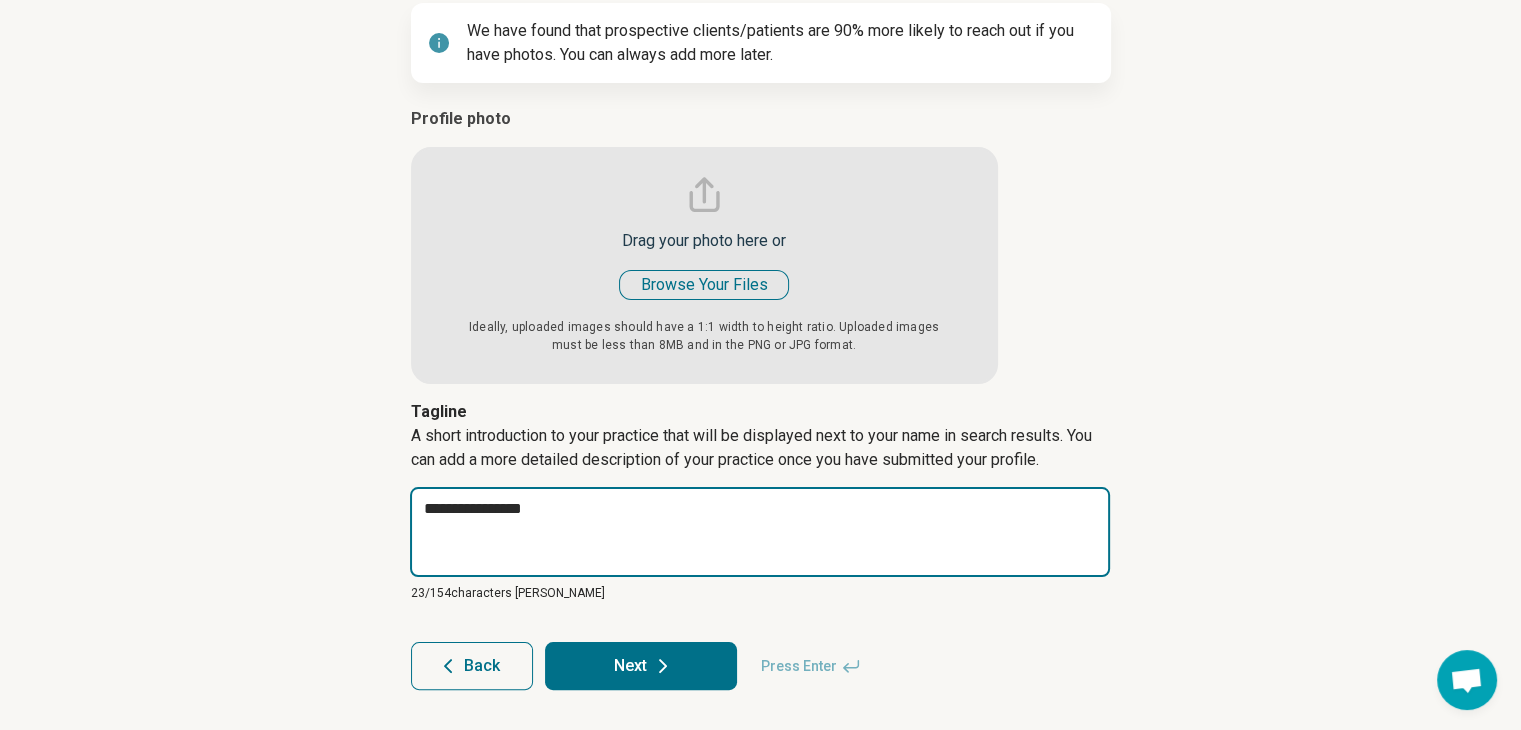 type on "*" 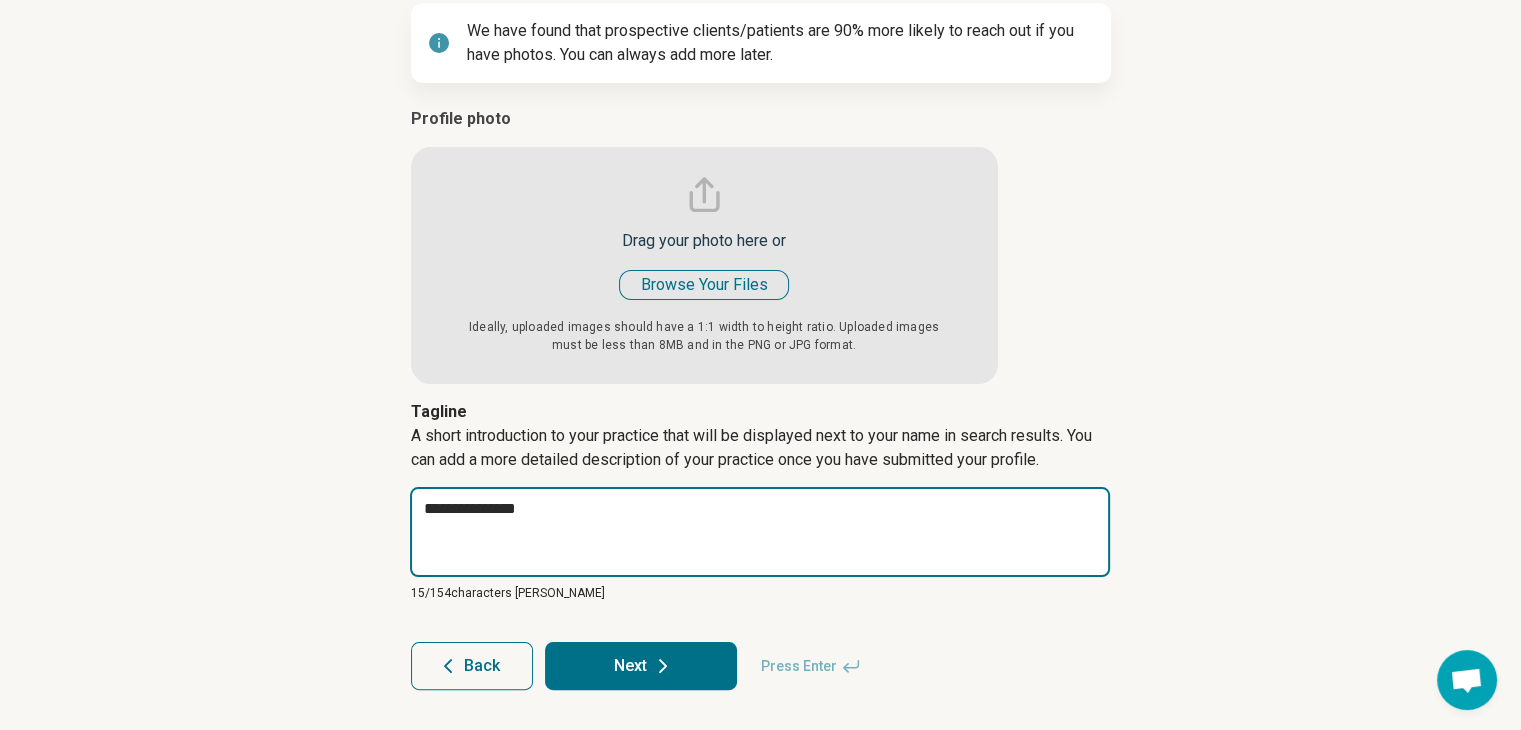 type on "*" 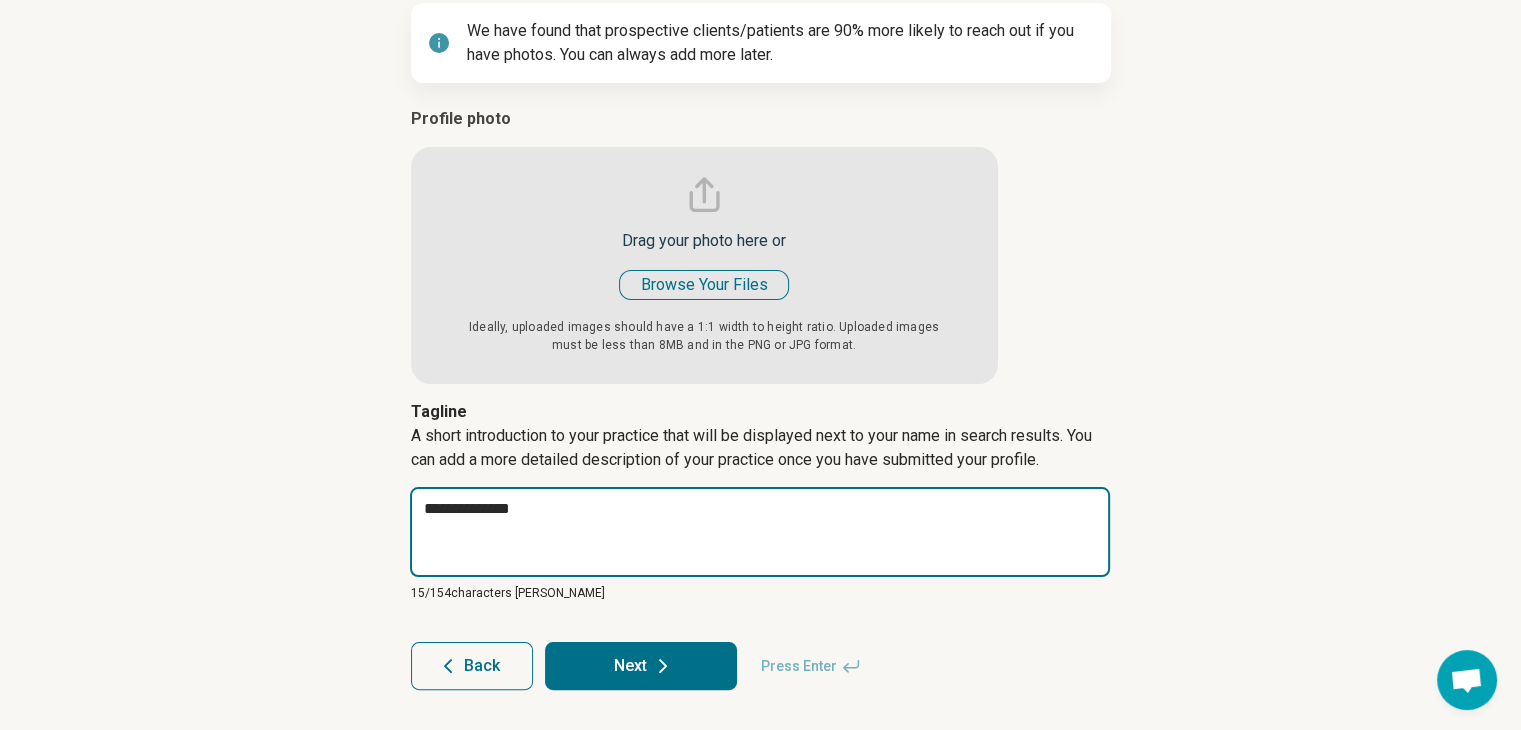 type on "*" 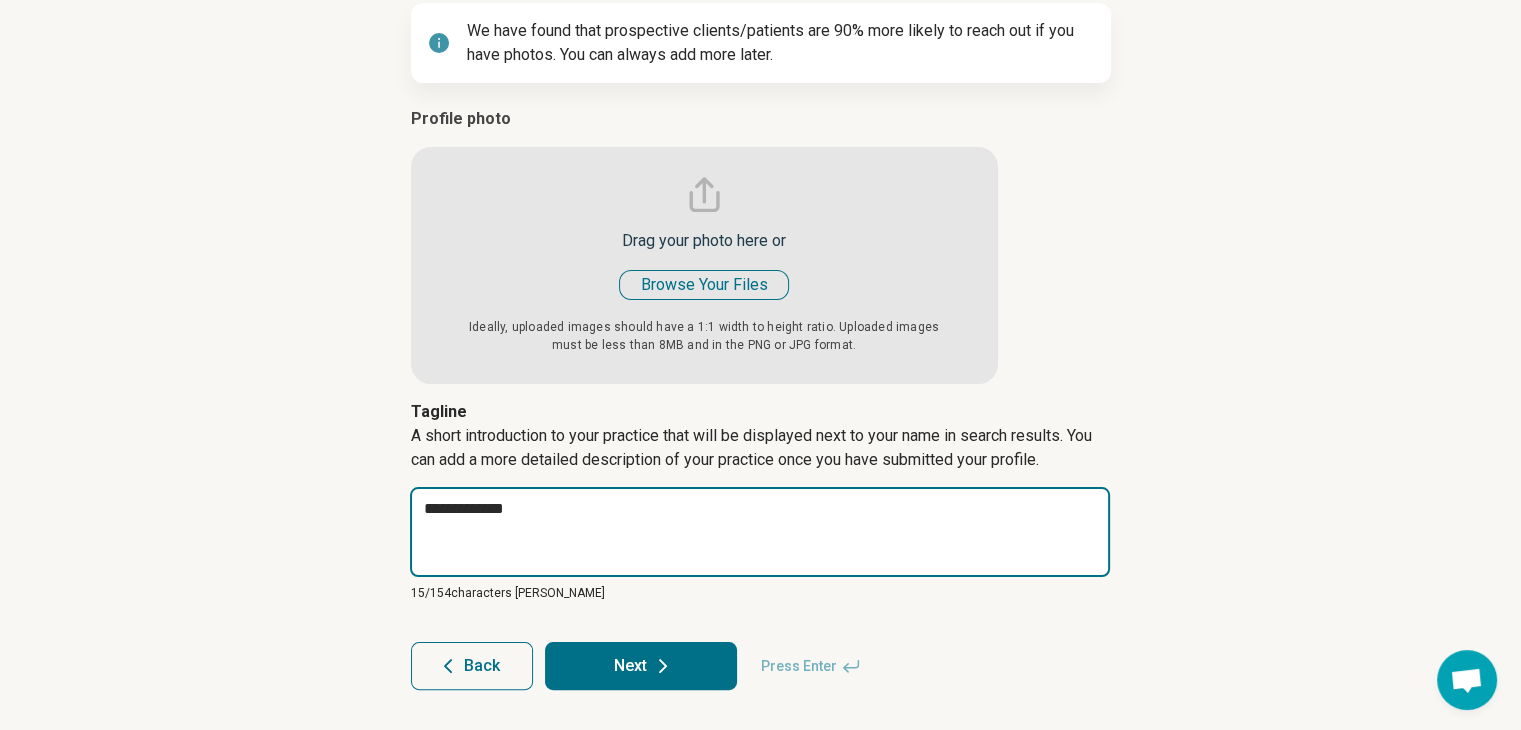 type on "*" 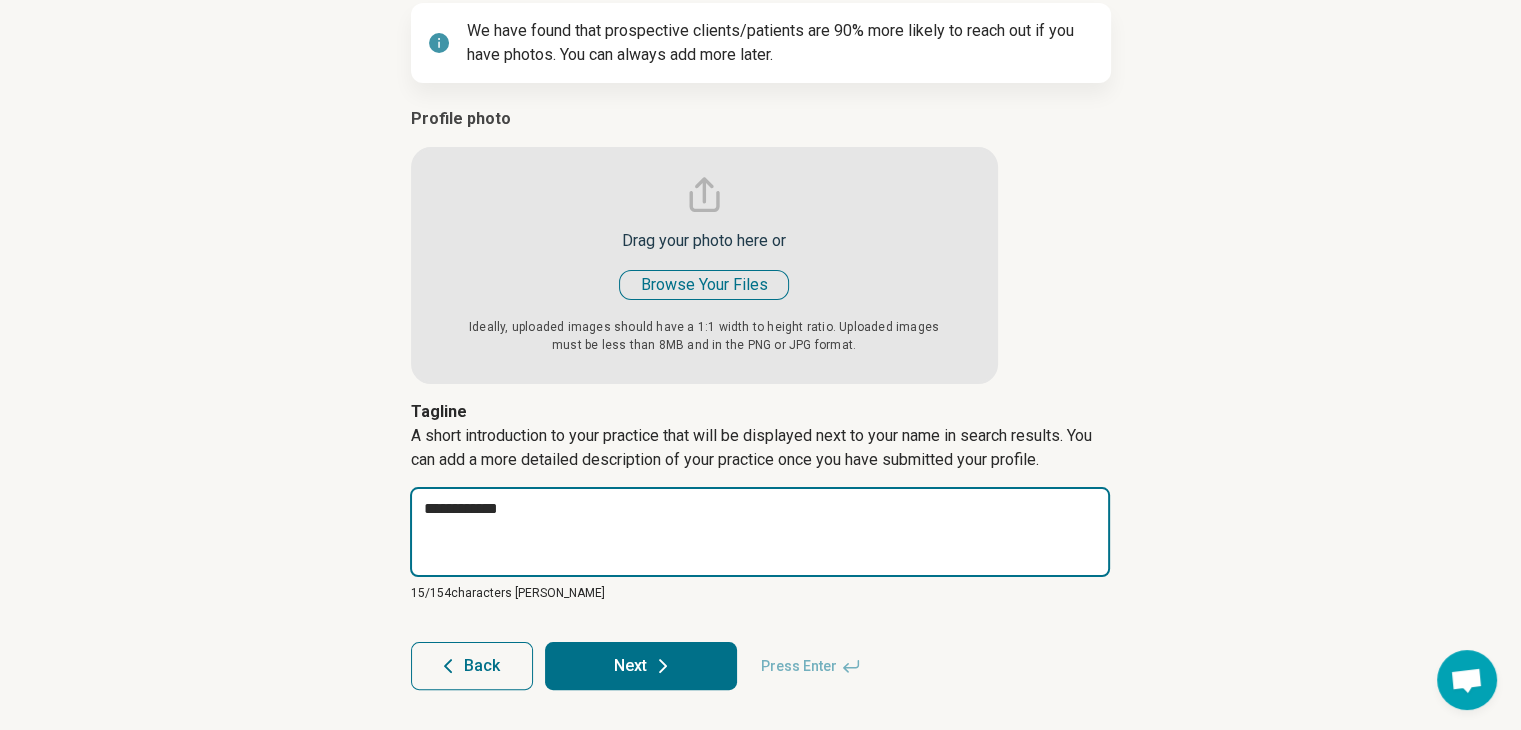 type on "*" 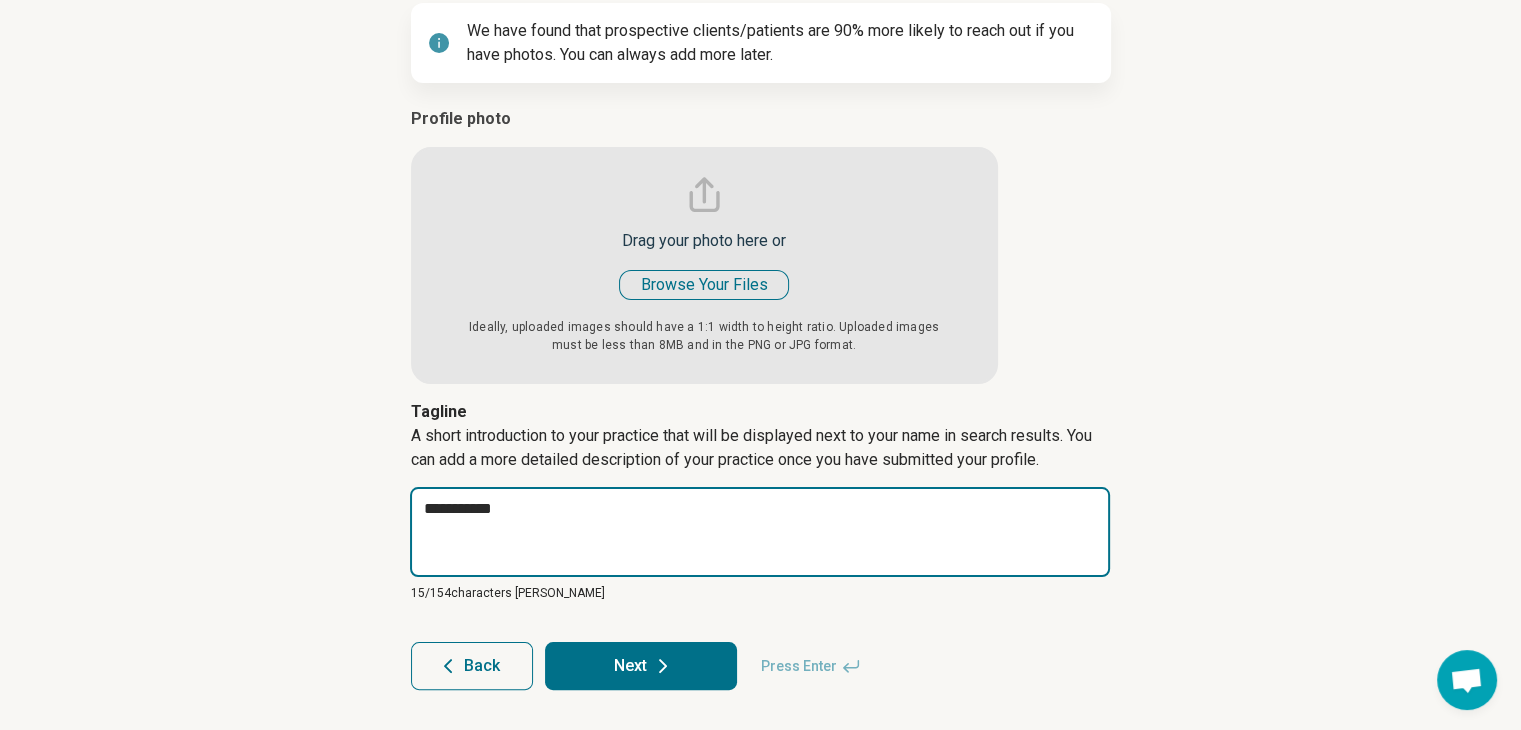 type on "*" 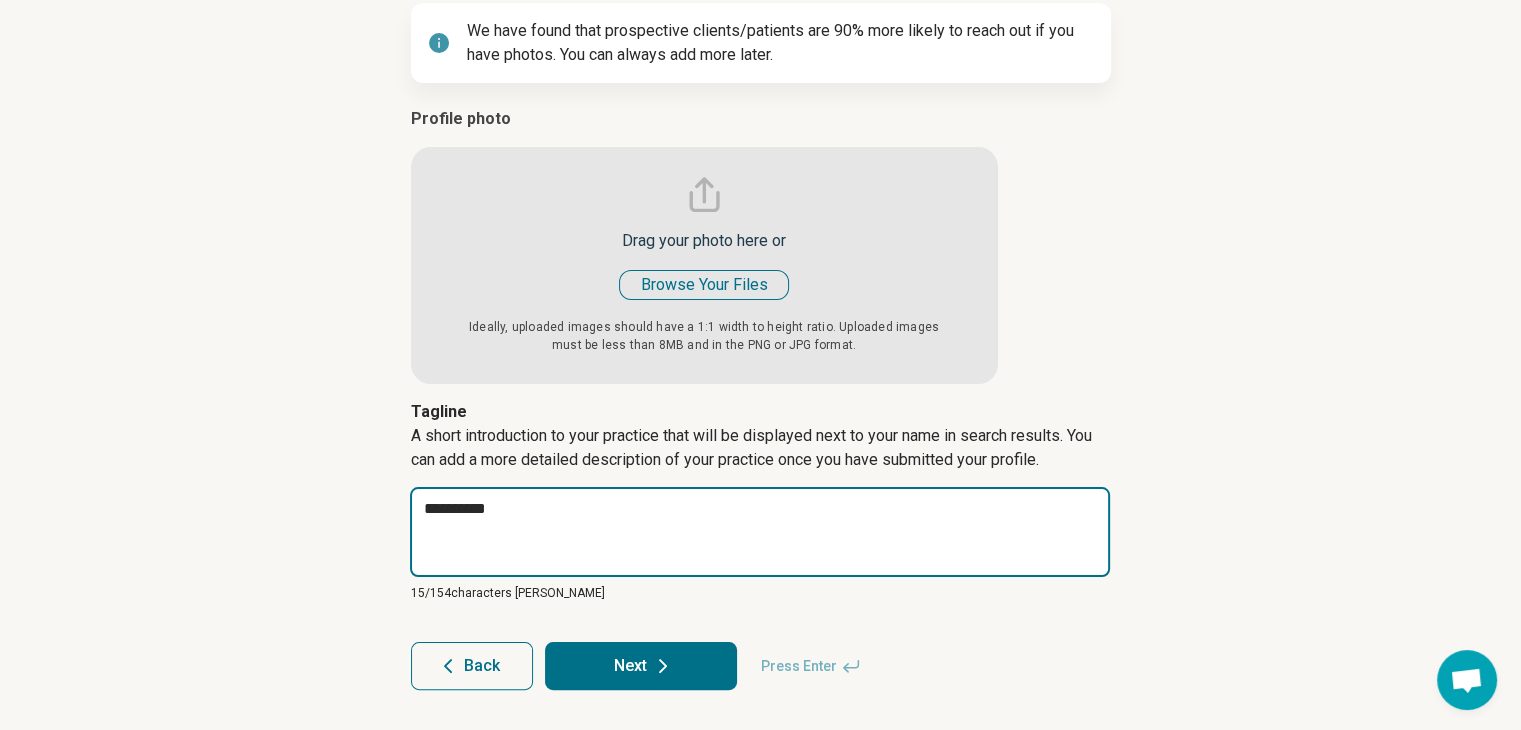 type on "*" 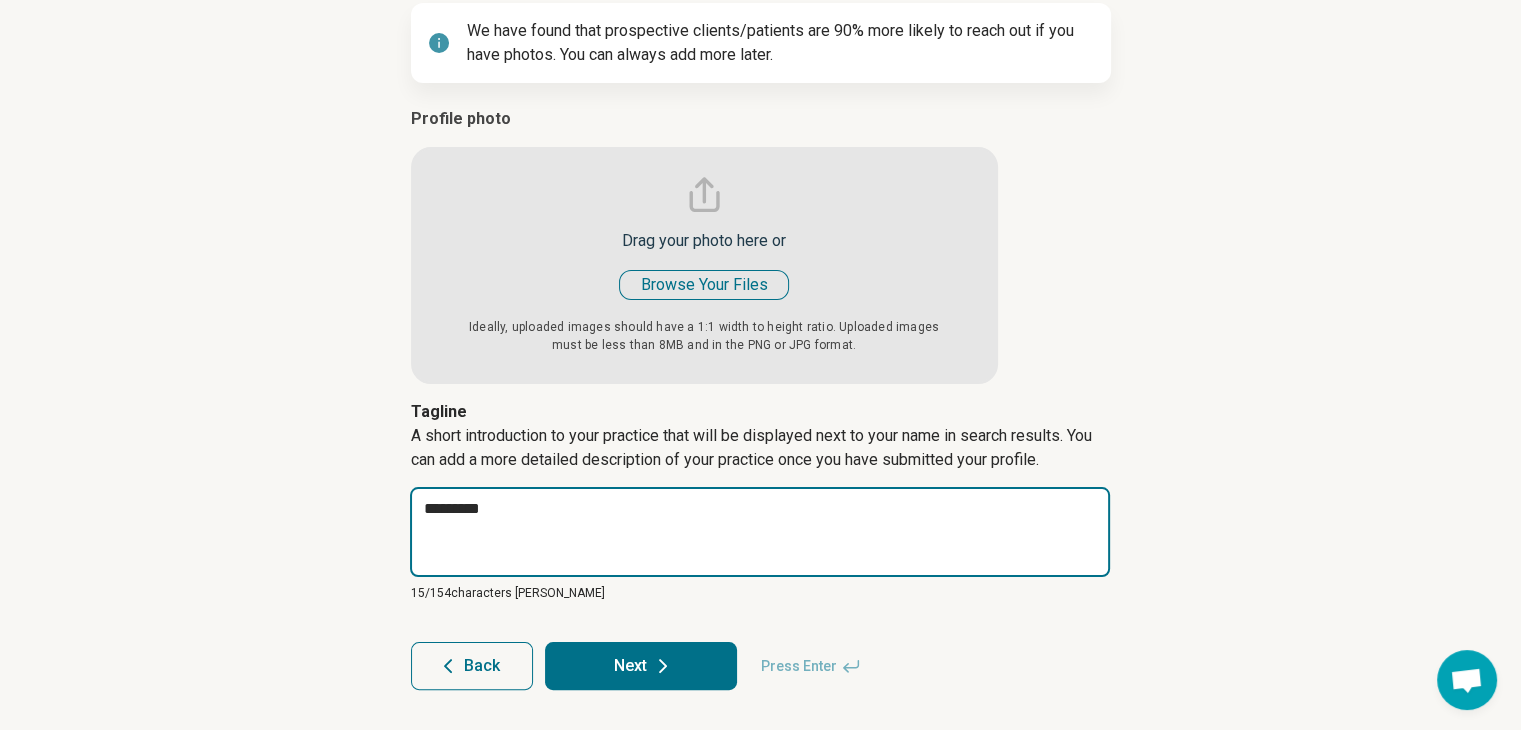 type on "*" 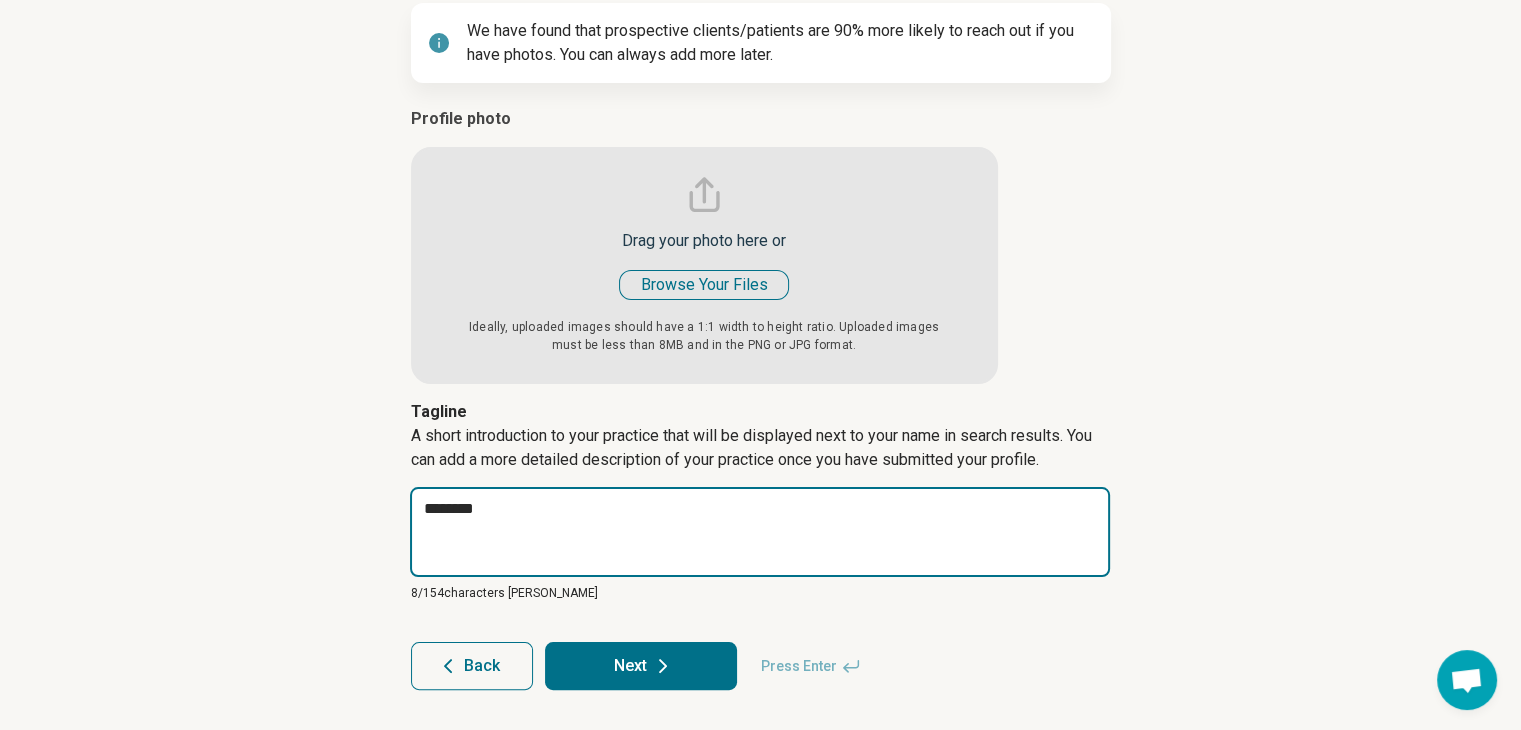 type on "*" 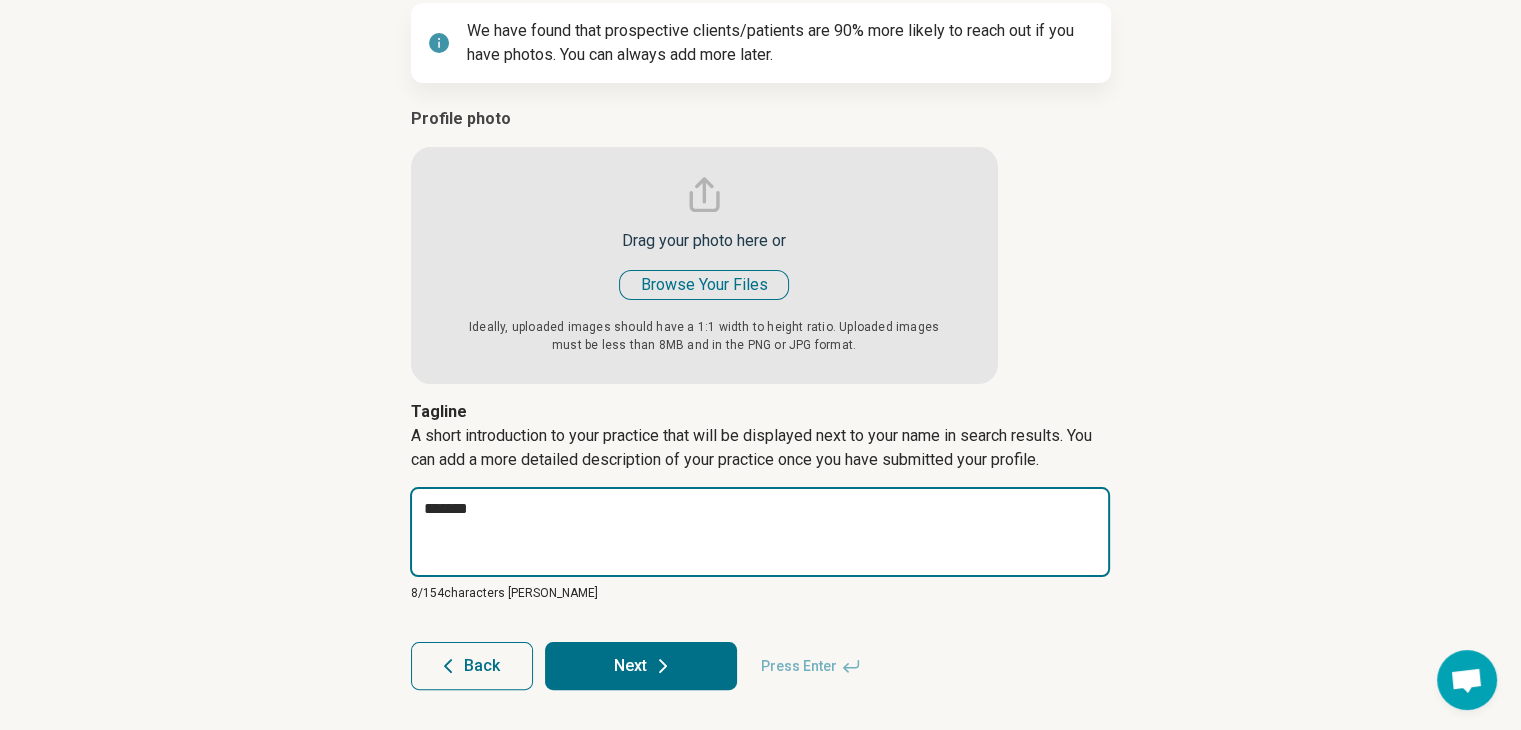 type on "*" 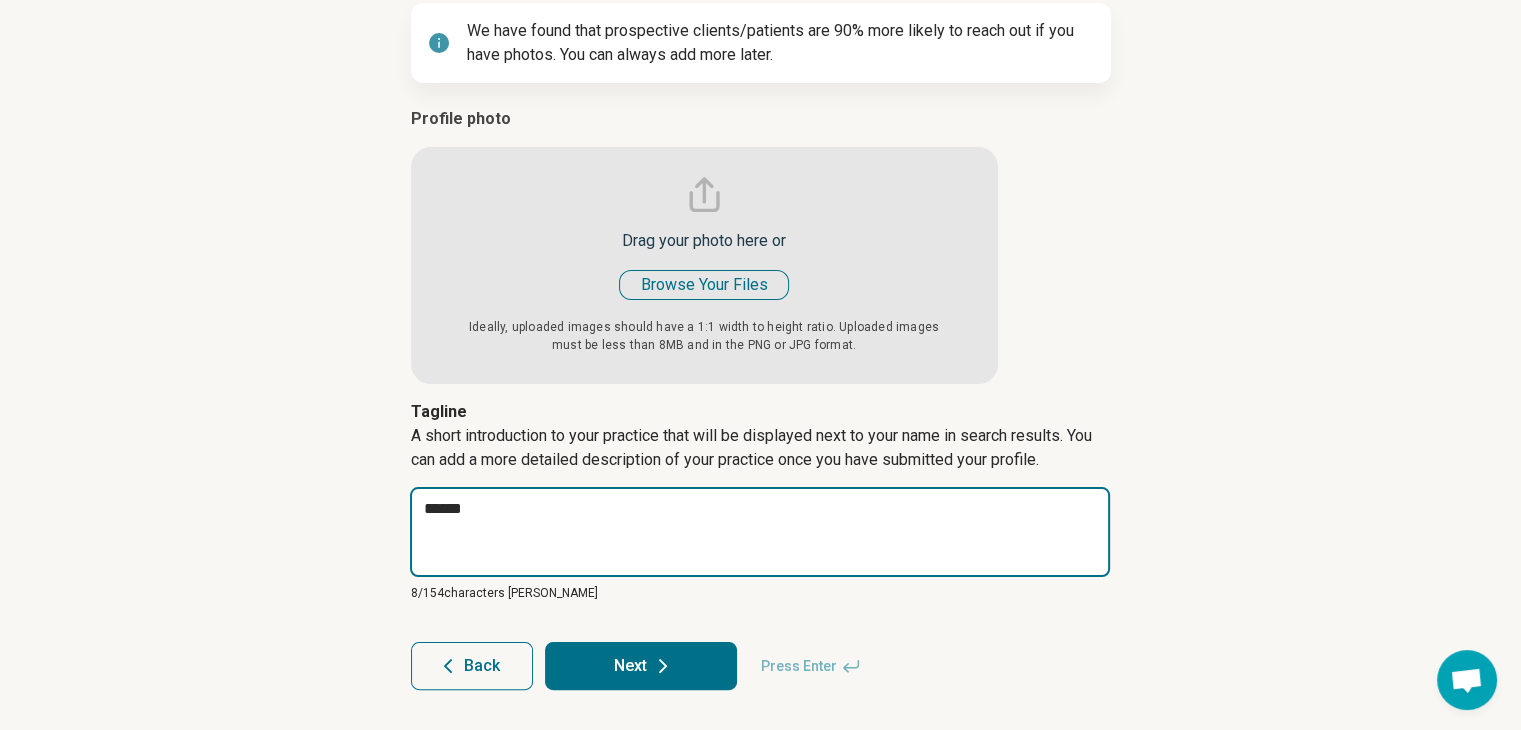type on "*" 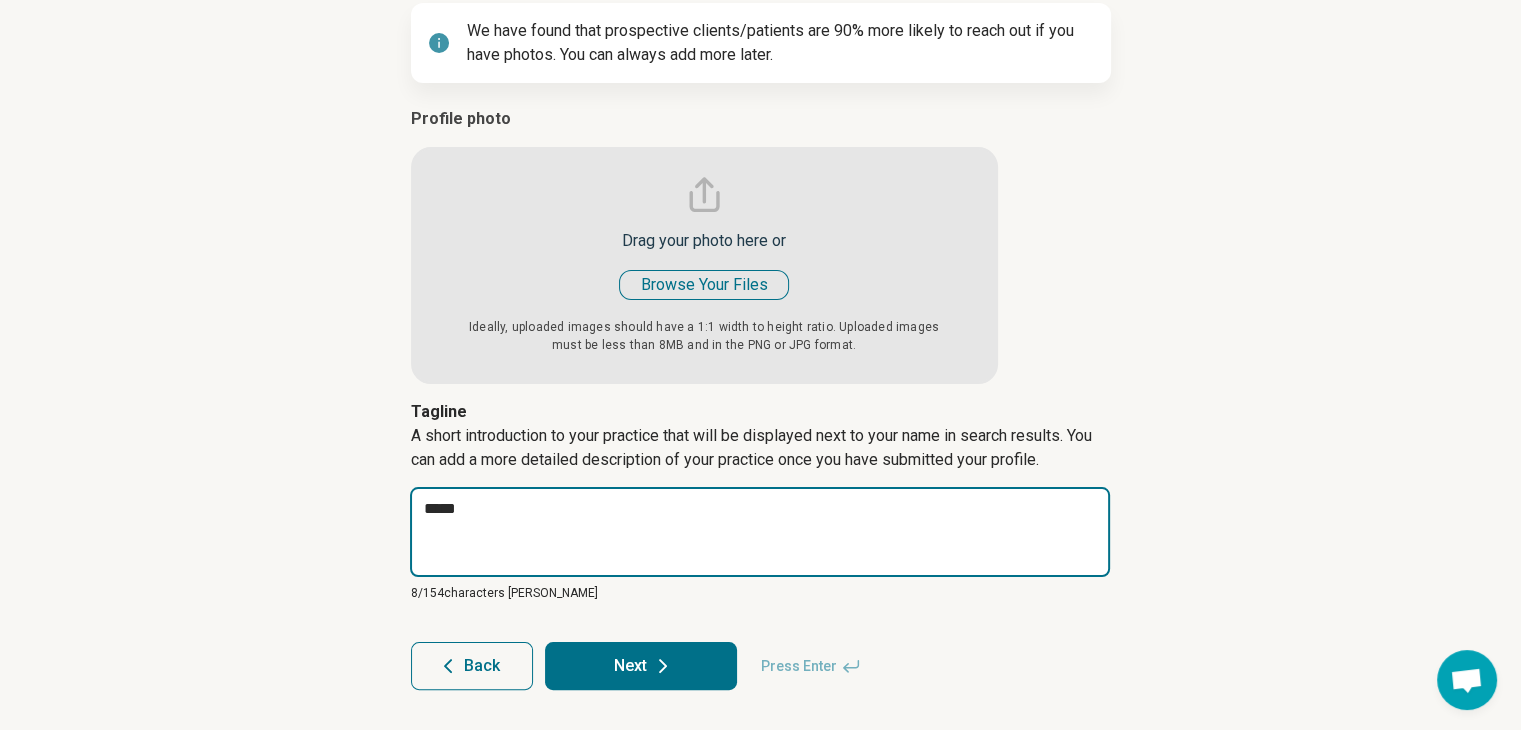 type on "****" 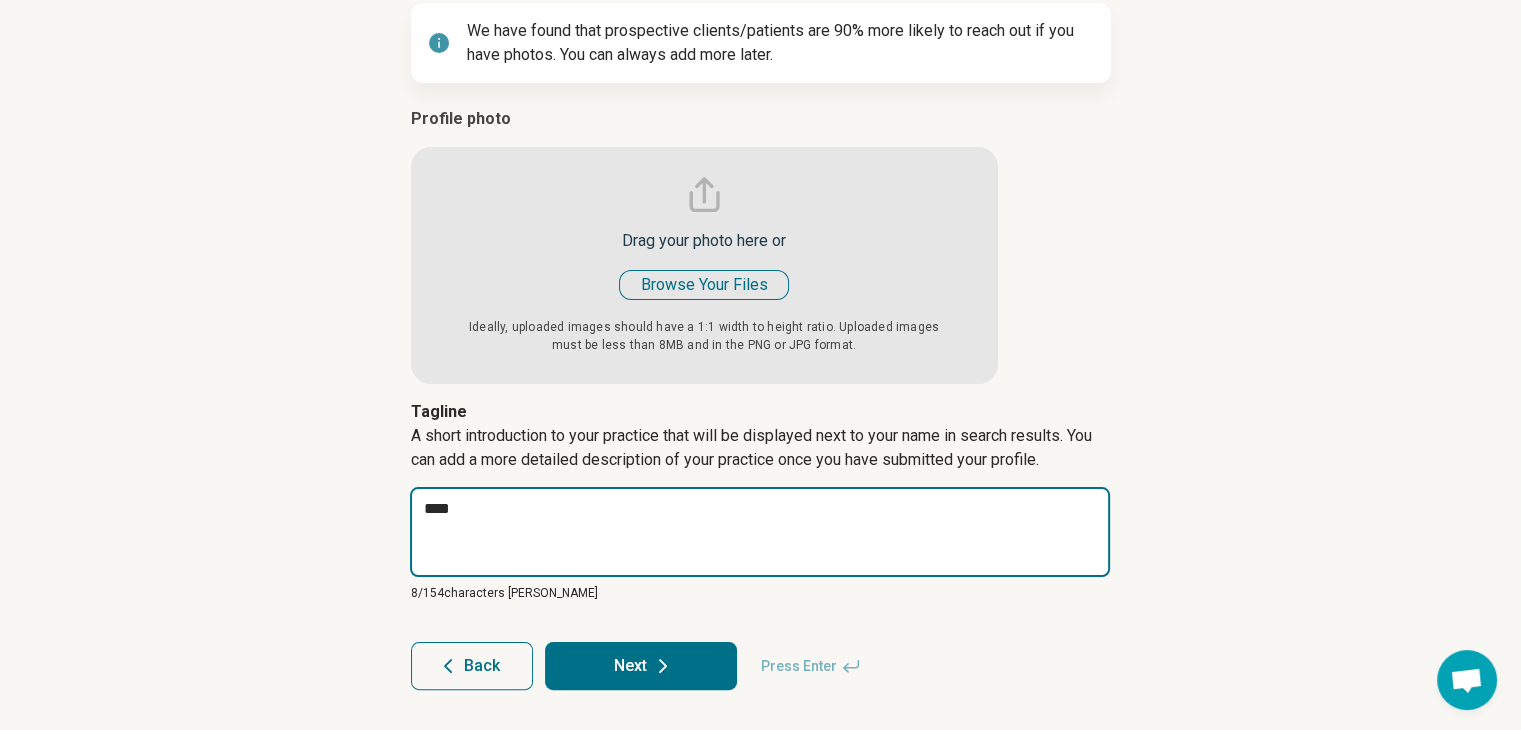 type on "*" 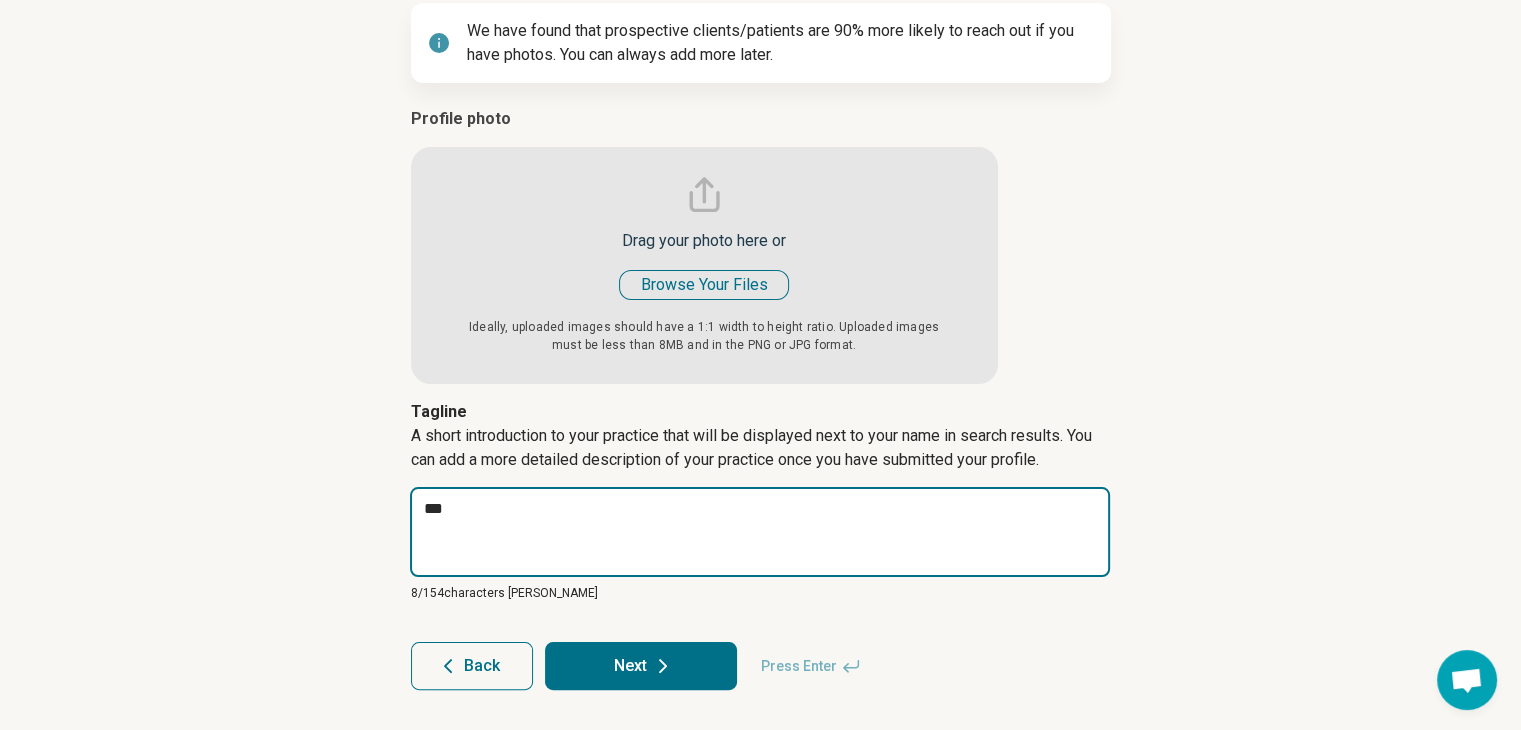 type on "*" 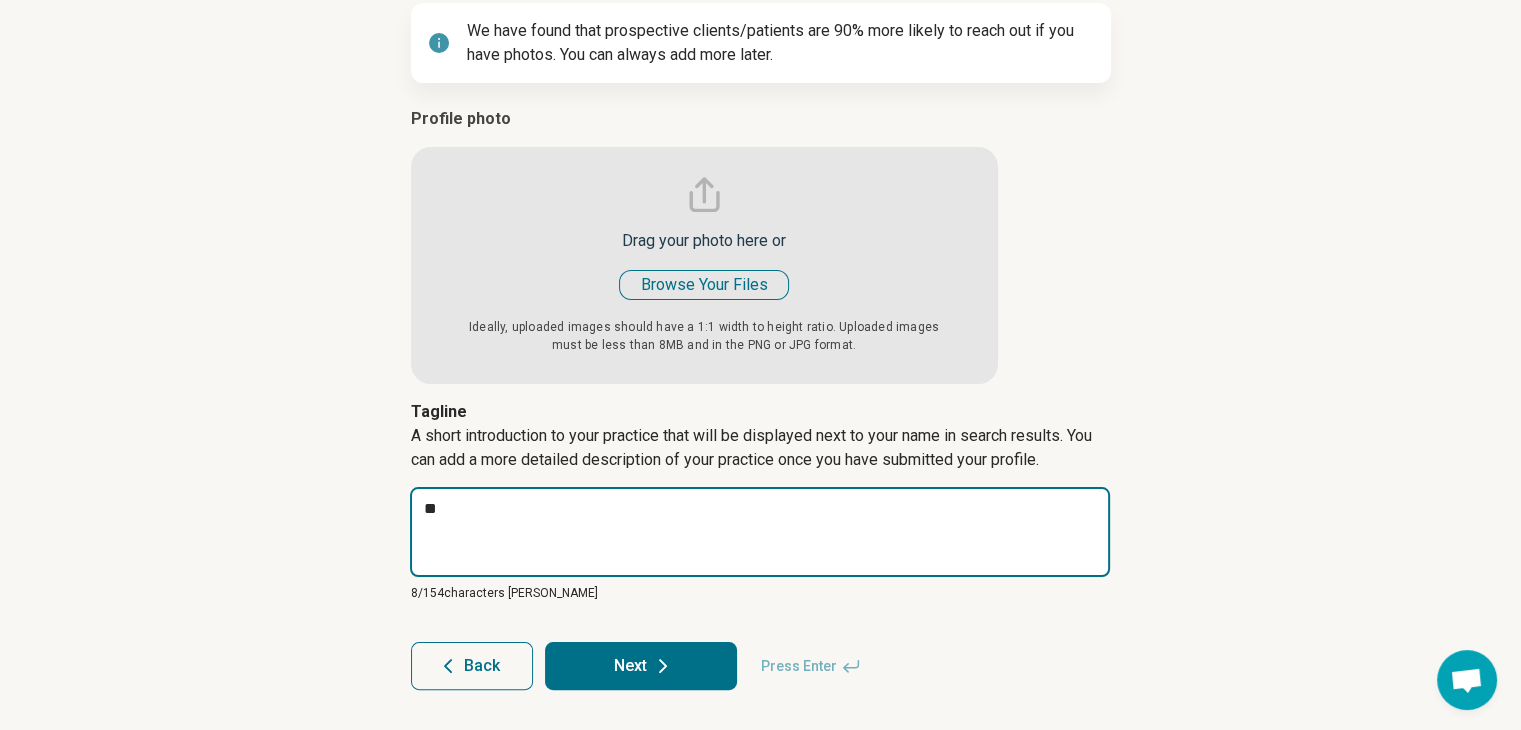 type on "*" 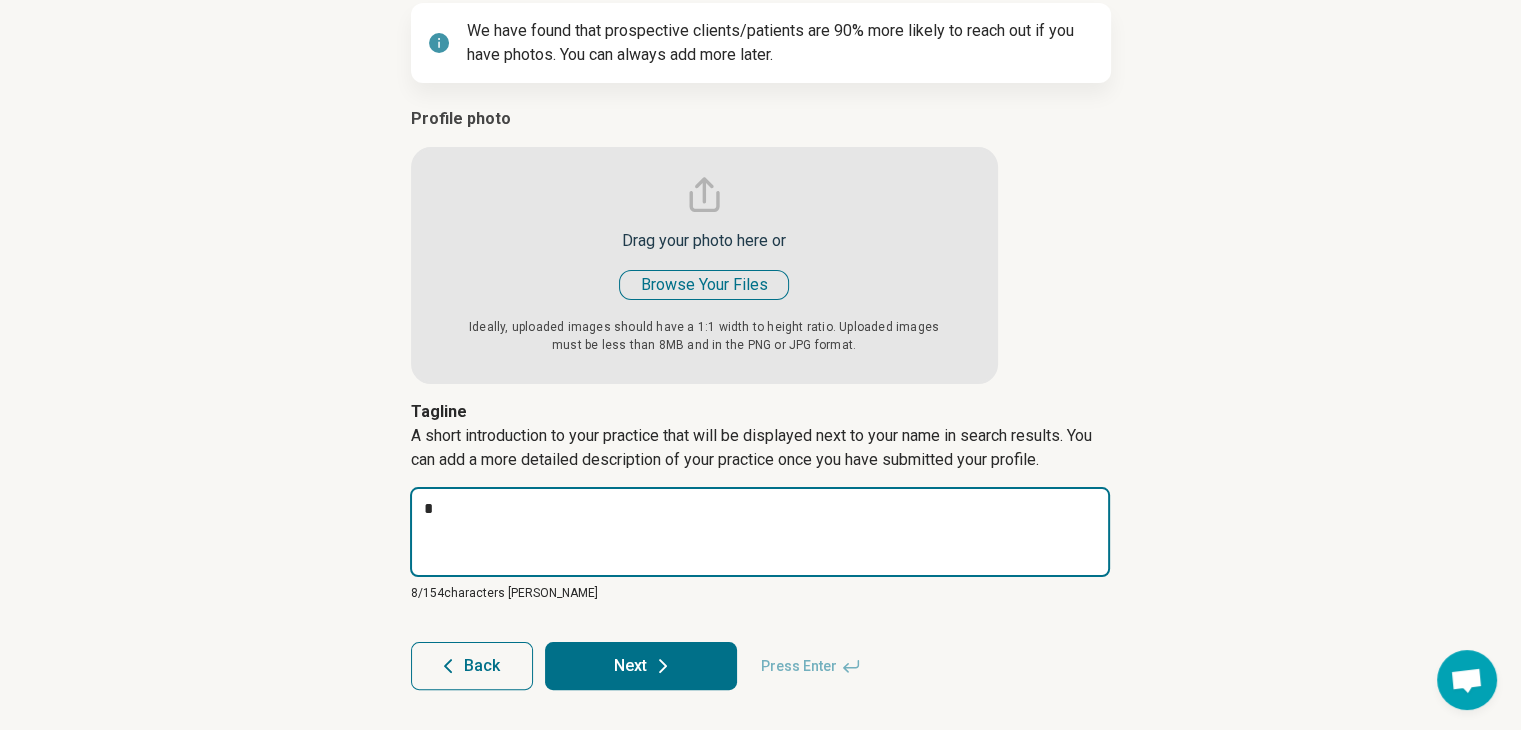 type on "*" 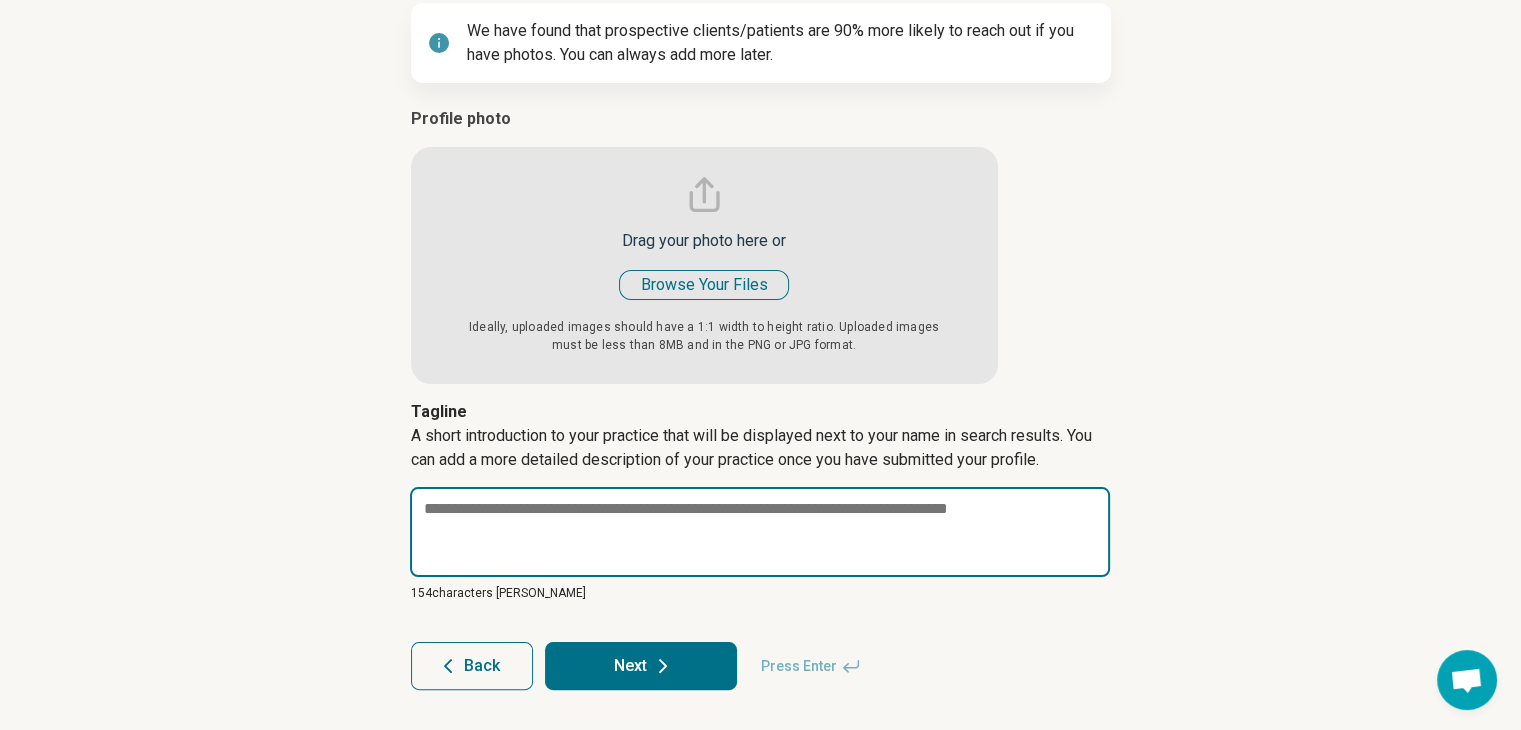 type on "*" 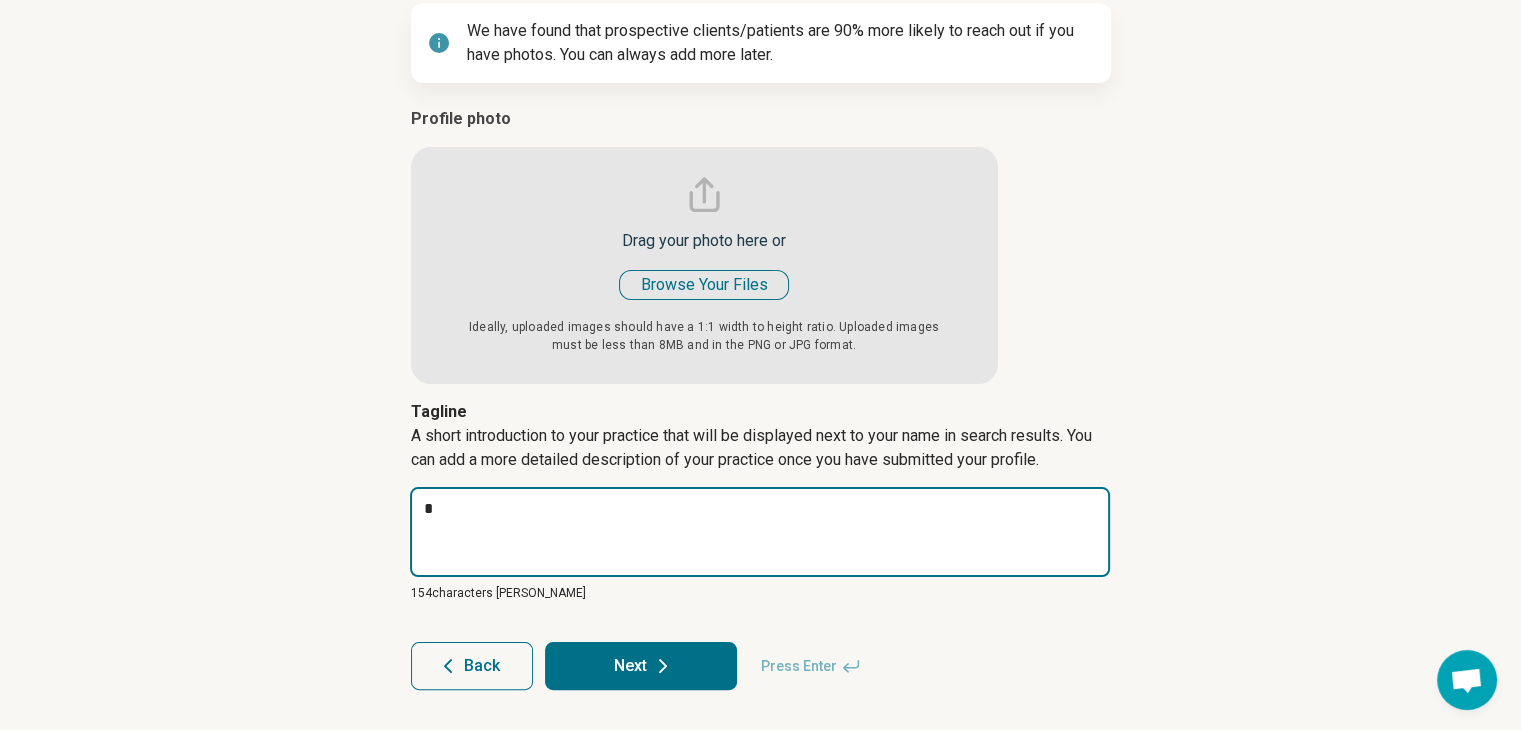 type on "*" 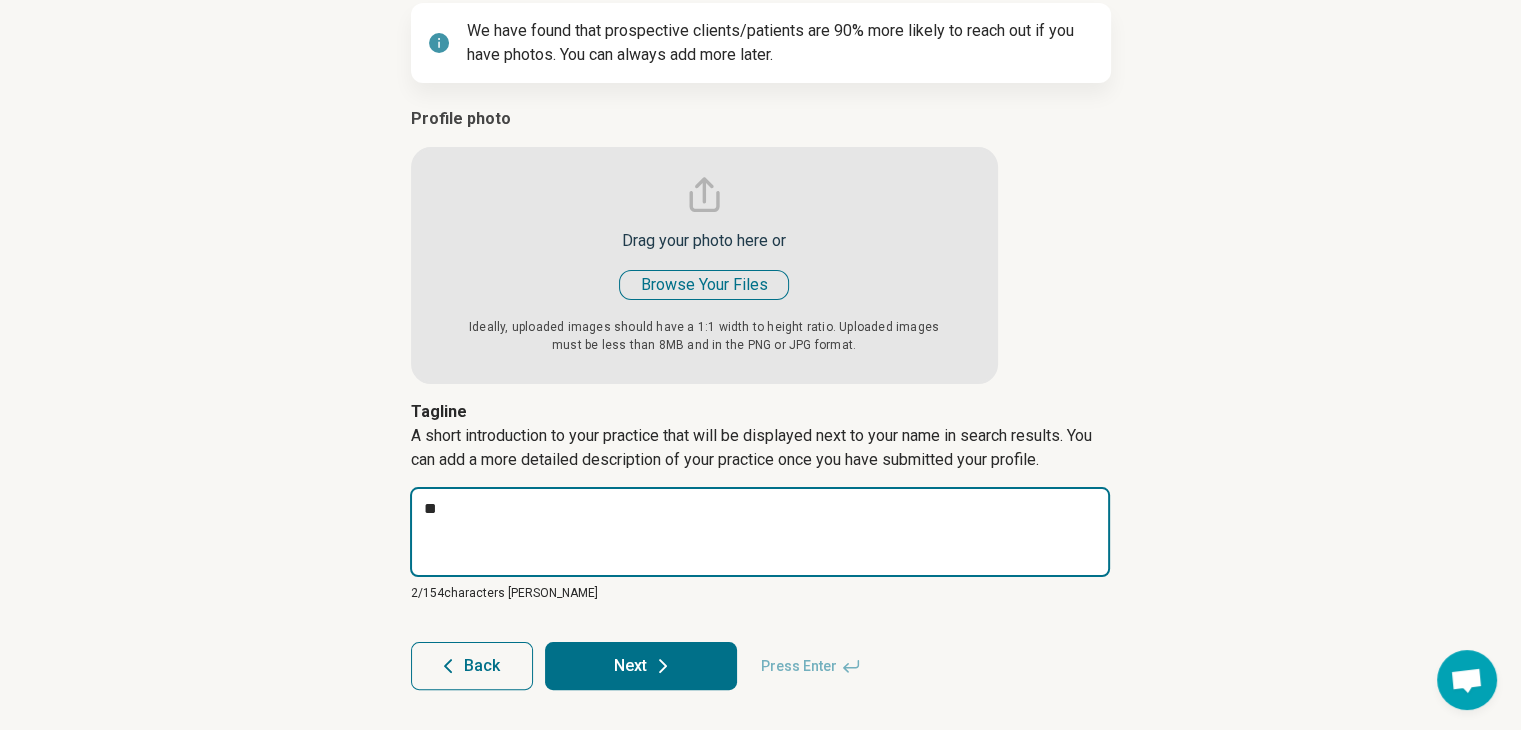 type on "*" 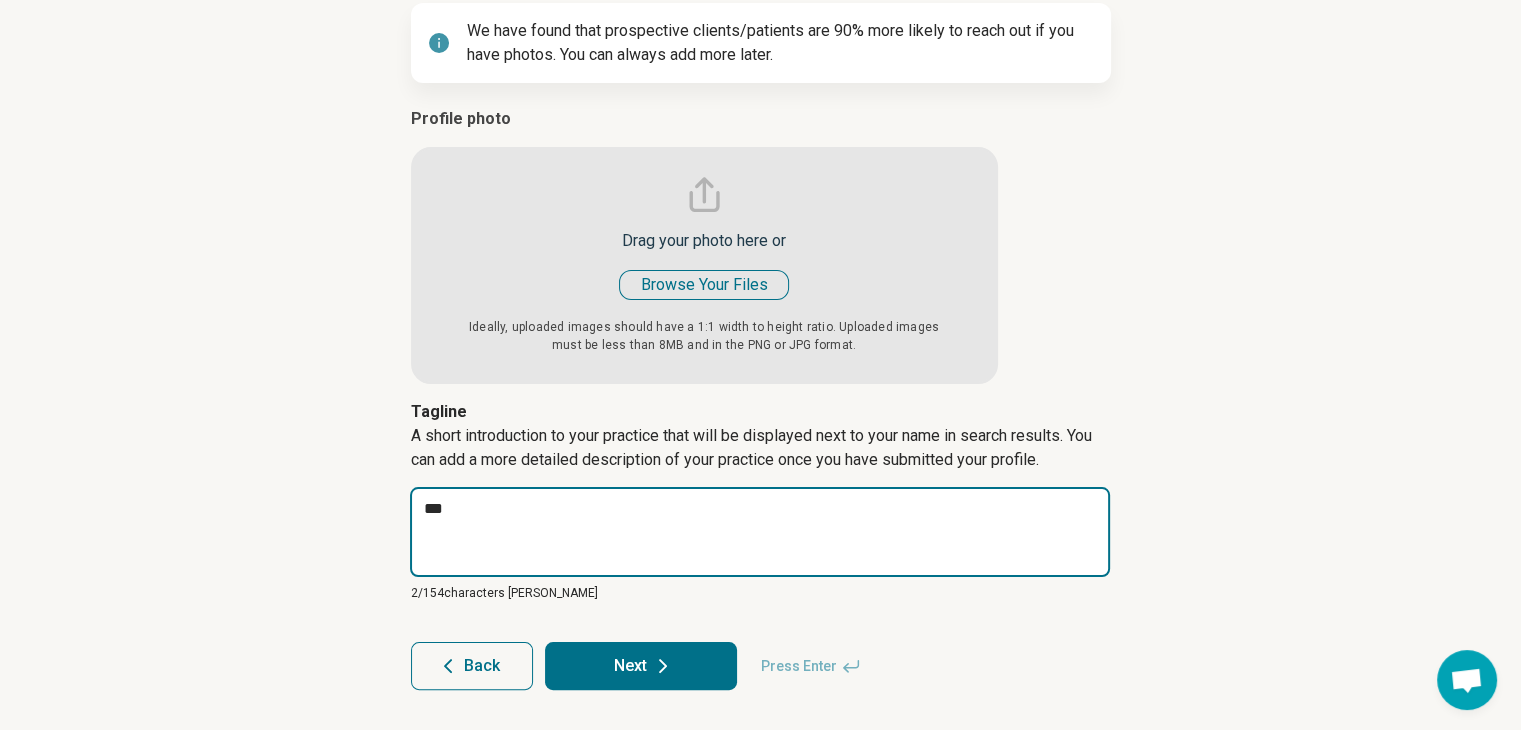 type on "*" 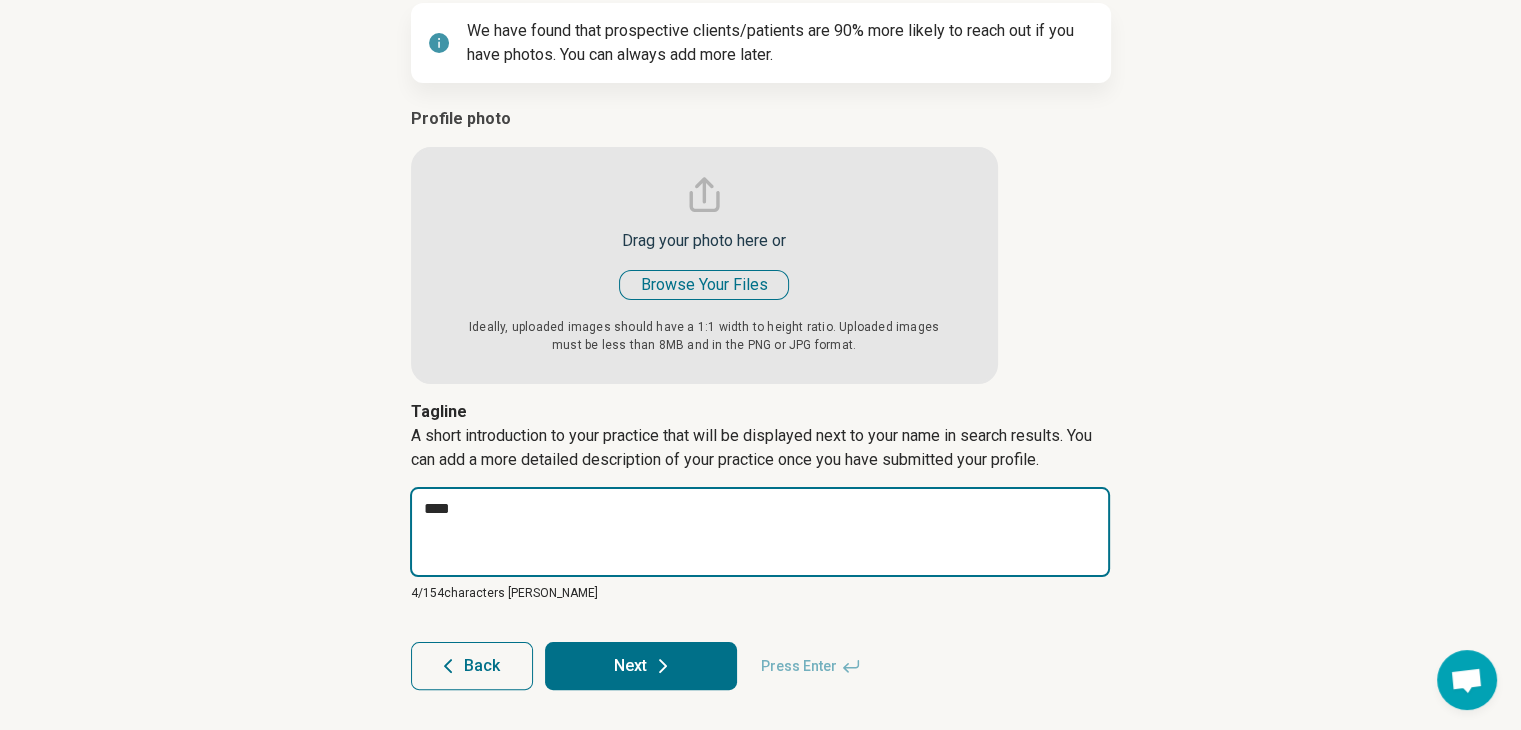 type on "*" 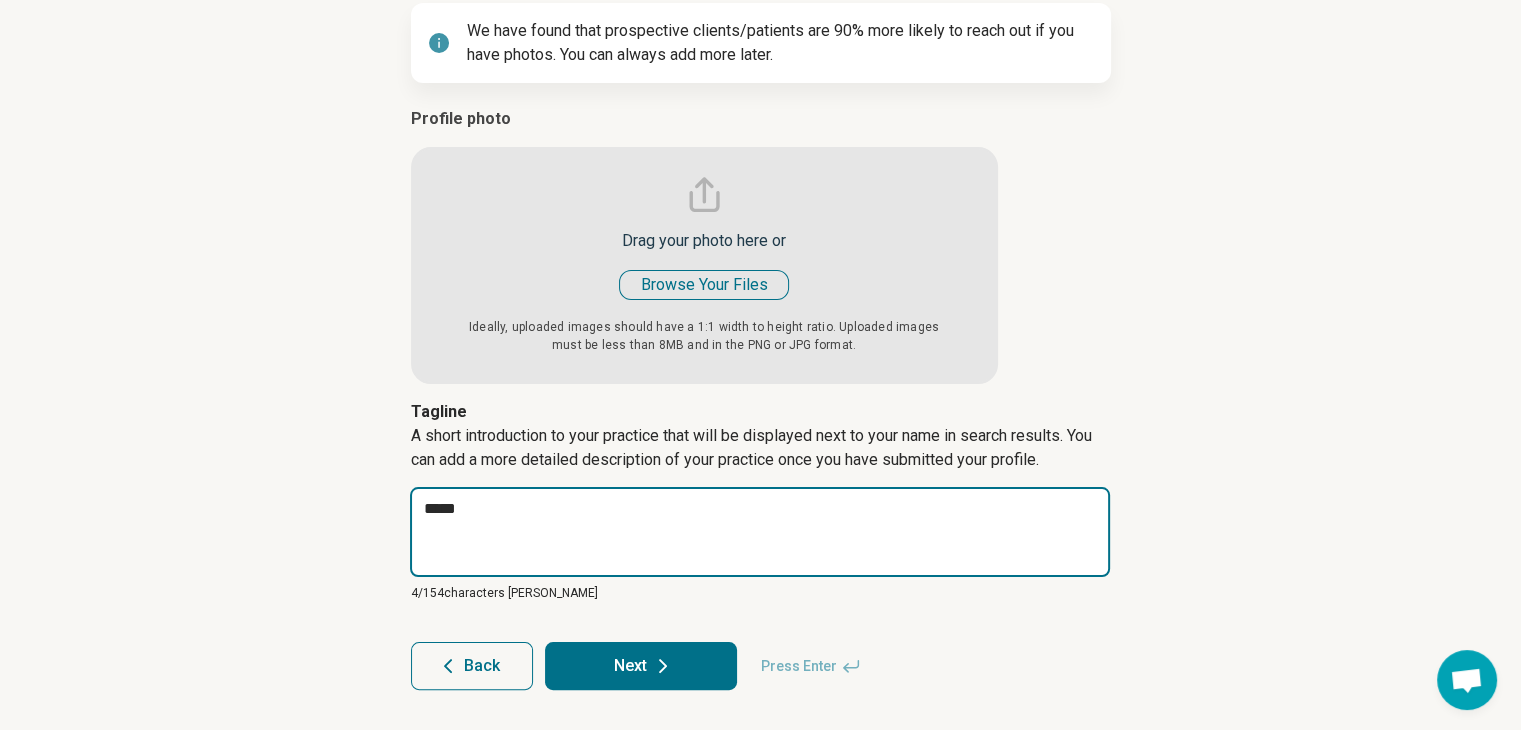 type on "*" 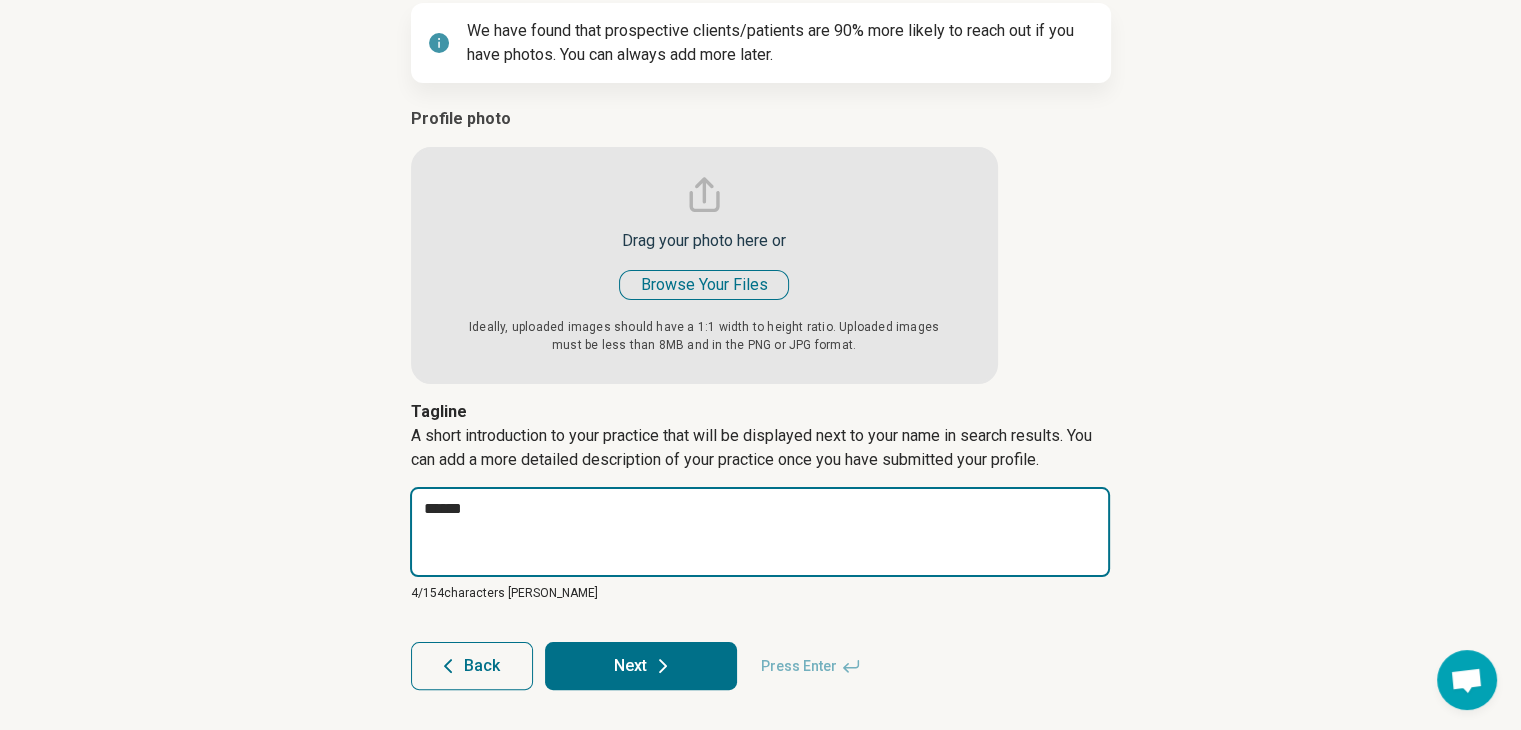 type on "*" 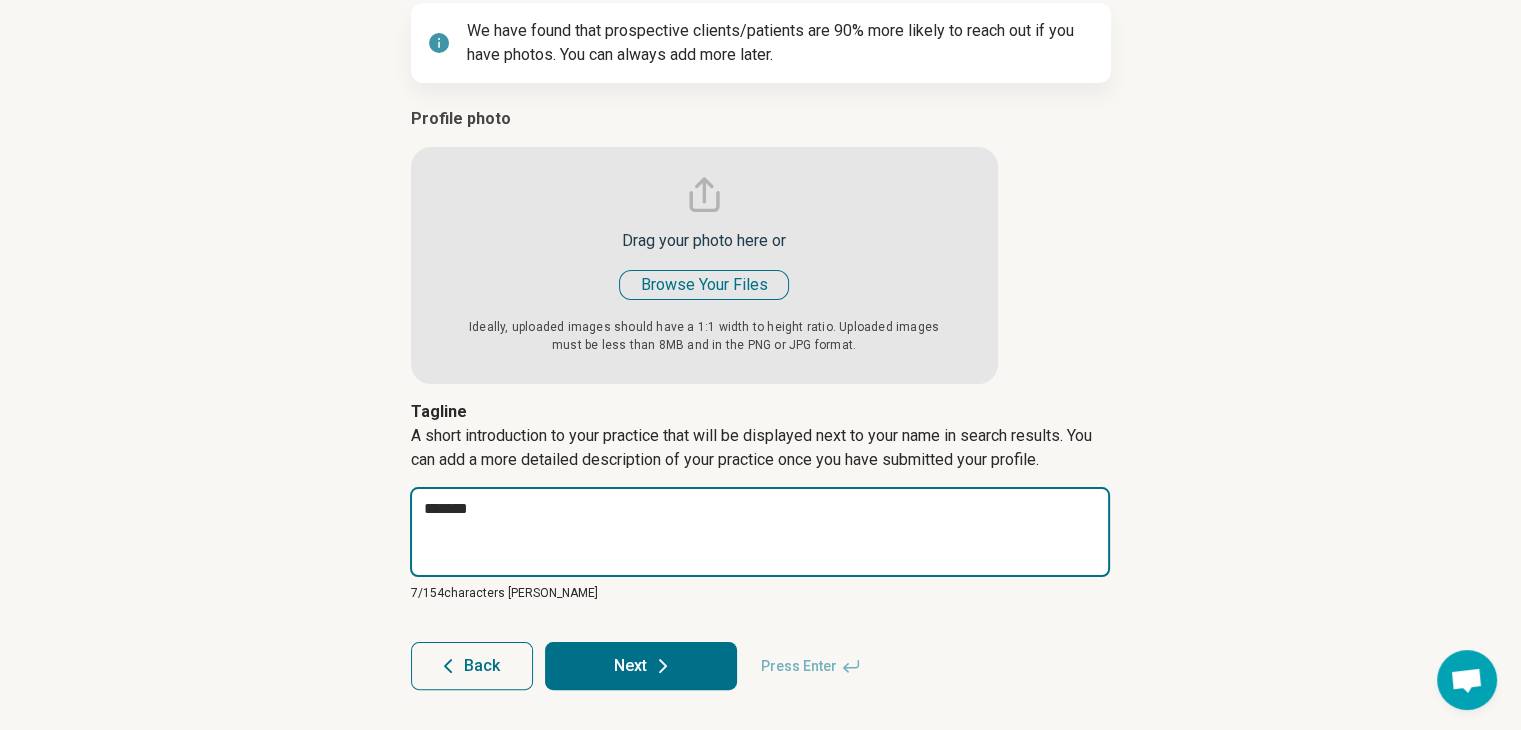 type on "*" 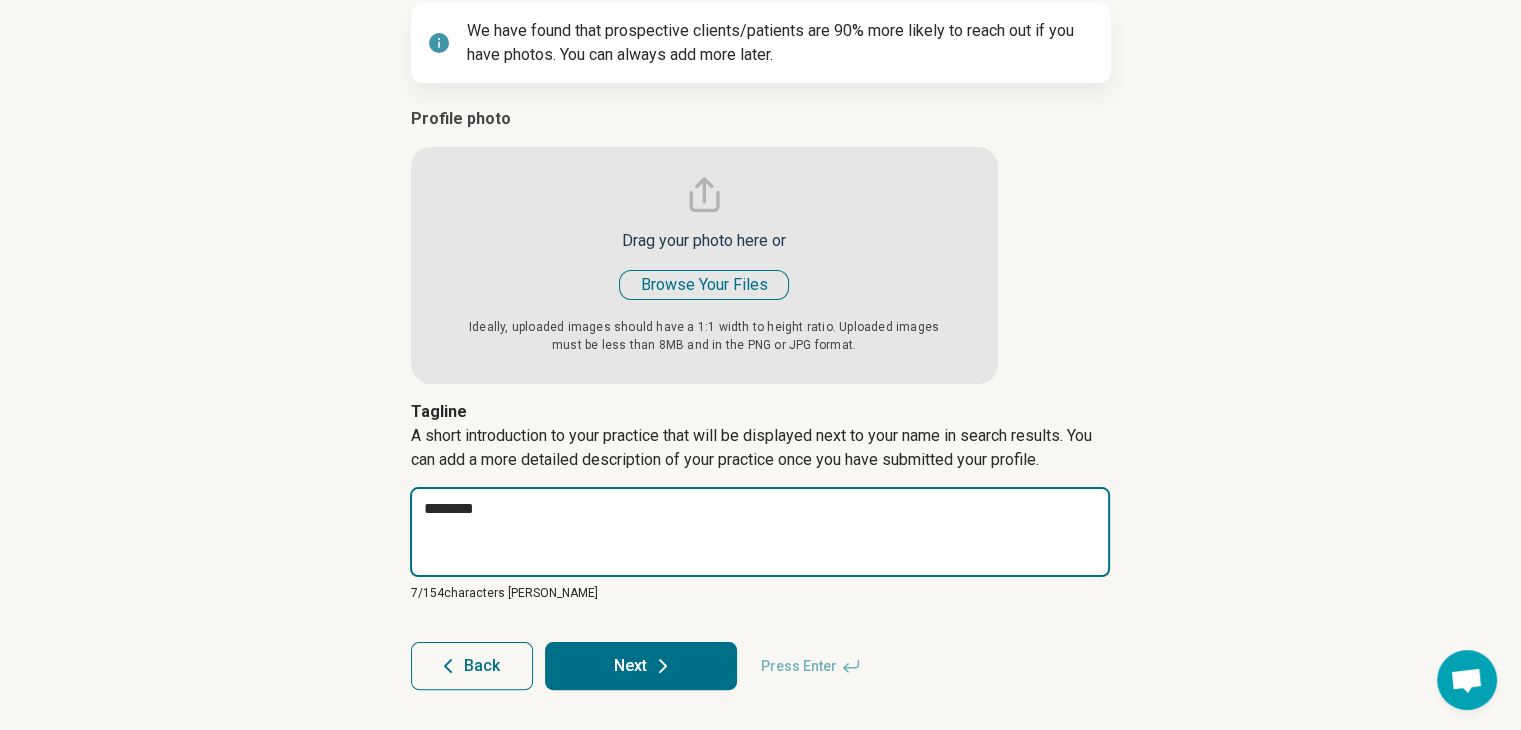 type on "*" 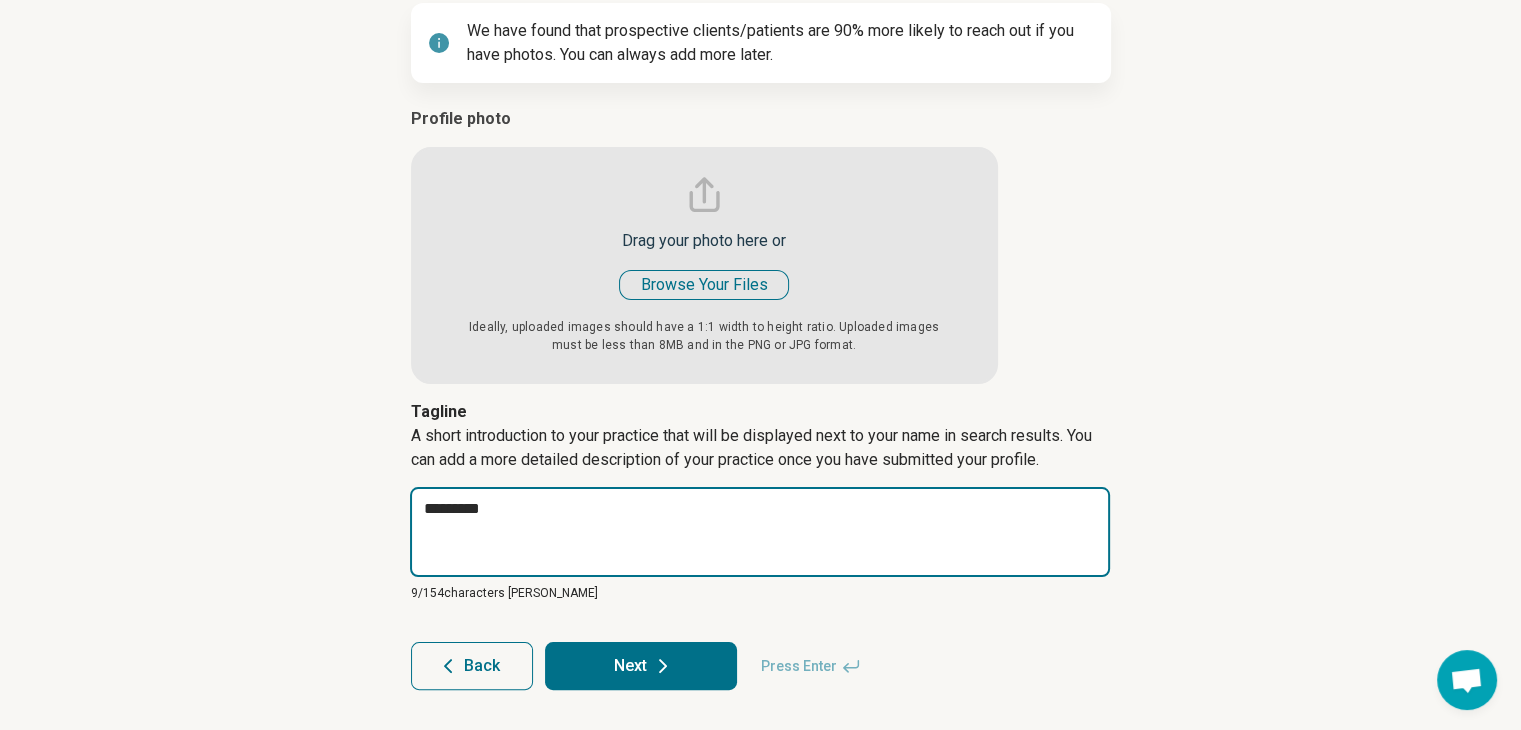 type on "*" 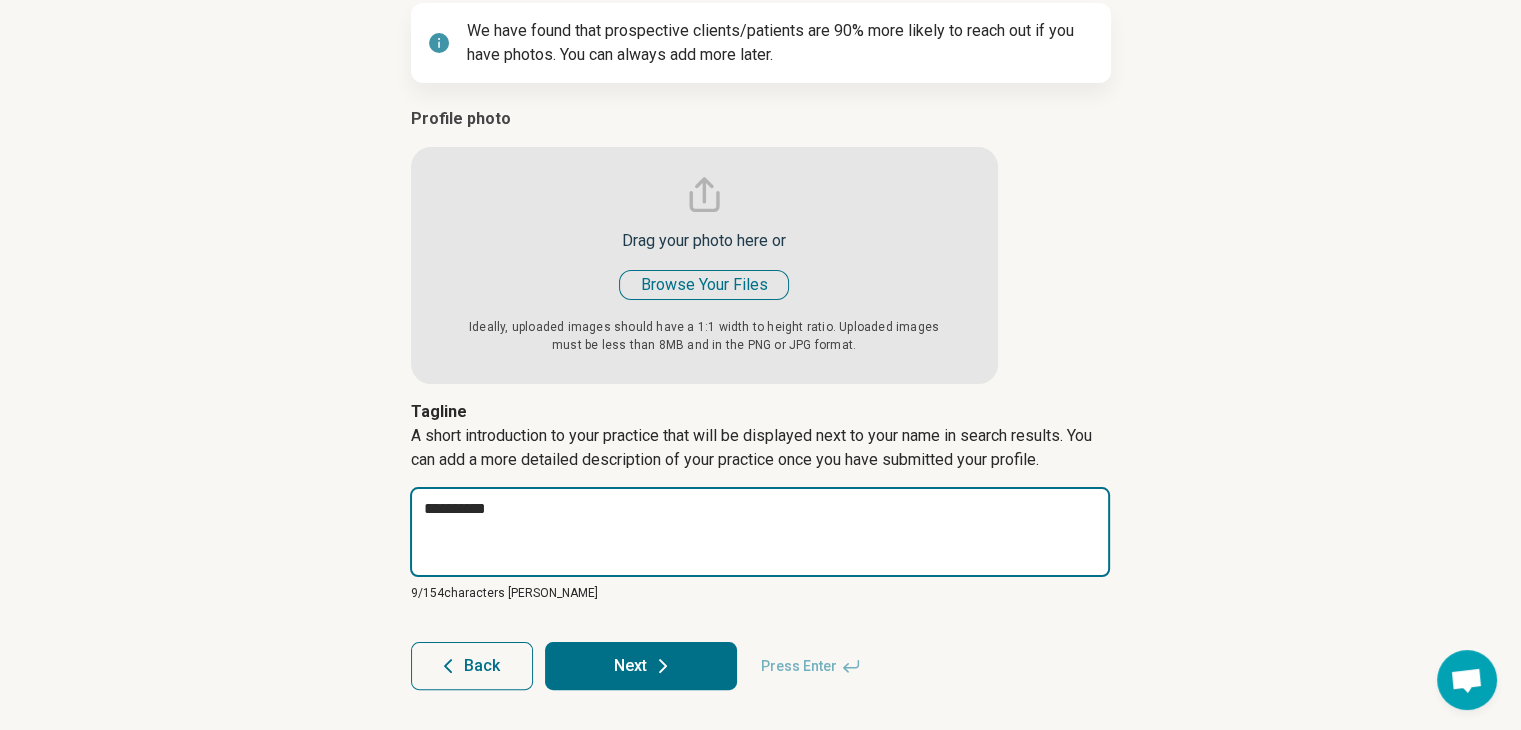 type on "*" 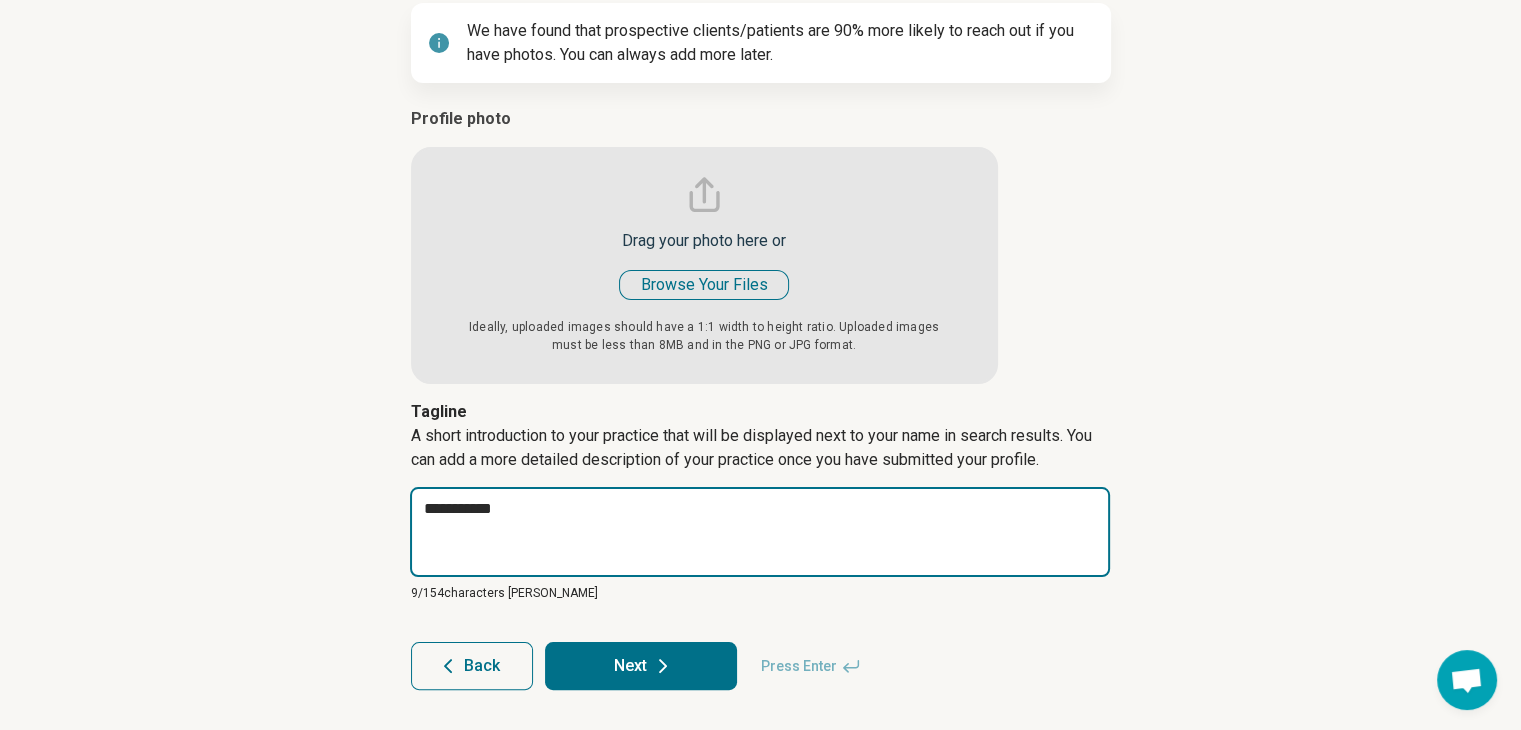 type on "*" 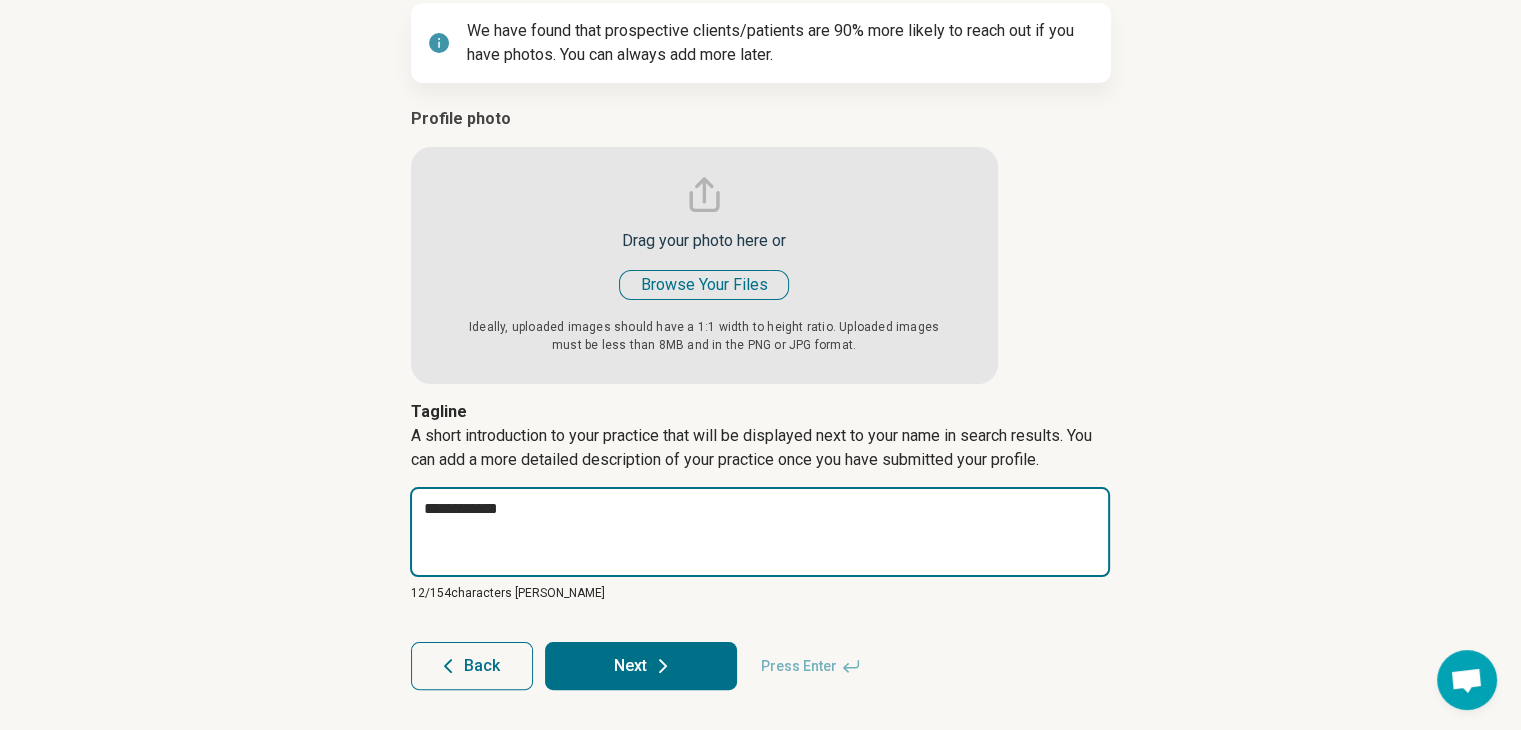 type on "*" 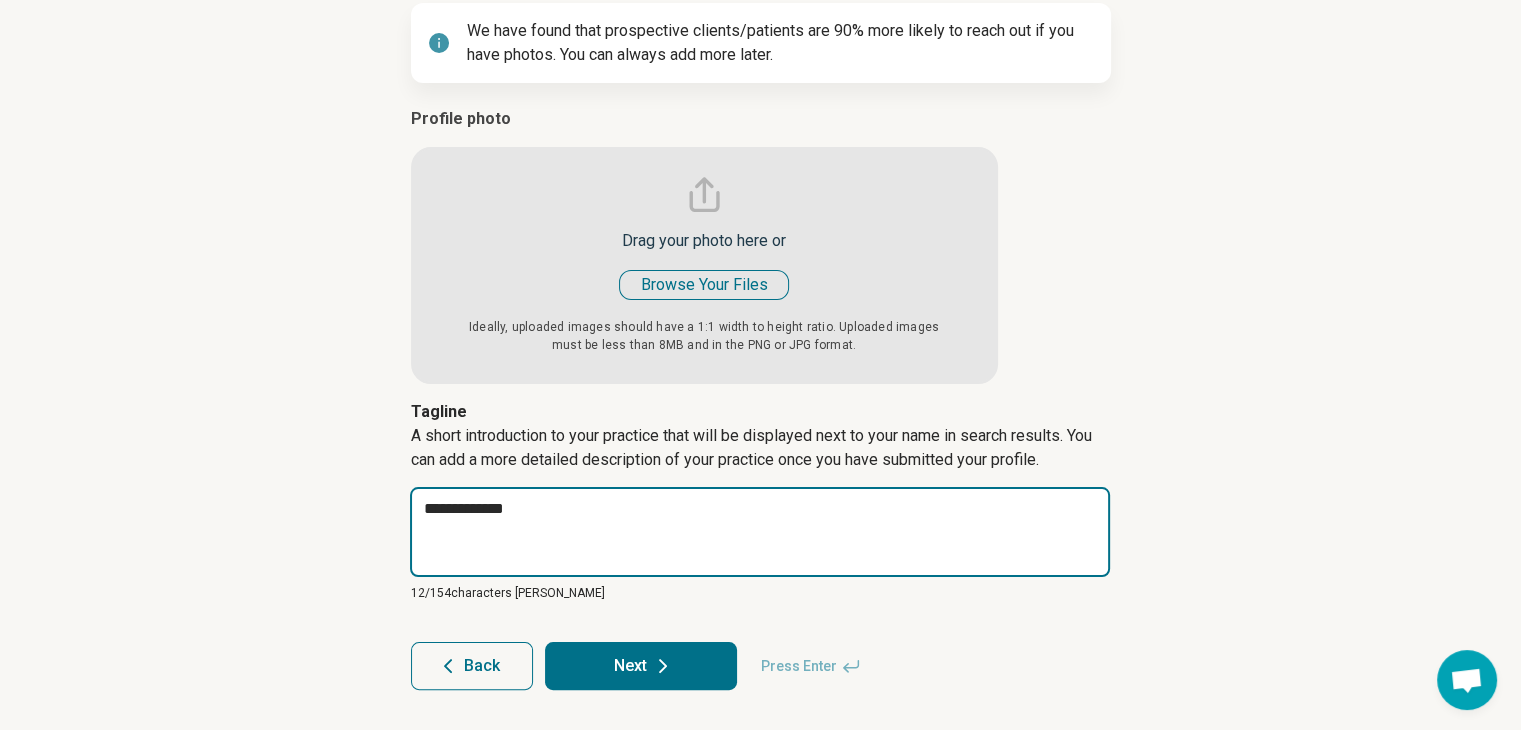 type 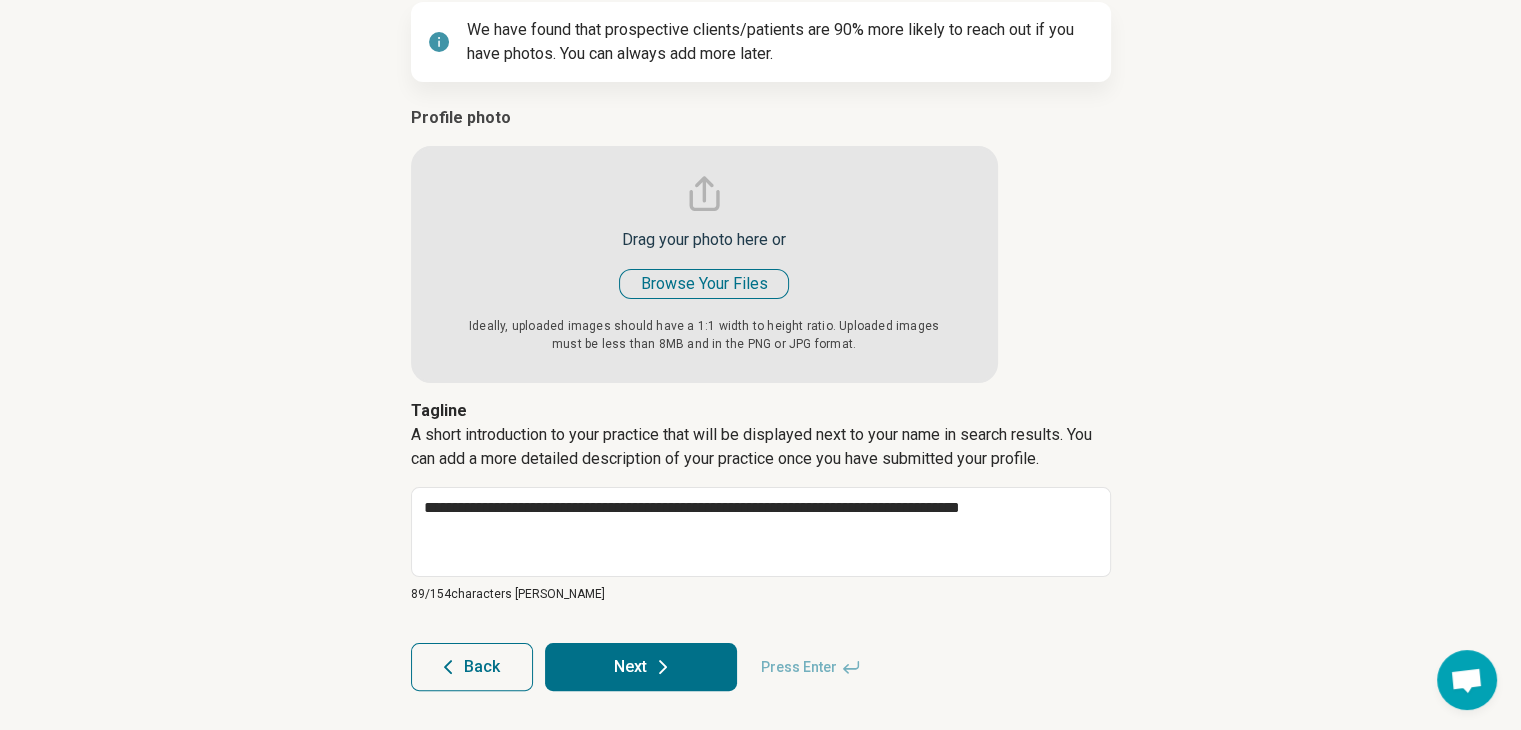 click on "Next" at bounding box center (641, 667) 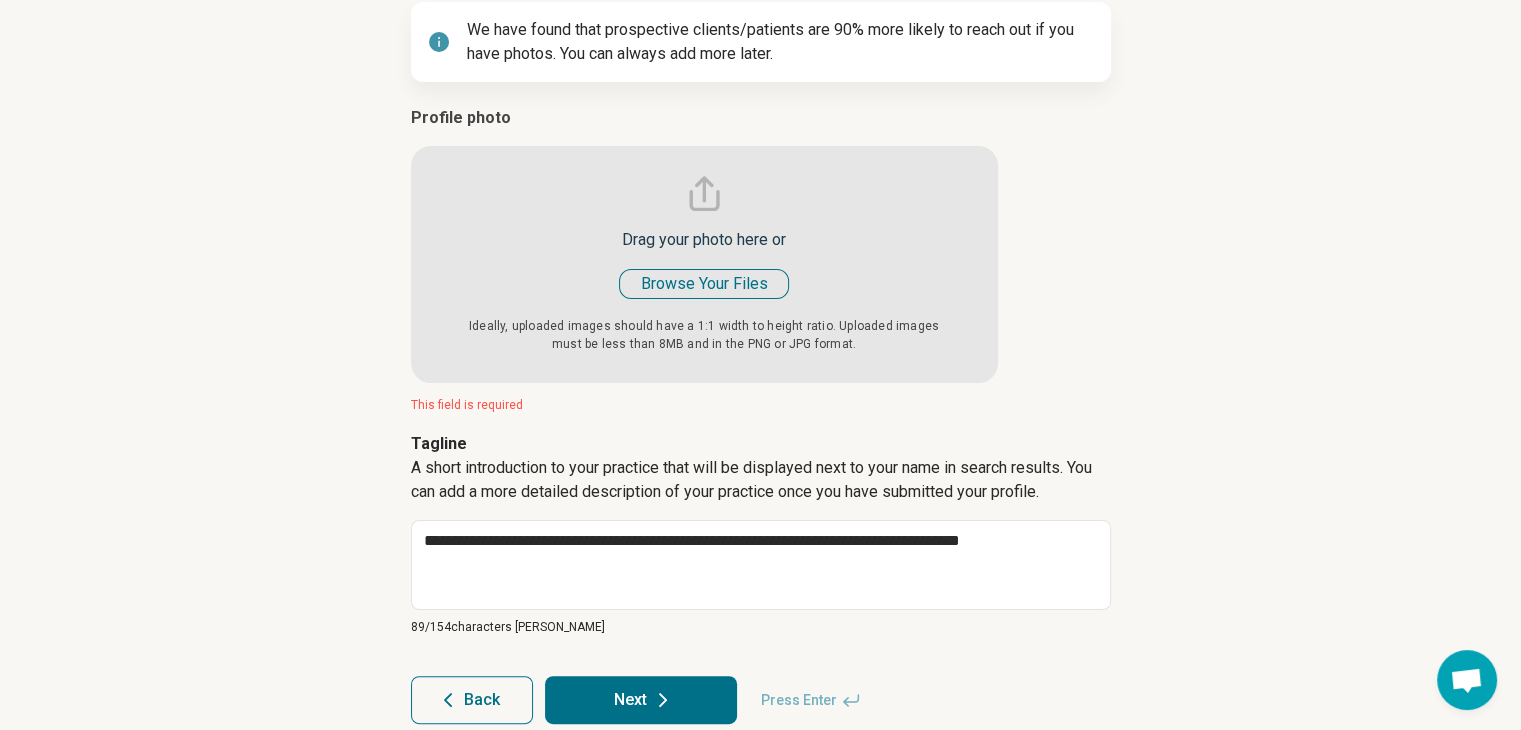 click at bounding box center (704, 244) 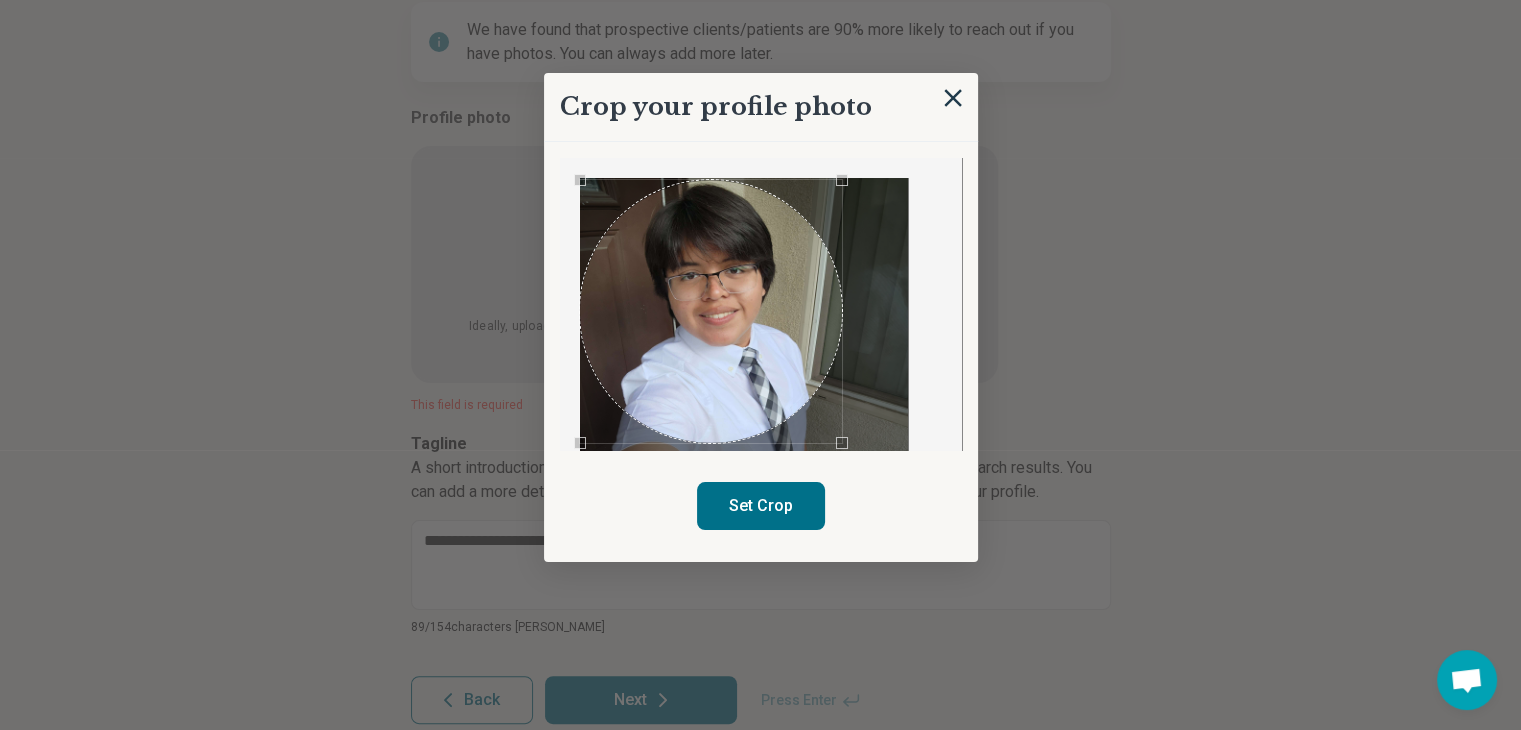 click at bounding box center [711, 311] 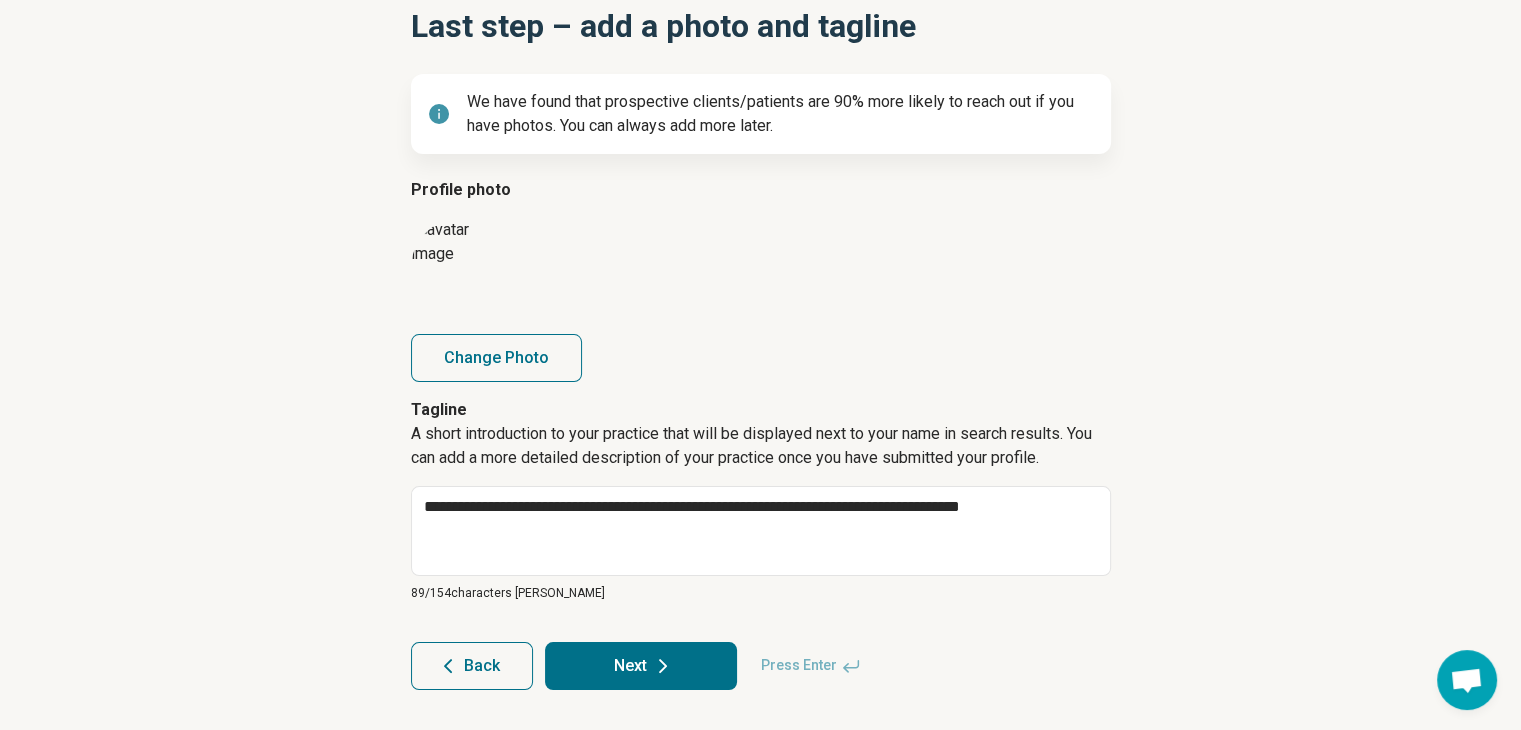 click 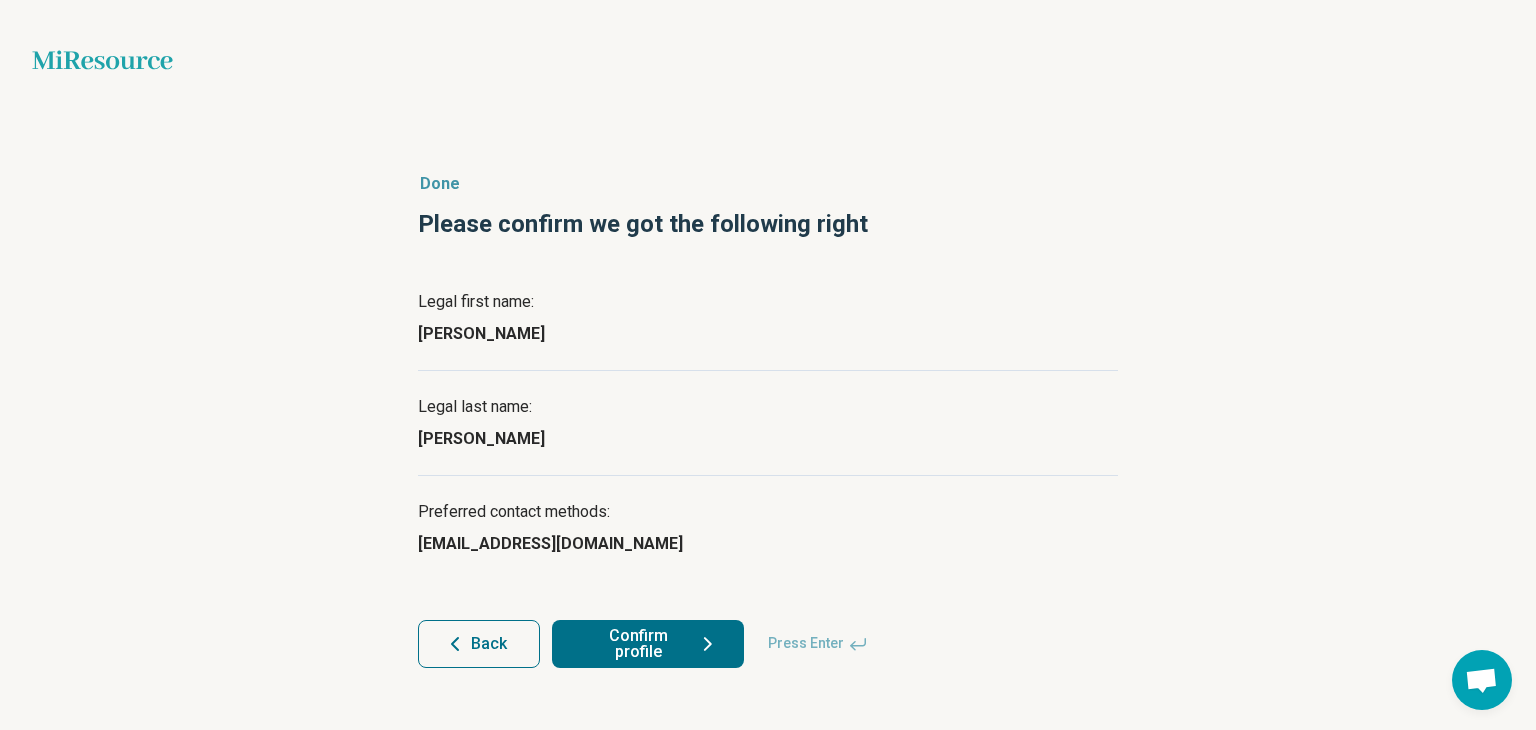click on "Confirm profile" at bounding box center (648, 644) 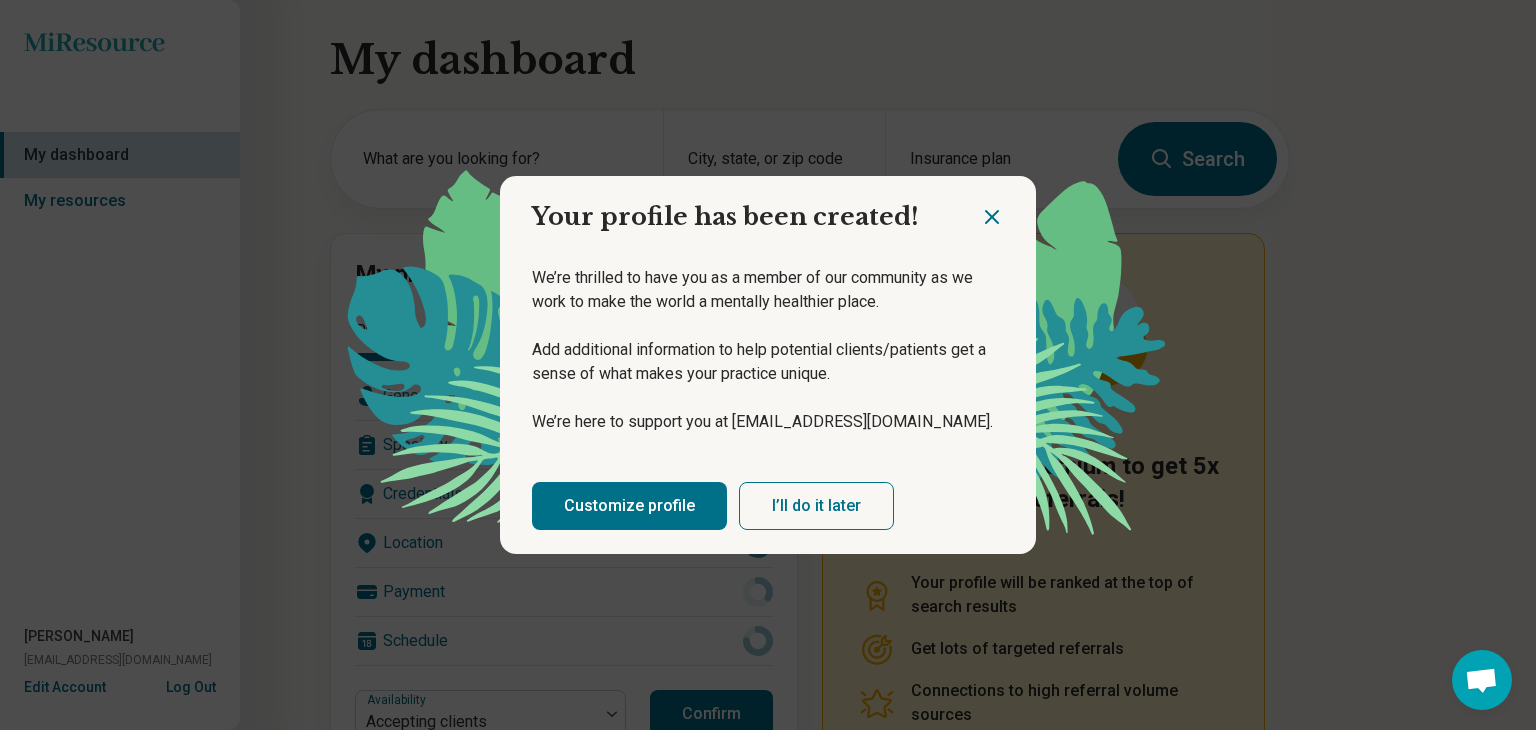 click on "I’ll do it later" at bounding box center (816, 506) 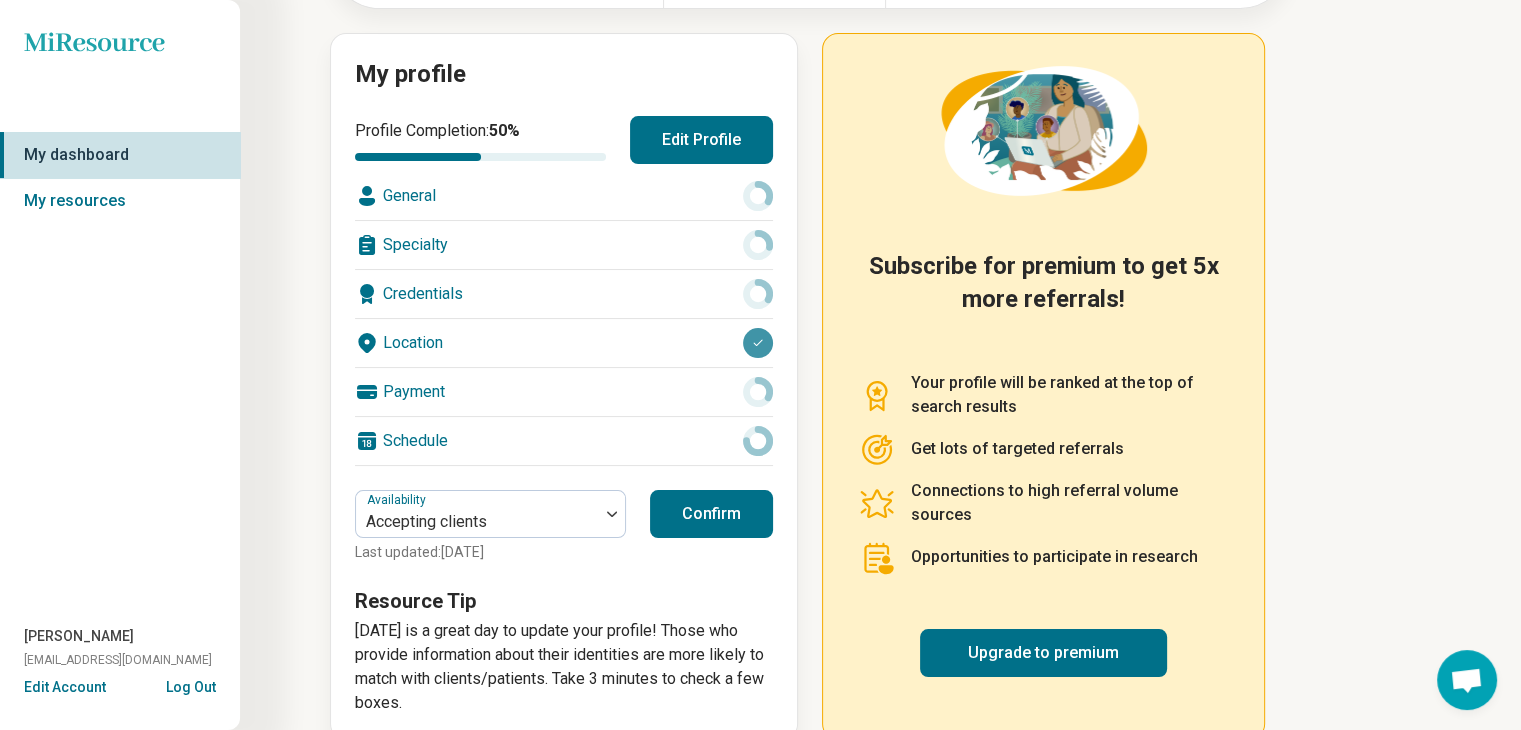 scroll, scrollTop: 236, scrollLeft: 0, axis: vertical 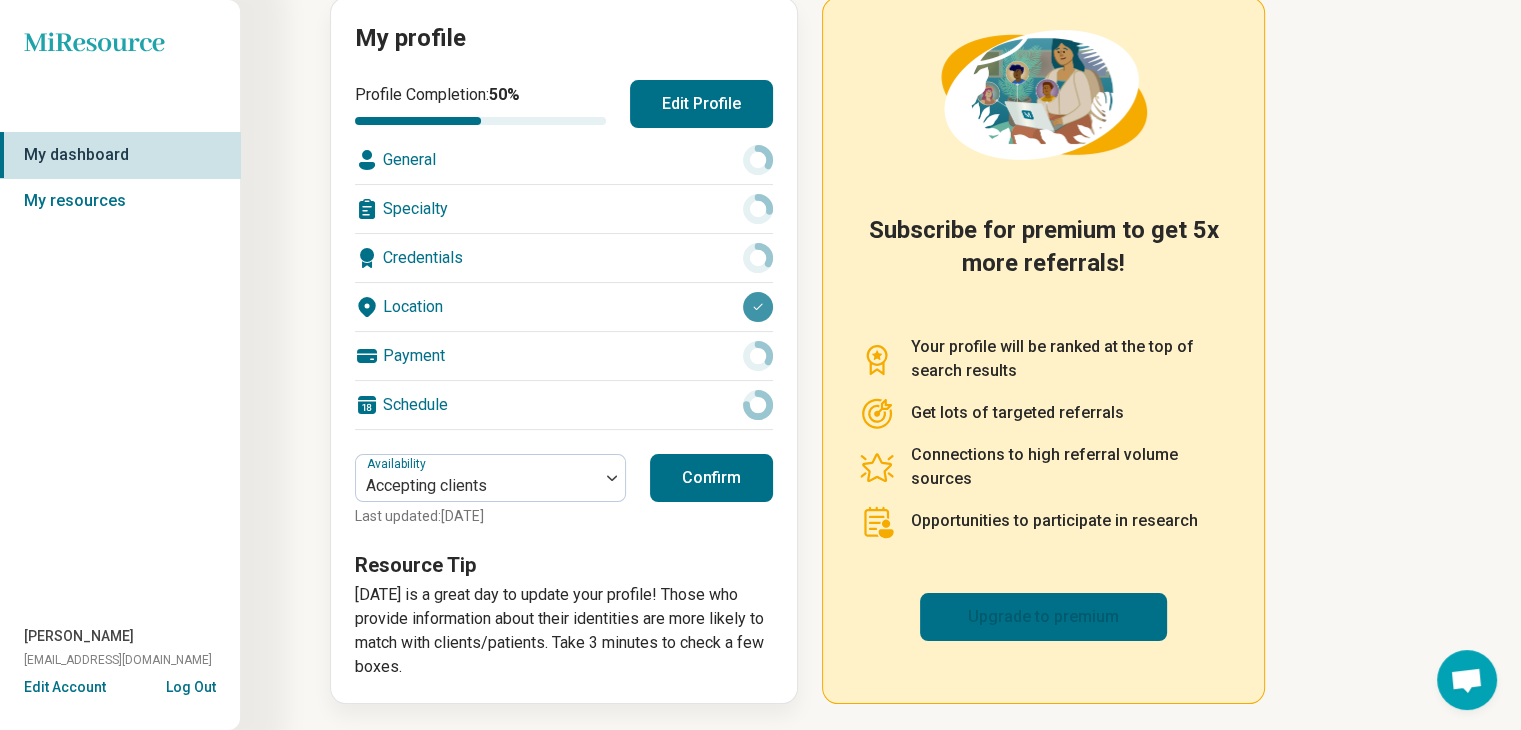 click on "Upgrade to premium" at bounding box center (1043, 617) 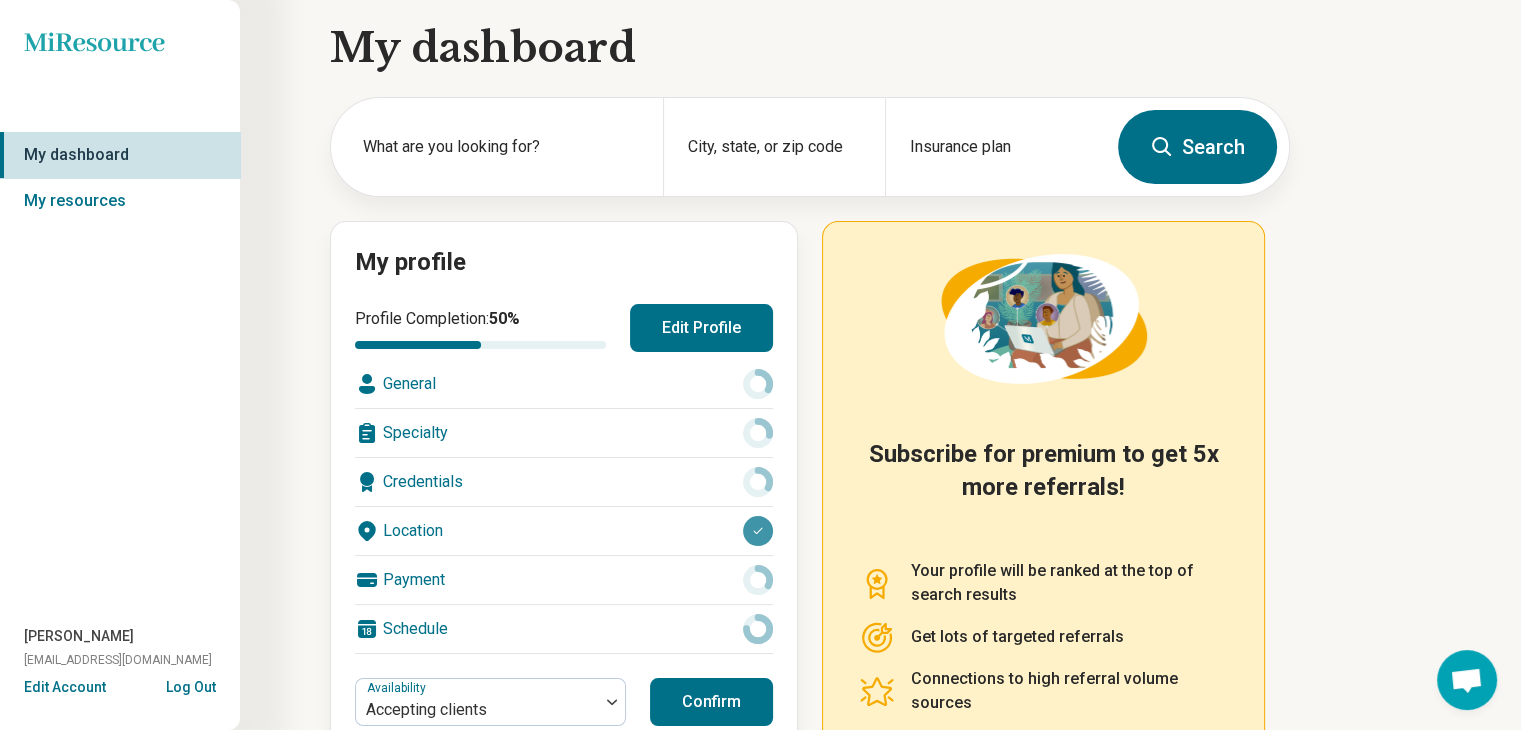 scroll, scrollTop: 0, scrollLeft: 0, axis: both 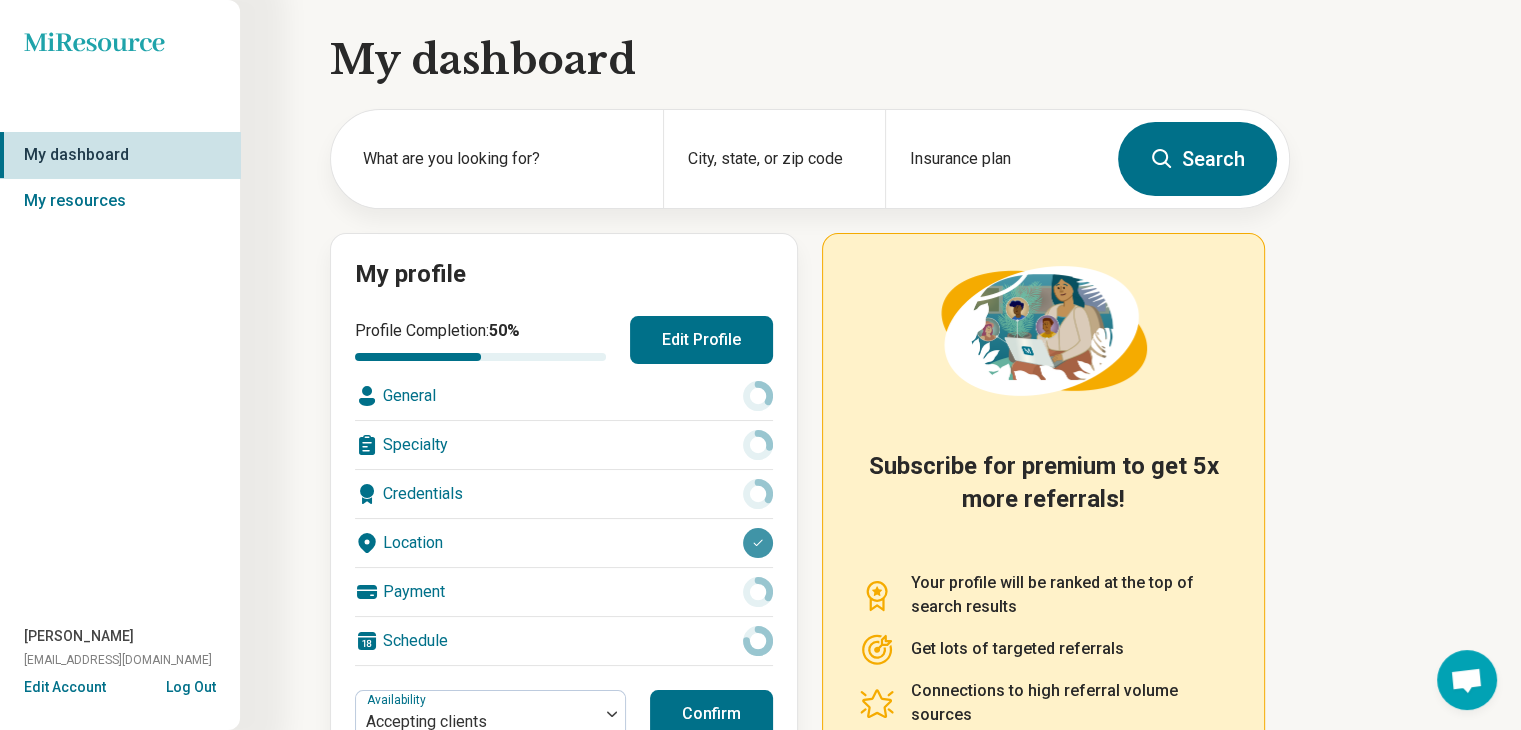 click on "Miresource logo My dashboard My resources Joseph Donayre josephugo.dota@gmail.com Edit Account Log Out" at bounding box center [120, 365] 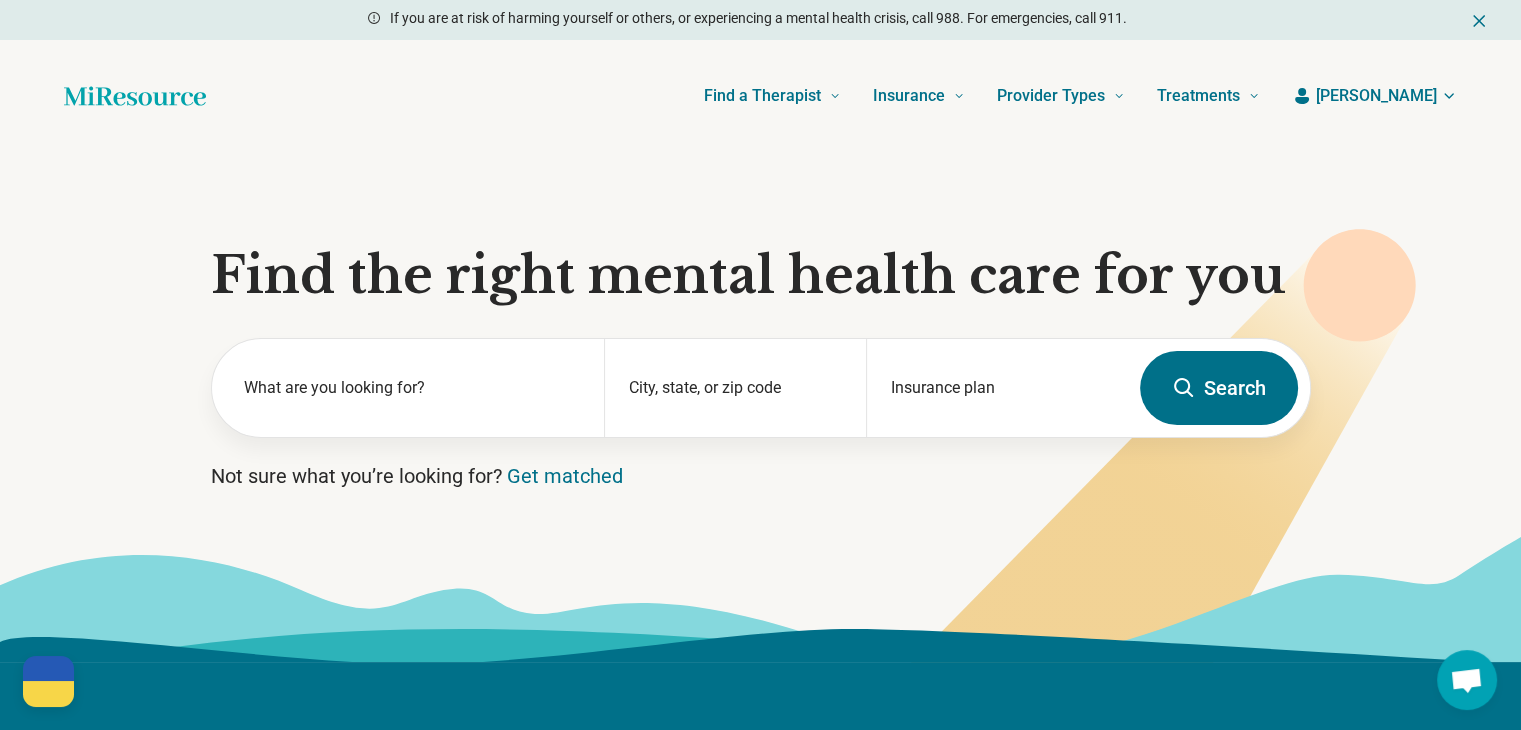 click on "Joseph" at bounding box center [1376, 96] 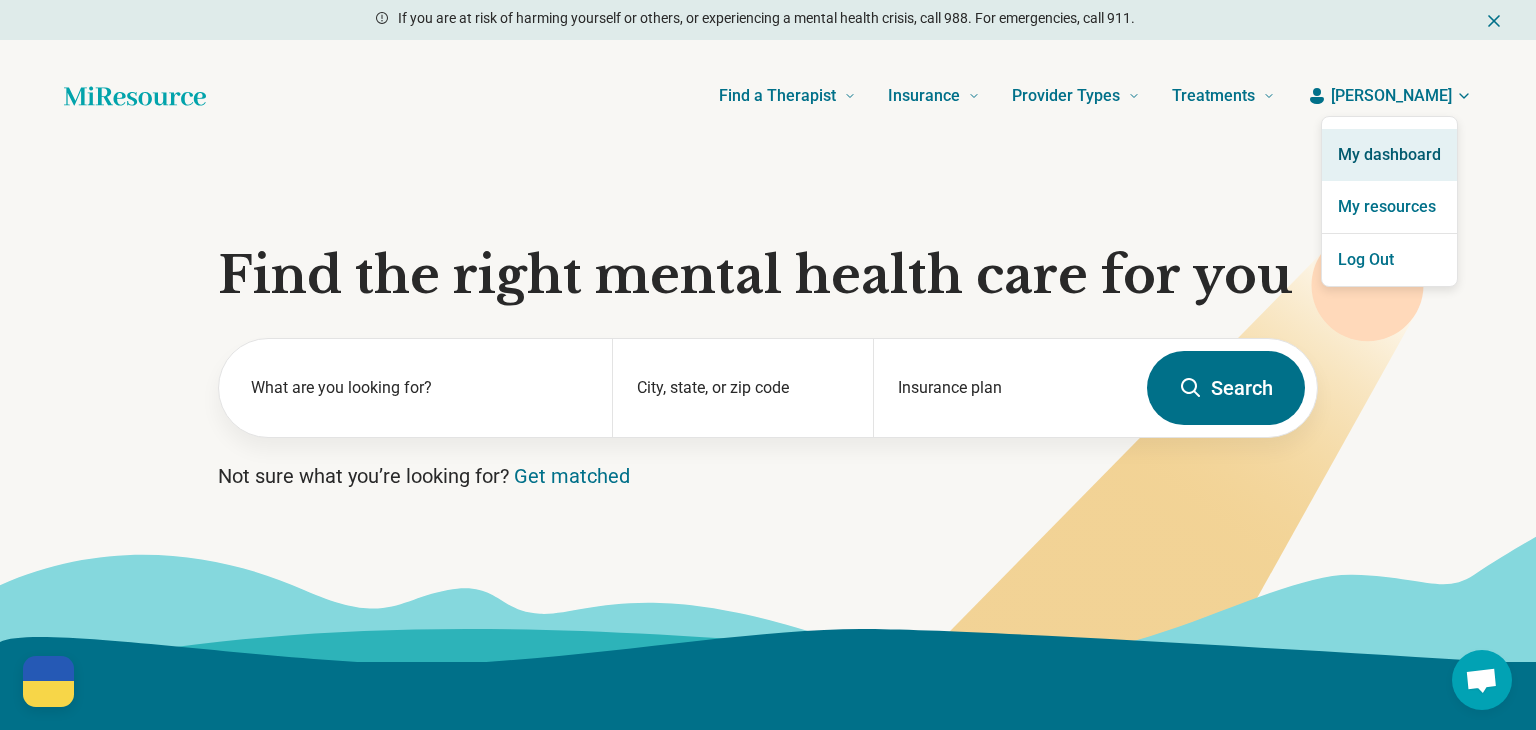 click on "My dashboard" at bounding box center [1389, 155] 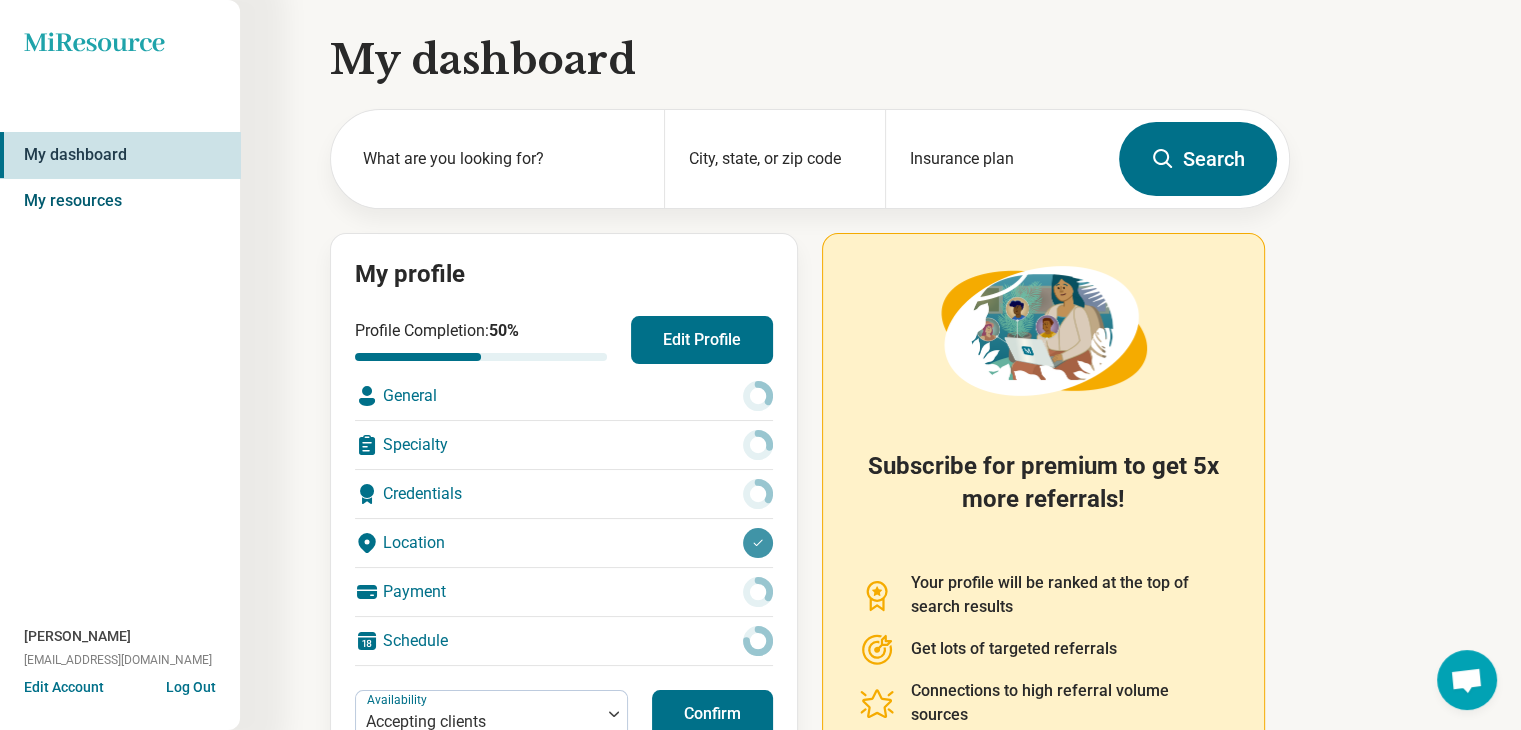 click on "My resources" at bounding box center (120, 201) 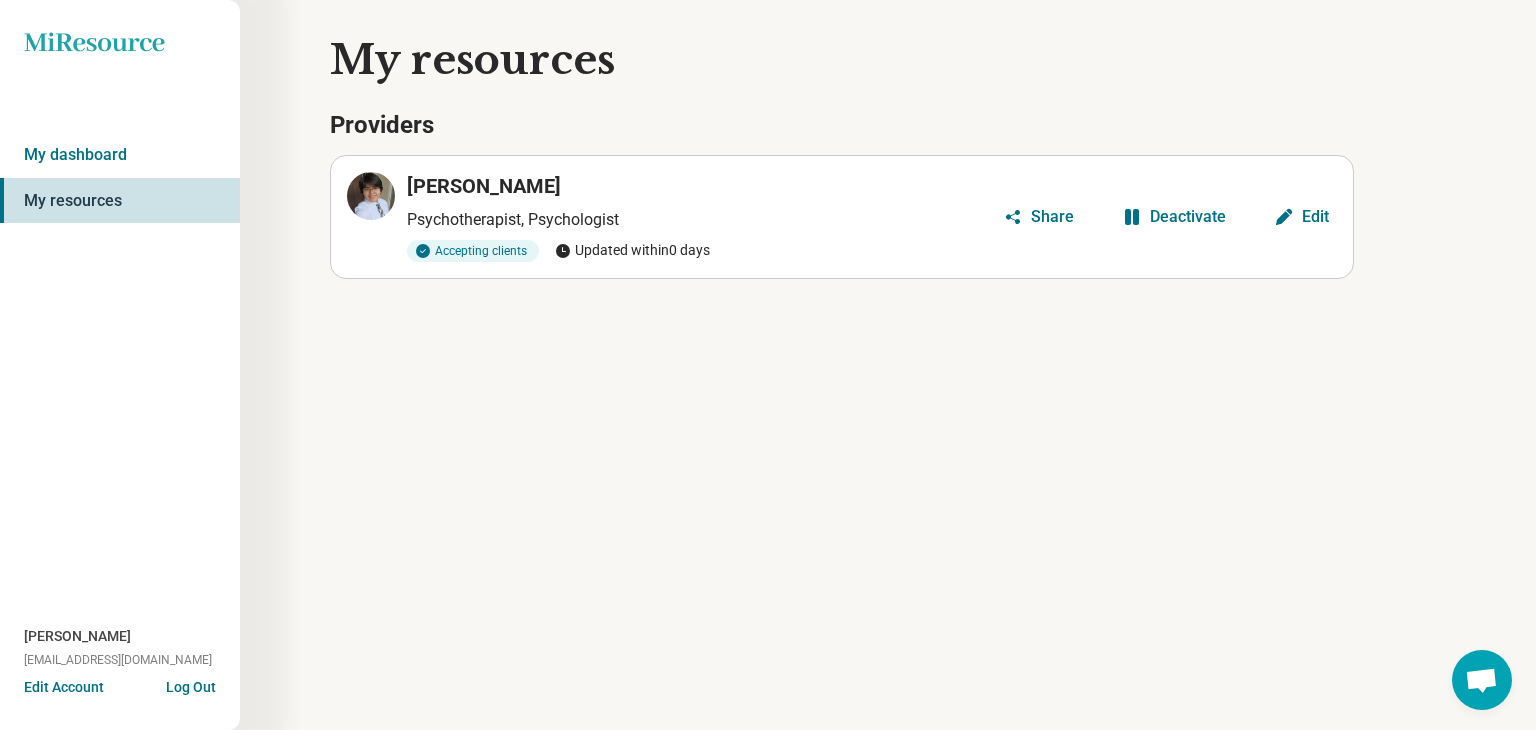 click on "Edit" at bounding box center [1301, 217] 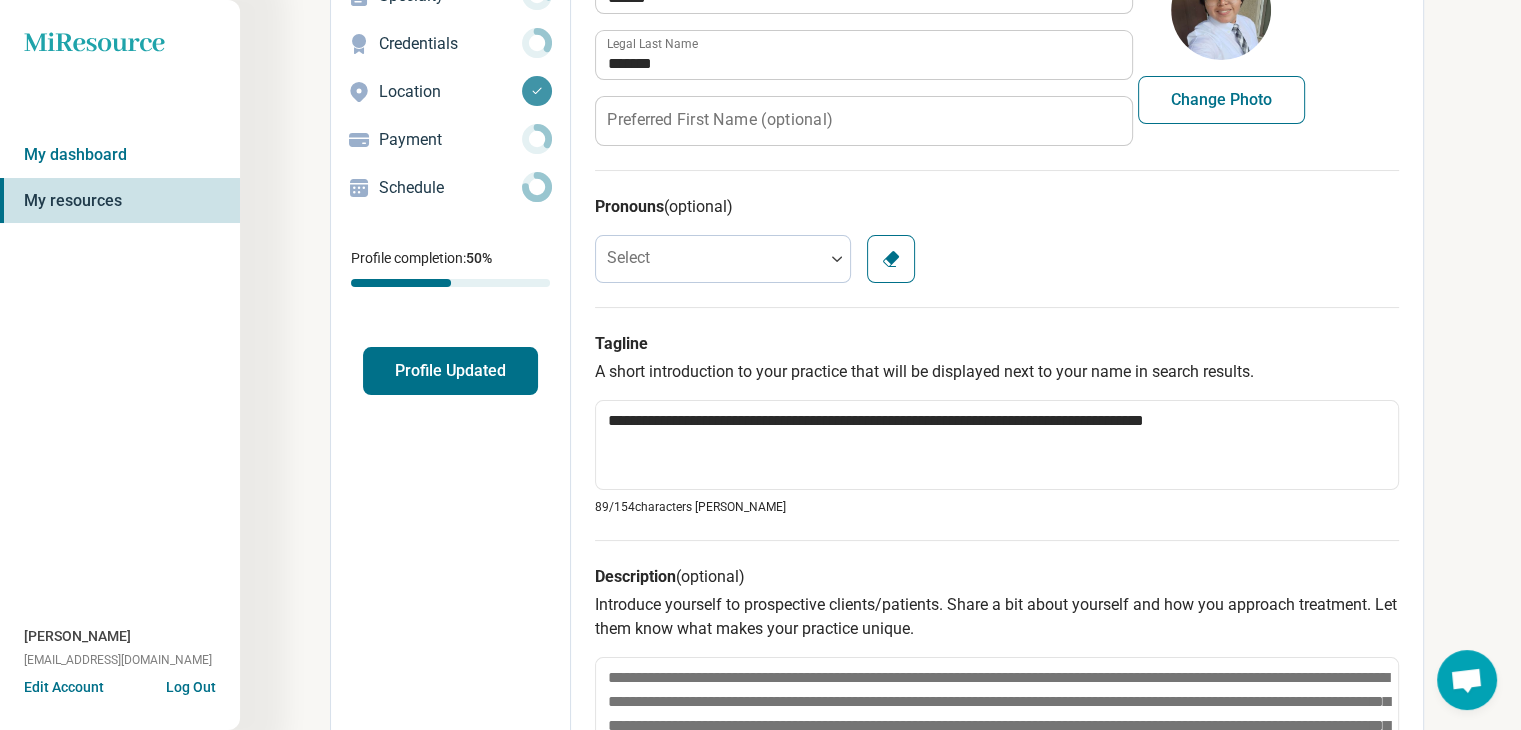scroll, scrollTop: 0, scrollLeft: 0, axis: both 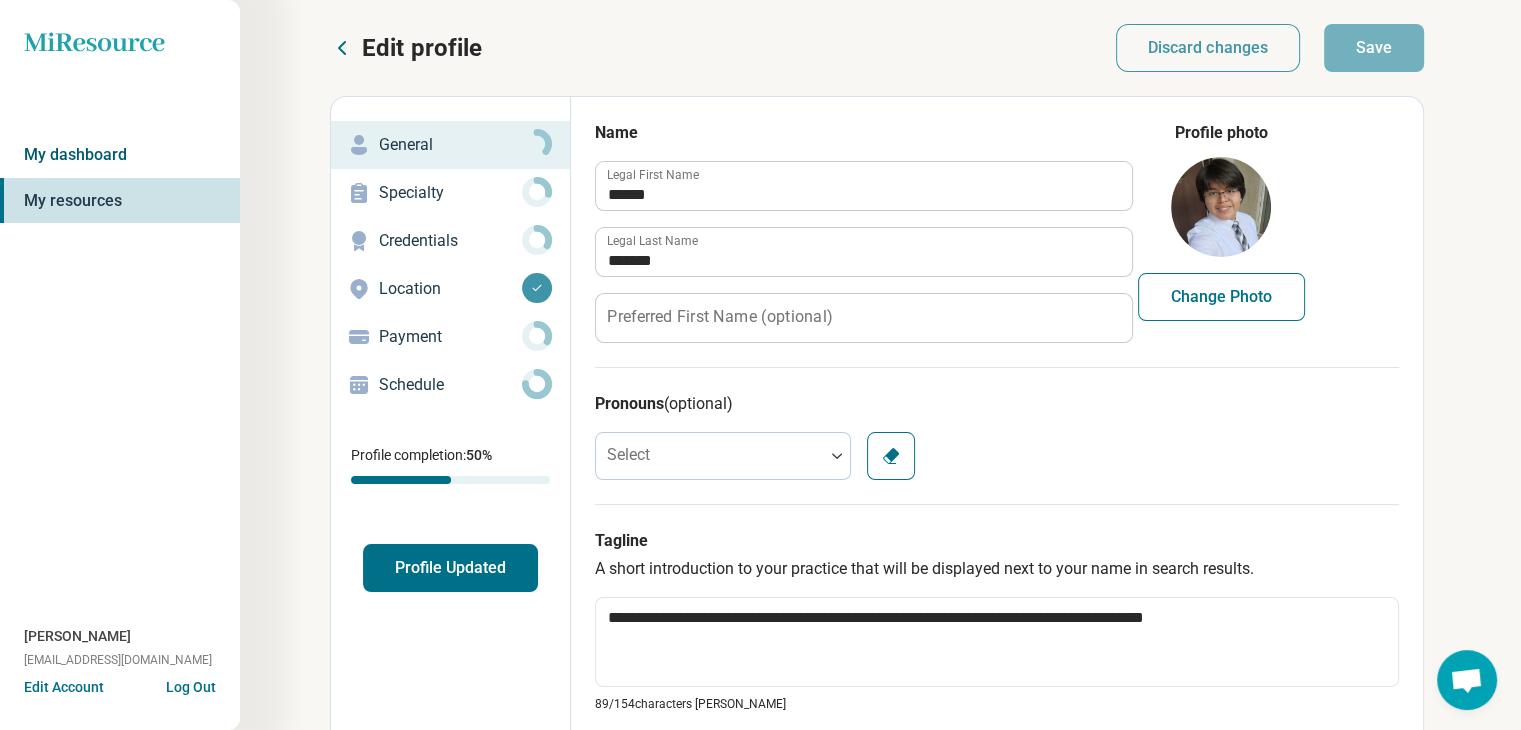 click on "My dashboard" at bounding box center [120, 155] 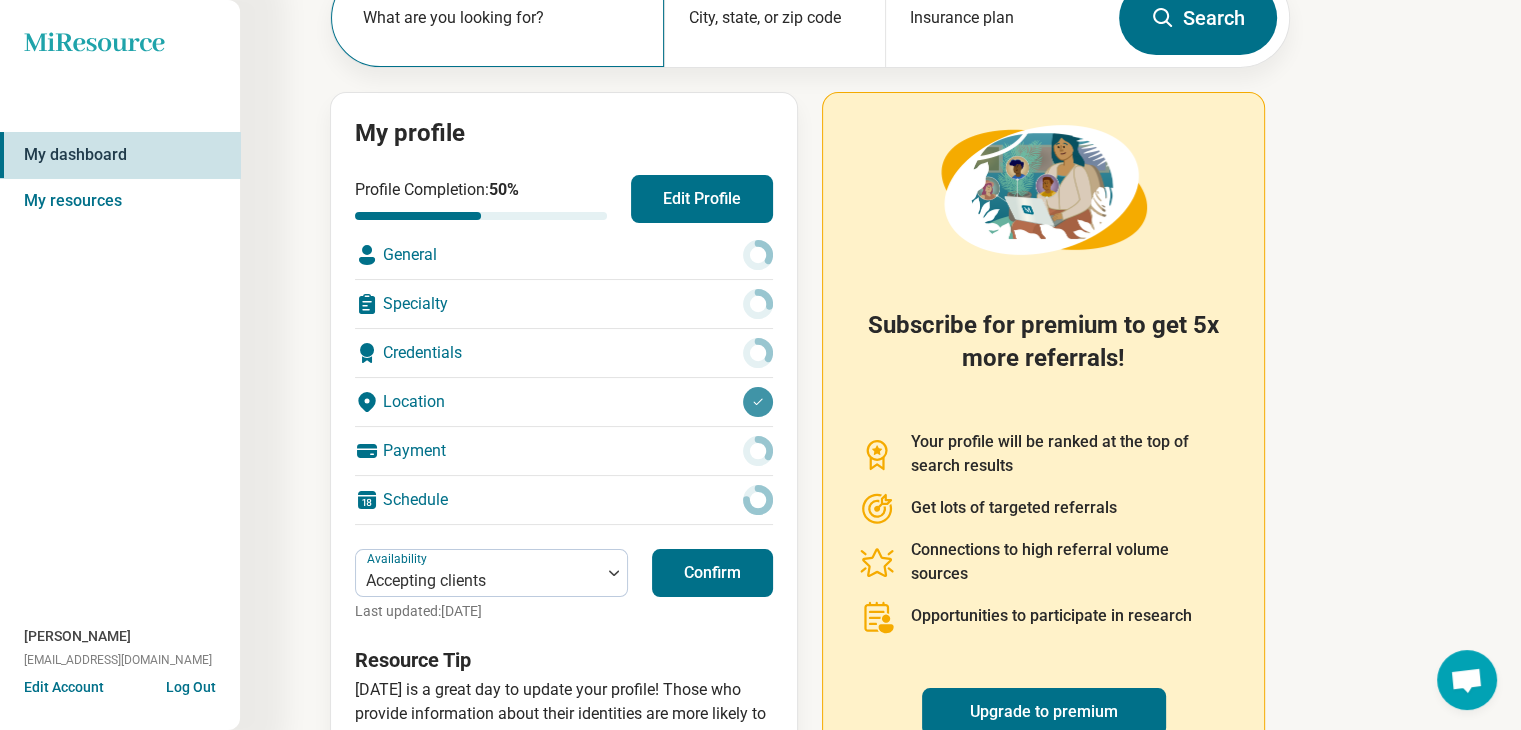 scroll, scrollTop: 0, scrollLeft: 0, axis: both 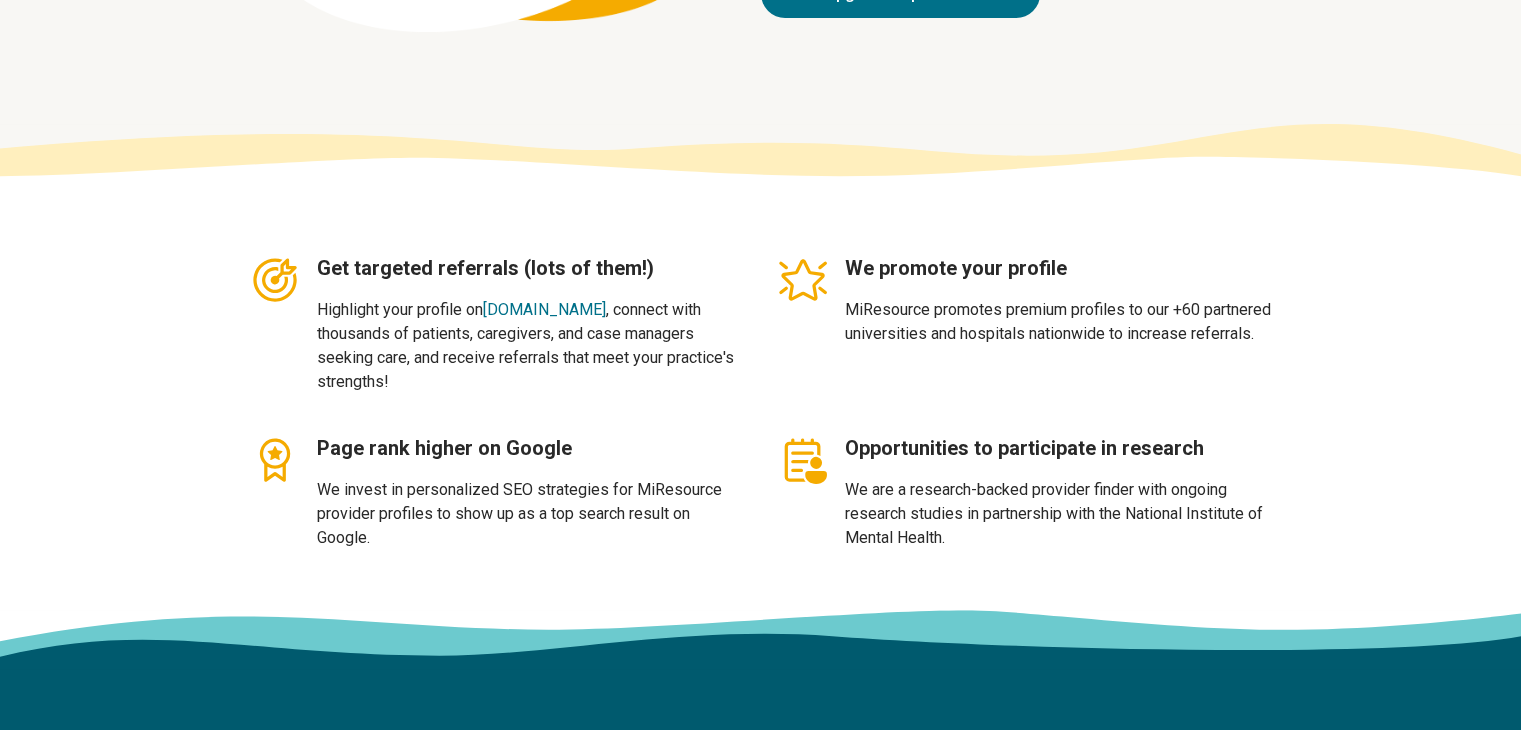 type 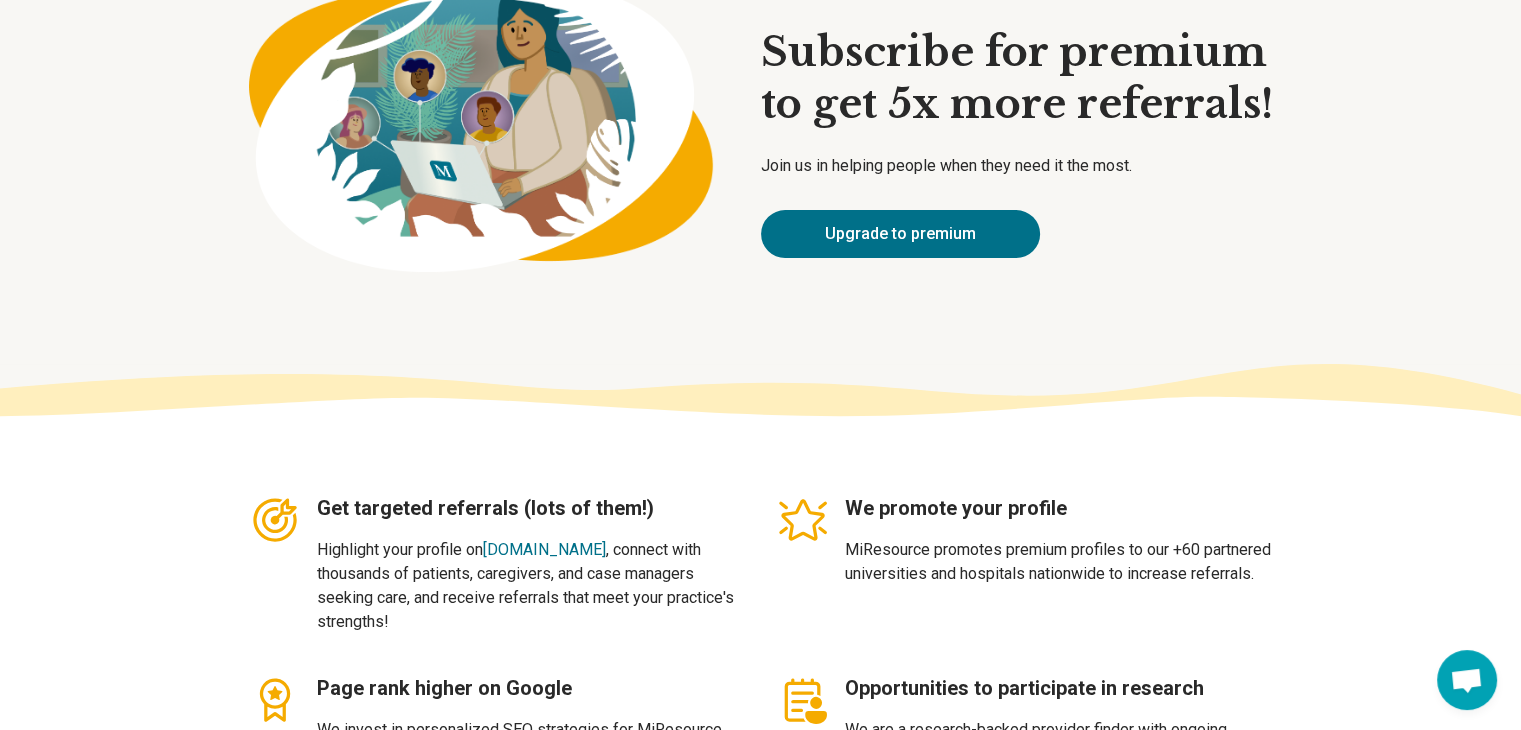 scroll, scrollTop: 0, scrollLeft: 0, axis: both 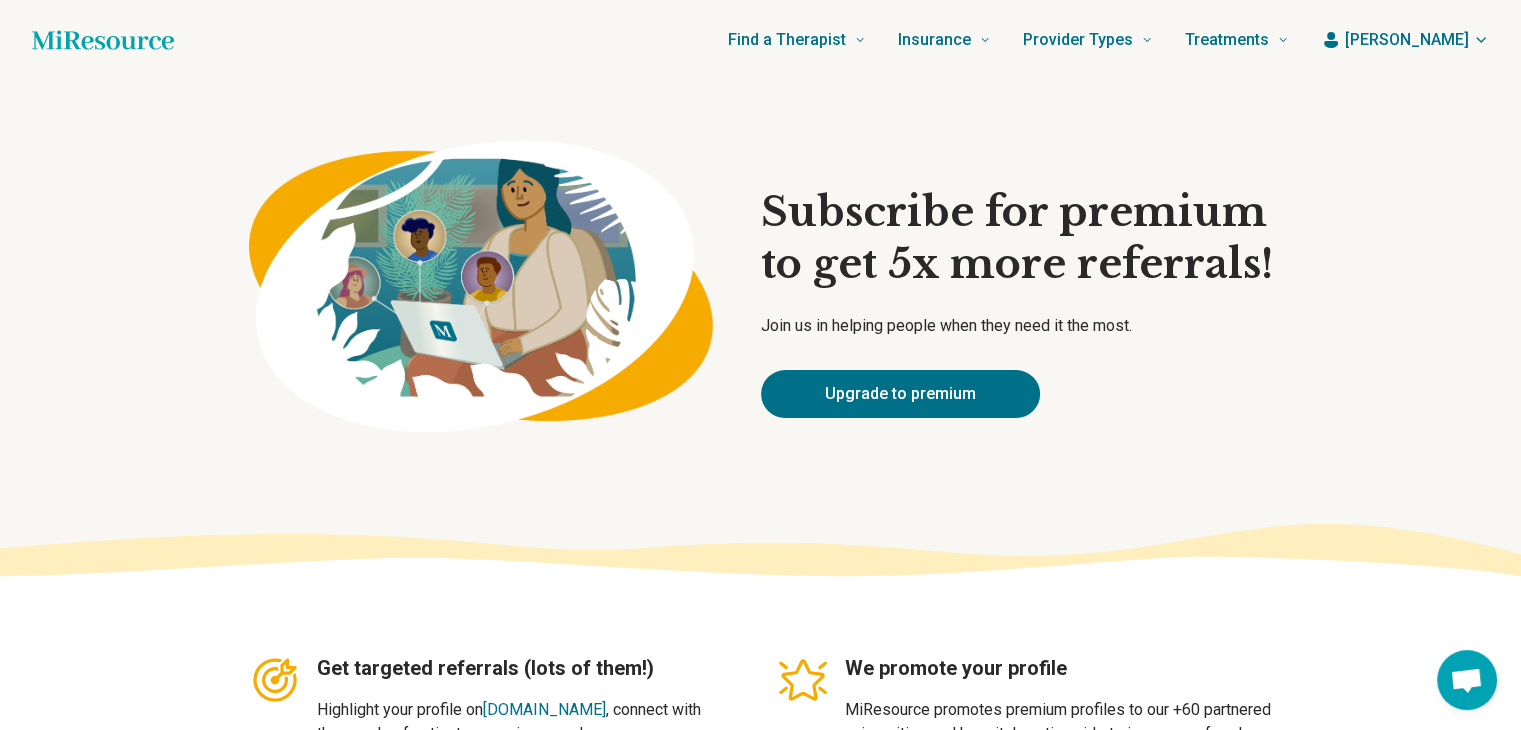 click on "Find a Therapist Mental Health Conditions ADHD Anxiety Anorexia Autism Bipolar Binge Eating Bulimia Depression OCD Panic Phobias Postpartum Depression PTSD Schizophrenia Social Anxiety Behavioral and Coping Challenges Alcohol Anger Issues Antisocial Borderline Personality Drug Use Gambling Hoarding Narcissistic Personality Disorder OCPD Personality Disorders Sex Addiction Skin Picking Trichotillomania Relationships & Life Events Adoption Divorce End of Life Grief & Loss Infertility Infidelity Life Transitions Parenting Pregnancy Loss Relationships Identity and Emotional Wellbeing Abuse Body Image Bullying Childhood Abuse Chronic Pain Domestic Abuse Gender Identity Loneliness Sexual Assault Self Harm Suicidal Ideation Trauma Career & Performance Burnout Career Learning Disorder Personal Growth Self Esteem Sleep Work Life Balance Insurance National Insurers Aetna Anthem Blue Cross Blue Shield Cigna Humana Optum UnitedHealthCare Government & Public Programs GEHA Medicaid Medicare TriCare Emblem Health Net Molina" at bounding box center [760, 40] 